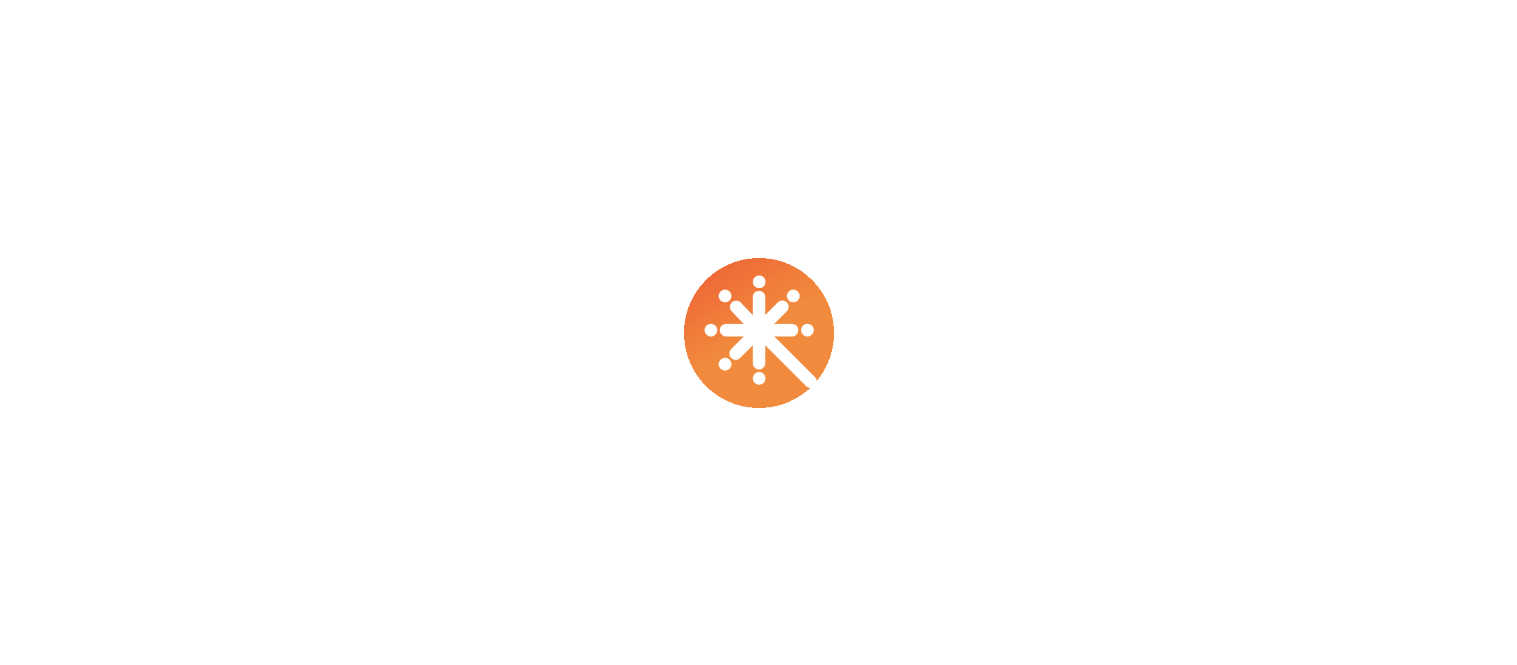scroll, scrollTop: 0, scrollLeft: 0, axis: both 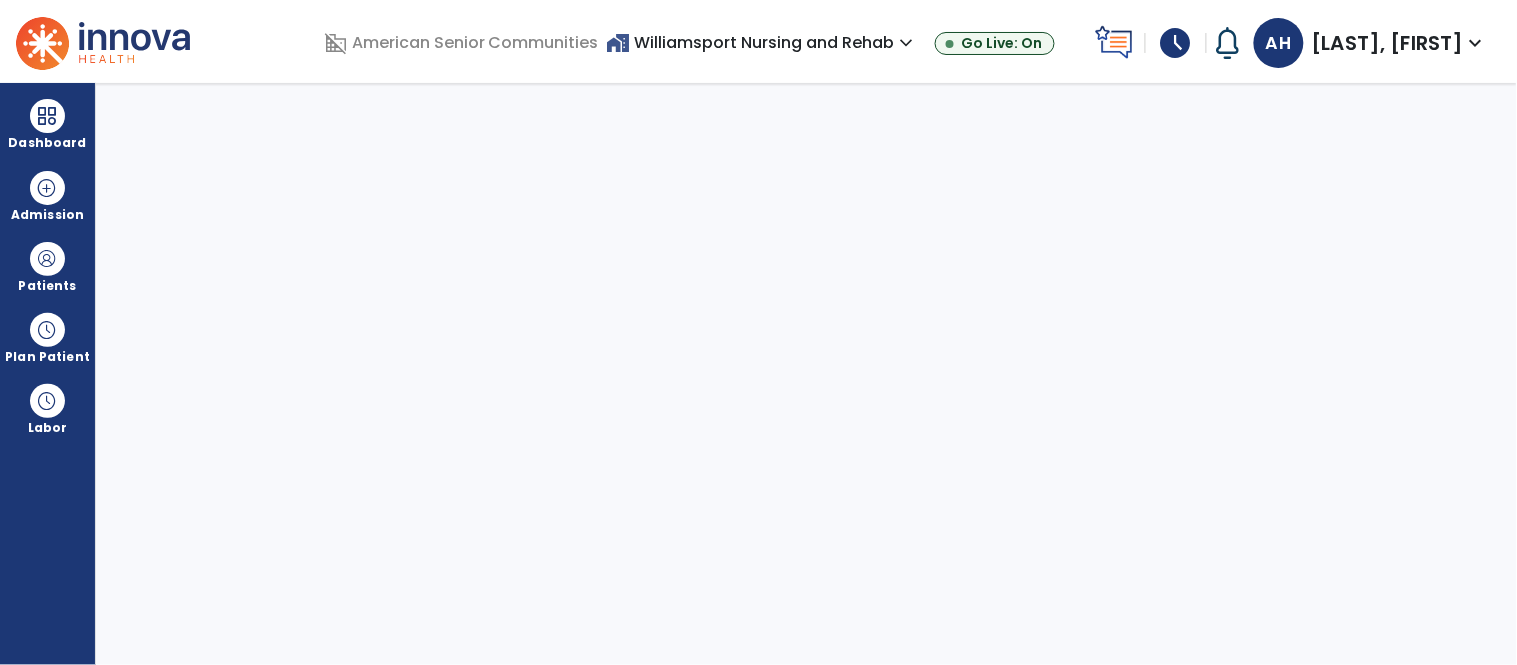 select on "****" 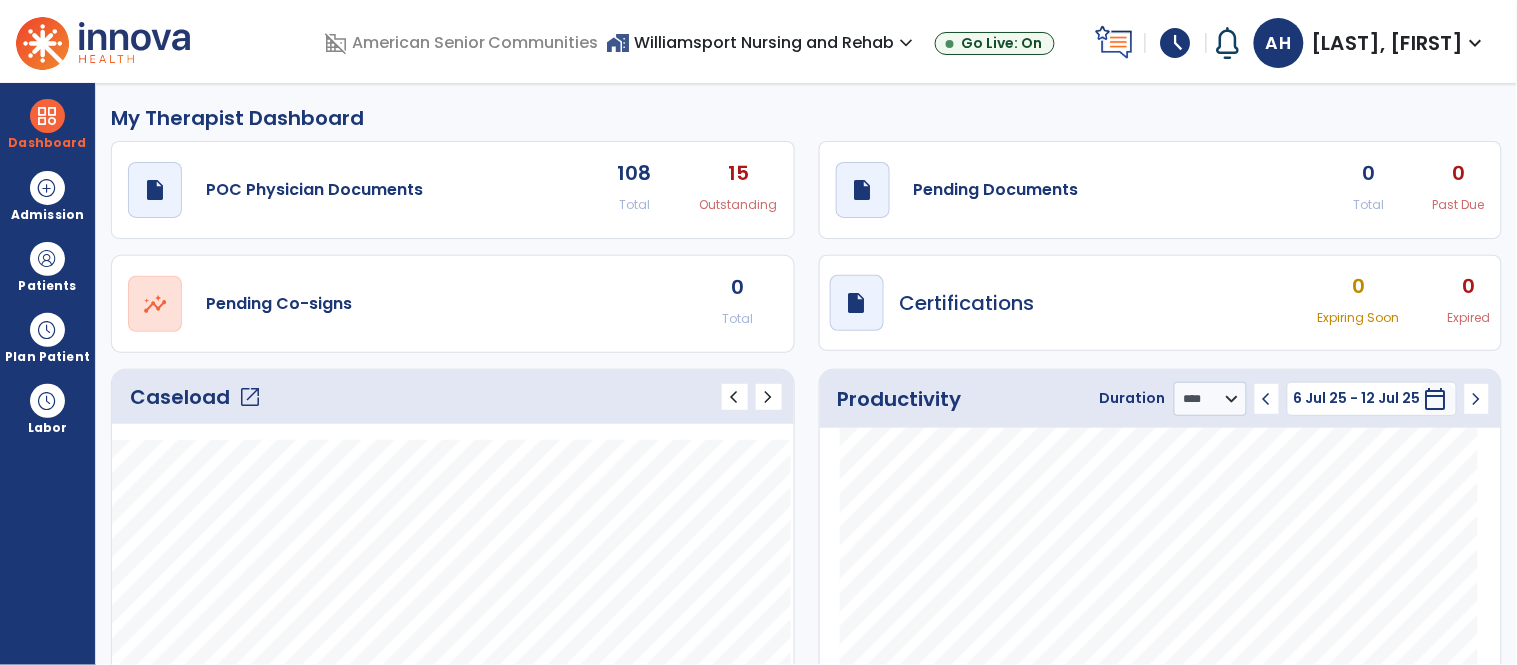 click on "open_in_new" 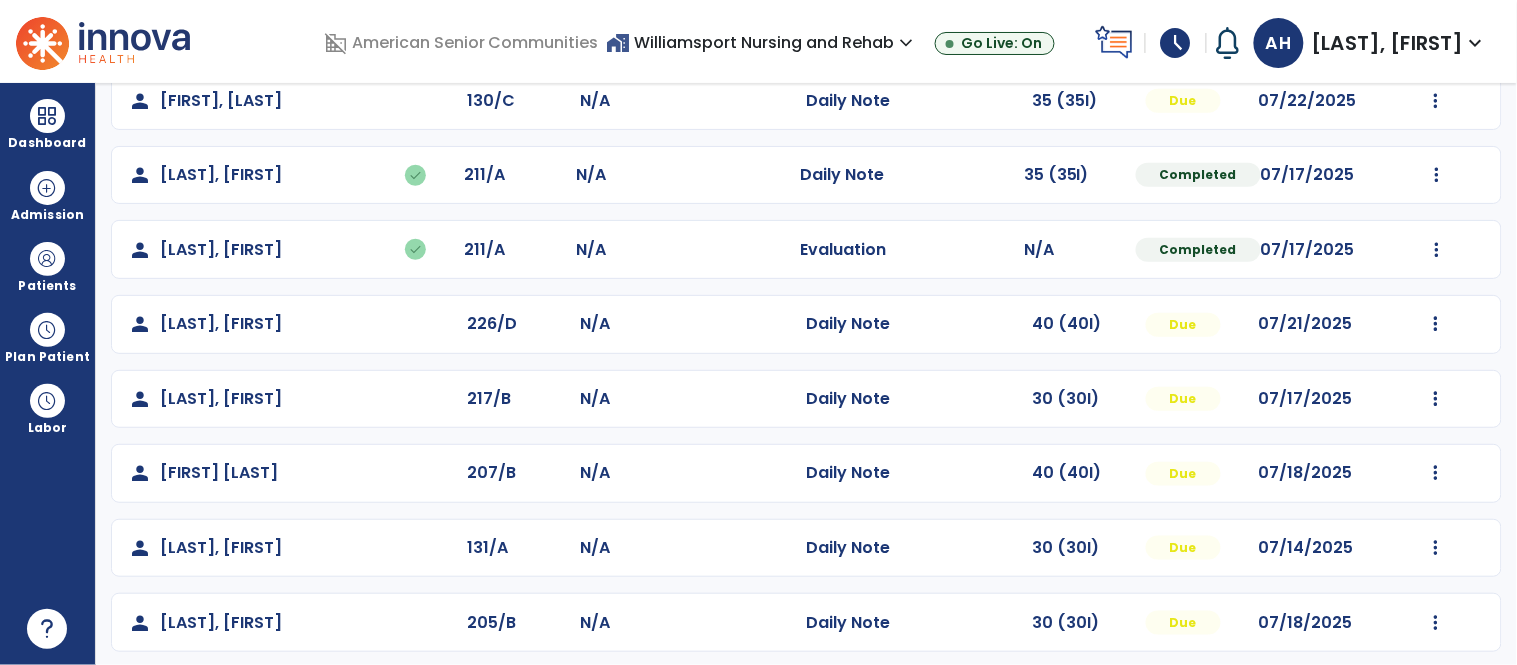 scroll, scrollTop: 337, scrollLeft: 0, axis: vertical 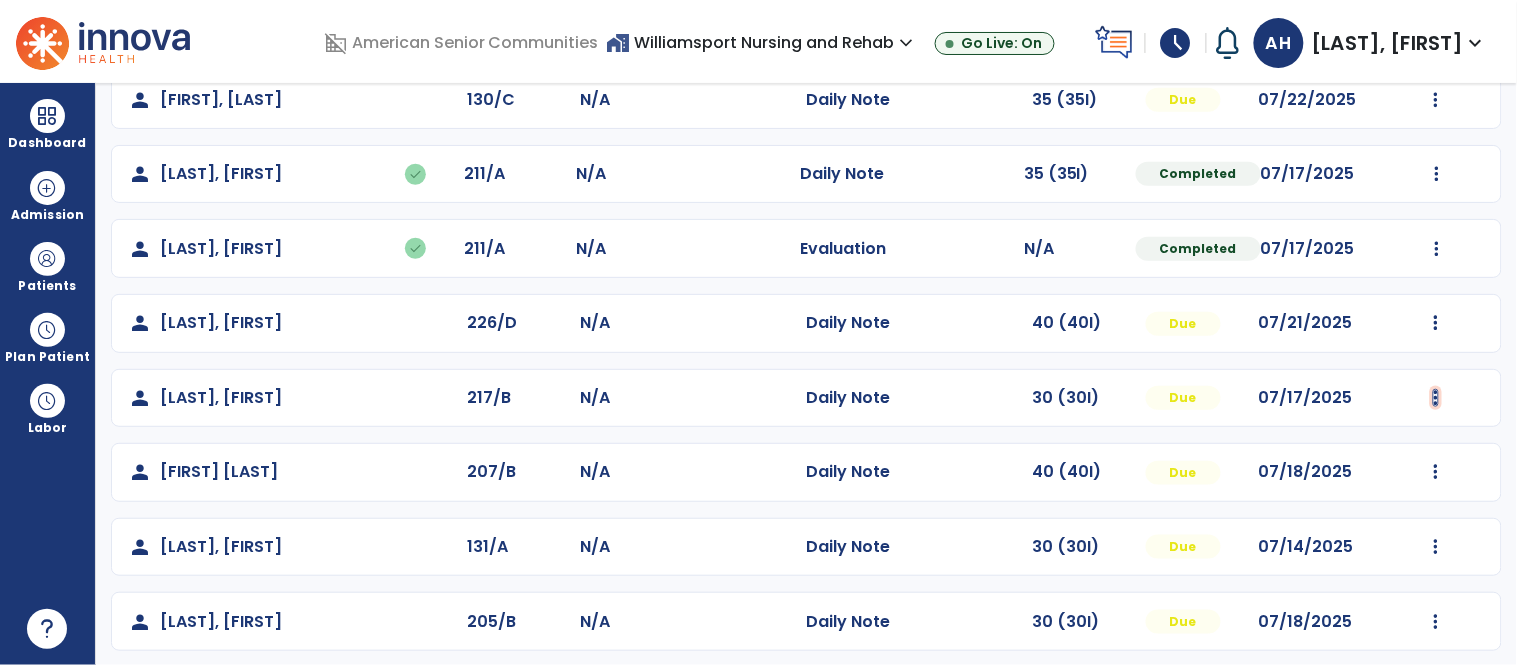 click at bounding box center [1436, 25] 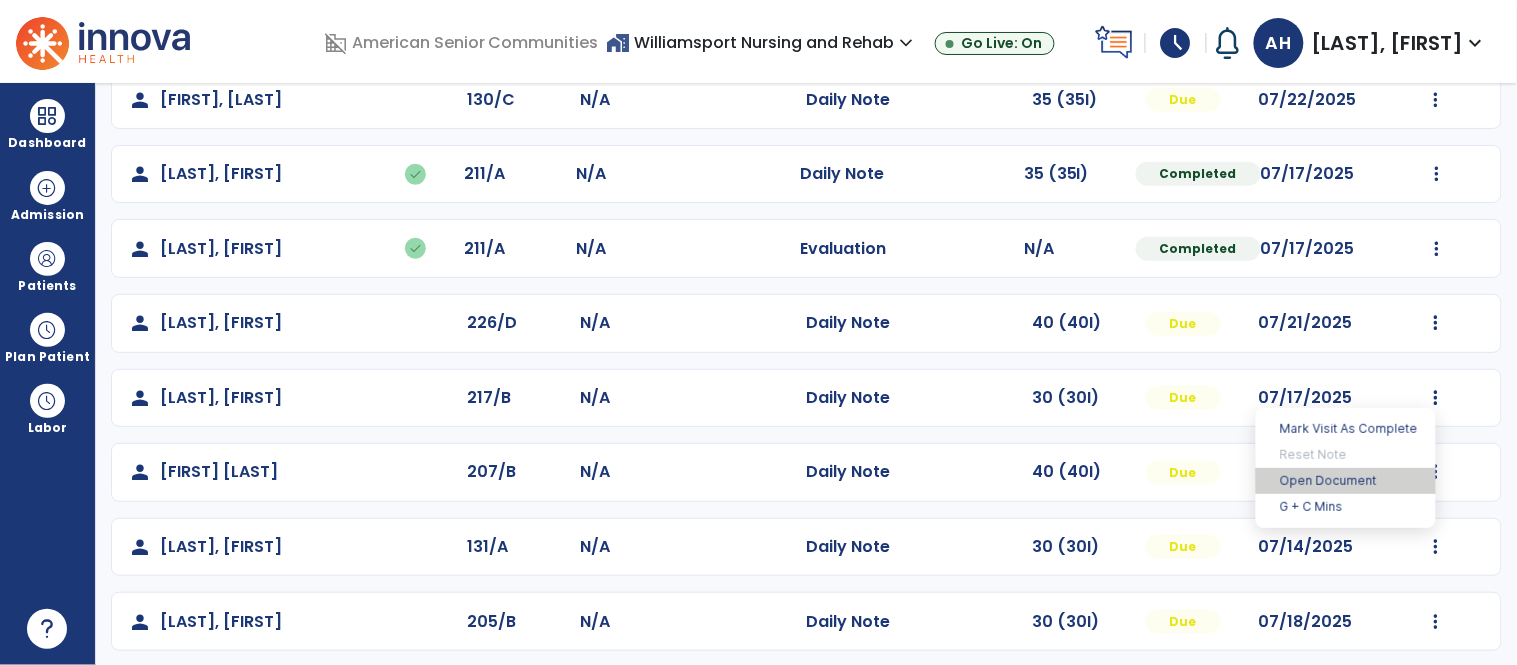 click on "Open Document" at bounding box center (1346, 481) 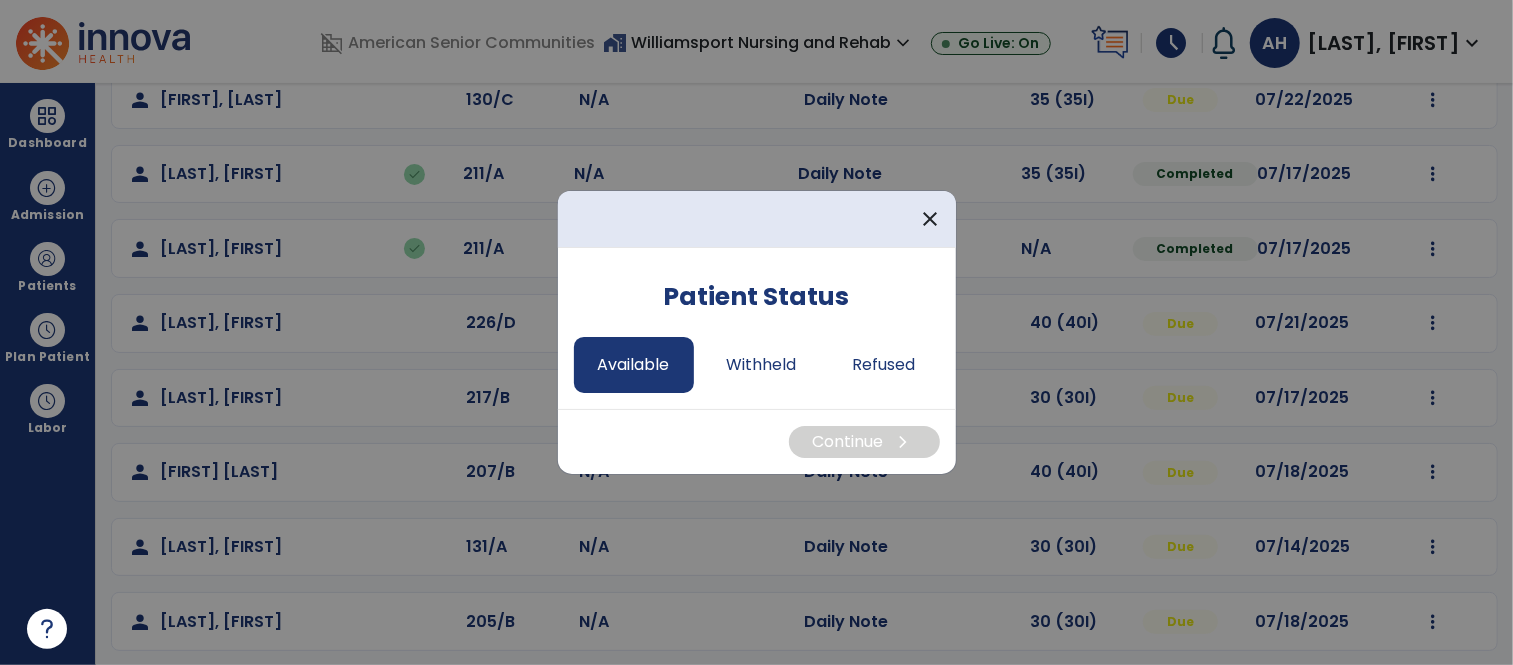 click on "Available" at bounding box center (634, 365) 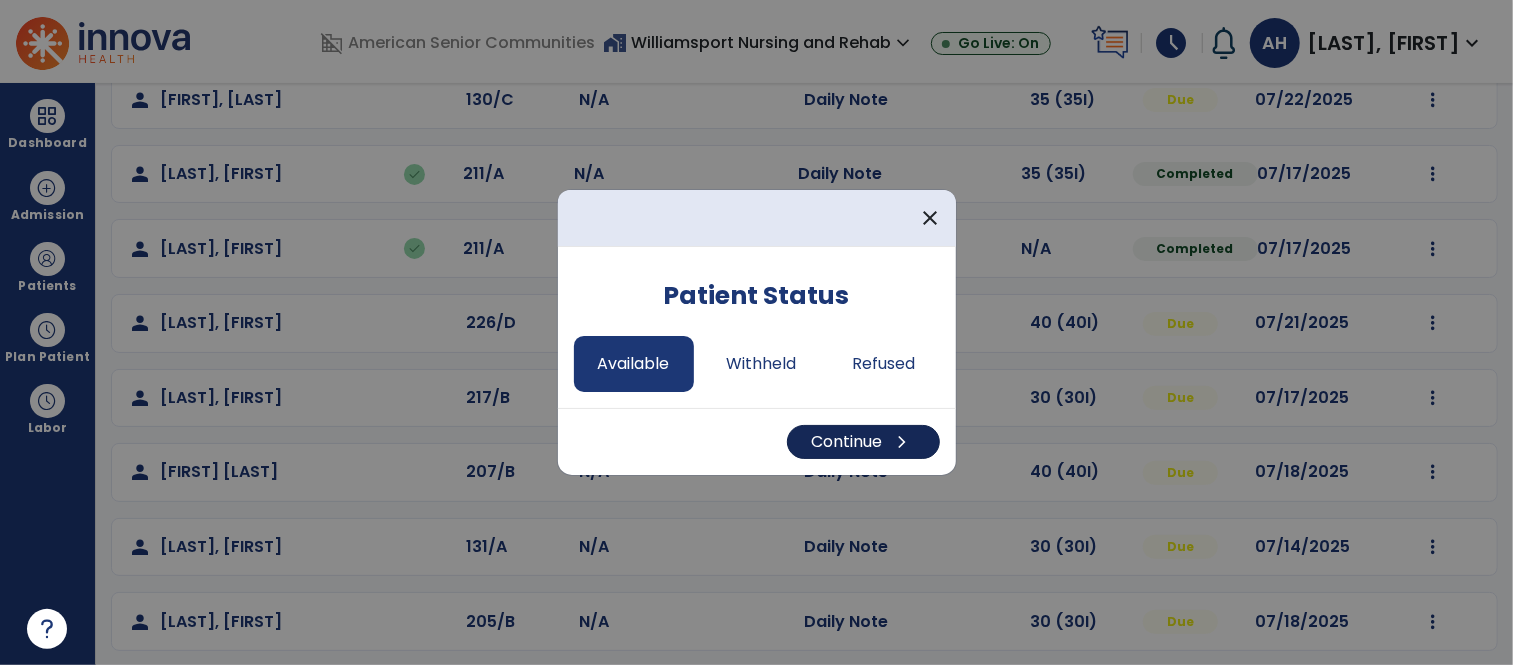 click on "chevron_right" at bounding box center (903, 442) 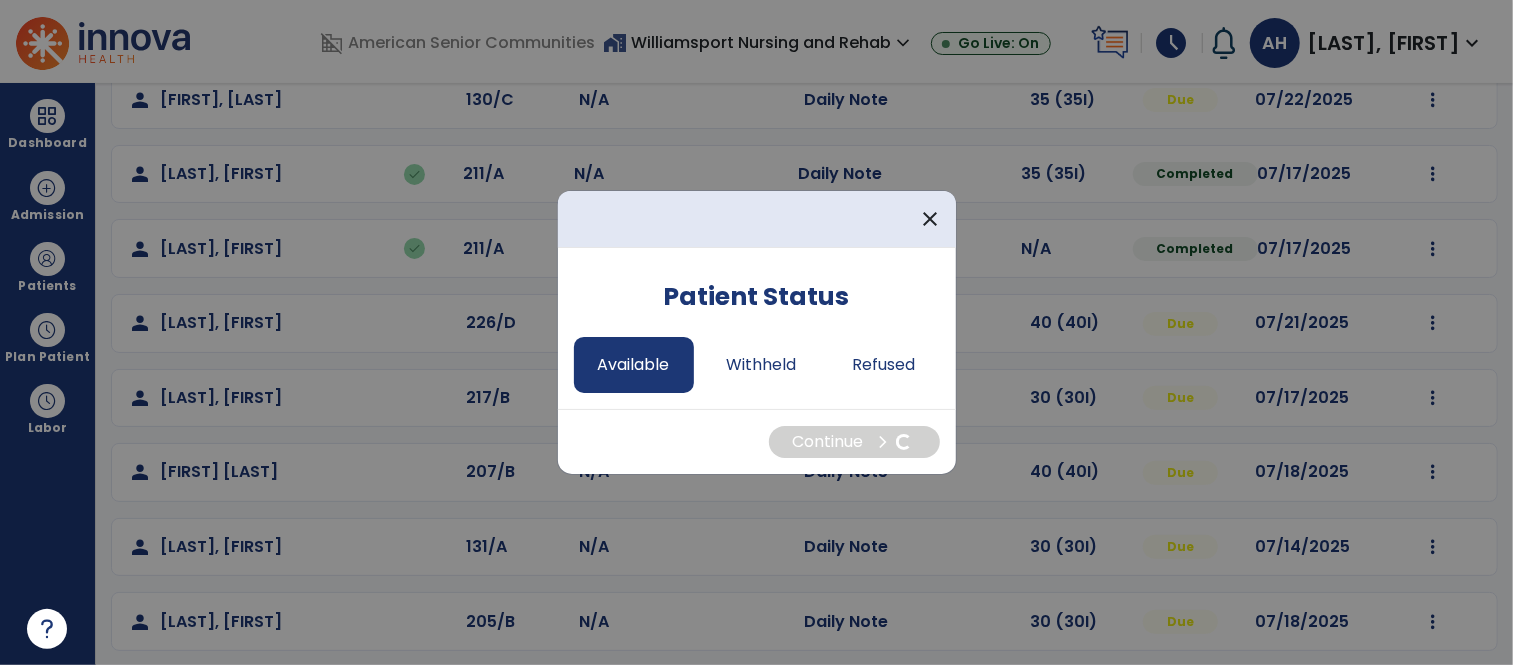 select on "*" 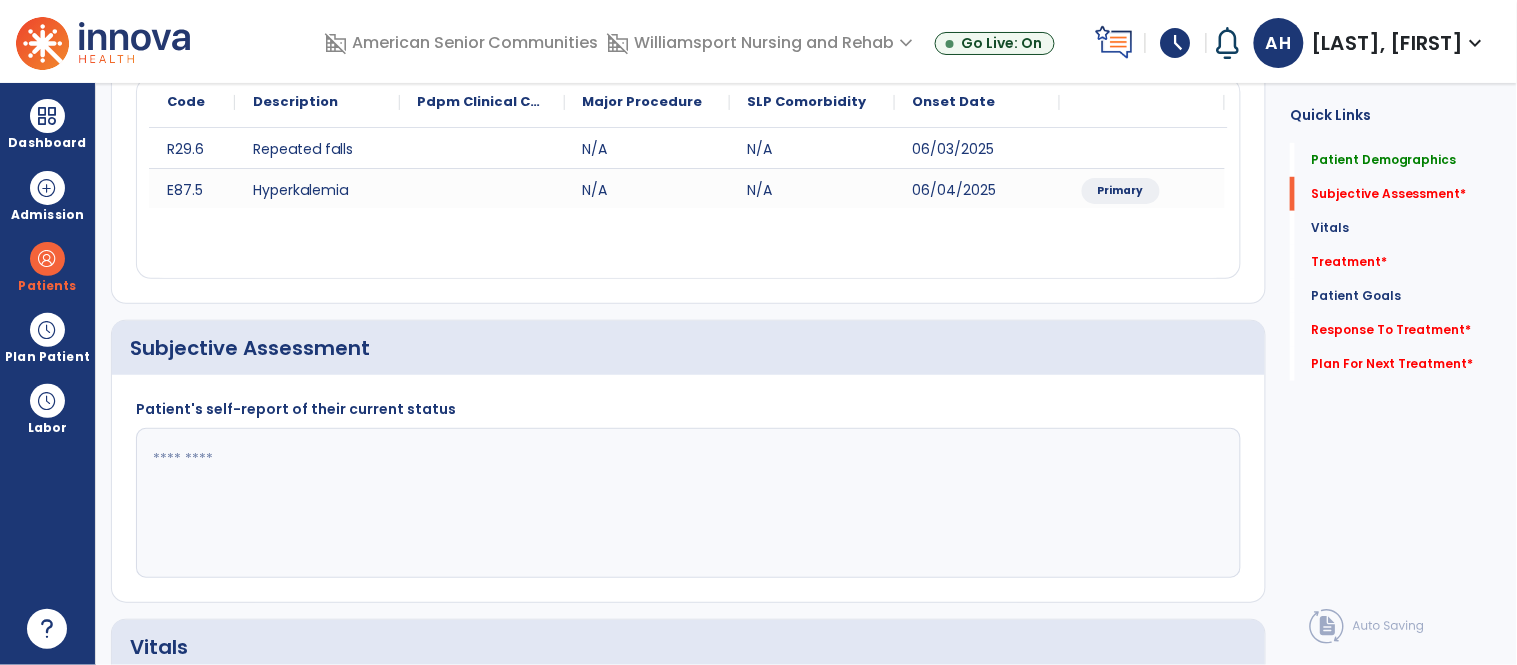 click 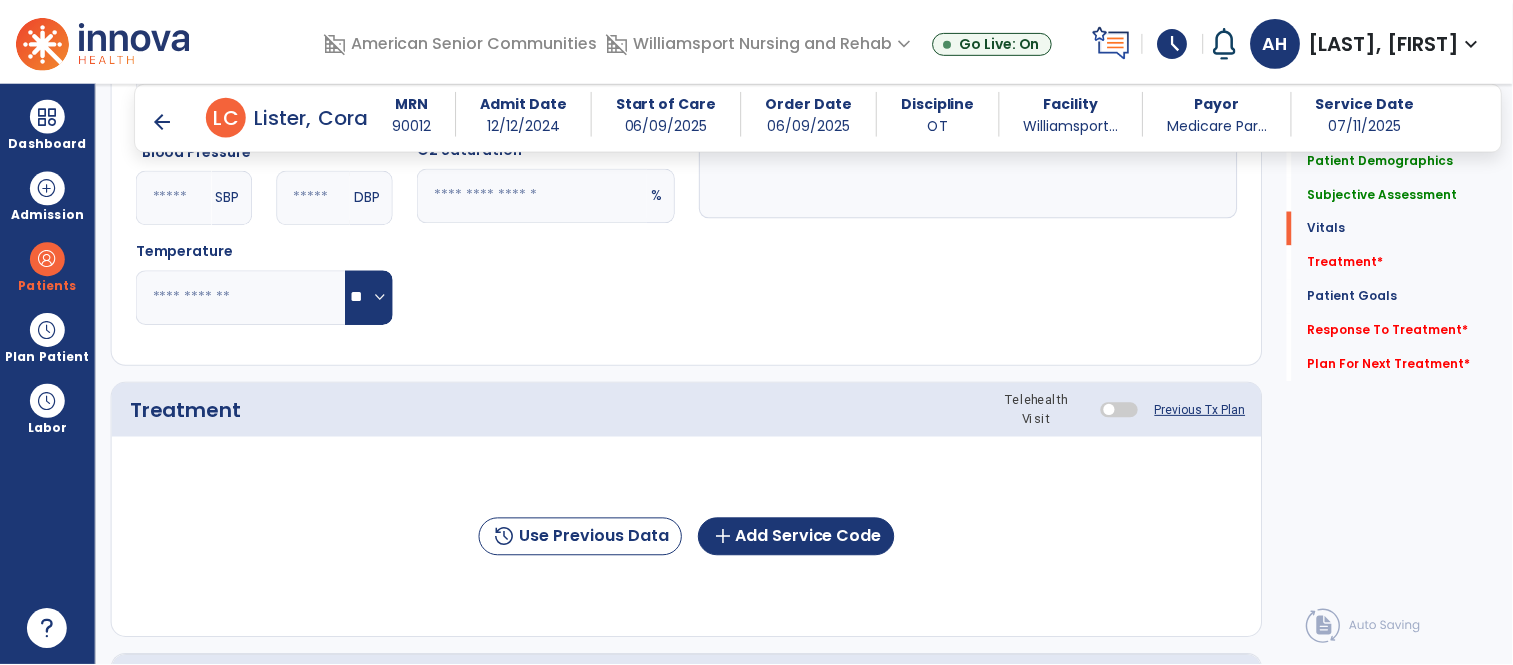 scroll, scrollTop: 983, scrollLeft: 0, axis: vertical 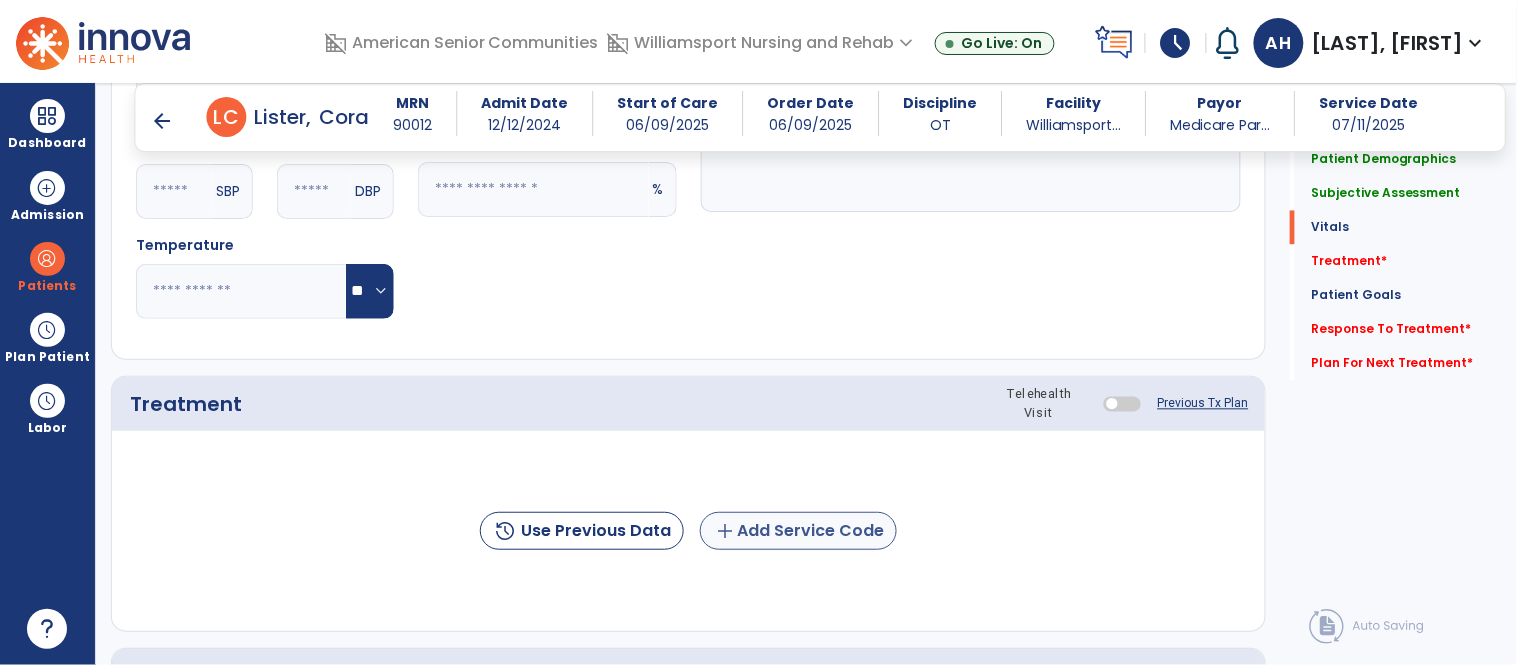 type on "**********" 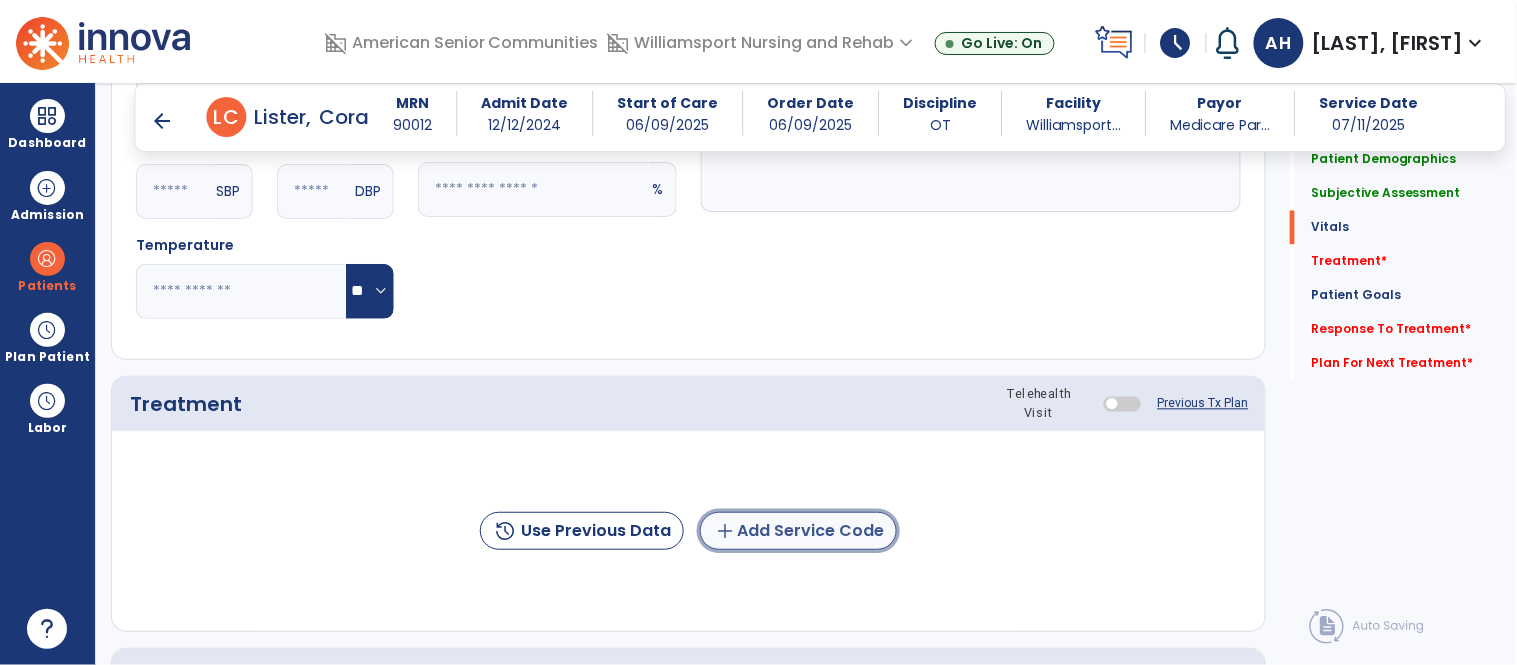 click on "add  Add Service Code" 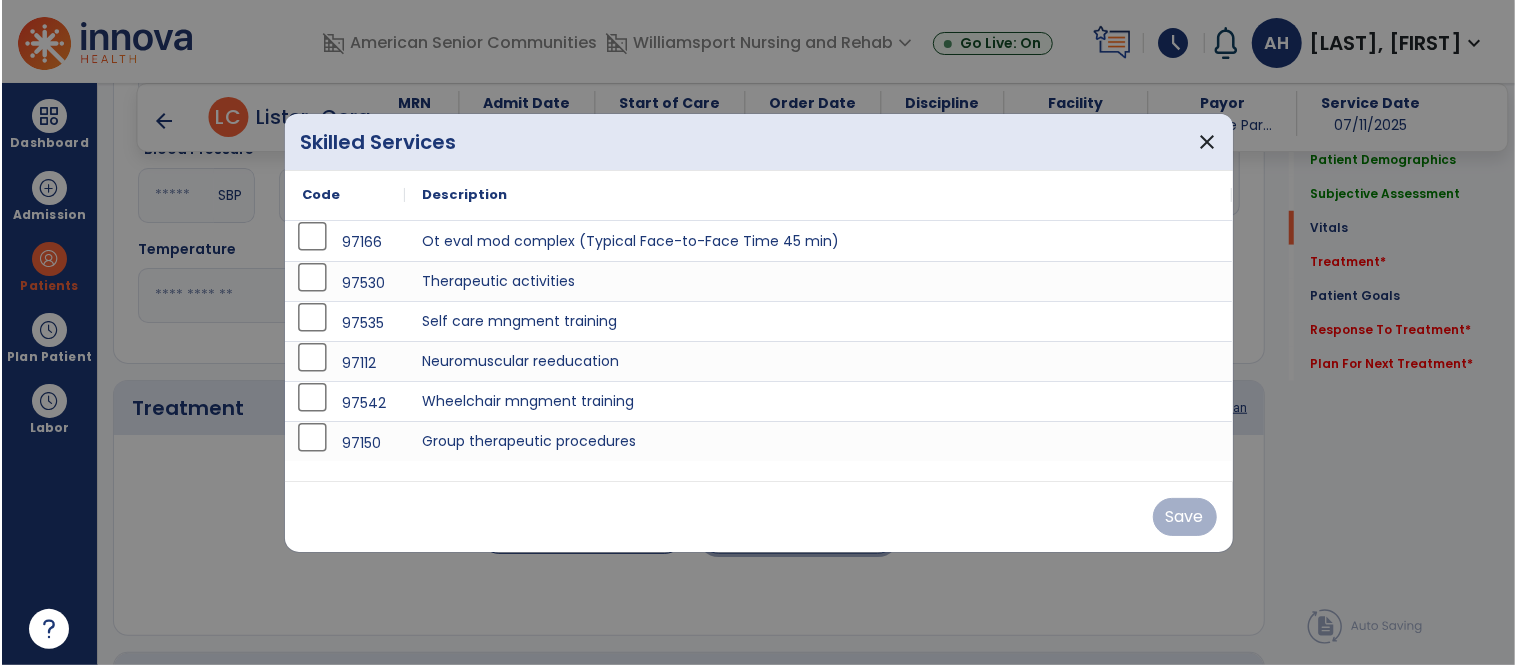 scroll, scrollTop: 983, scrollLeft: 0, axis: vertical 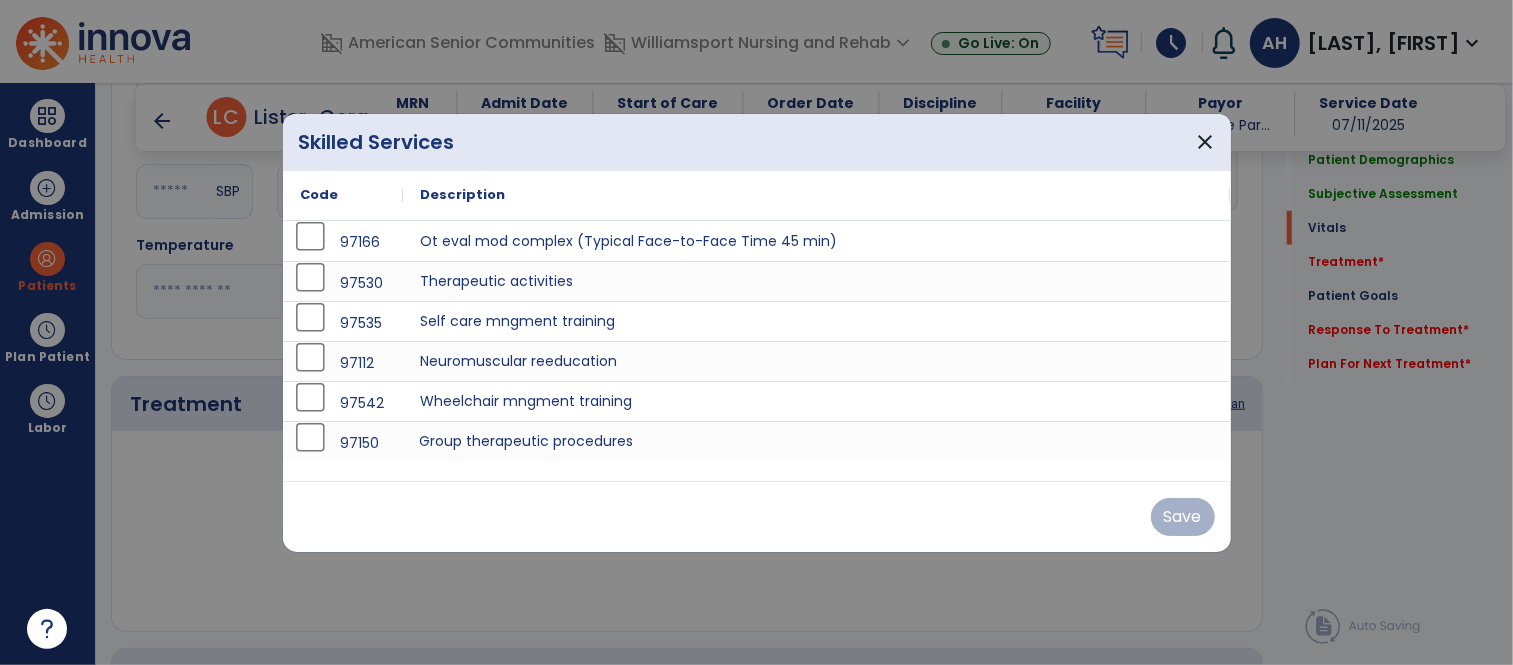 click on "Group therapeutic procedures" at bounding box center [817, 441] 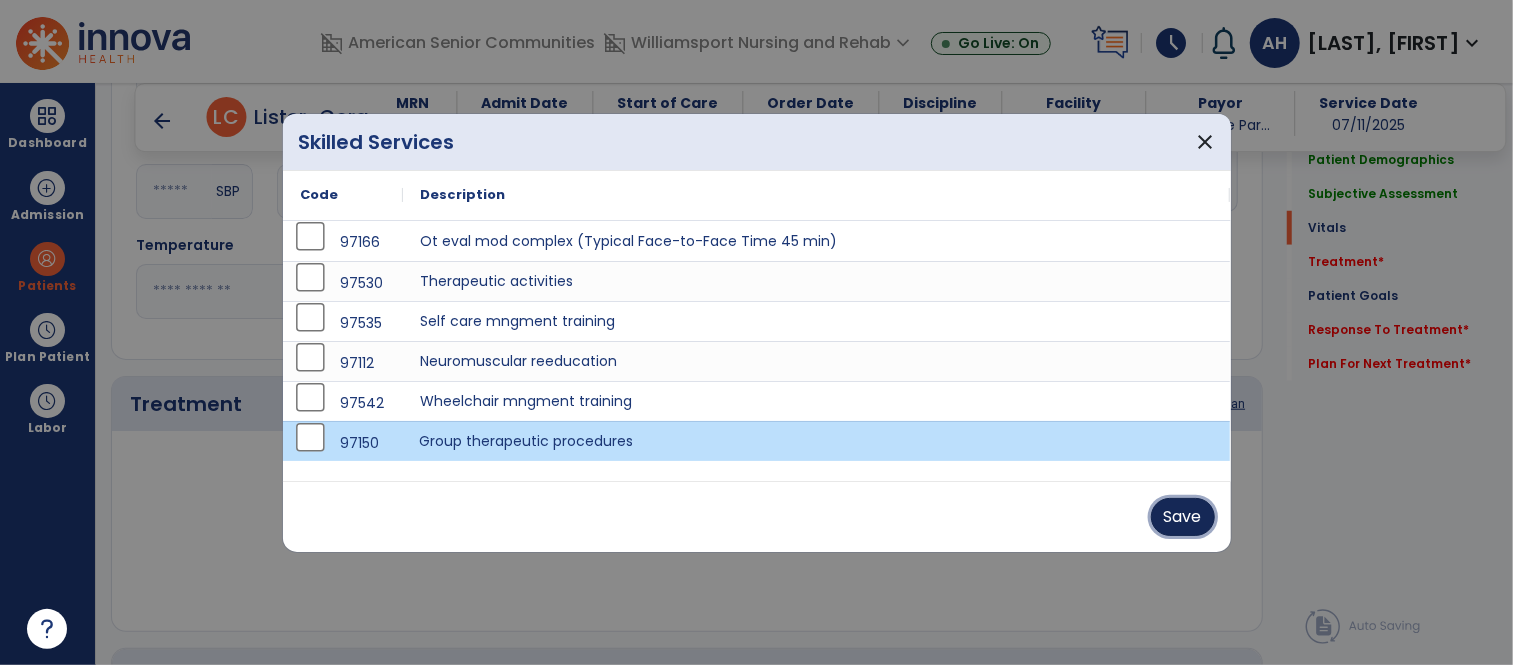 click on "Save" at bounding box center [1183, 517] 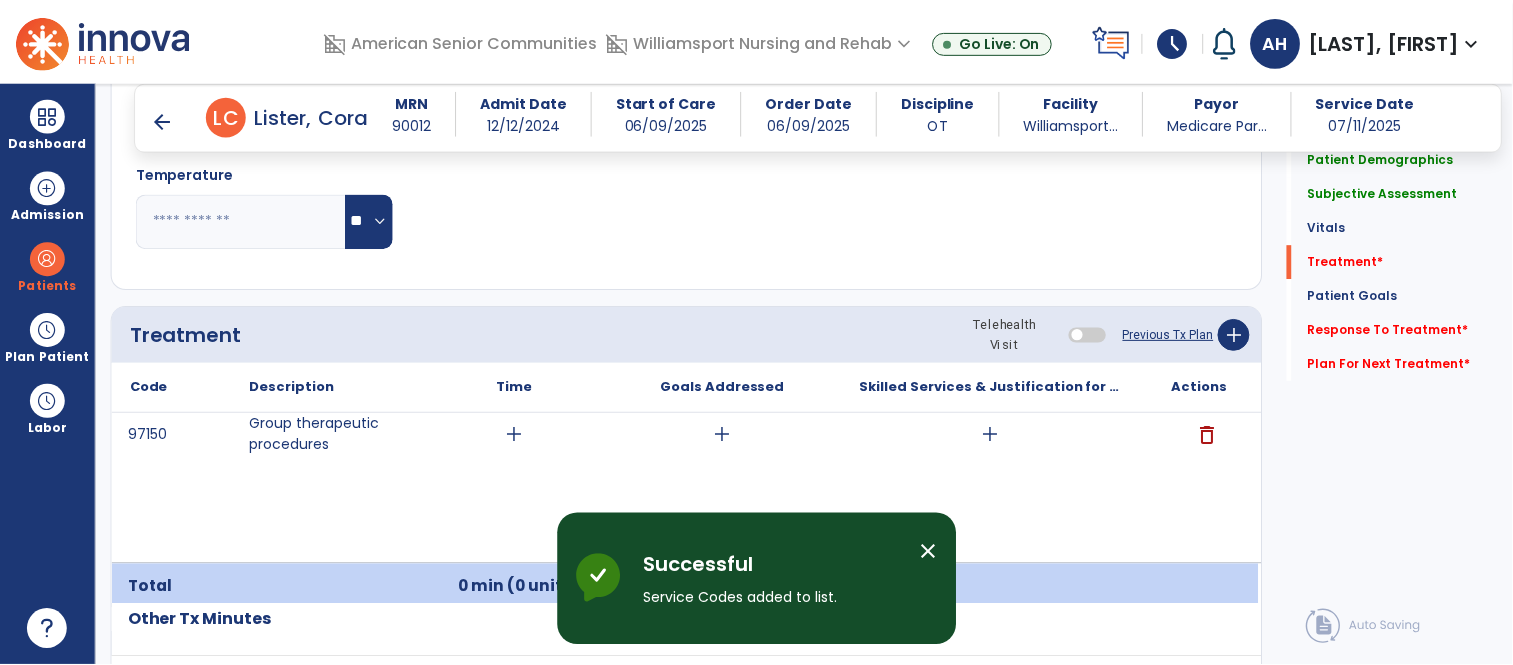 scroll, scrollTop: 1058, scrollLeft: 0, axis: vertical 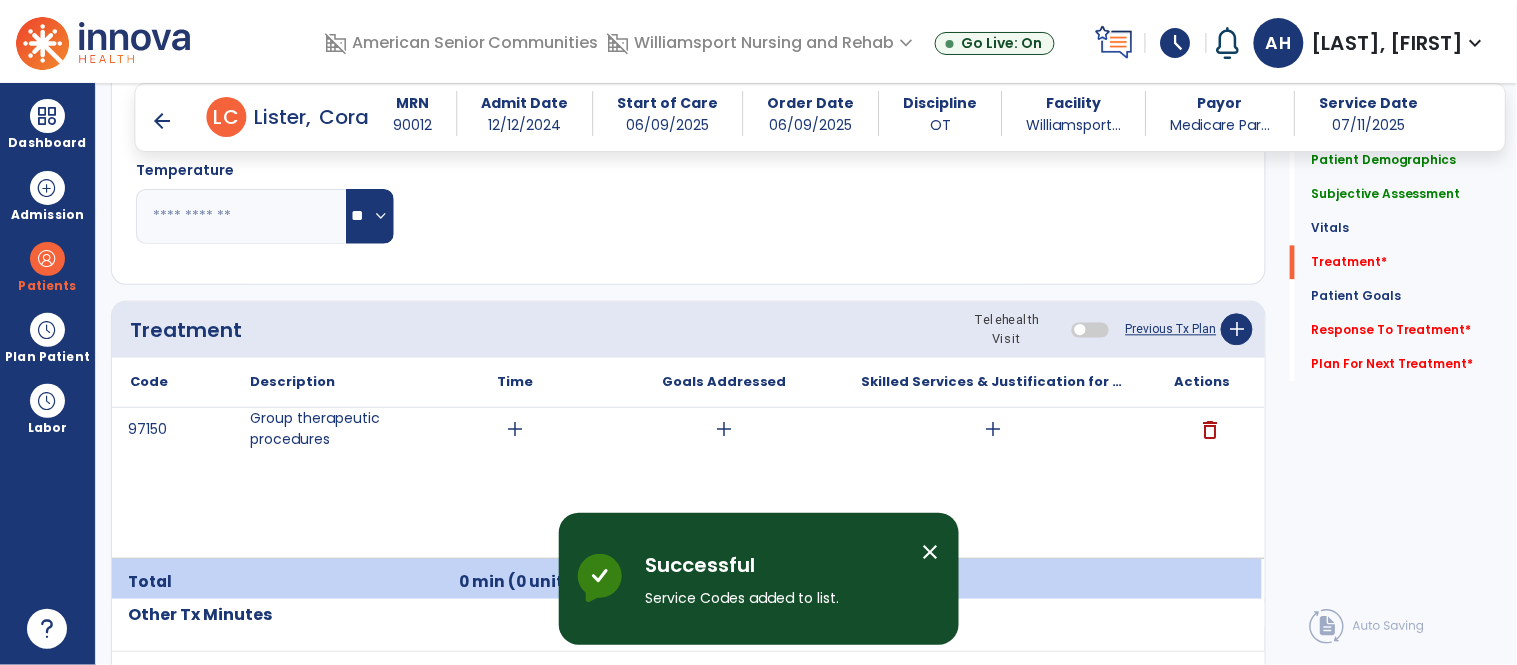 click on "add" at bounding box center (515, 429) 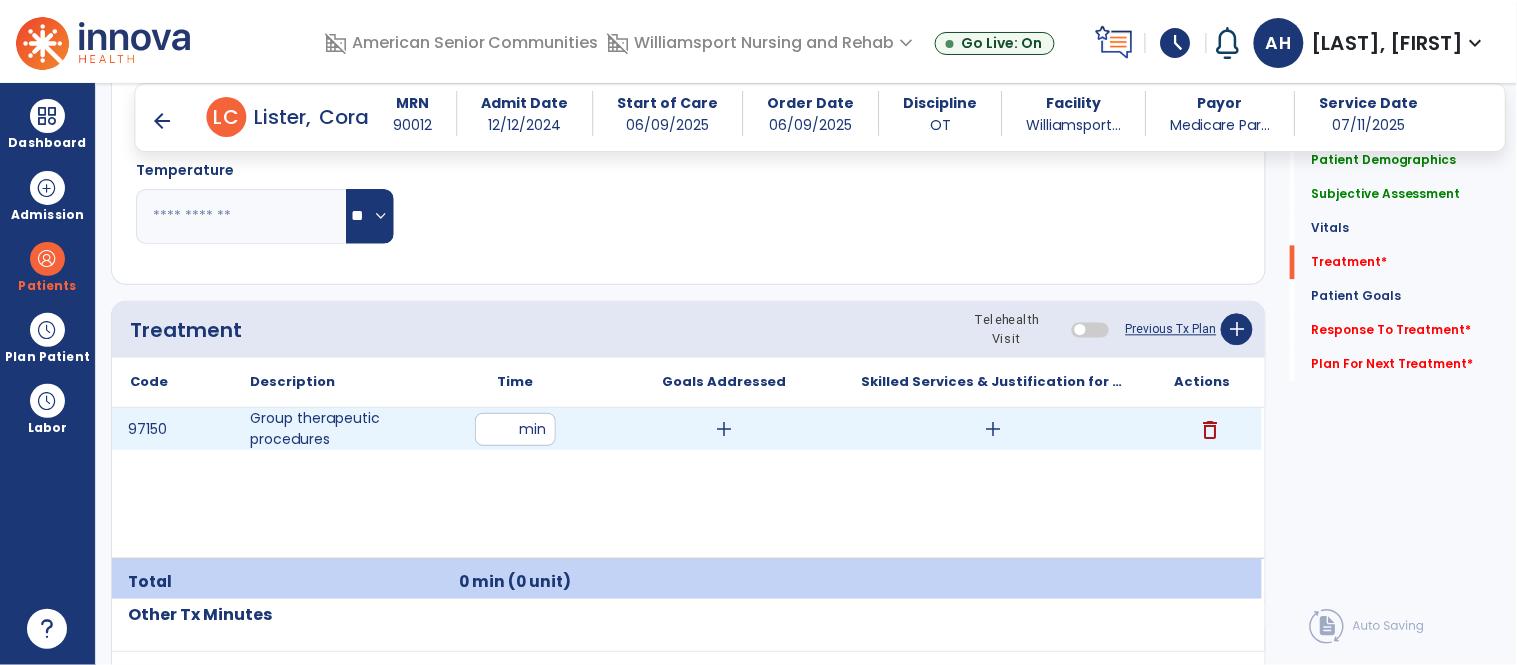 type on "**" 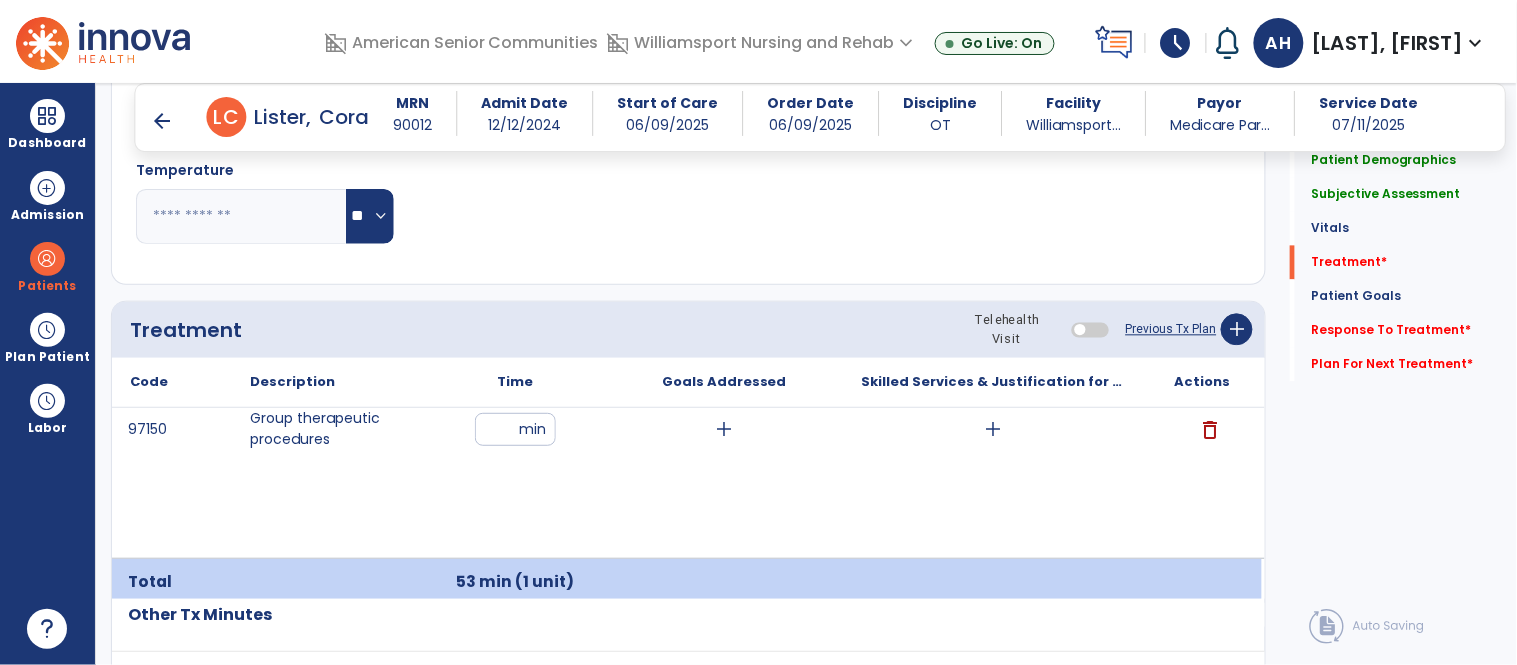 click on "add" at bounding box center [993, 429] 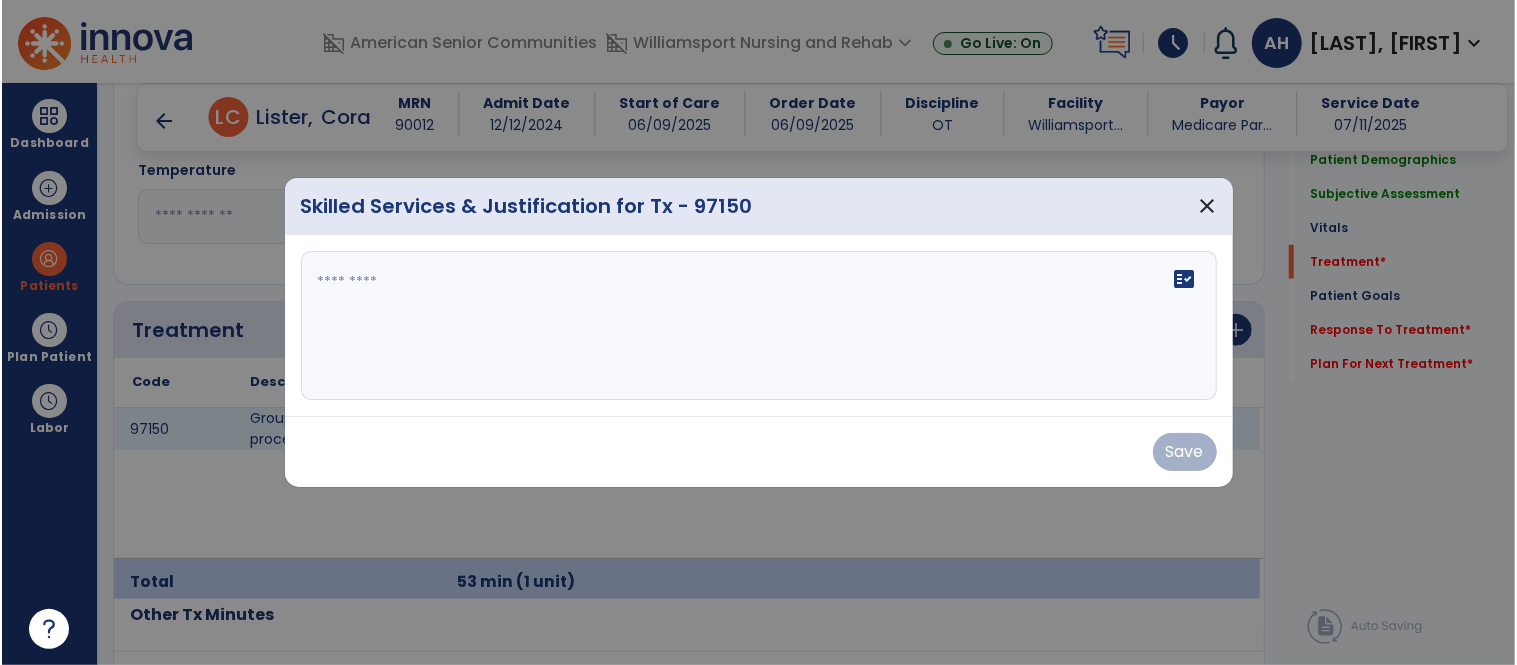 scroll, scrollTop: 1058, scrollLeft: 0, axis: vertical 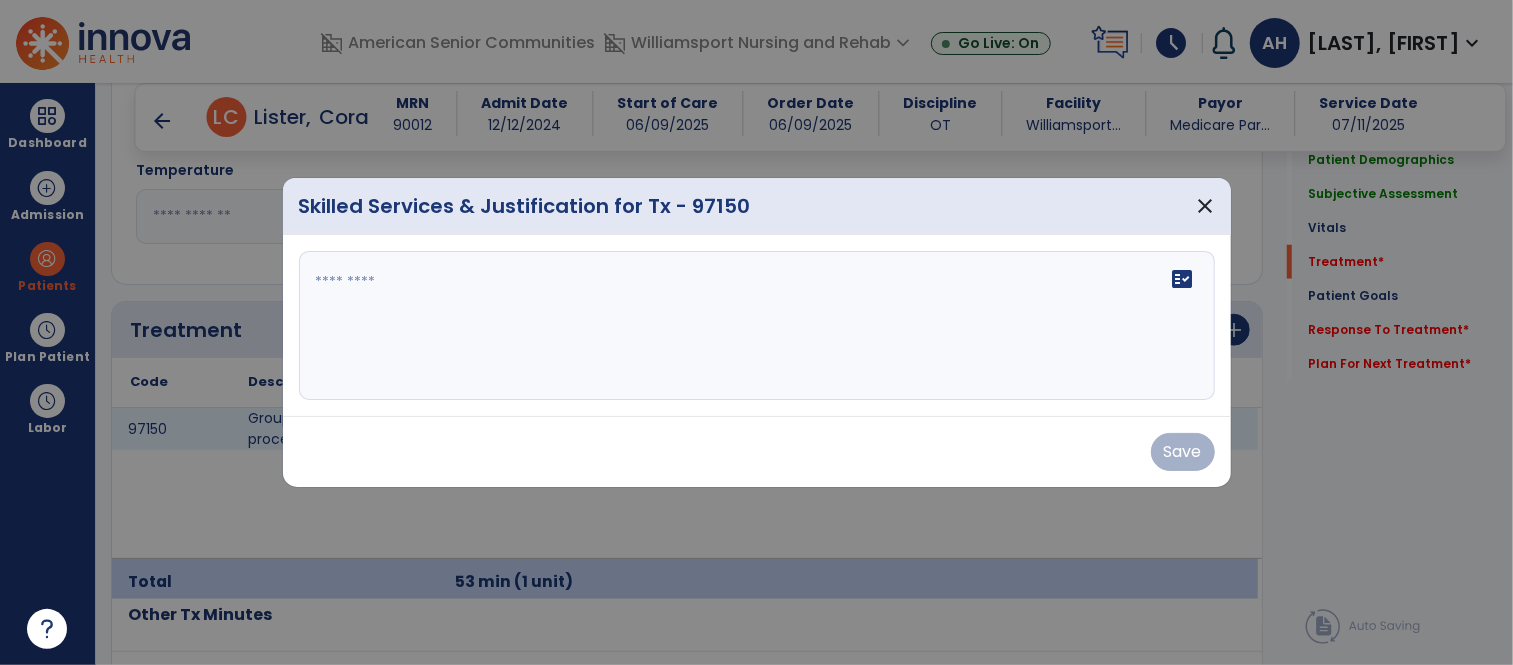 click at bounding box center [757, 326] 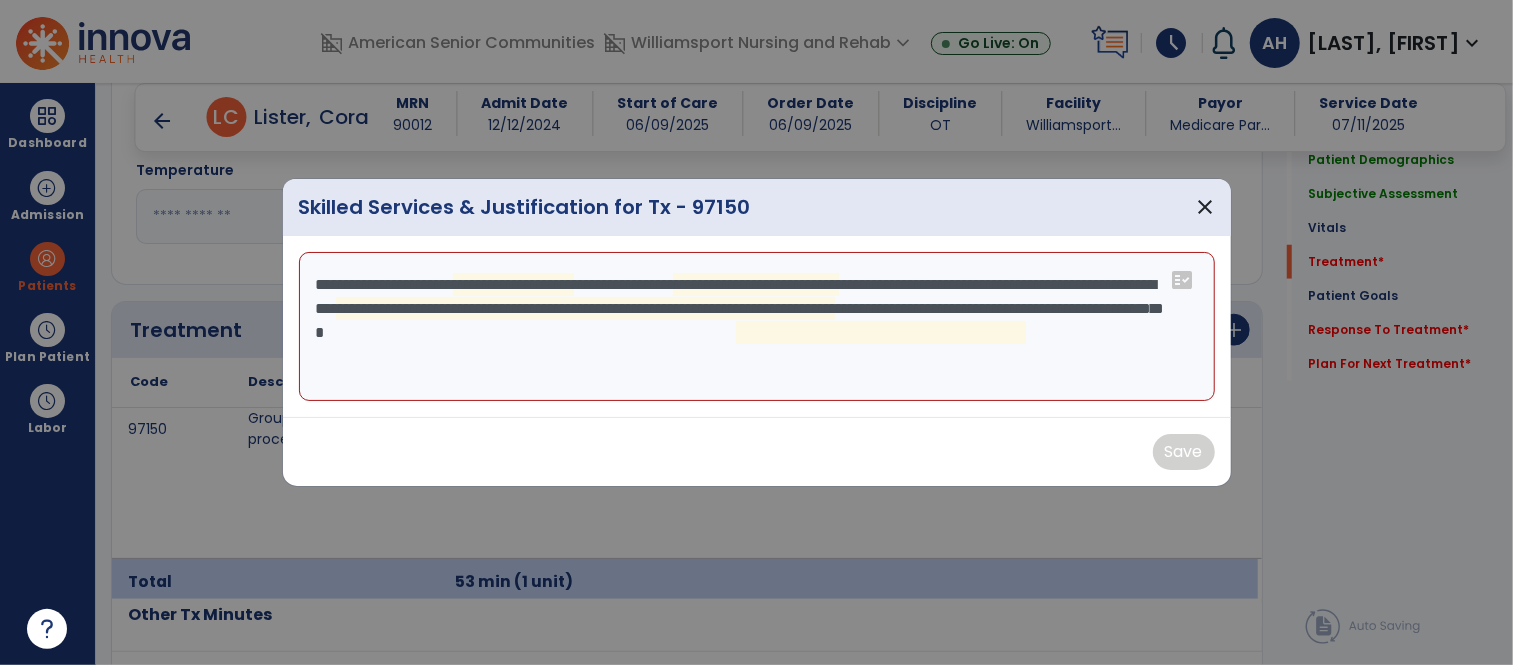 click on "**********" at bounding box center (757, 327) 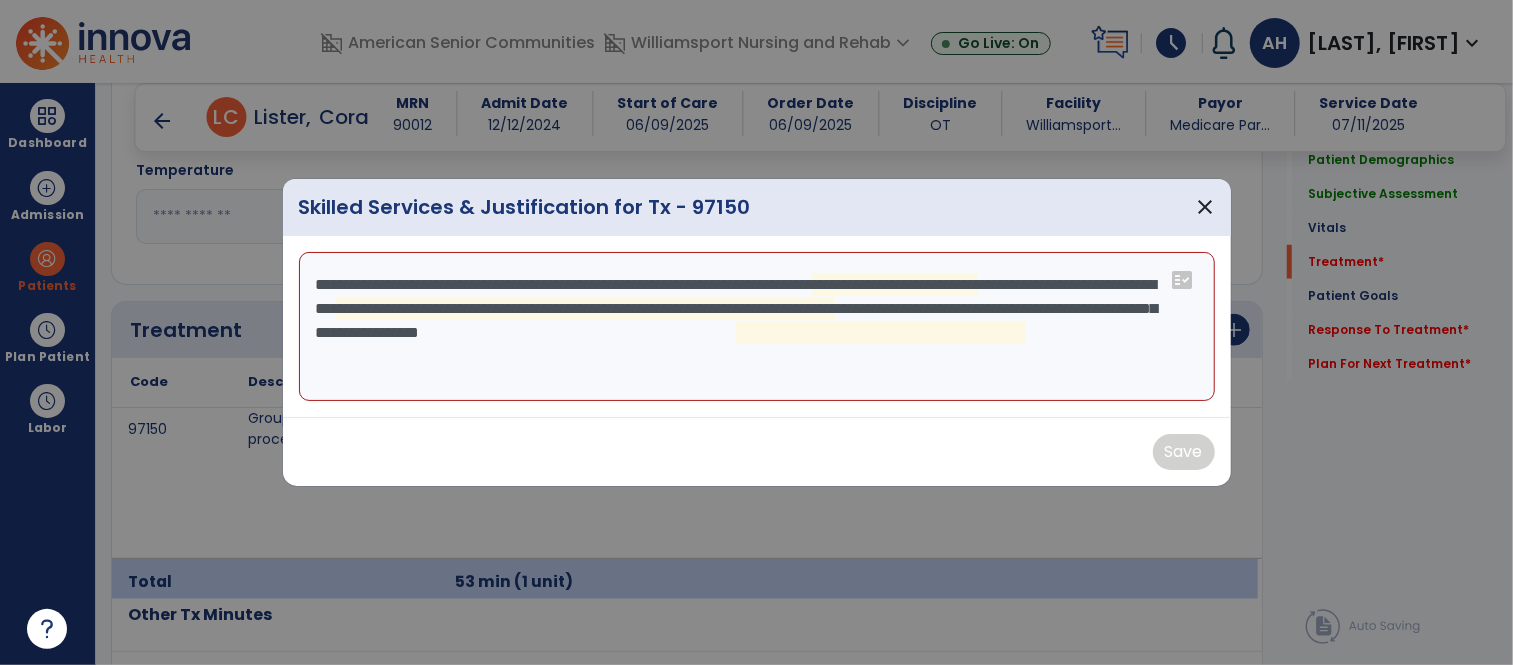 click on "**********" at bounding box center [757, 327] 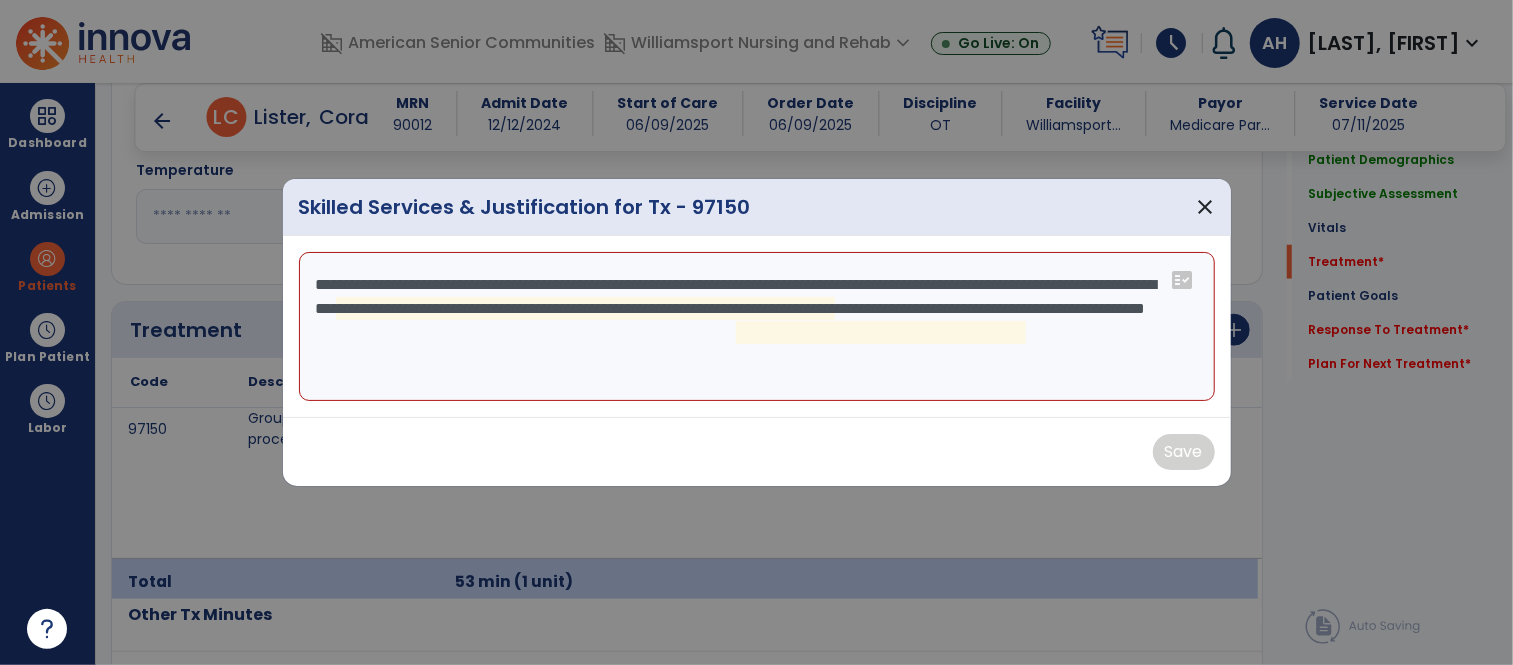 click on "**********" at bounding box center [757, 327] 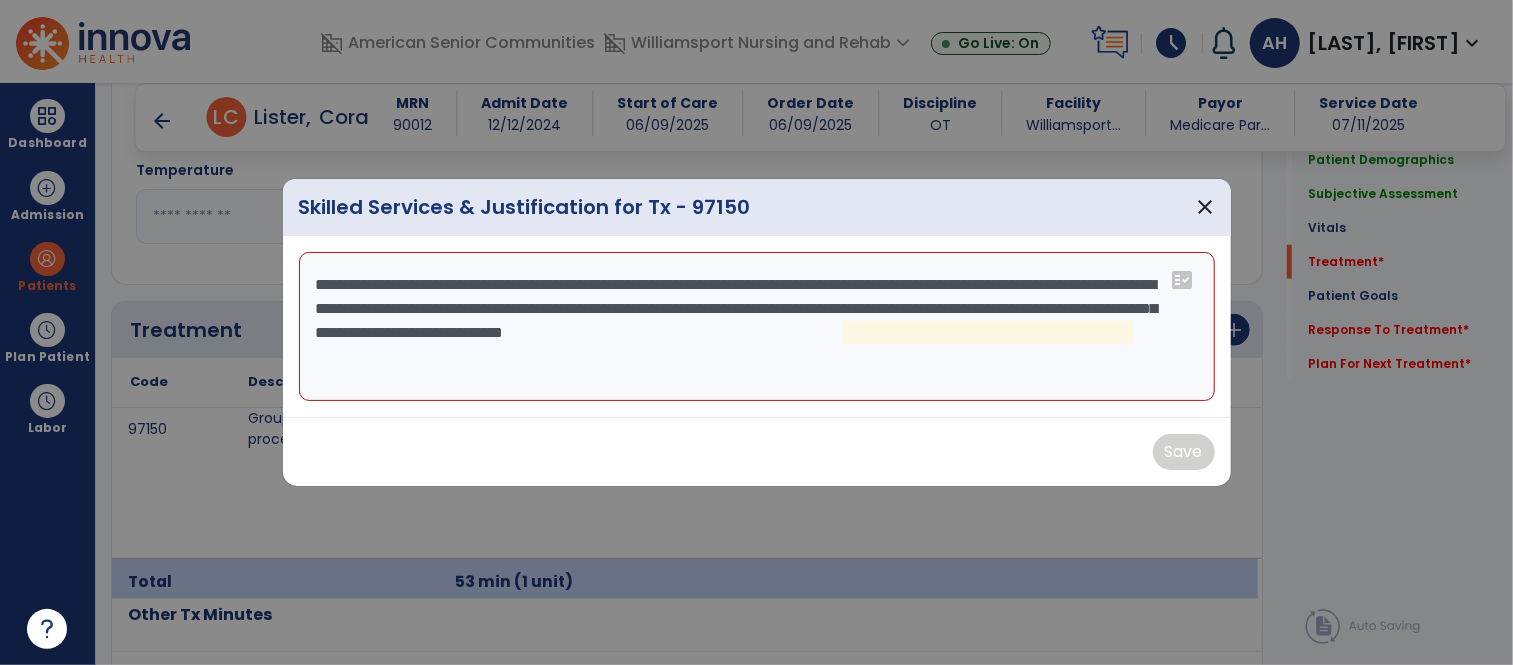click on "**********" at bounding box center (757, 327) 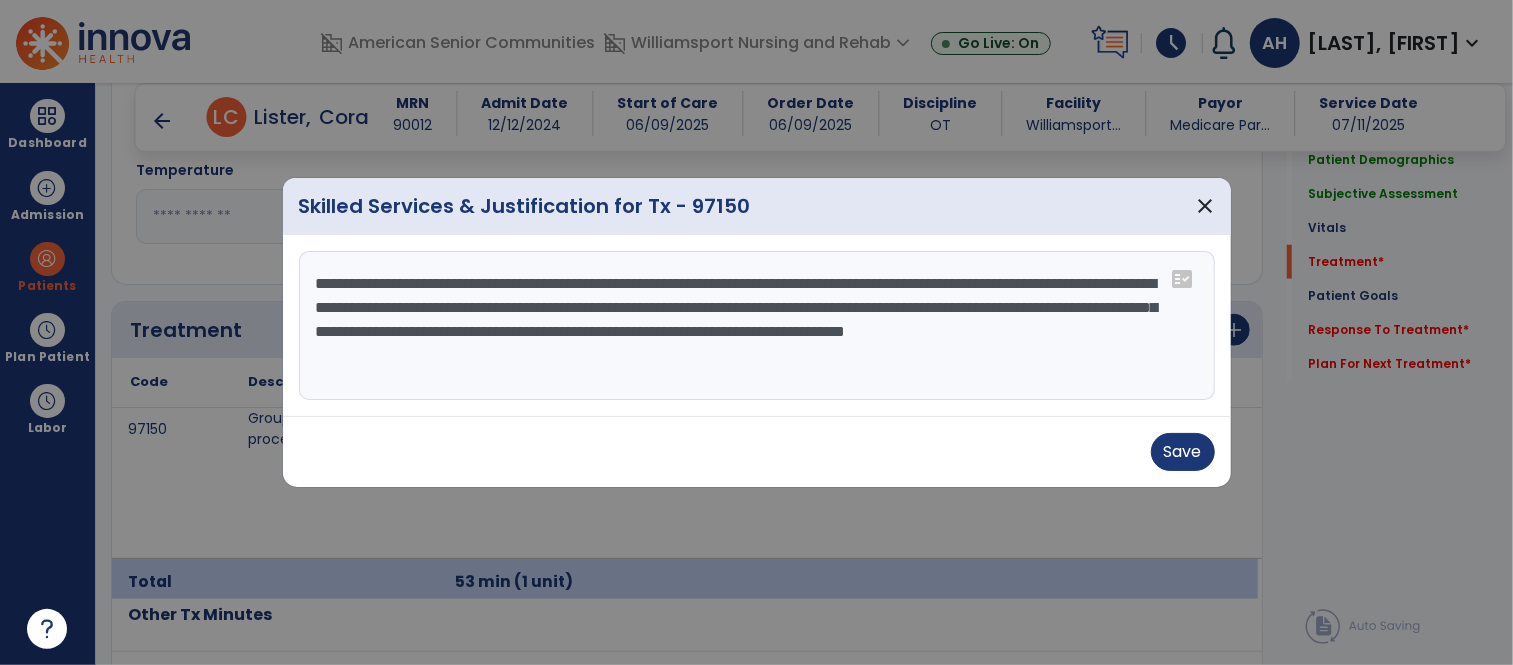 click on "**********" at bounding box center [757, 326] 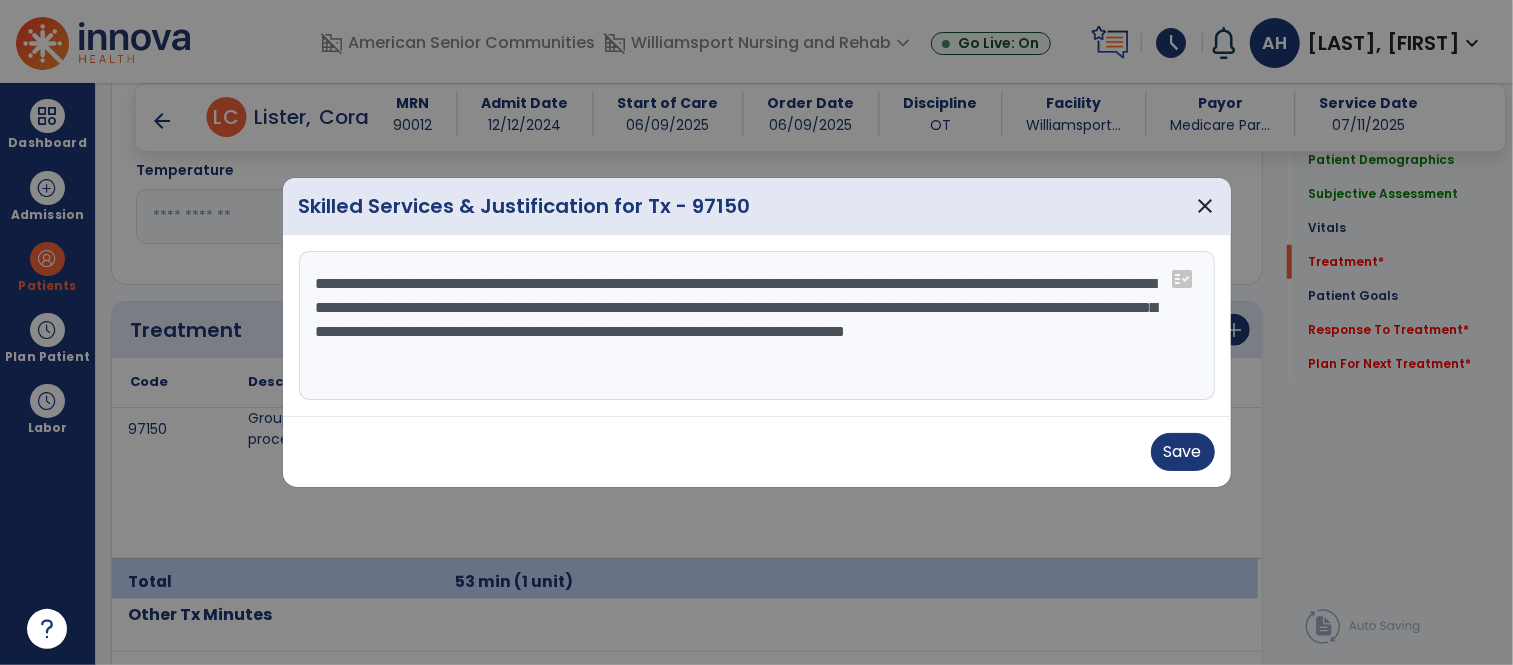 click on "**********" at bounding box center [757, 326] 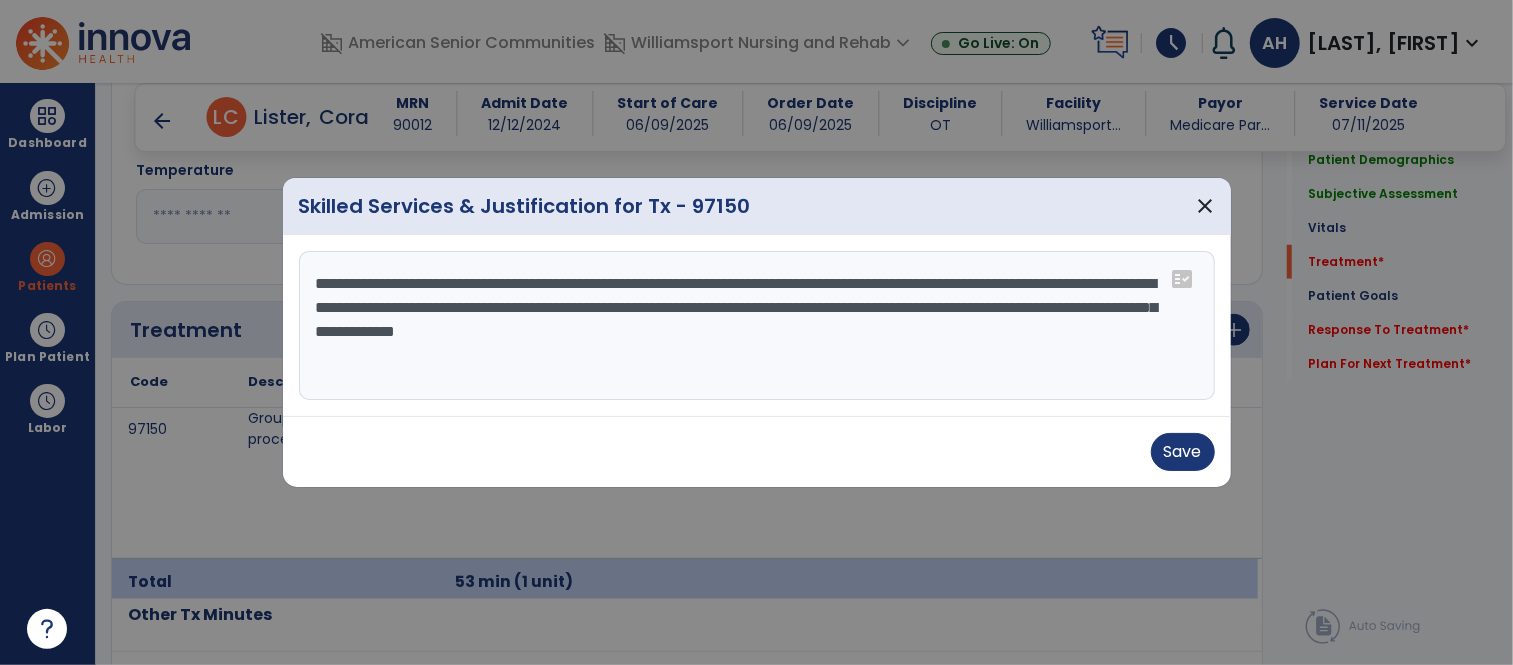 click on "**********" at bounding box center (757, 326) 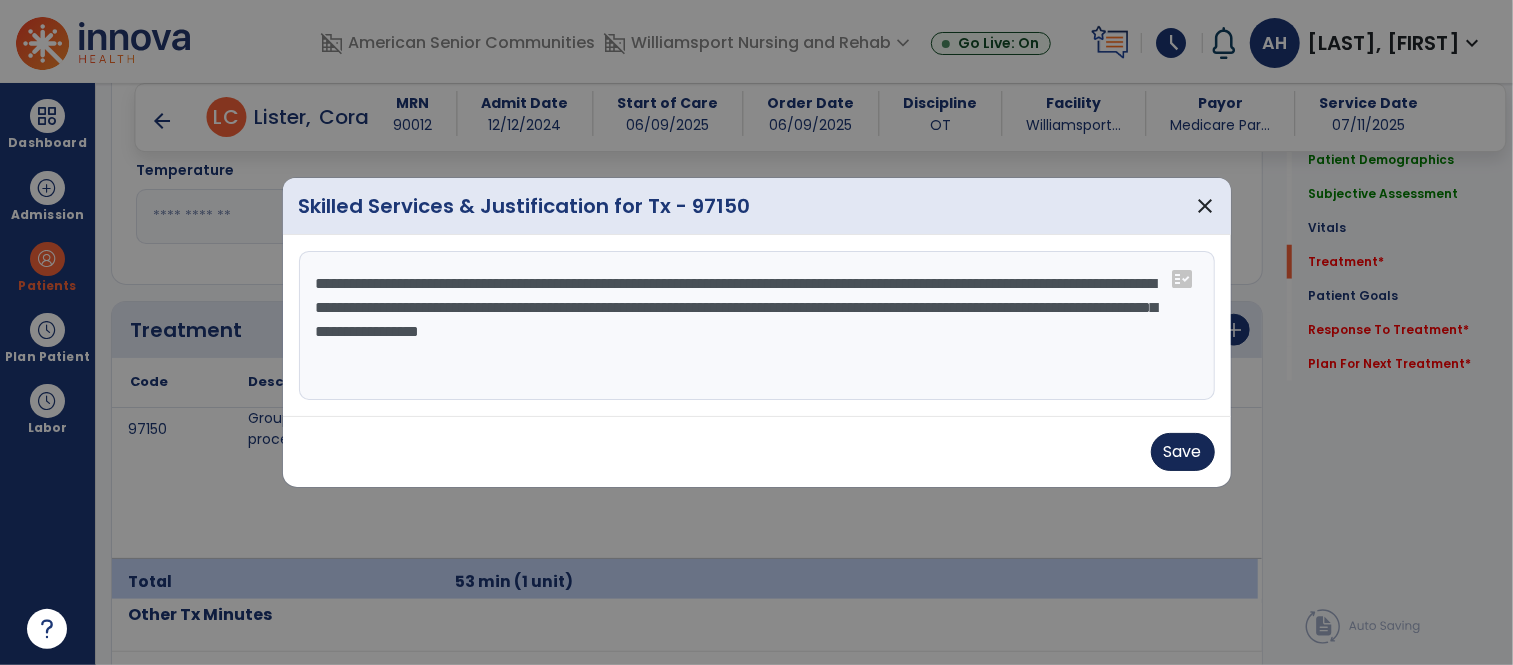 type on "**********" 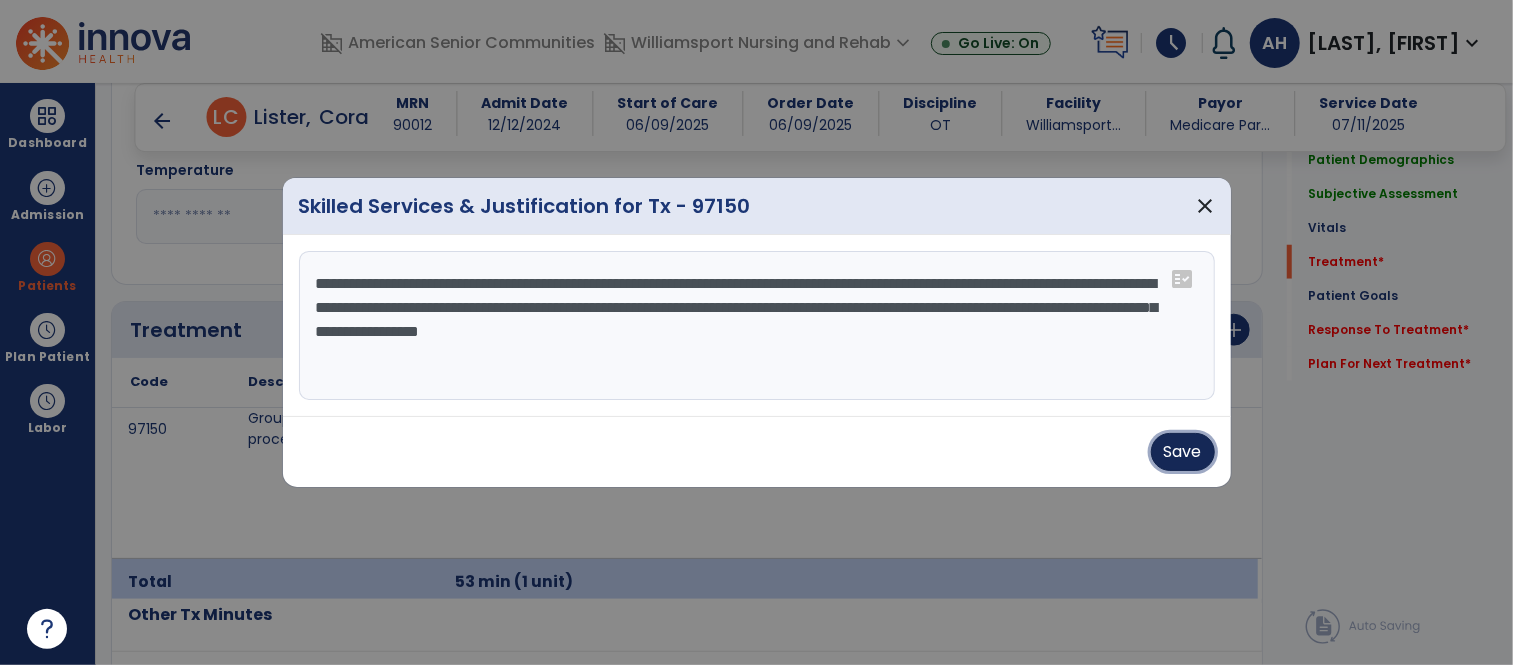 click on "Save" at bounding box center (1183, 452) 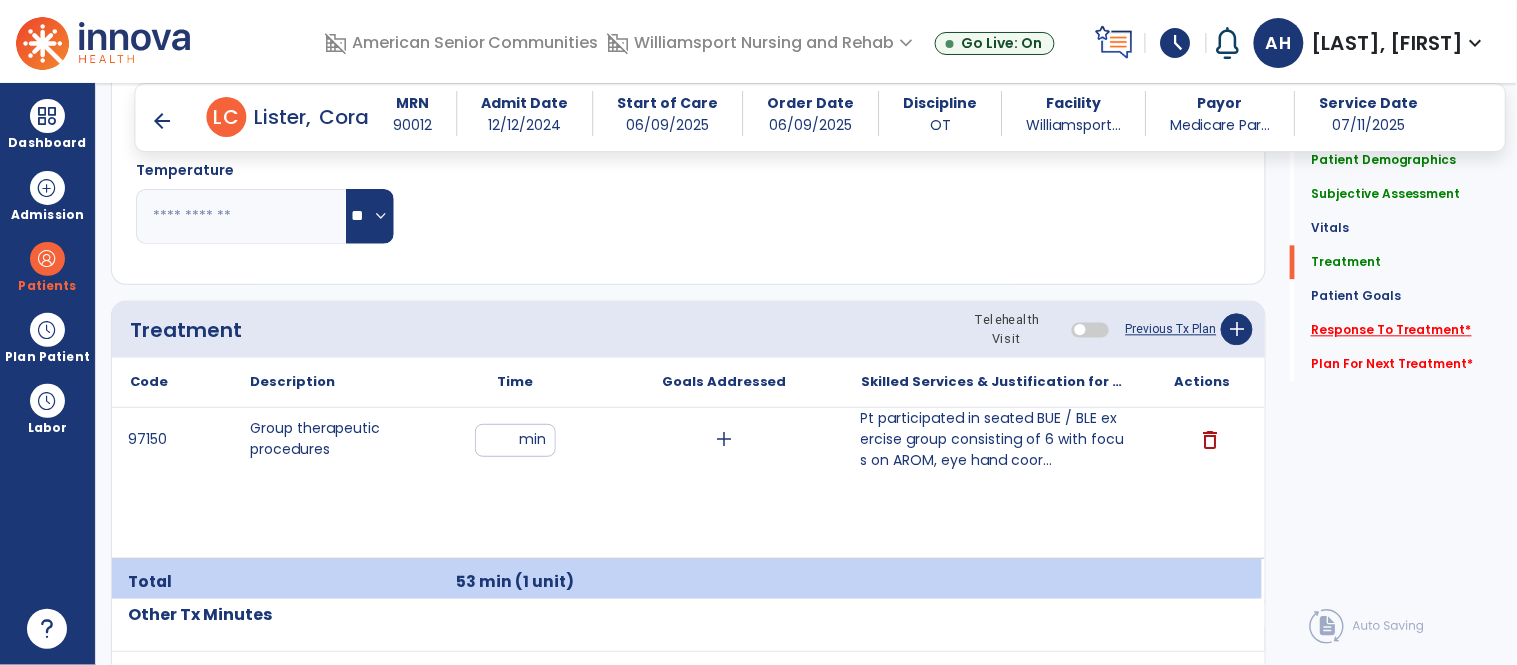 click on "Response To Treatment   *" 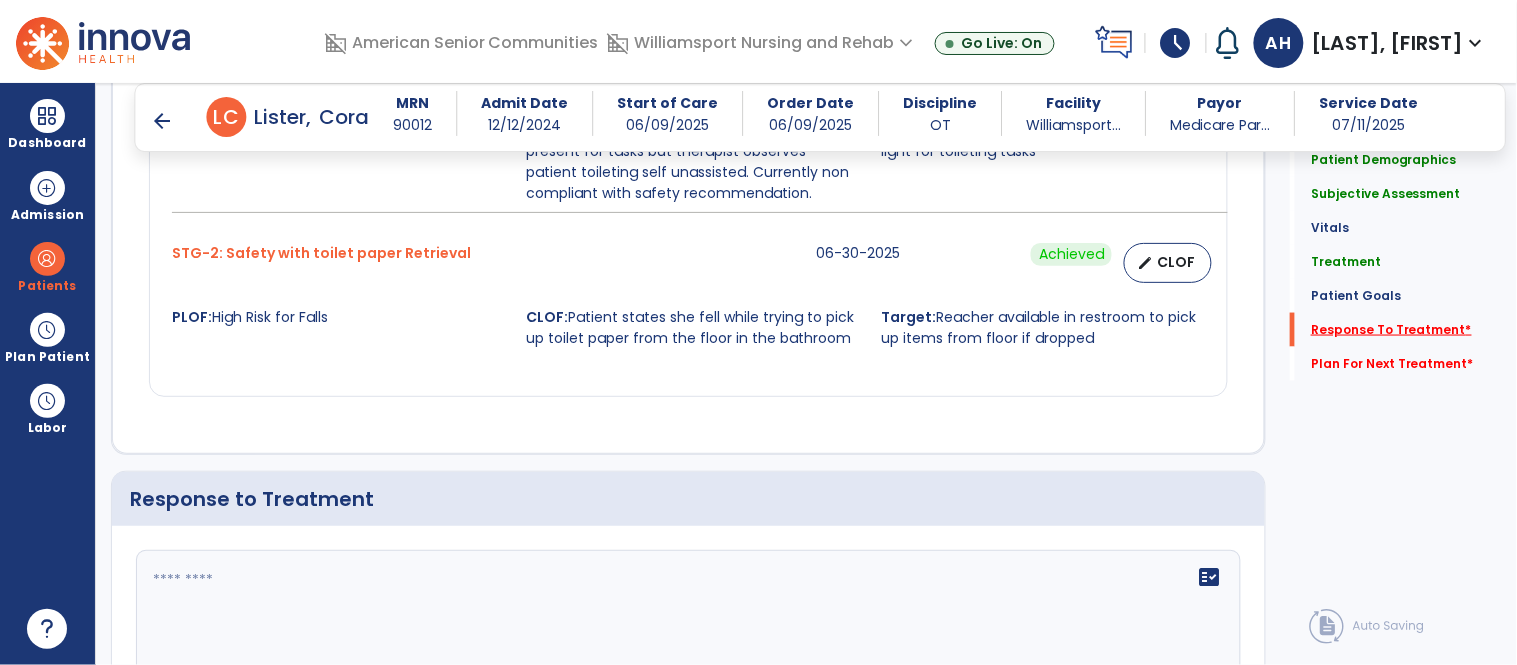 scroll, scrollTop: 2830, scrollLeft: 0, axis: vertical 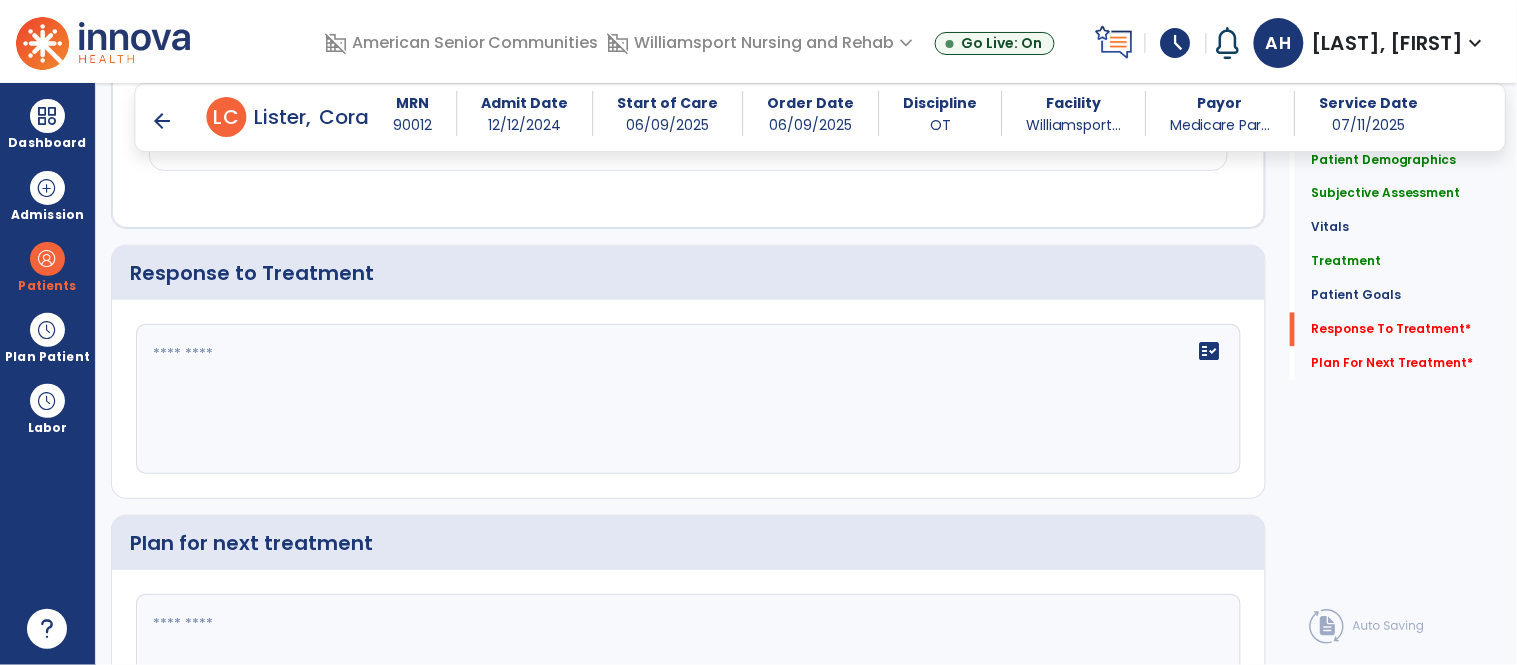 click 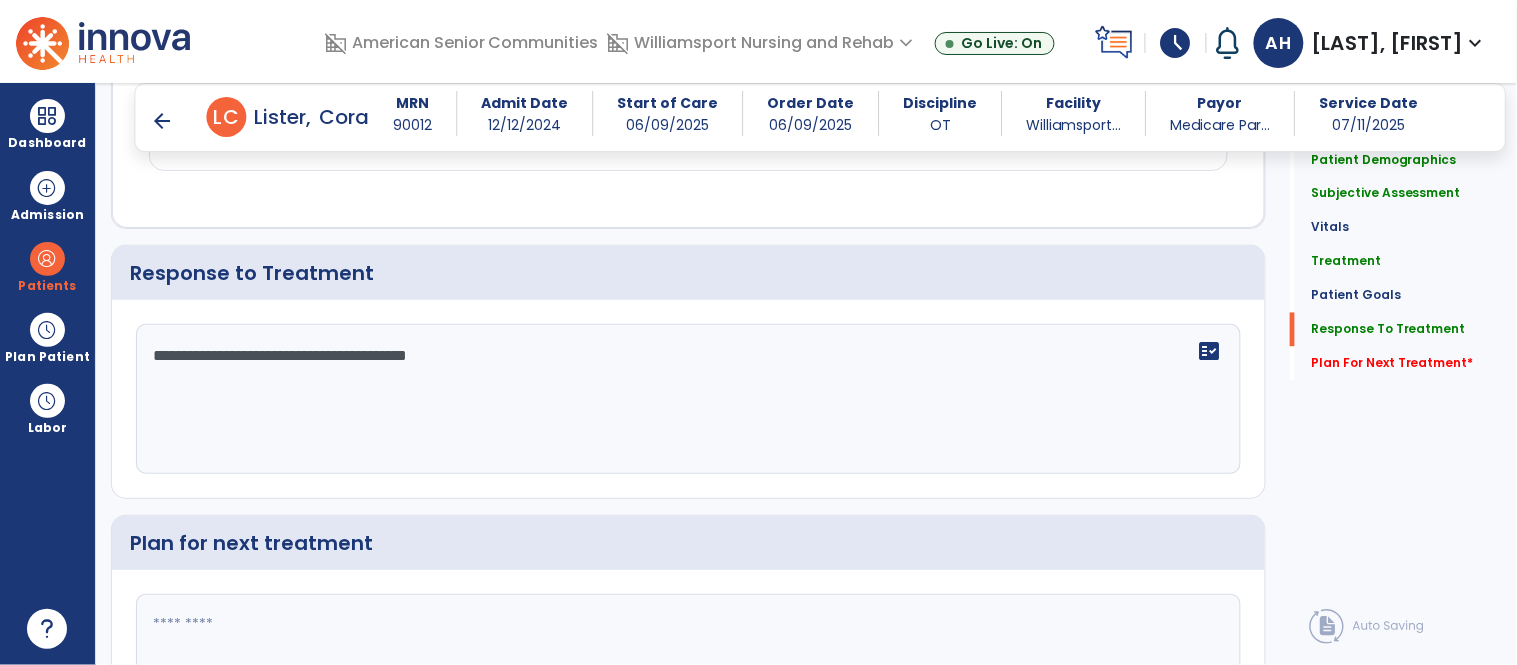 scroll, scrollTop: 3002, scrollLeft: 0, axis: vertical 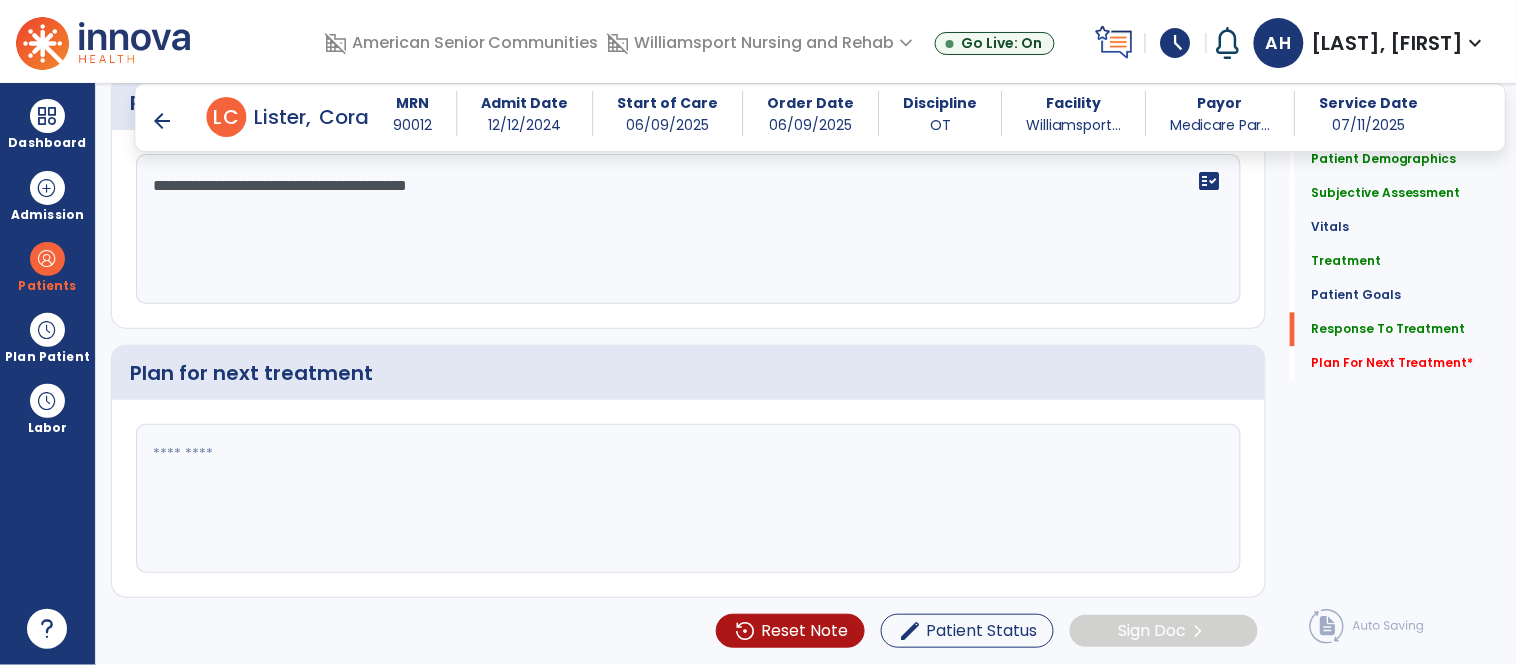 type on "**********" 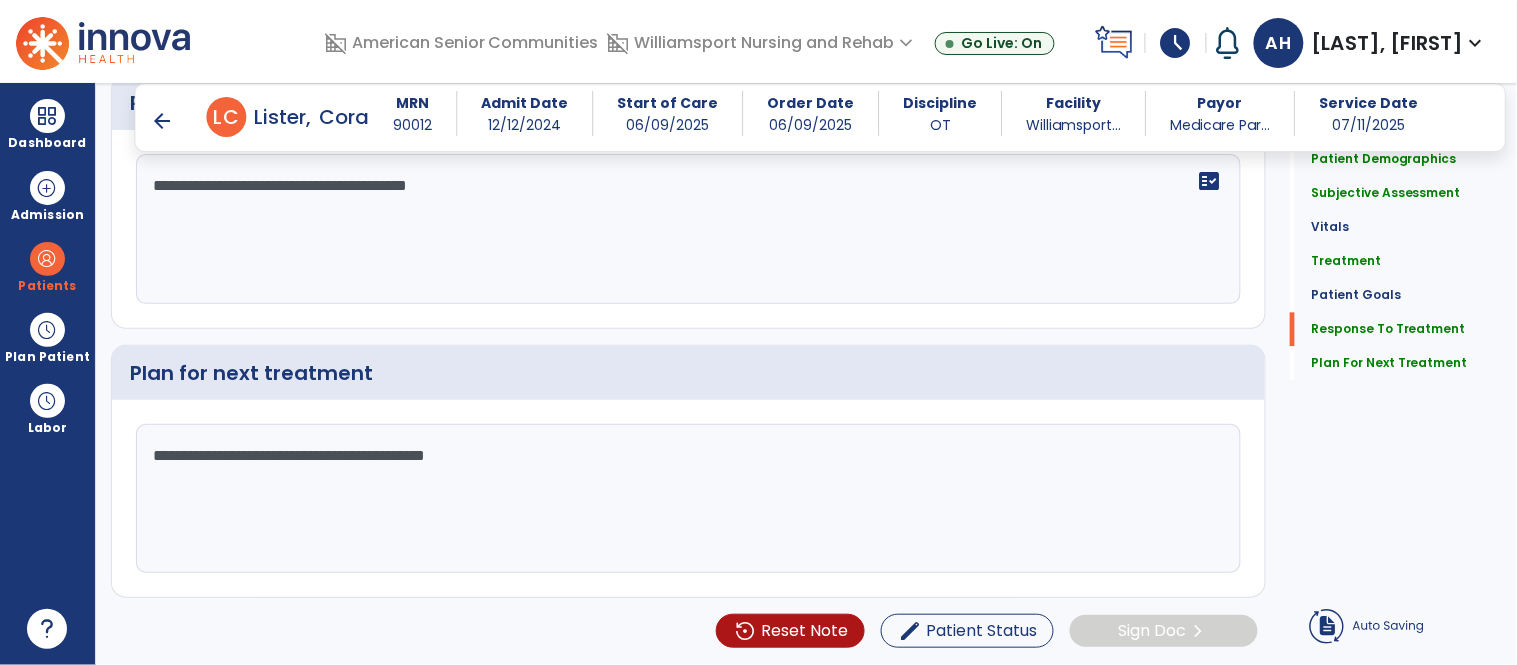 click on "**********" 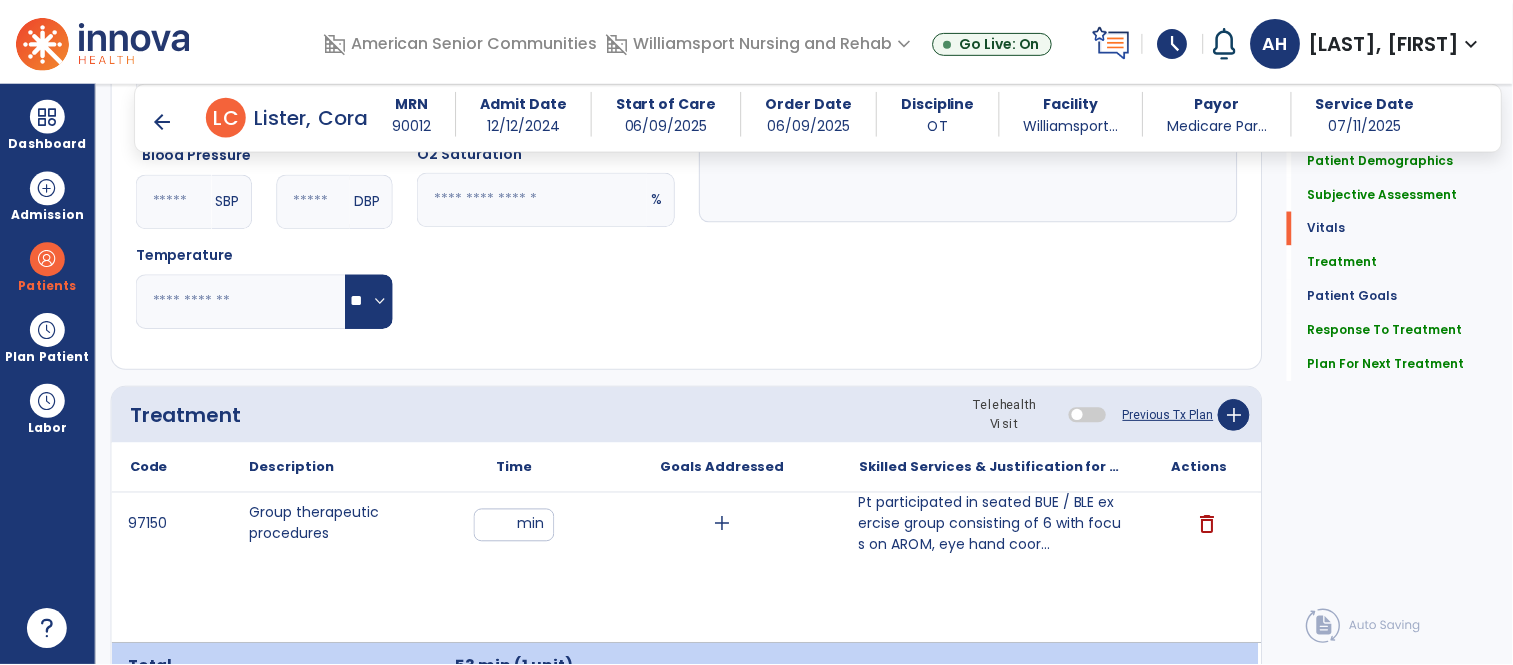 scroll, scrollTop: 971, scrollLeft: 0, axis: vertical 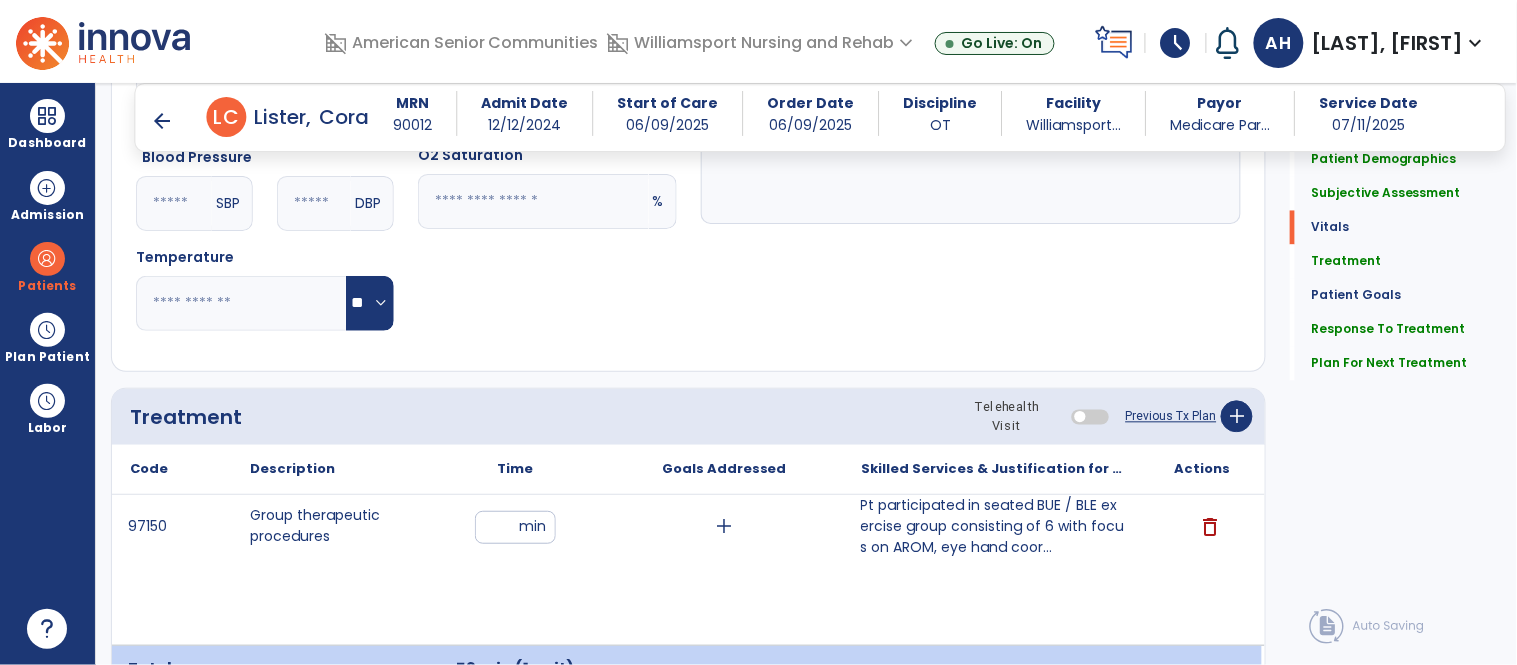 type on "**********" 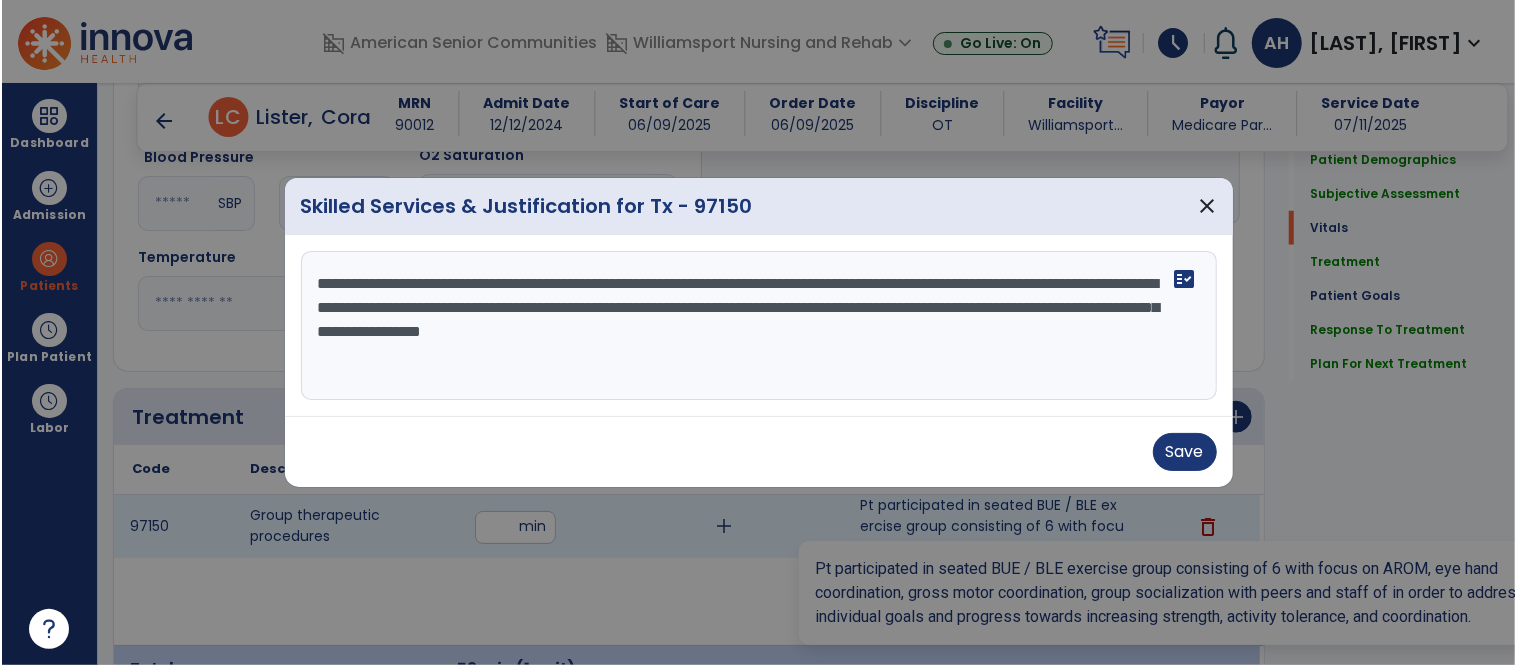 scroll, scrollTop: 971, scrollLeft: 0, axis: vertical 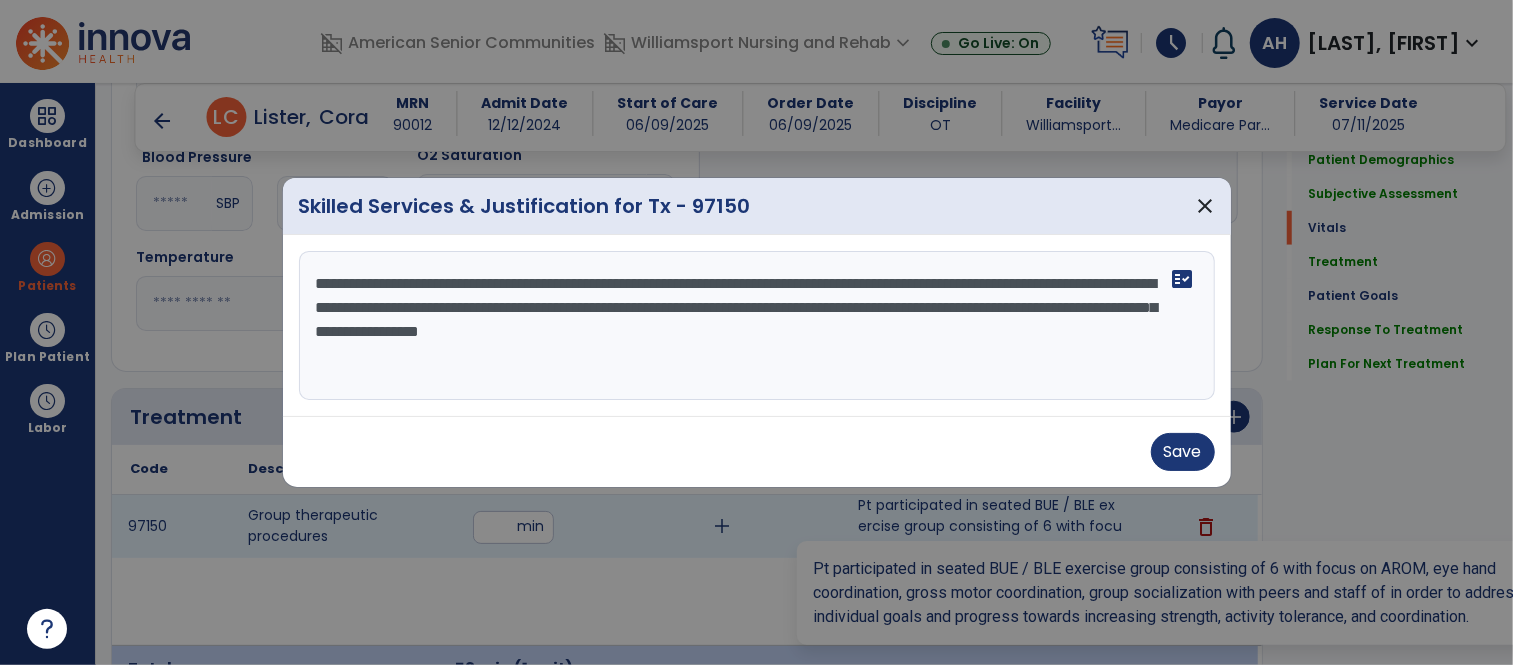 click on "**********" at bounding box center [757, 326] 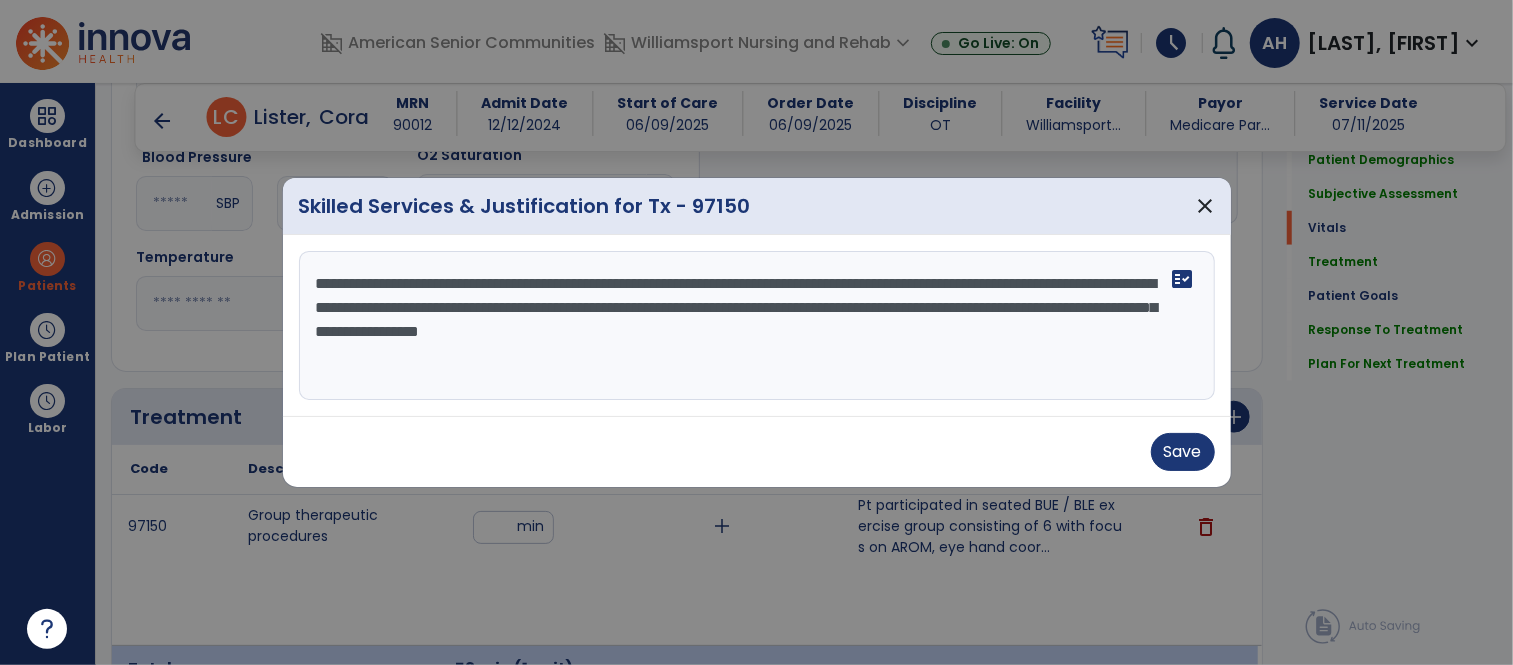 click on "**********" at bounding box center (757, 326) 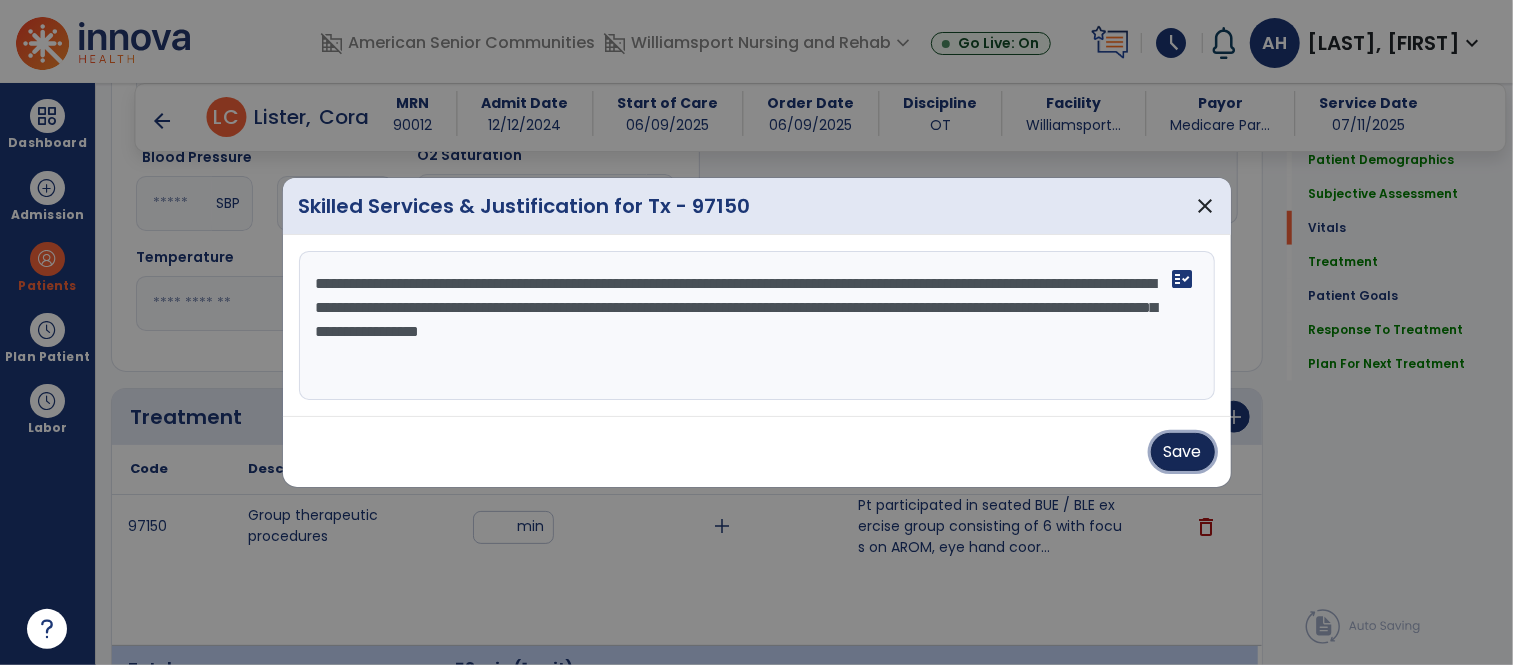 click on "Save" at bounding box center (1183, 452) 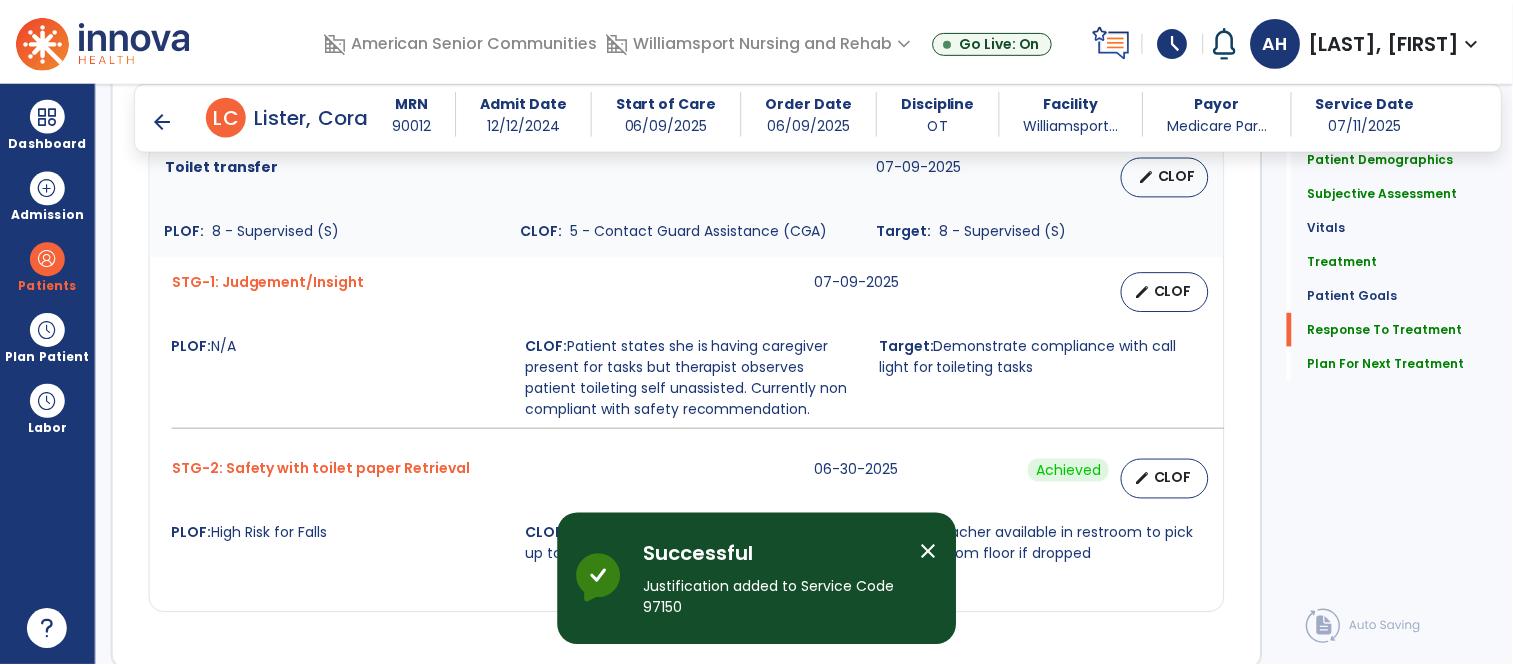 scroll, scrollTop: 3002, scrollLeft: 0, axis: vertical 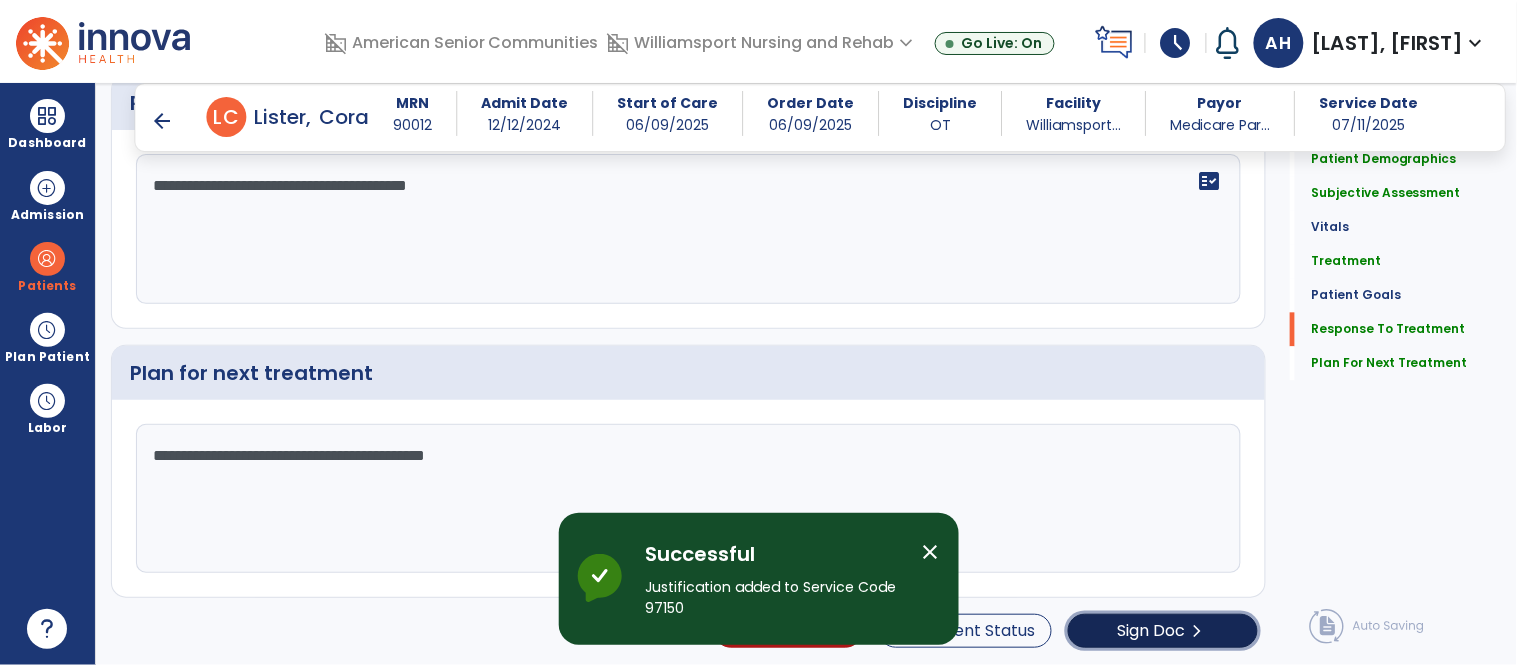 click on "Sign Doc  chevron_right" 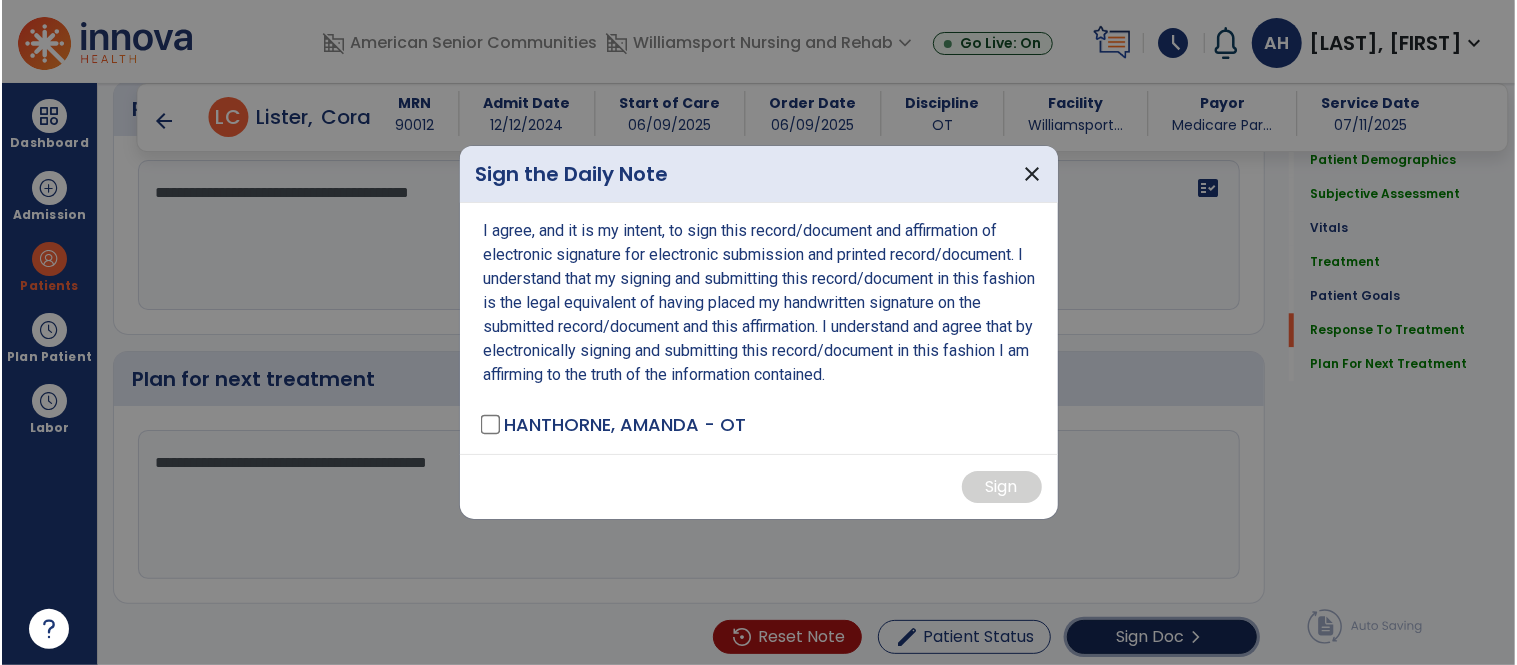 scroll, scrollTop: 3002, scrollLeft: 0, axis: vertical 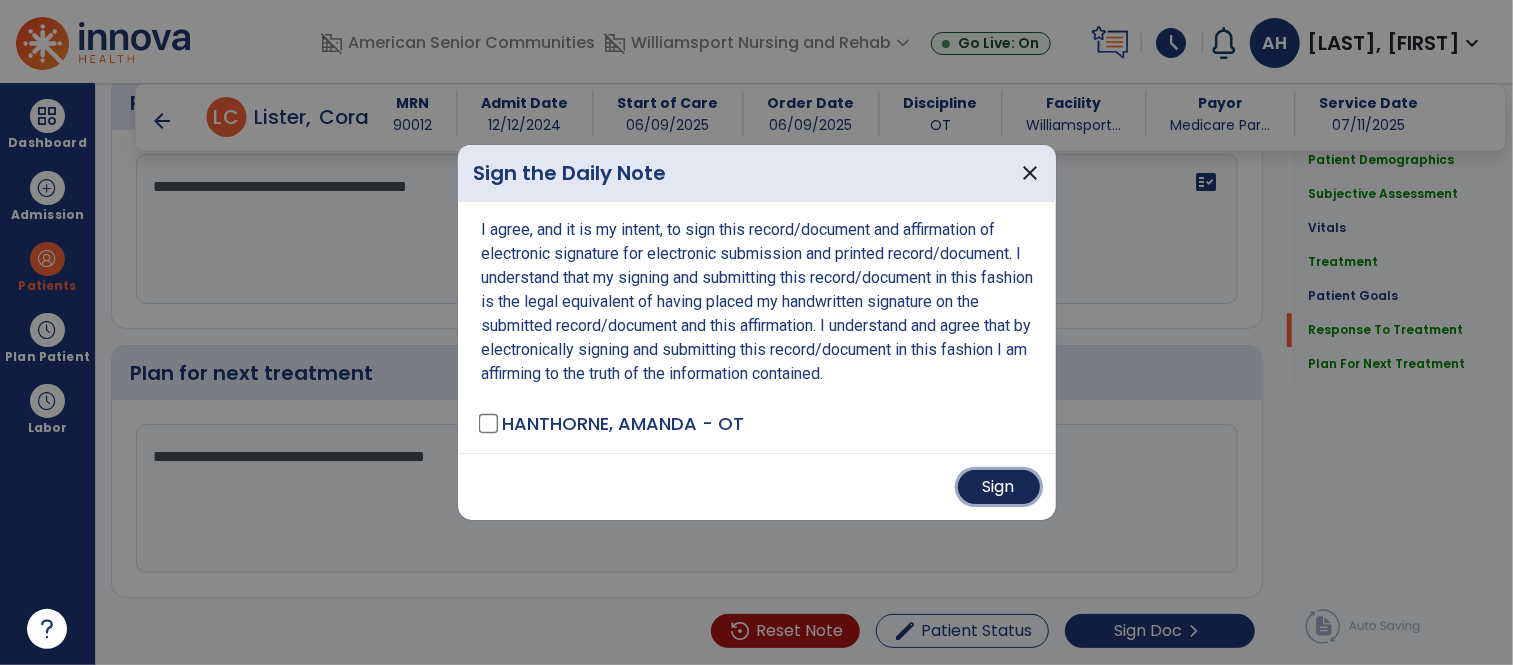 click on "Sign" at bounding box center (999, 487) 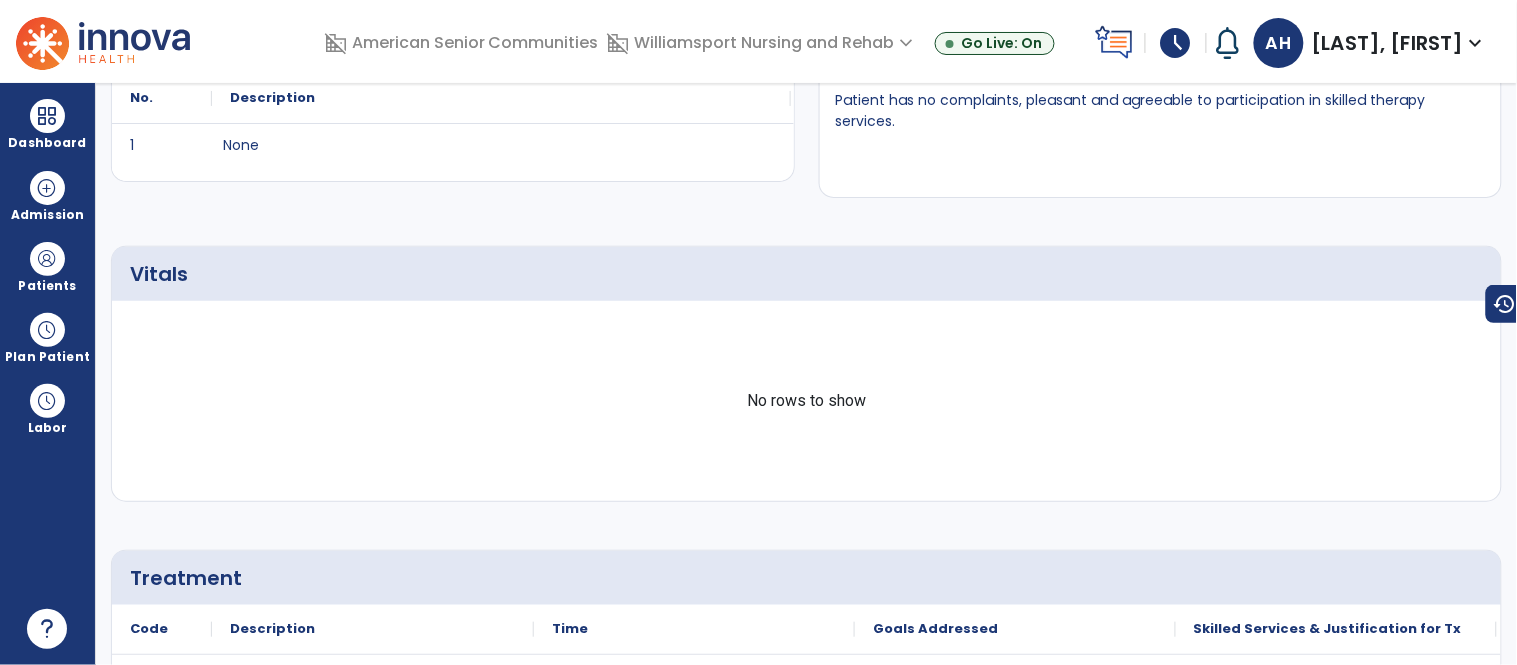 scroll, scrollTop: 0, scrollLeft: 0, axis: both 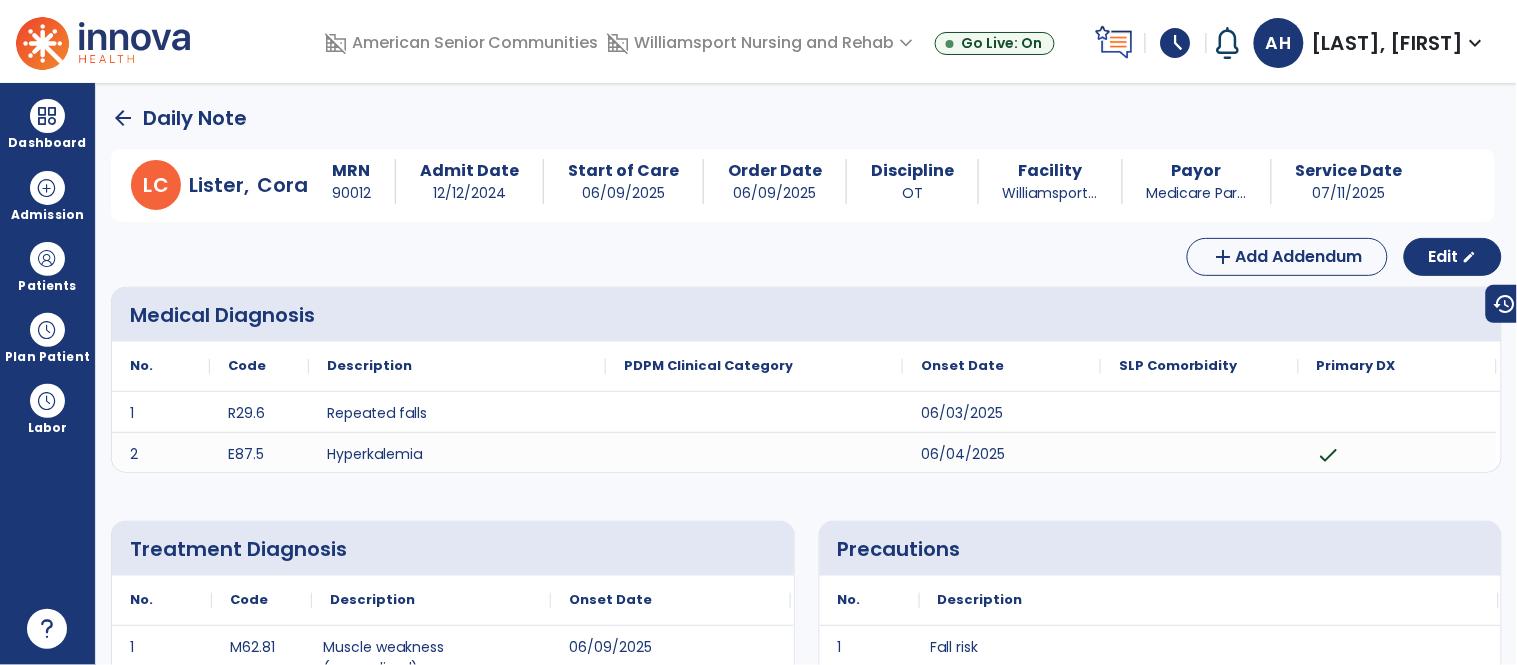 click on "arrow_back" 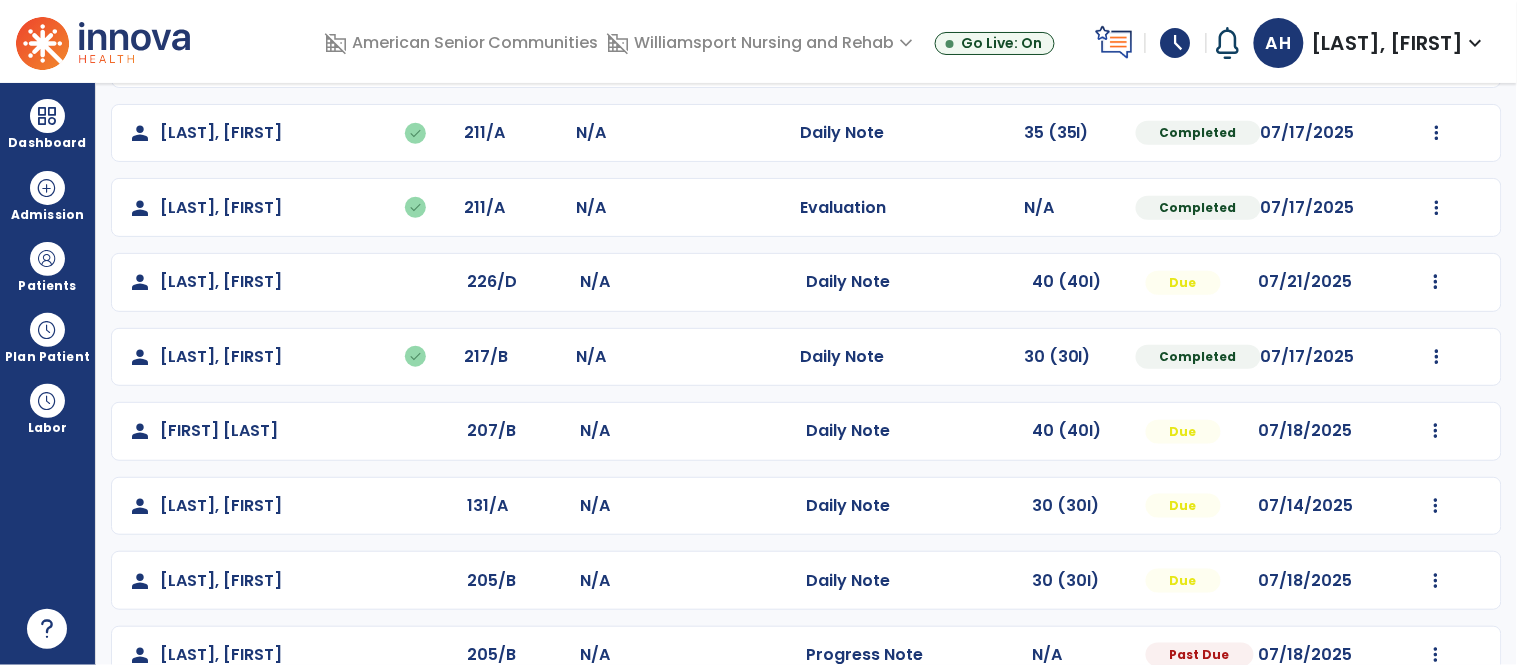 scroll, scrollTop: 391, scrollLeft: 0, axis: vertical 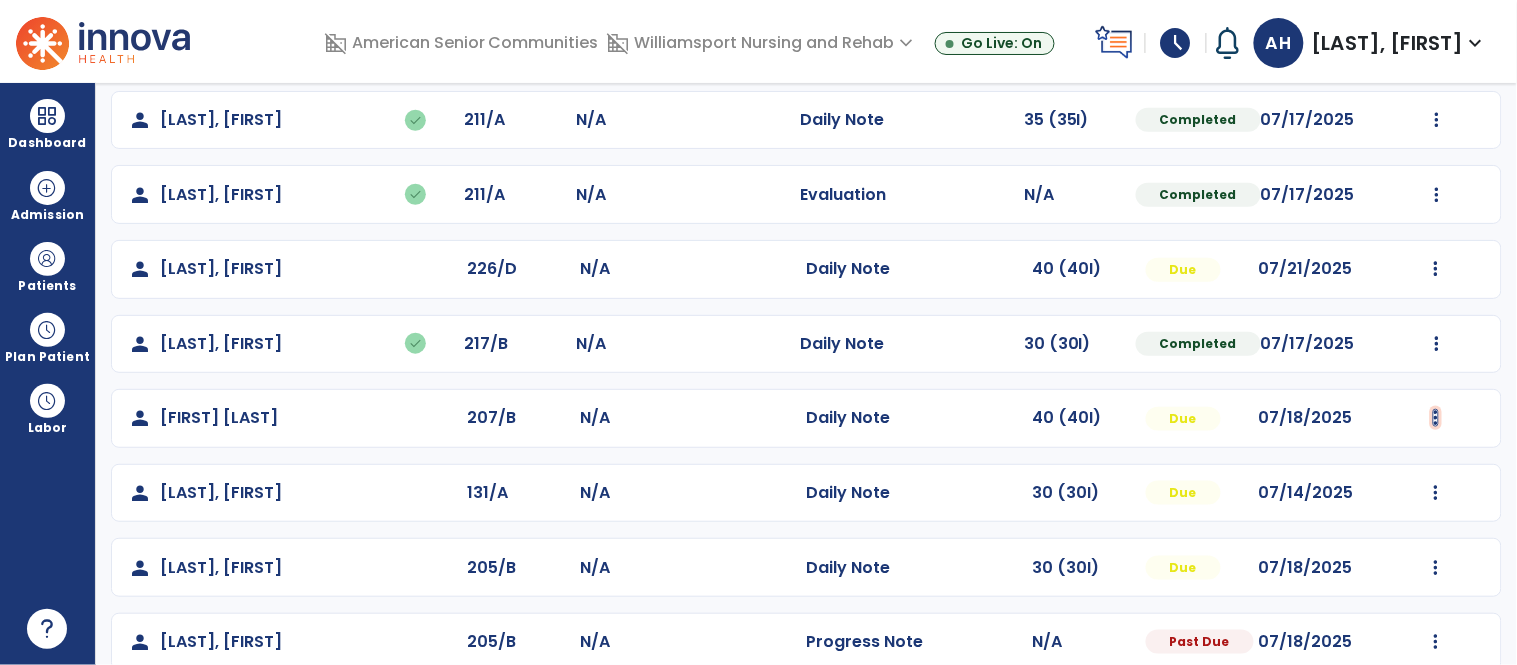 click at bounding box center [1436, -29] 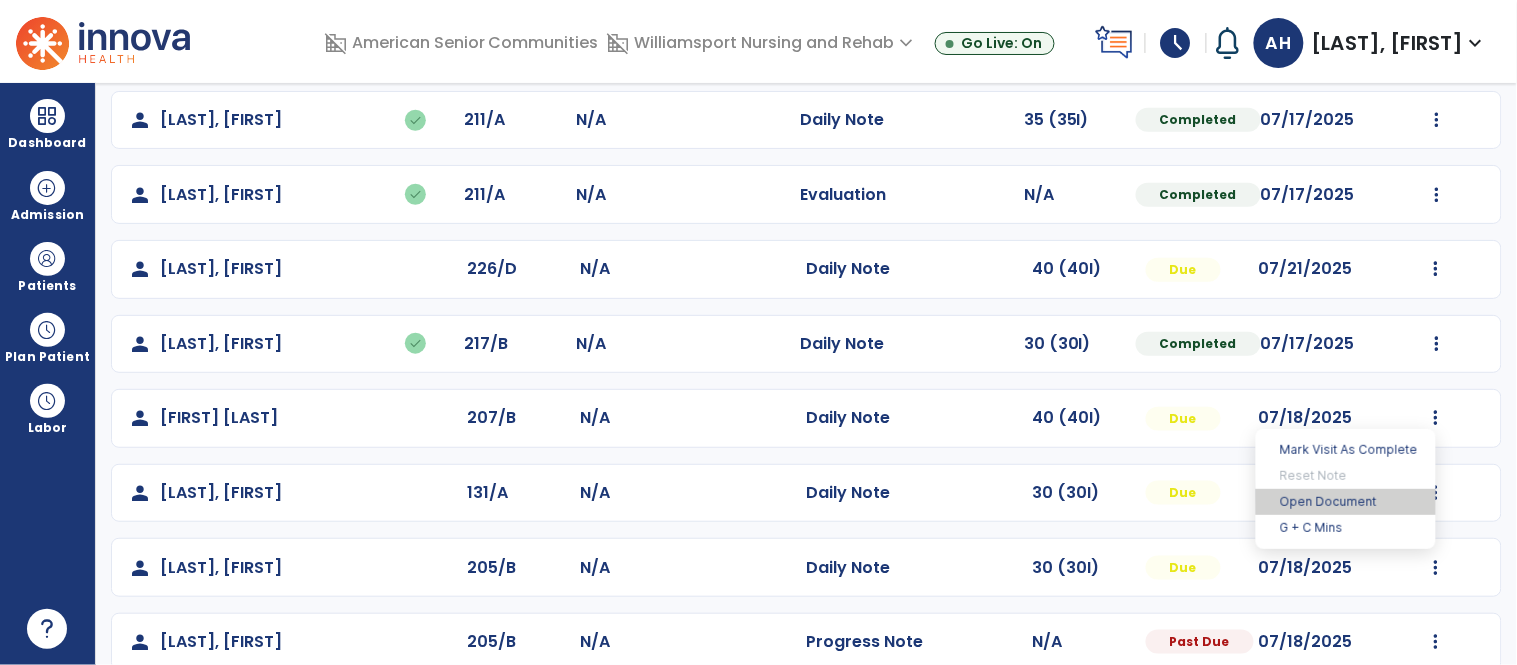 click on "Open Document" at bounding box center (1346, 502) 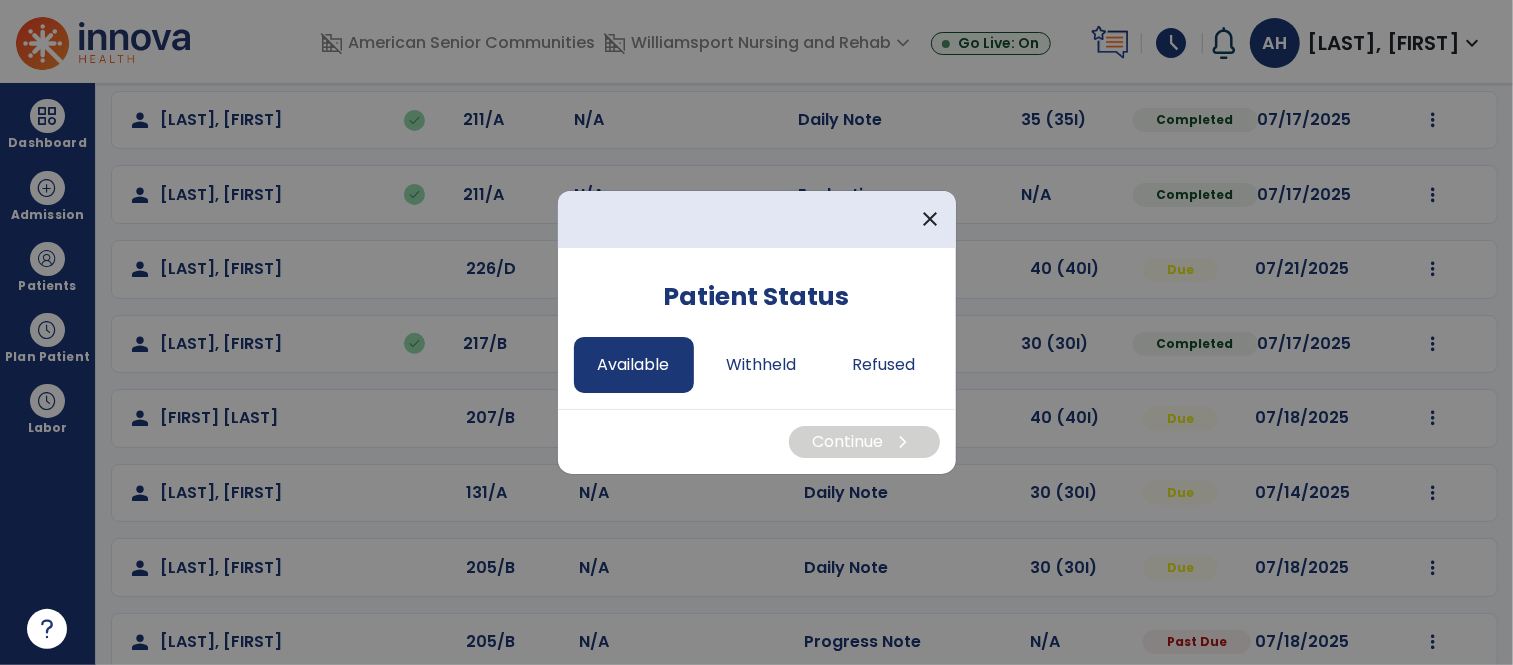 click on "Available" at bounding box center [634, 365] 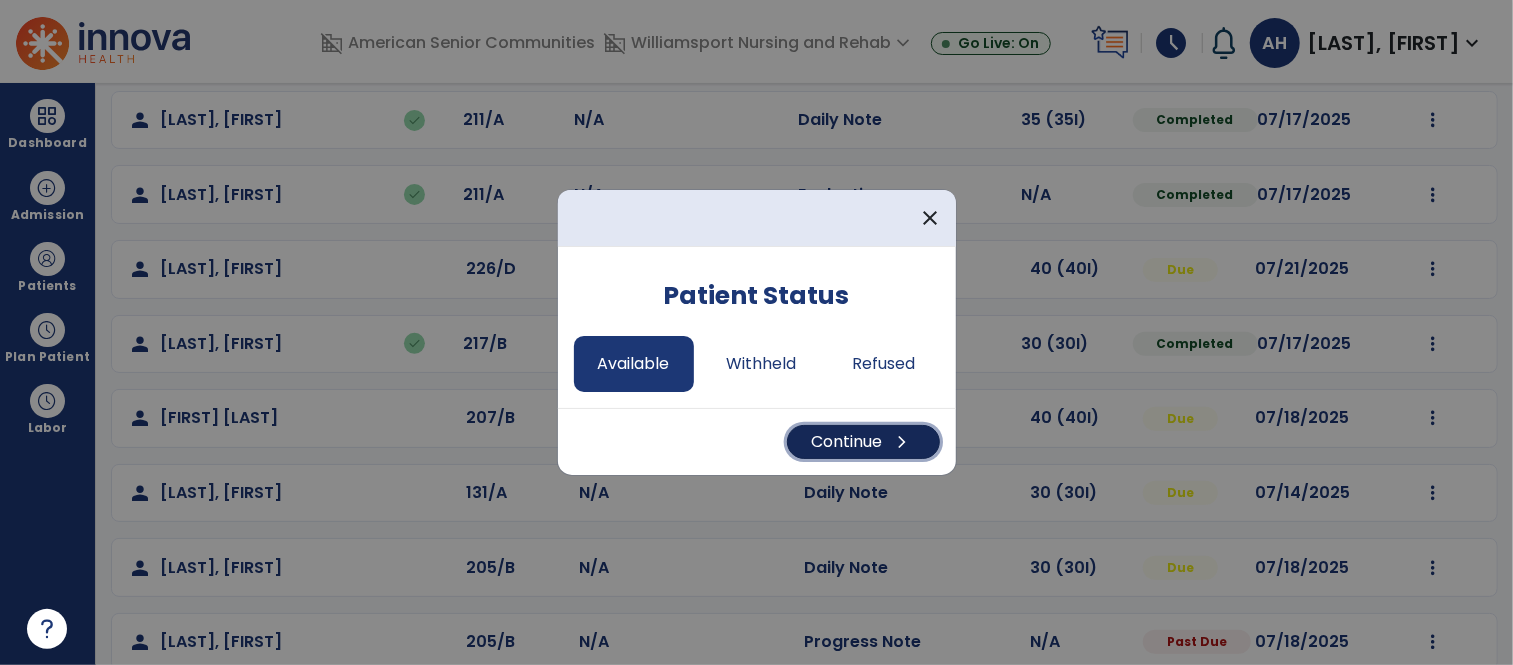 click on "chevron_right" at bounding box center [903, 442] 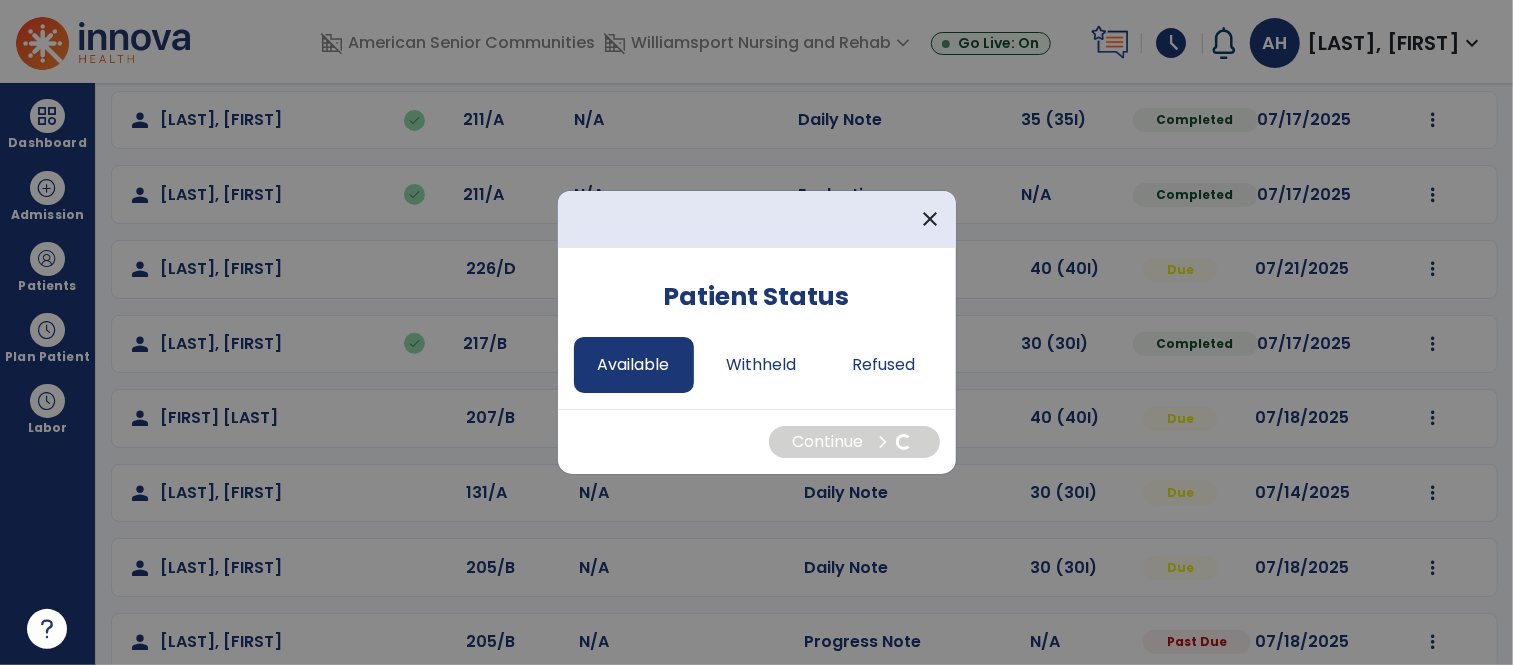 select on "*" 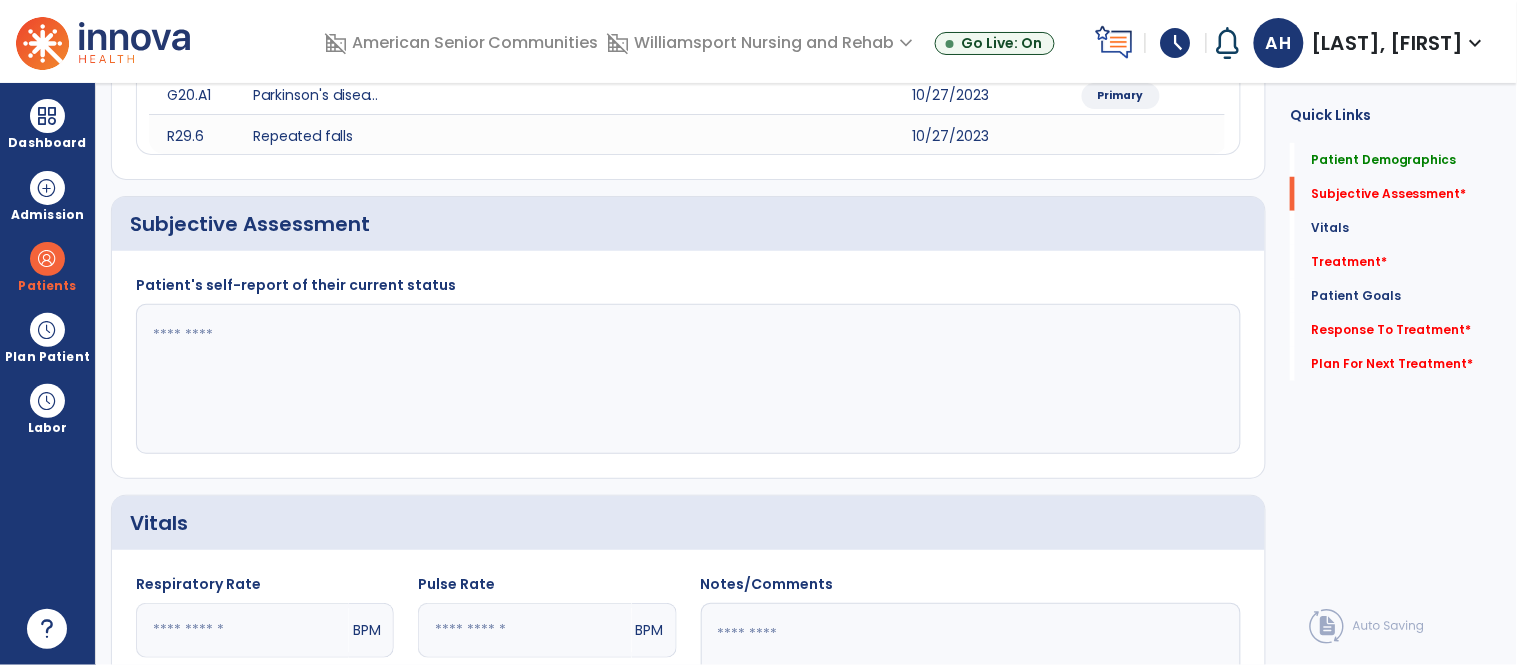 click 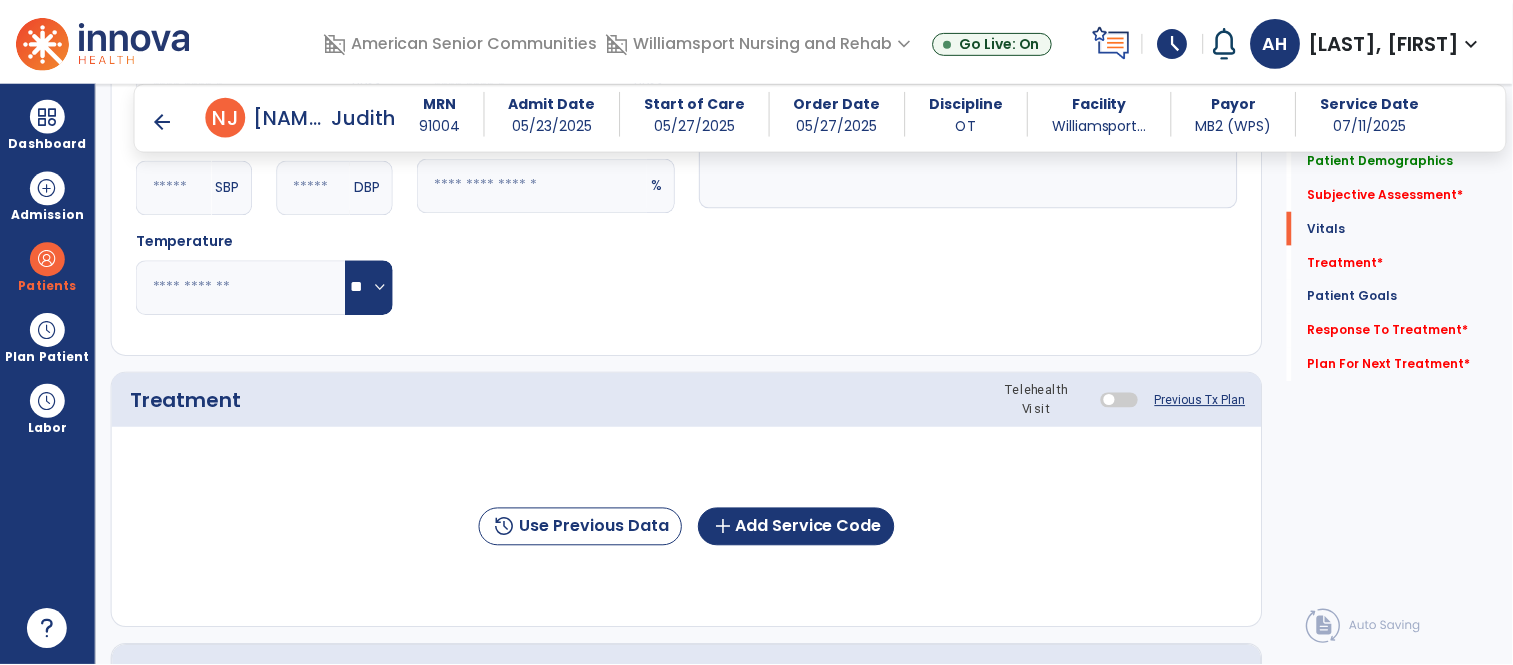 scroll, scrollTop: 915, scrollLeft: 0, axis: vertical 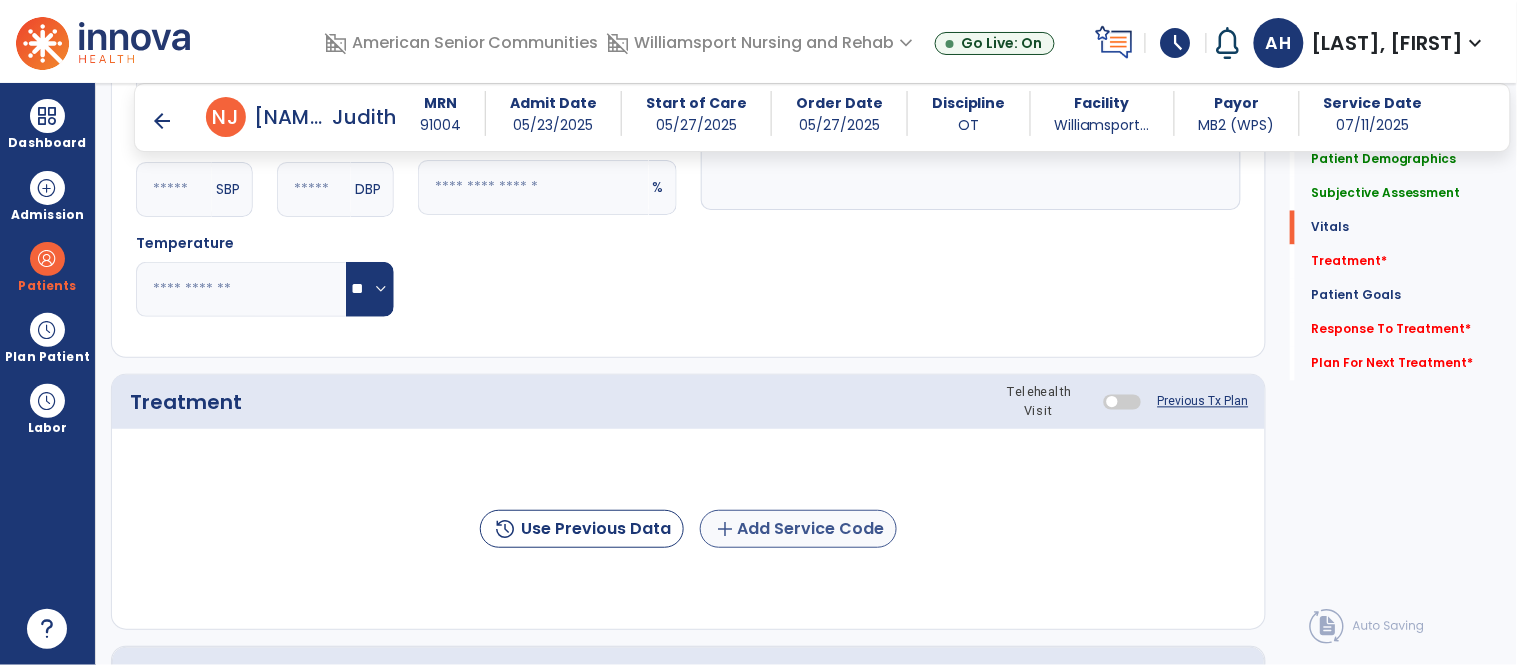 type on "**********" 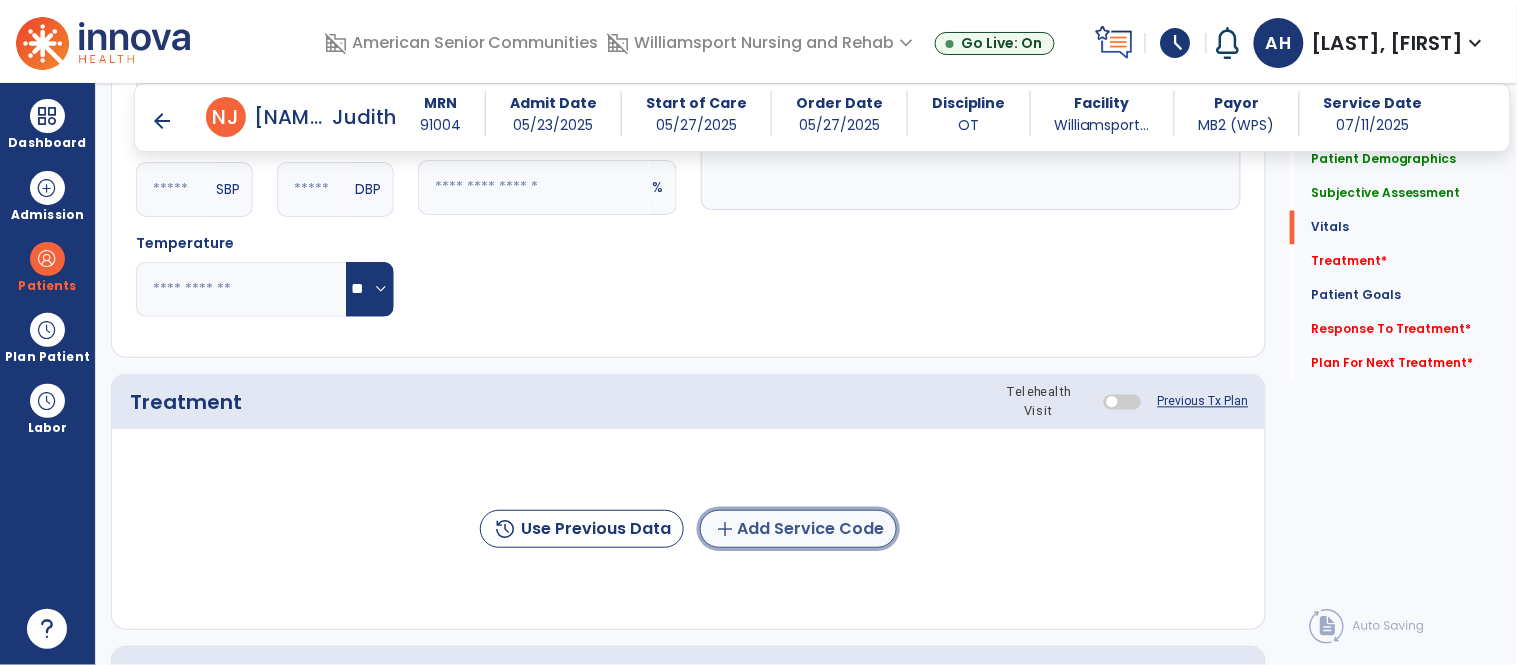 click on "add  Add Service Code" 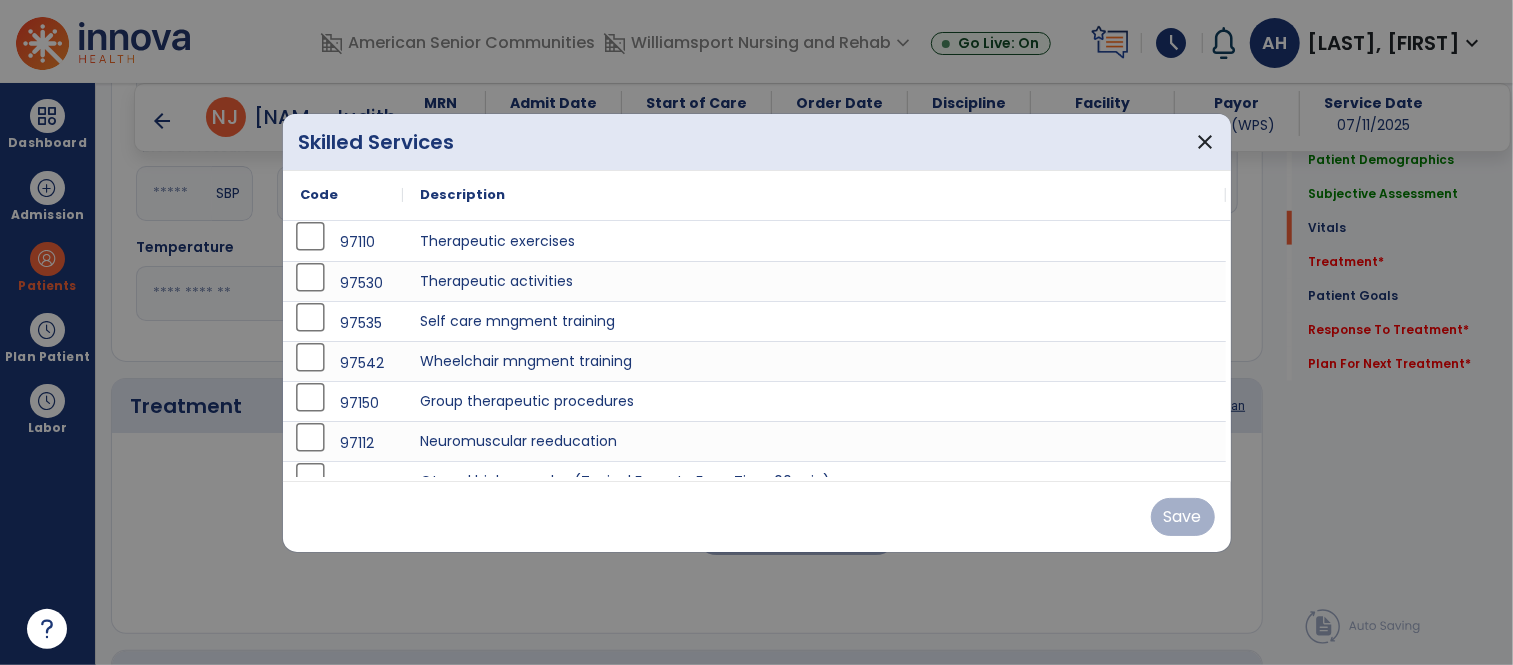 scroll, scrollTop: 915, scrollLeft: 0, axis: vertical 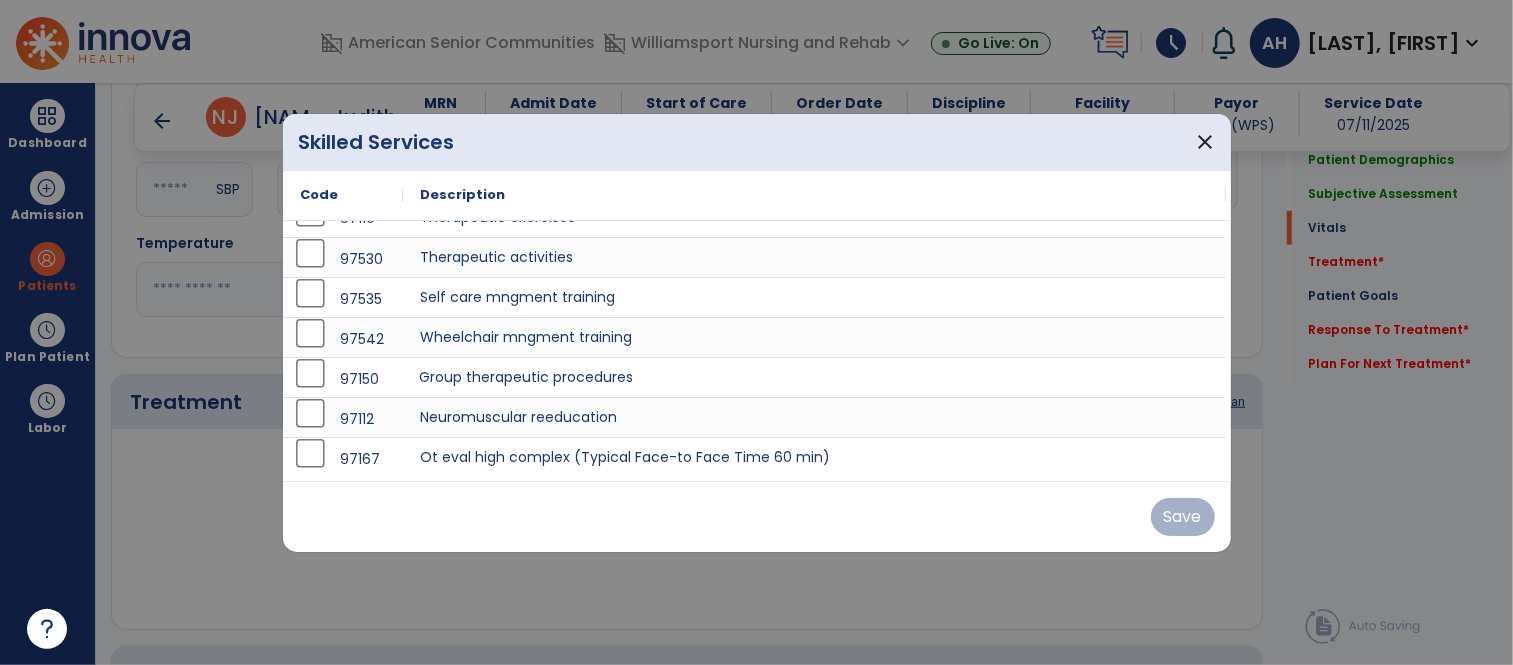 click on "Group therapeutic procedures" at bounding box center [815, 377] 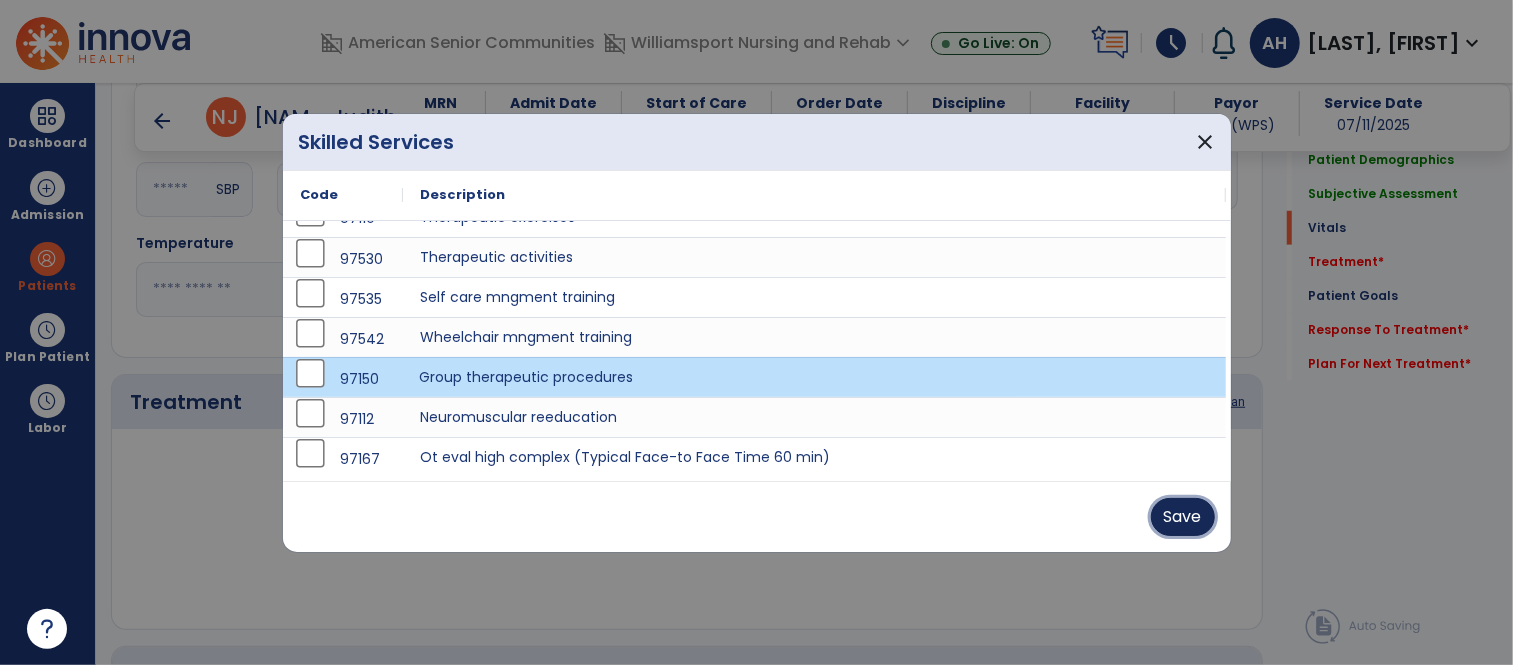 click on "Save" at bounding box center (1183, 517) 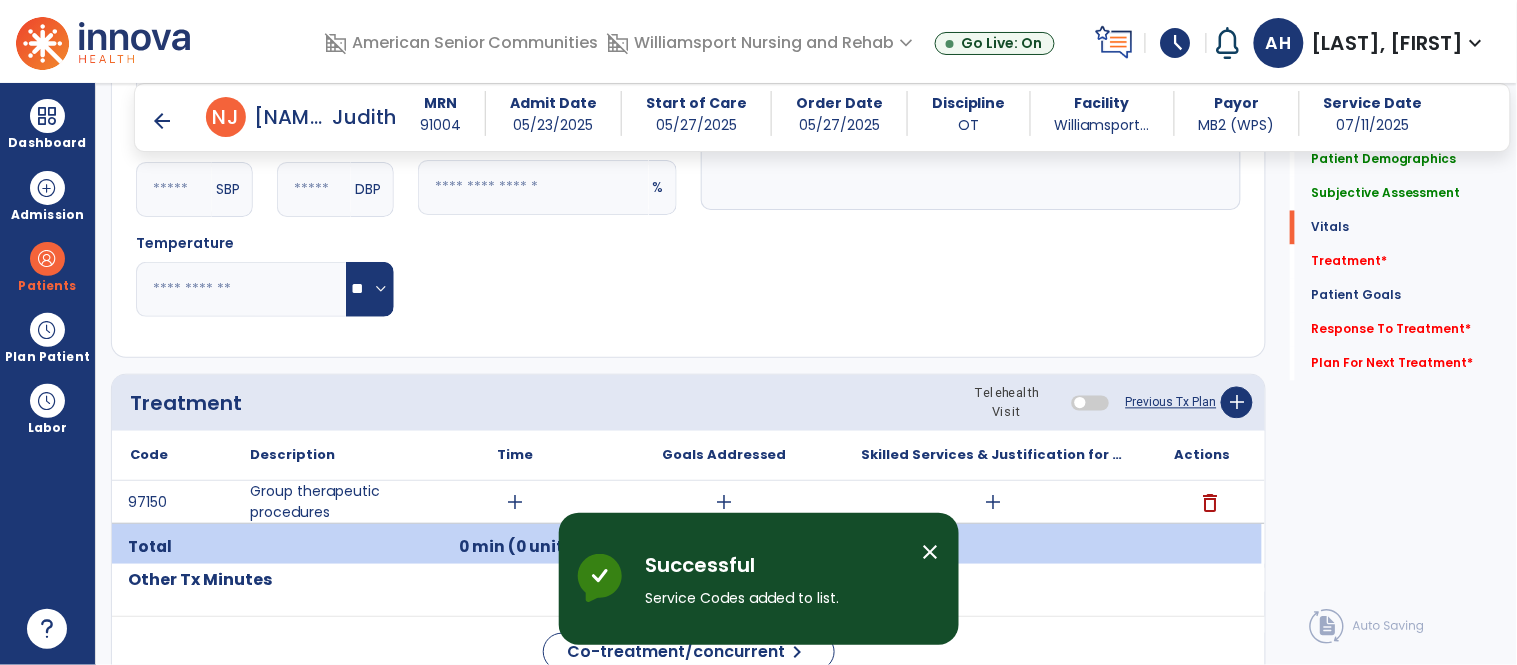 click on "add" at bounding box center [515, 502] 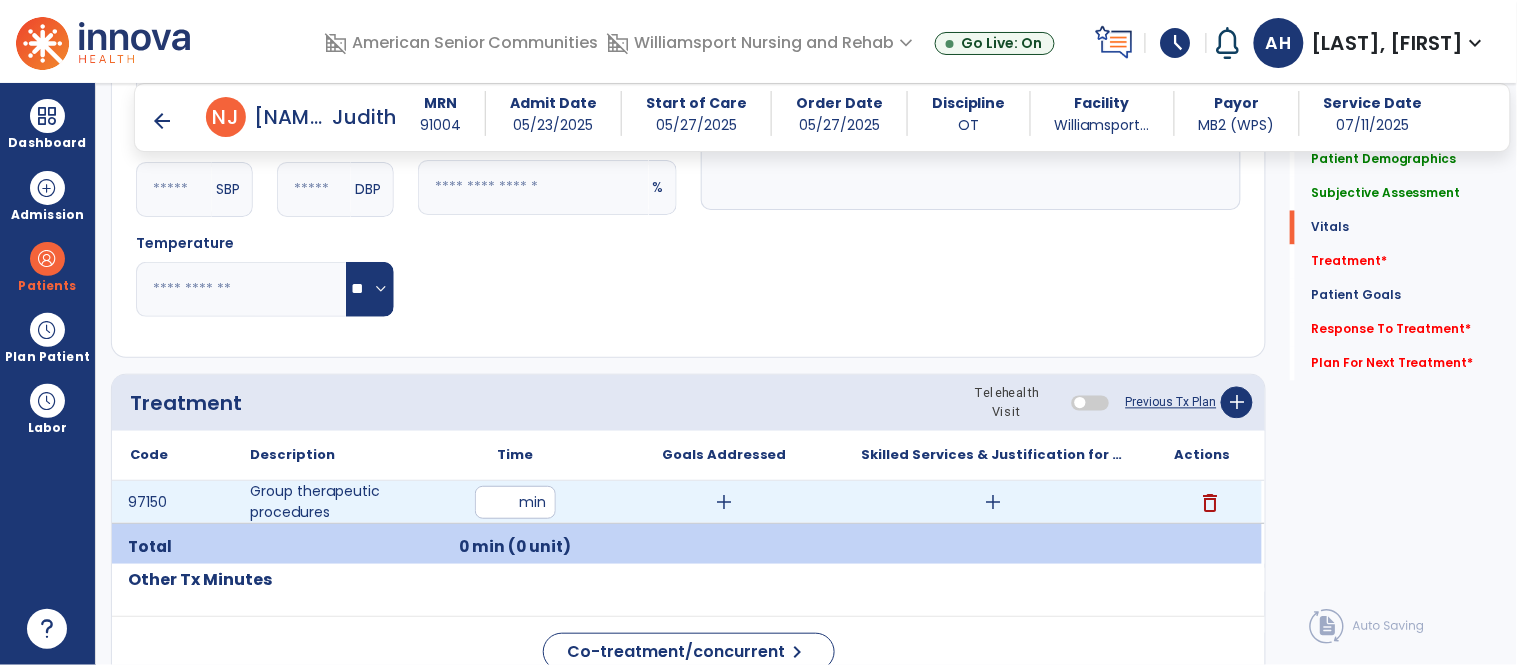 type on "**" 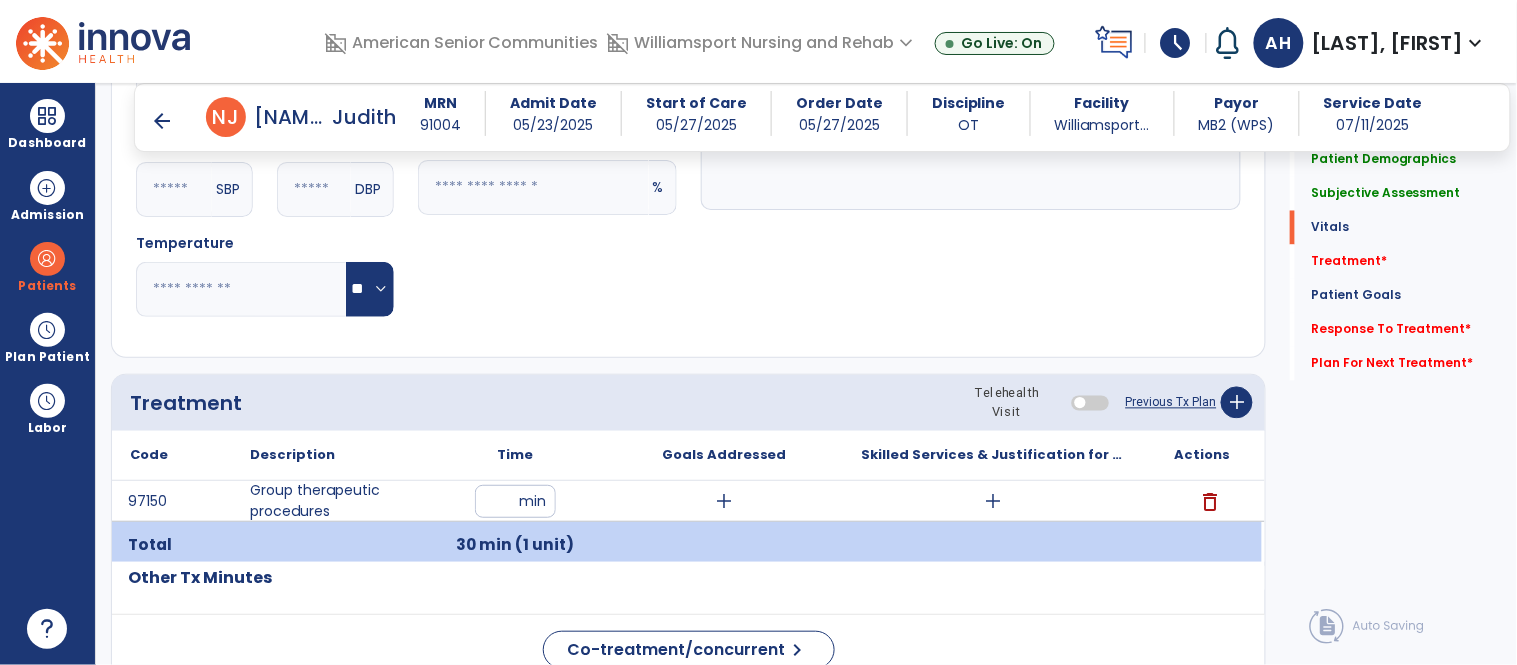click on "add" at bounding box center [993, 501] 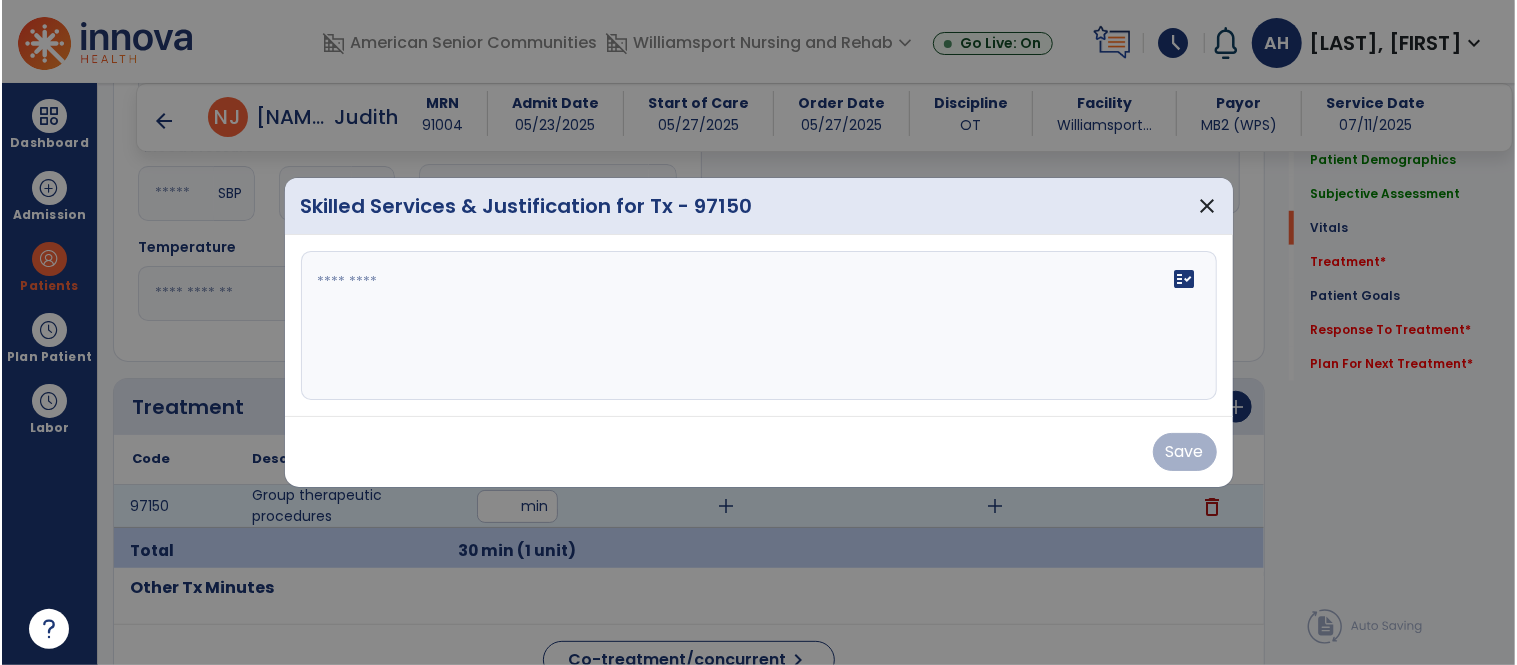 scroll, scrollTop: 915, scrollLeft: 0, axis: vertical 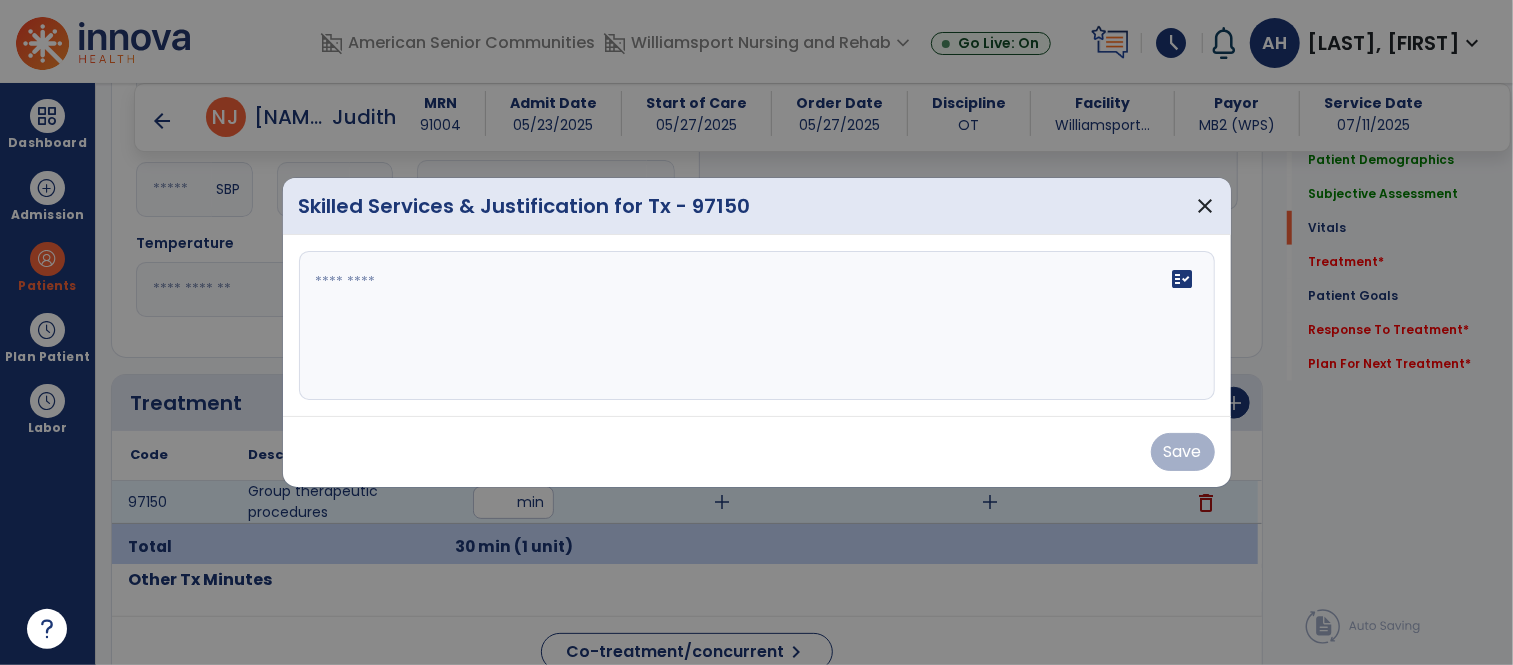 click at bounding box center [757, 326] 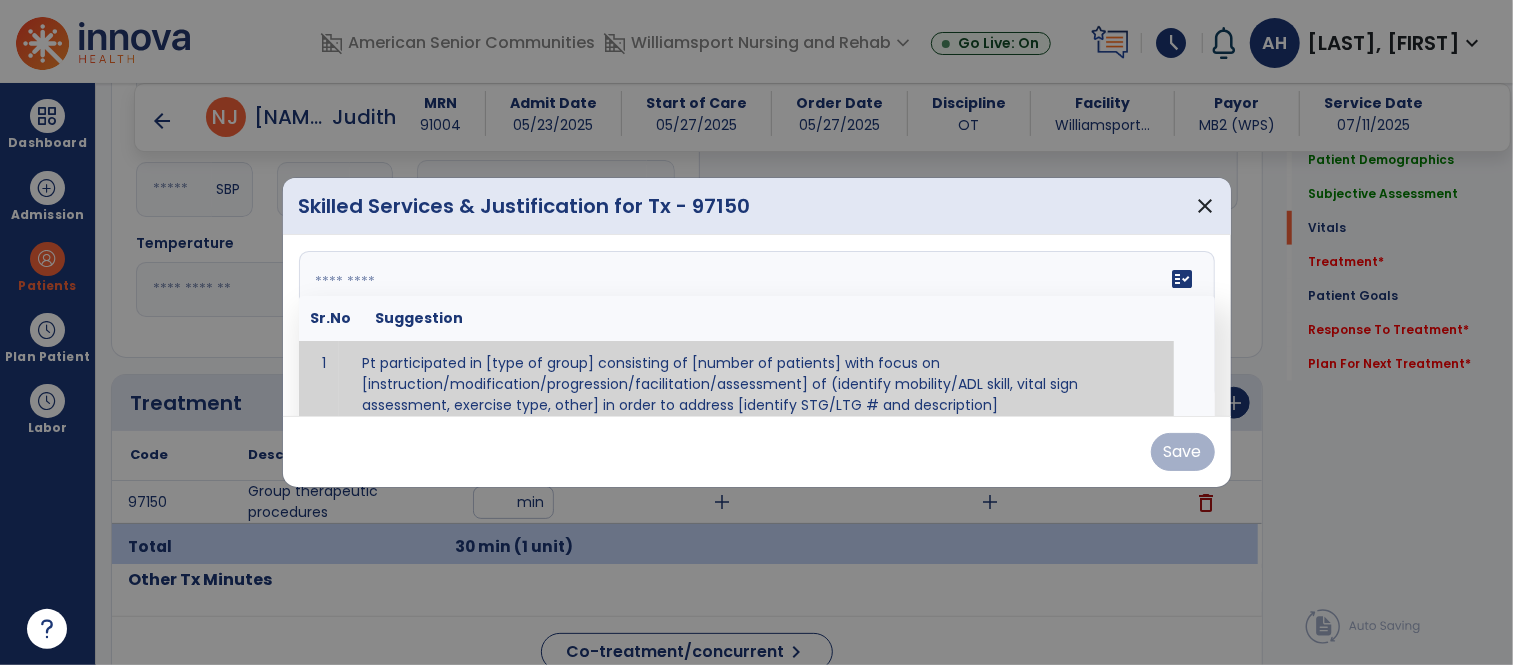 click at bounding box center [754, 326] 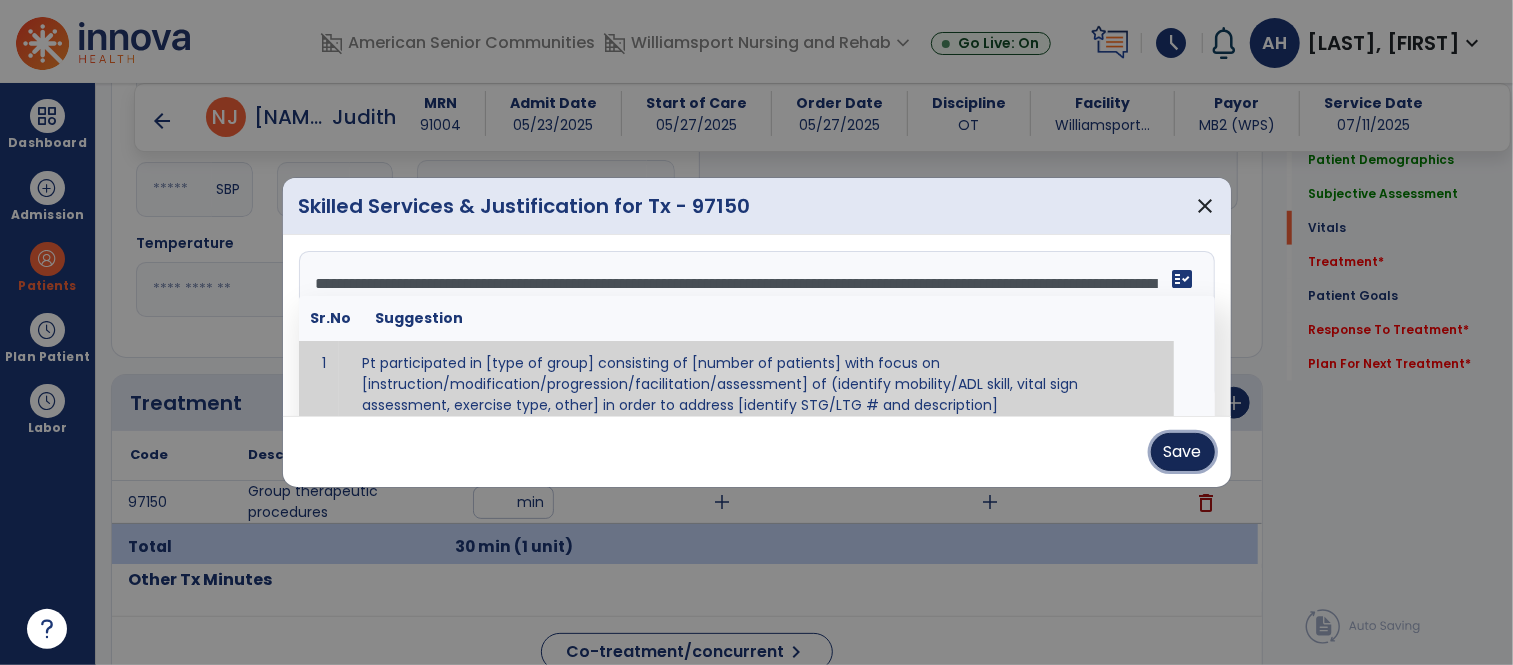 click on "Save" at bounding box center (1183, 452) 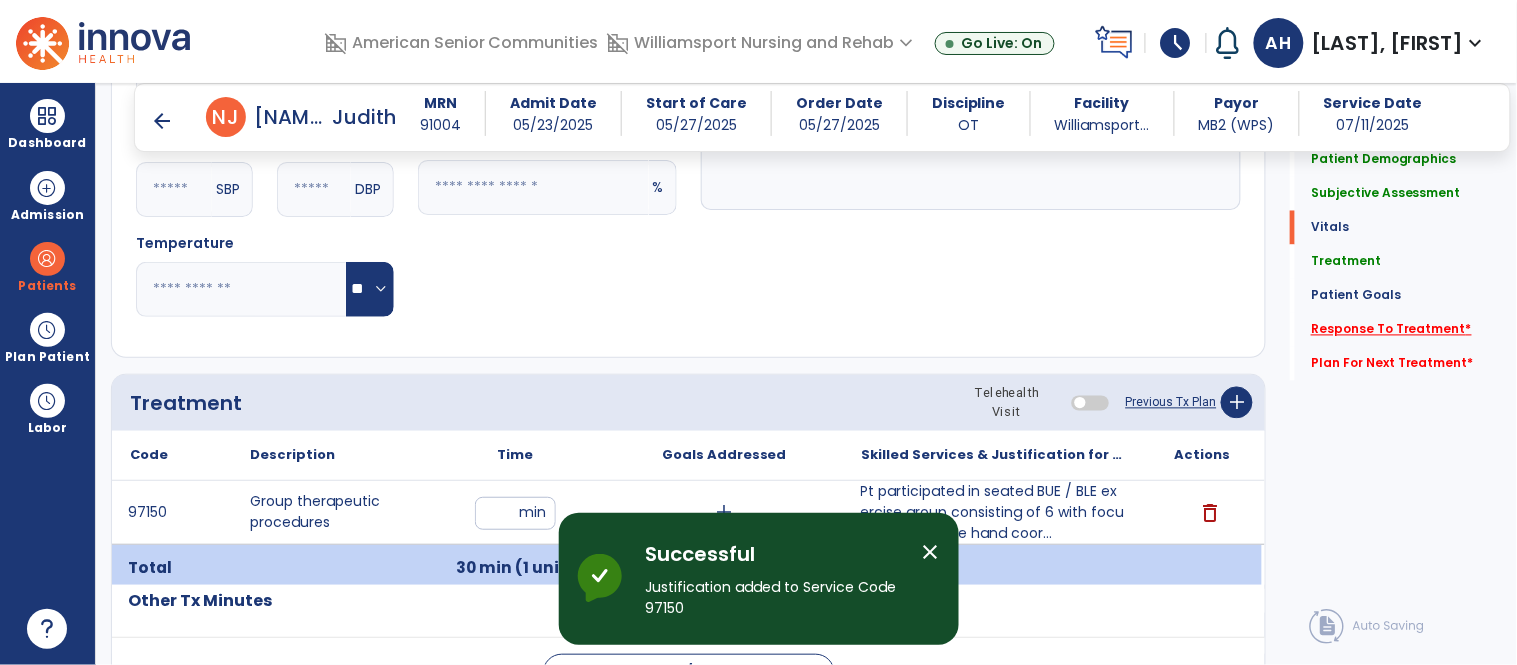 click on "Response To Treatment   *" 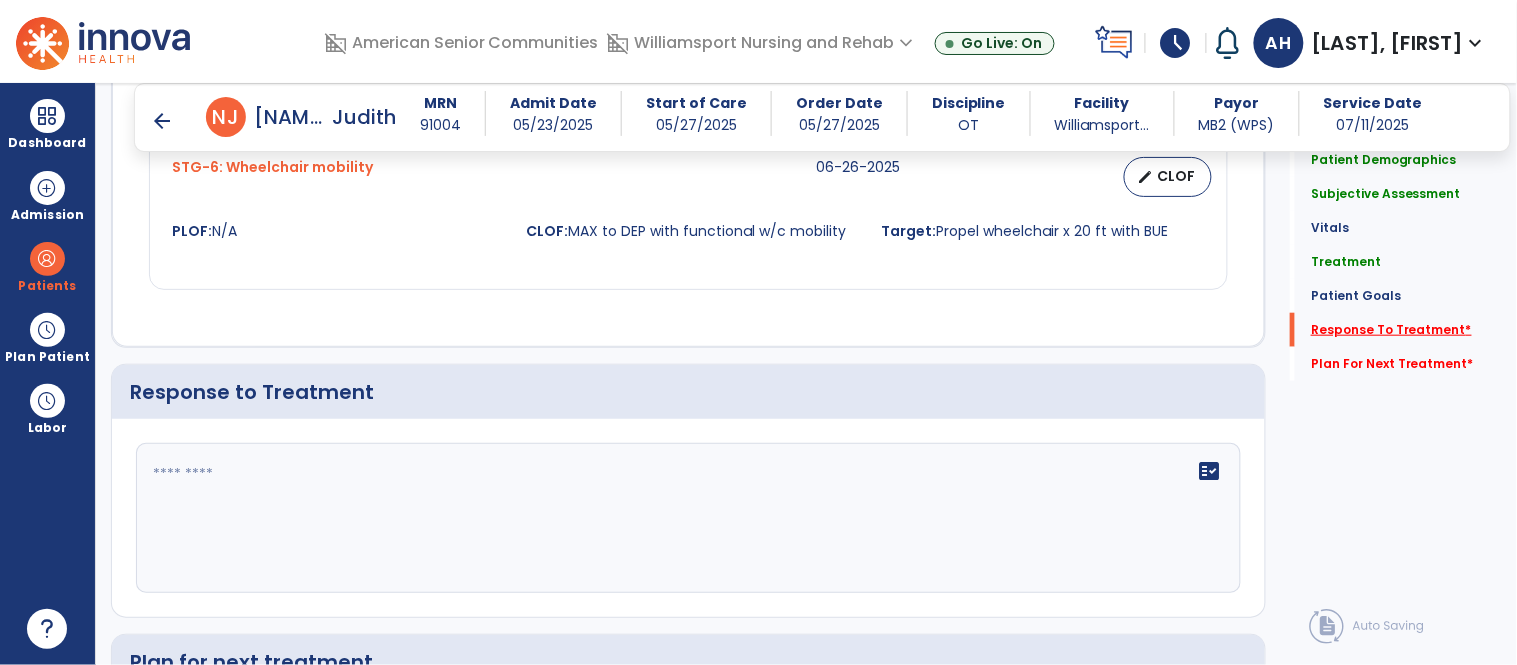 scroll, scrollTop: 2457, scrollLeft: 0, axis: vertical 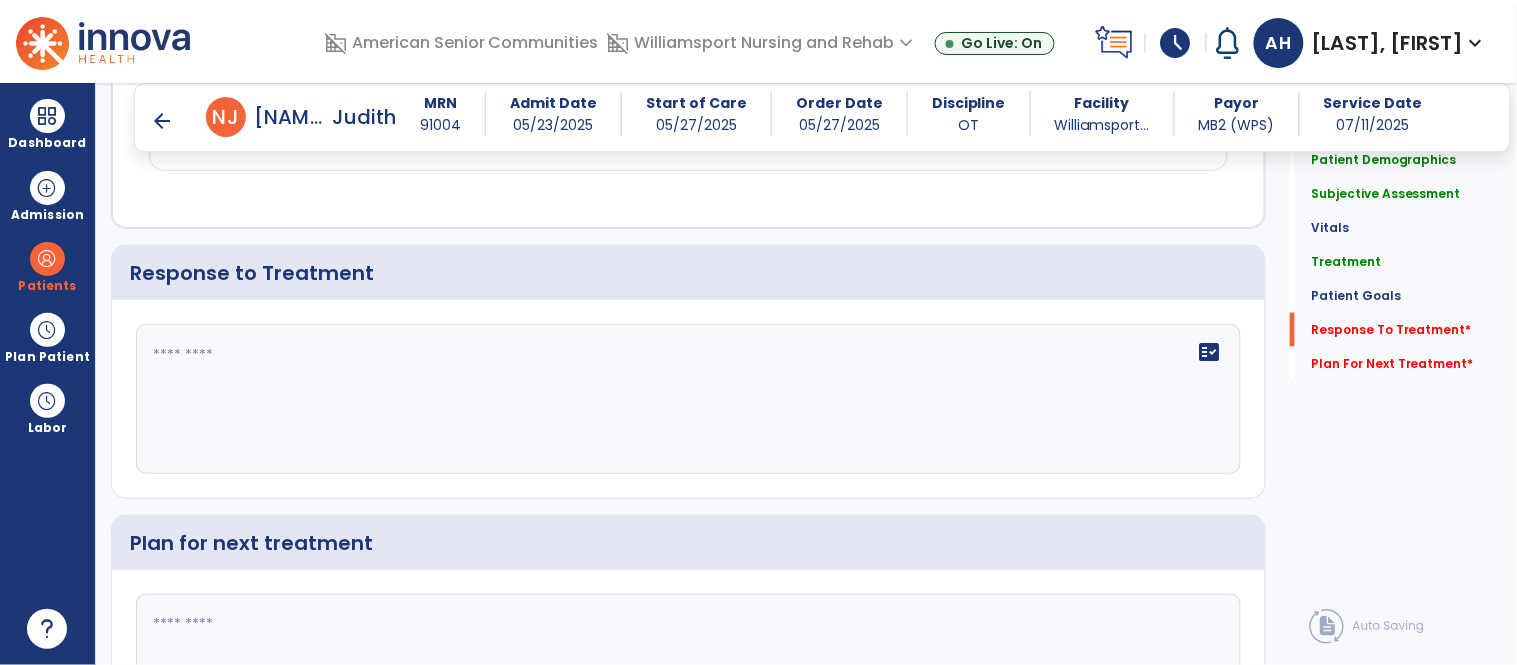 click 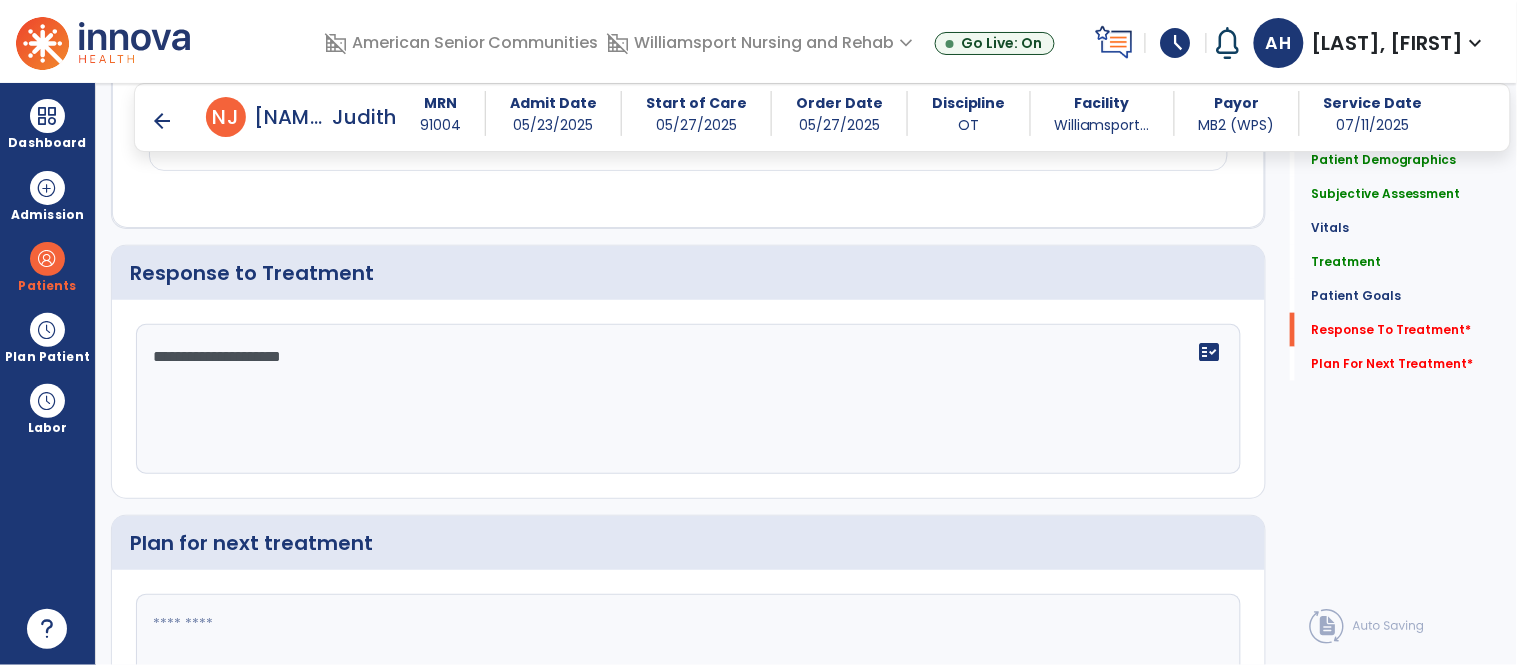scroll, scrollTop: 2630, scrollLeft: 0, axis: vertical 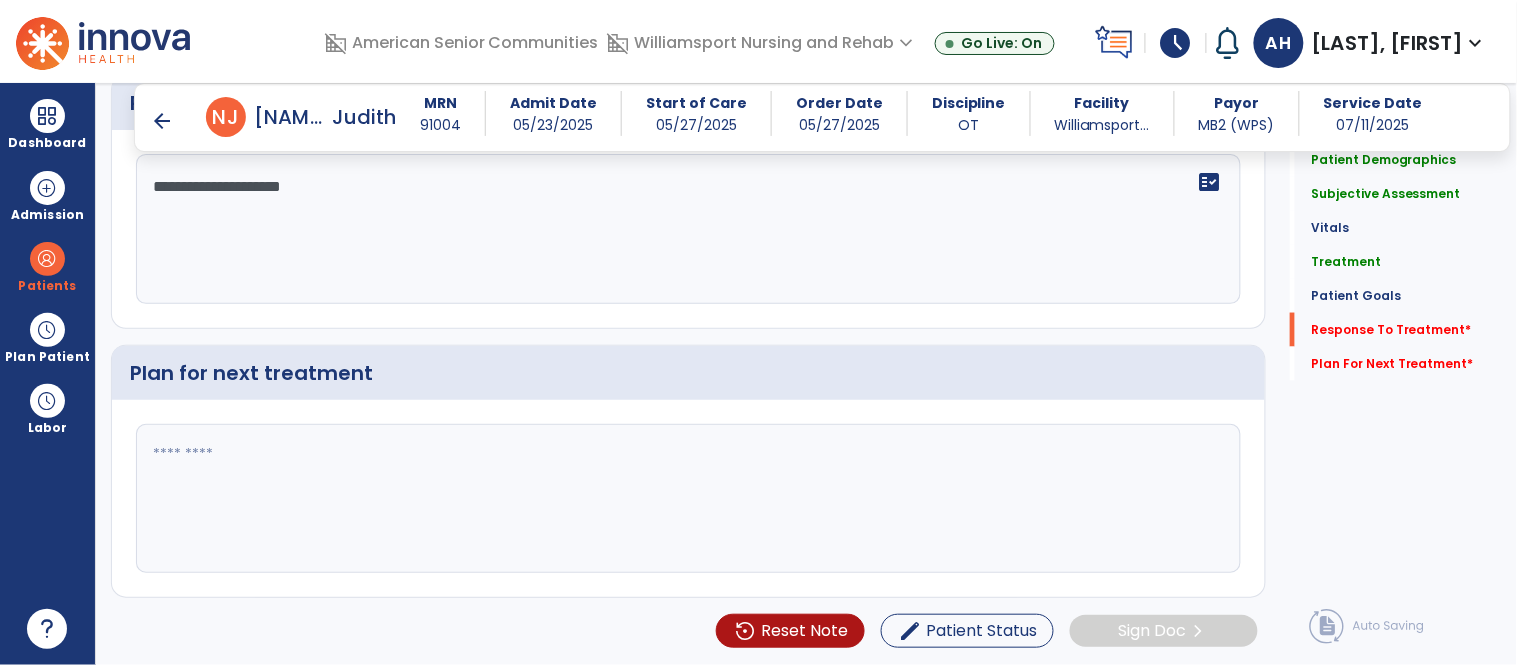 type on "**********" 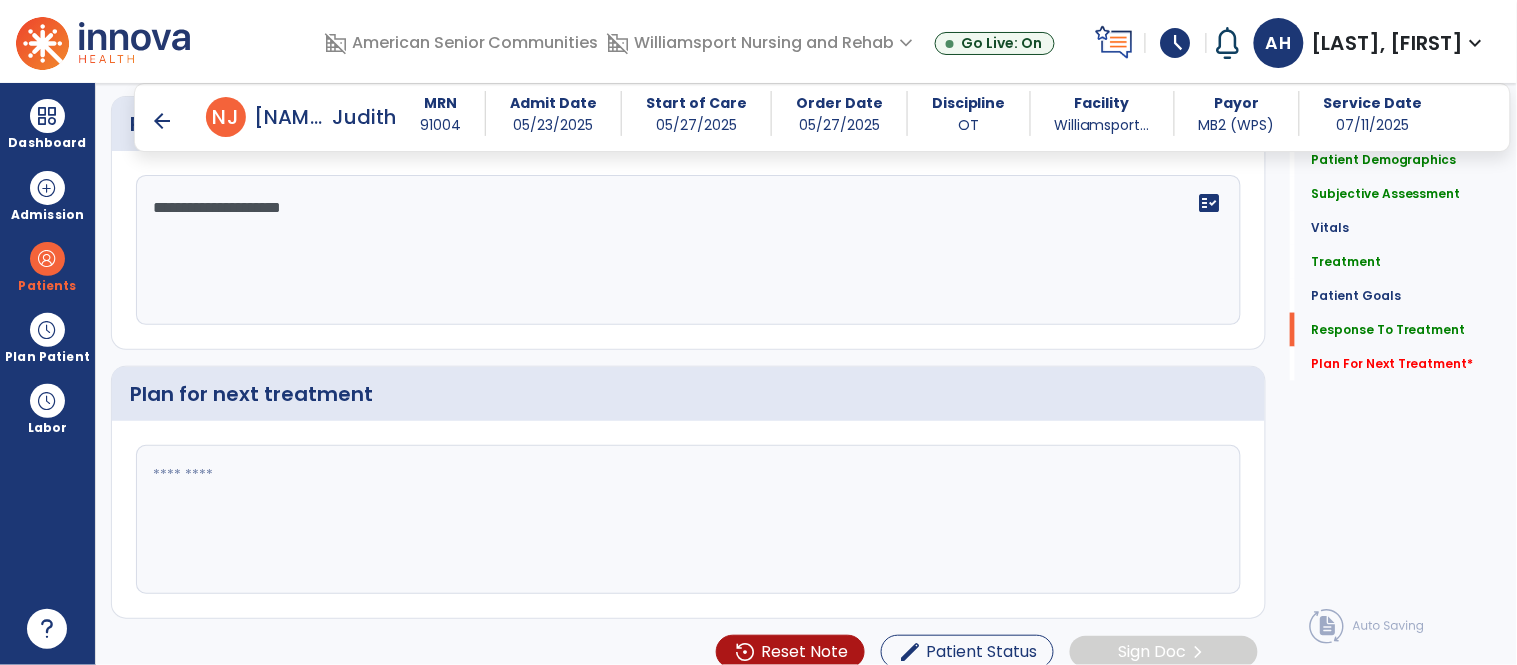 scroll, scrollTop: 2630, scrollLeft: 0, axis: vertical 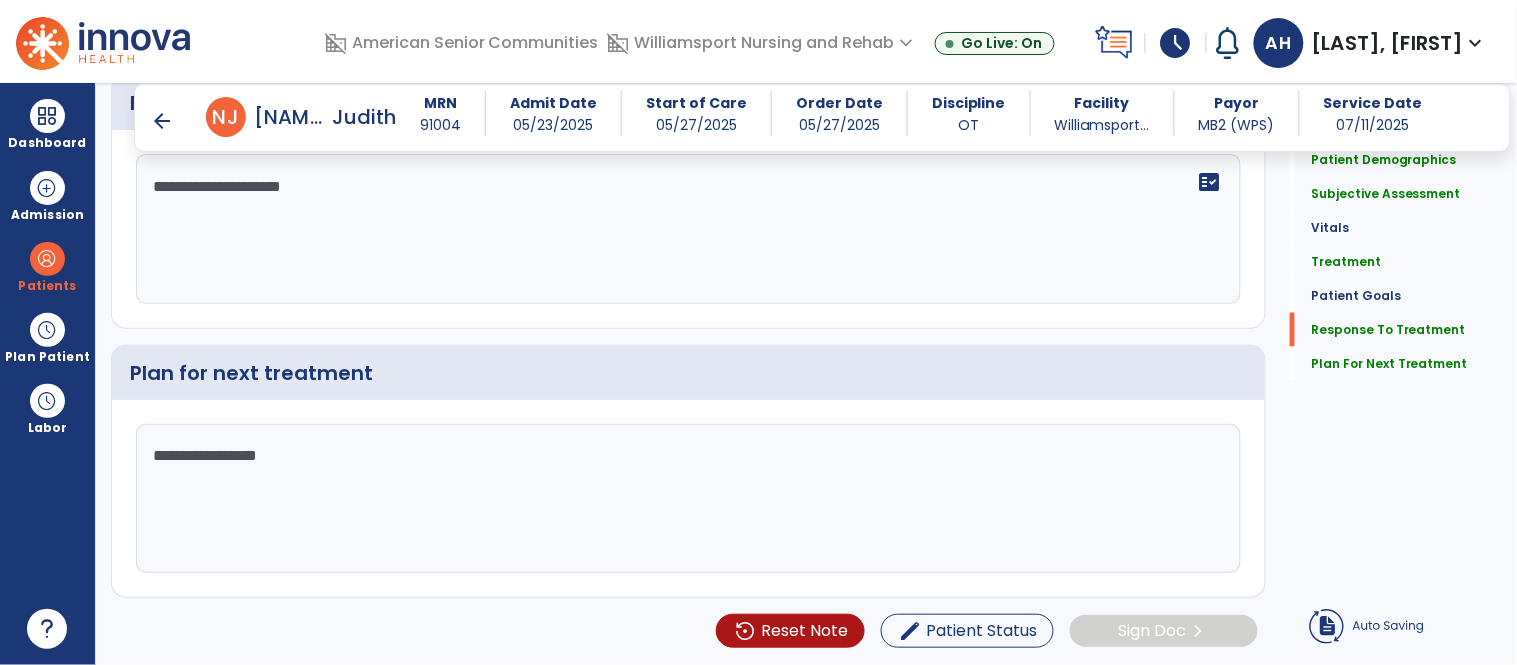 click on "**********" 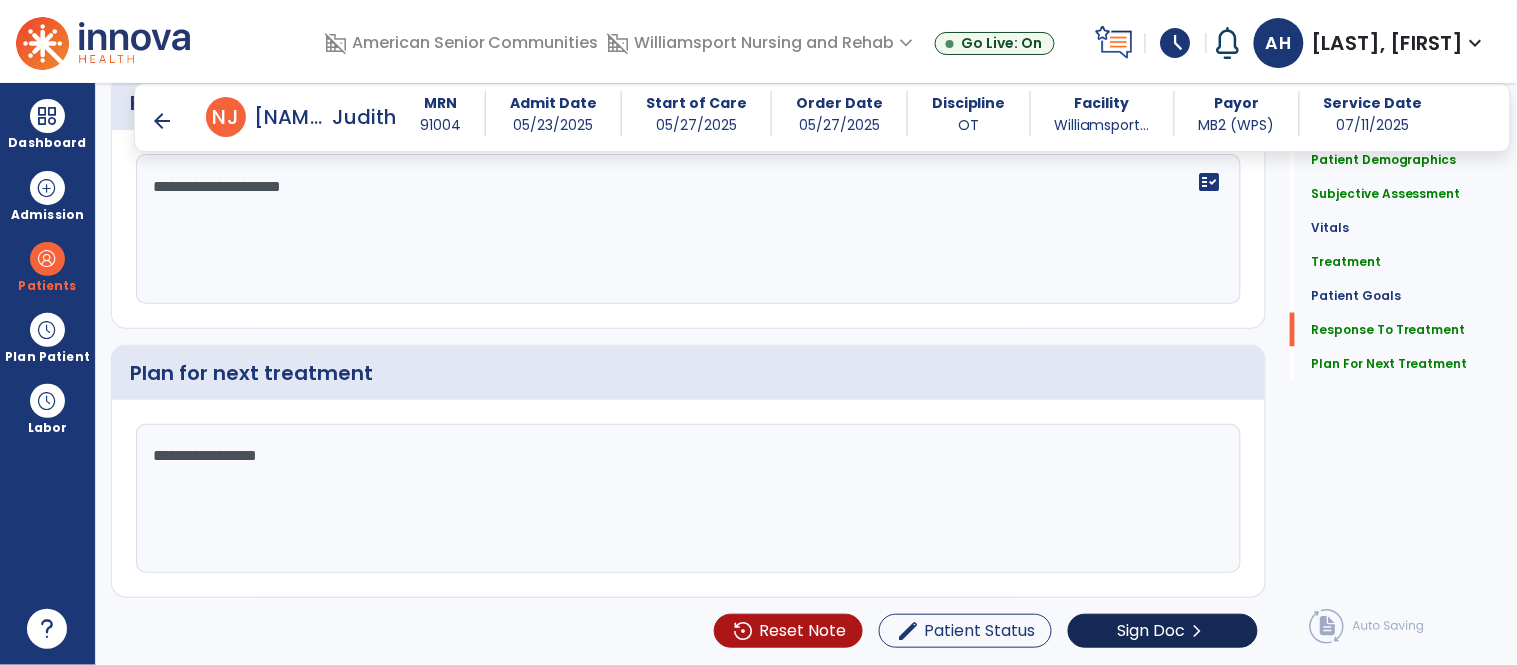 type on "**********" 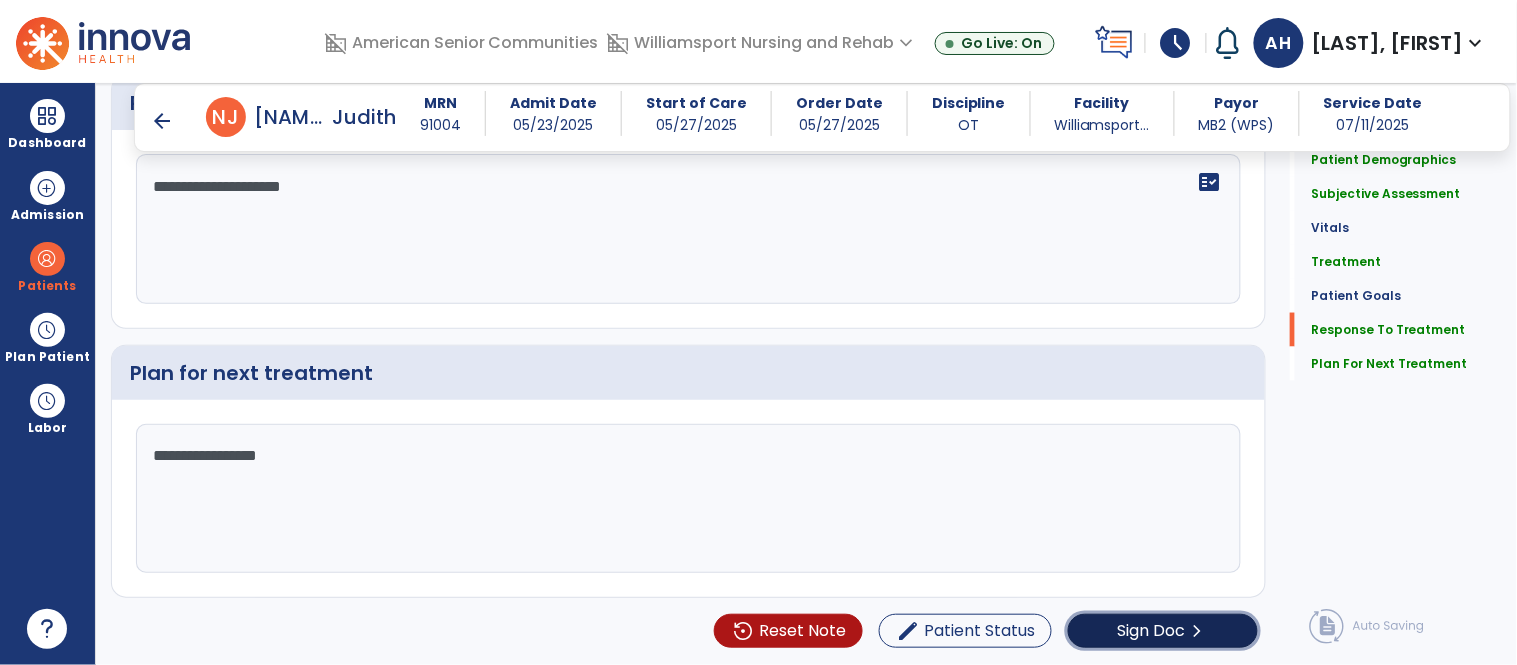click on "Sign Doc  chevron_right" 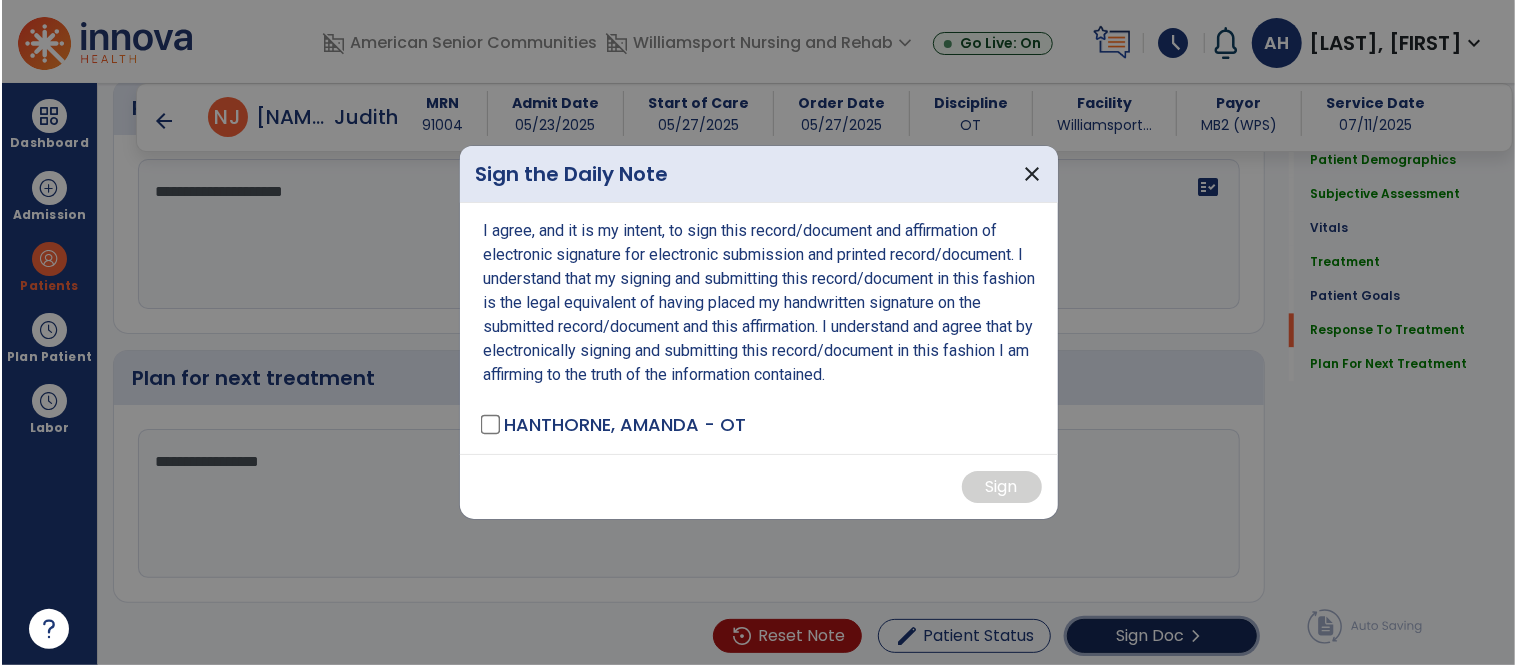 scroll, scrollTop: 2630, scrollLeft: 0, axis: vertical 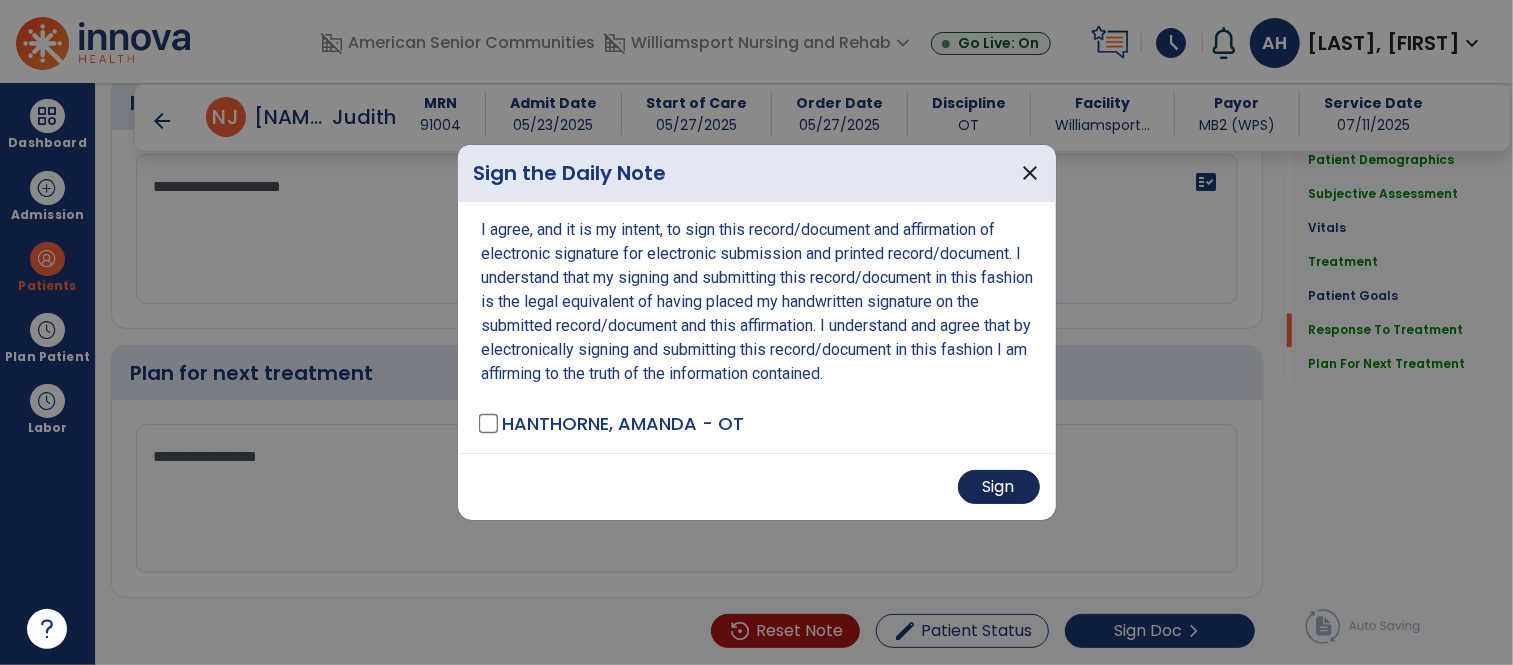 click on "Sign" at bounding box center [999, 487] 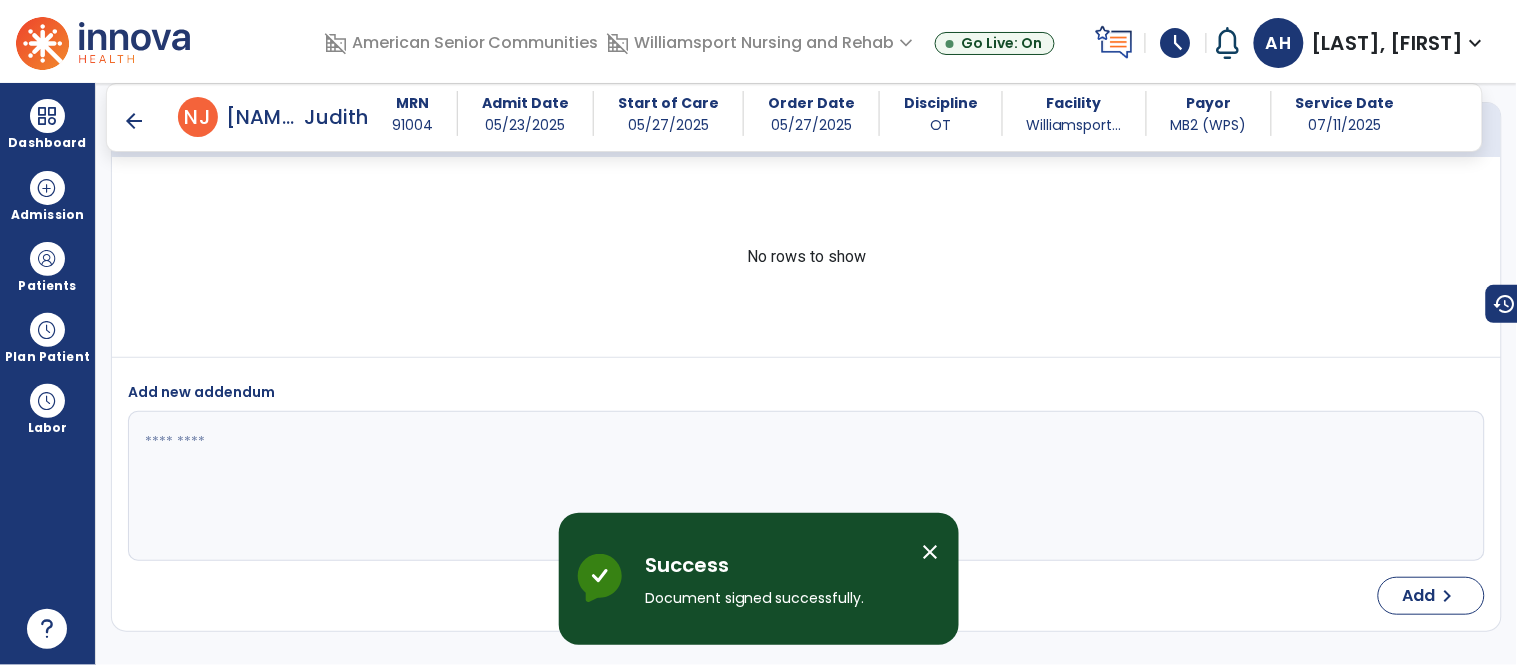 click on "close" at bounding box center (931, 552) 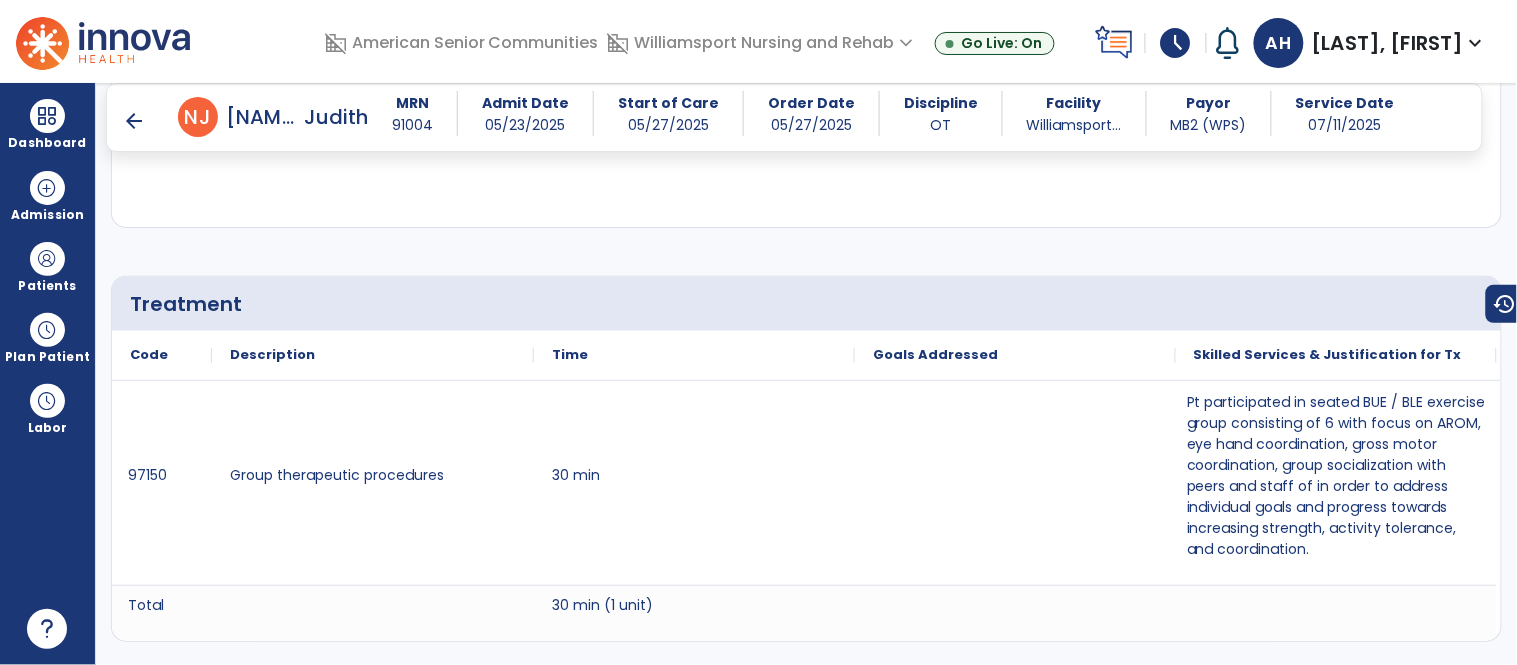scroll, scrollTop: 0, scrollLeft: 0, axis: both 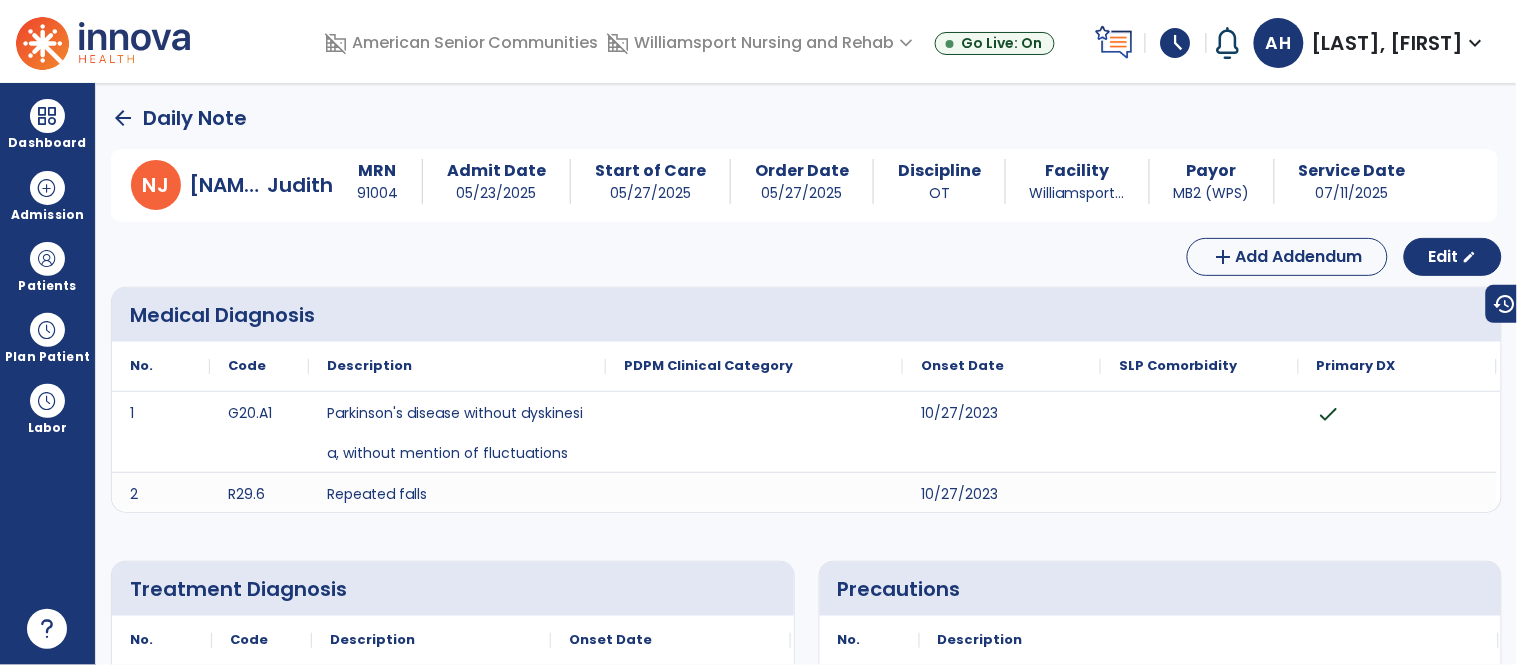 click on "arrow_back" 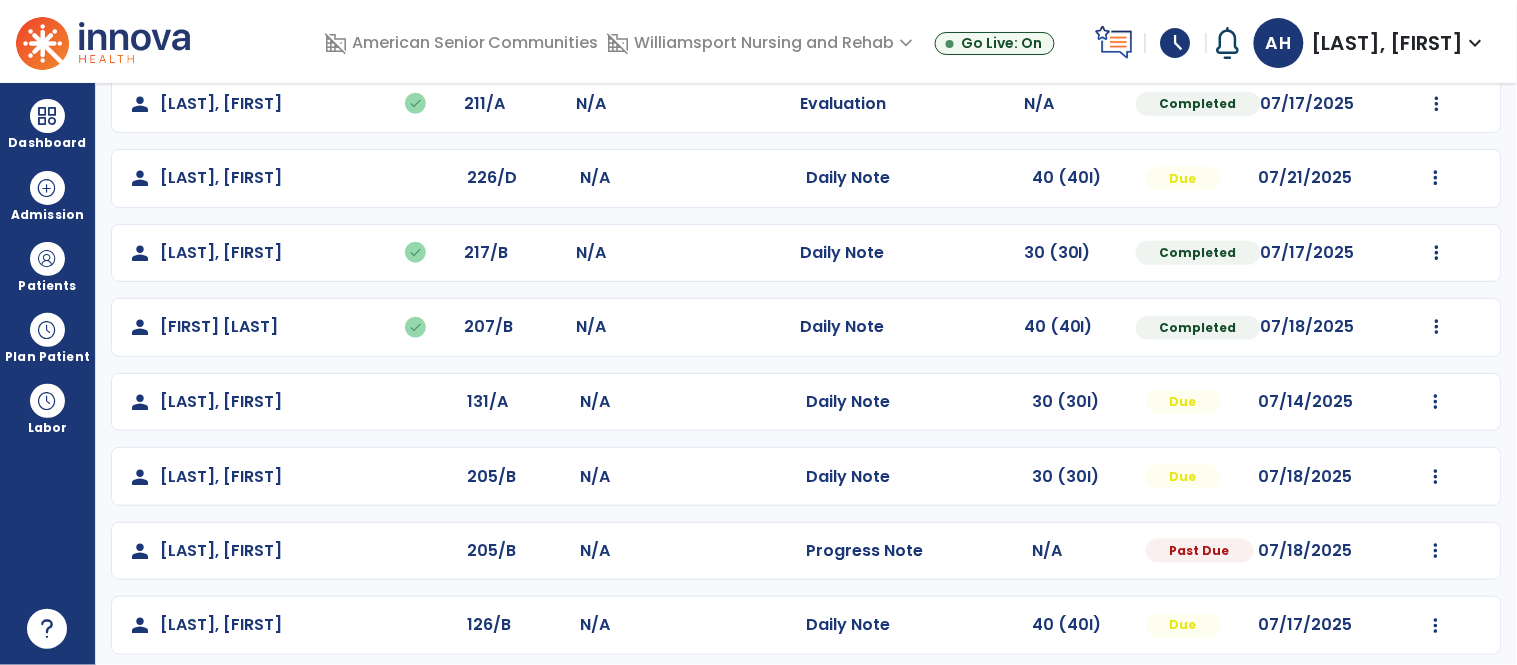 scroll, scrollTop: 494, scrollLeft: 0, axis: vertical 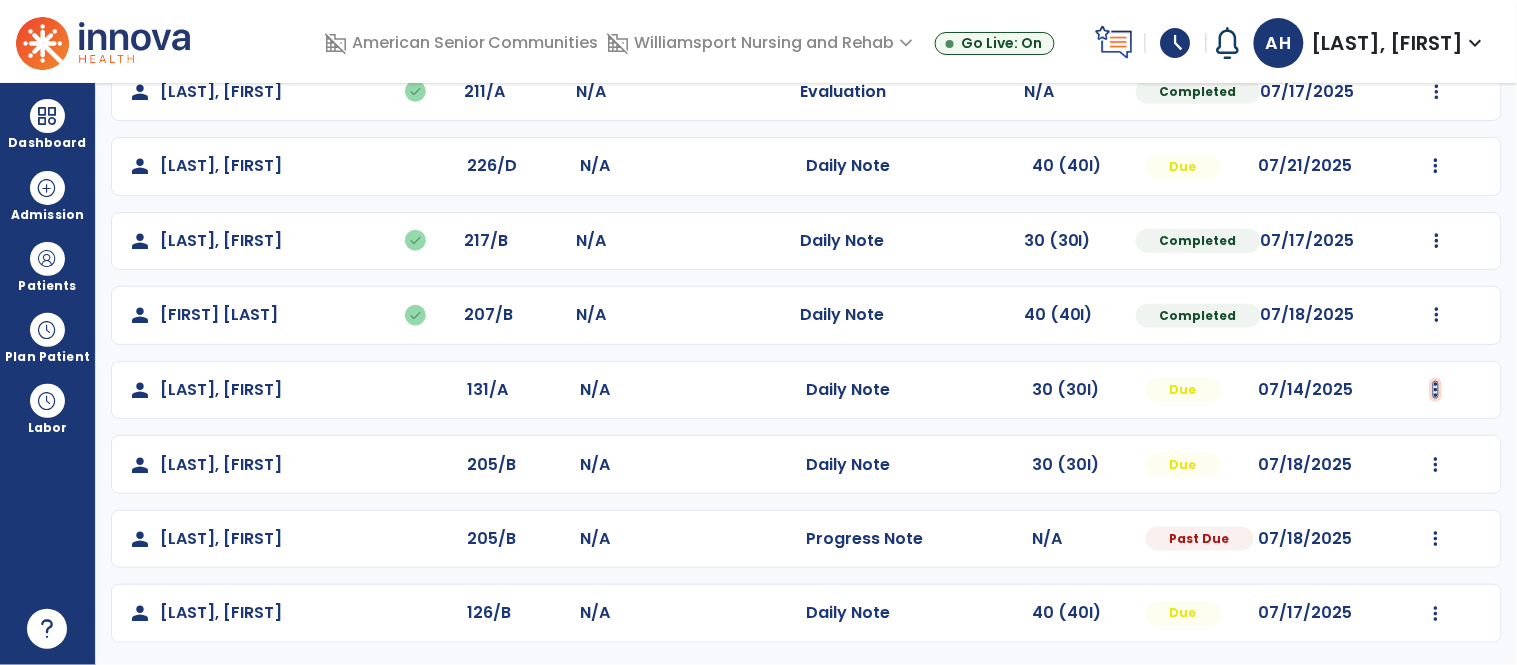 click at bounding box center (1436, -132) 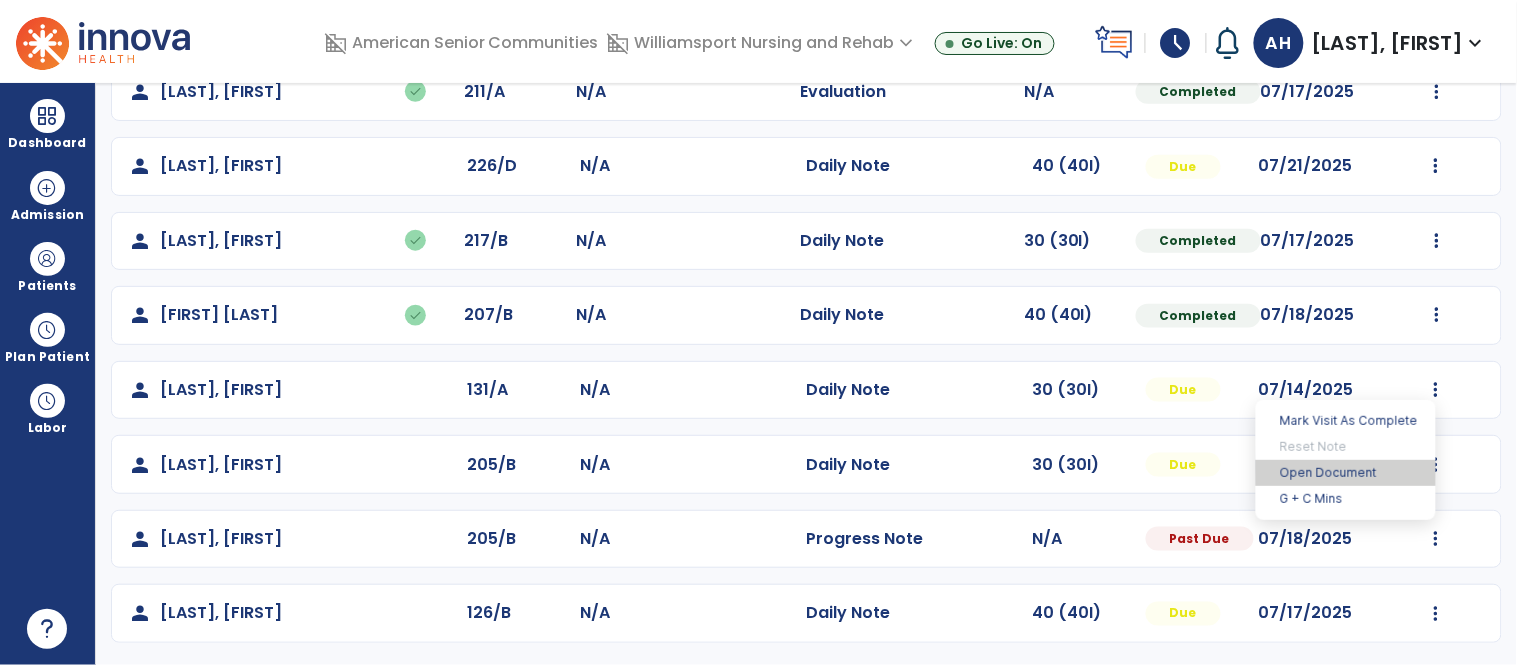 click on "Open Document" at bounding box center [1346, 473] 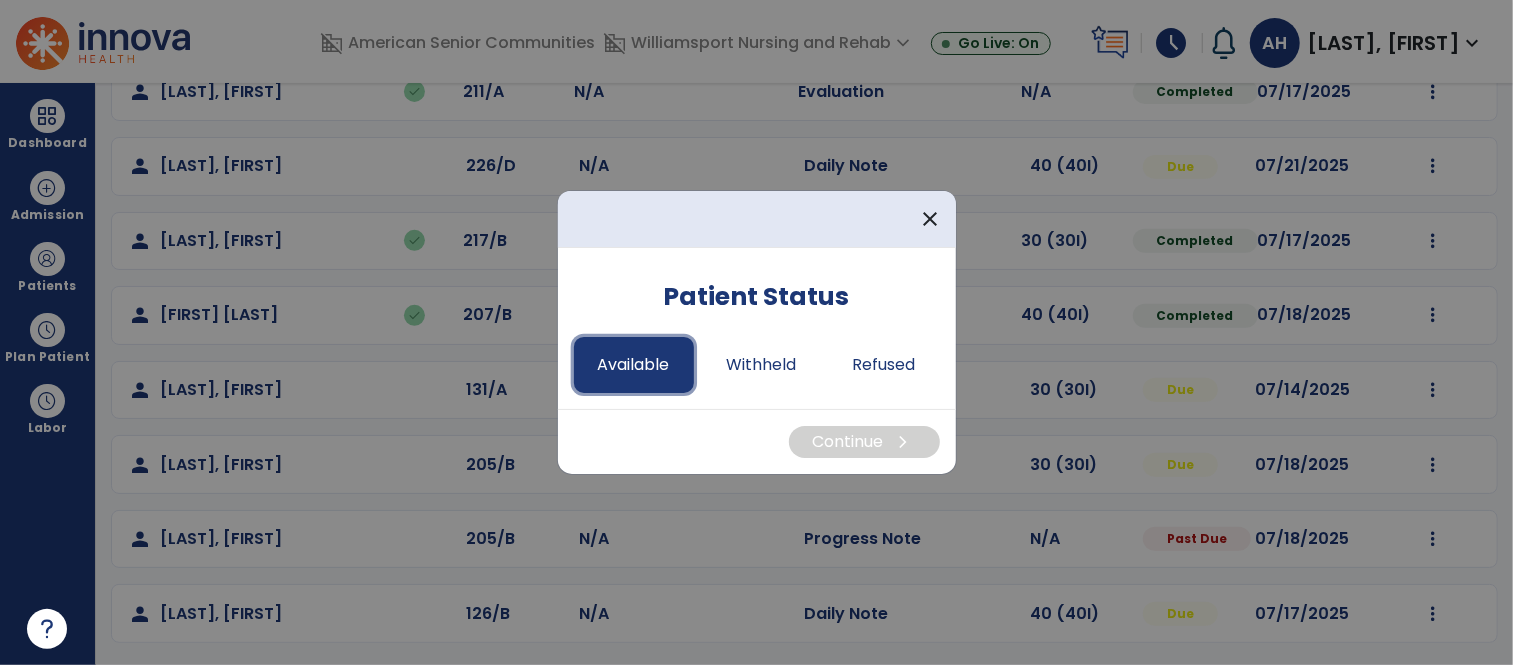 click on "Available" at bounding box center [634, 365] 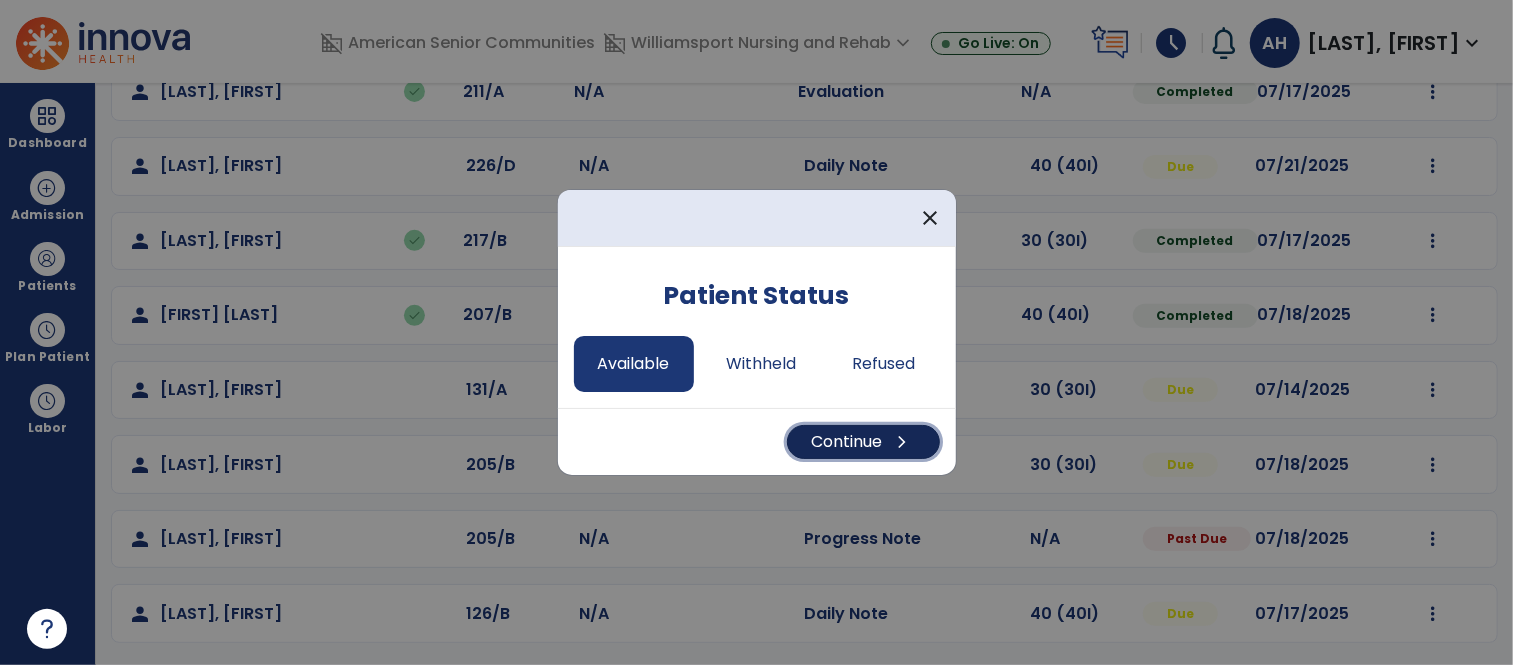 click on "chevron_right" at bounding box center [903, 442] 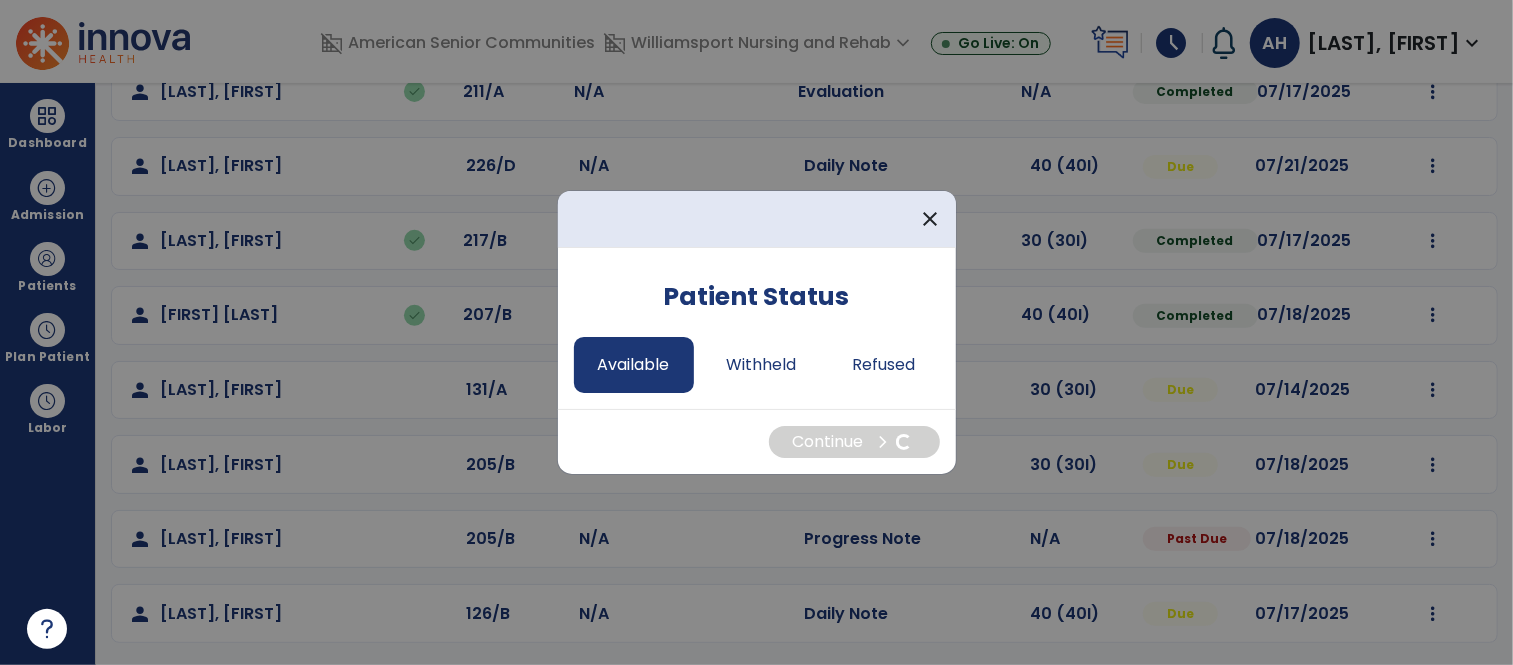 select on "*" 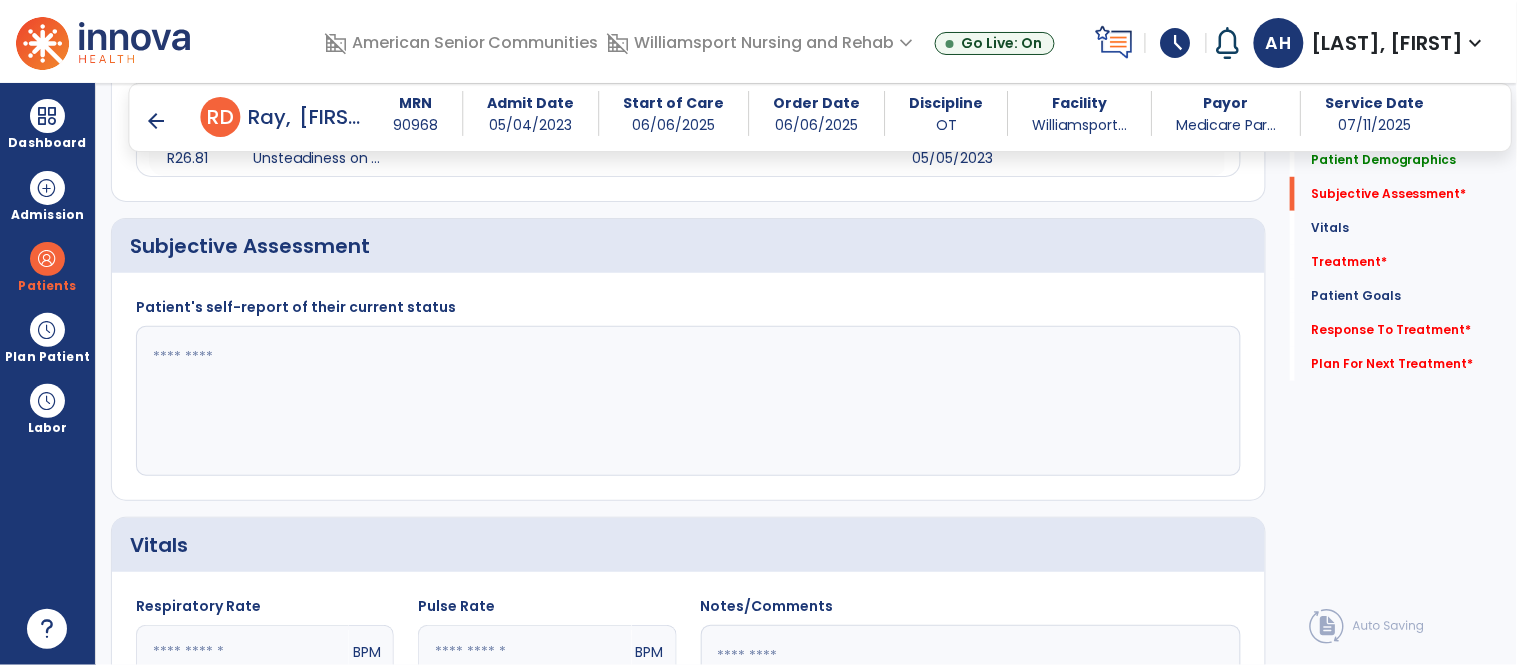 scroll, scrollTop: 351, scrollLeft: 0, axis: vertical 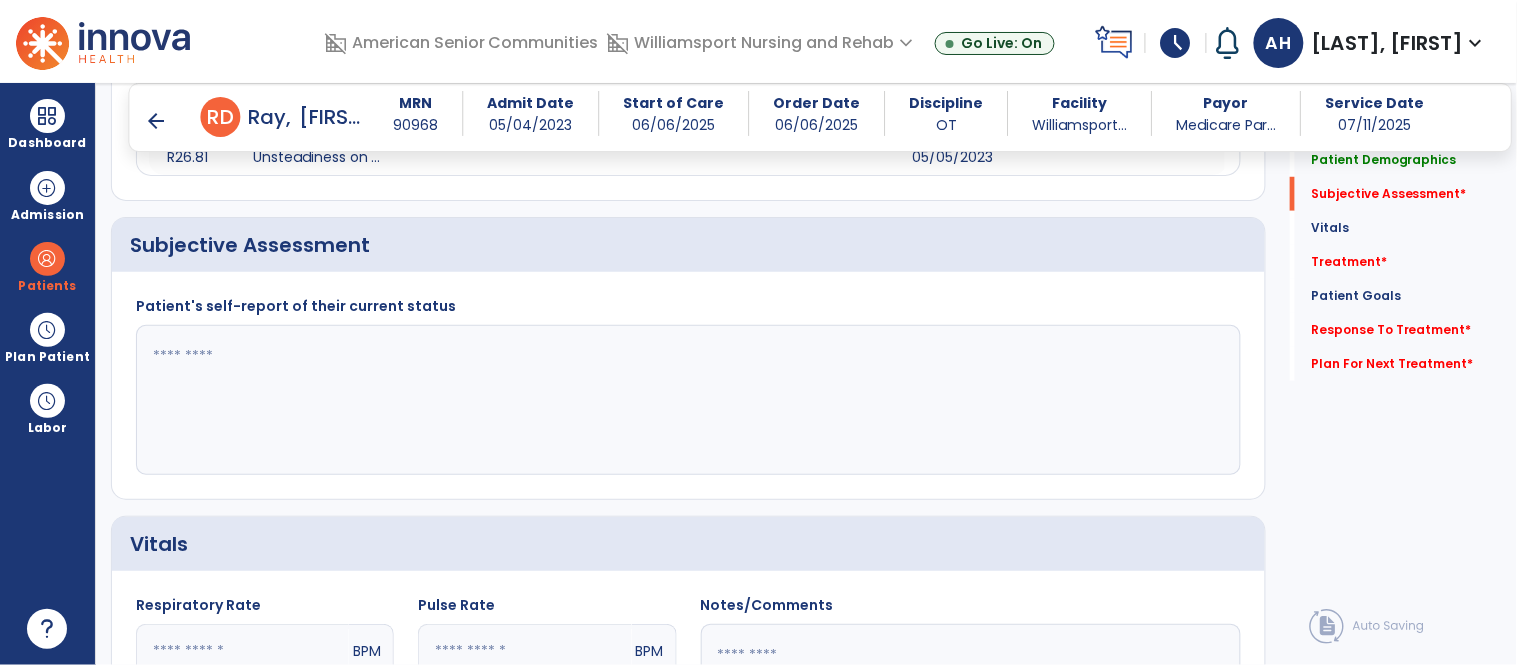 click 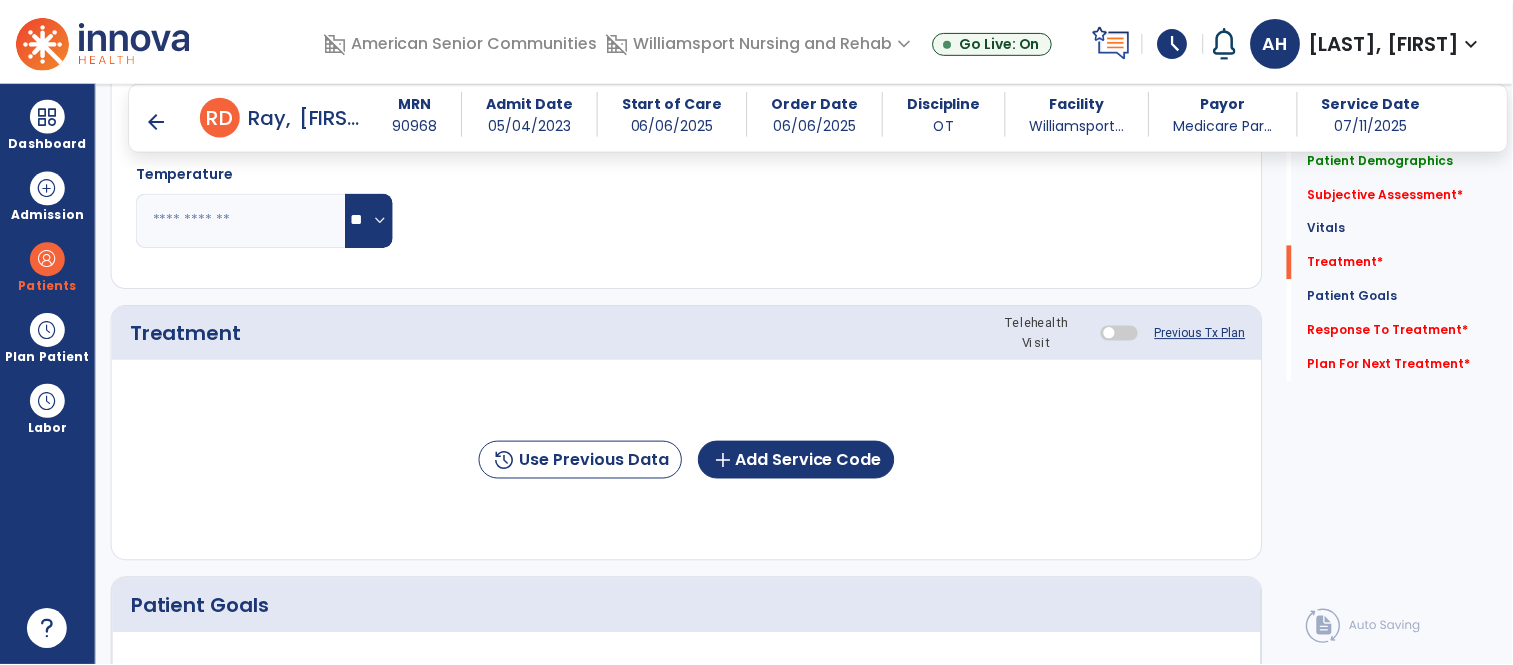 scroll, scrollTop: 985, scrollLeft: 0, axis: vertical 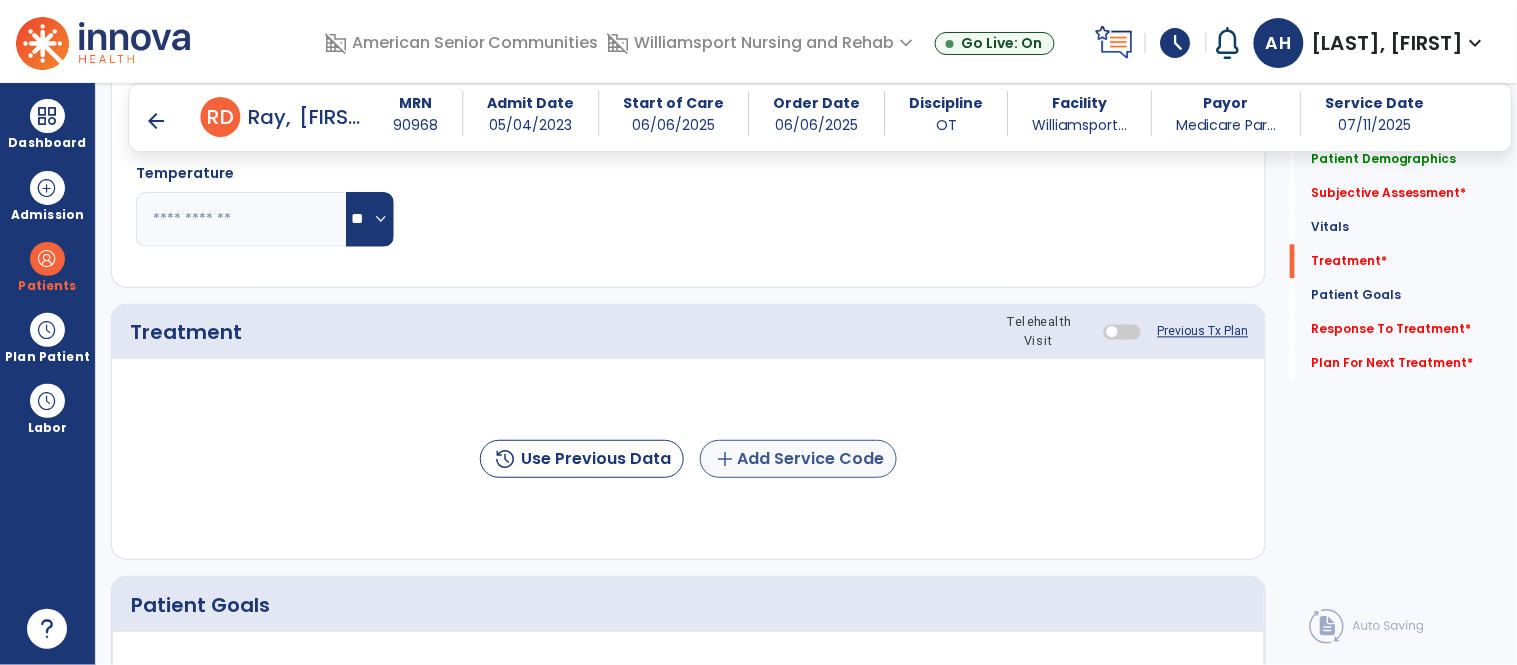 type on "**********" 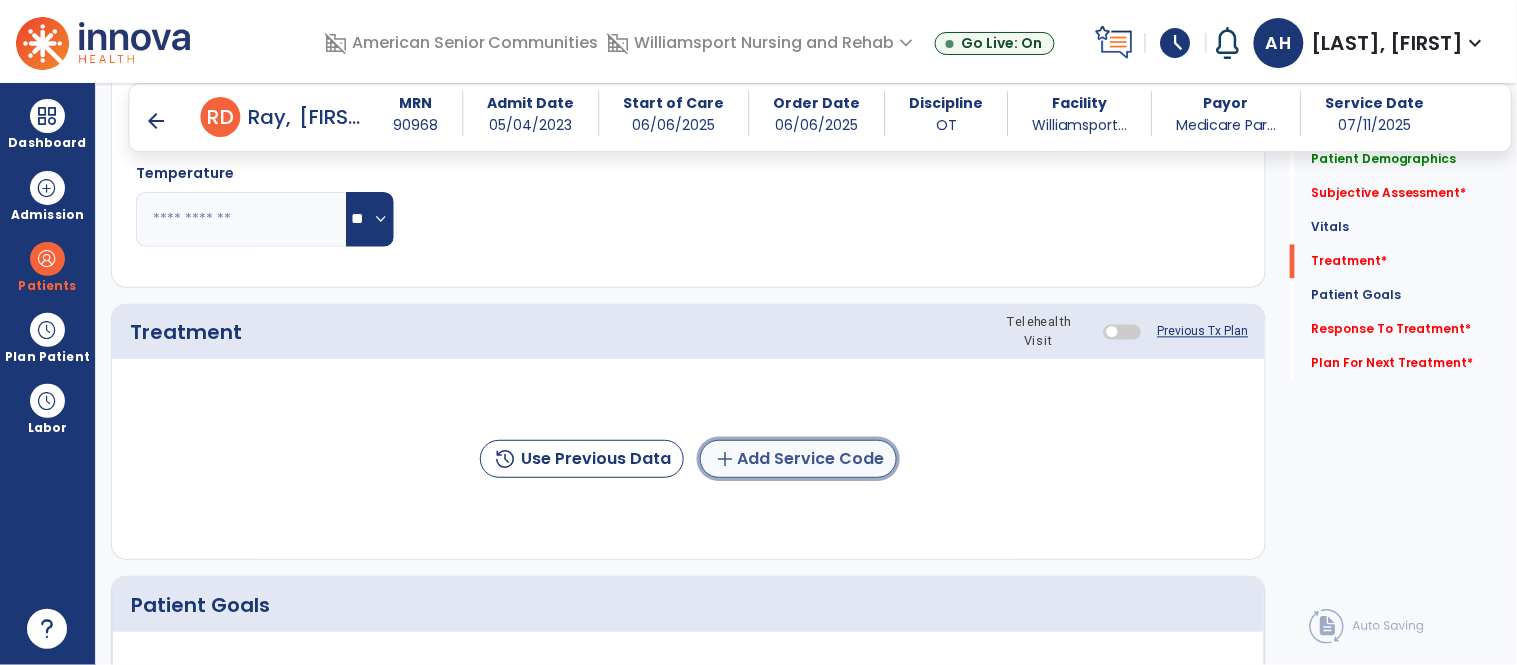 click on "add  Add Service Code" 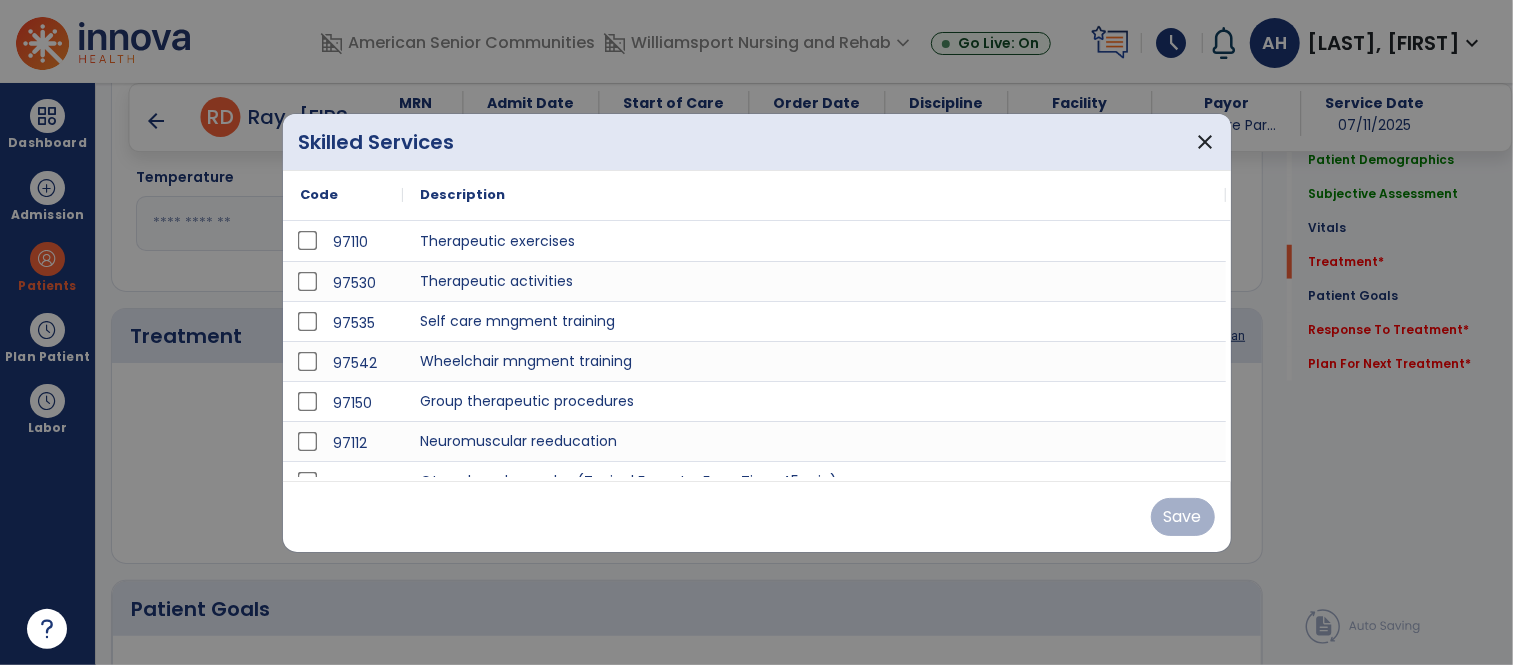 scroll, scrollTop: 985, scrollLeft: 0, axis: vertical 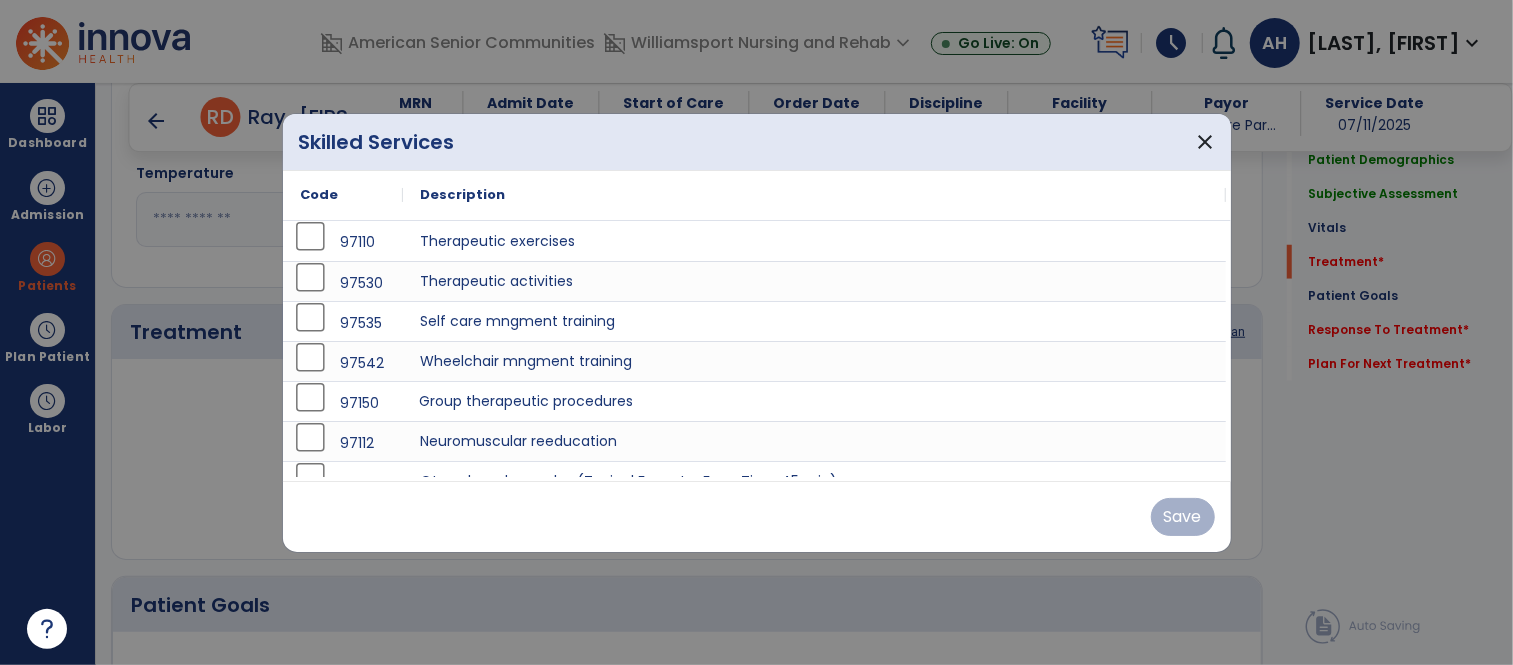 click on "Group therapeutic procedures" at bounding box center (815, 401) 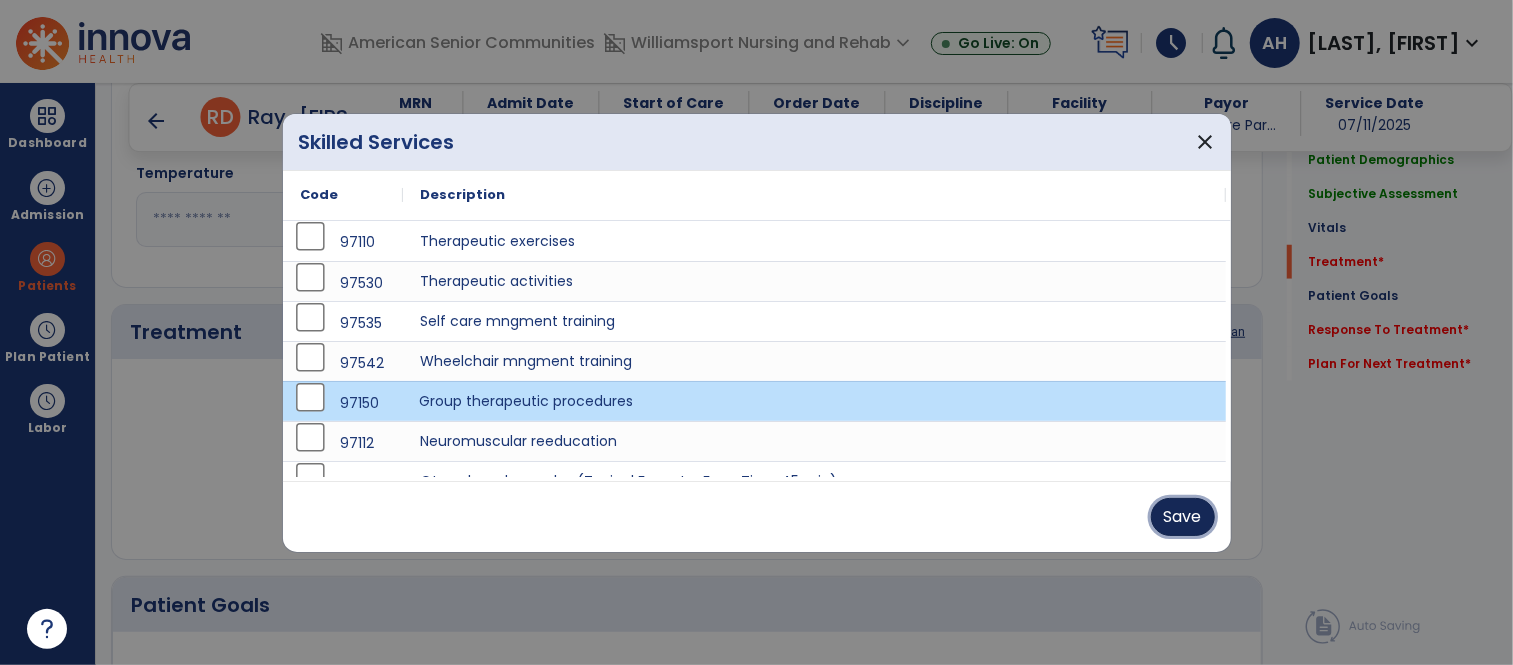 click on "Save" at bounding box center [1183, 517] 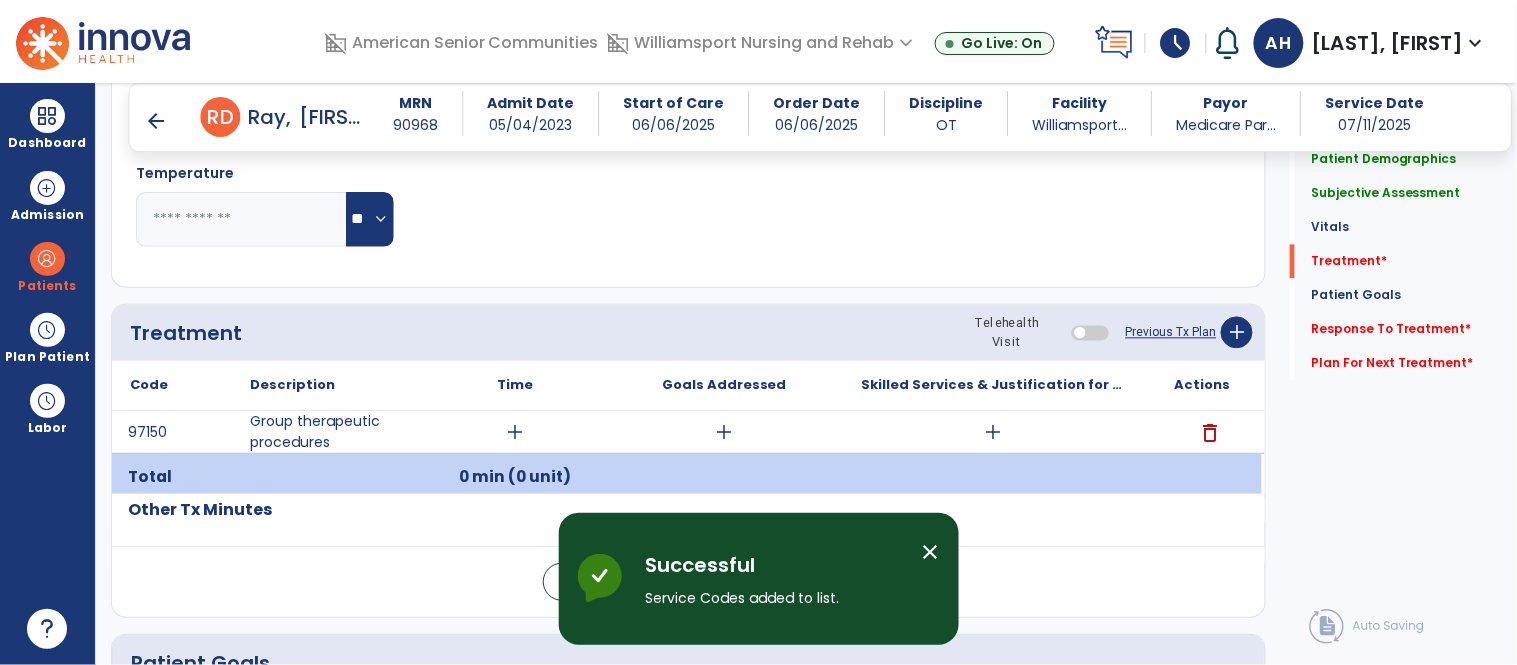 click on "add" at bounding box center [515, 432] 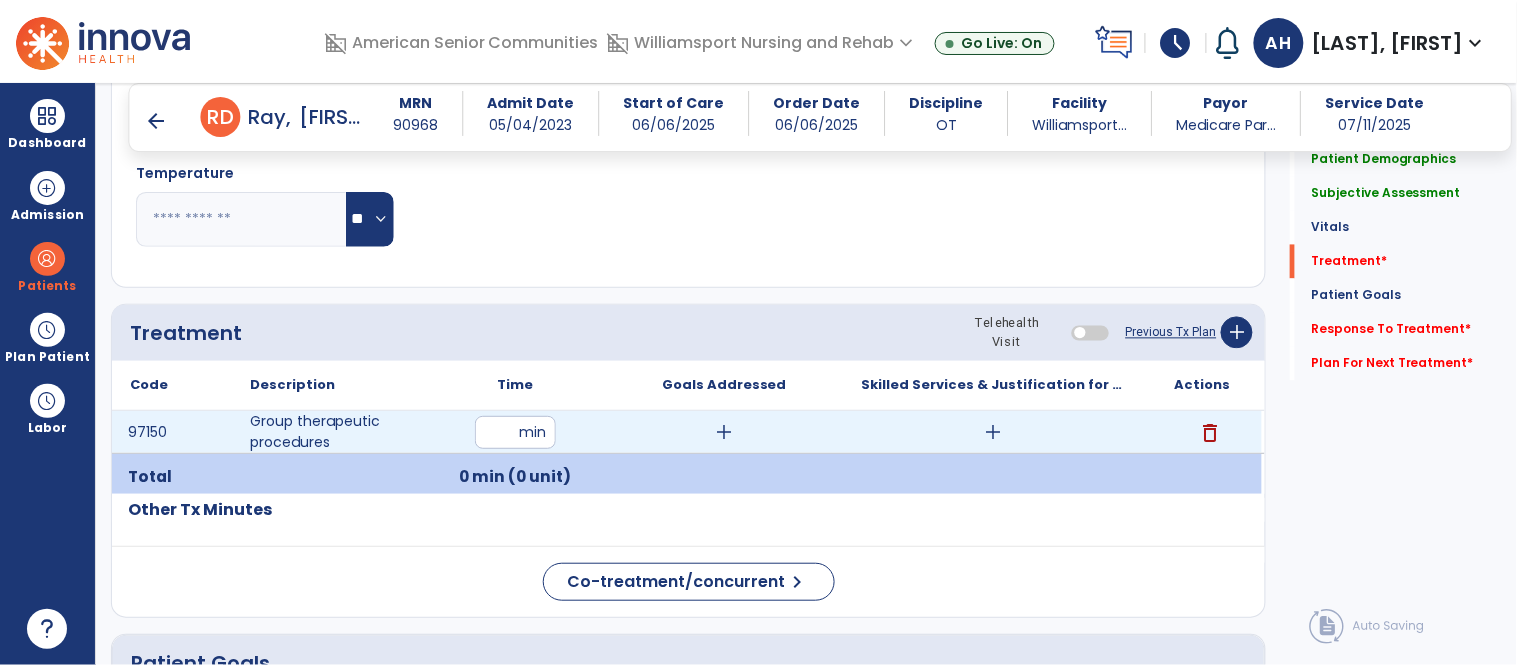 type on "**" 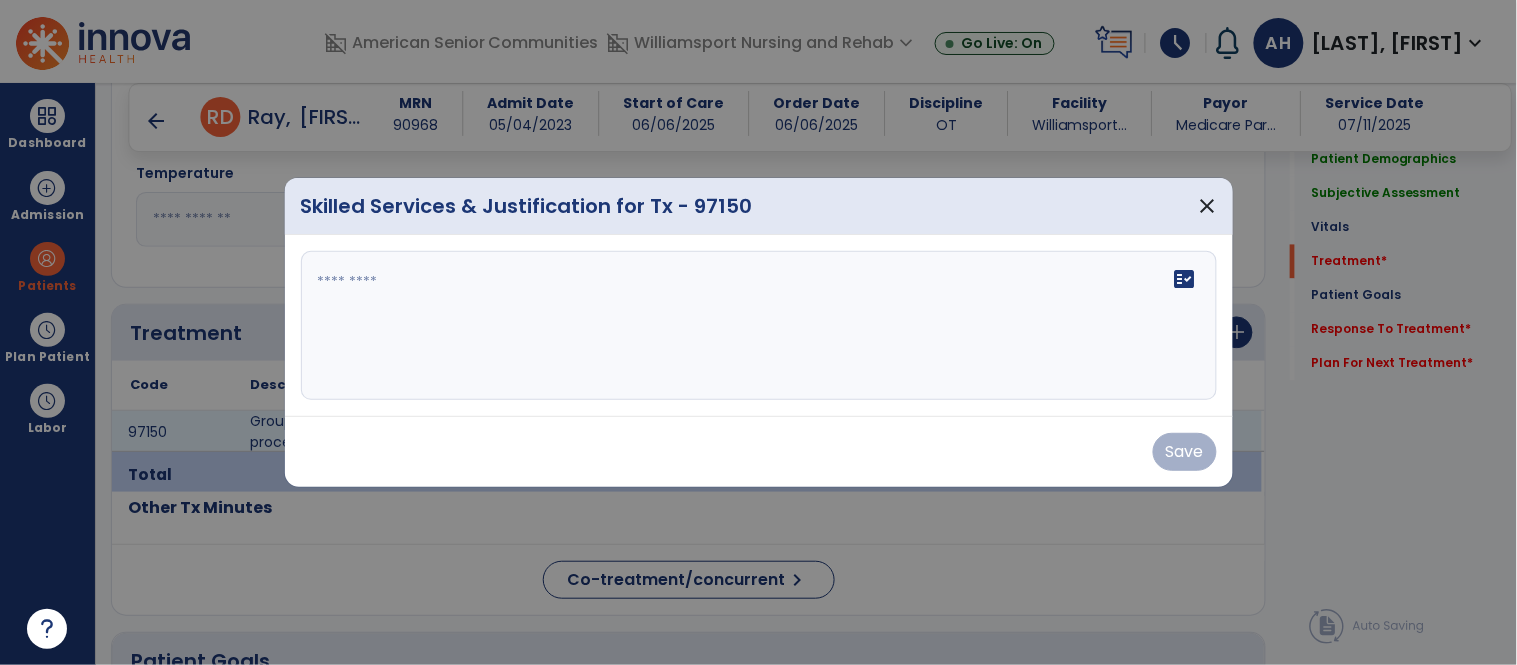 scroll, scrollTop: 985, scrollLeft: 0, axis: vertical 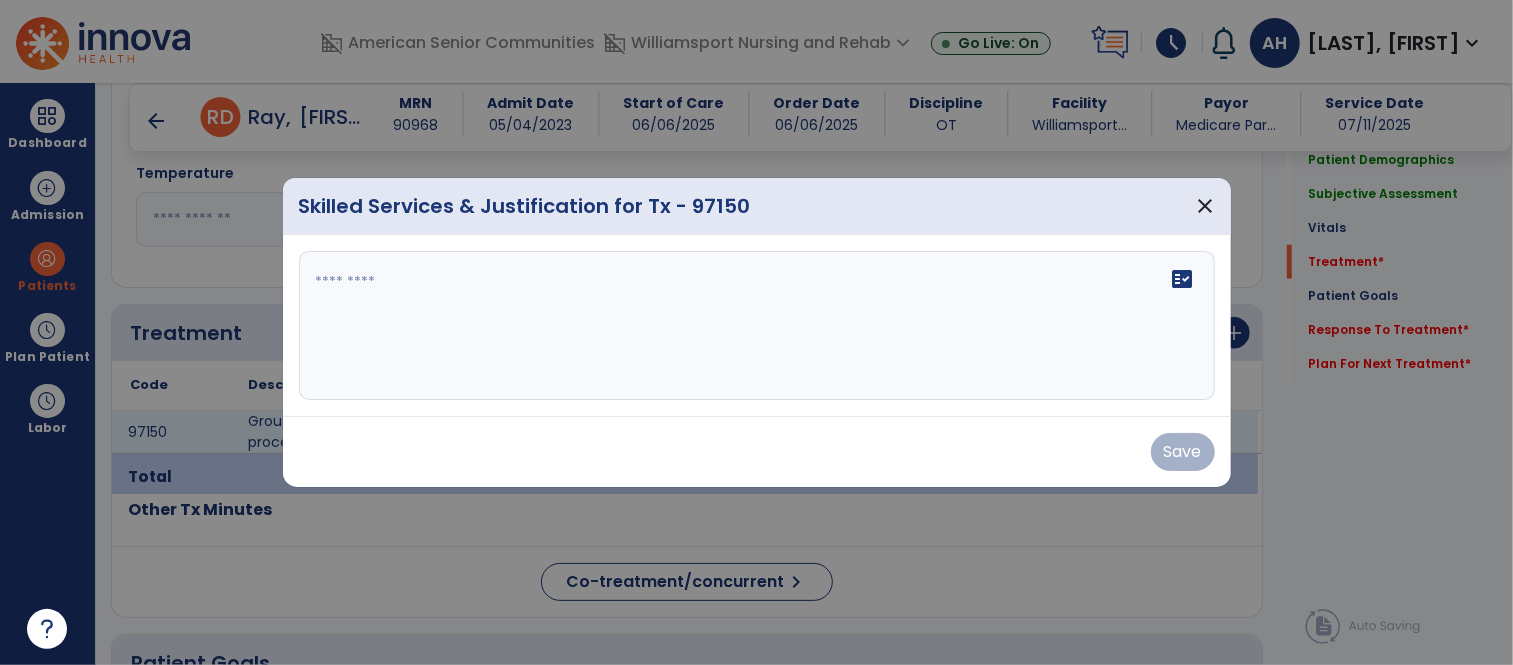 click at bounding box center [757, 326] 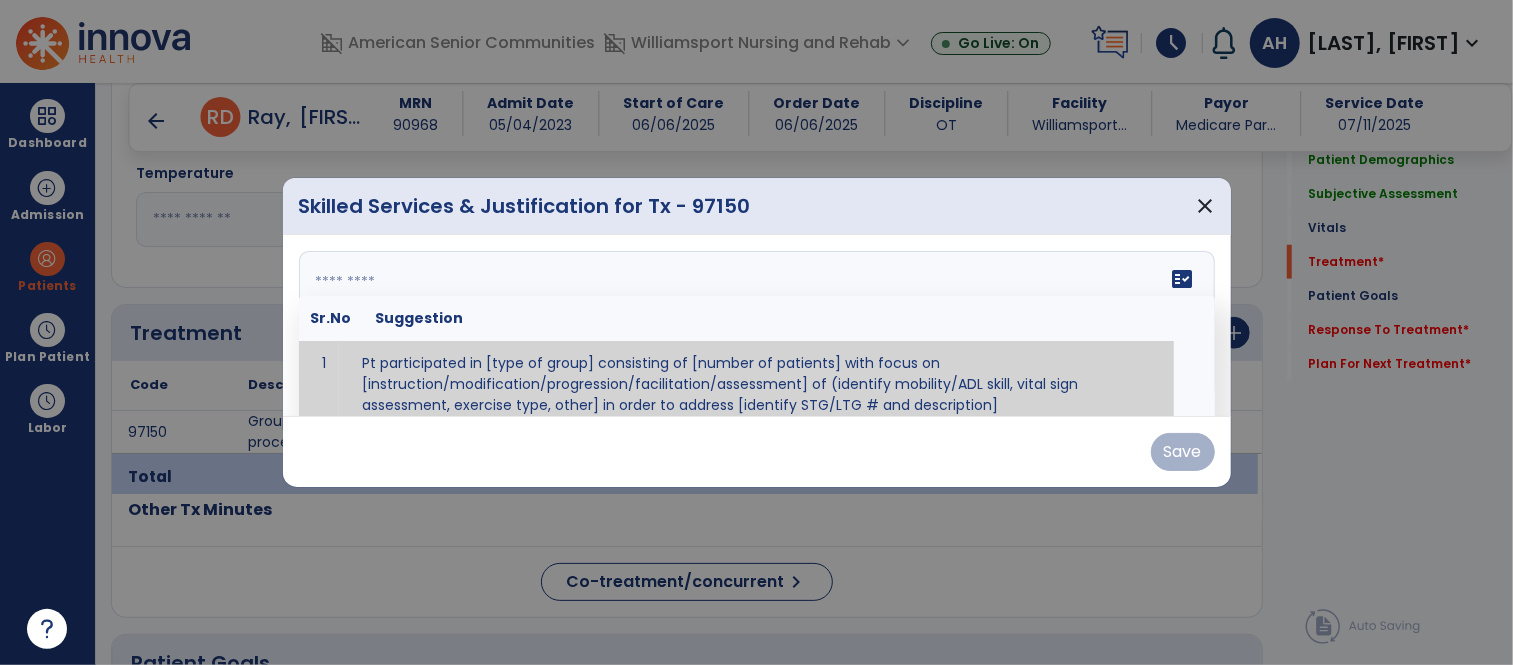 click at bounding box center [754, 326] 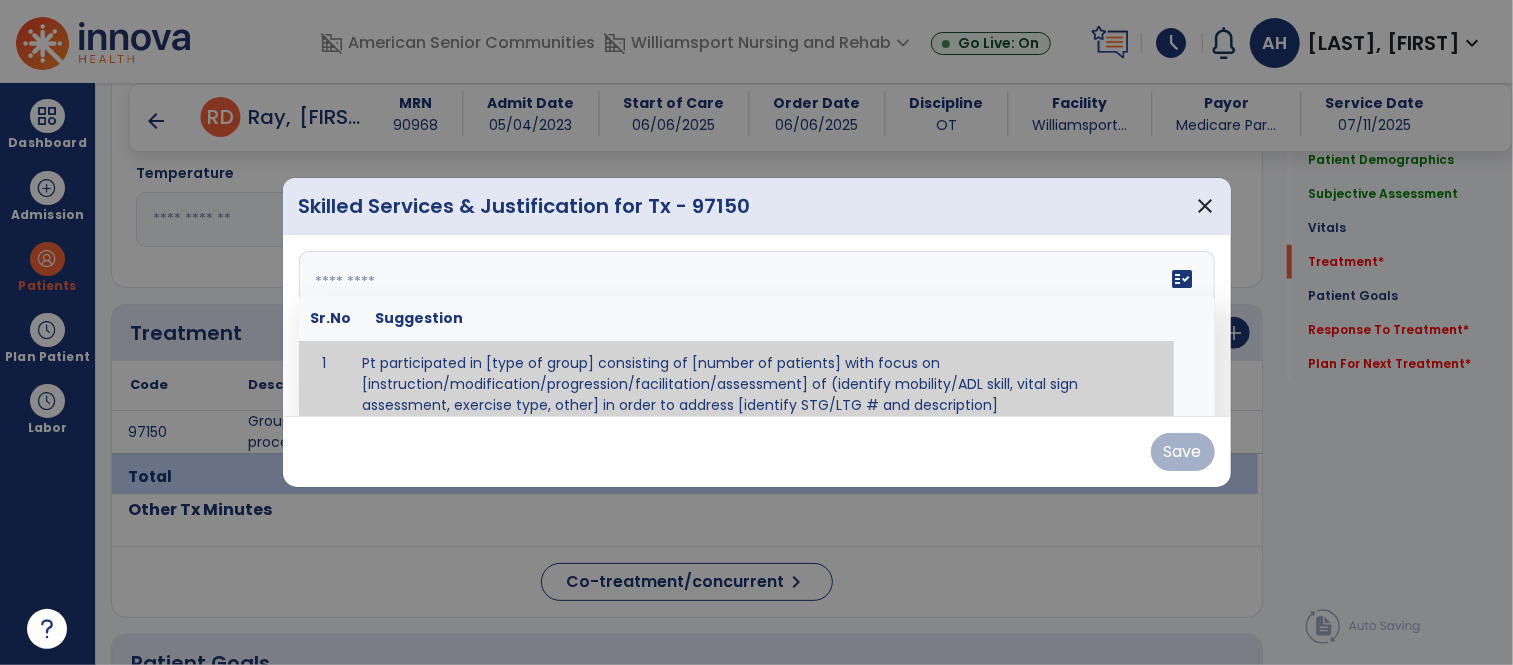 click at bounding box center [754, 326] 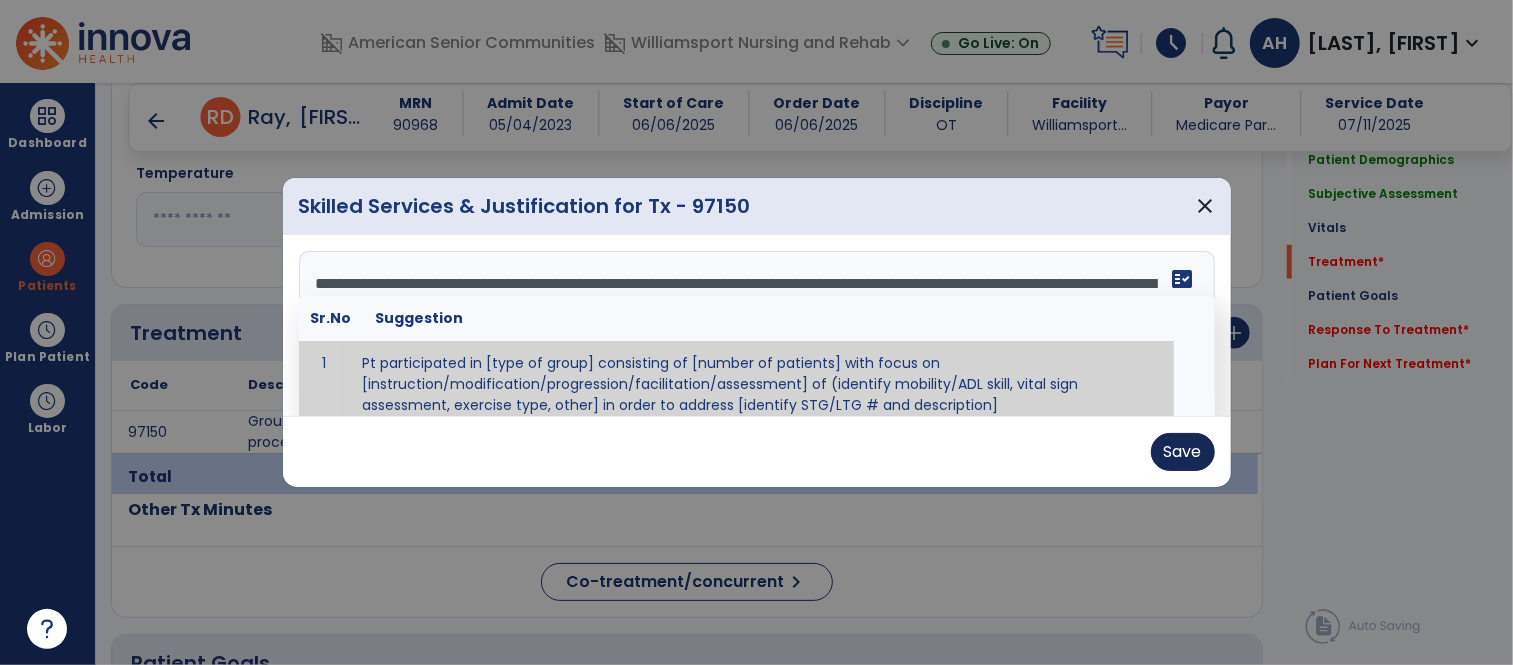 type on "**********" 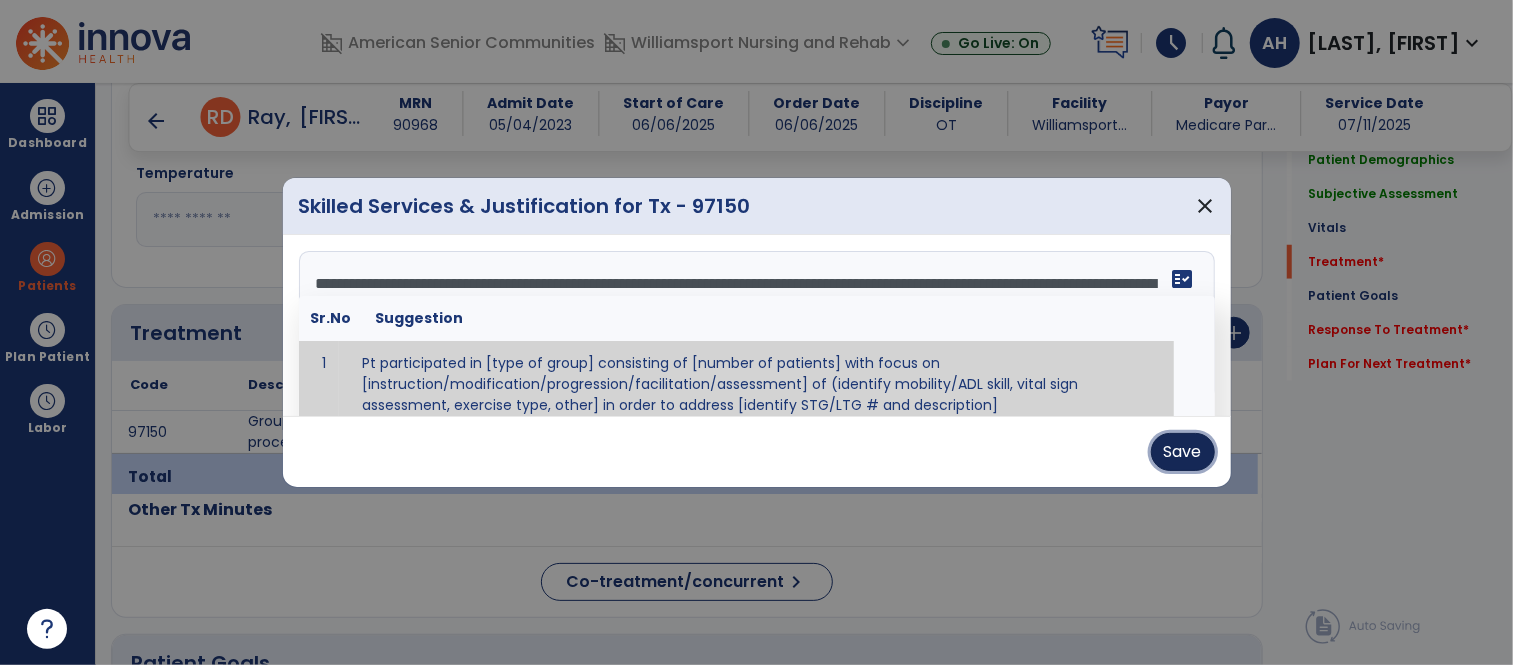 click on "Save" at bounding box center [1183, 452] 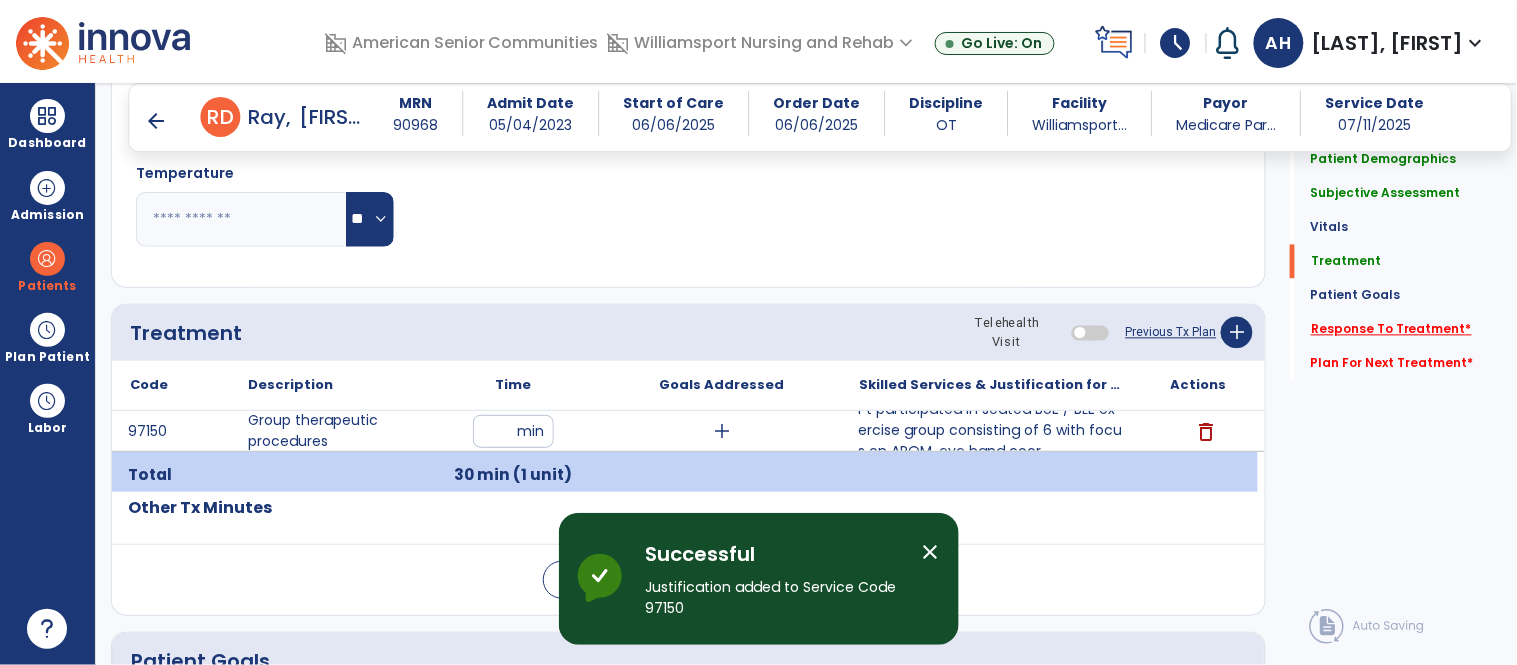 click on "Response To Treatment   *" 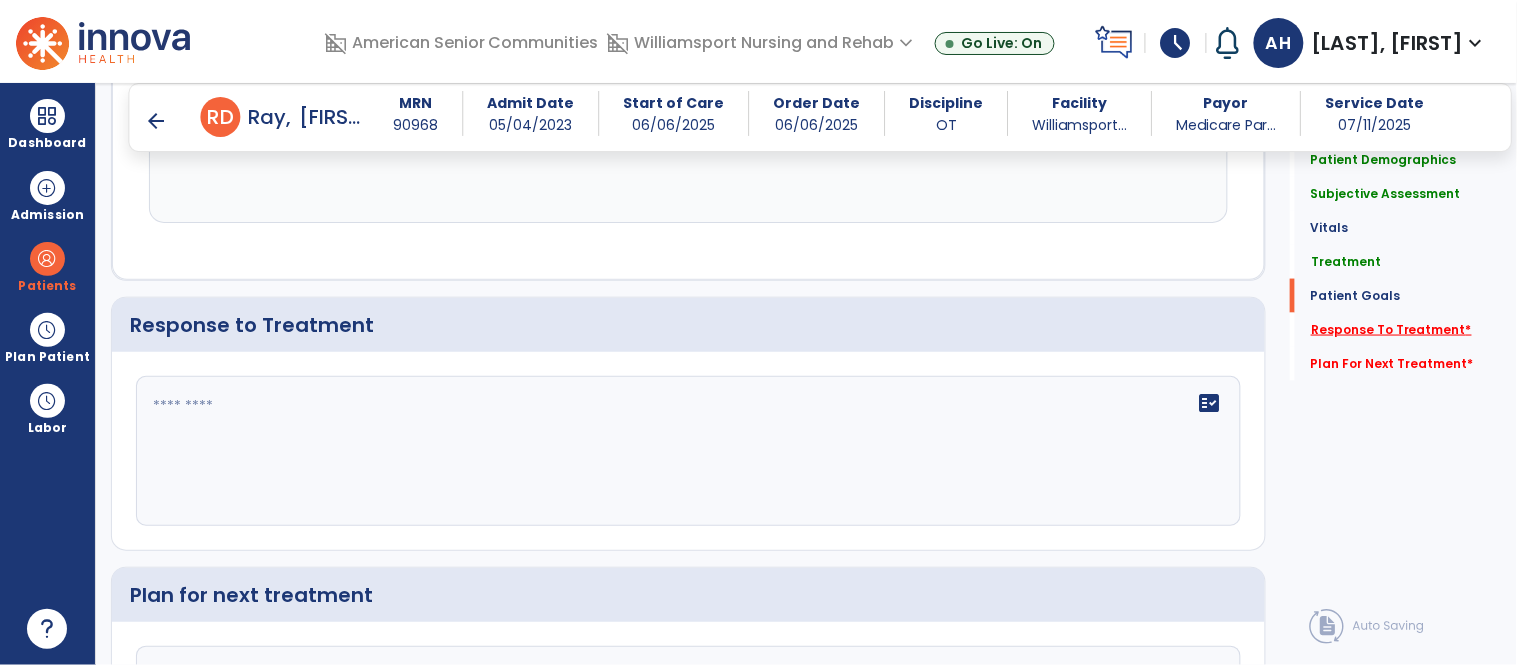 scroll, scrollTop: 2660, scrollLeft: 0, axis: vertical 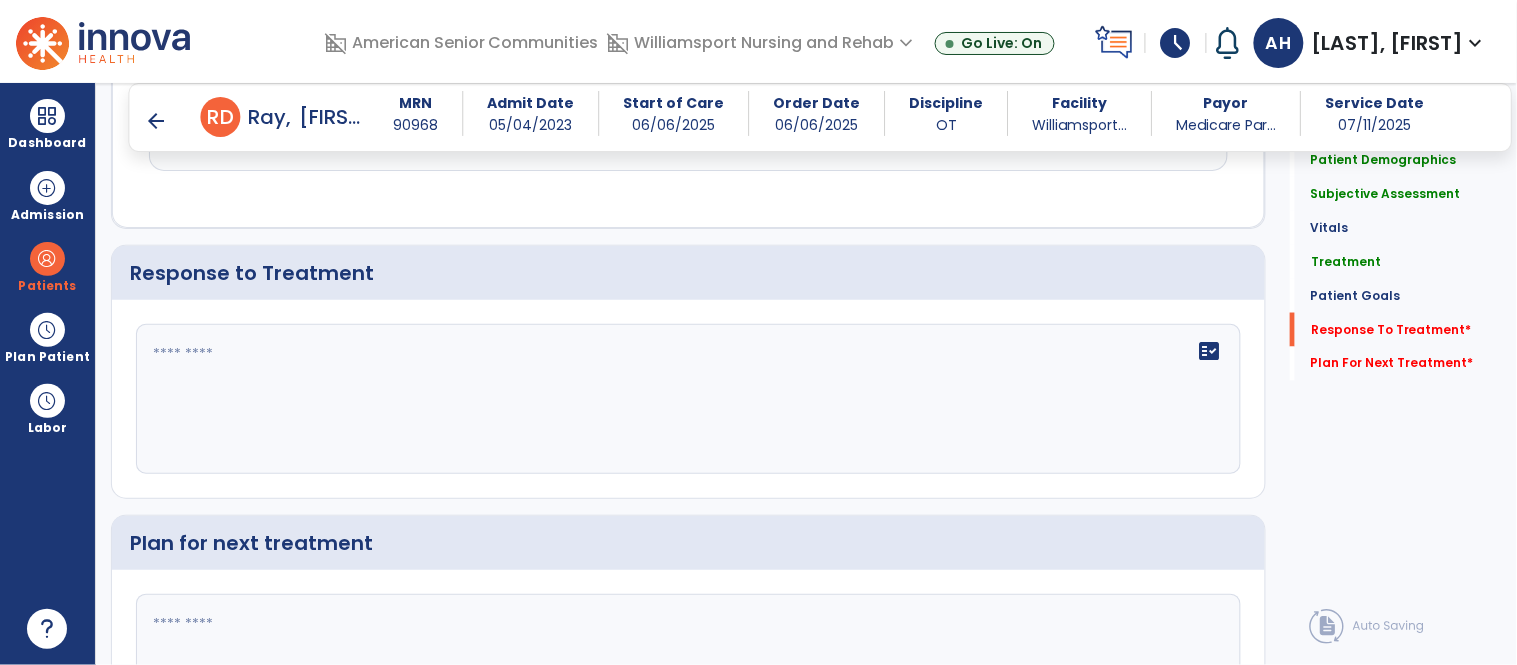 click 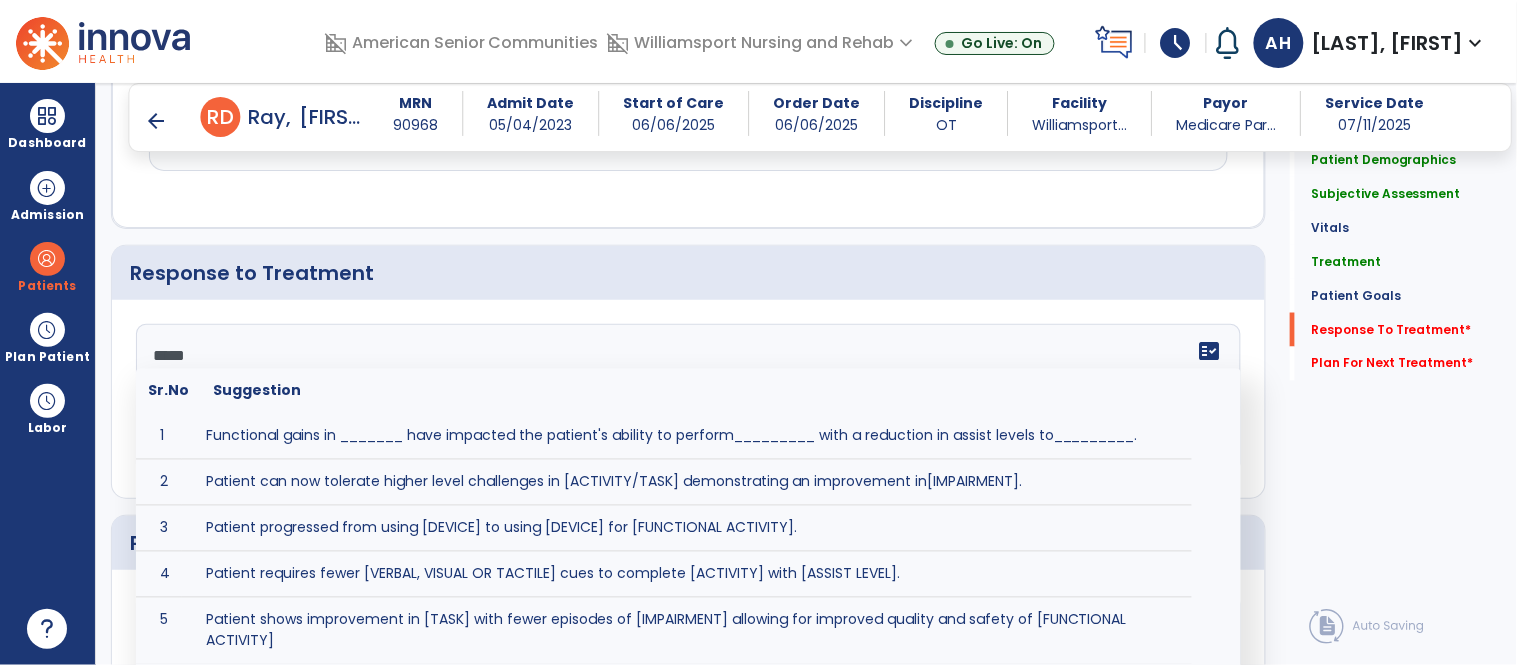 type on "******" 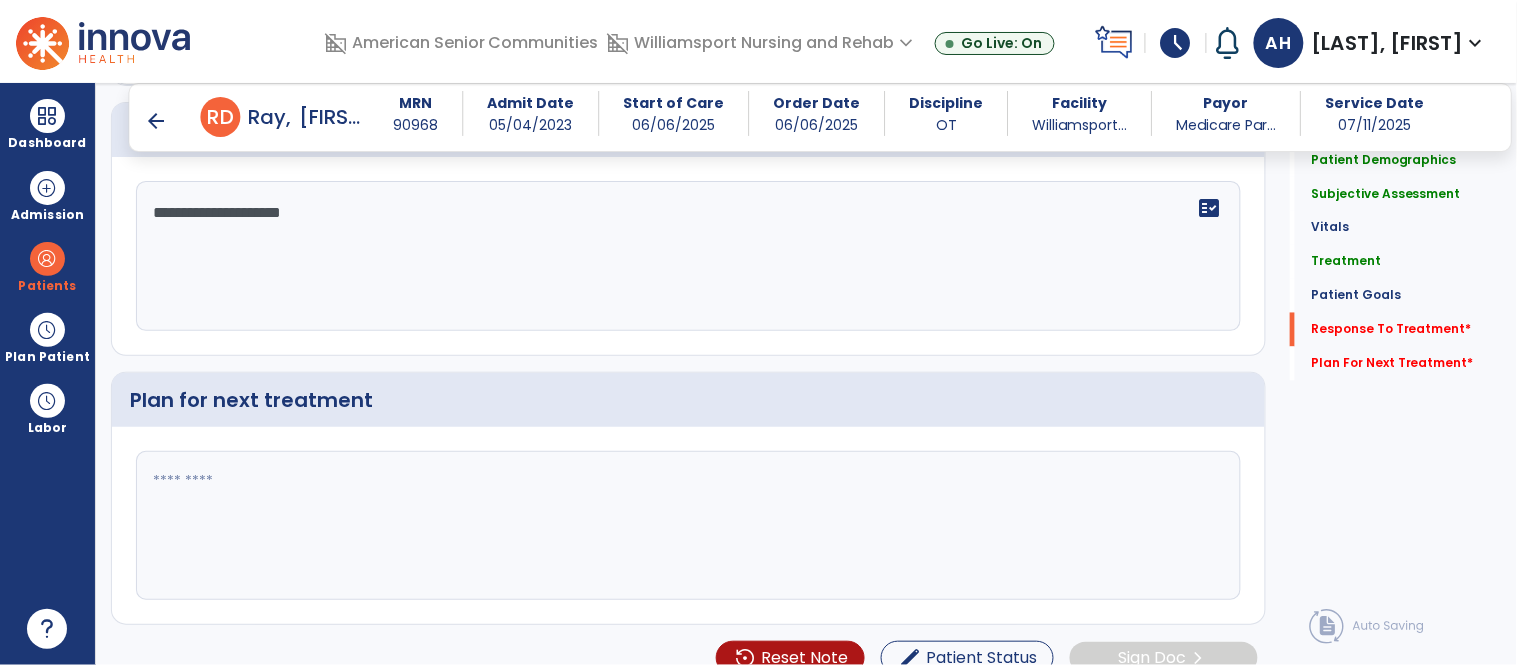 scroll, scrollTop: 2832, scrollLeft: 0, axis: vertical 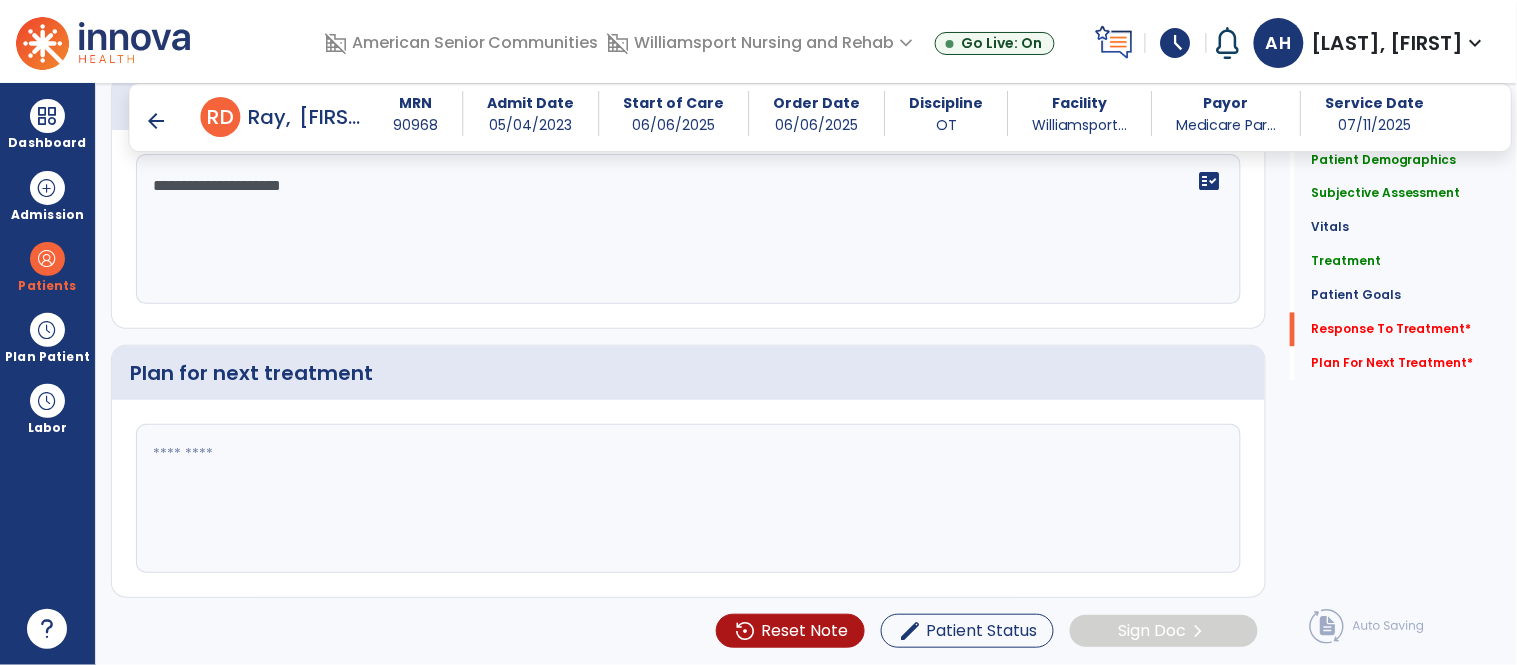 type on "**********" 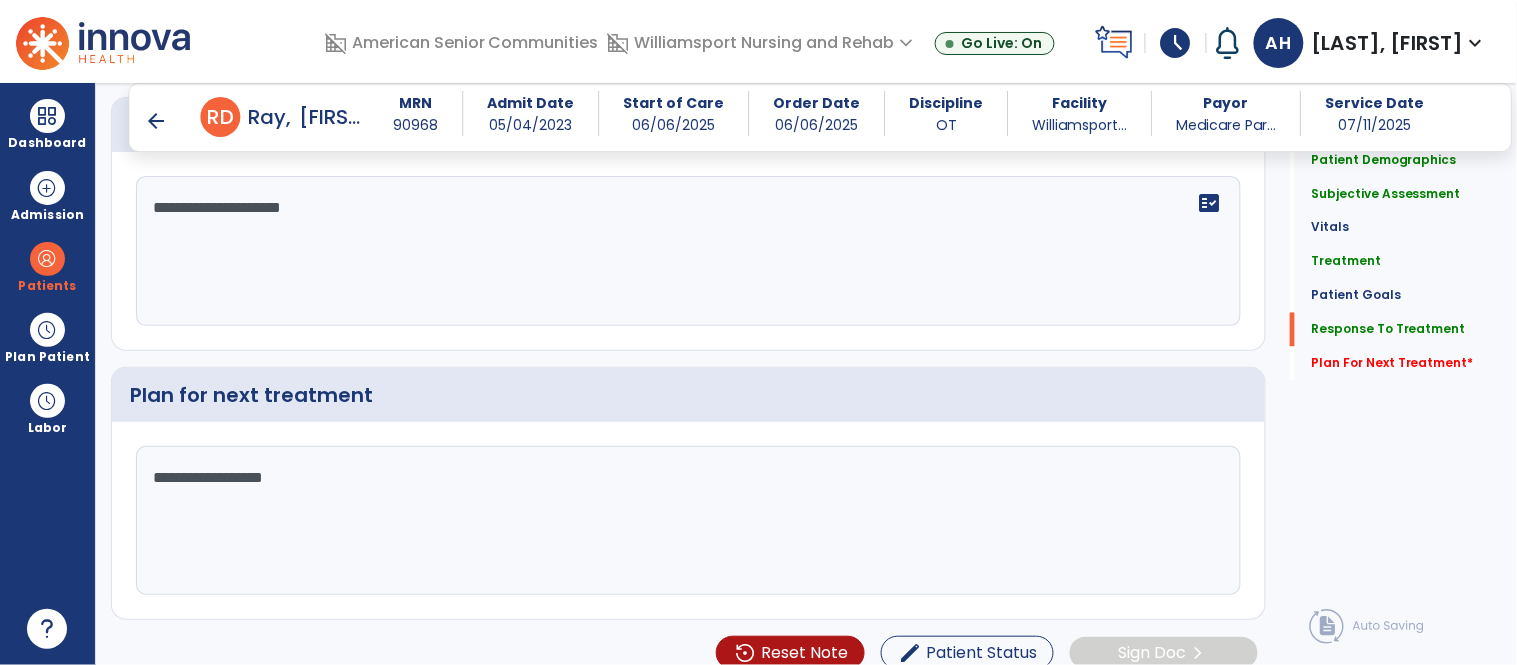 scroll, scrollTop: 2832, scrollLeft: 0, axis: vertical 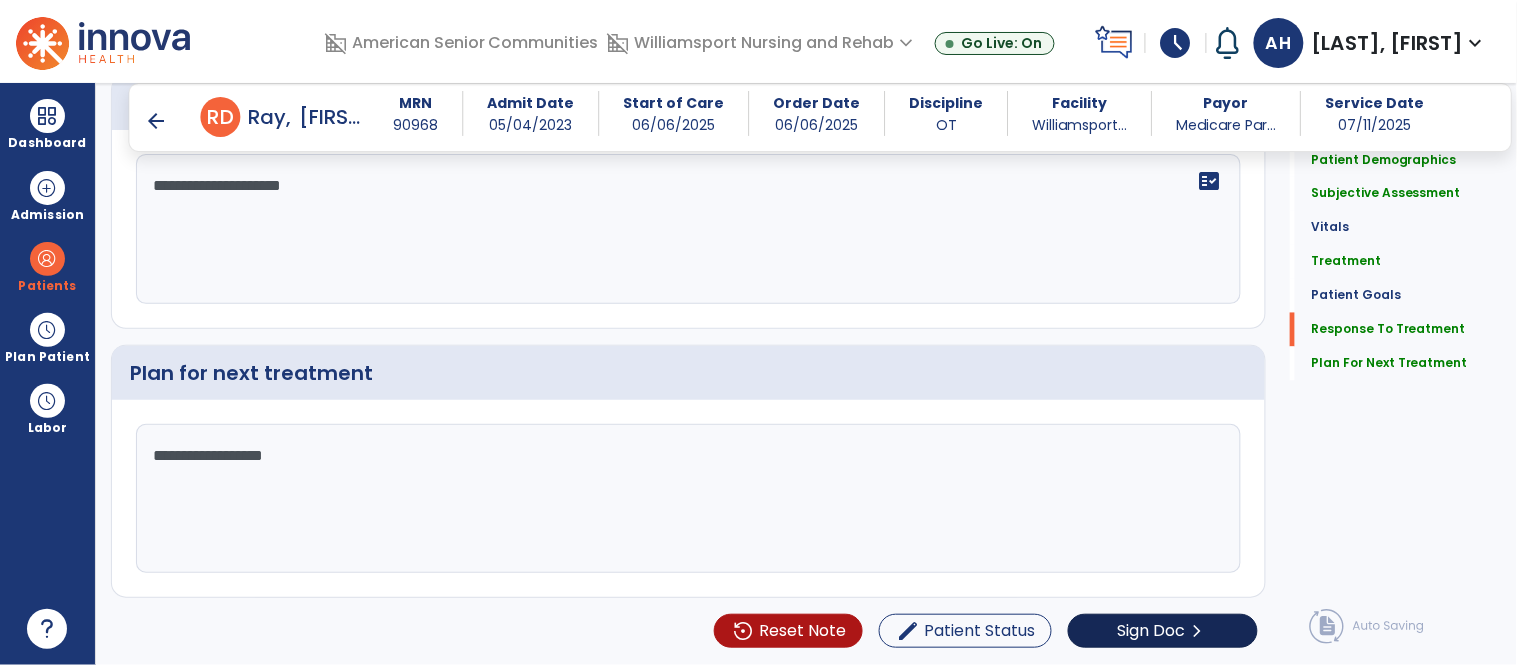 type on "**********" 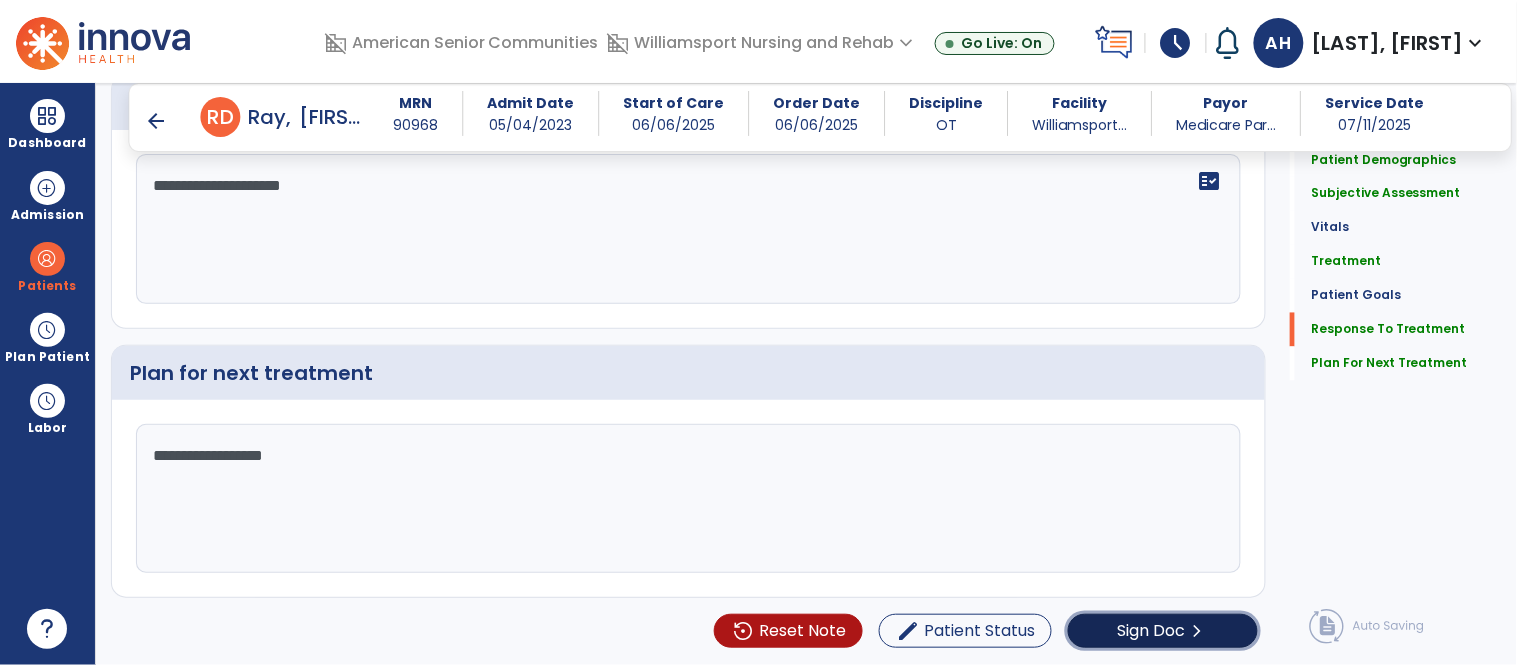 click on "Sign Doc  chevron_right" 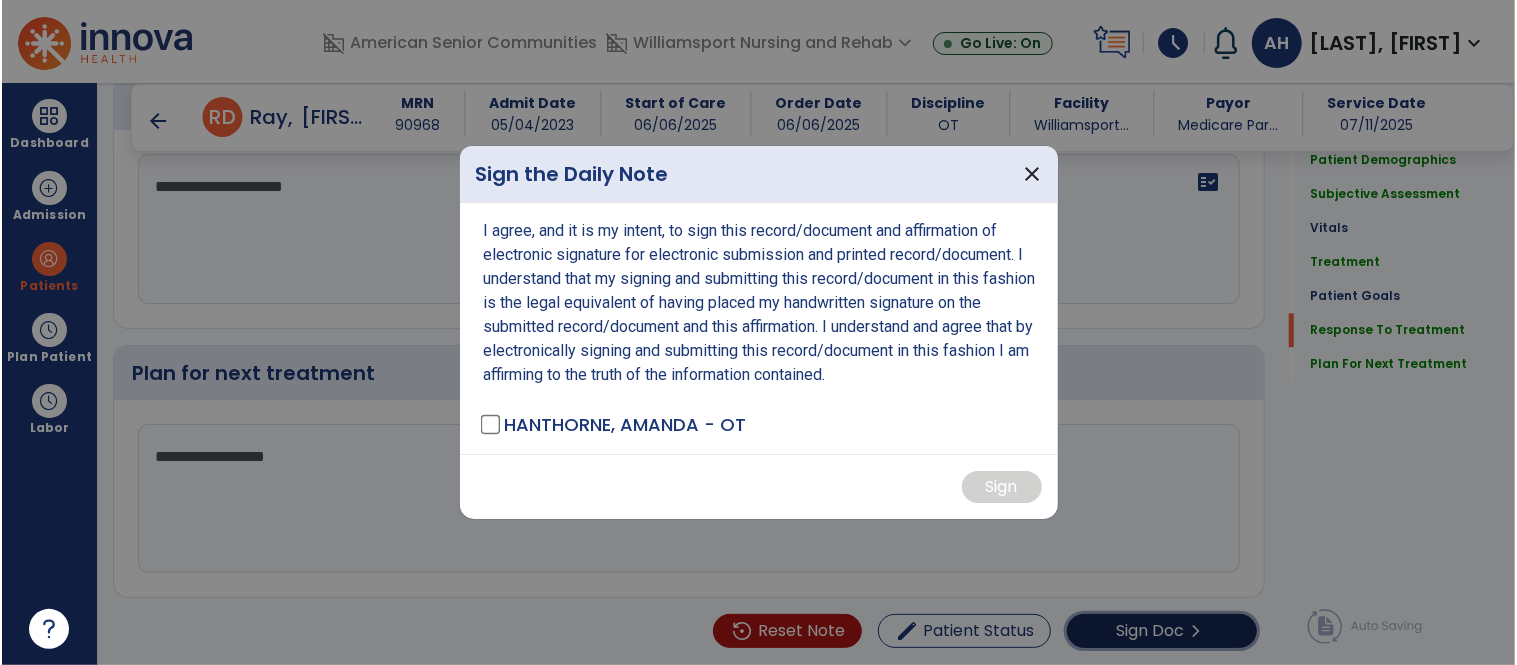 scroll, scrollTop: 2832, scrollLeft: 0, axis: vertical 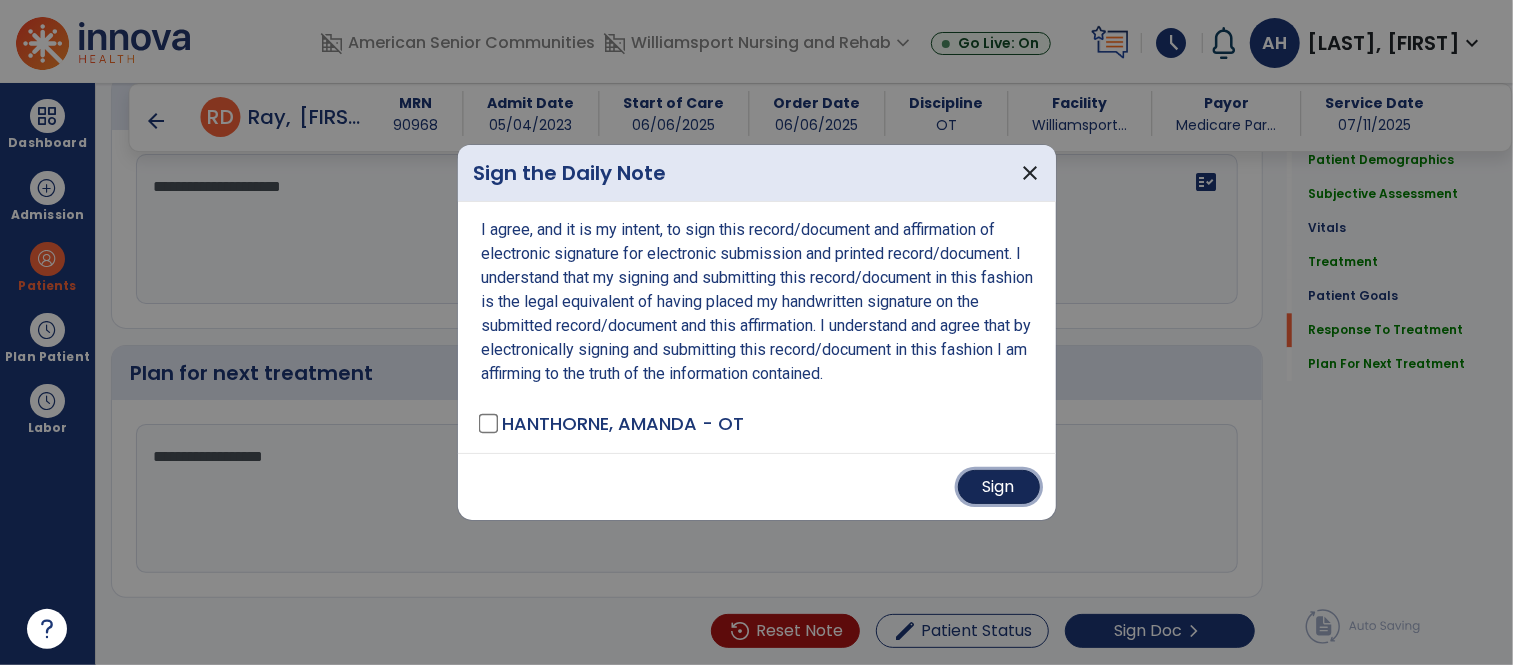 click on "Sign" at bounding box center [999, 487] 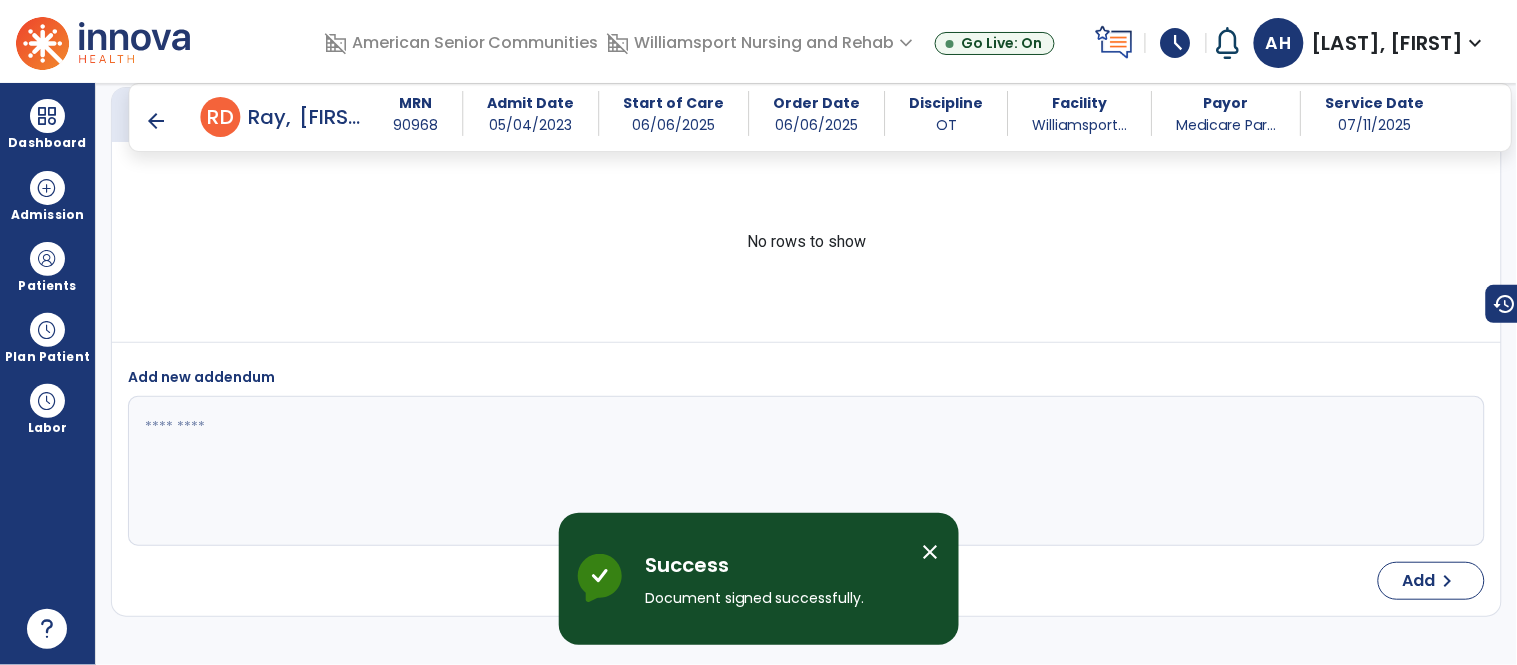 scroll, scrollTop: 3876, scrollLeft: 0, axis: vertical 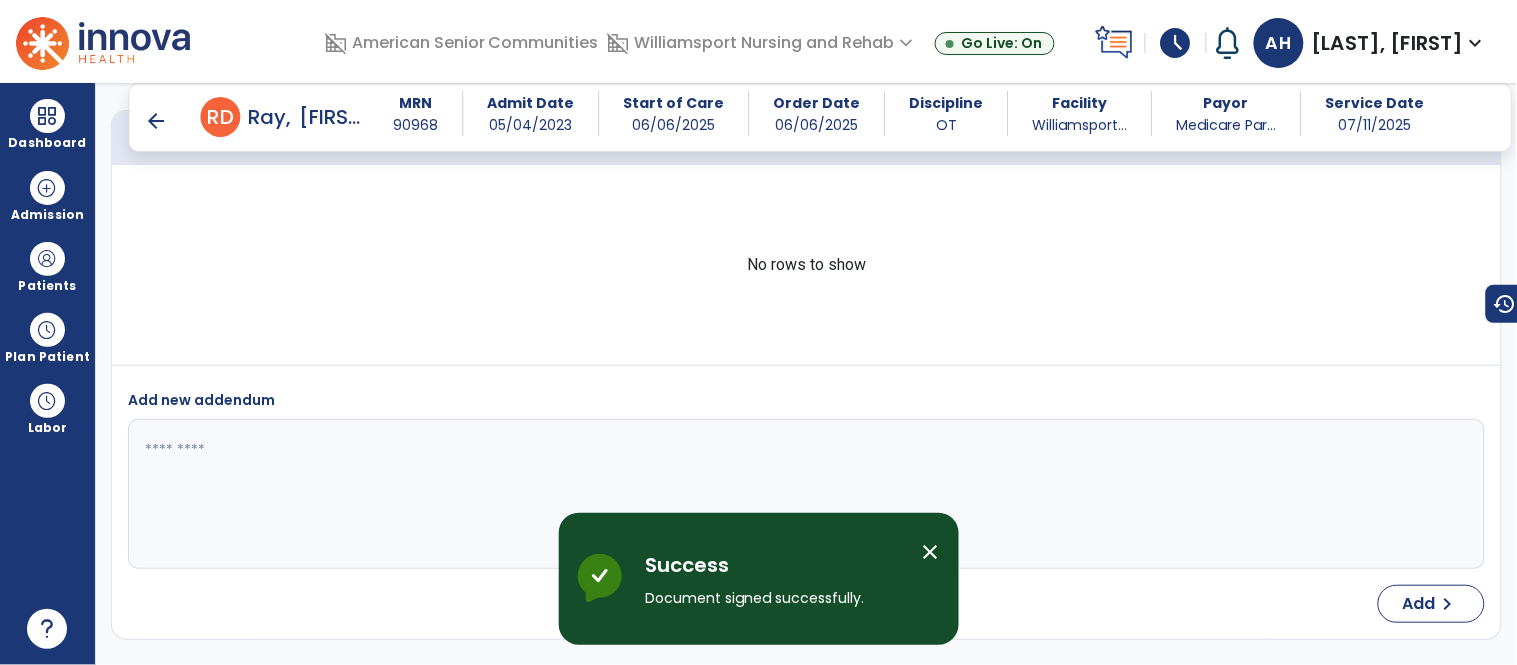 click on "close" at bounding box center (931, 552) 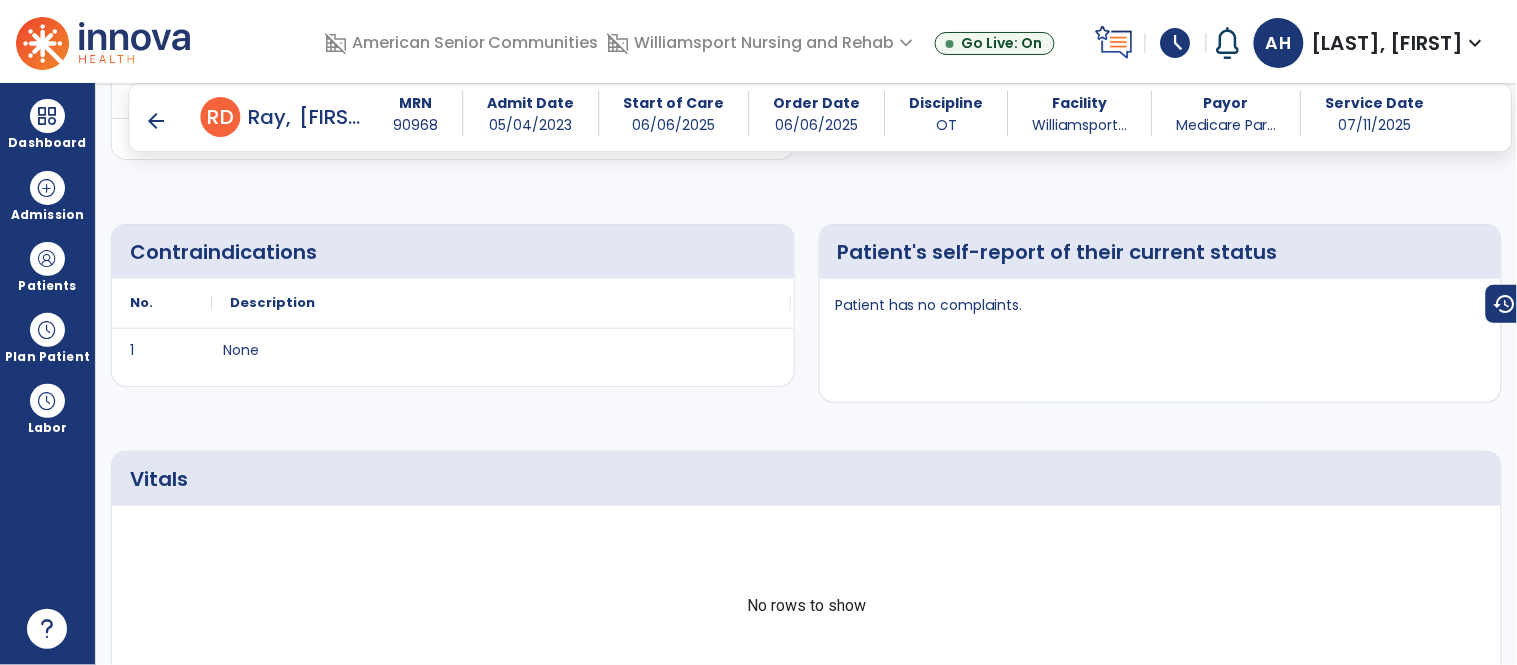 scroll, scrollTop: 0, scrollLeft: 0, axis: both 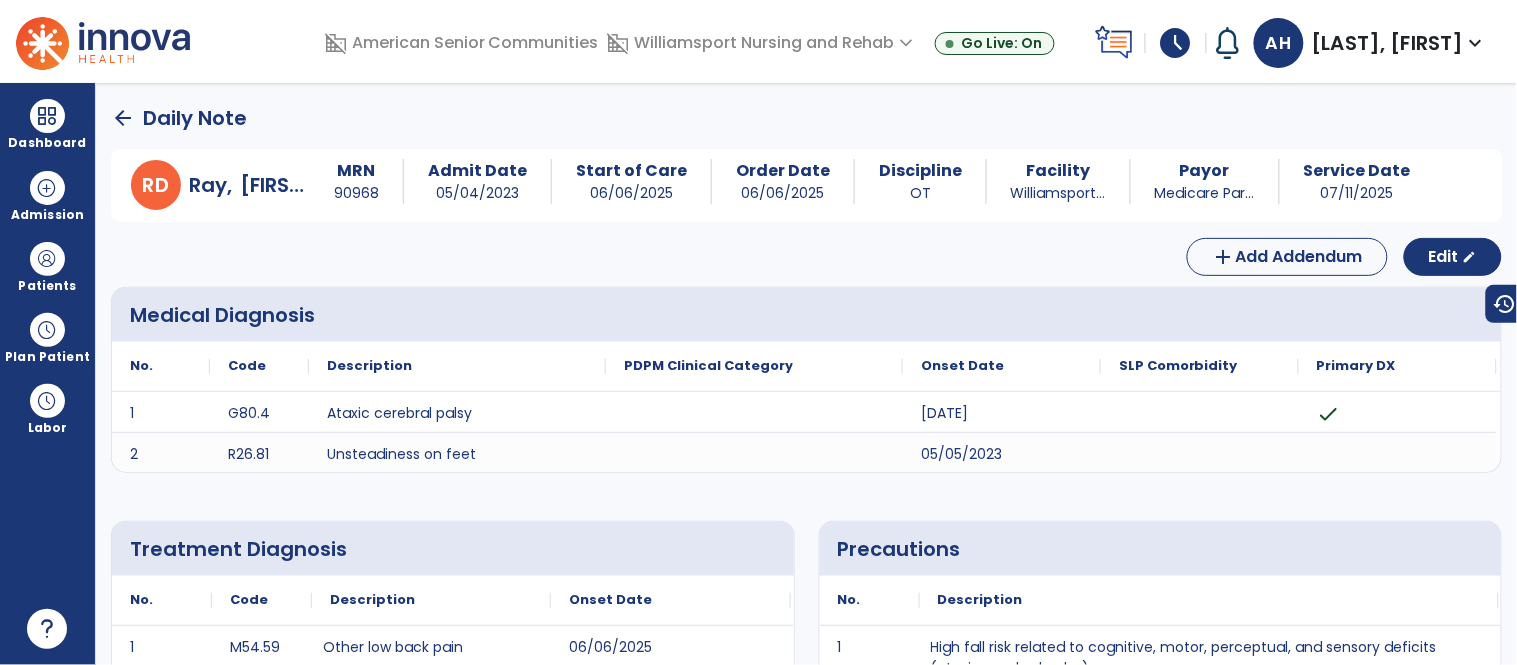 click on "arrow_back" 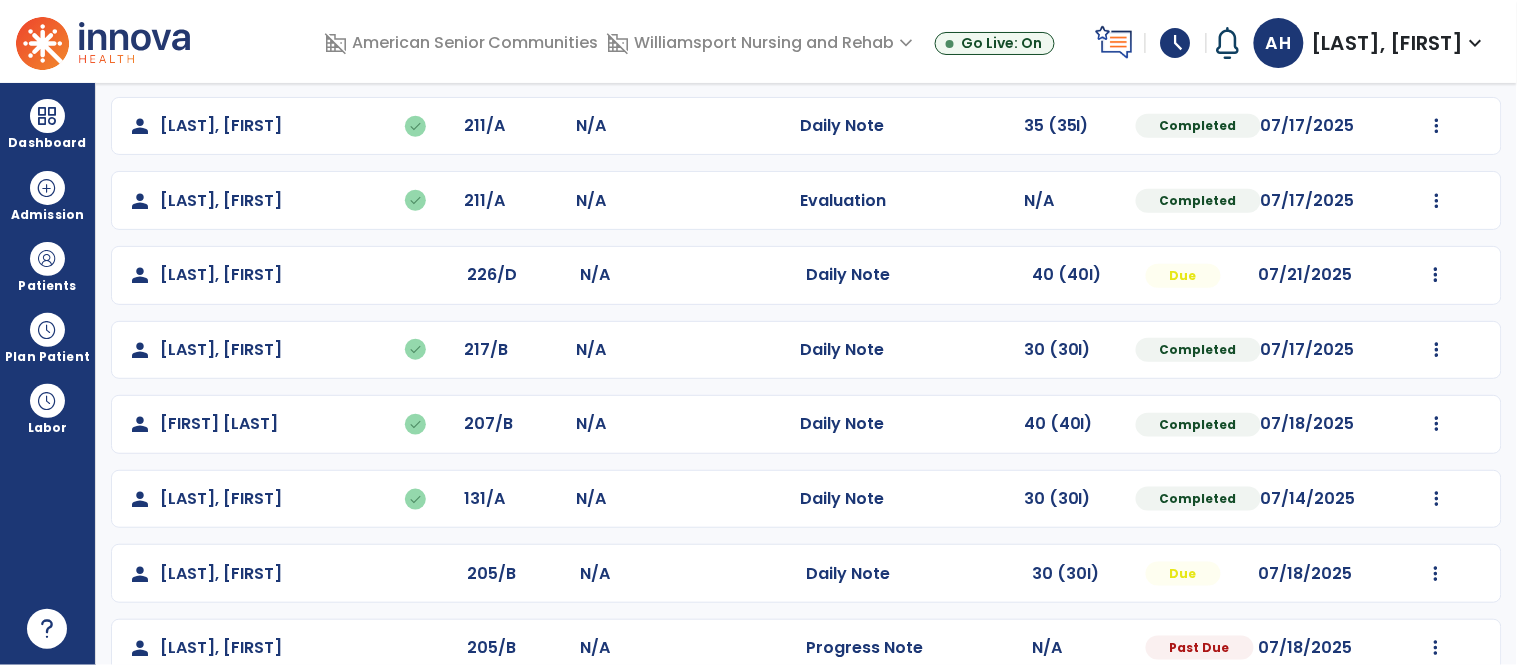scroll, scrollTop: 494, scrollLeft: 0, axis: vertical 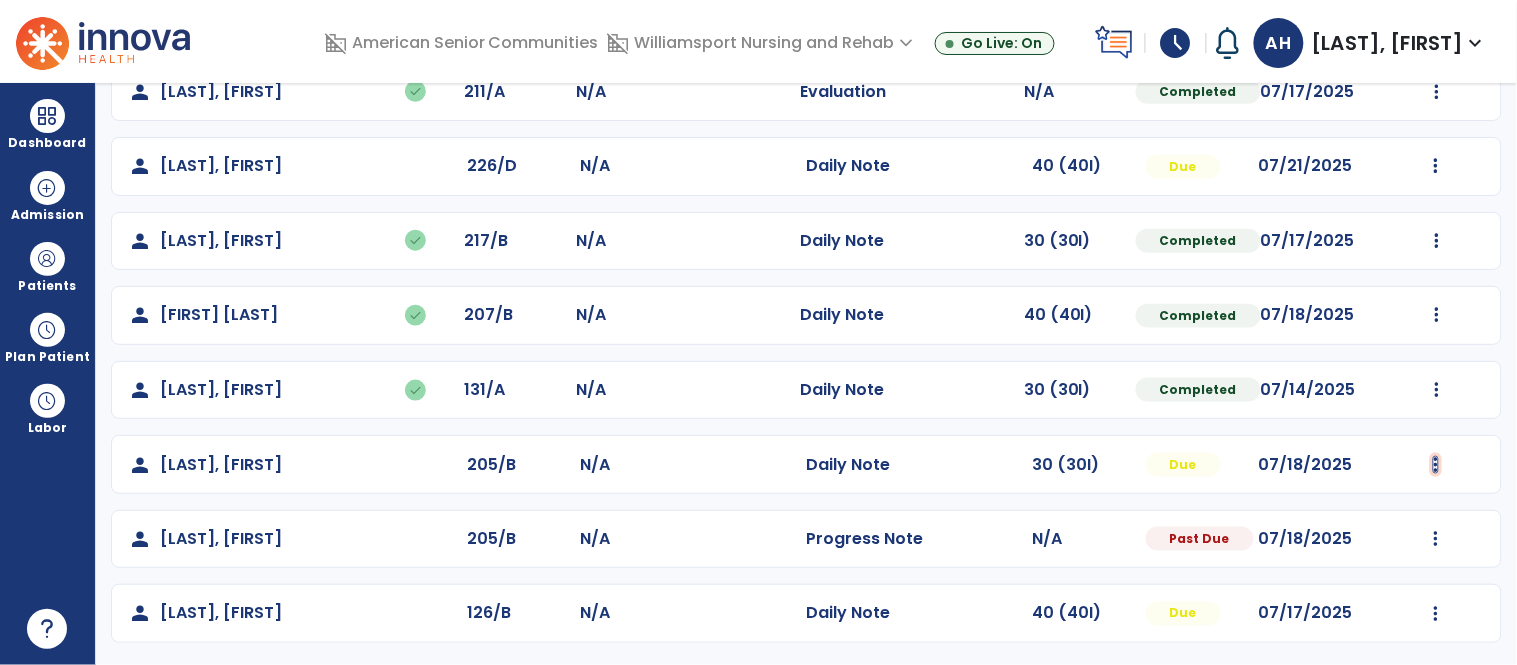 click at bounding box center [1436, -132] 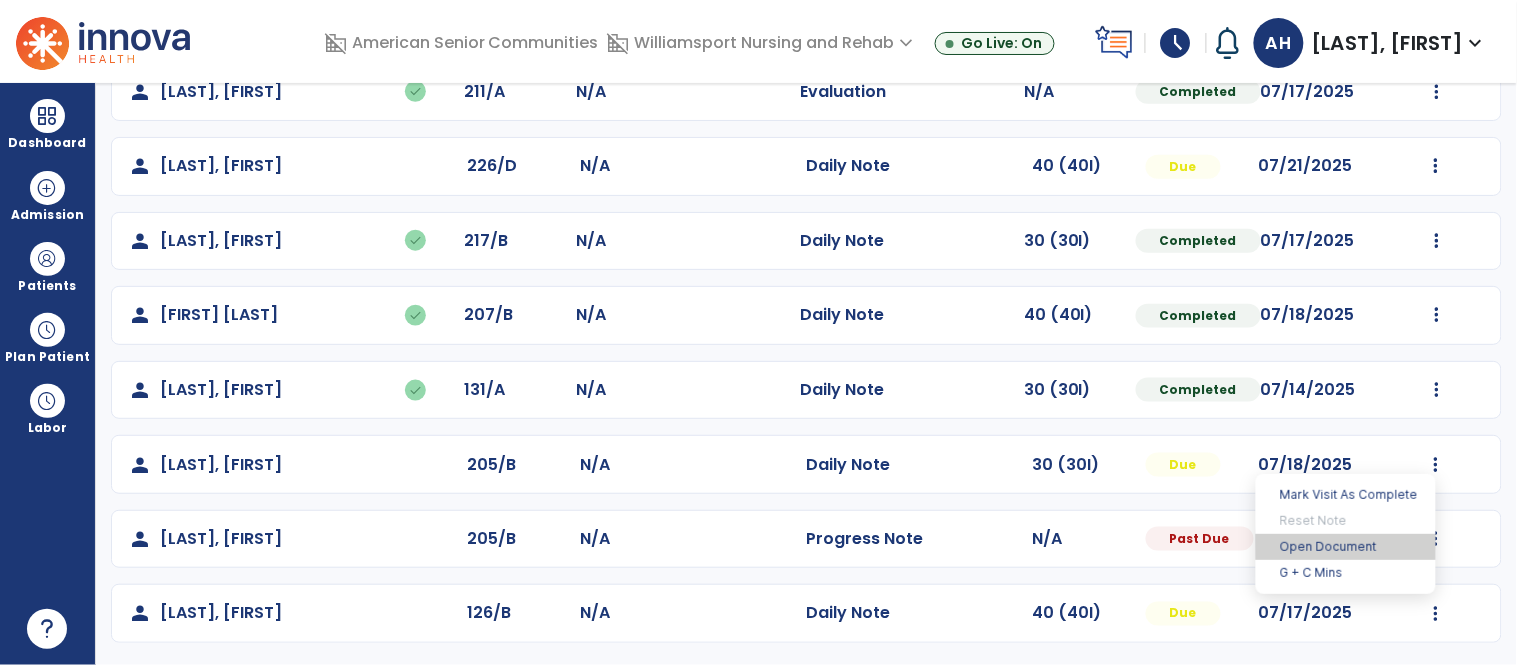 click on "Open Document" at bounding box center [1346, 547] 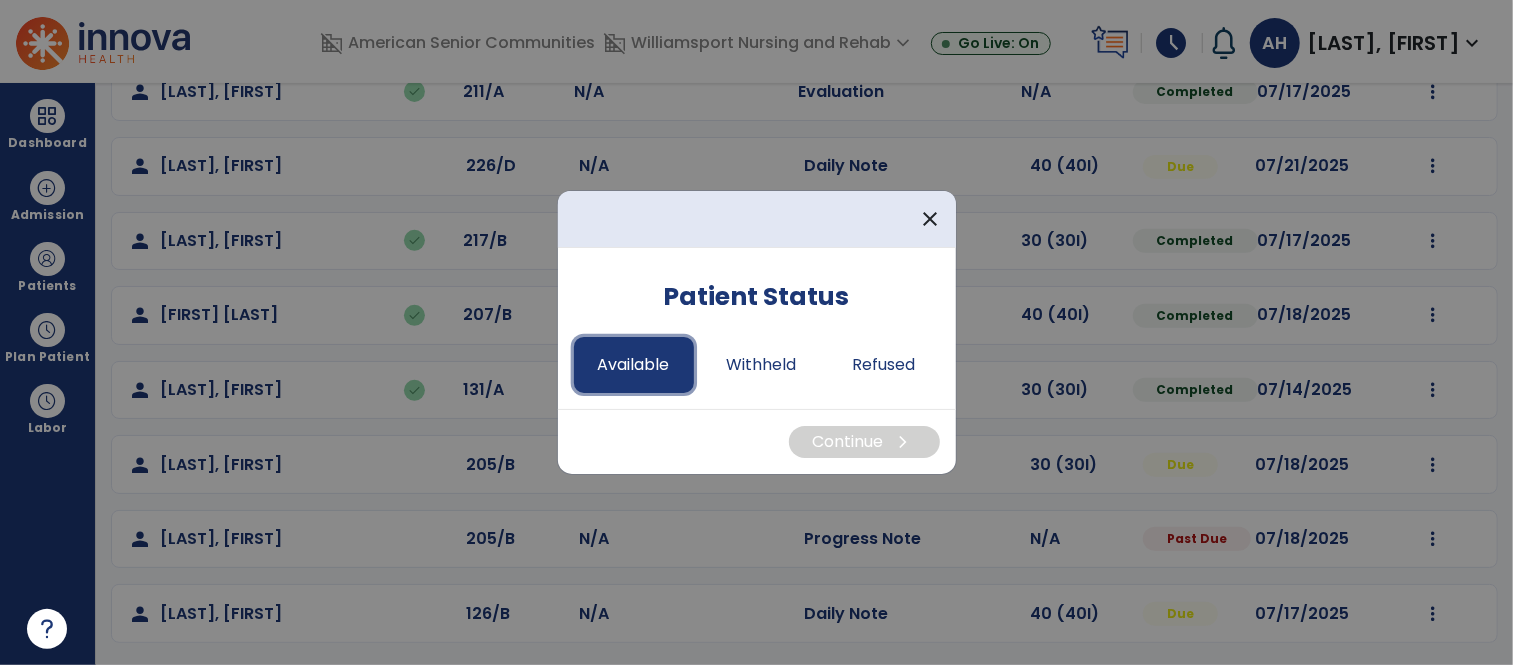 click on "Available" at bounding box center [634, 365] 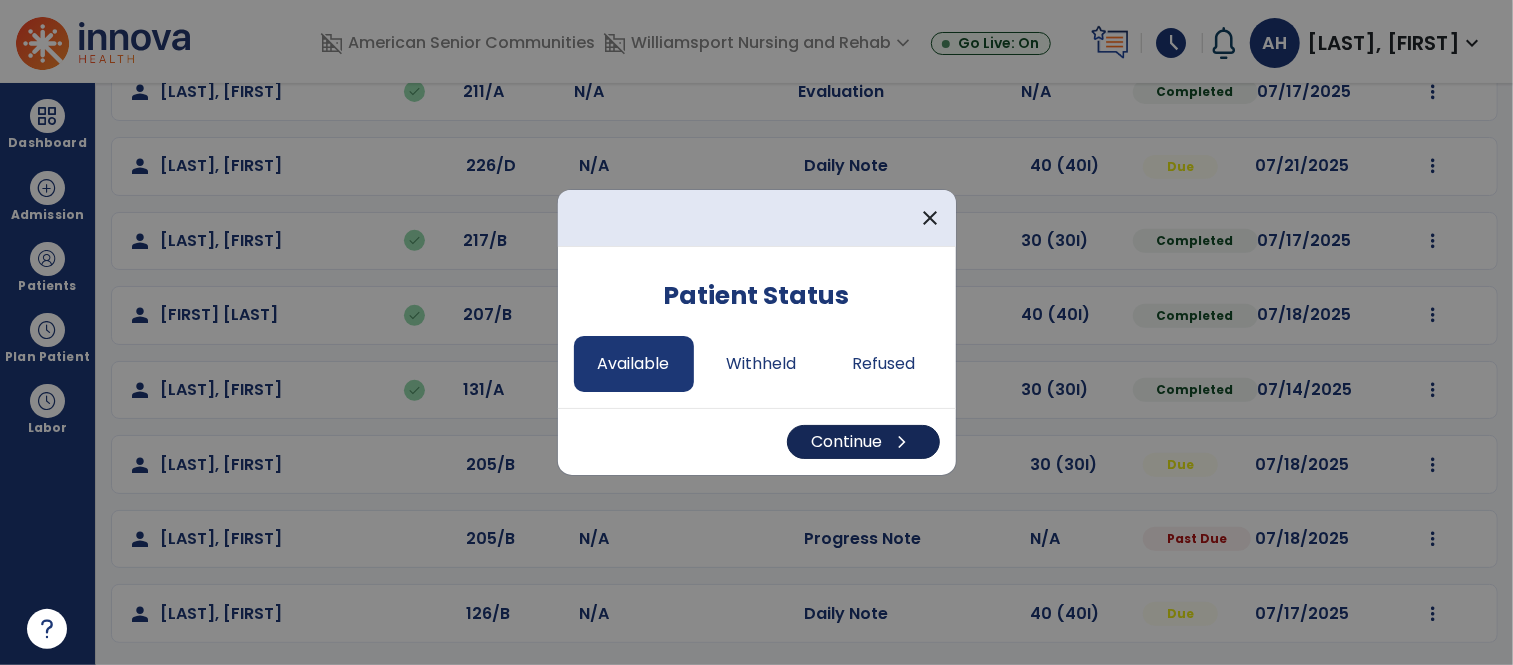 click on "Continue   chevron_right" at bounding box center [863, 442] 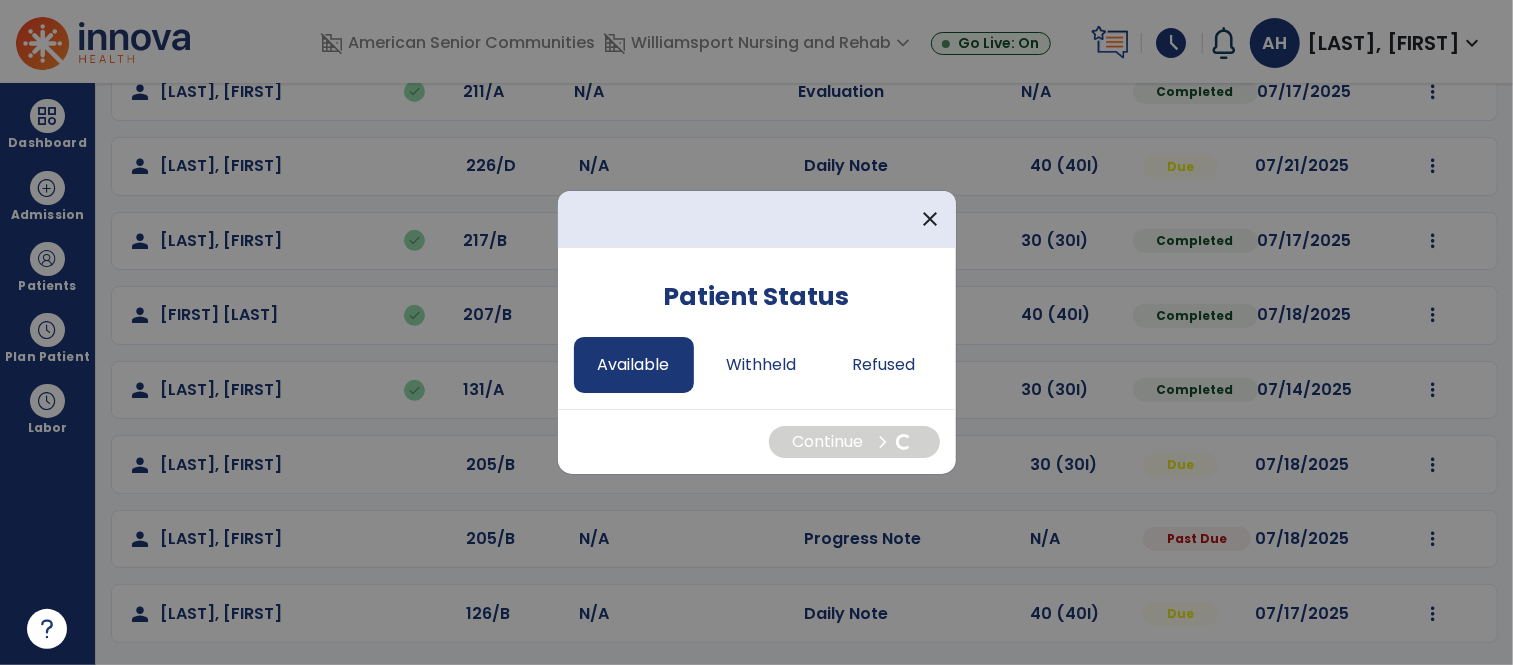 select on "*" 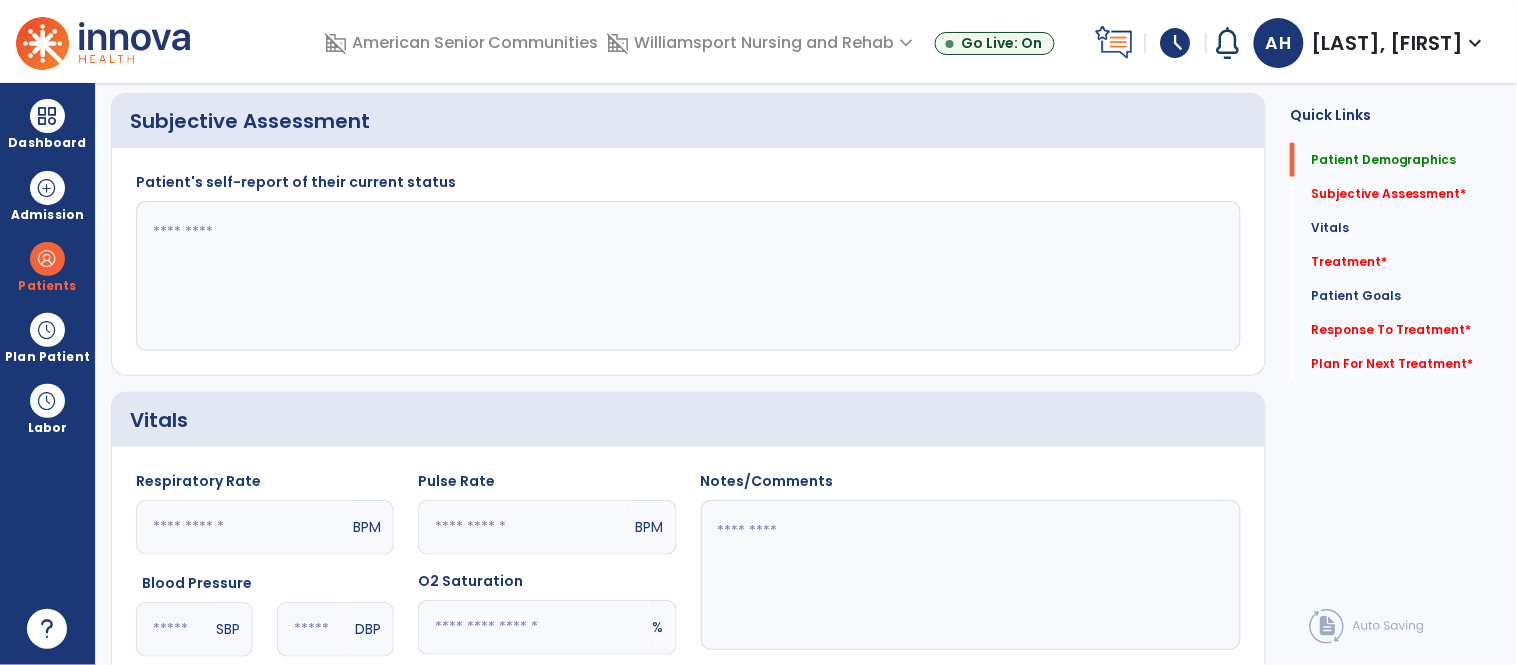 scroll, scrollTop: 0, scrollLeft: 0, axis: both 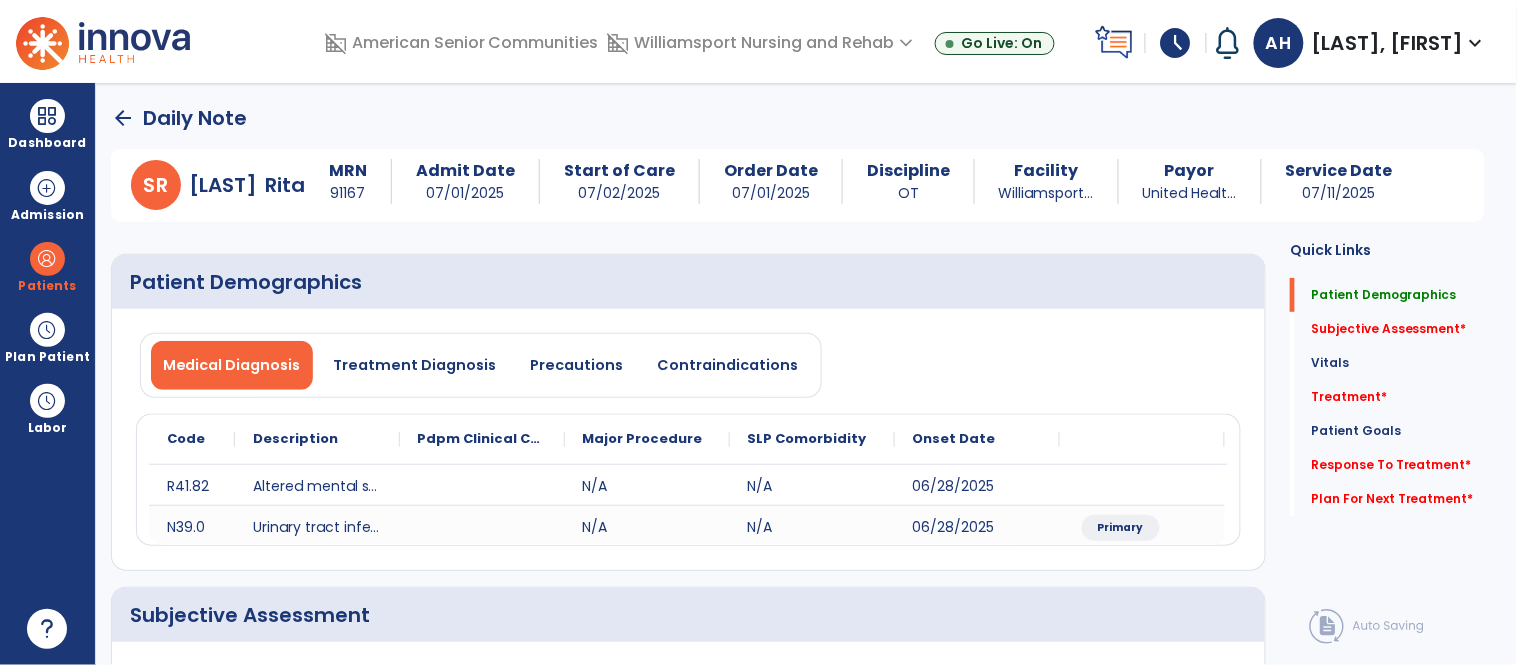 click on "Contraindications" at bounding box center (728, 365) 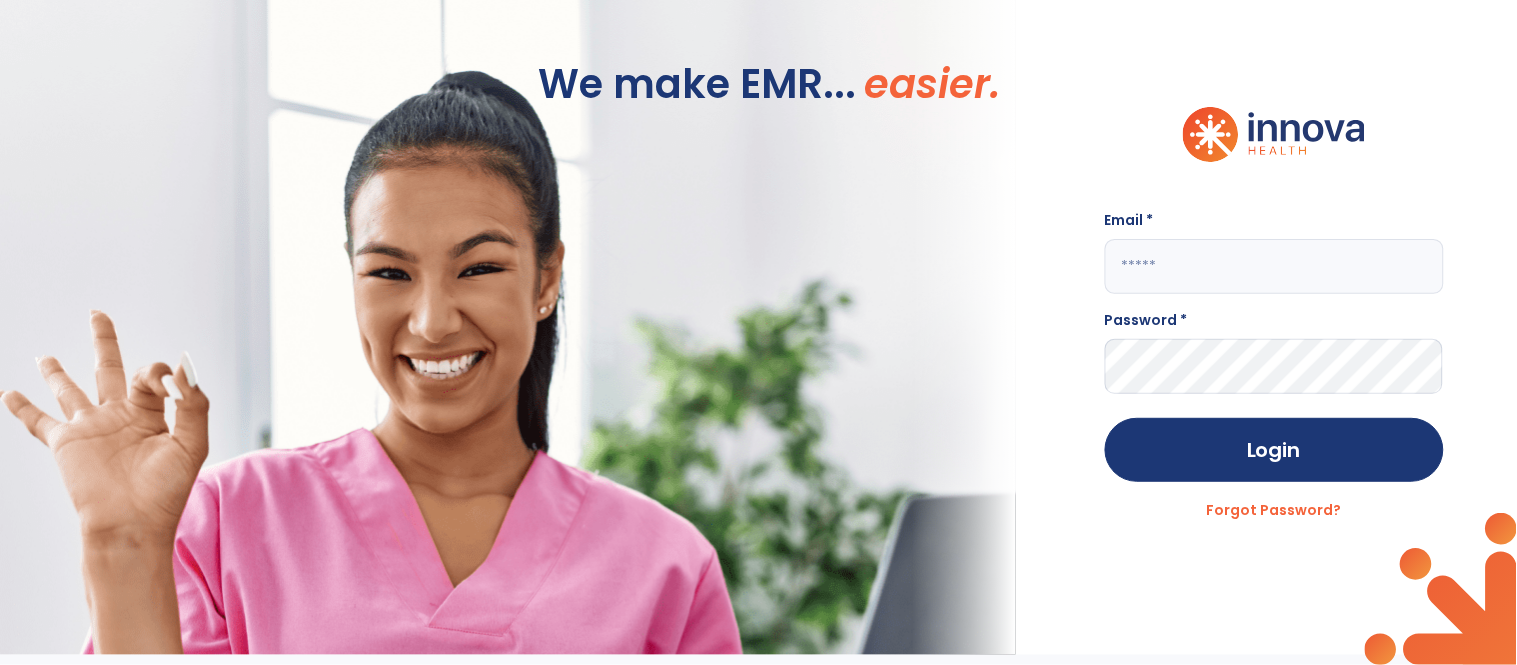 click 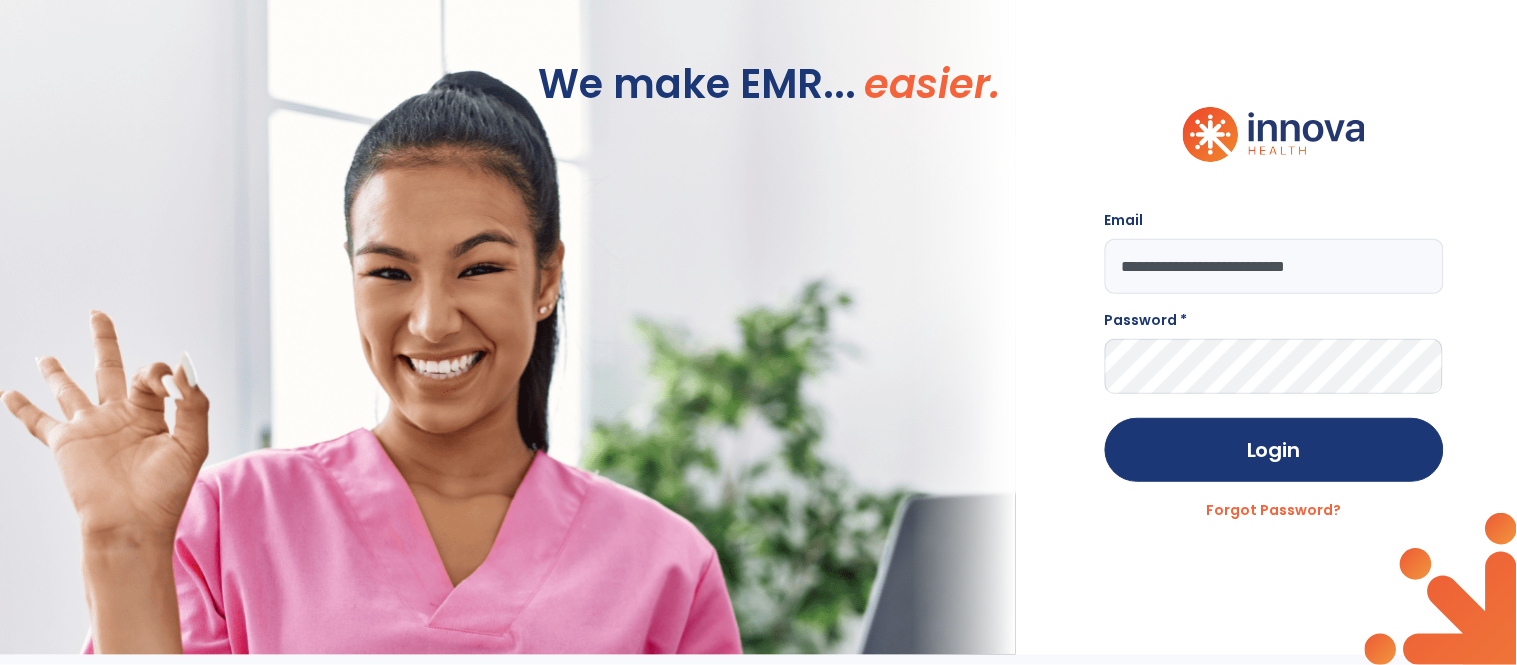type on "**********" 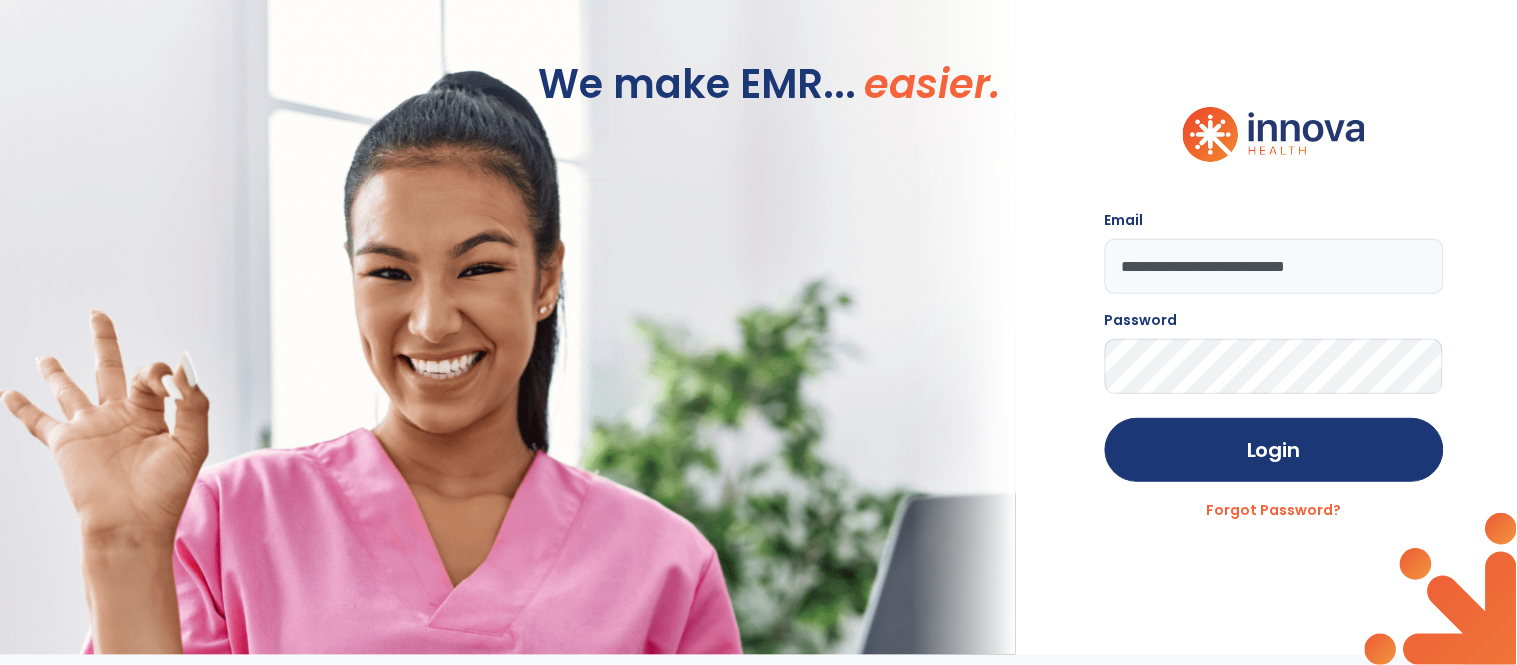 click on "Login" 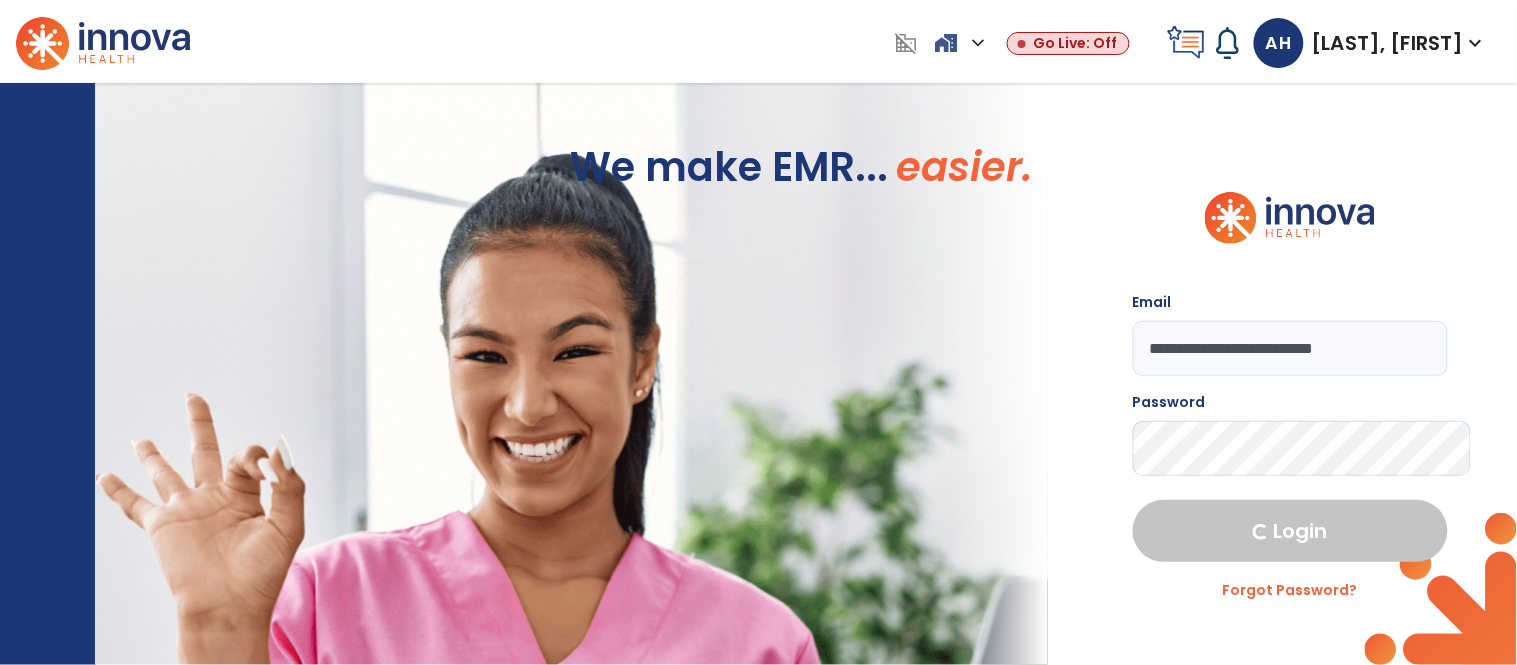 select on "****" 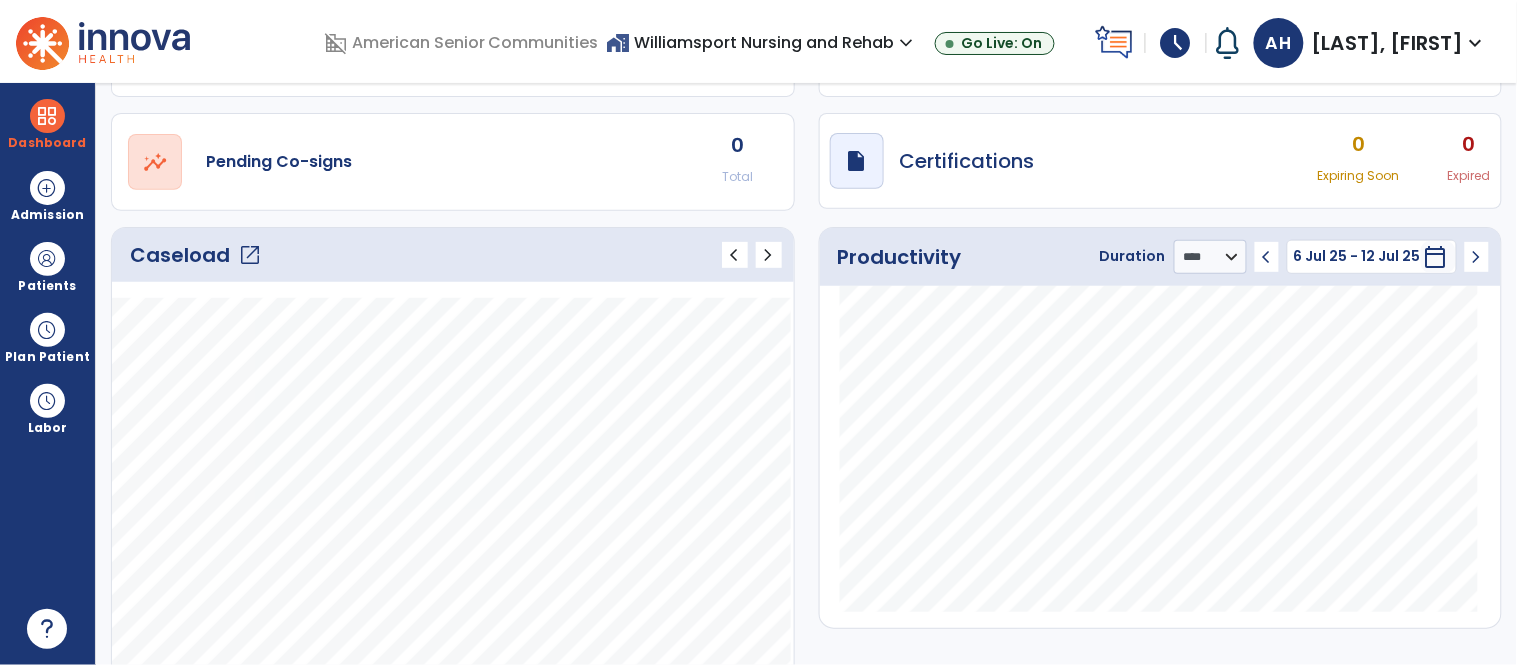 scroll, scrollTop: 146, scrollLeft: 0, axis: vertical 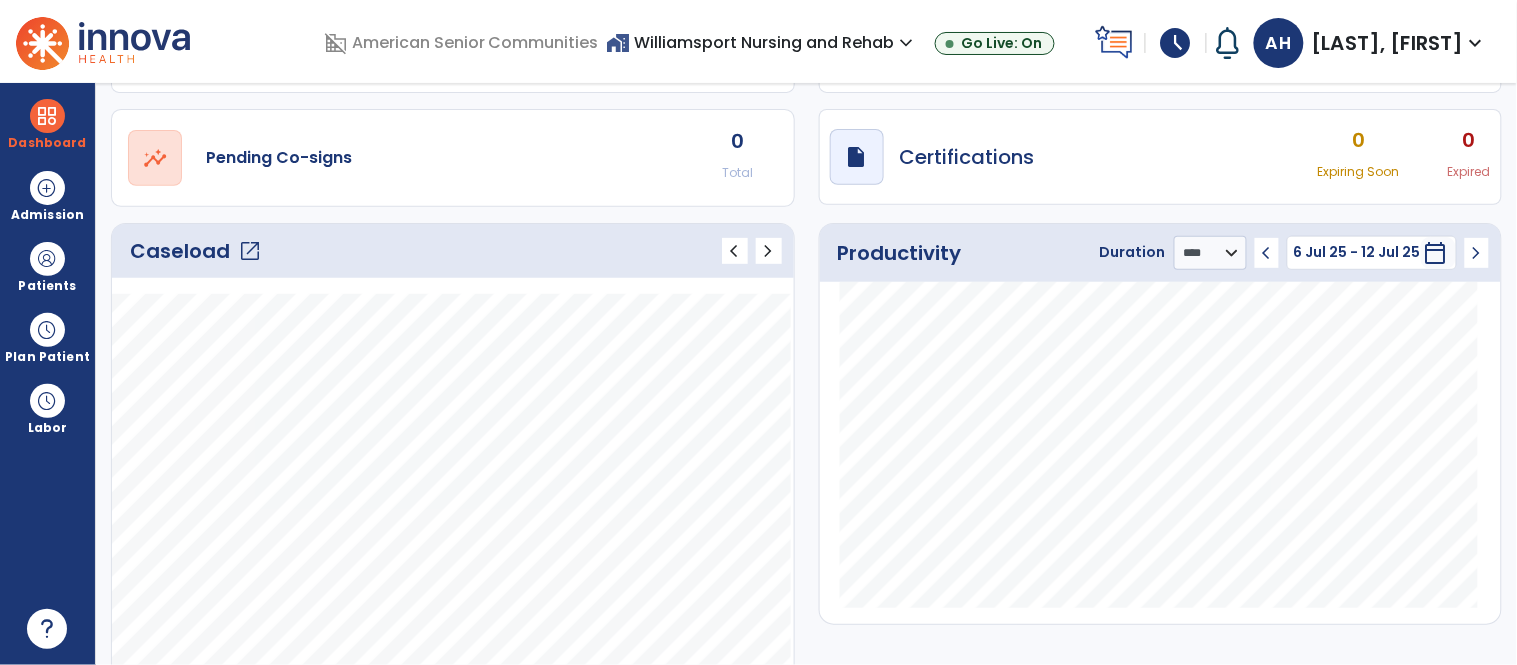 click on "open_in_new" 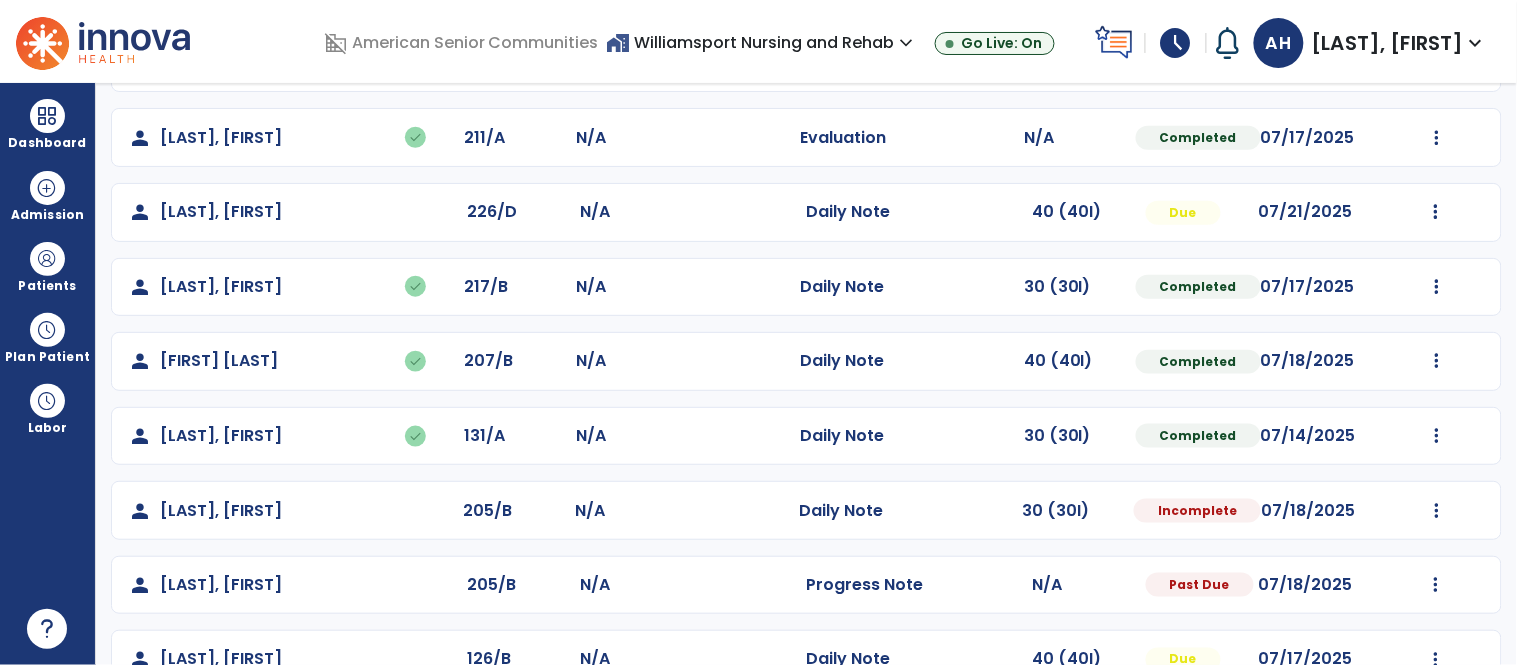 scroll, scrollTop: 494, scrollLeft: 0, axis: vertical 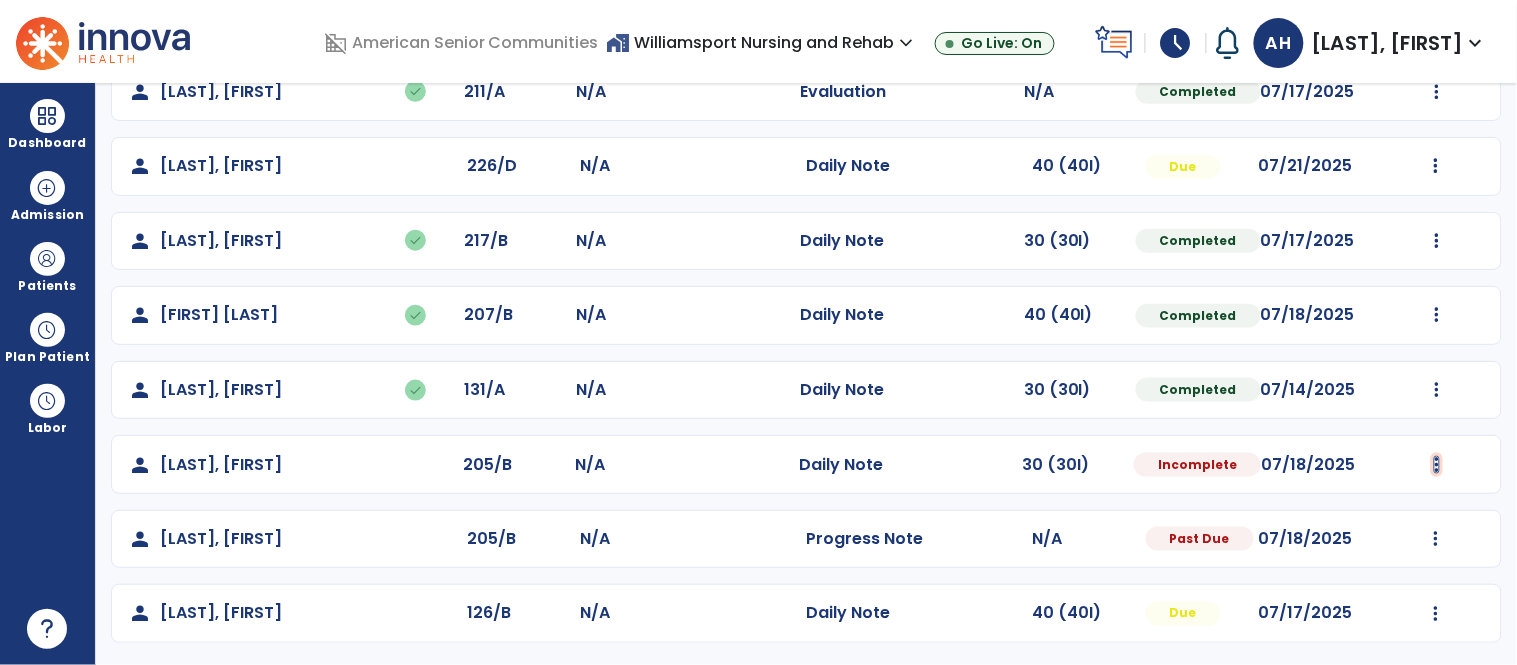 click at bounding box center (1436, -132) 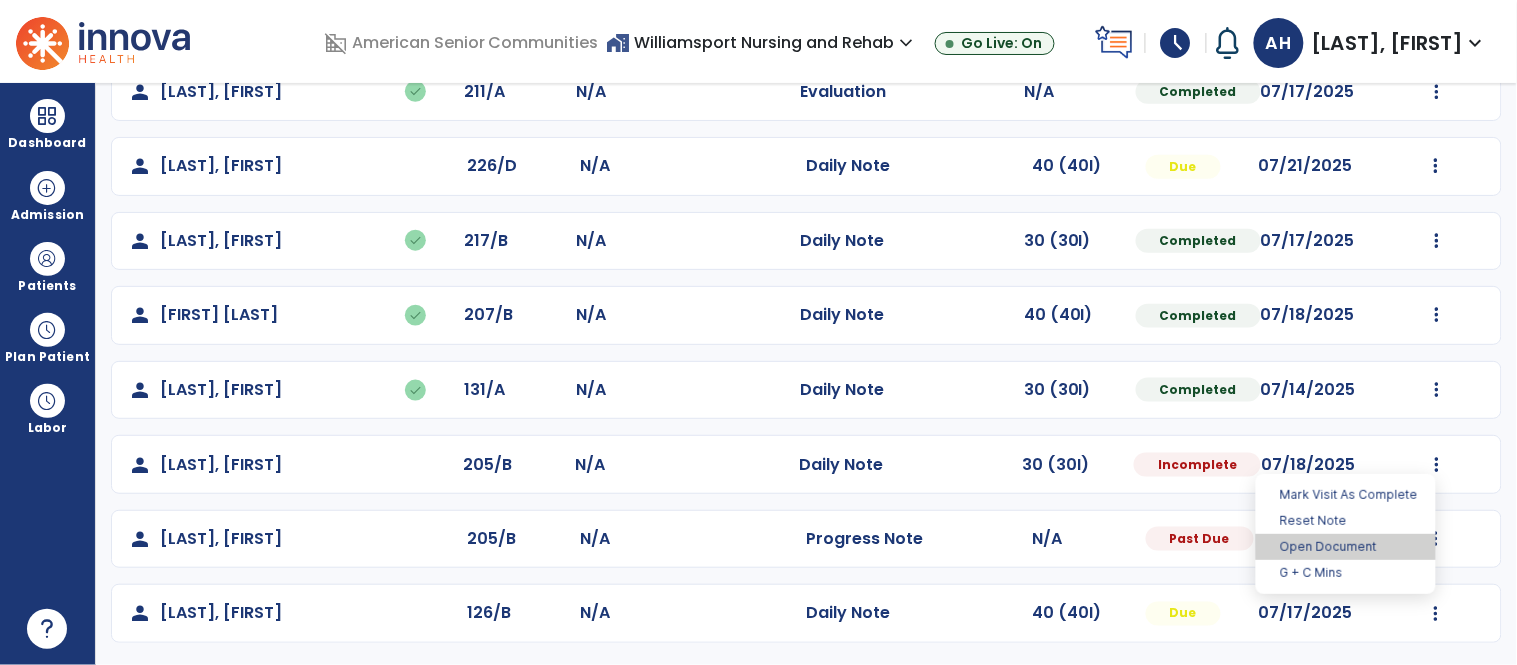 click on "Open Document" at bounding box center [1346, 547] 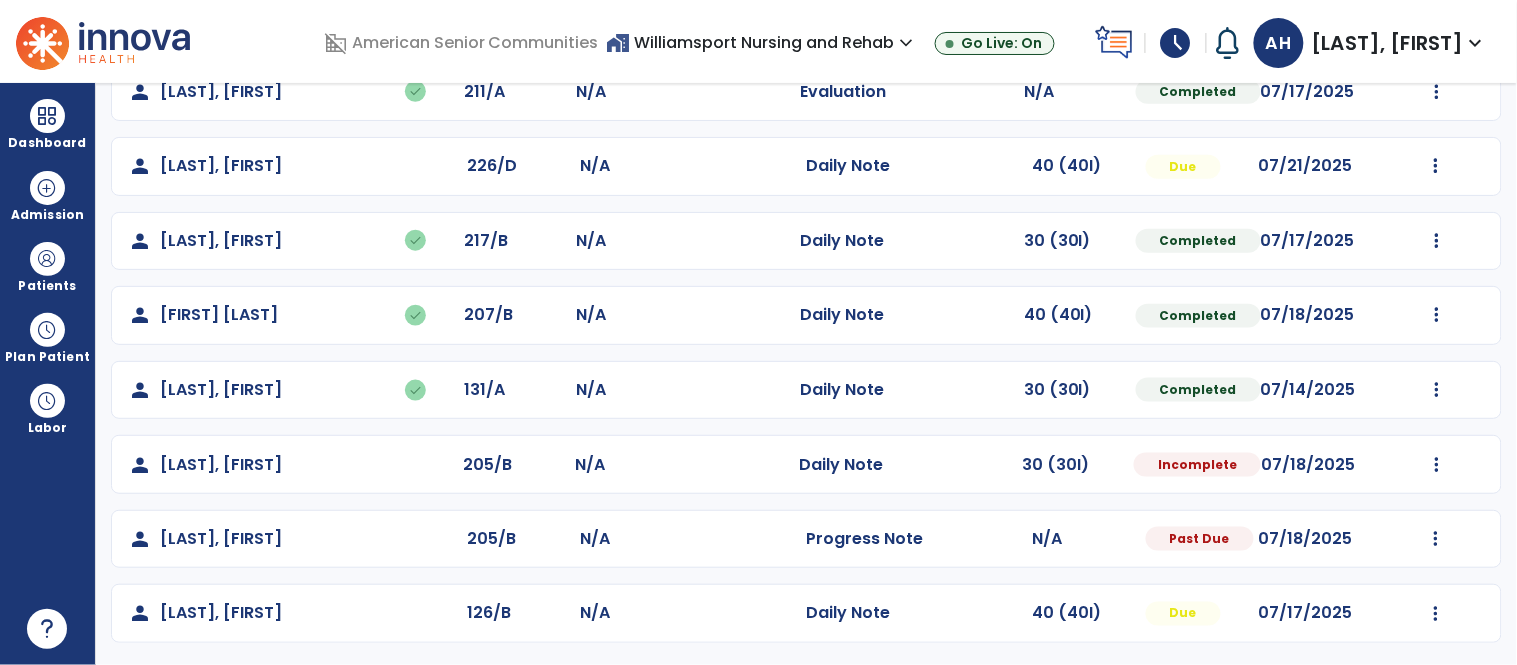 select on "*" 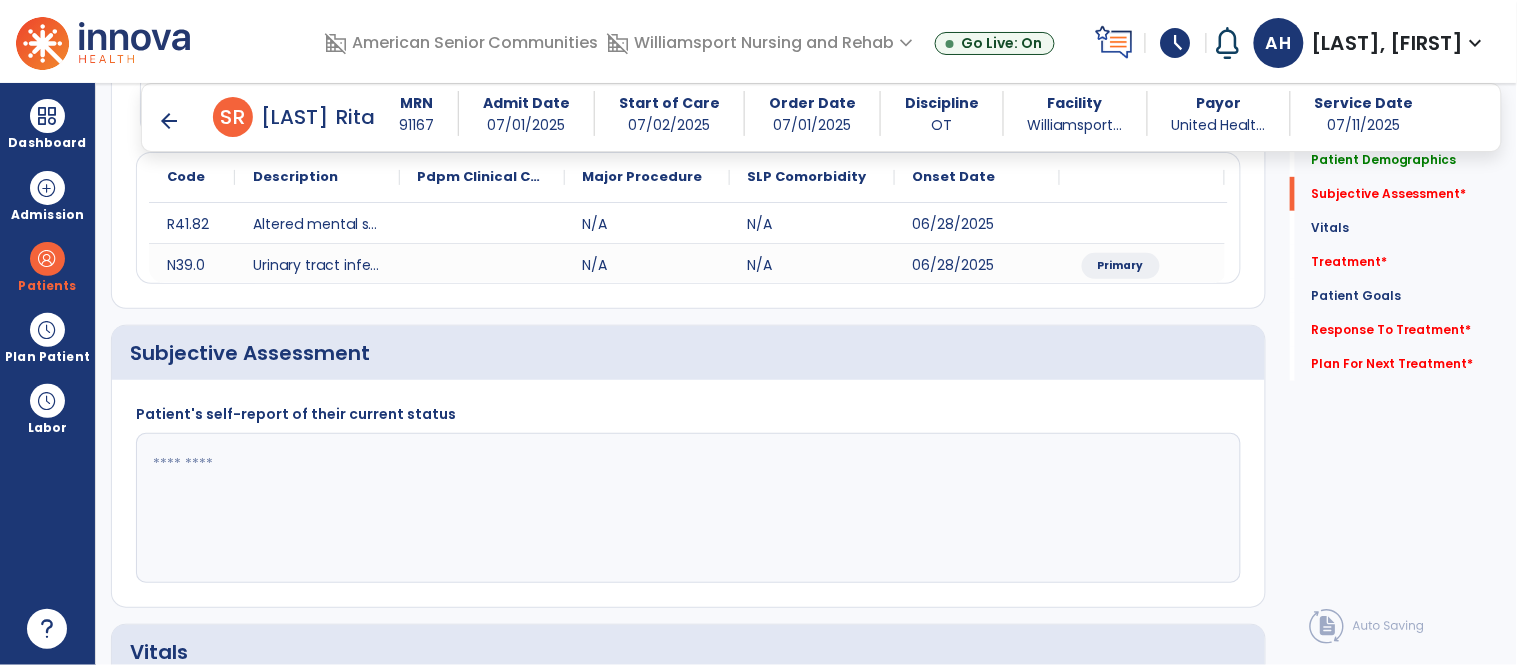 scroll, scrollTop: 350, scrollLeft: 0, axis: vertical 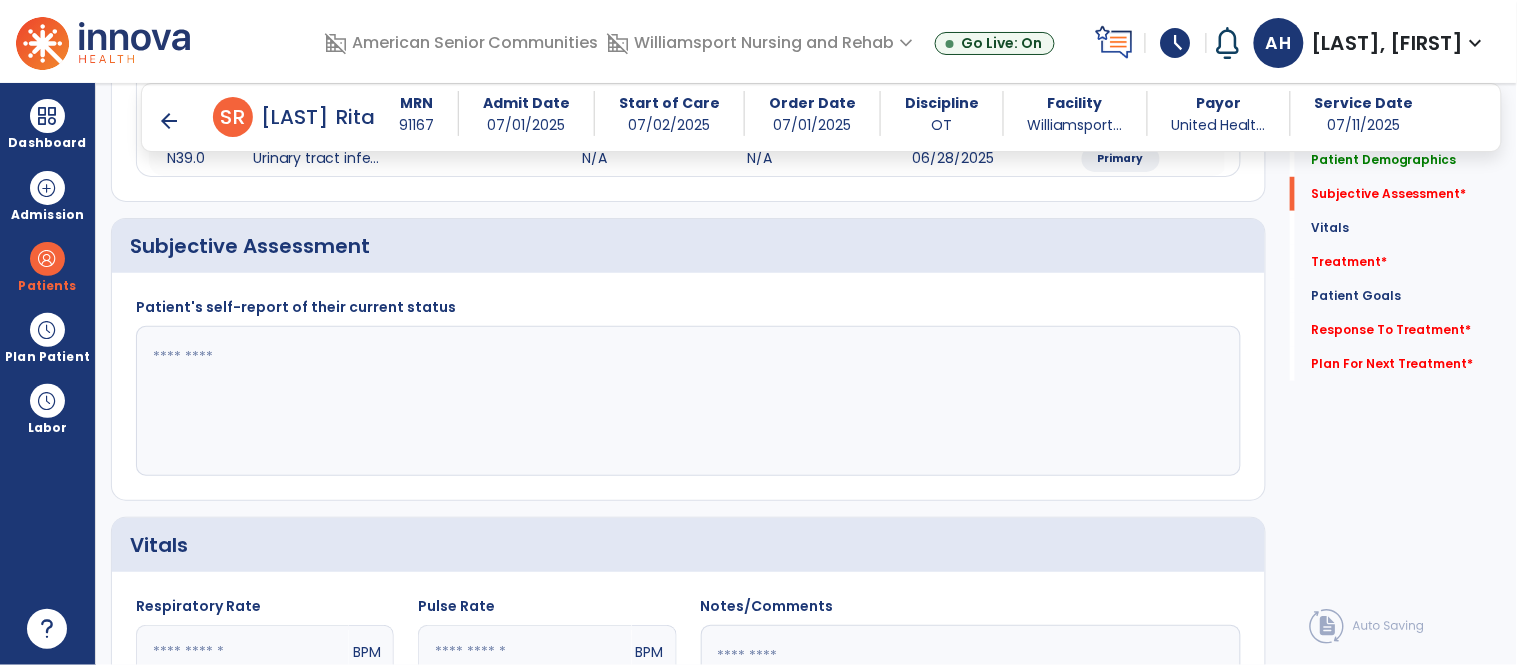 click 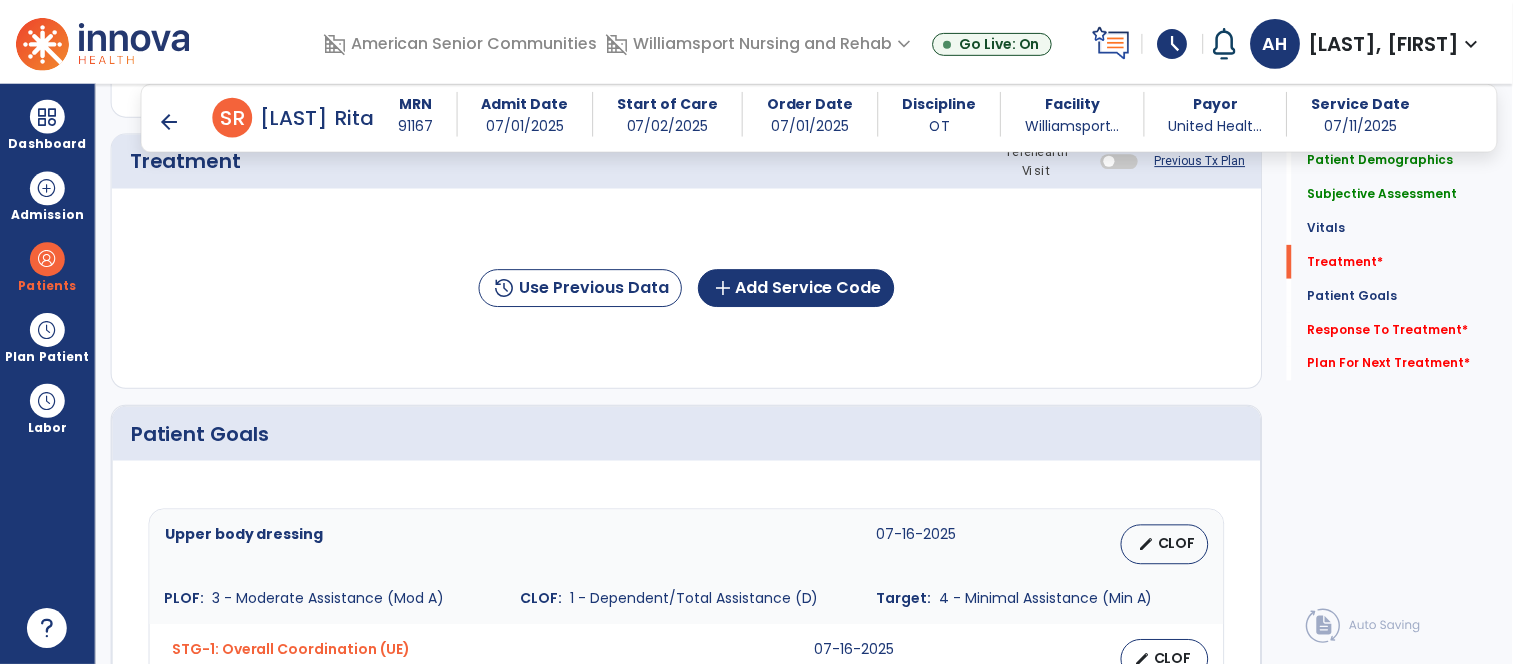 scroll, scrollTop: 1063, scrollLeft: 0, axis: vertical 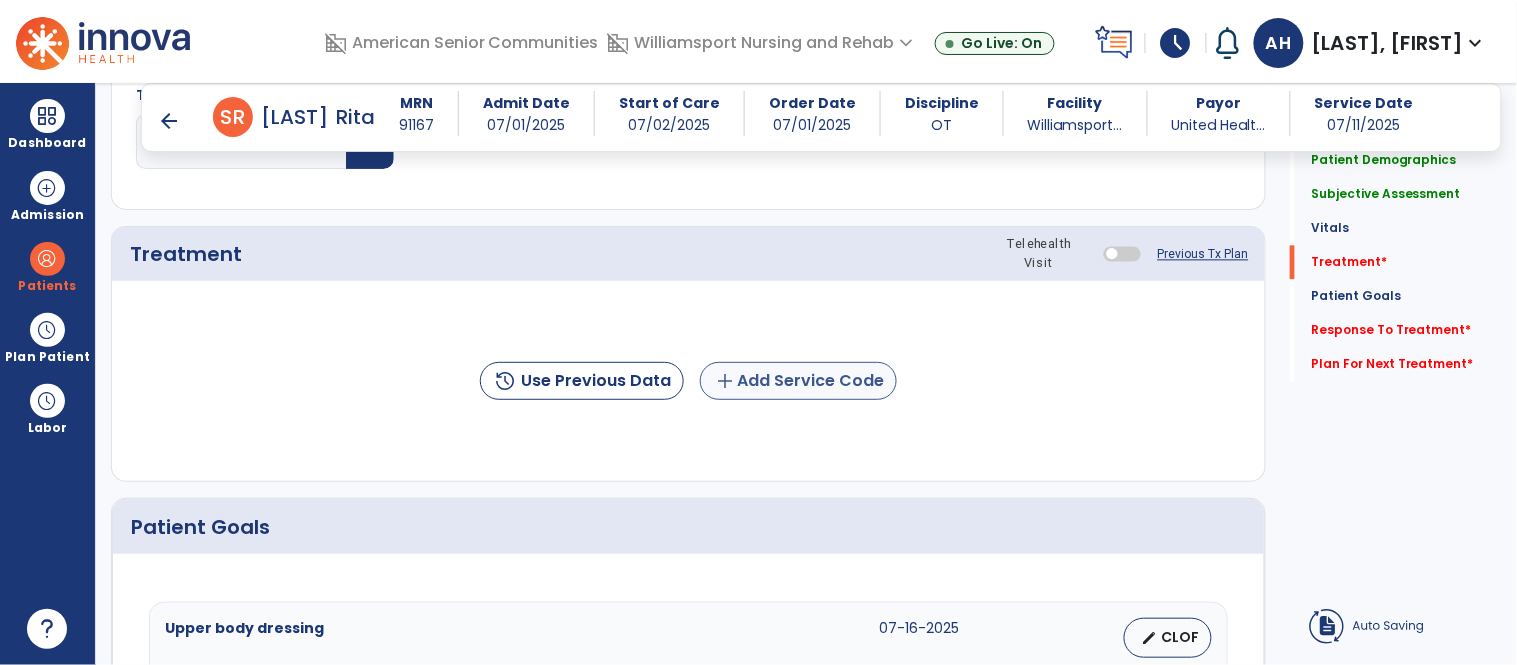 type on "**********" 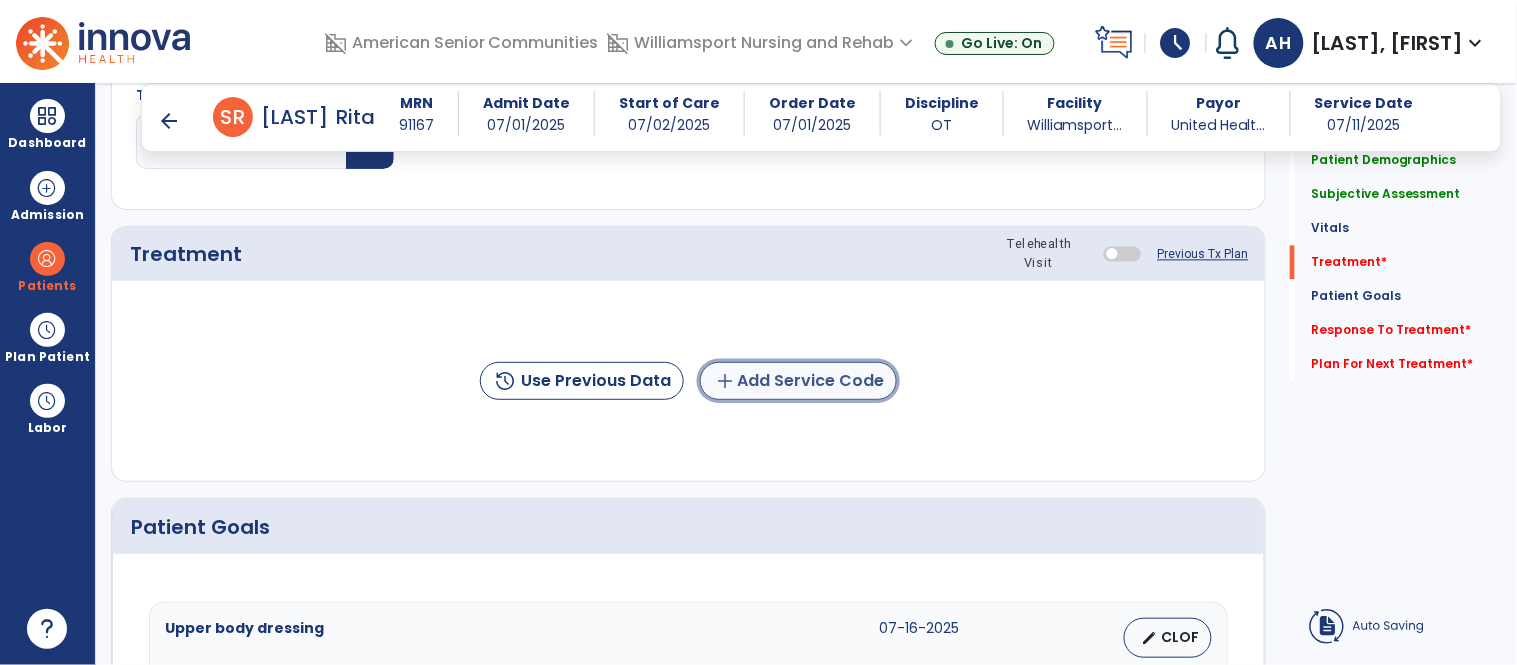 click on "add  Add Service Code" 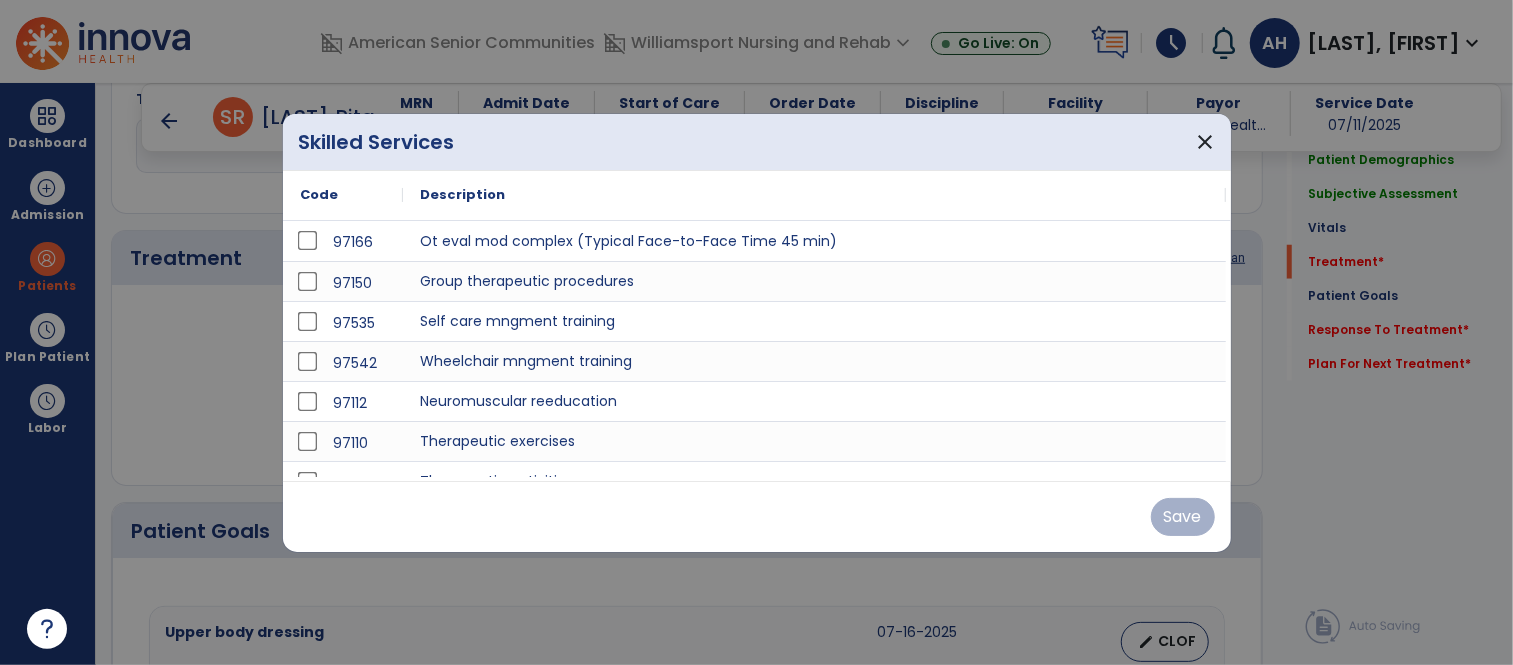 scroll, scrollTop: 1063, scrollLeft: 0, axis: vertical 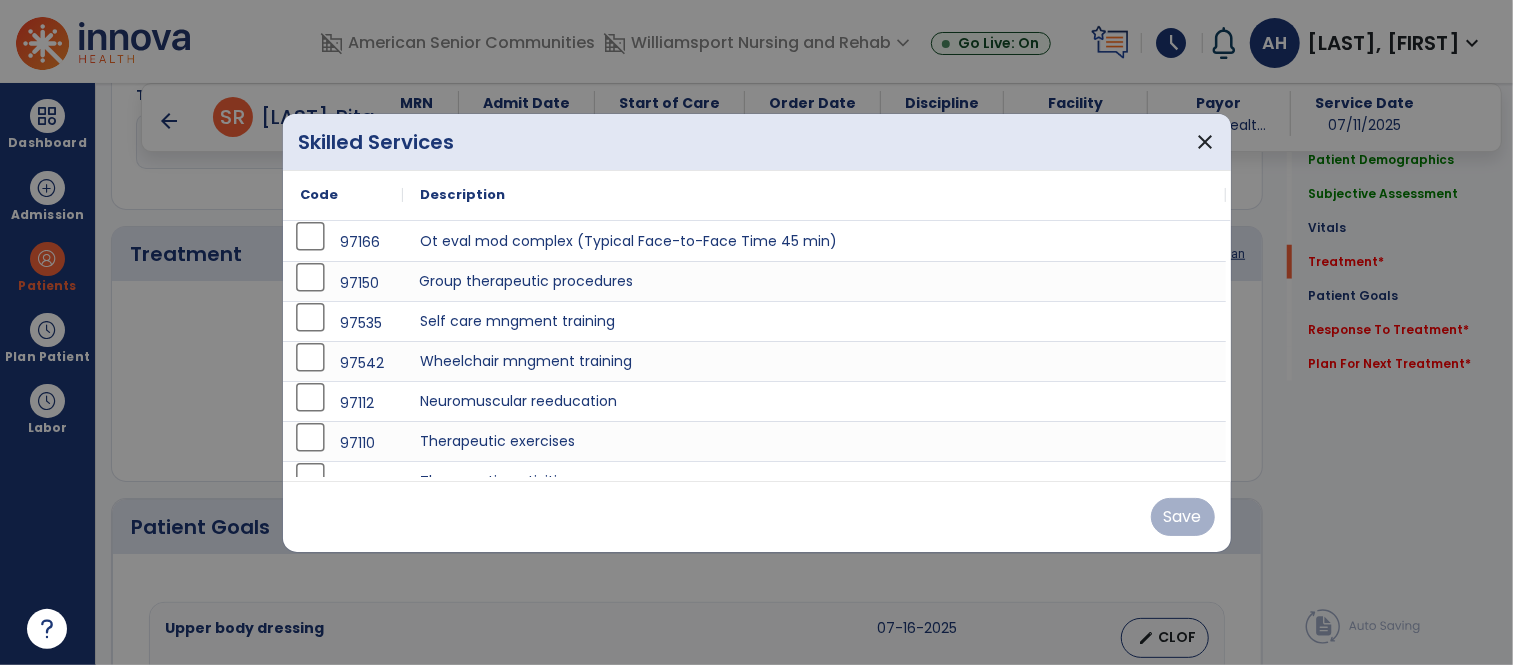click on "Group therapeutic procedures" at bounding box center [815, 281] 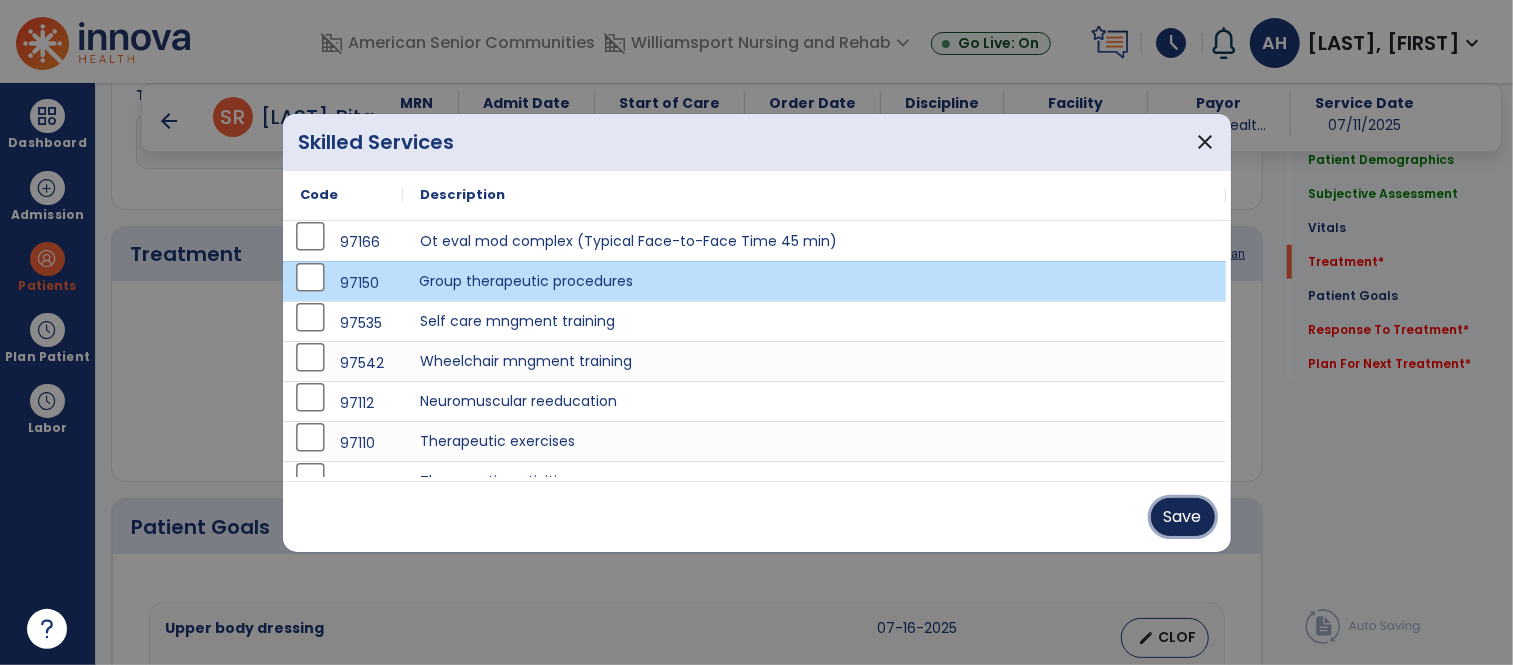 click on "Save" at bounding box center (1183, 517) 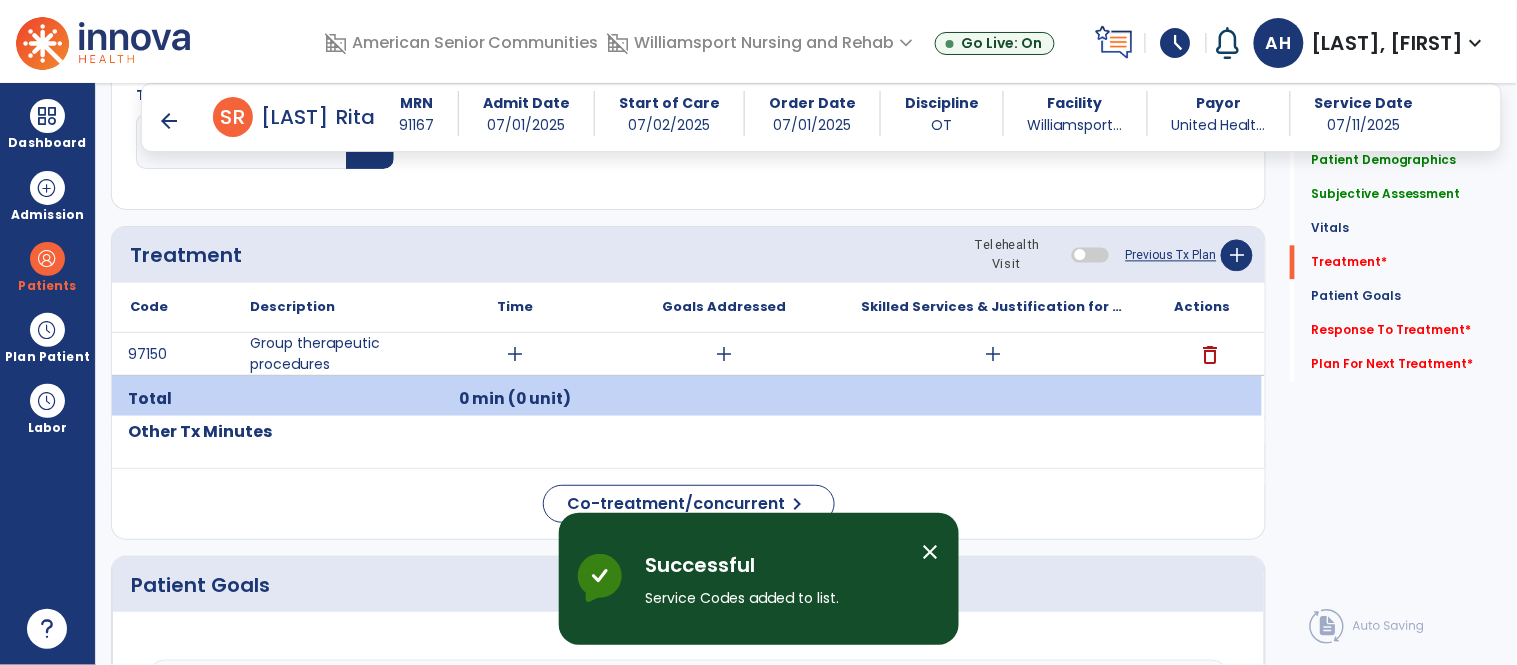 click on "close" at bounding box center (931, 552) 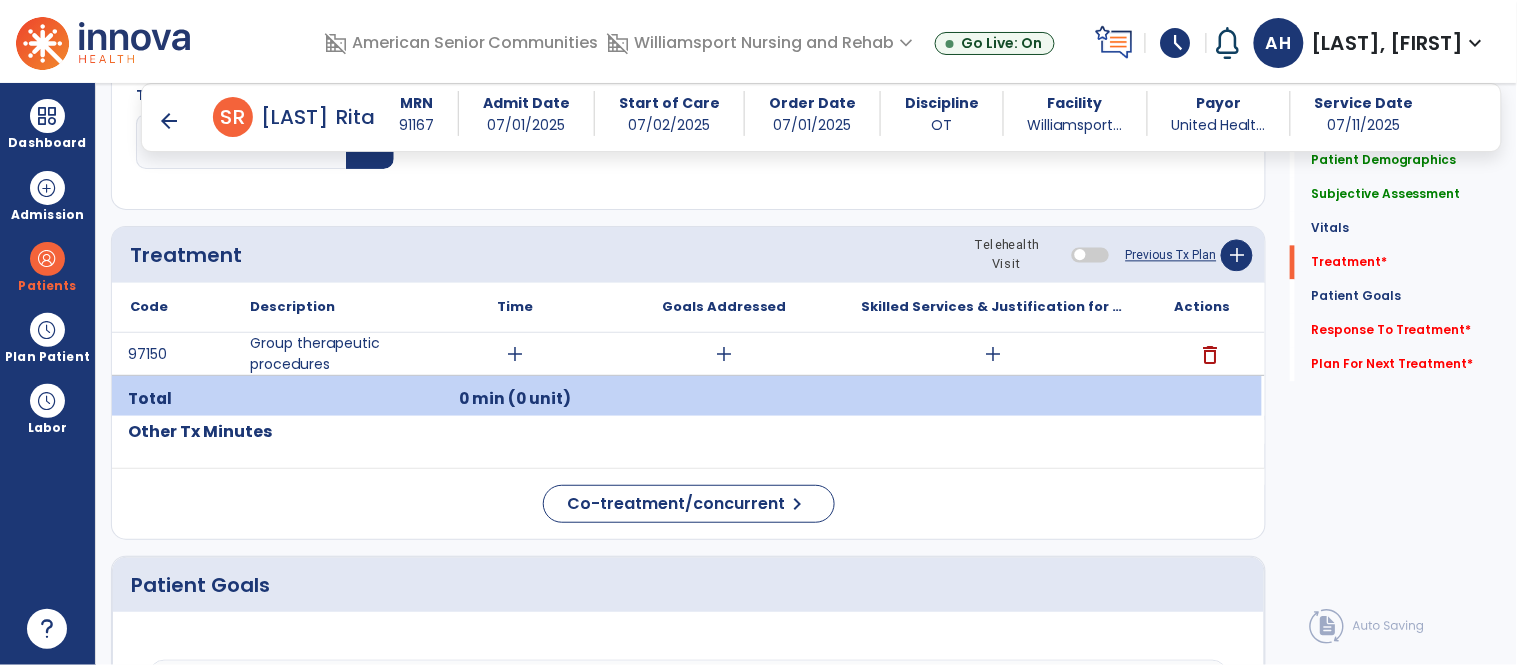 click on "add" at bounding box center [515, 354] 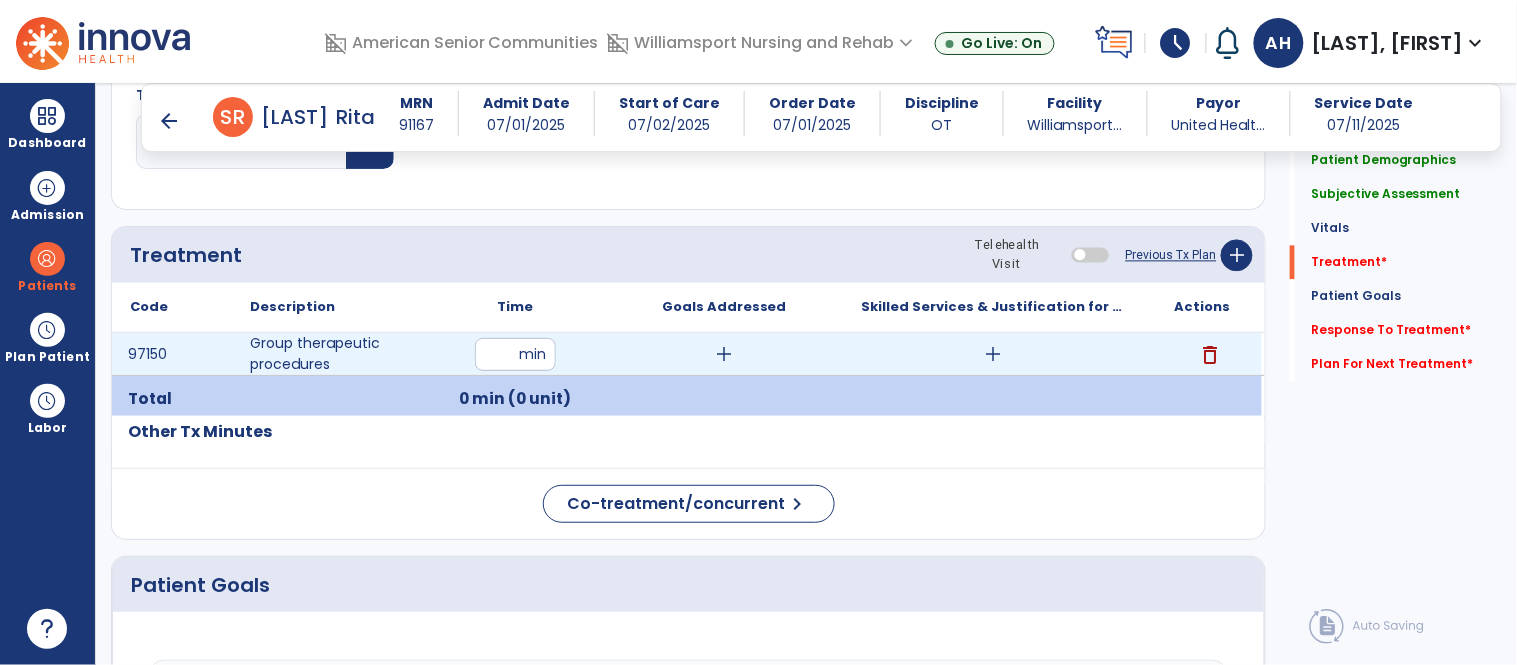 type on "**" 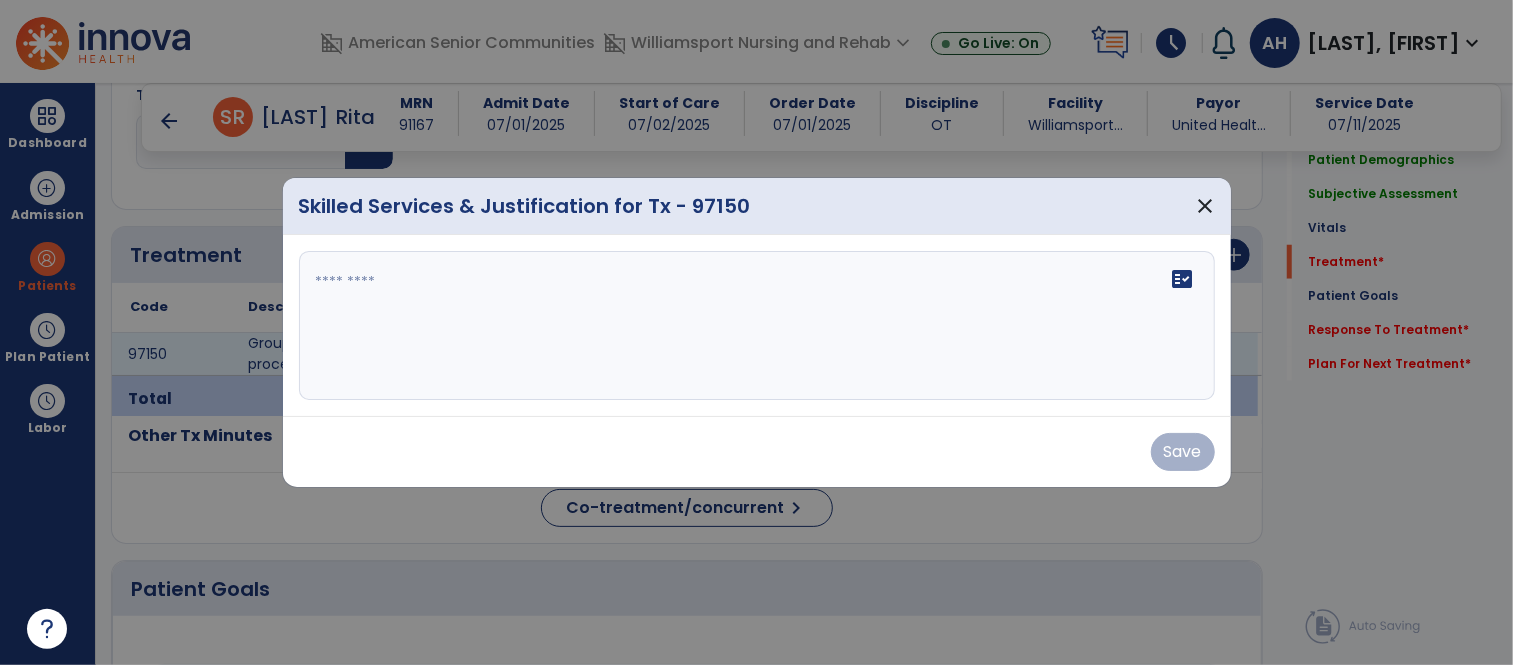 scroll, scrollTop: 1063, scrollLeft: 0, axis: vertical 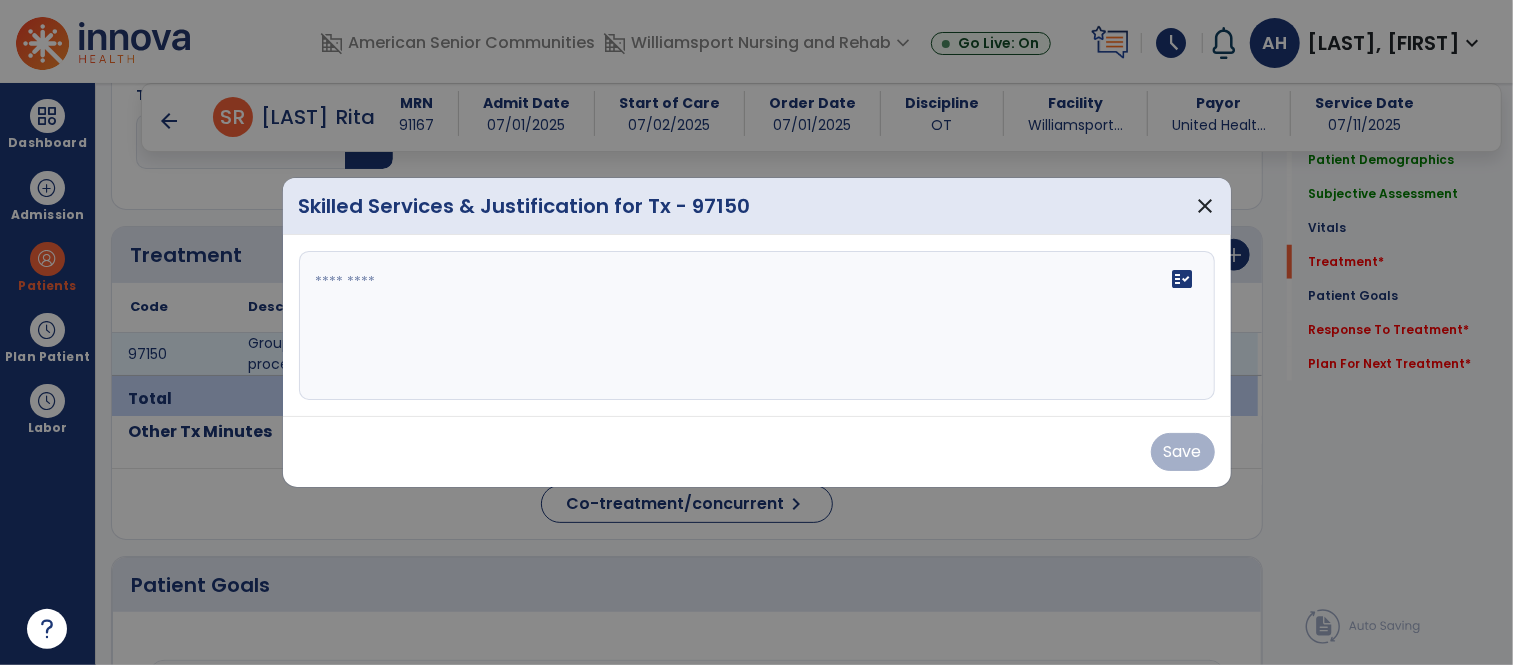 click at bounding box center [757, 326] 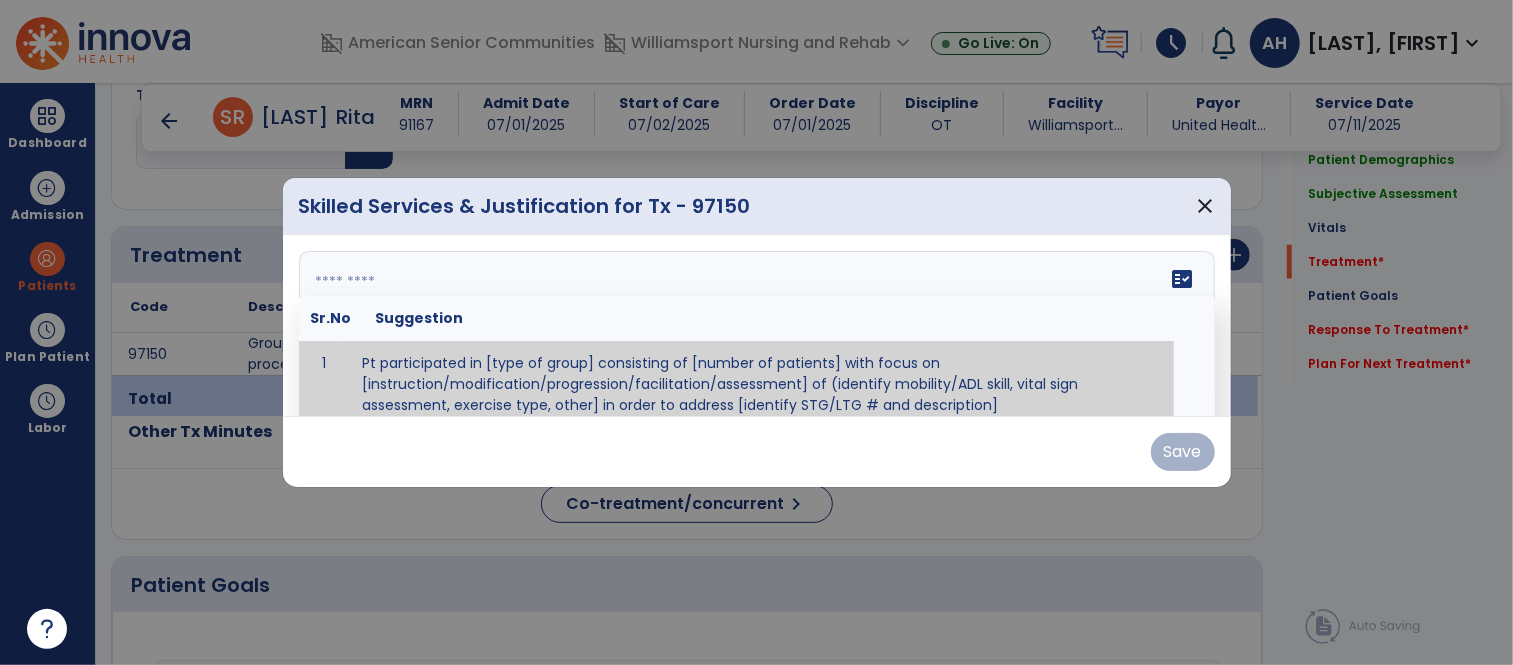 click at bounding box center [754, 326] 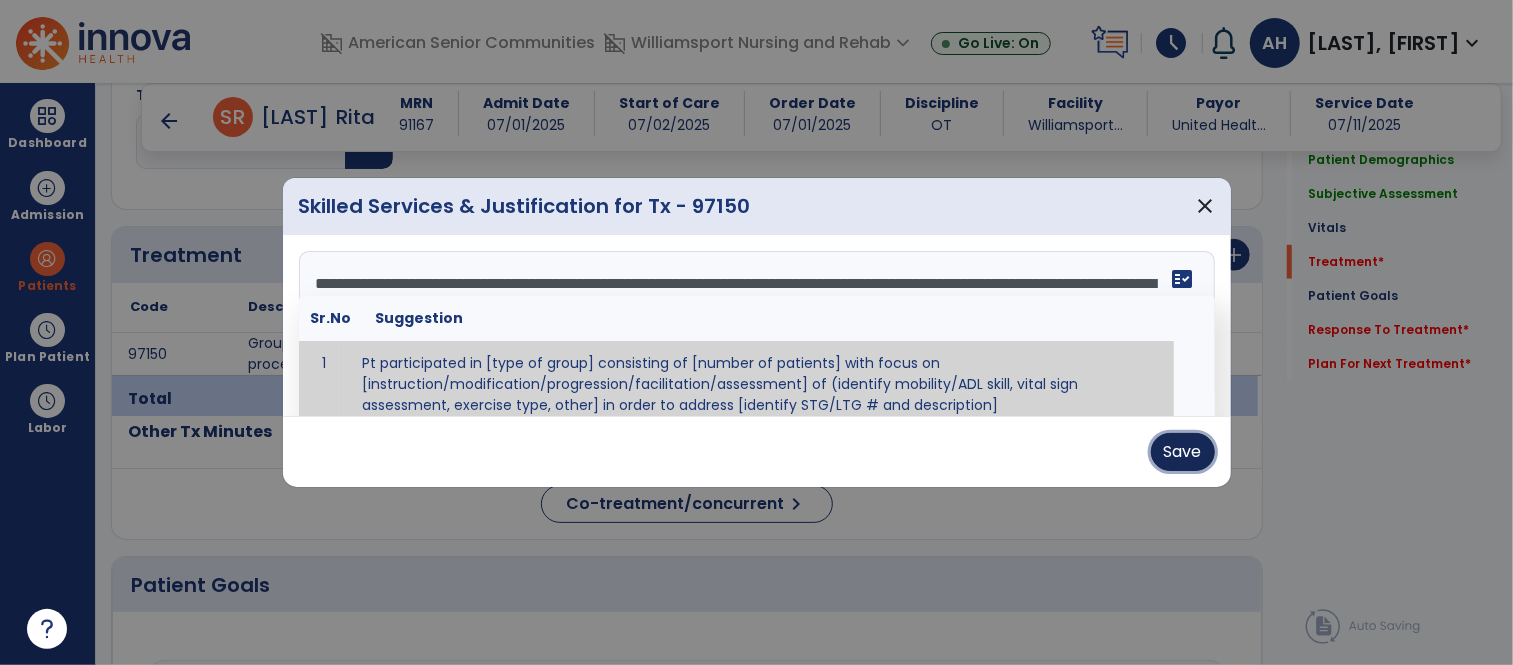 click on "Save" at bounding box center [1183, 452] 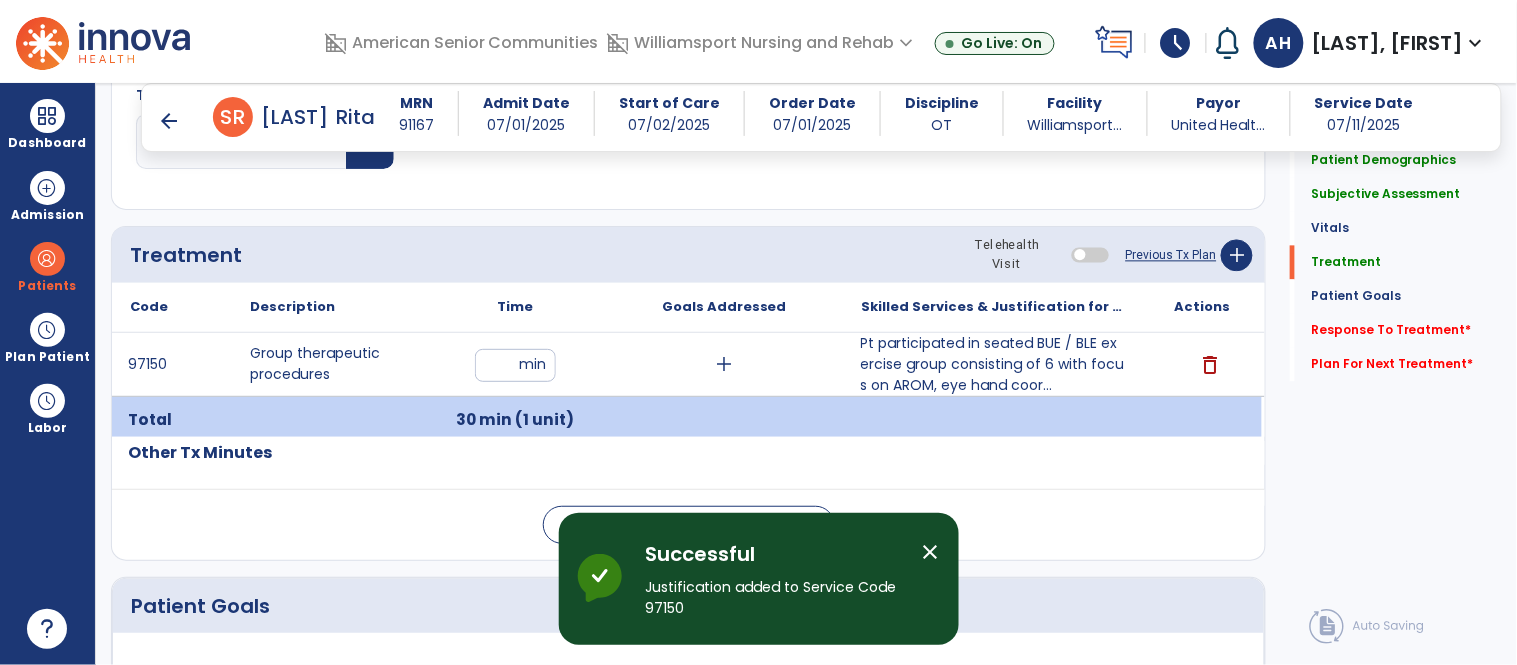 click on "delete" at bounding box center (1202, 364) 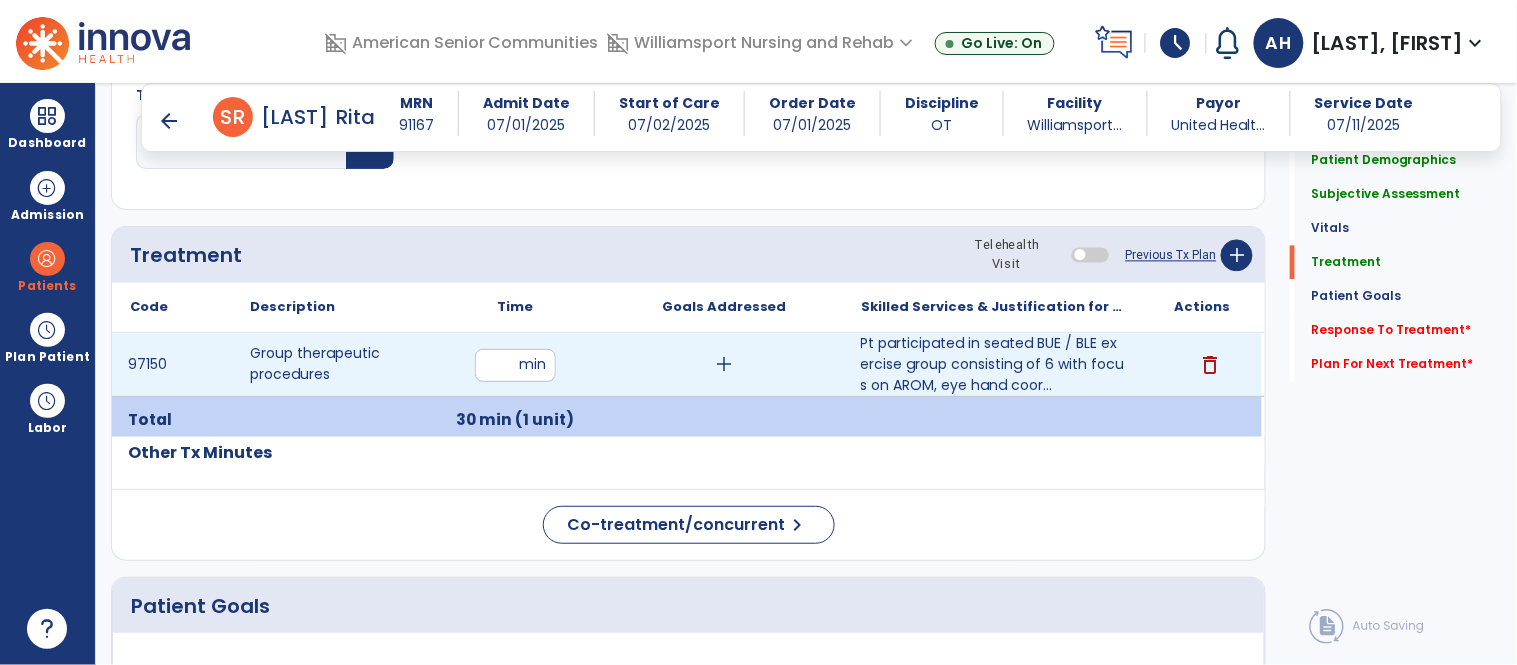 click on "Pt participated in seated BUE / BLE exercise group consisting of 6 with focus on AROM, eye hand coor..." at bounding box center (993, 364) 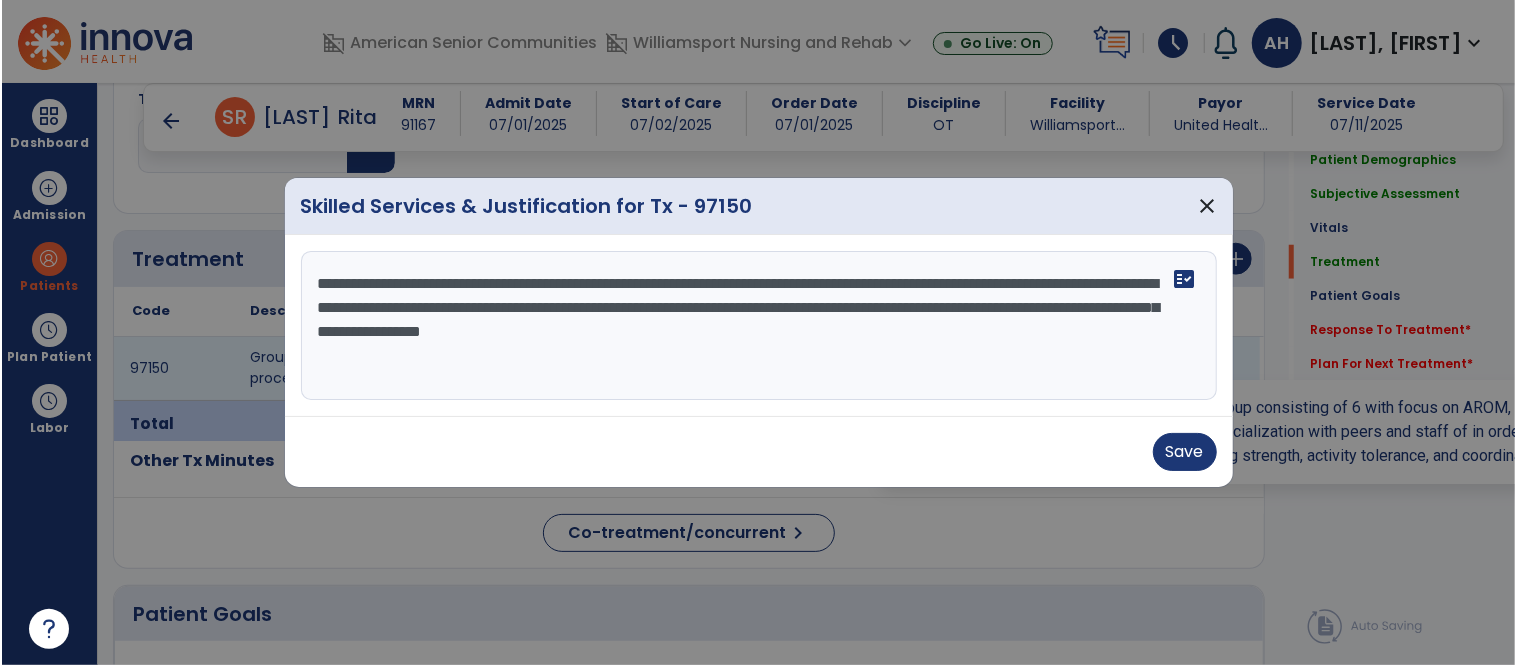 scroll, scrollTop: 1063, scrollLeft: 0, axis: vertical 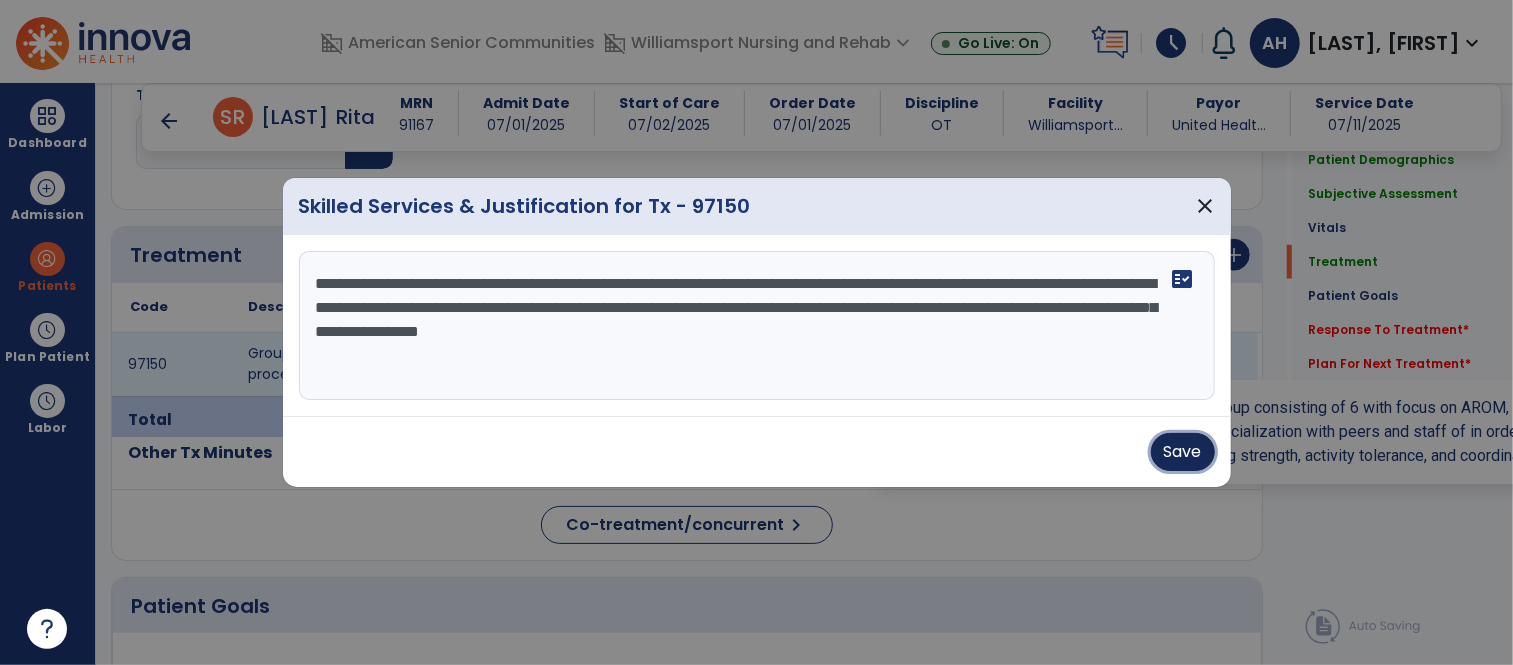 click on "Save" at bounding box center [1183, 452] 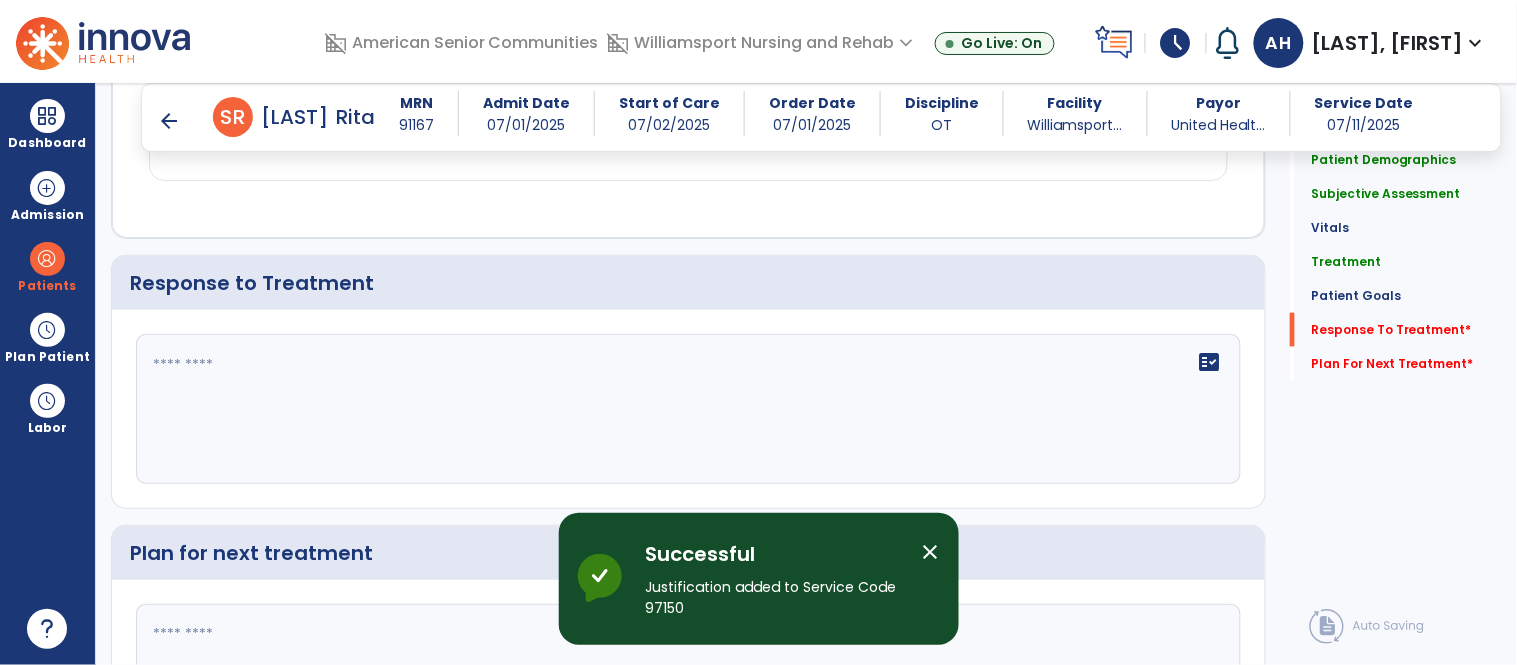 scroll, scrollTop: 2576, scrollLeft: 0, axis: vertical 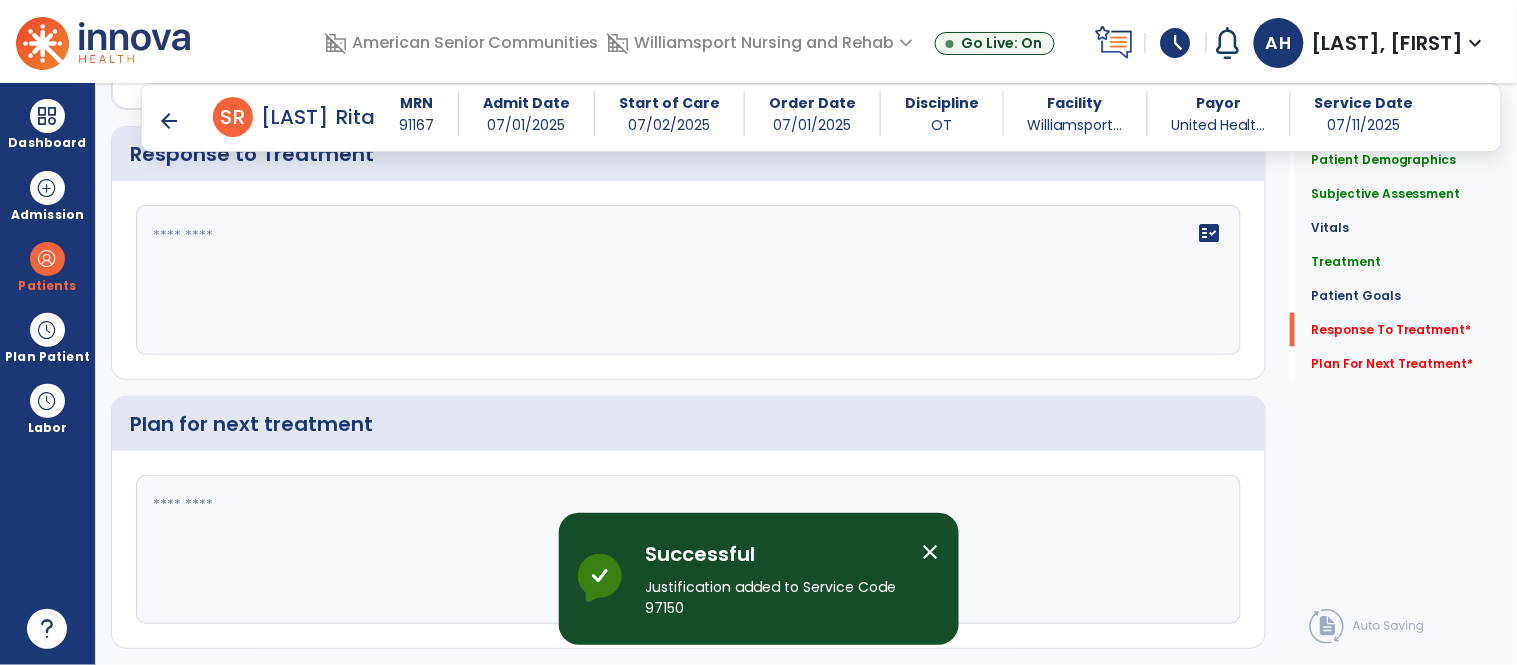 click on "fact_check" 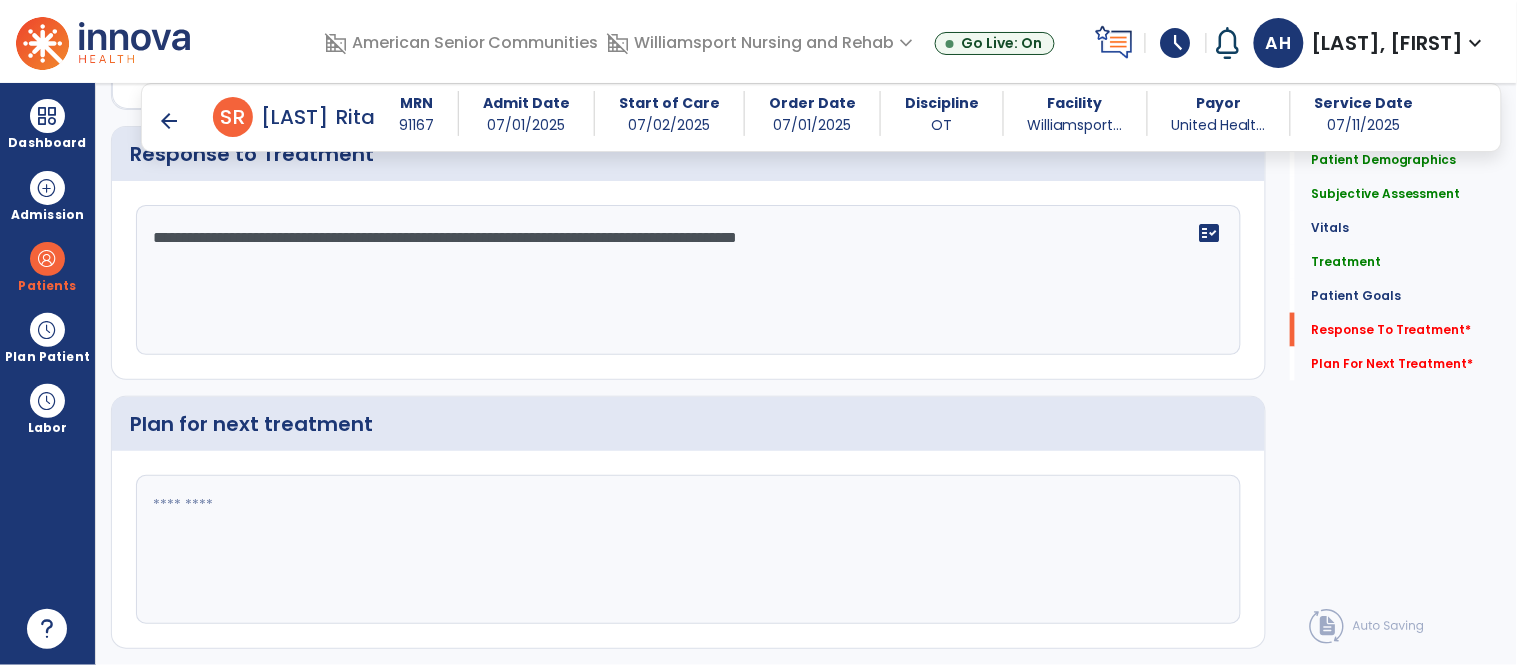 type on "**********" 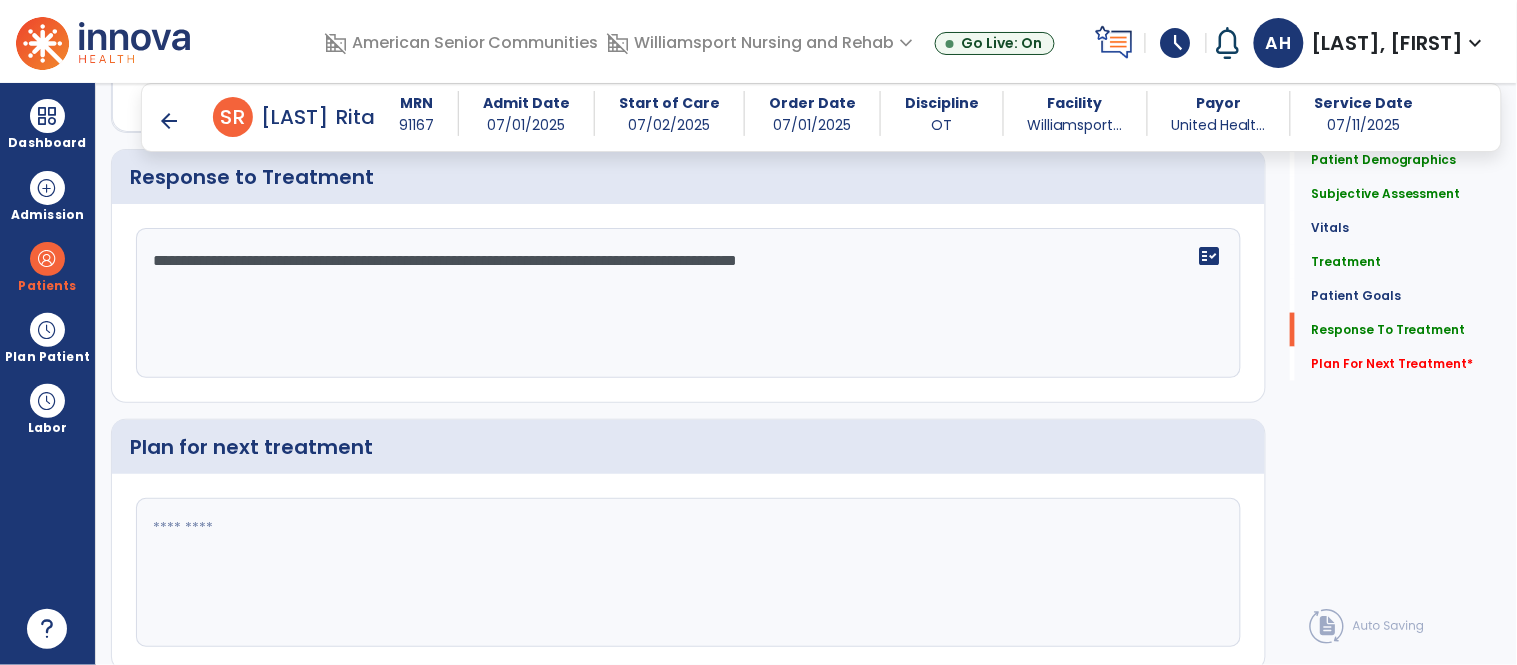 scroll, scrollTop: 2576, scrollLeft: 0, axis: vertical 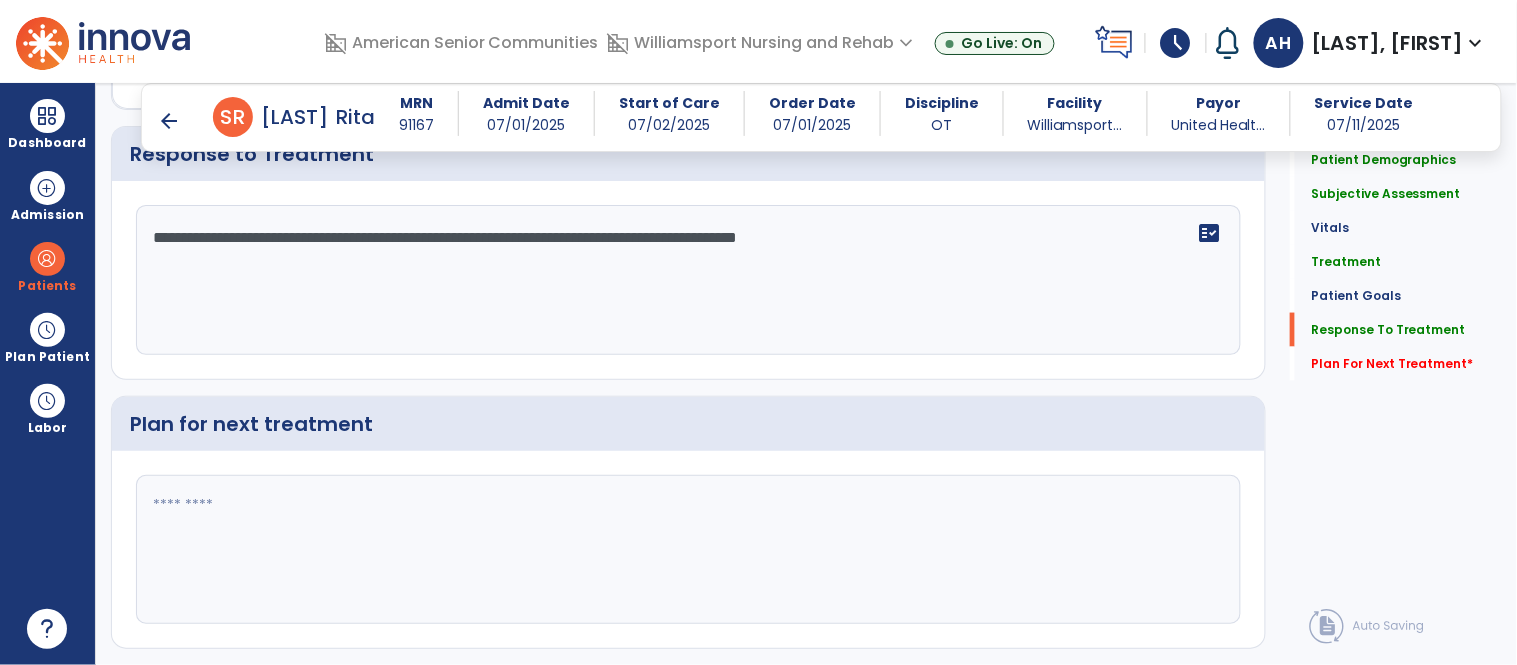 type on "*" 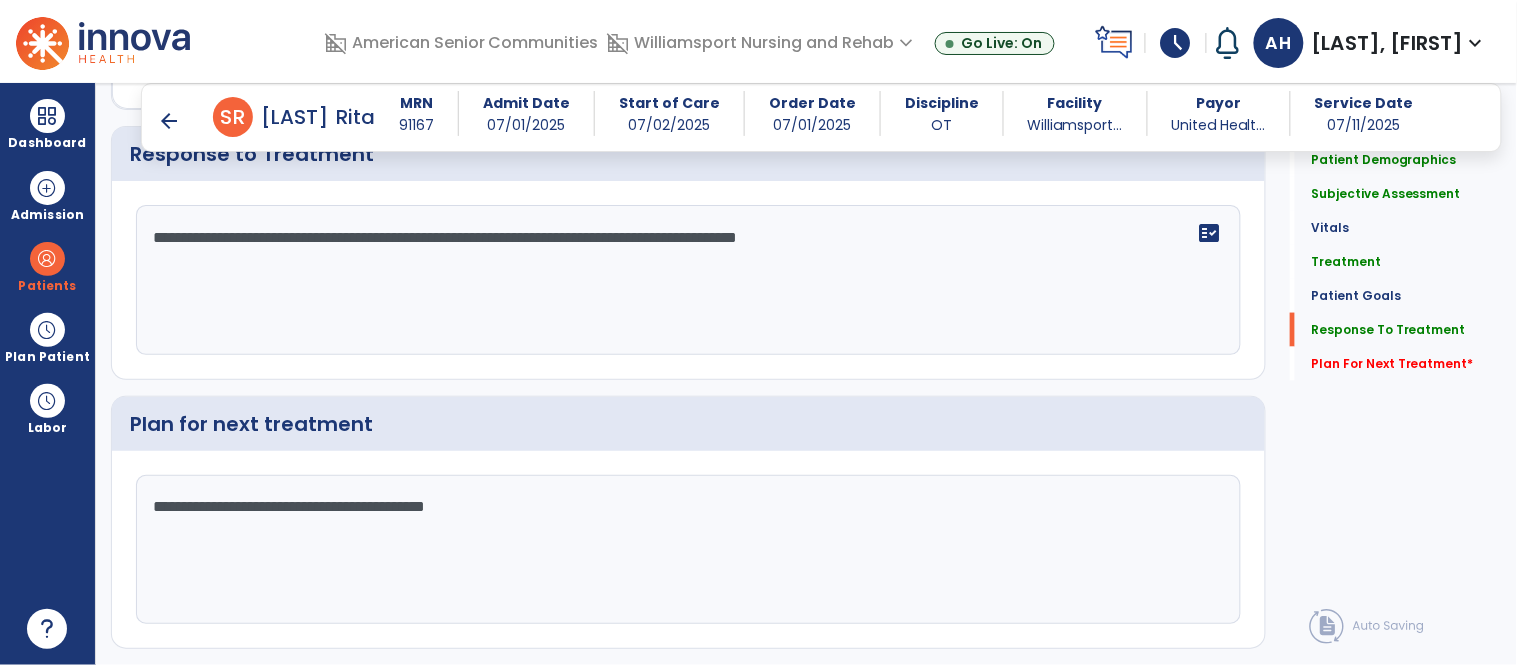 scroll, scrollTop: 2630, scrollLeft: 0, axis: vertical 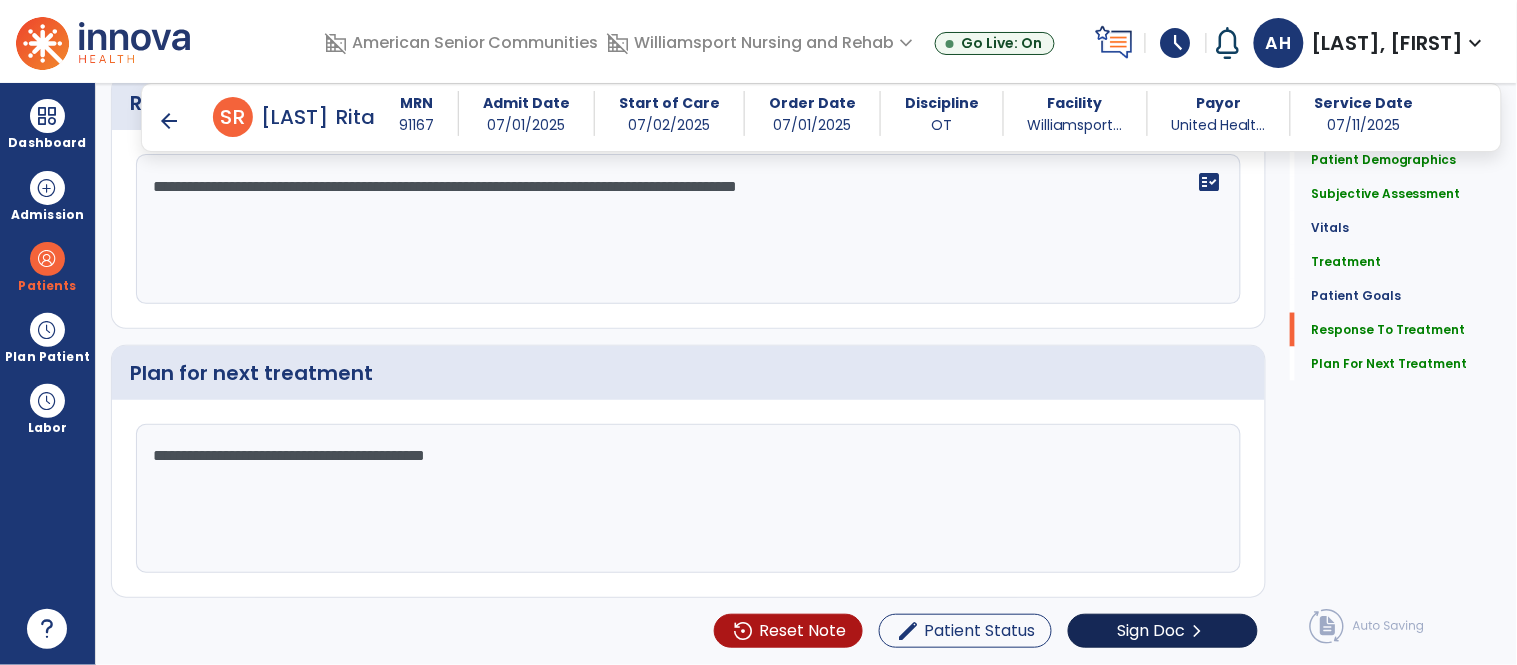 type on "**********" 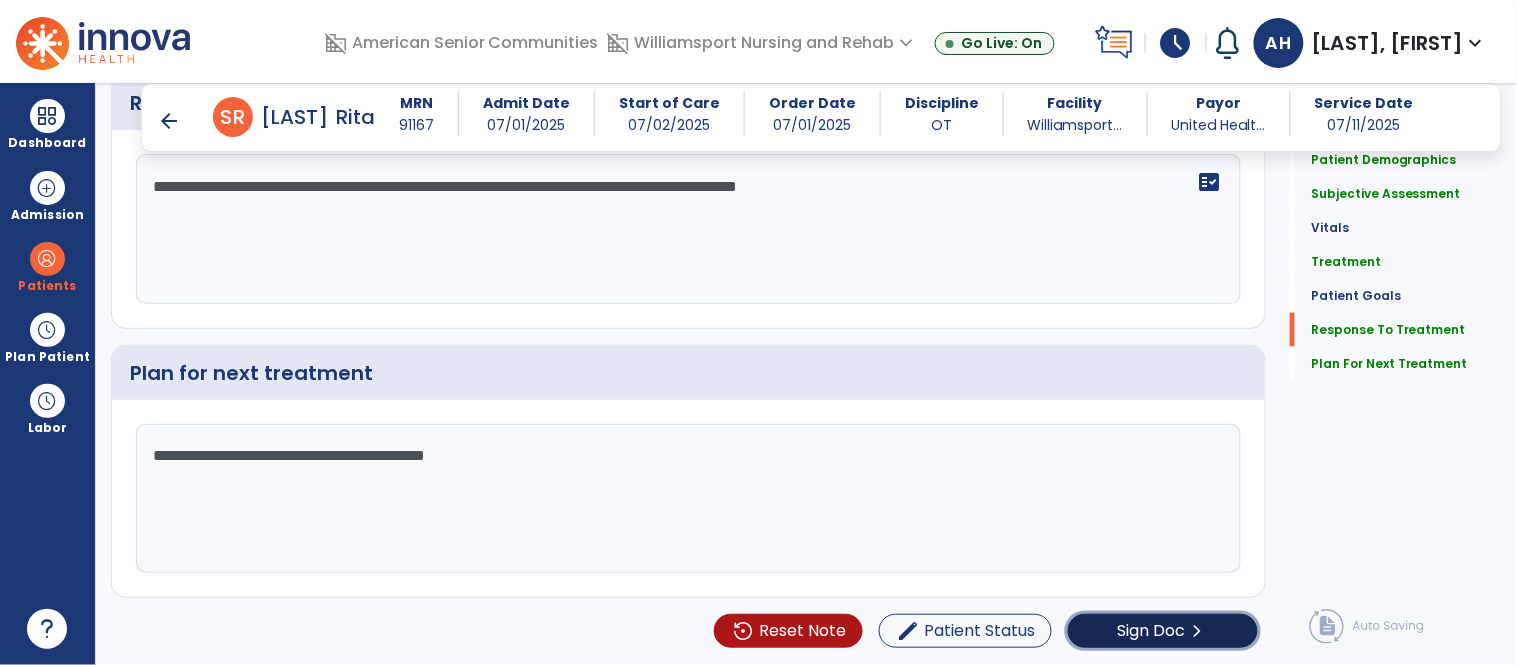 click on "Sign Doc  chevron_right" 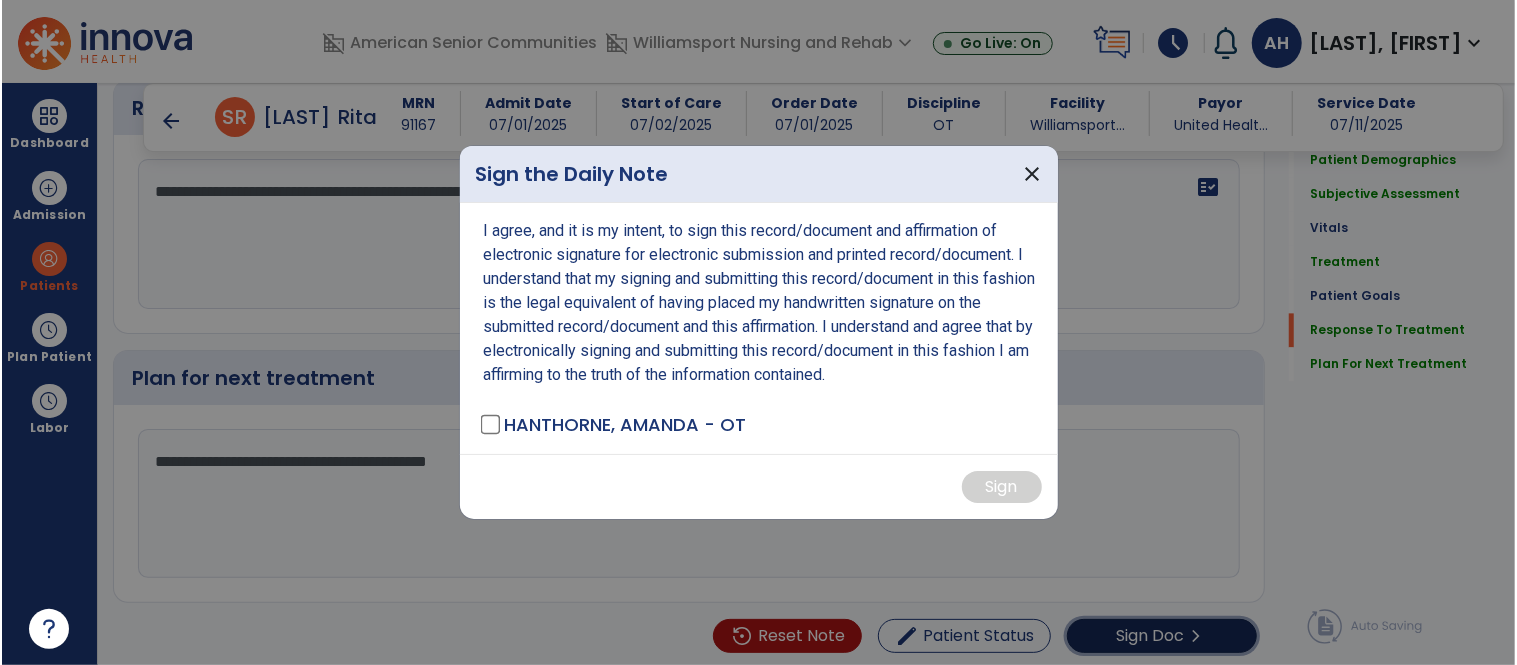 scroll, scrollTop: 2630, scrollLeft: 0, axis: vertical 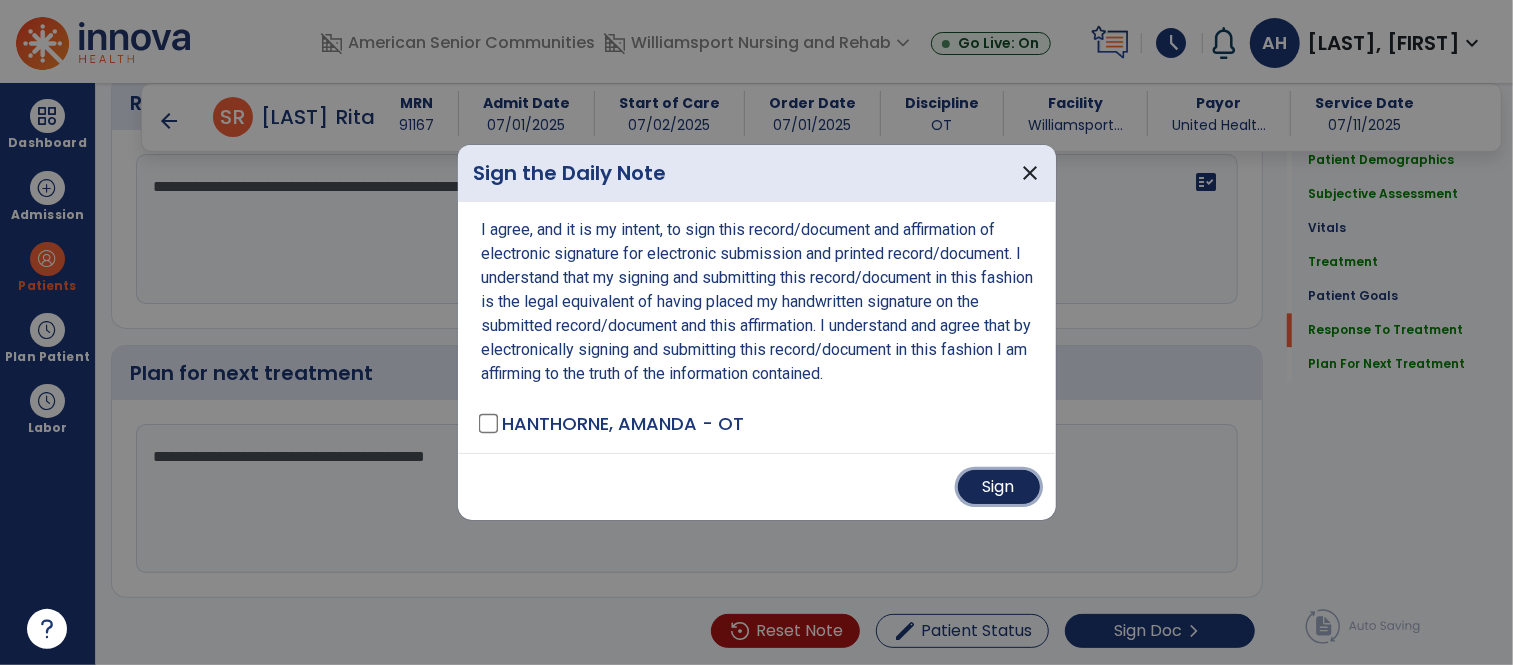 click on "Sign" at bounding box center (999, 487) 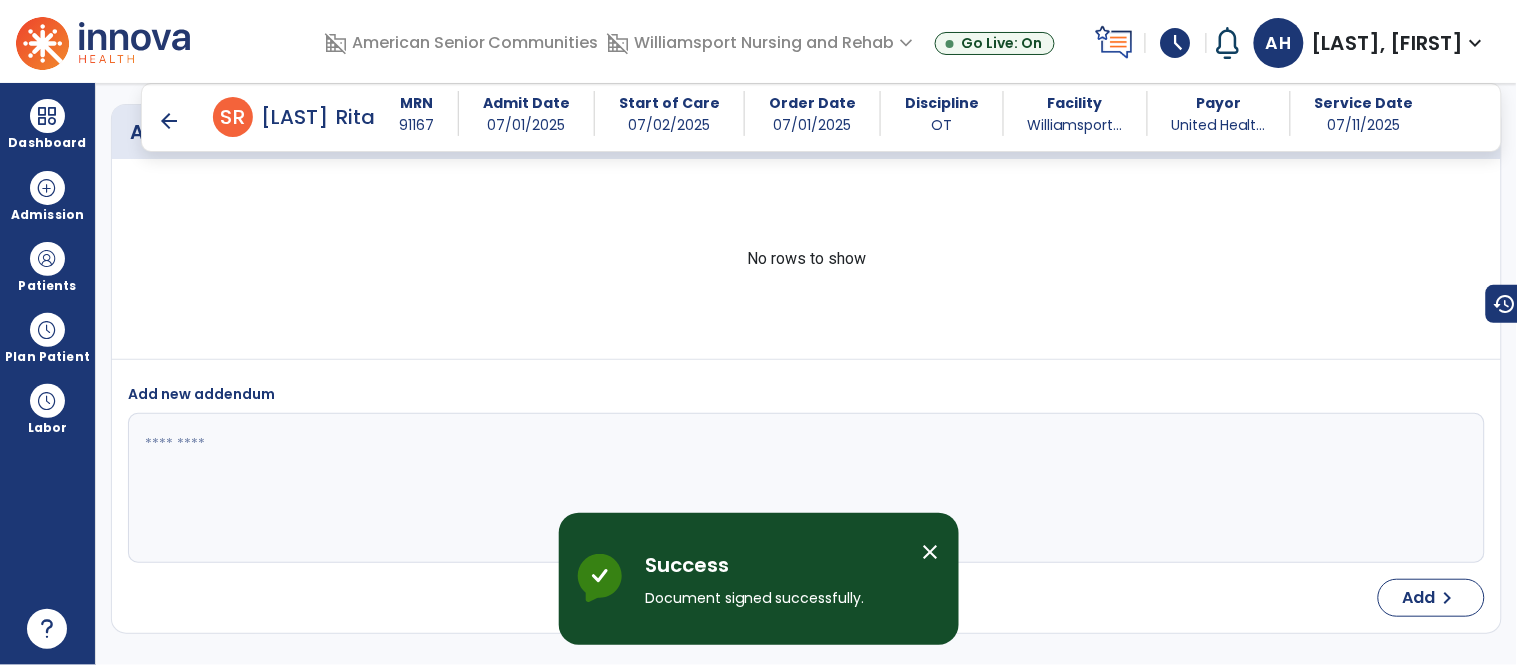 scroll, scrollTop: 3603, scrollLeft: 0, axis: vertical 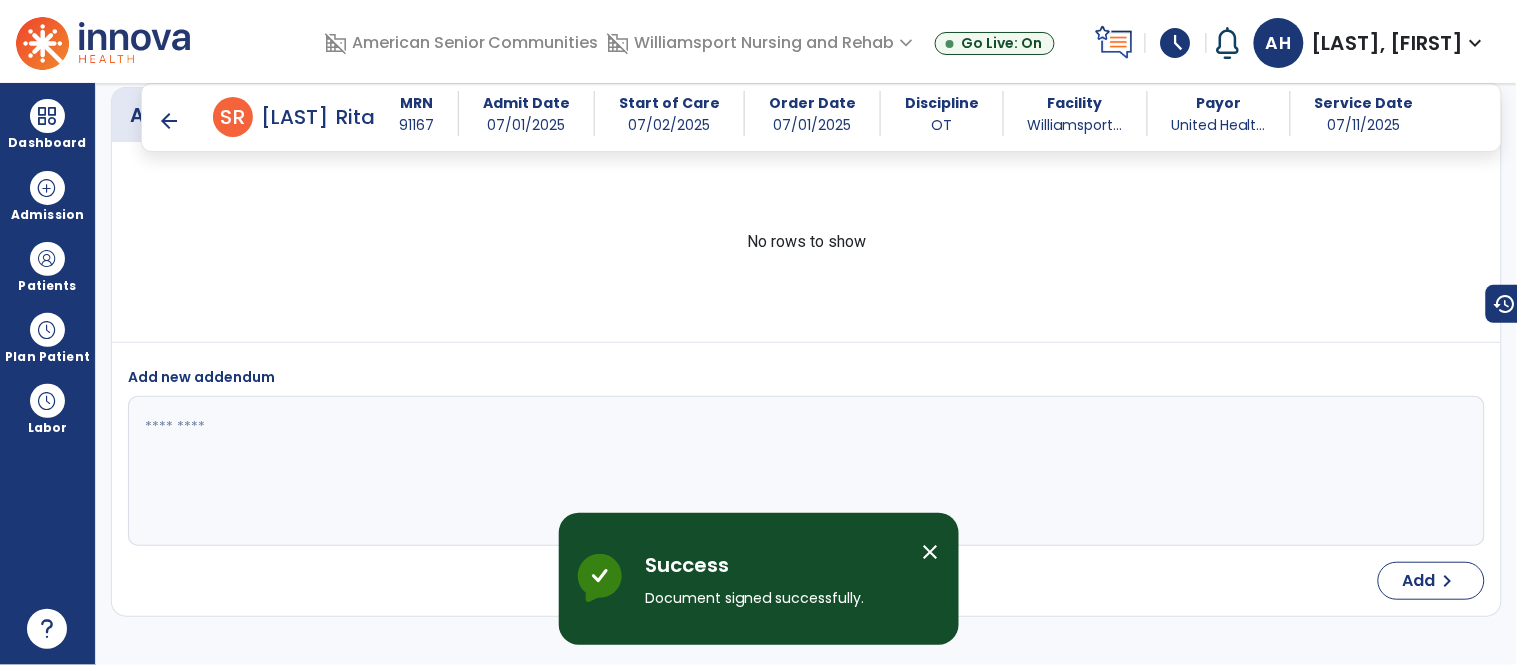 click on "close" at bounding box center (939, 579) 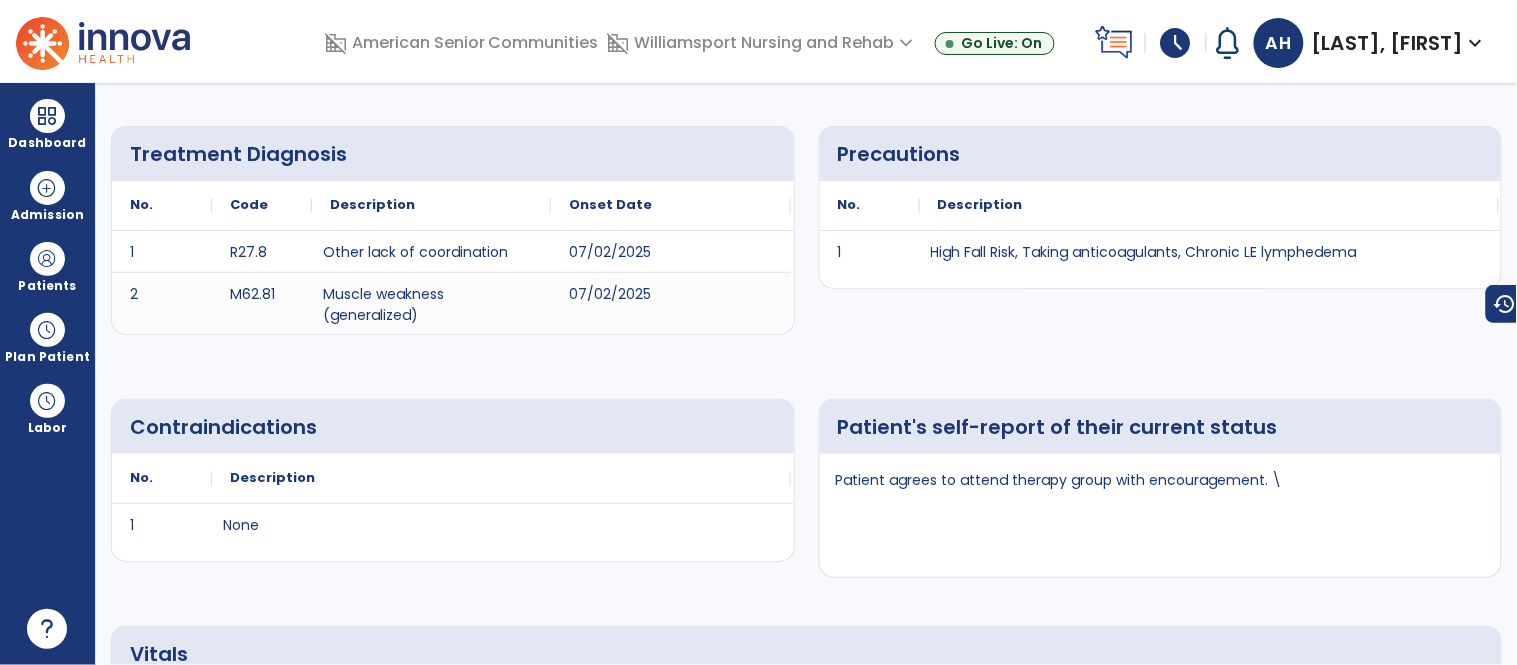 scroll, scrollTop: 0, scrollLeft: 0, axis: both 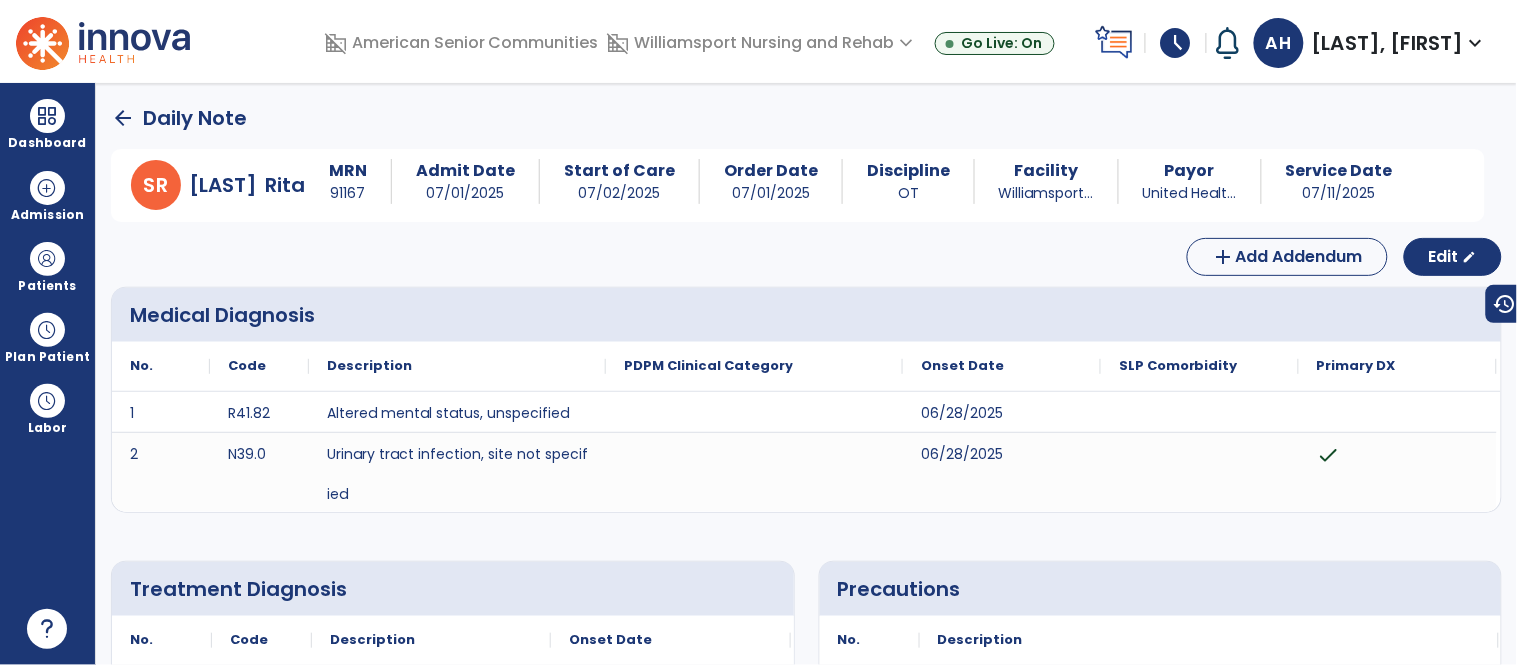 click on "arrow_back" 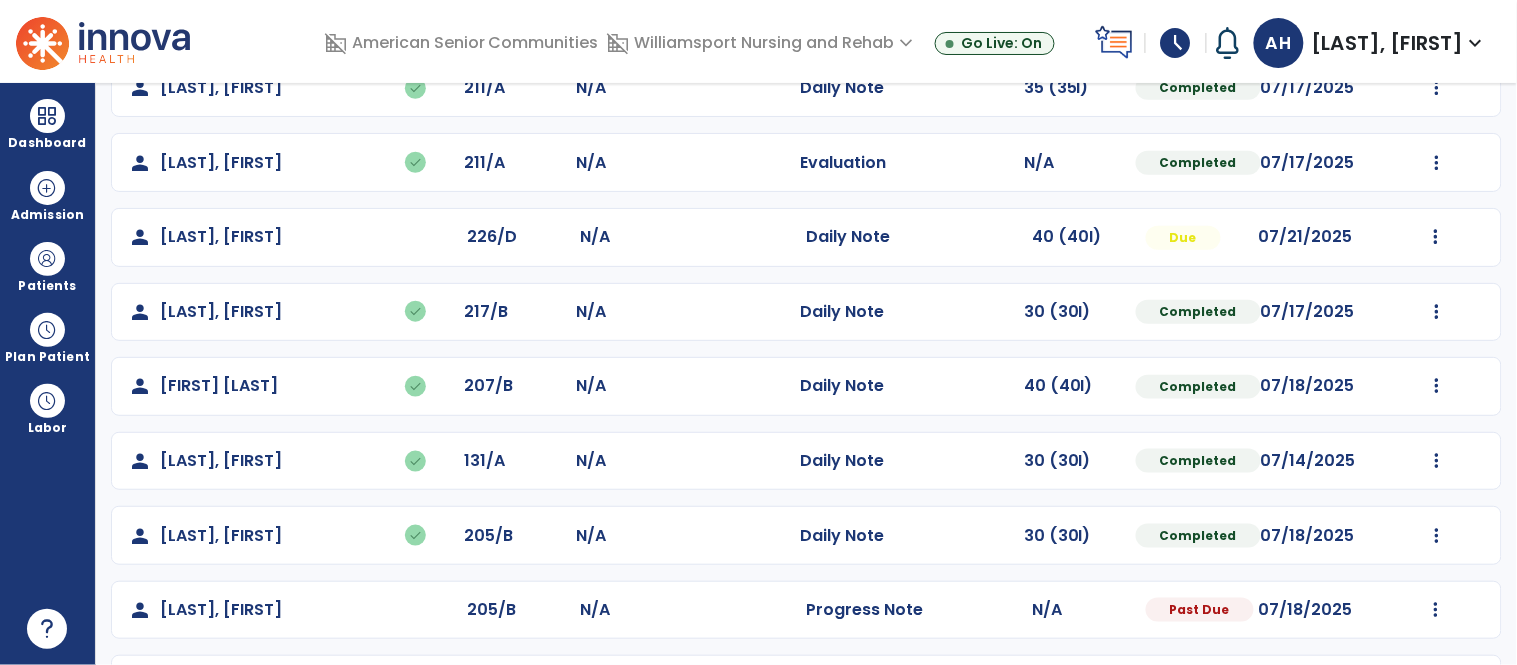 scroll, scrollTop: 494, scrollLeft: 0, axis: vertical 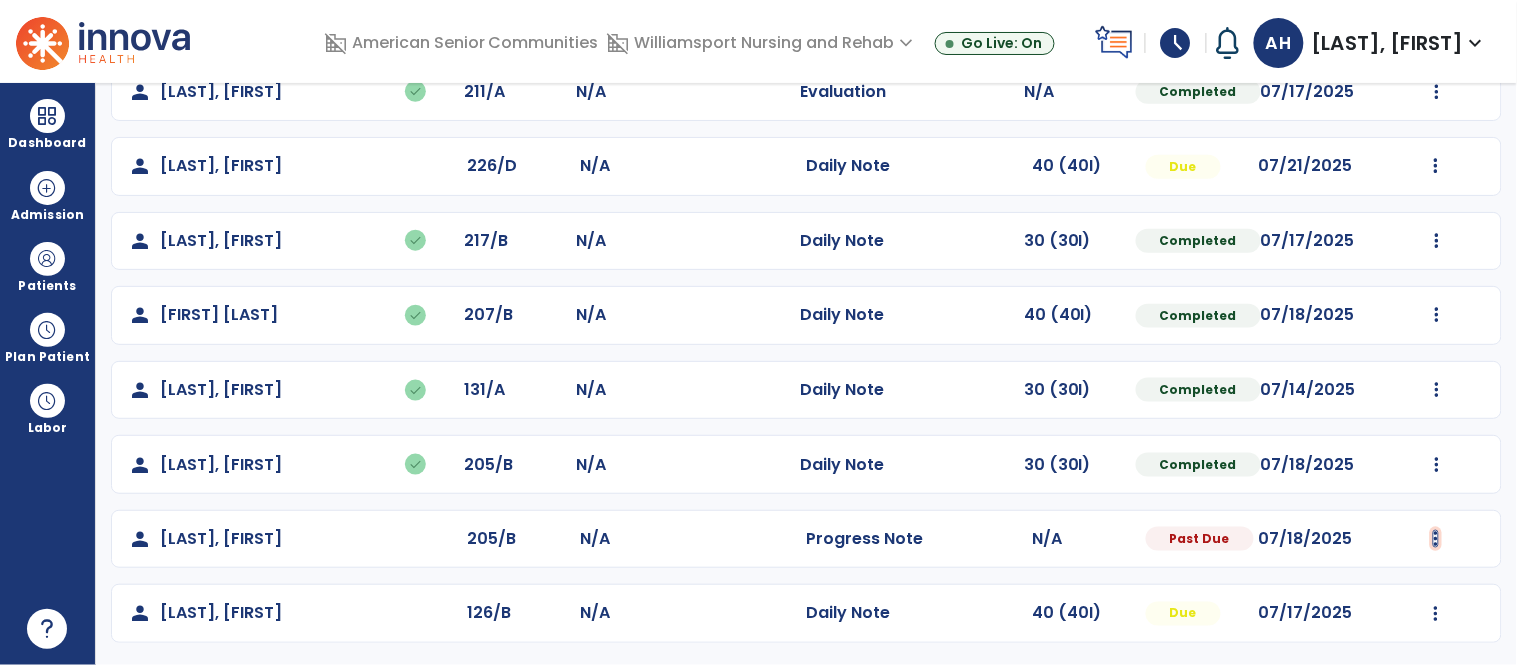click at bounding box center (1436, -132) 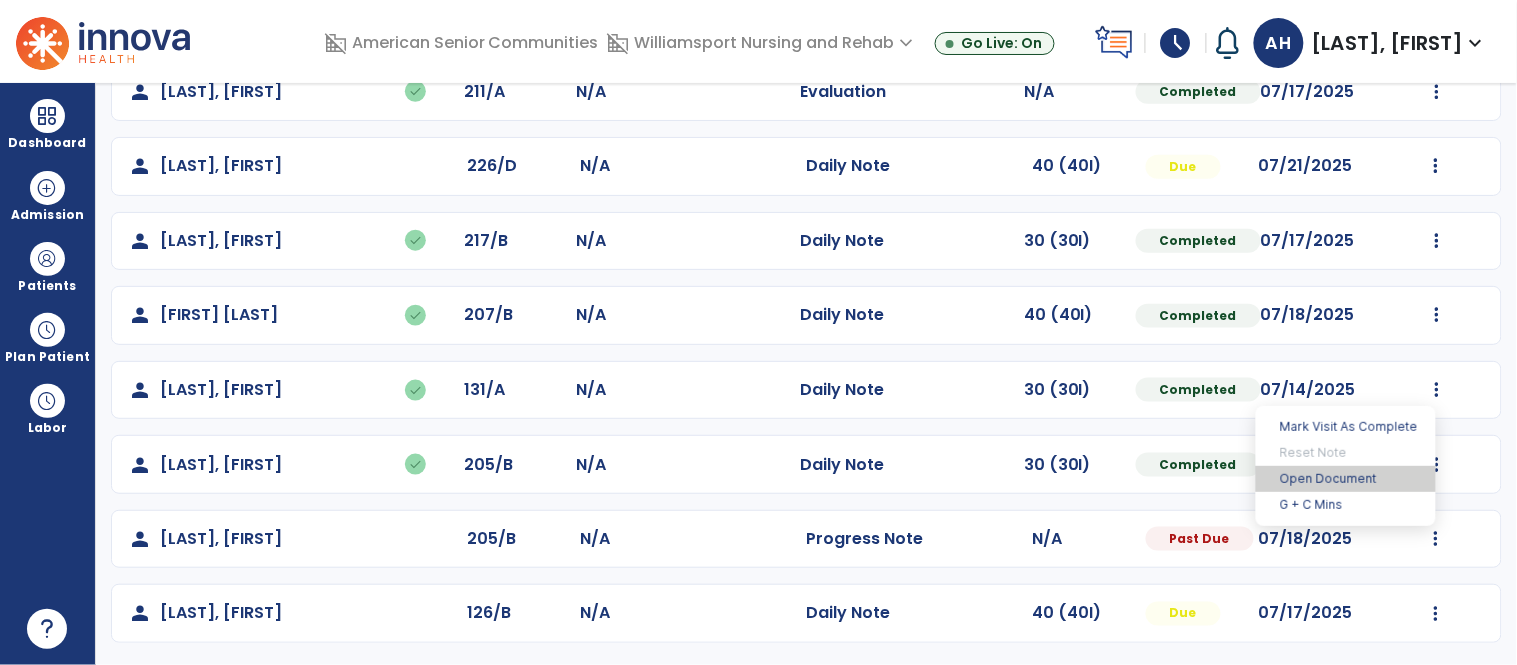click on "Open Document" at bounding box center [1346, 479] 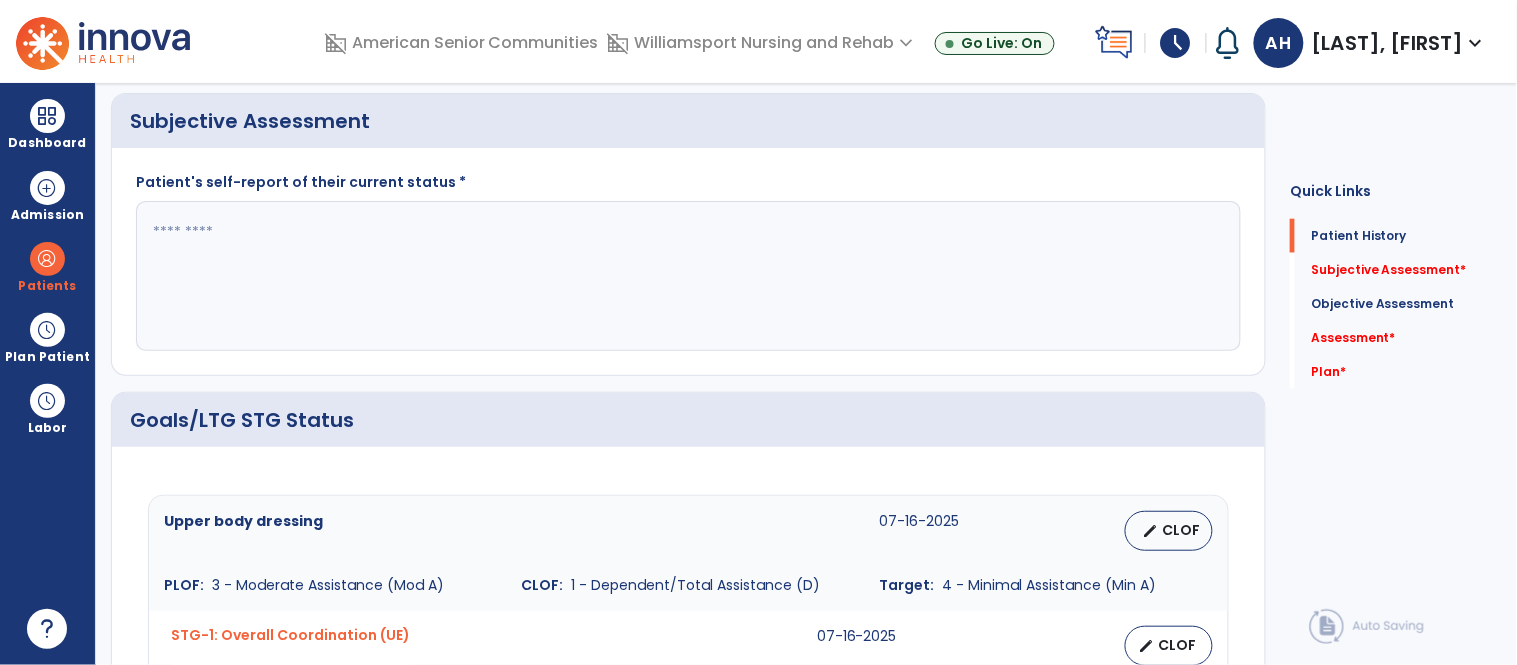 click on "Quick Links  Patient History   Patient History   Subjective Assessment   *  Subjective Assessment   *  Objective Assessment   Objective Assessment   Assessment   *  Assessment   *  Plan   *  Plan   *" 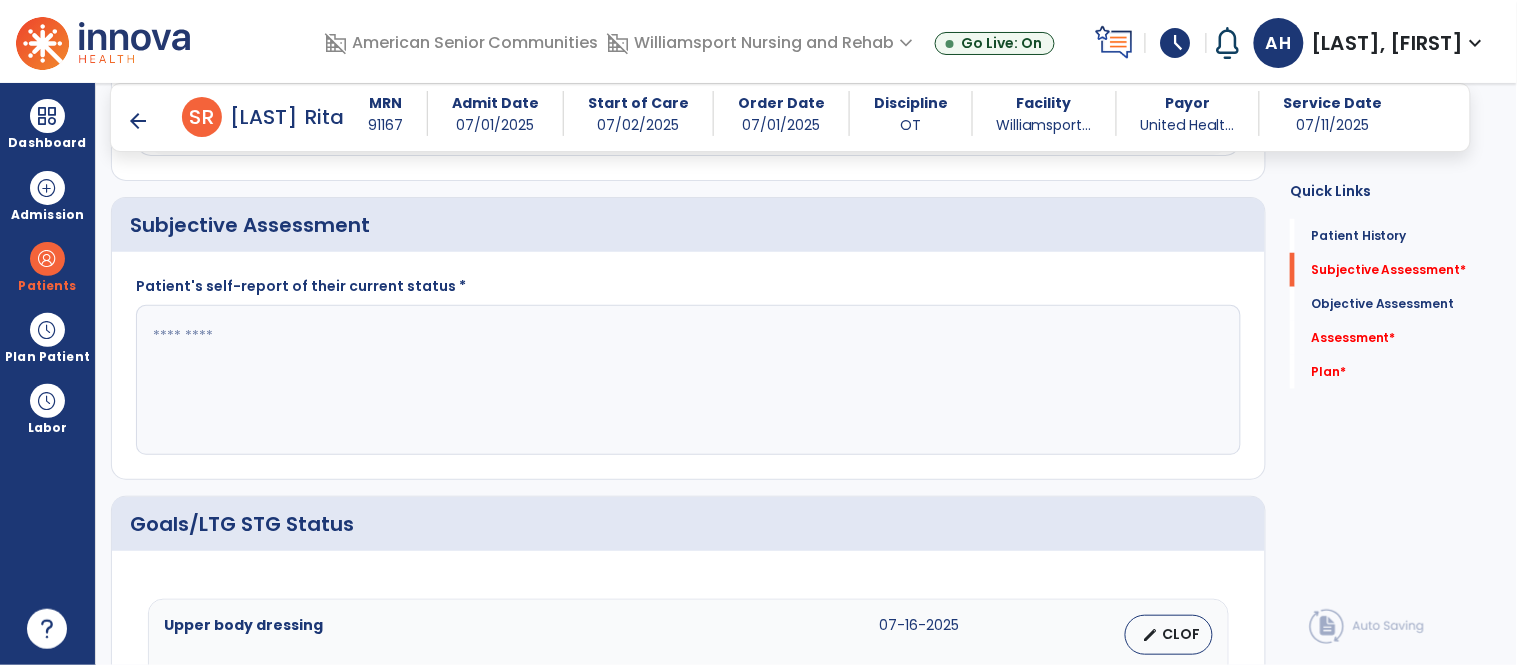scroll, scrollTop: 366, scrollLeft: 0, axis: vertical 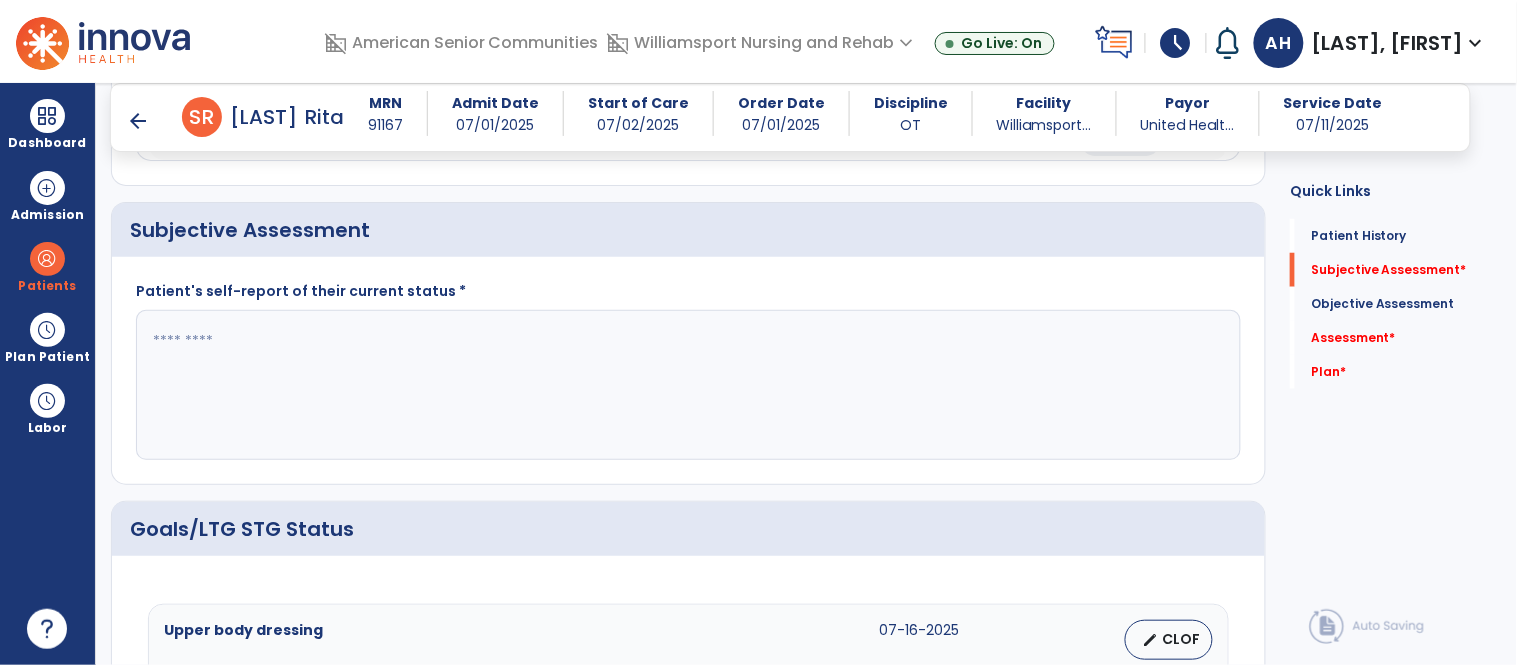 click 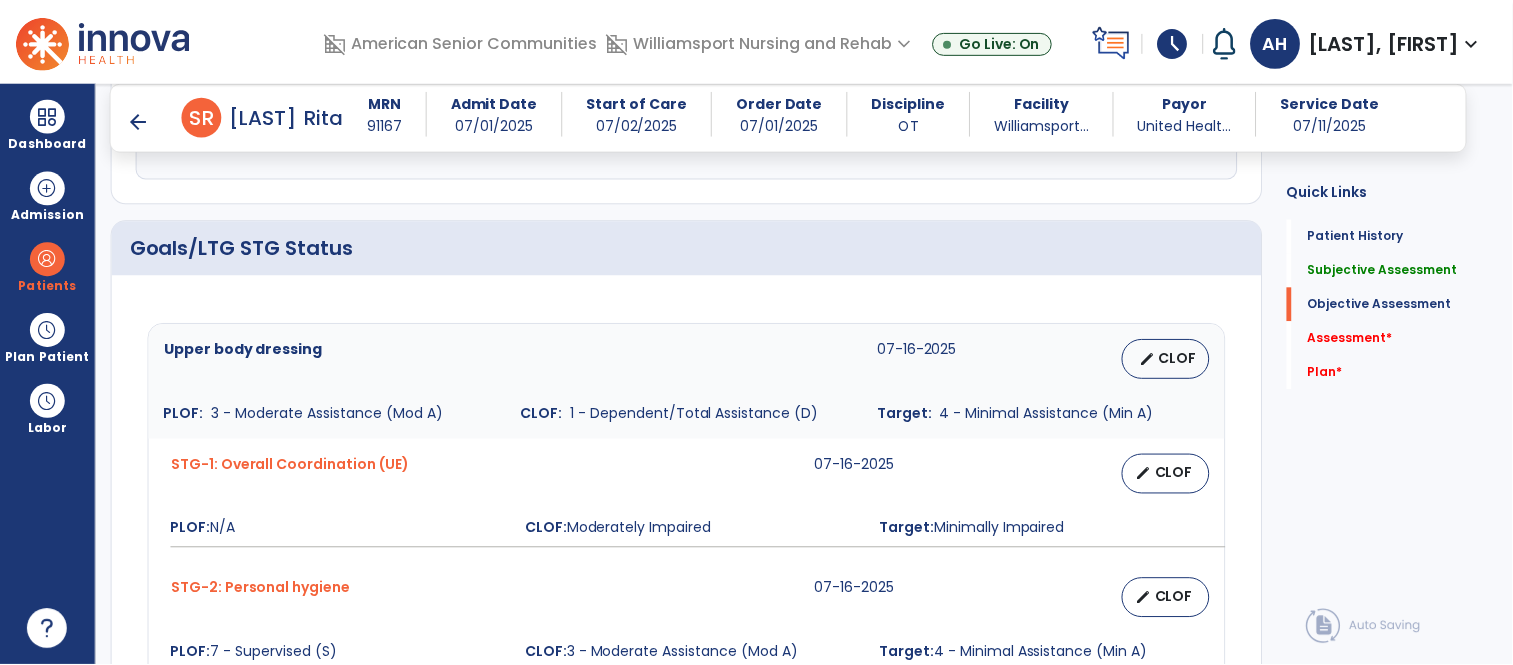 scroll, scrollTop: 652, scrollLeft: 0, axis: vertical 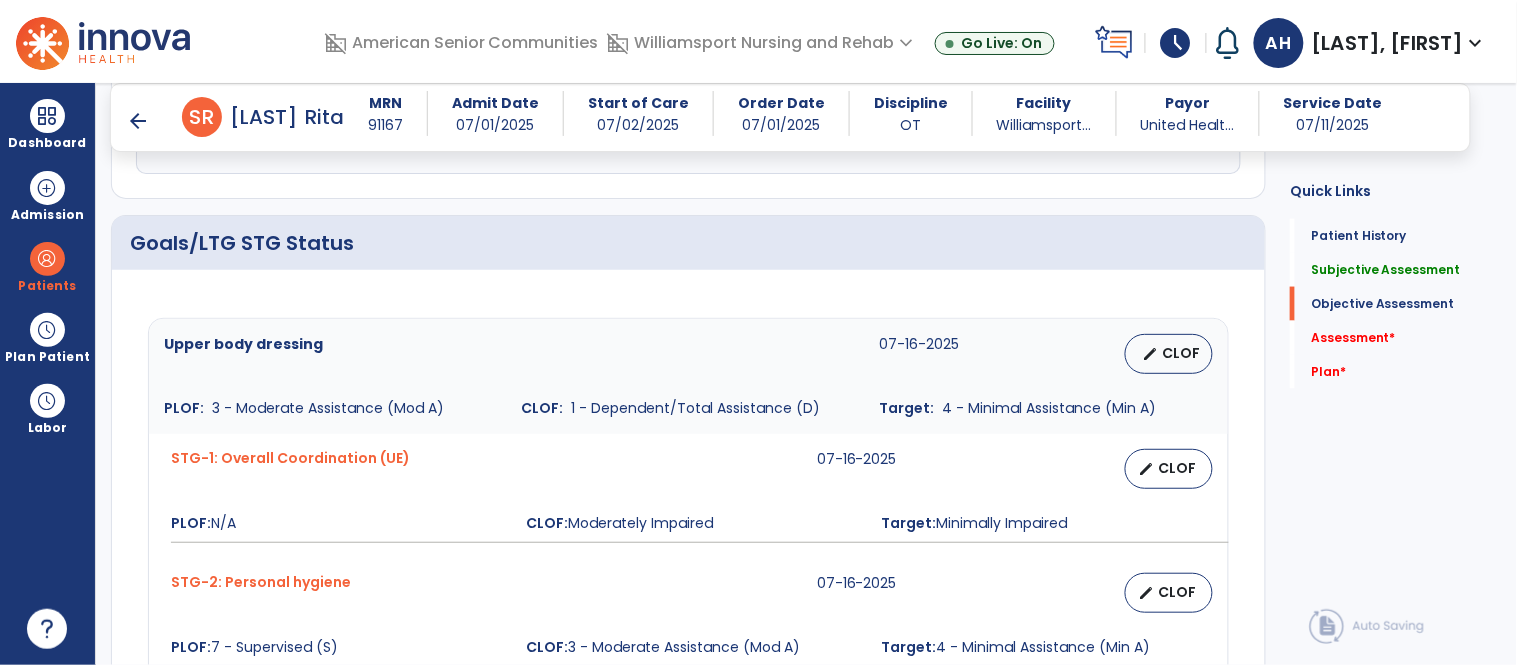type on "**********" 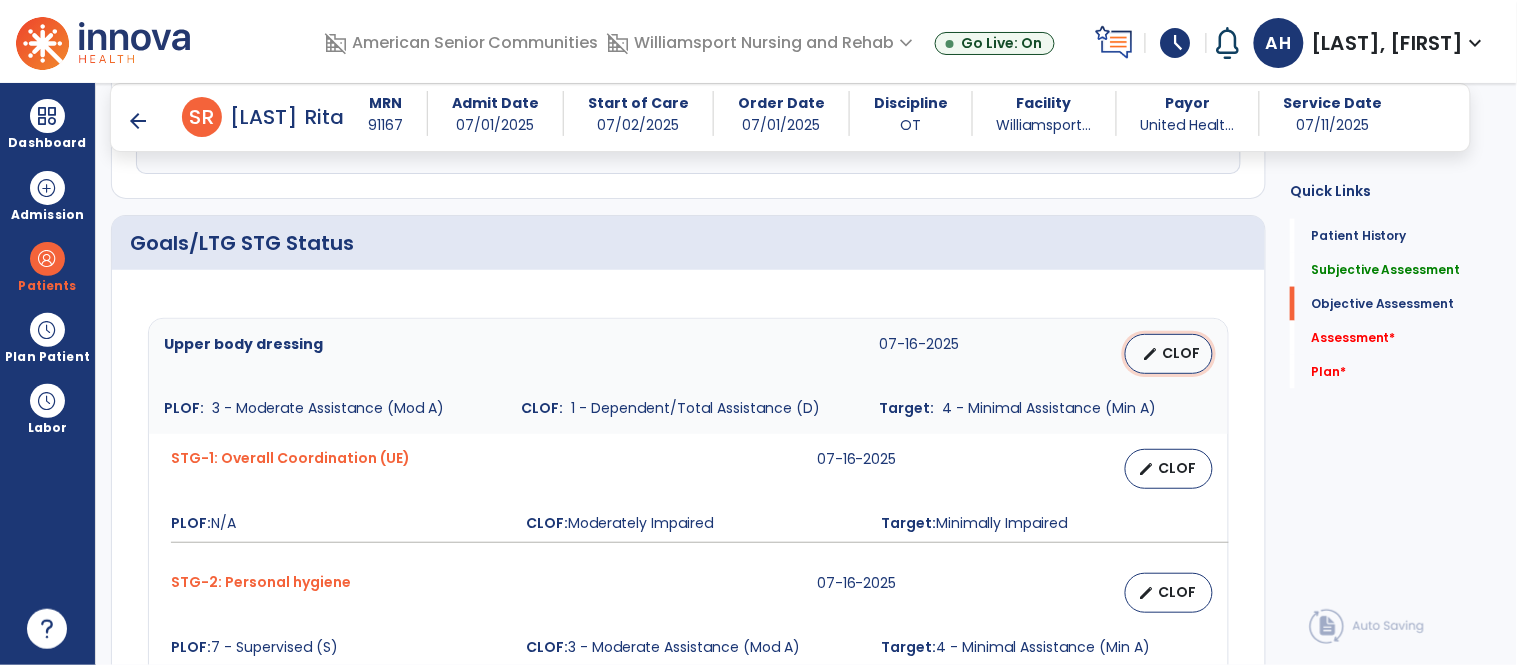 click on "CLOF" at bounding box center (1181, 353) 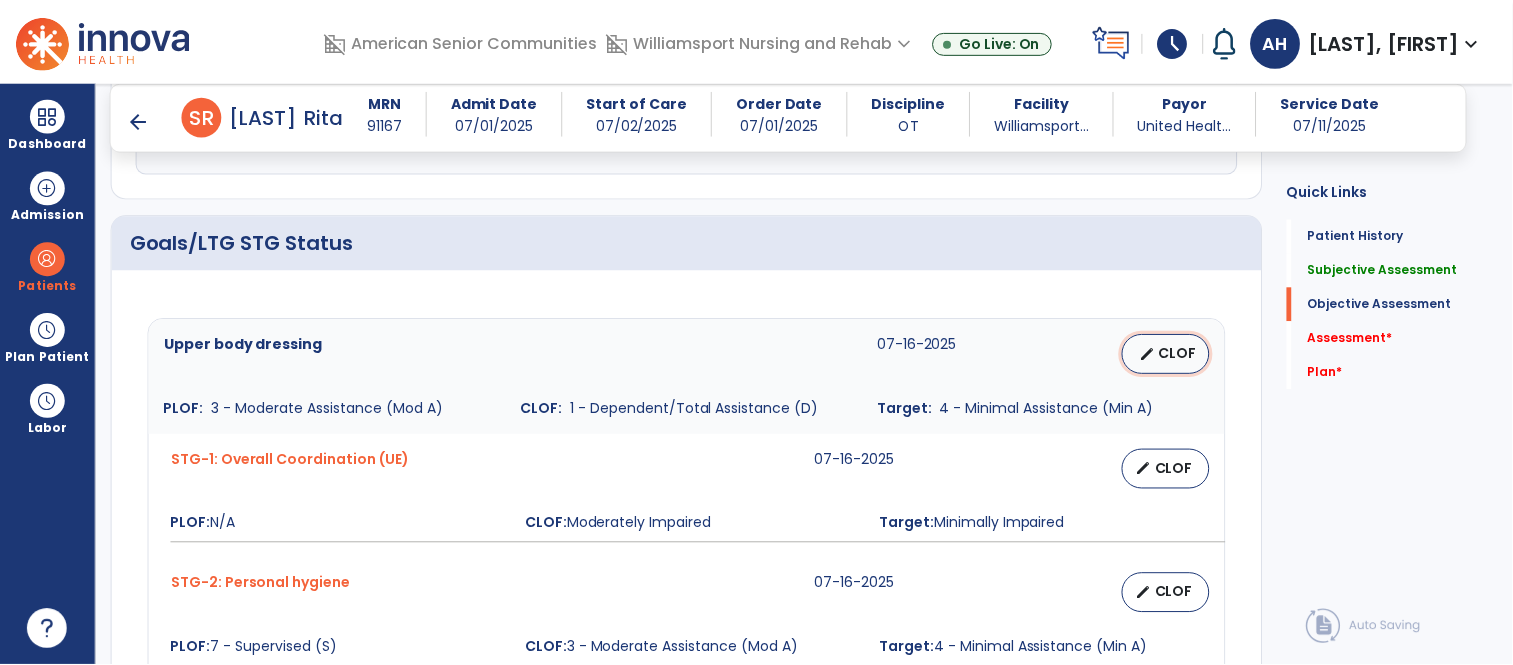 select on "********" 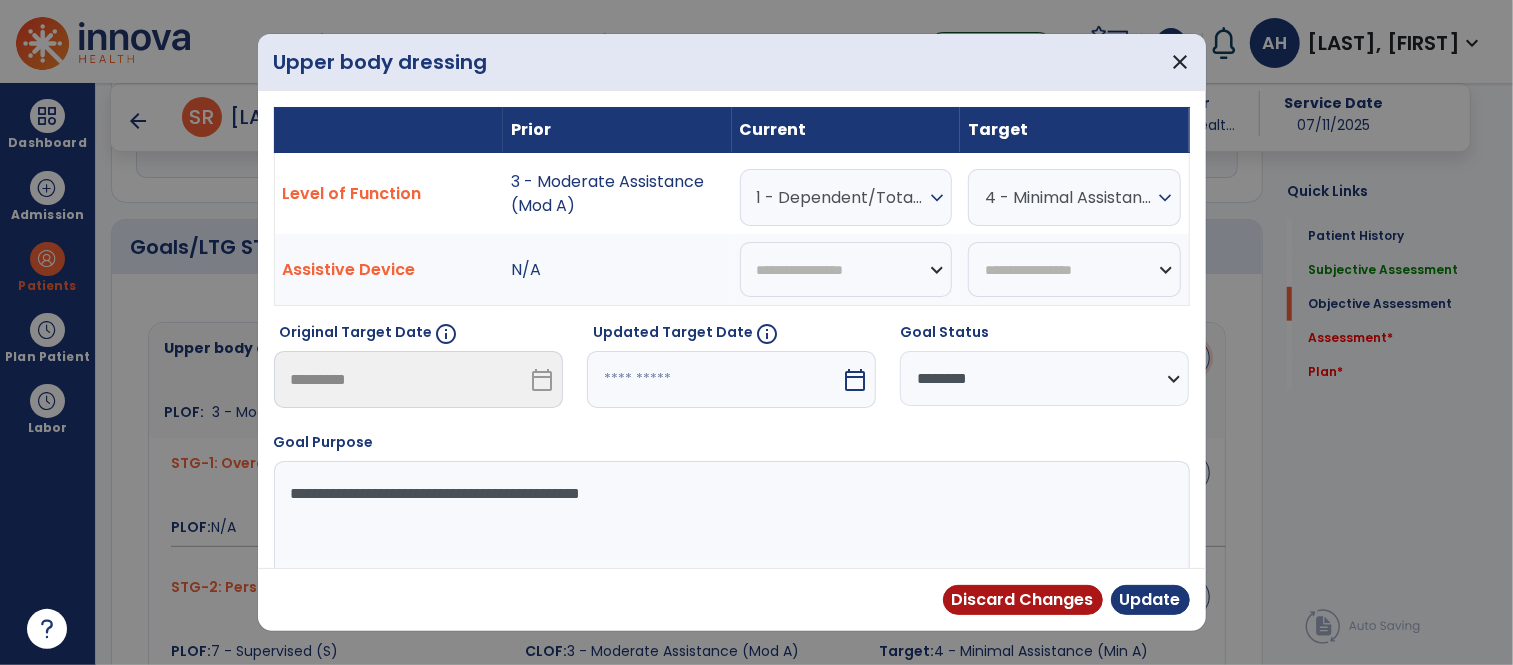 scroll, scrollTop: 652, scrollLeft: 0, axis: vertical 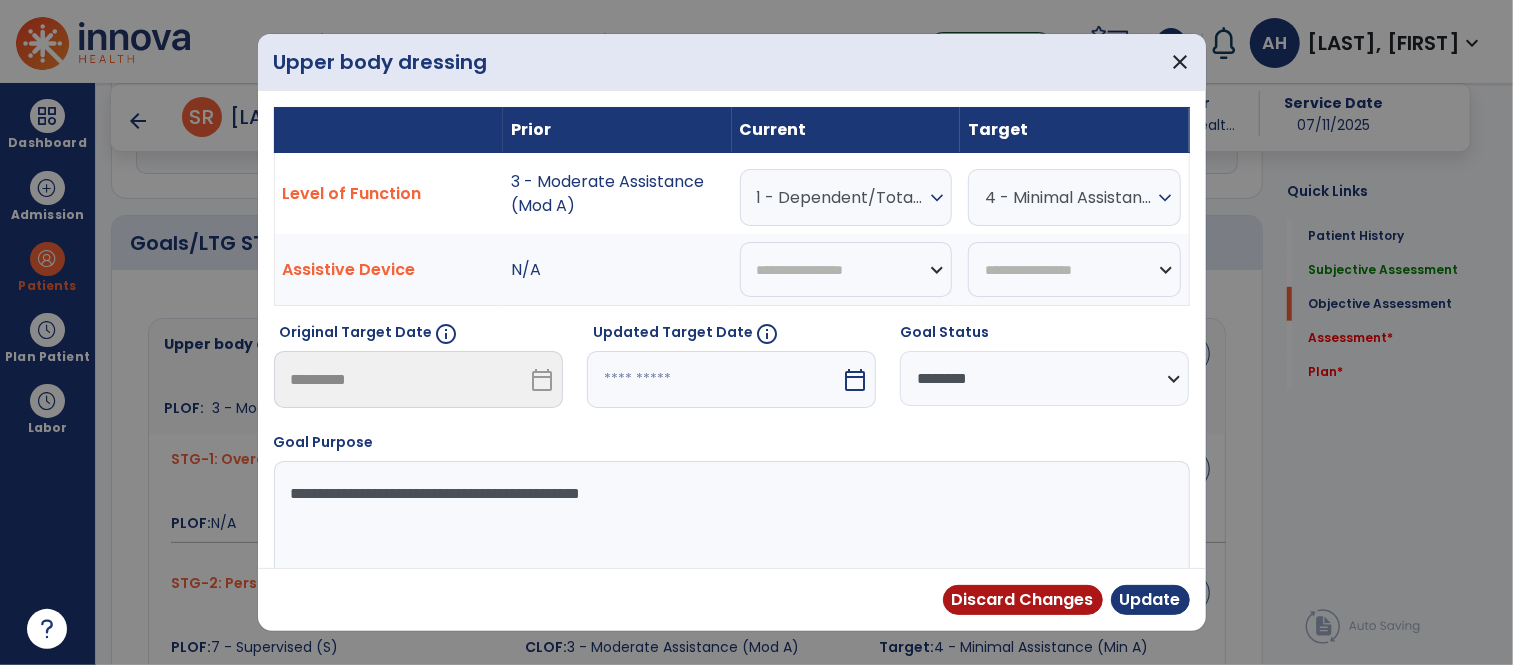 click on "expand_more" at bounding box center [937, 198] 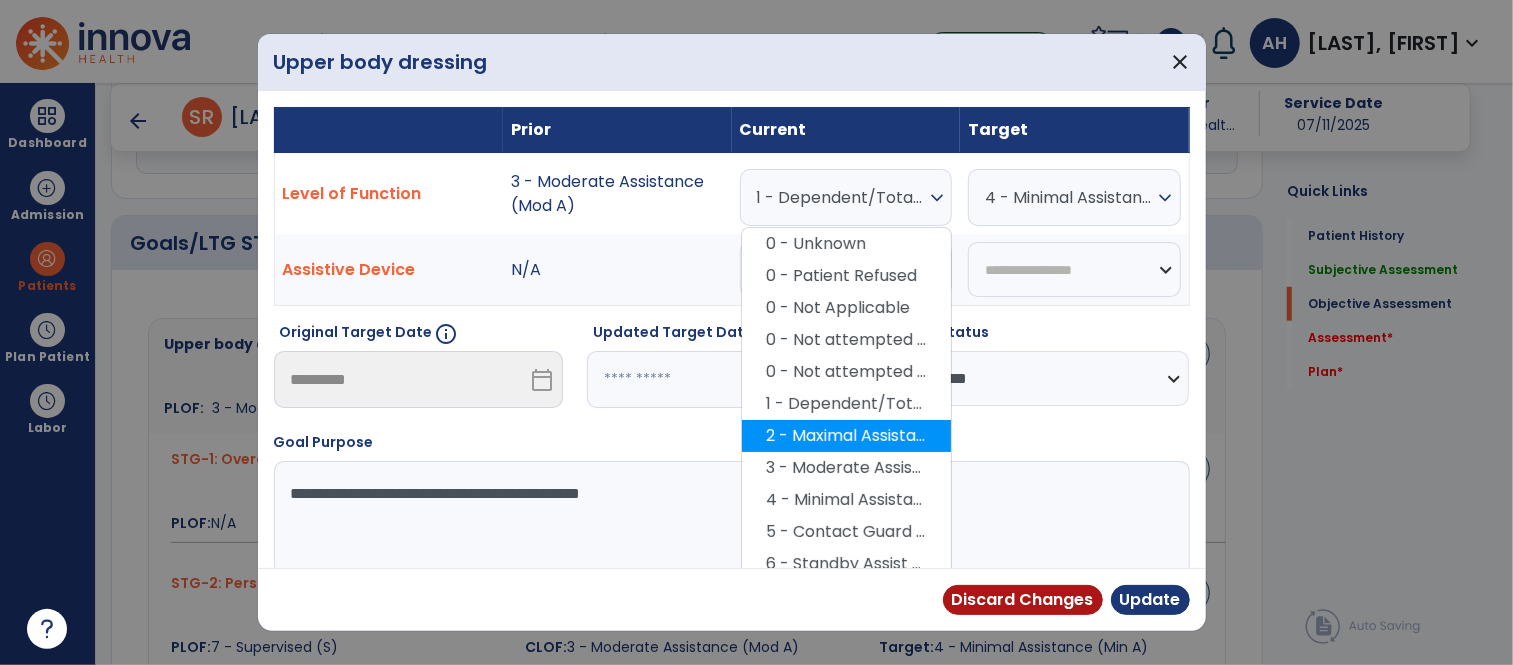 click on "2 - Maximal Assistance (Max A)" at bounding box center [846, 436] 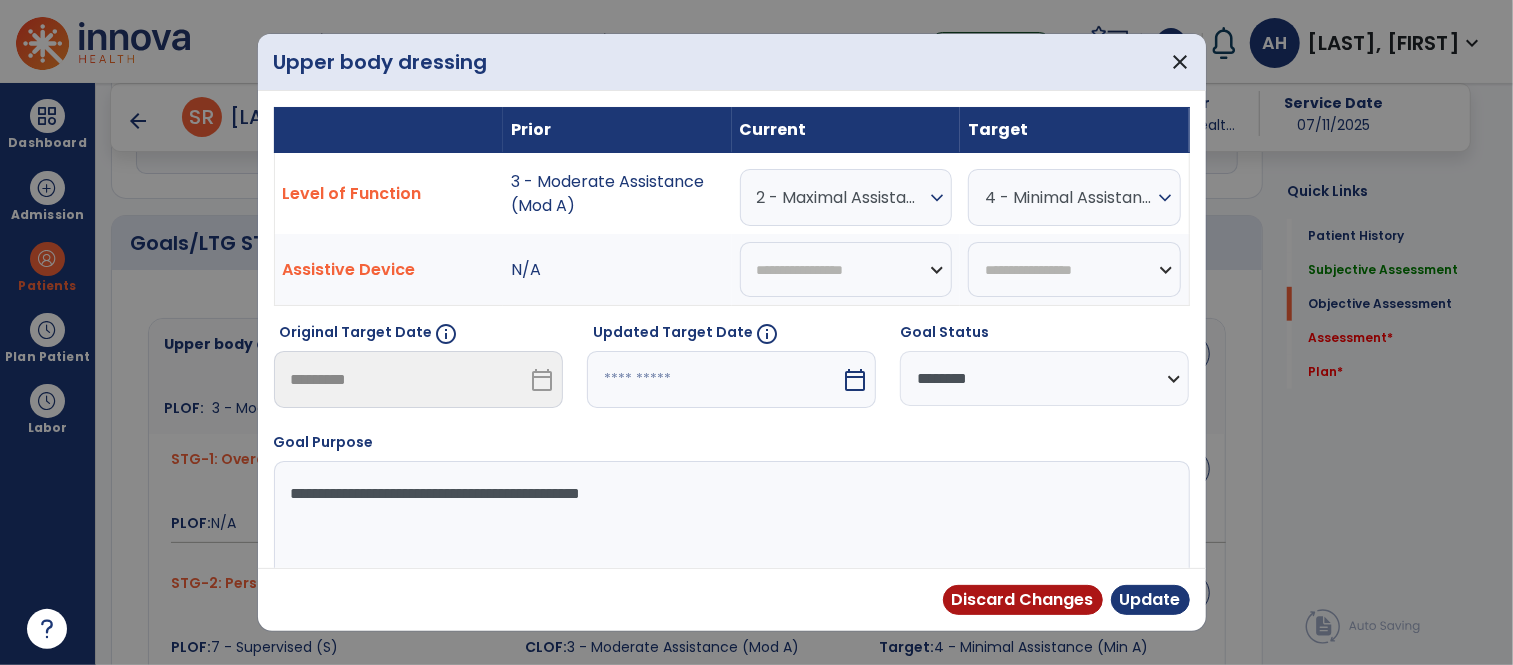 click on "calendar_today" at bounding box center [855, 380] 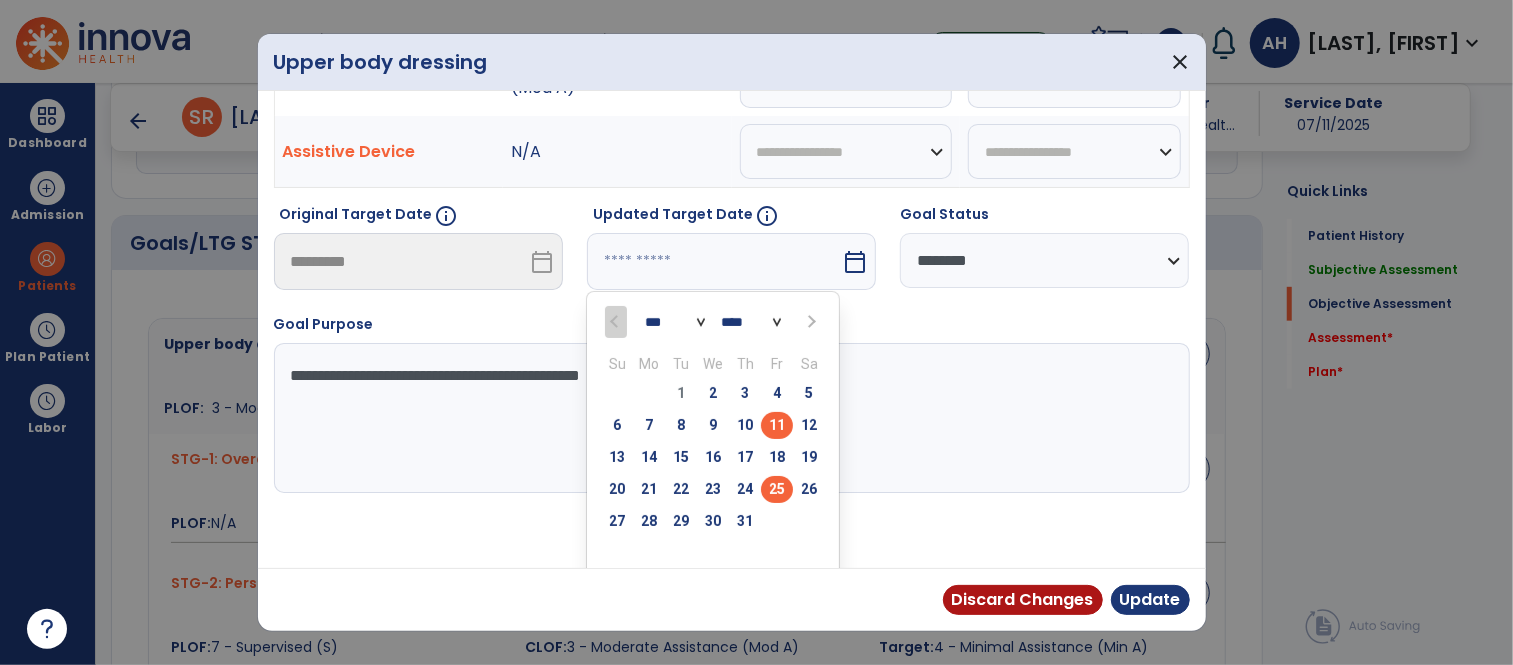 click on "25" at bounding box center [777, 489] 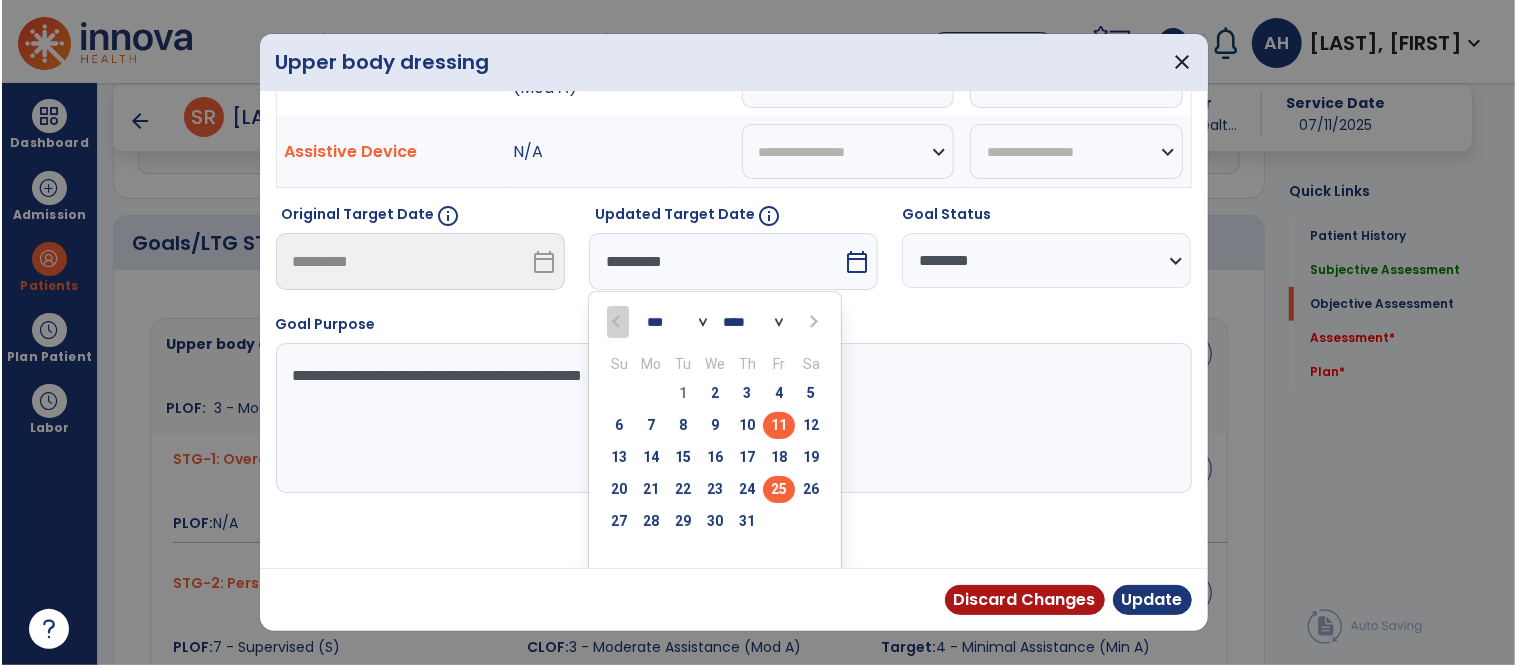 scroll, scrollTop: 60, scrollLeft: 0, axis: vertical 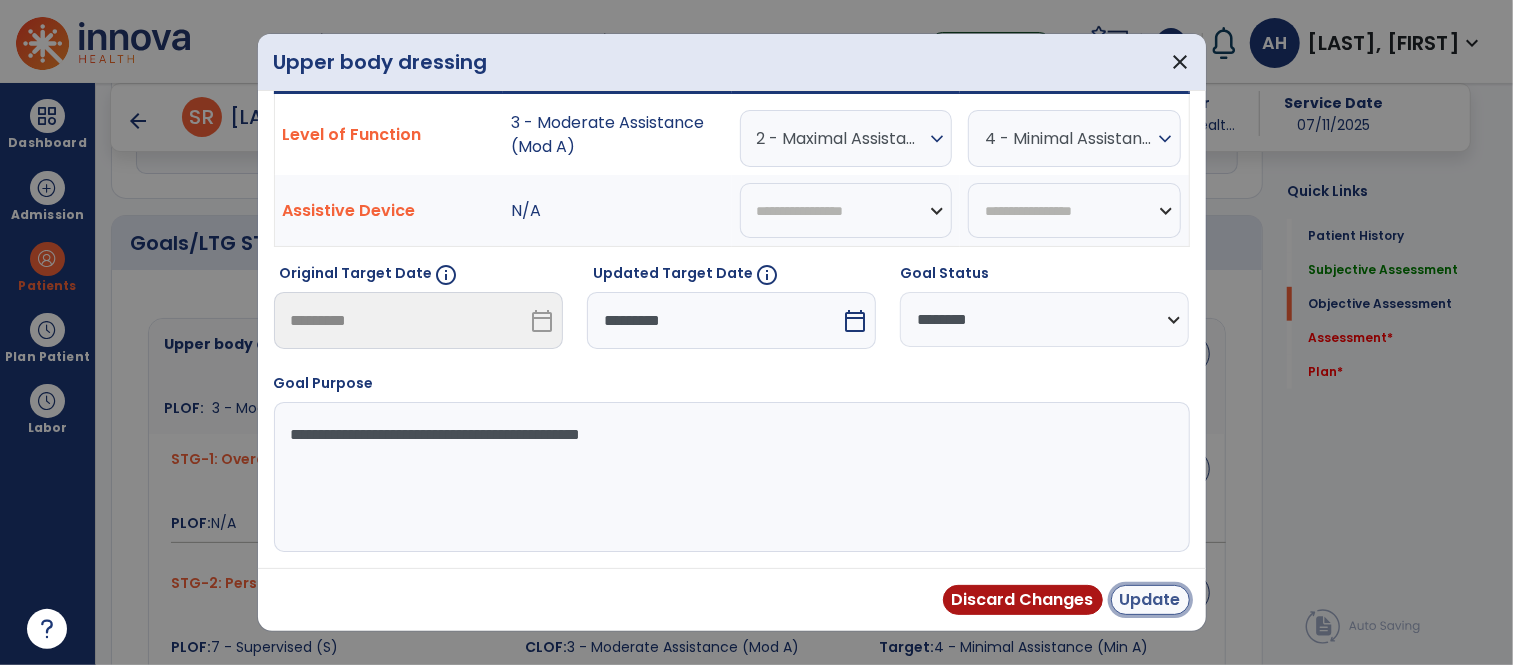 click on "Update" at bounding box center (1150, 600) 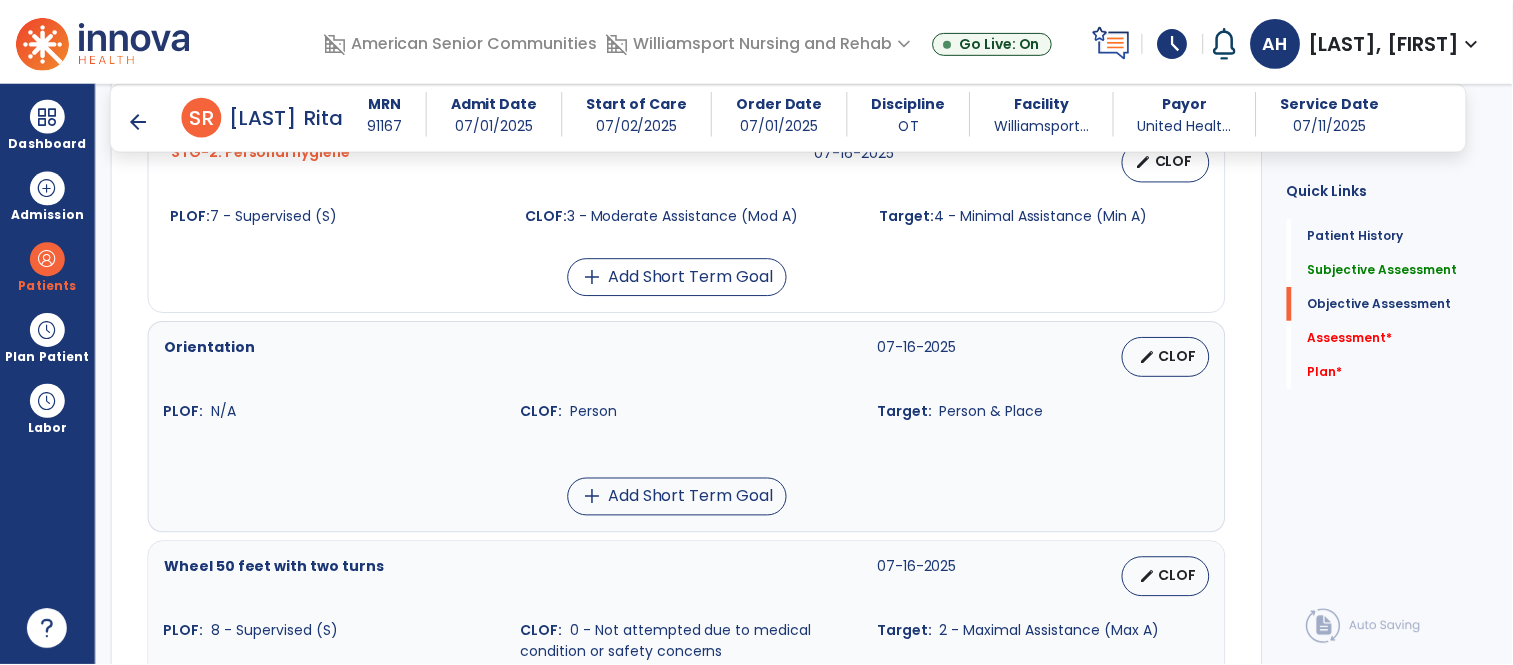 scroll, scrollTop: 1085, scrollLeft: 0, axis: vertical 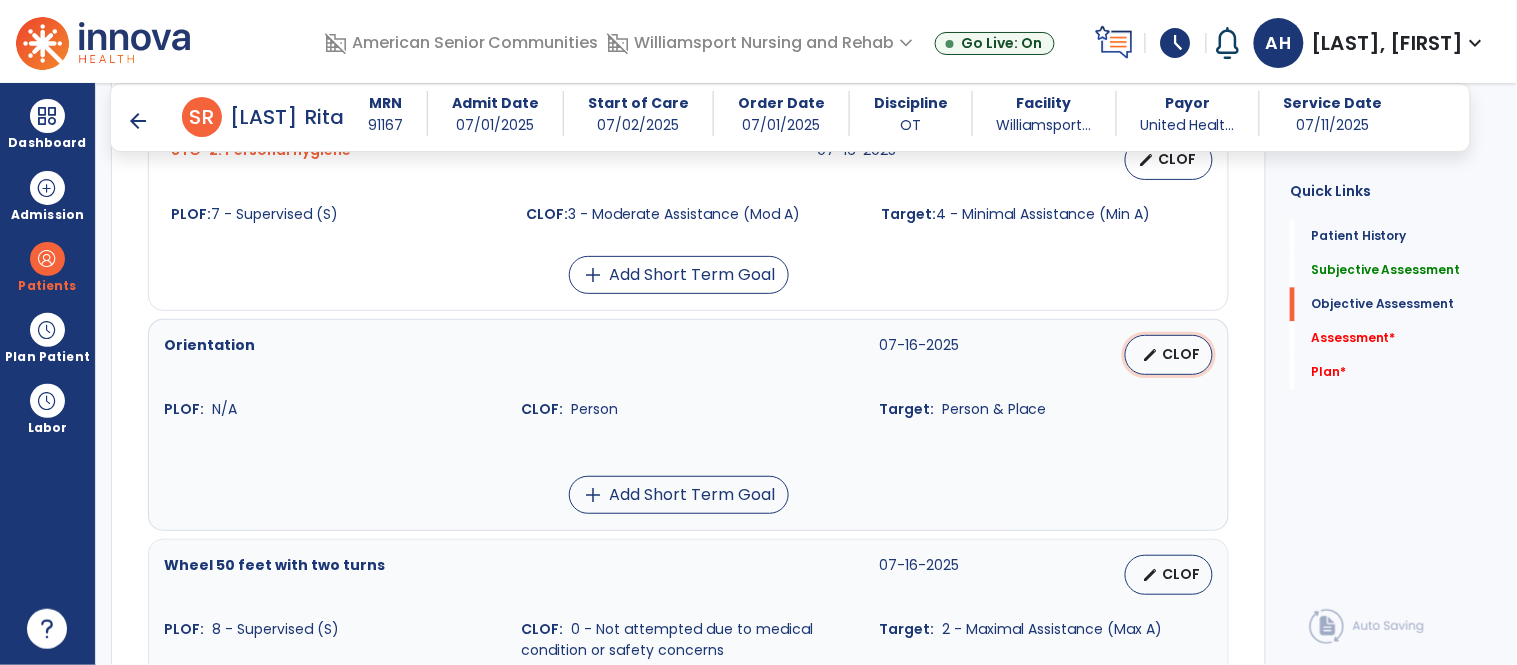 click on "CLOF" at bounding box center (1181, 354) 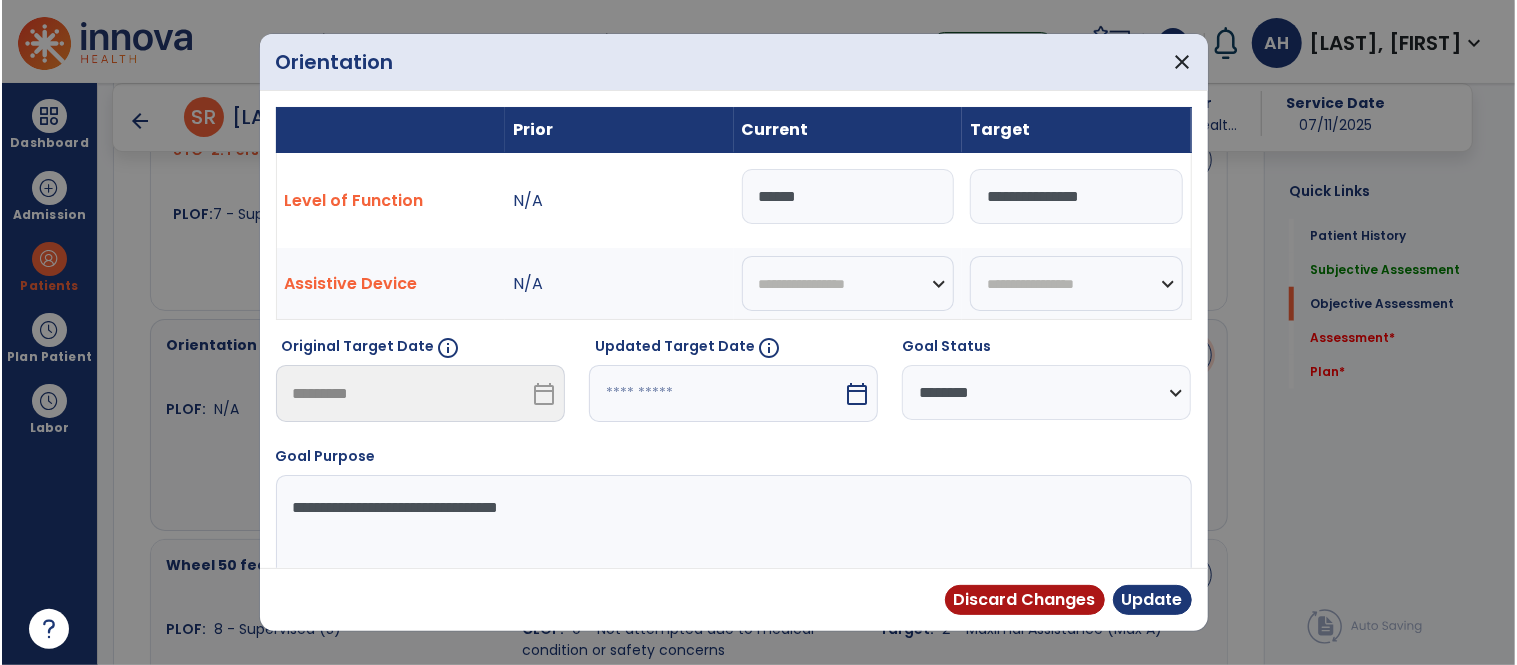 scroll, scrollTop: 1085, scrollLeft: 0, axis: vertical 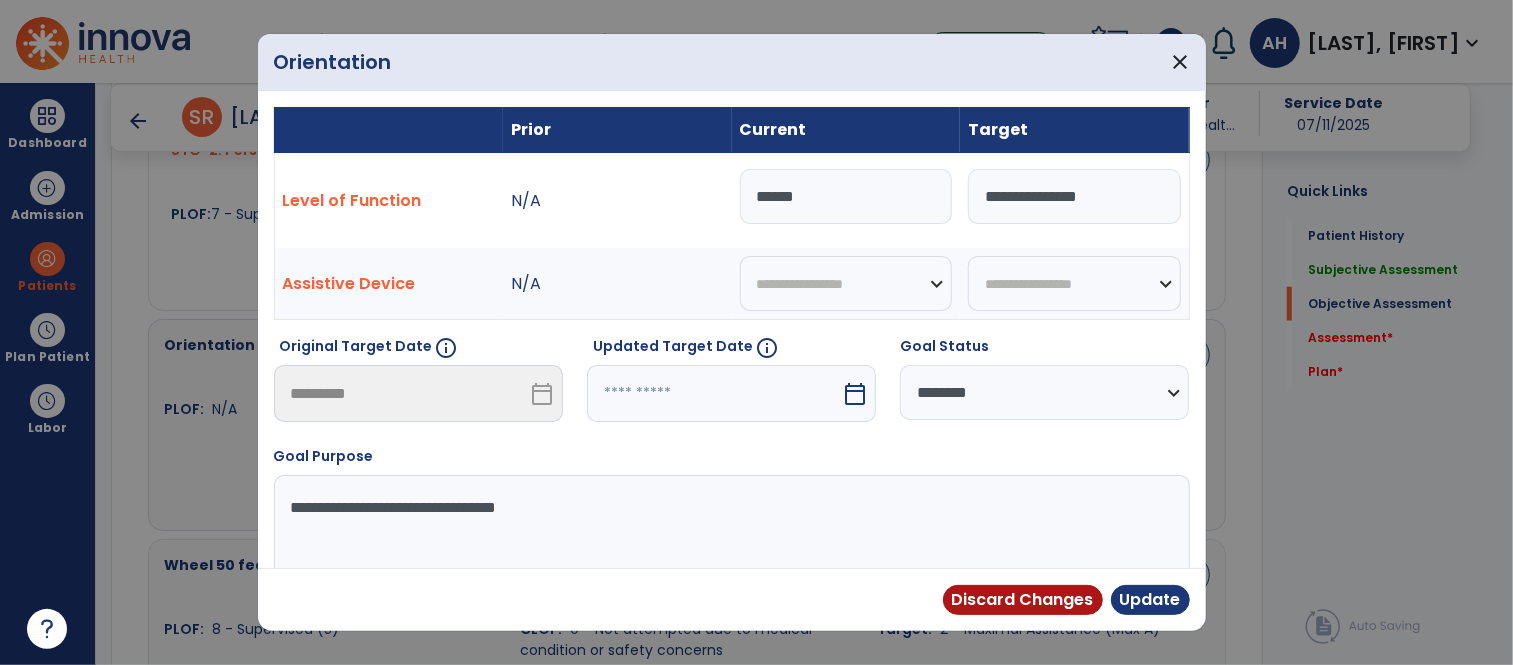 click on "******" at bounding box center (846, 196) 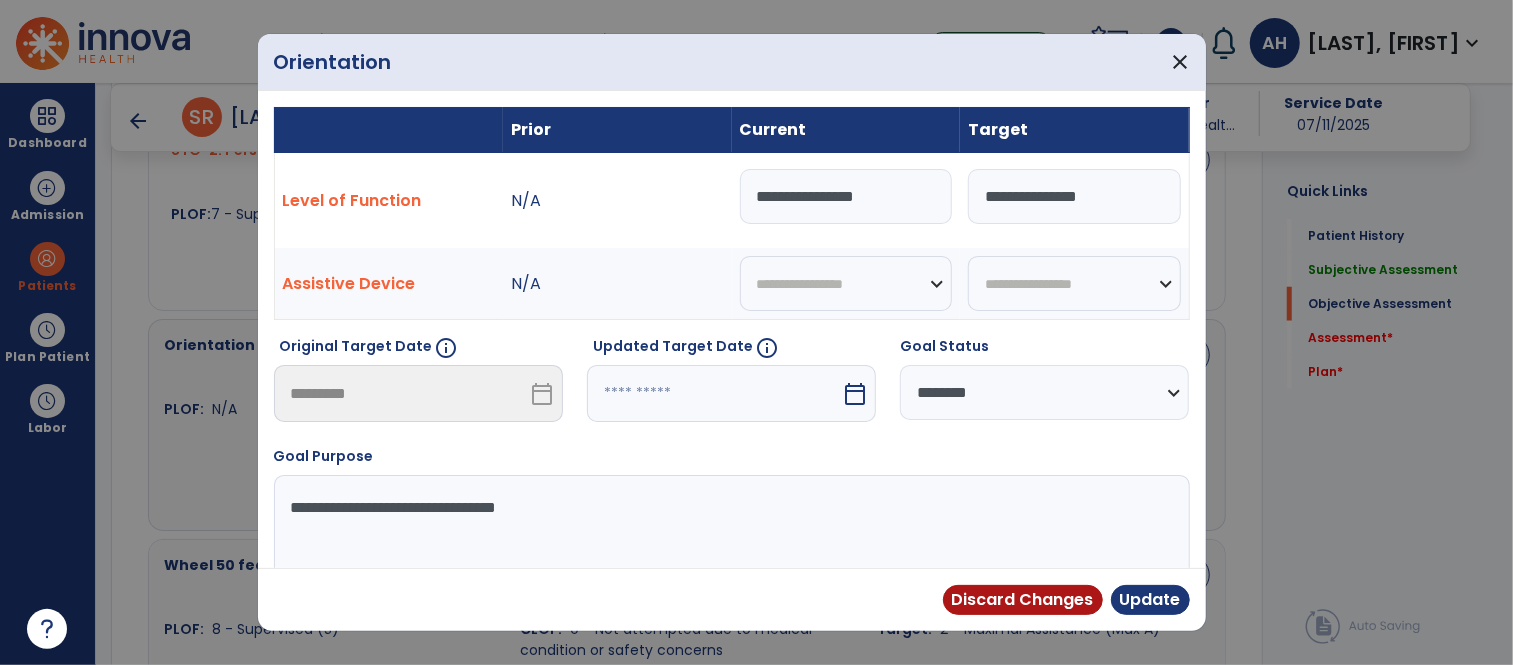 type on "**********" 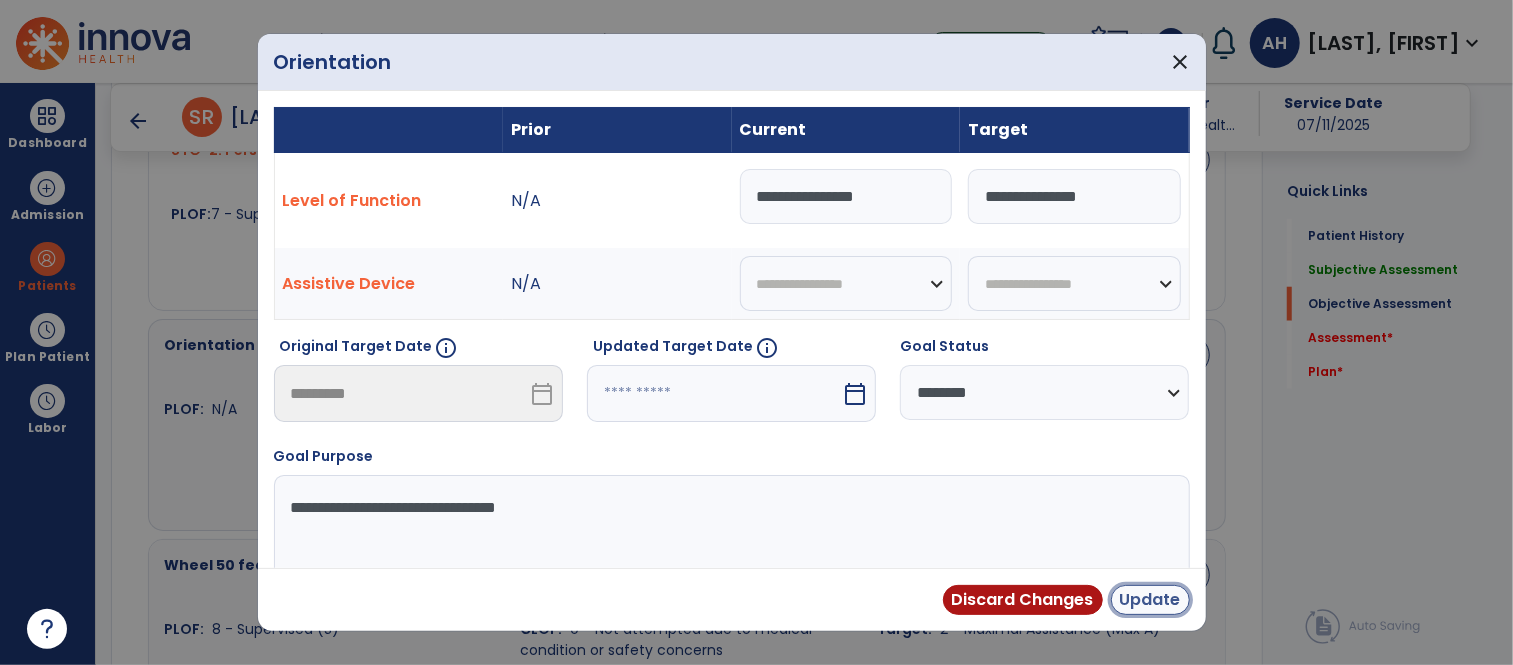 click on "Update" at bounding box center [1150, 600] 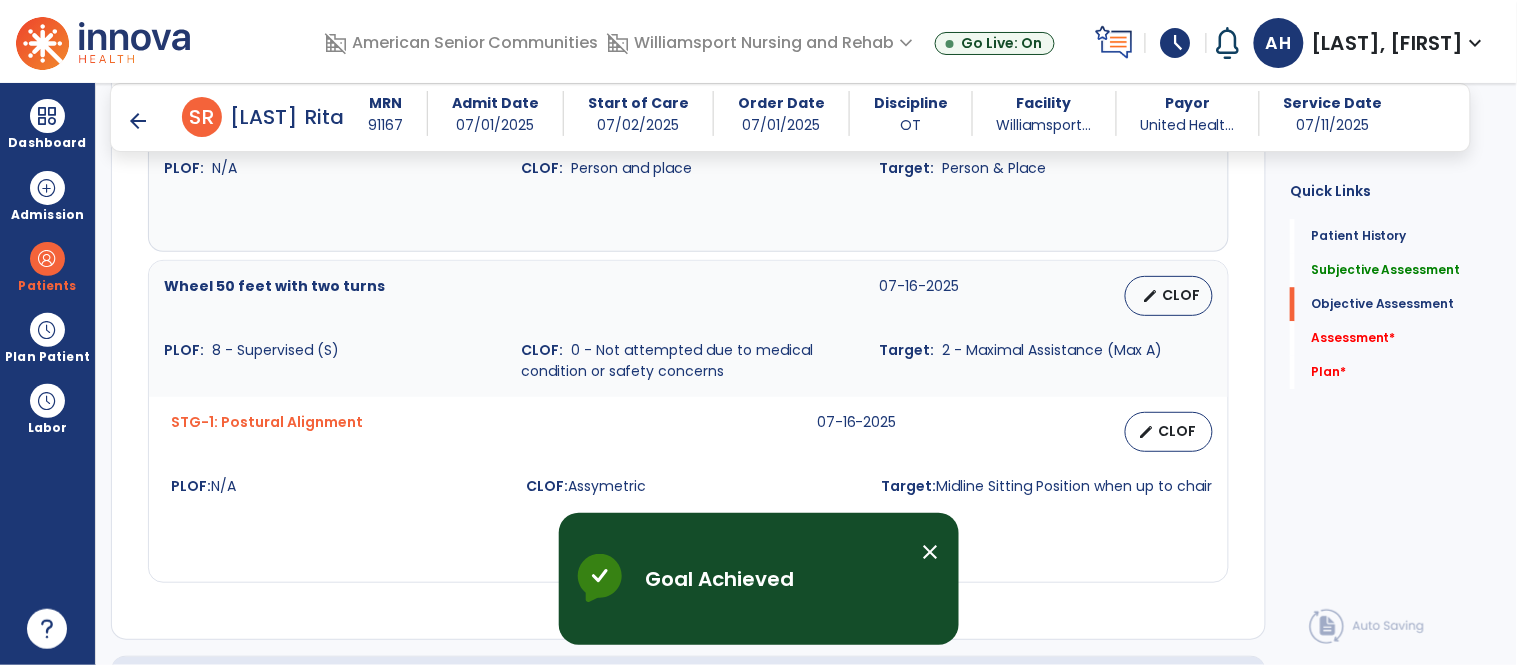 click on "CLOF" at bounding box center (1181, 295) 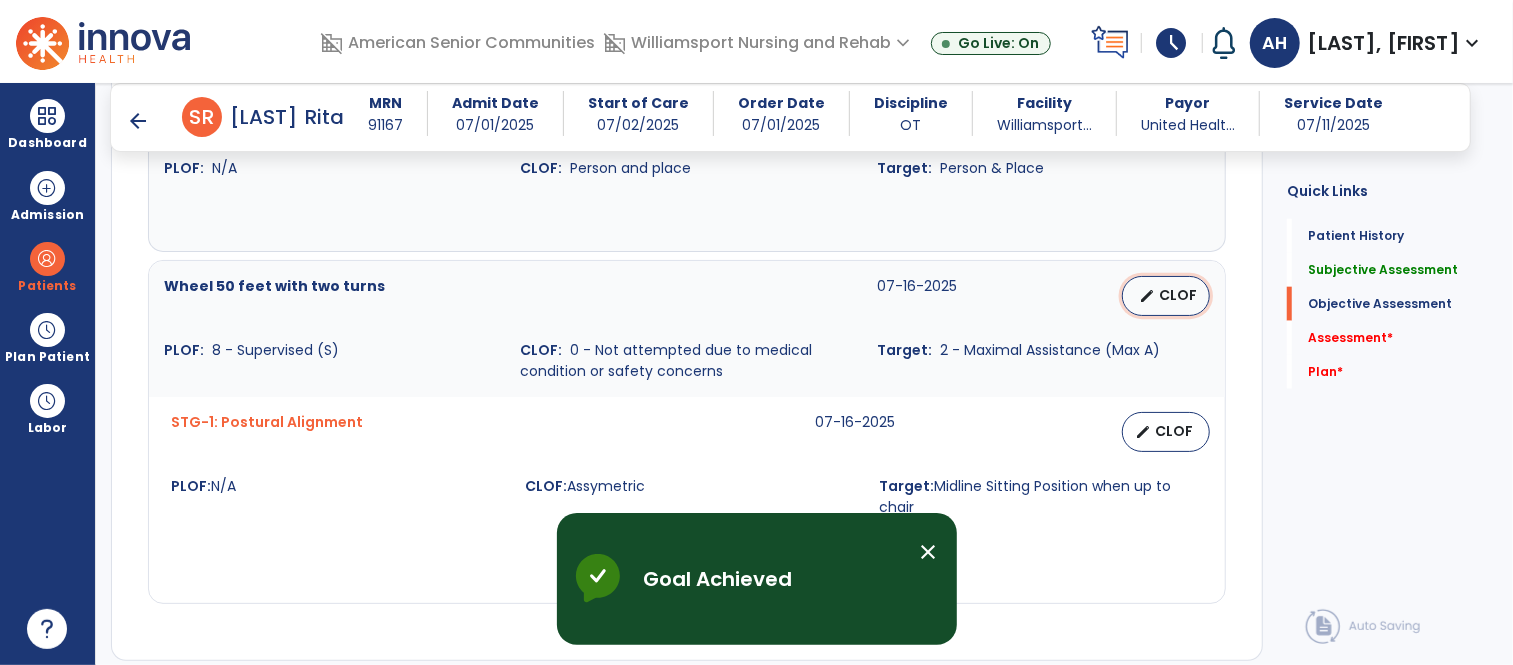 select on "********" 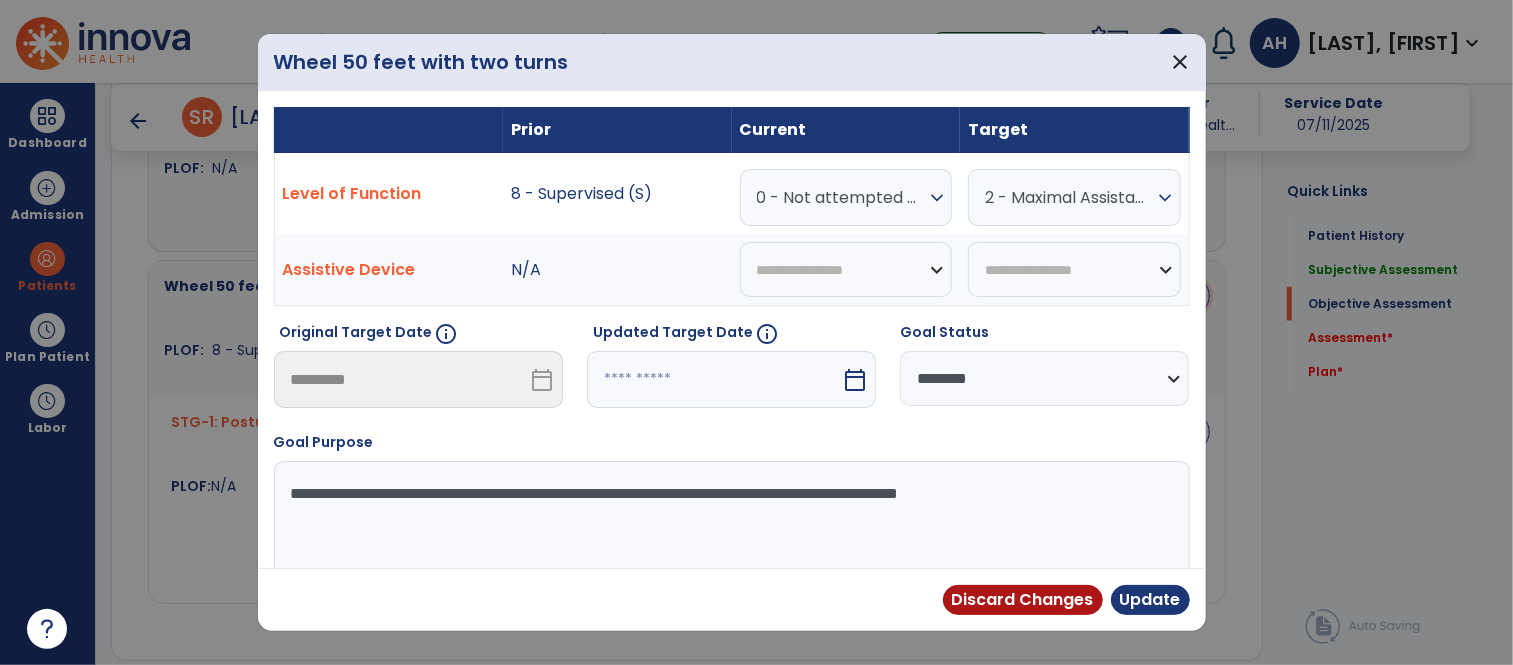 scroll, scrollTop: 1326, scrollLeft: 0, axis: vertical 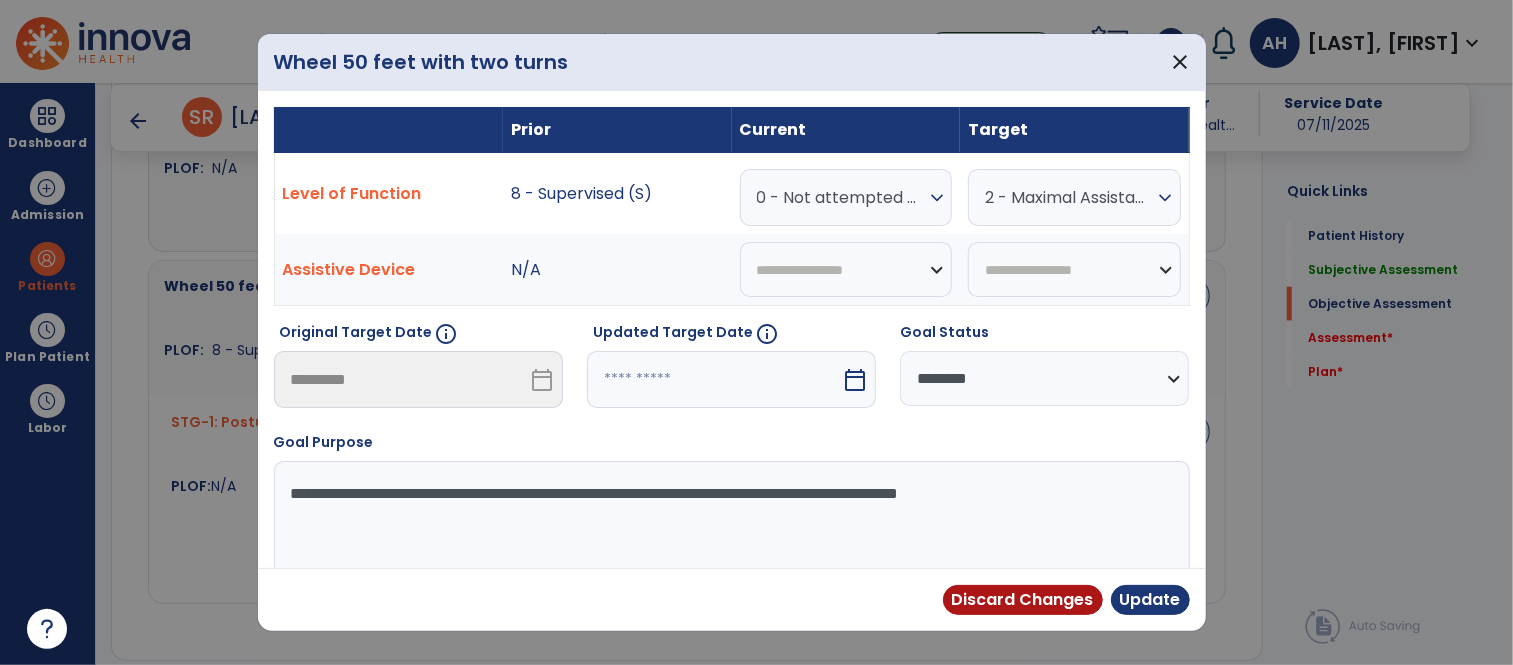 click on "0 - Not attempted due to medical condition or safety concerns" at bounding box center [841, 197] 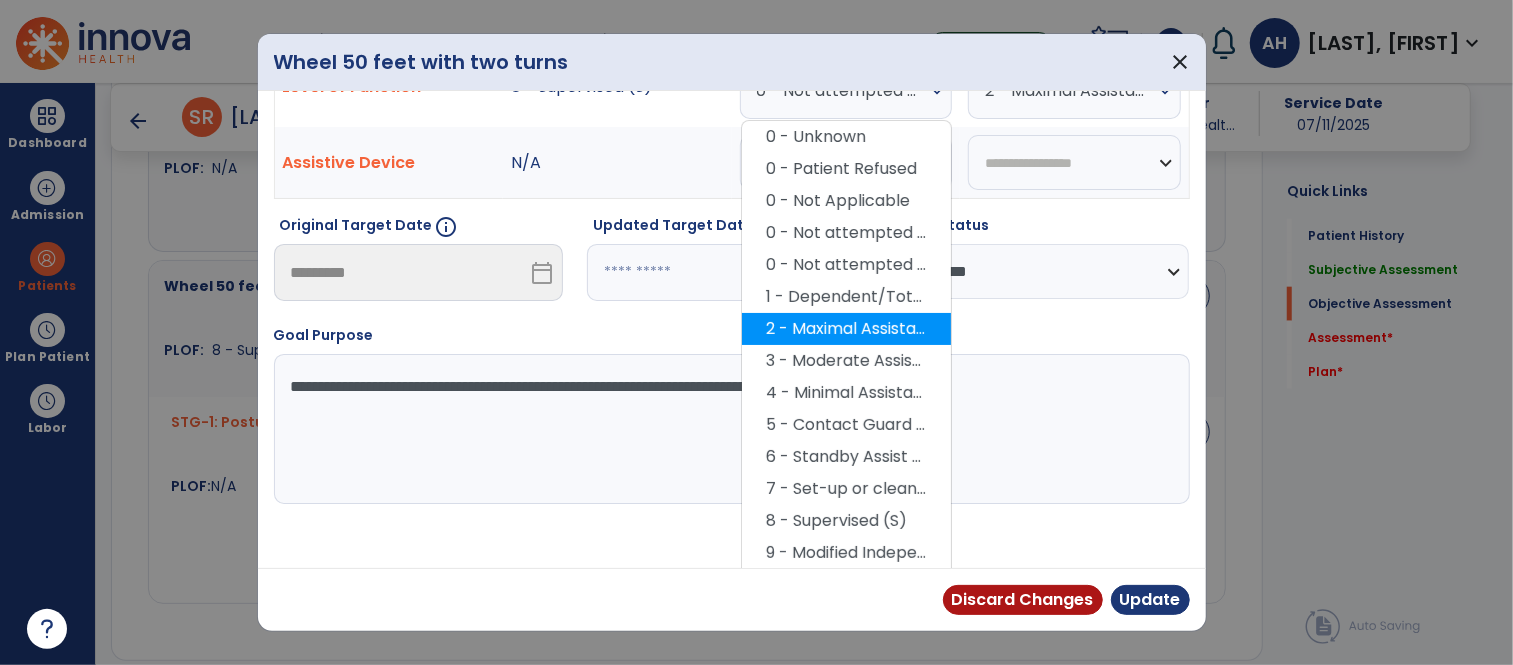 click on "2 - Maximal Assistance (Max A)" at bounding box center [846, 329] 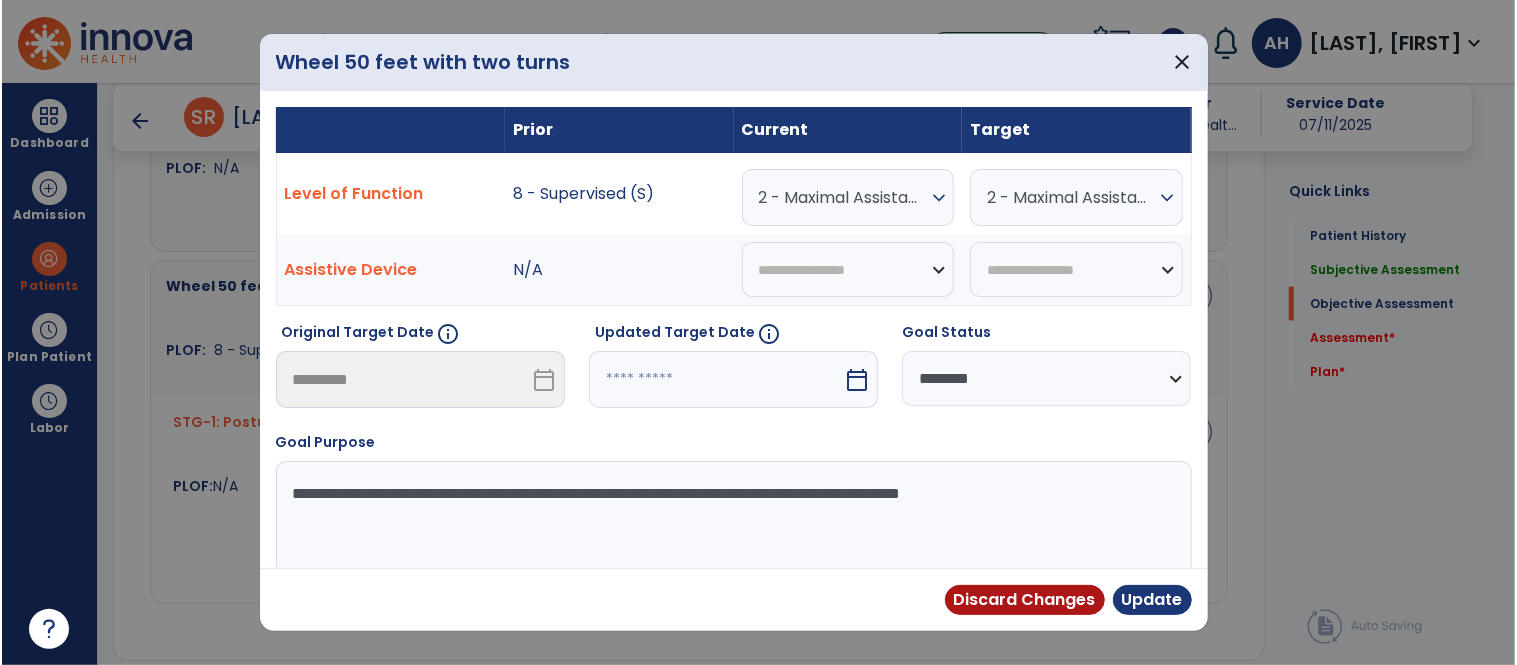 scroll, scrollTop: 1, scrollLeft: 0, axis: vertical 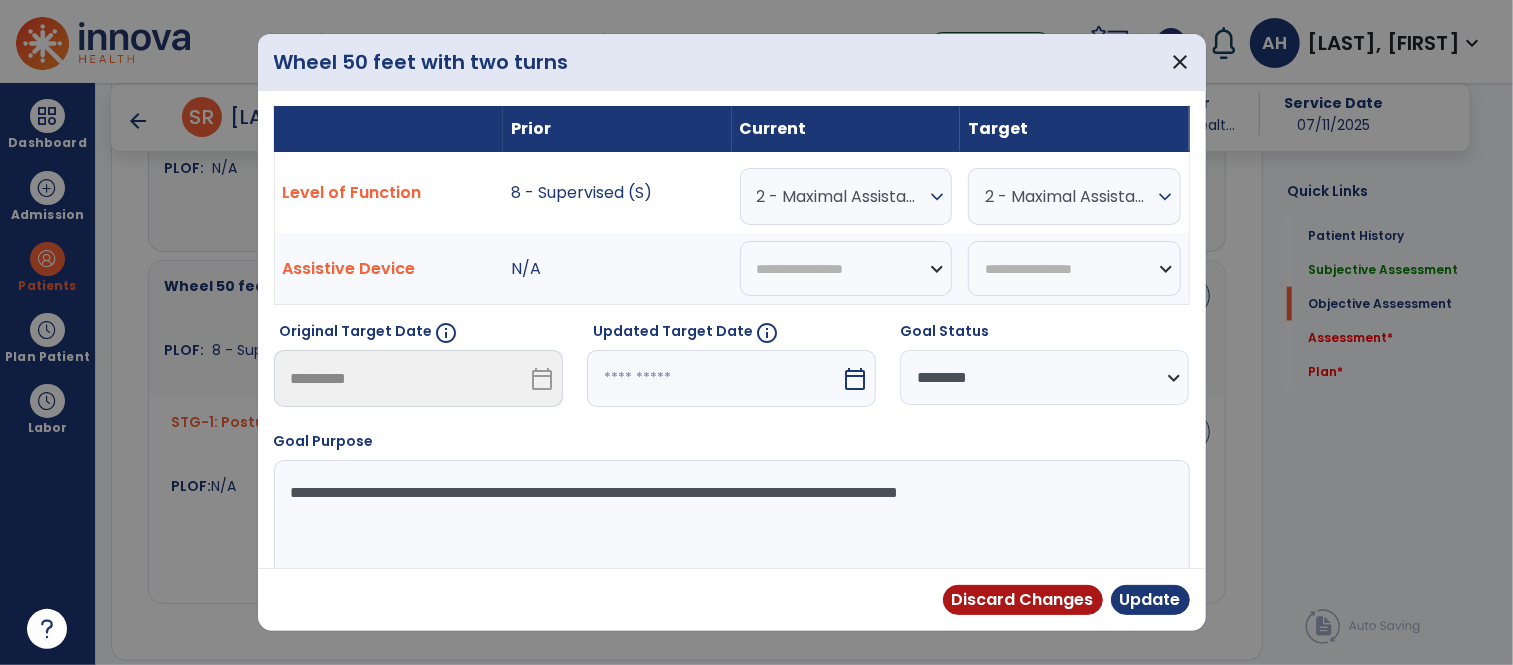 click on "expand_more" at bounding box center [937, 197] 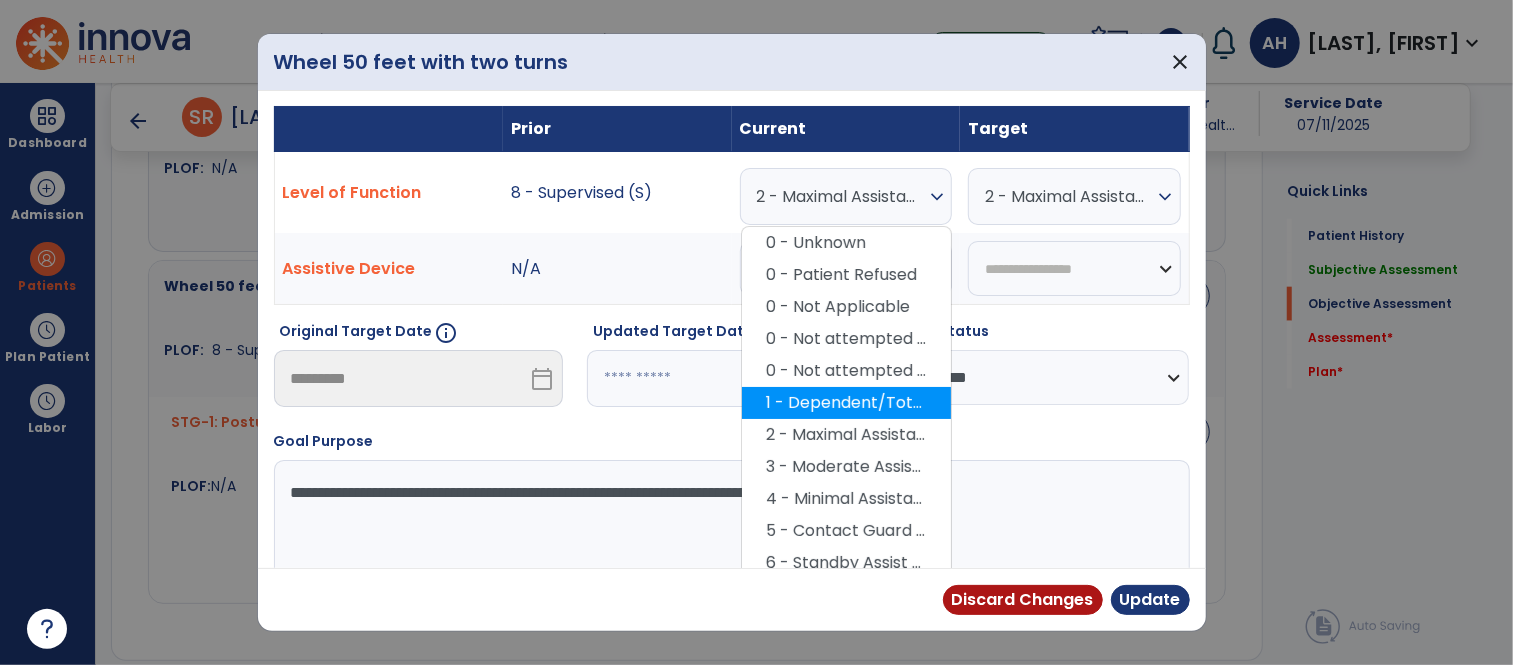 click on "1 - Dependent/Total Assistance (D)" at bounding box center (846, 403) 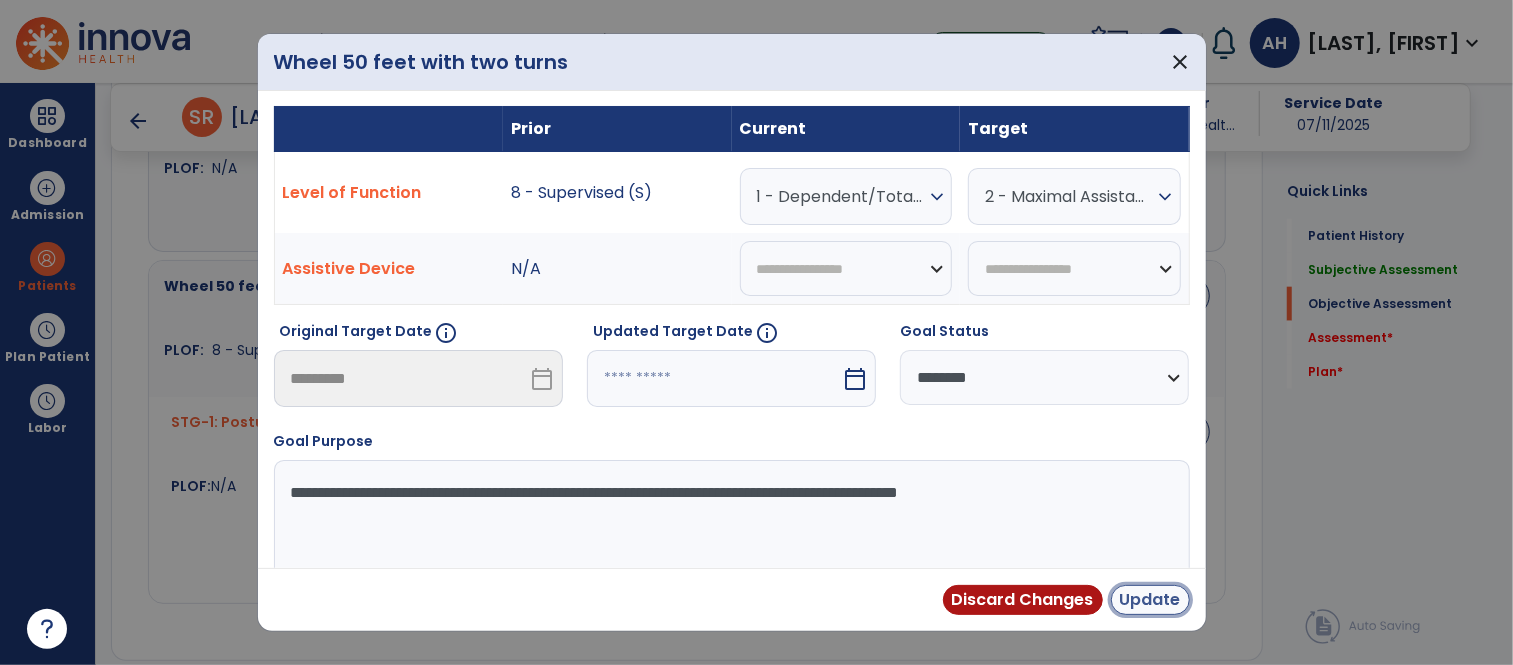click on "Update" at bounding box center (1150, 600) 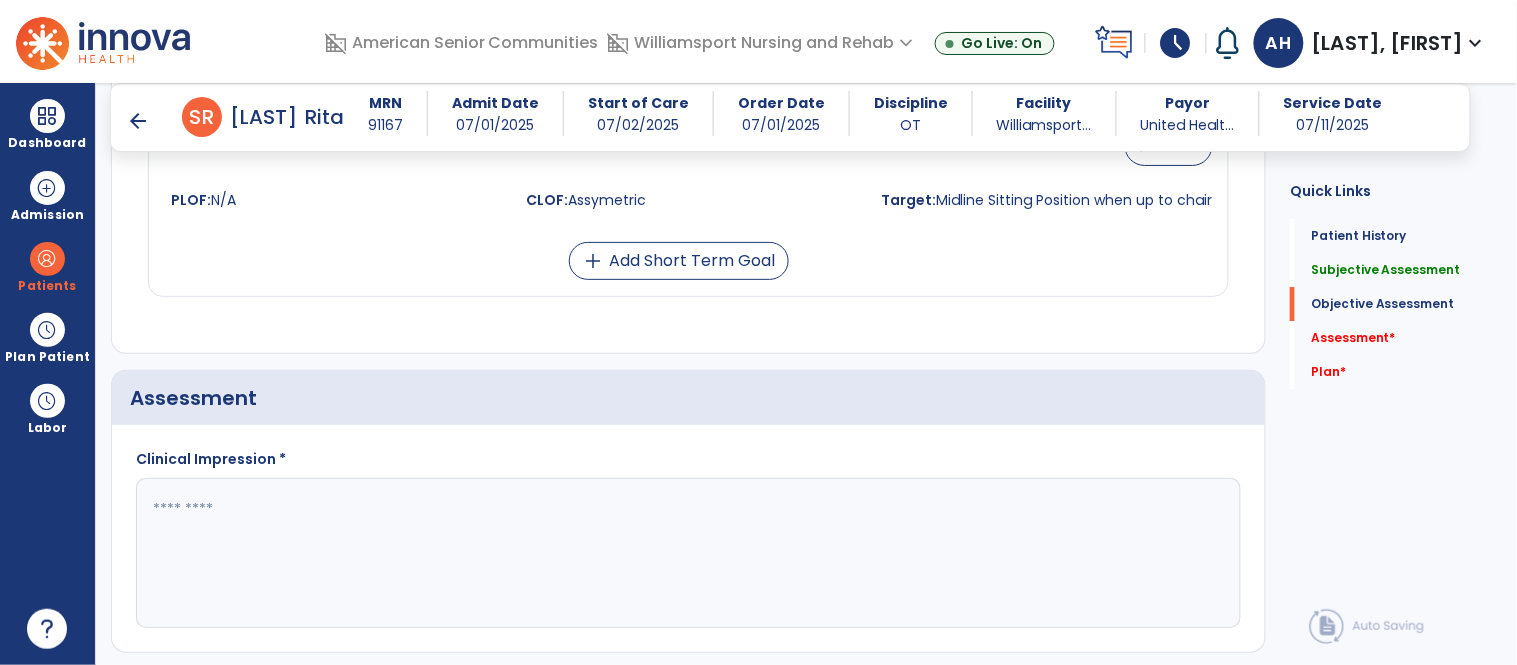 scroll, scrollTop: 1602, scrollLeft: 0, axis: vertical 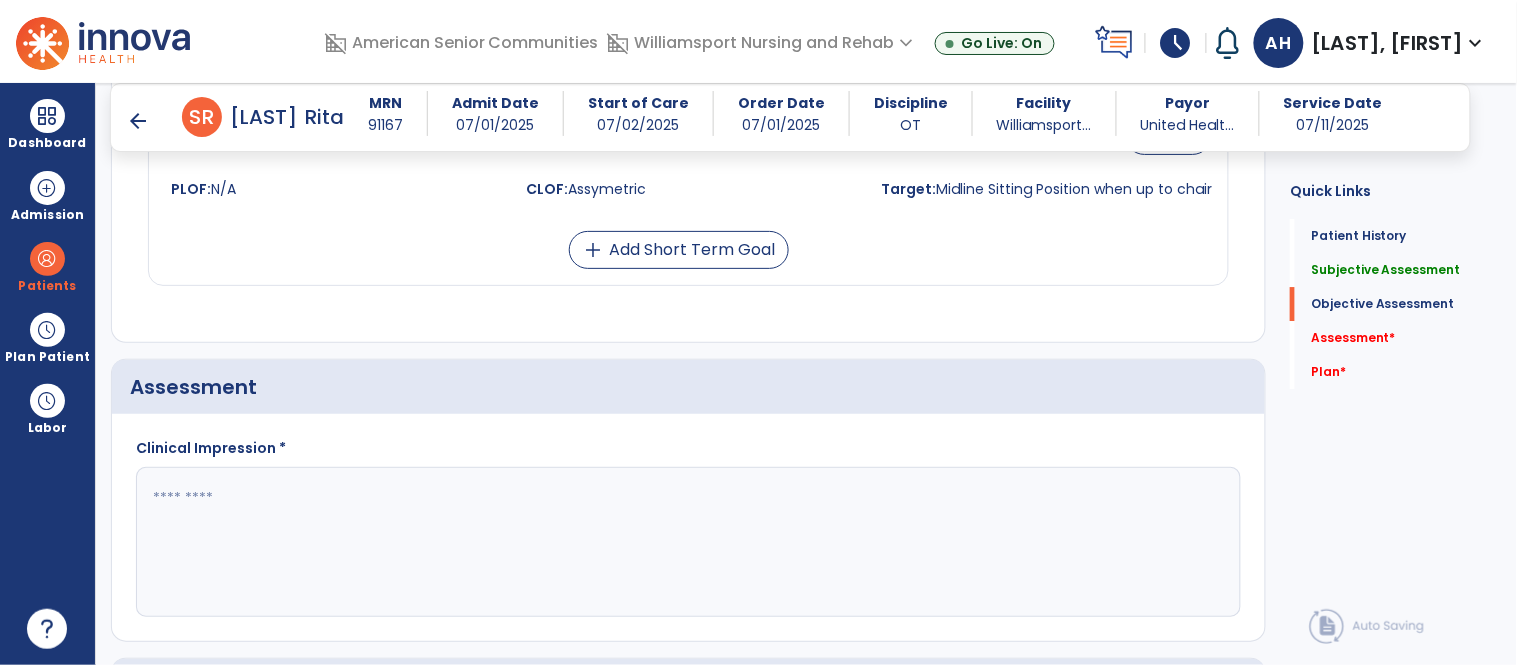 click 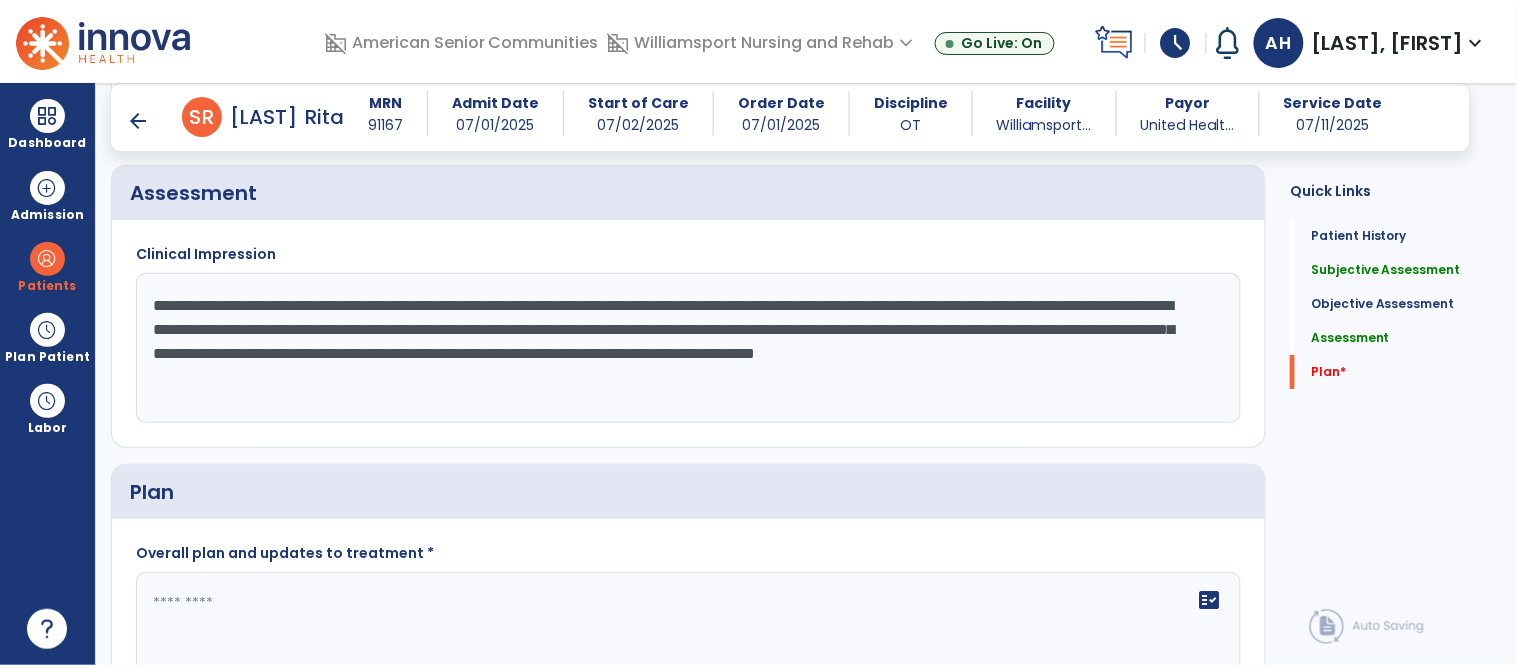 scroll, scrollTop: 1951, scrollLeft: 0, axis: vertical 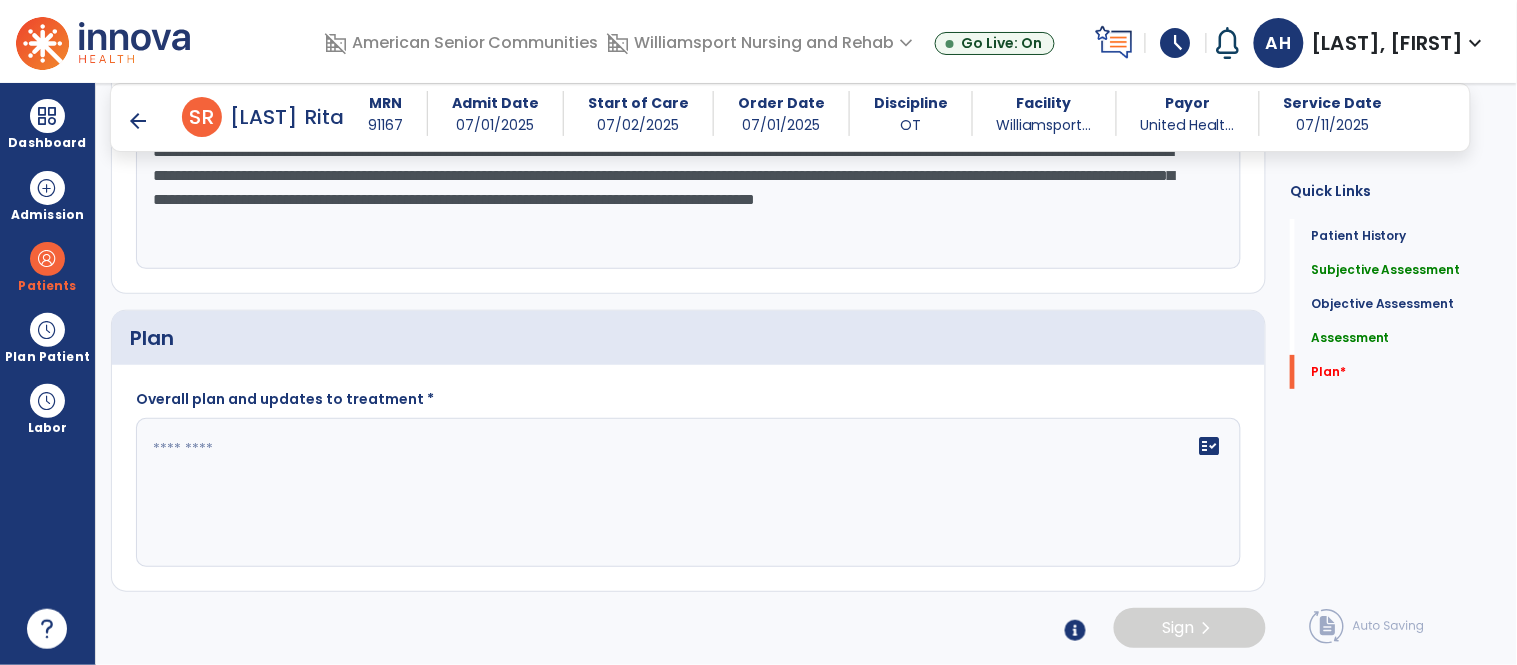 click 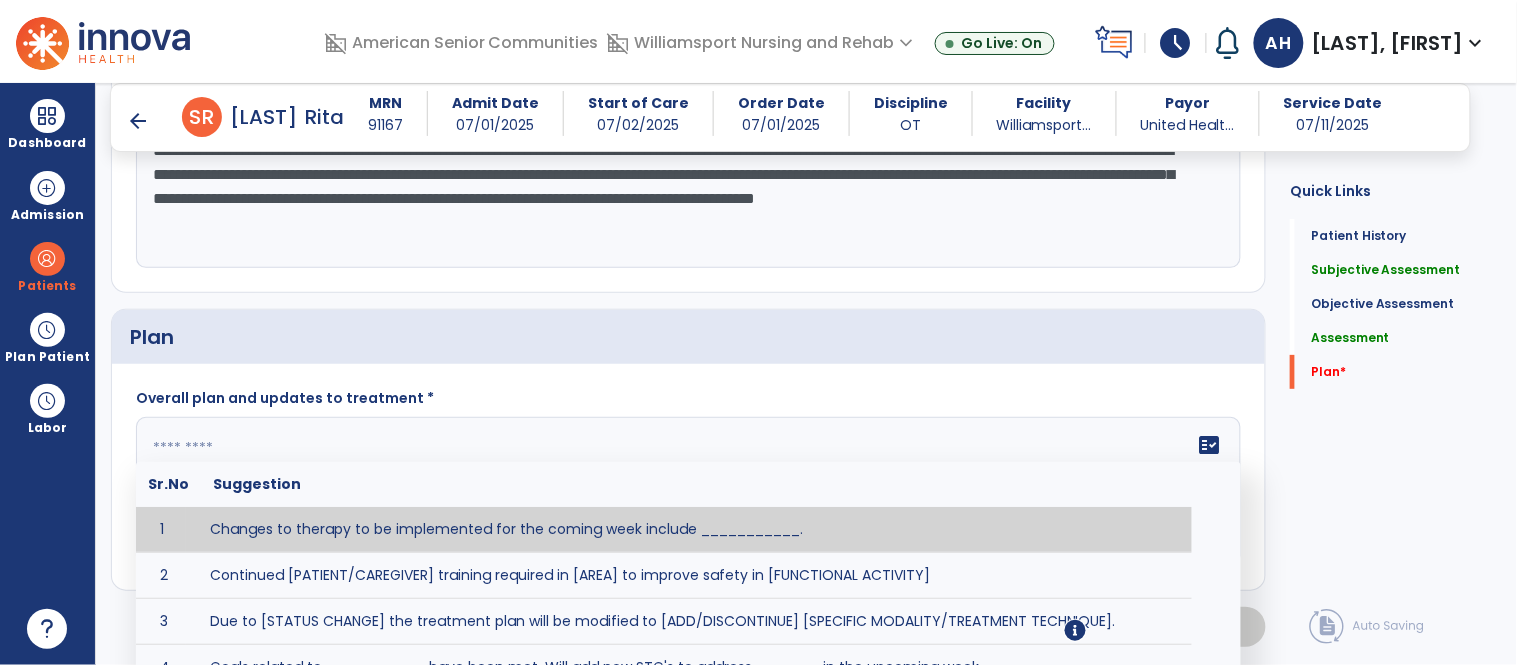 click on "**********" 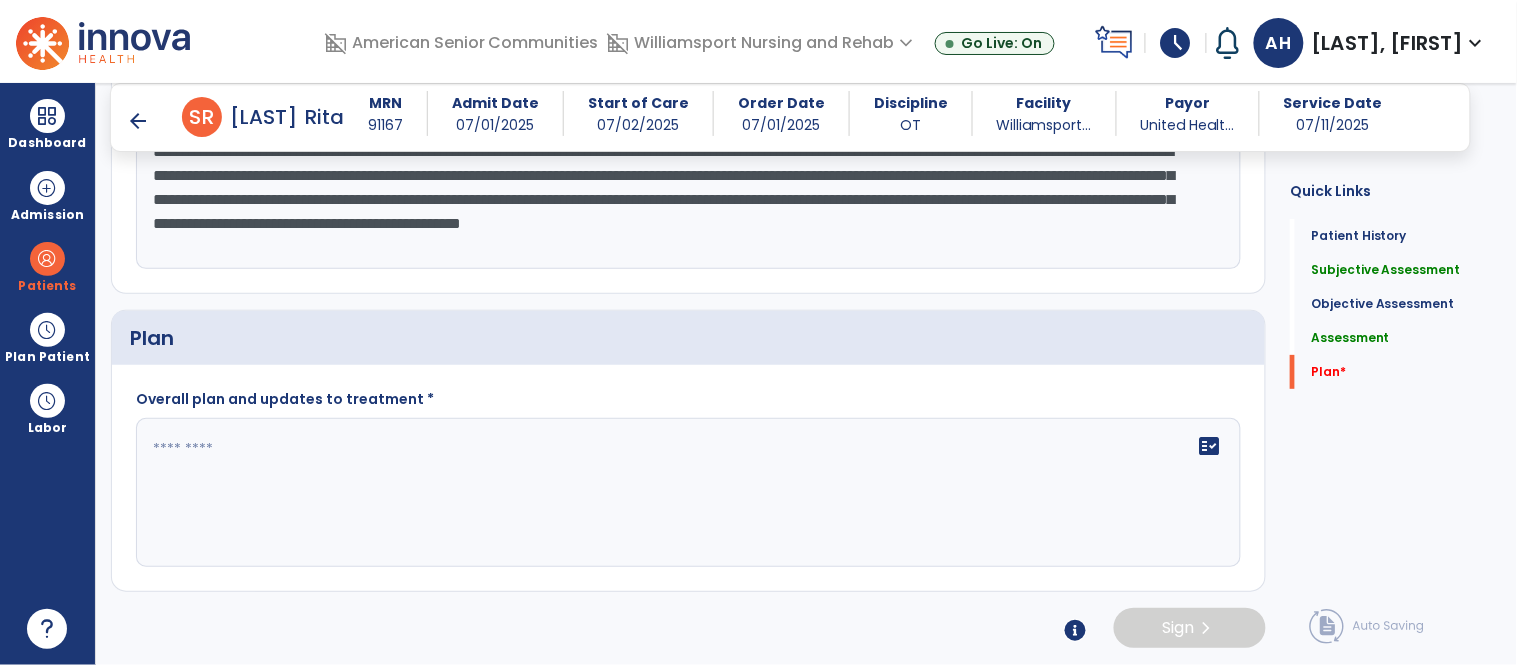 type on "**********" 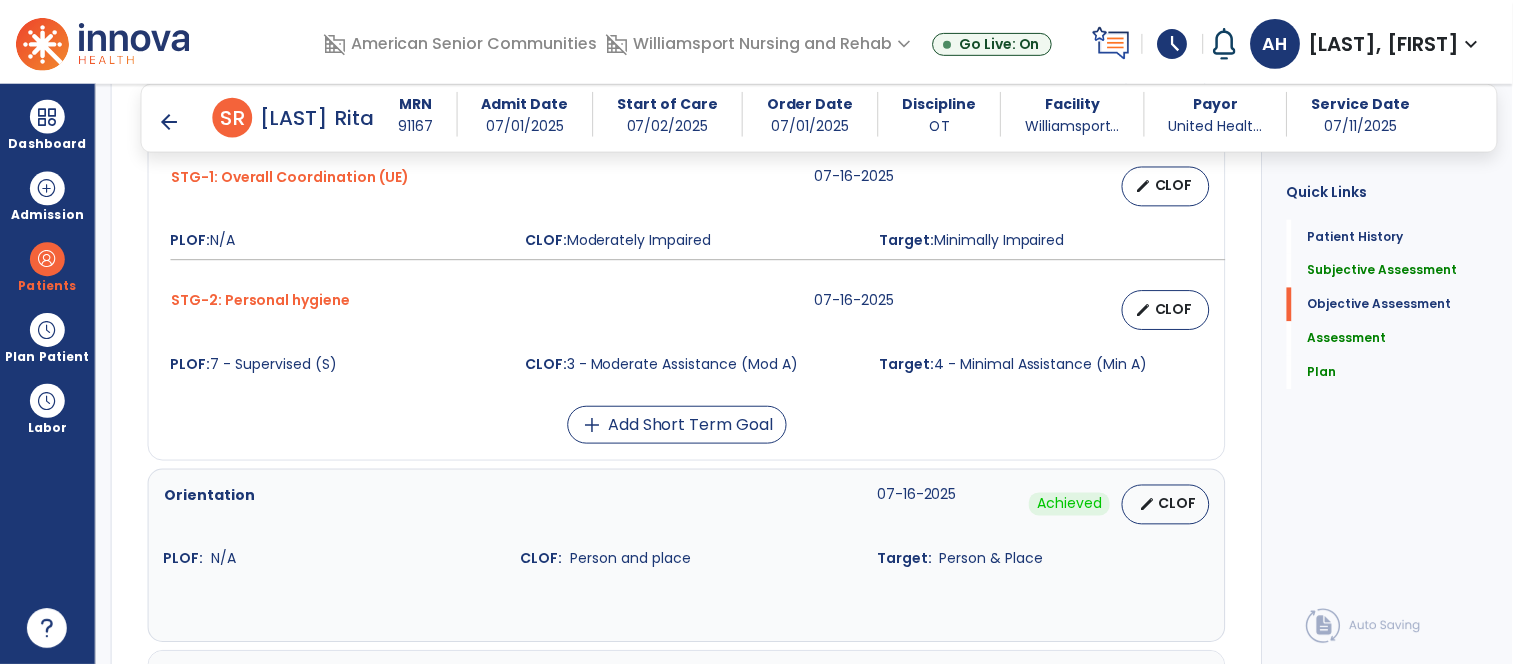 scroll, scrollTop: 1953, scrollLeft: 0, axis: vertical 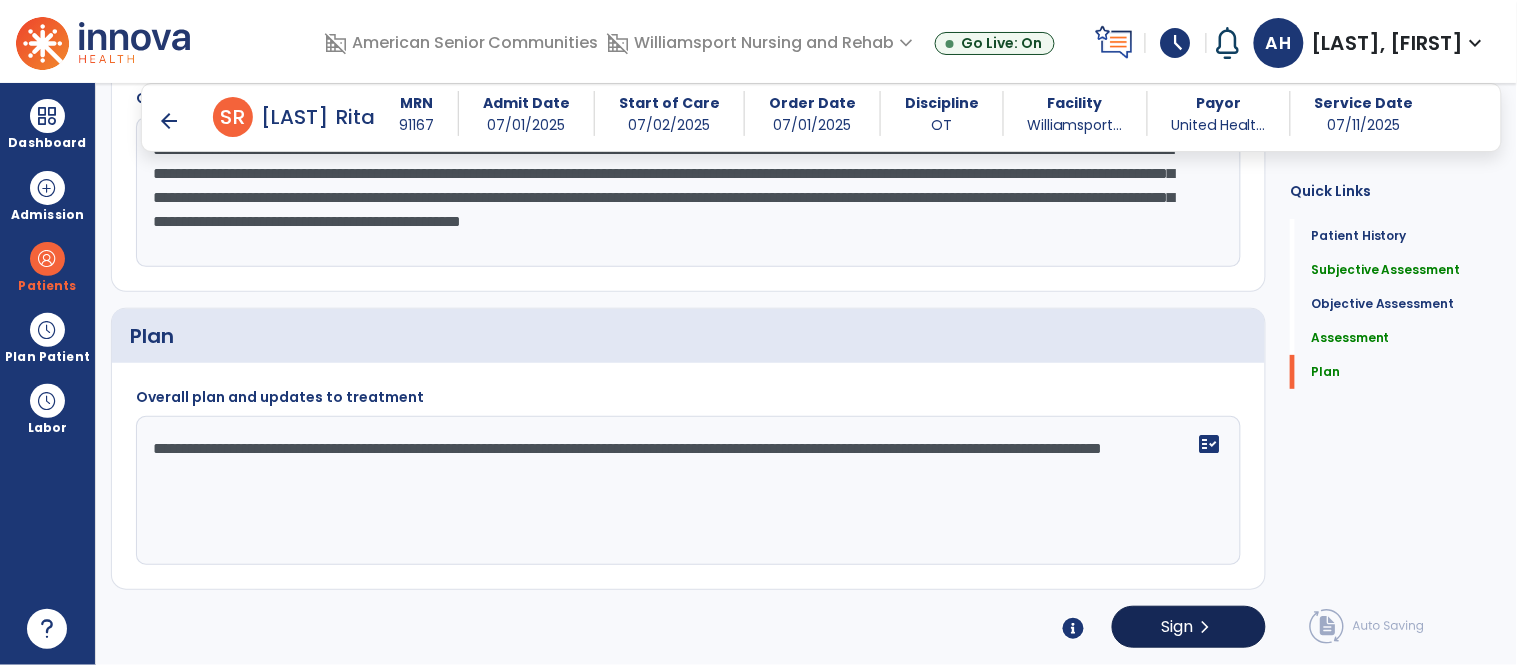 type on "**********" 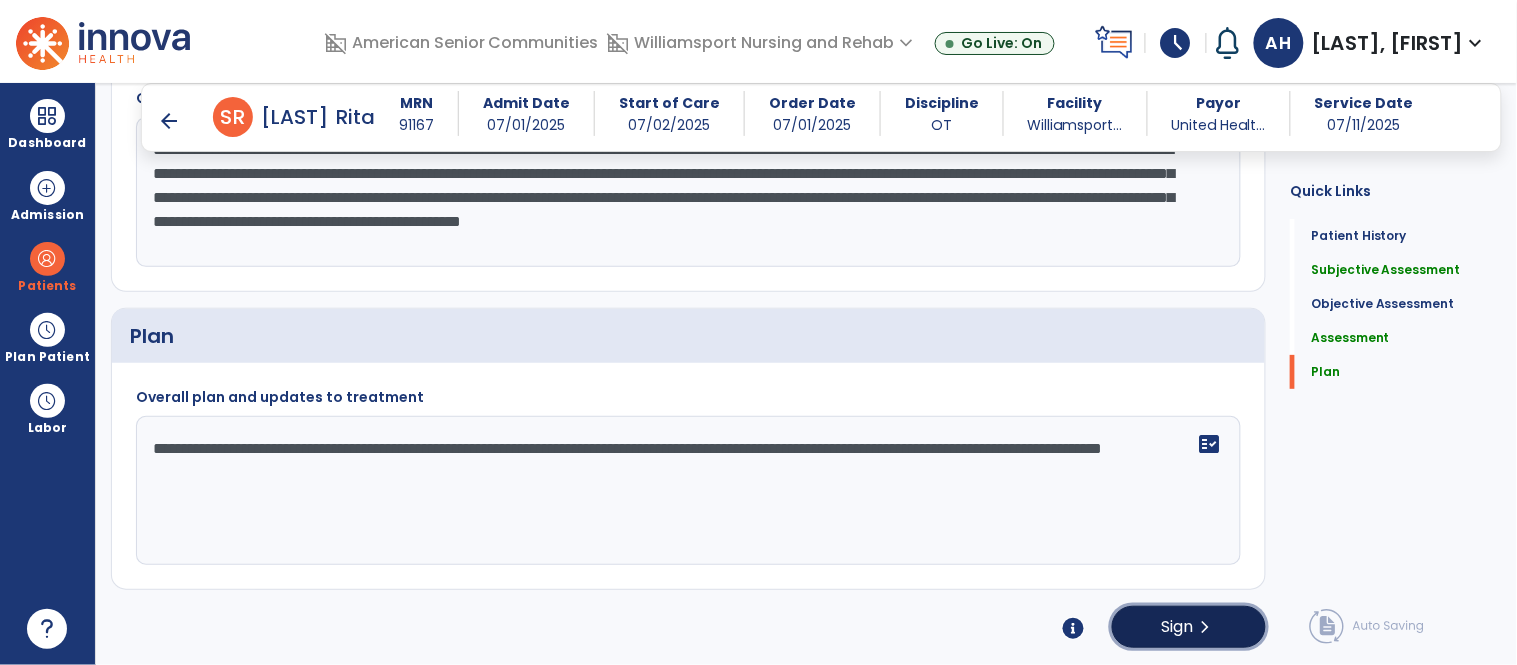click on "chevron_right" 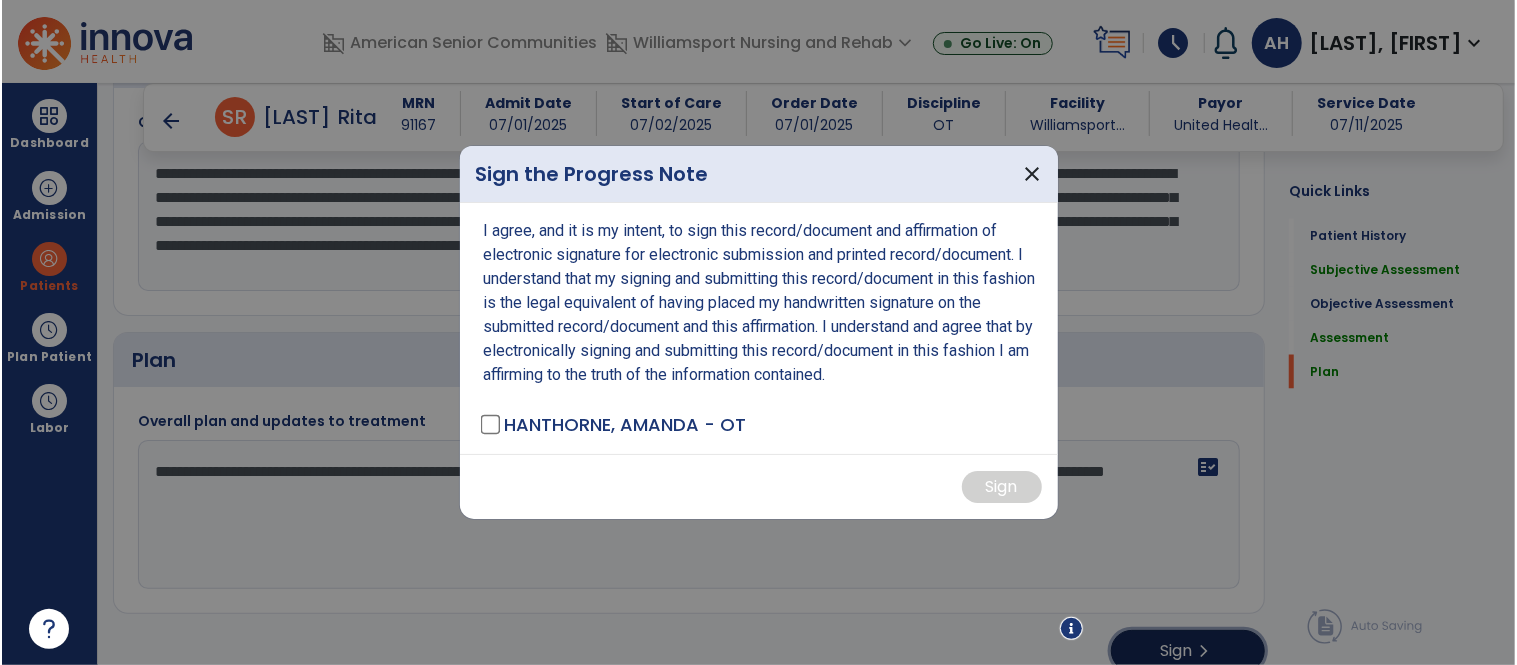 scroll, scrollTop: 1974, scrollLeft: 0, axis: vertical 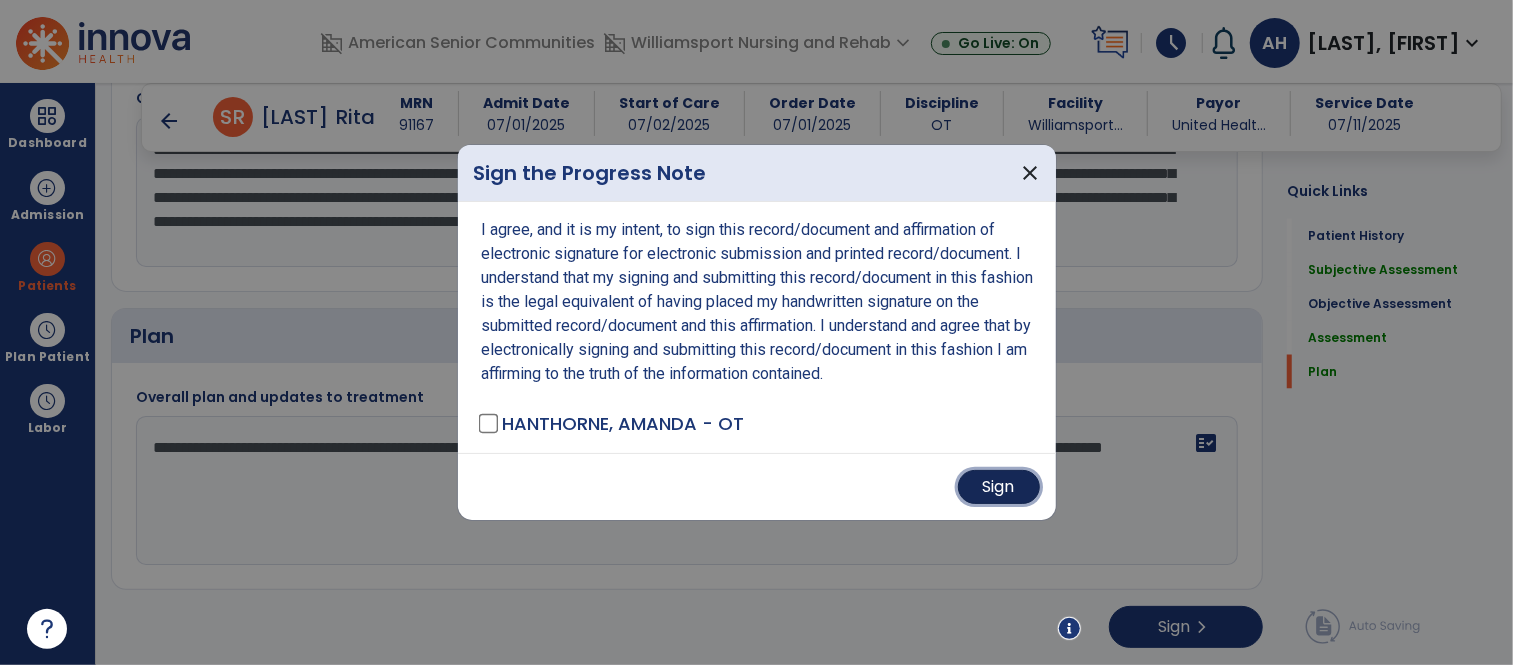 click on "Sign" at bounding box center (999, 487) 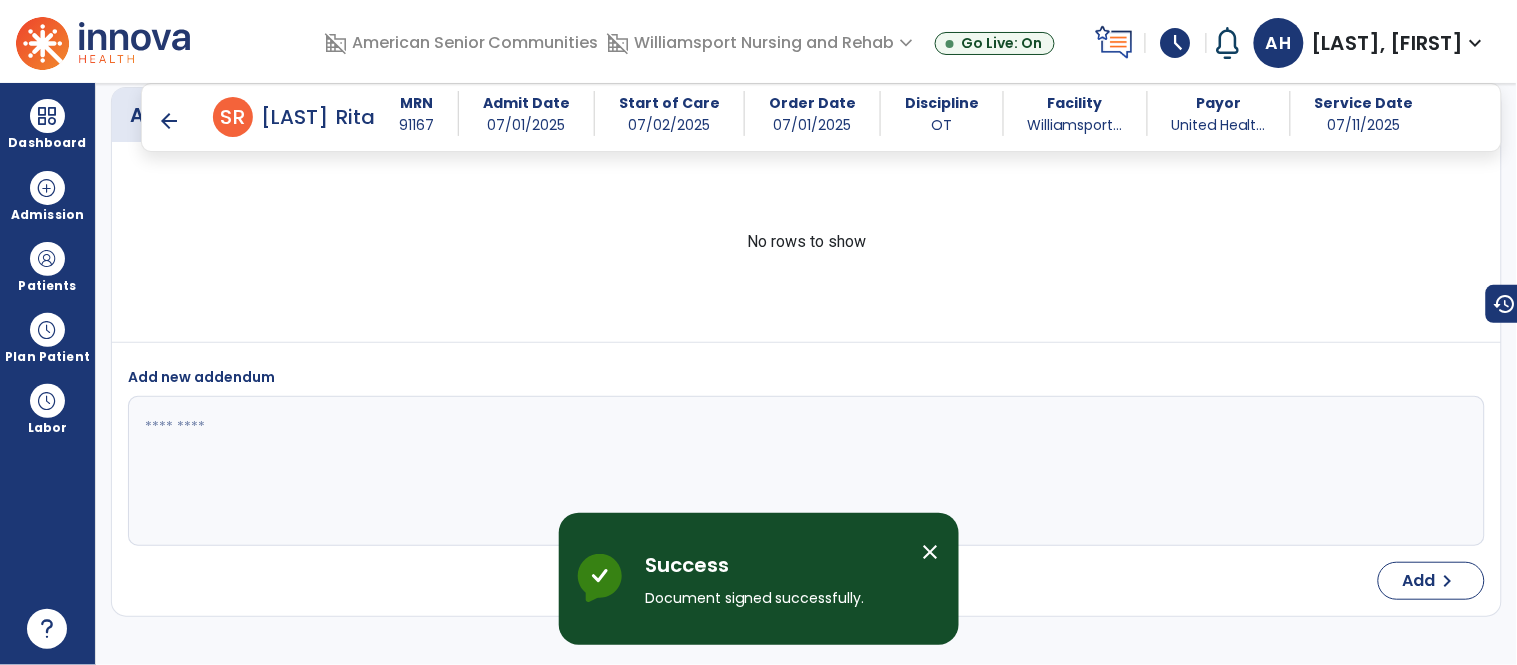 scroll, scrollTop: 2544, scrollLeft: 0, axis: vertical 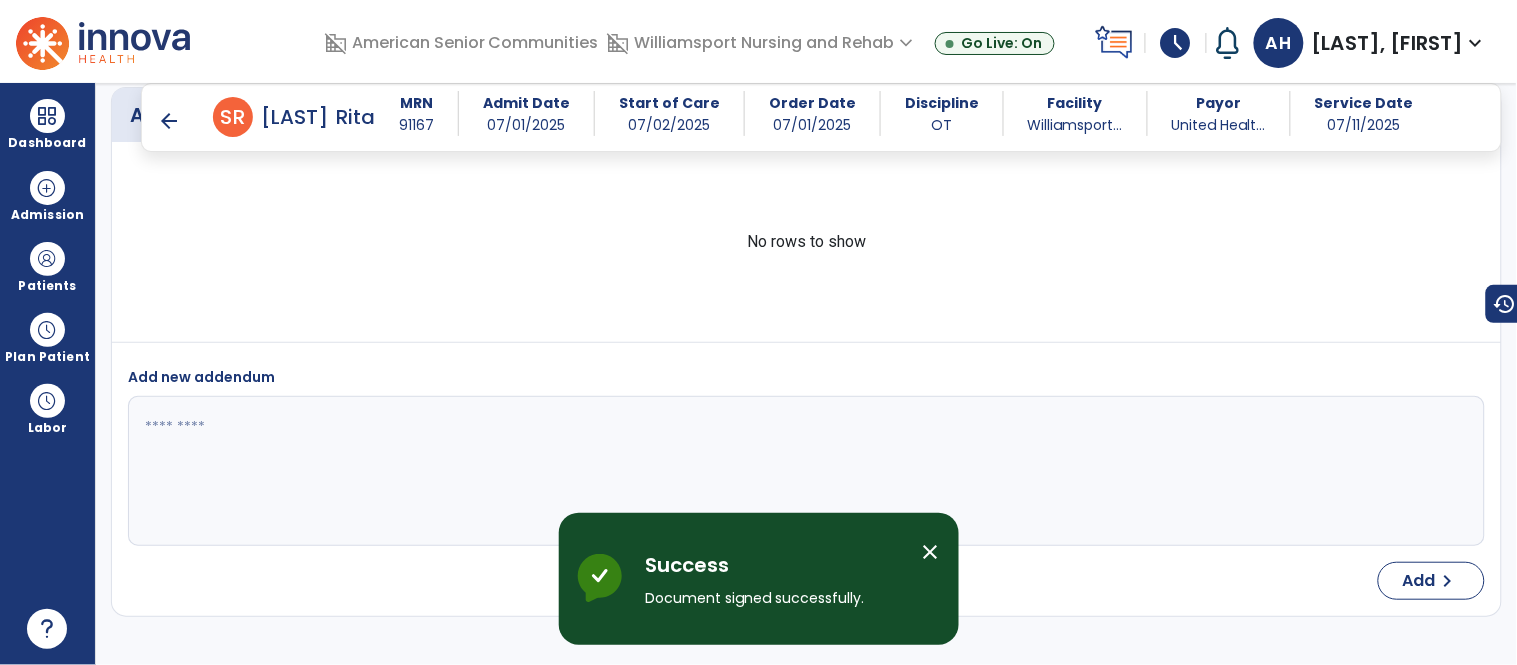 click on "close" at bounding box center (931, 552) 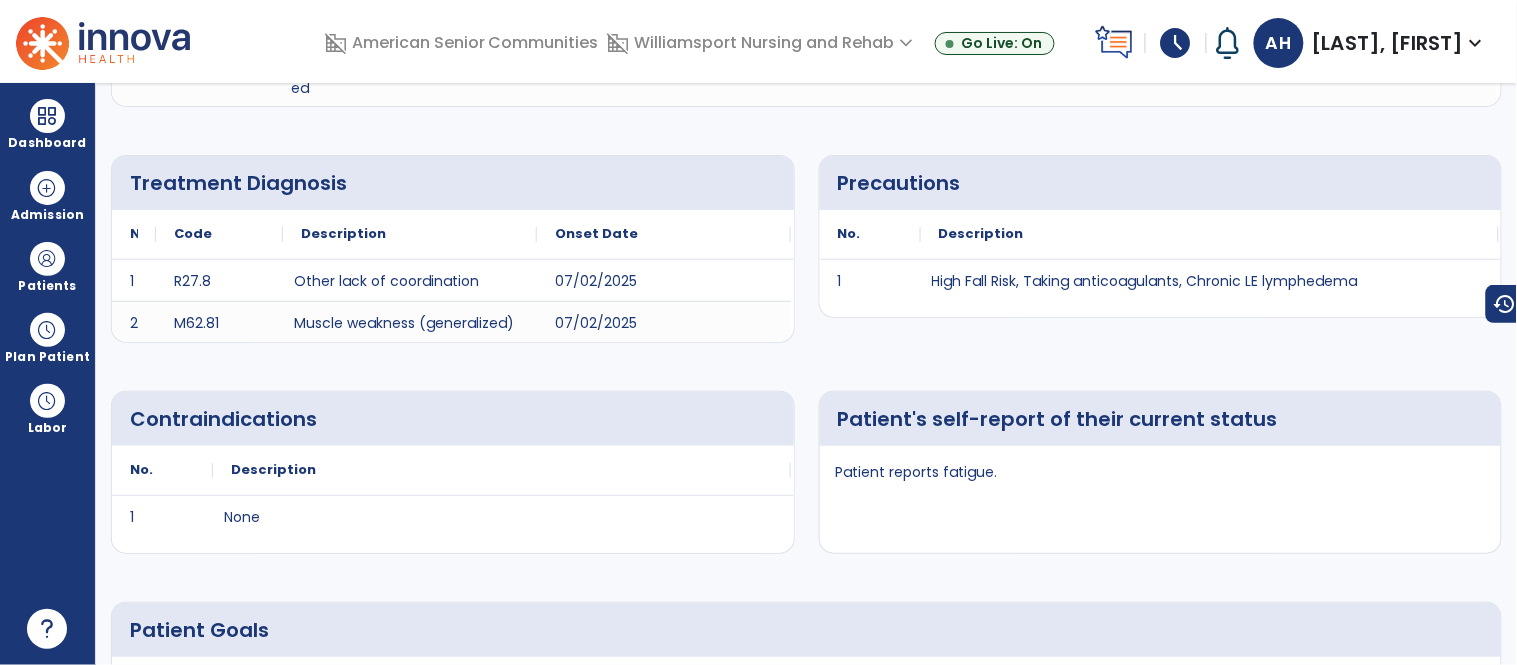 scroll, scrollTop: 0, scrollLeft: 0, axis: both 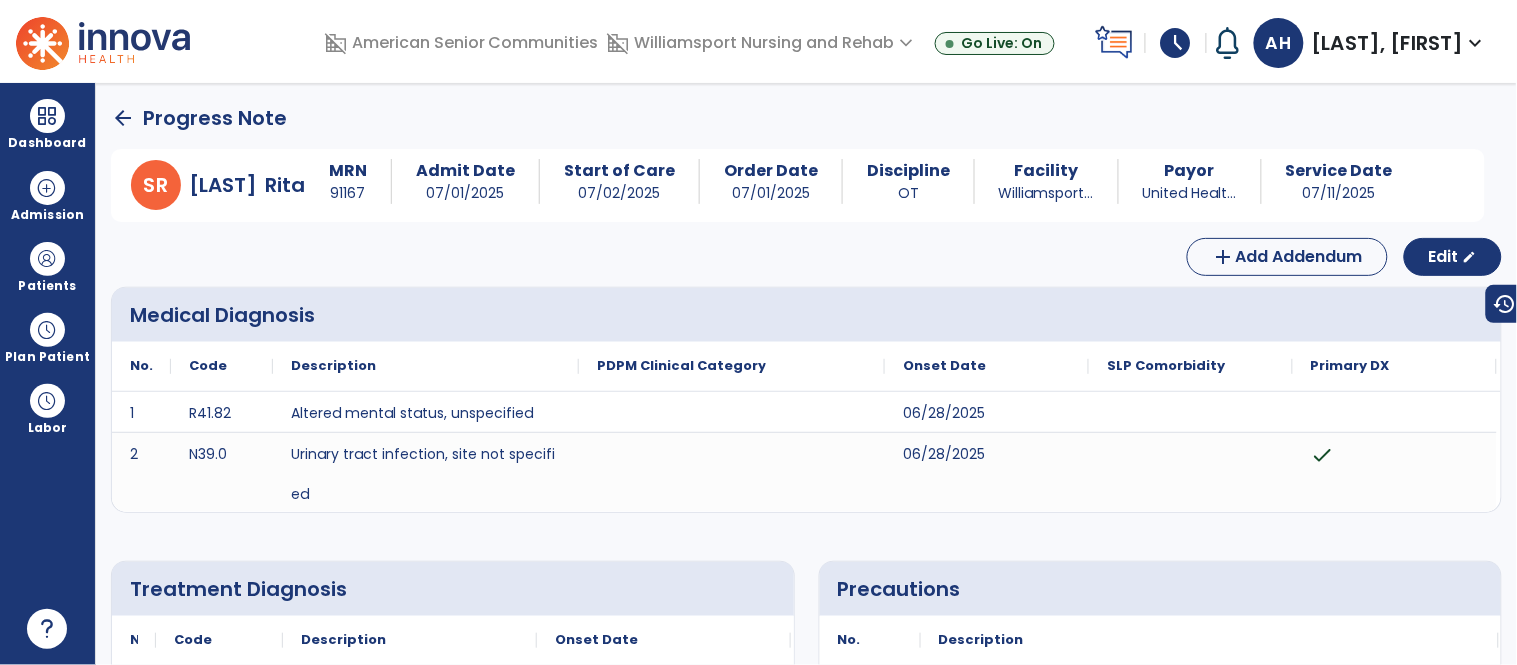 click on "arrow_back" 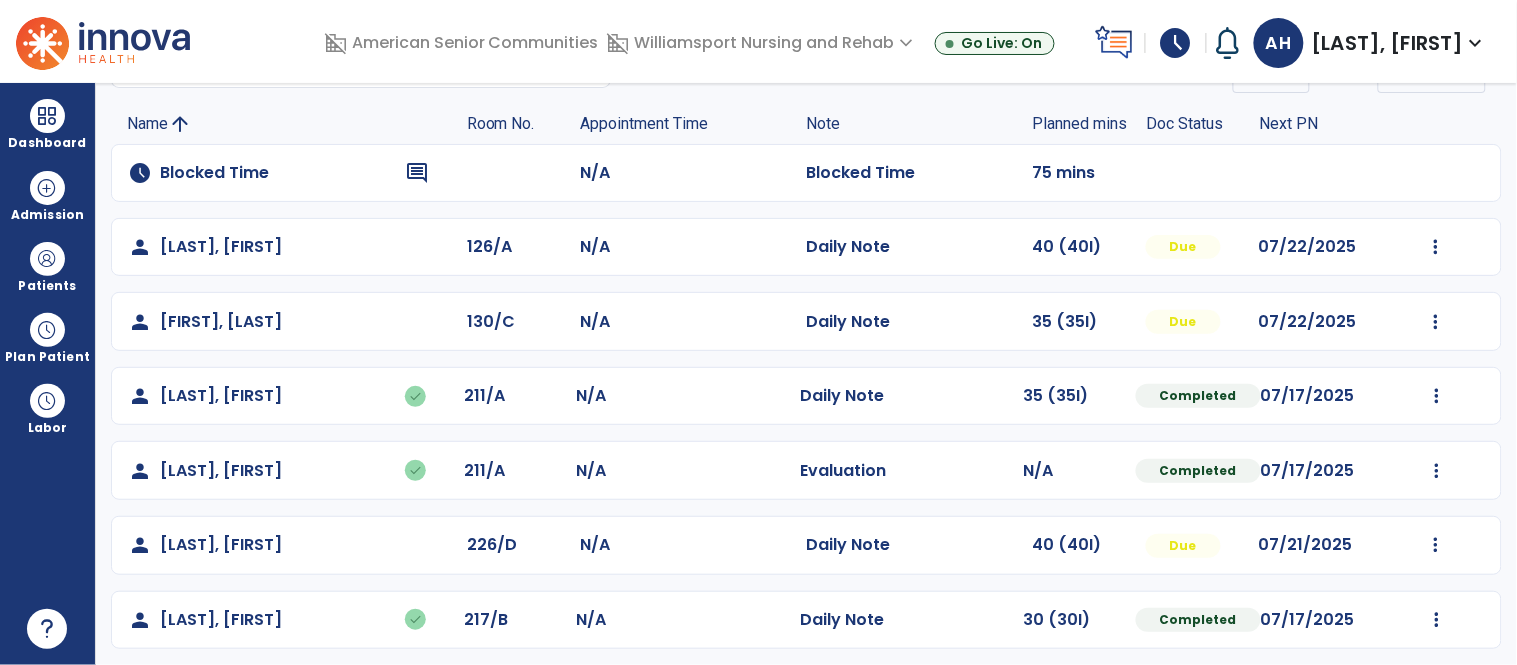 scroll, scrollTop: 108, scrollLeft: 0, axis: vertical 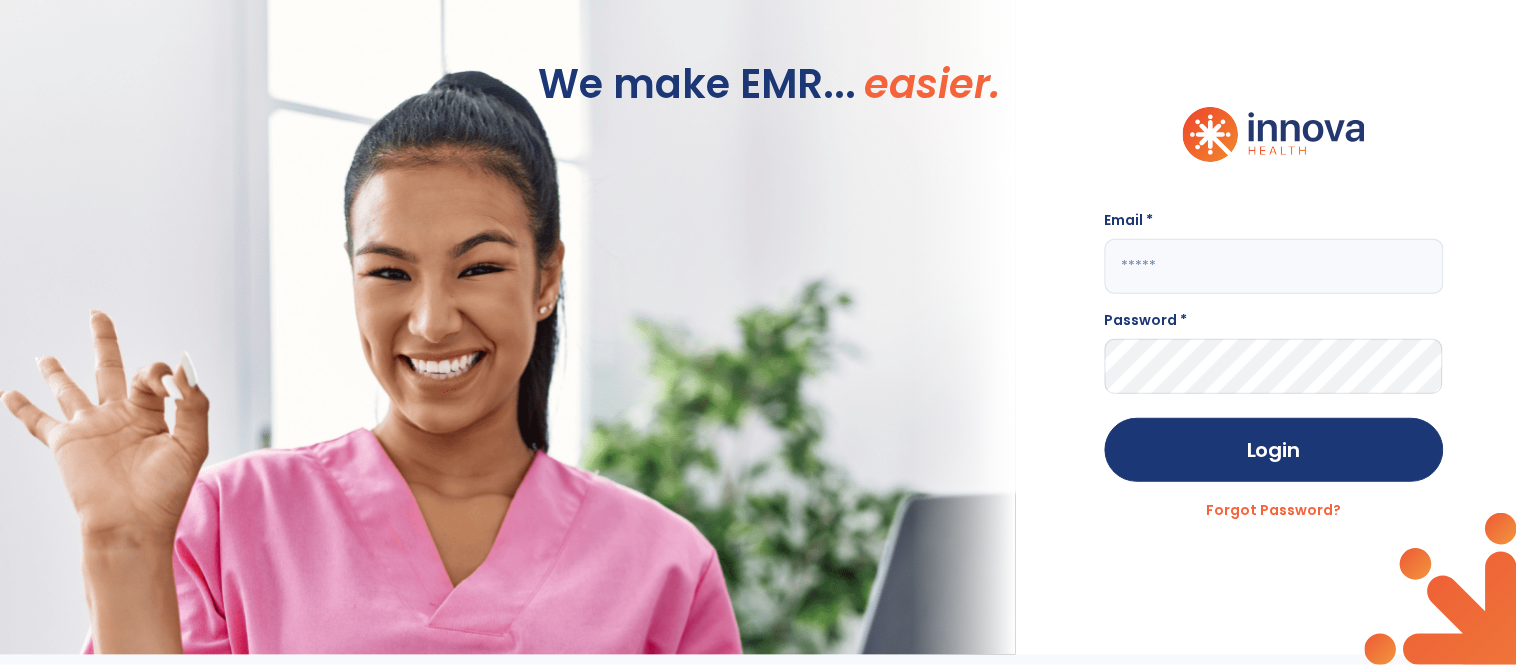 click 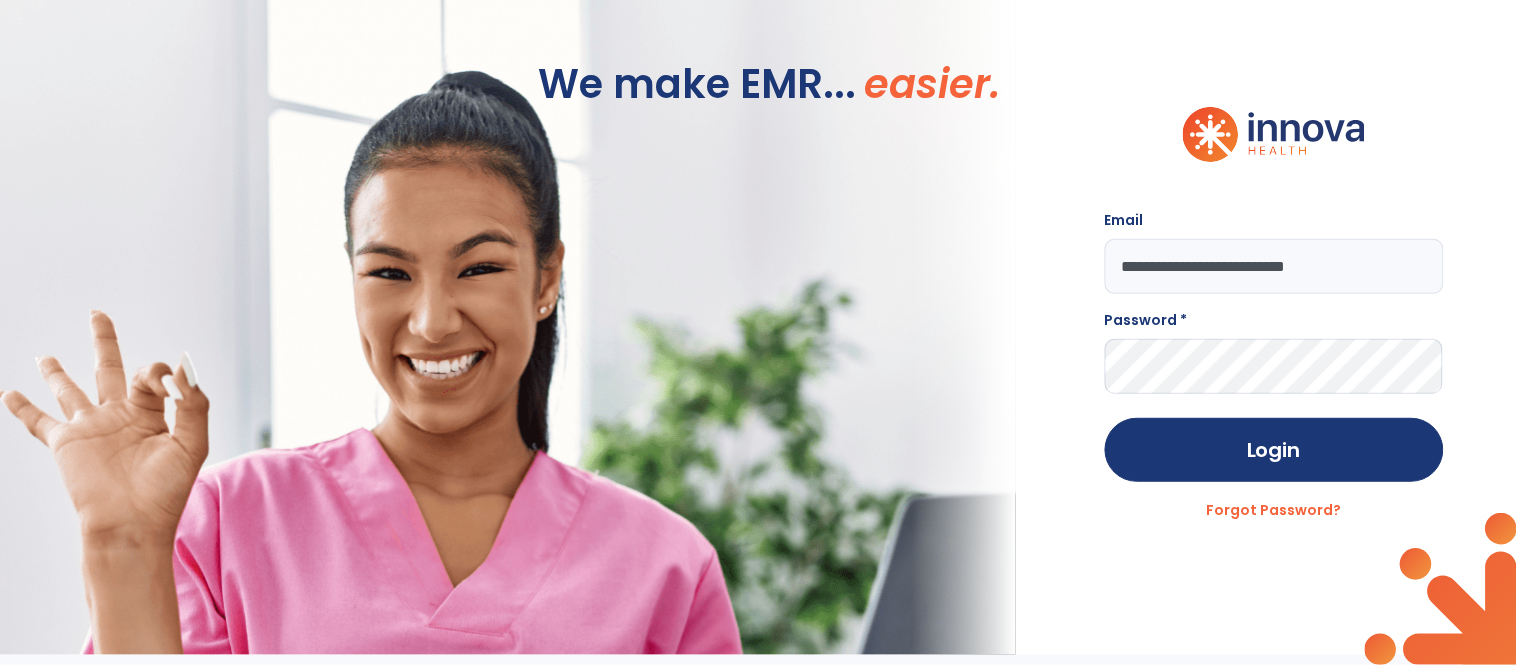 type on "**********" 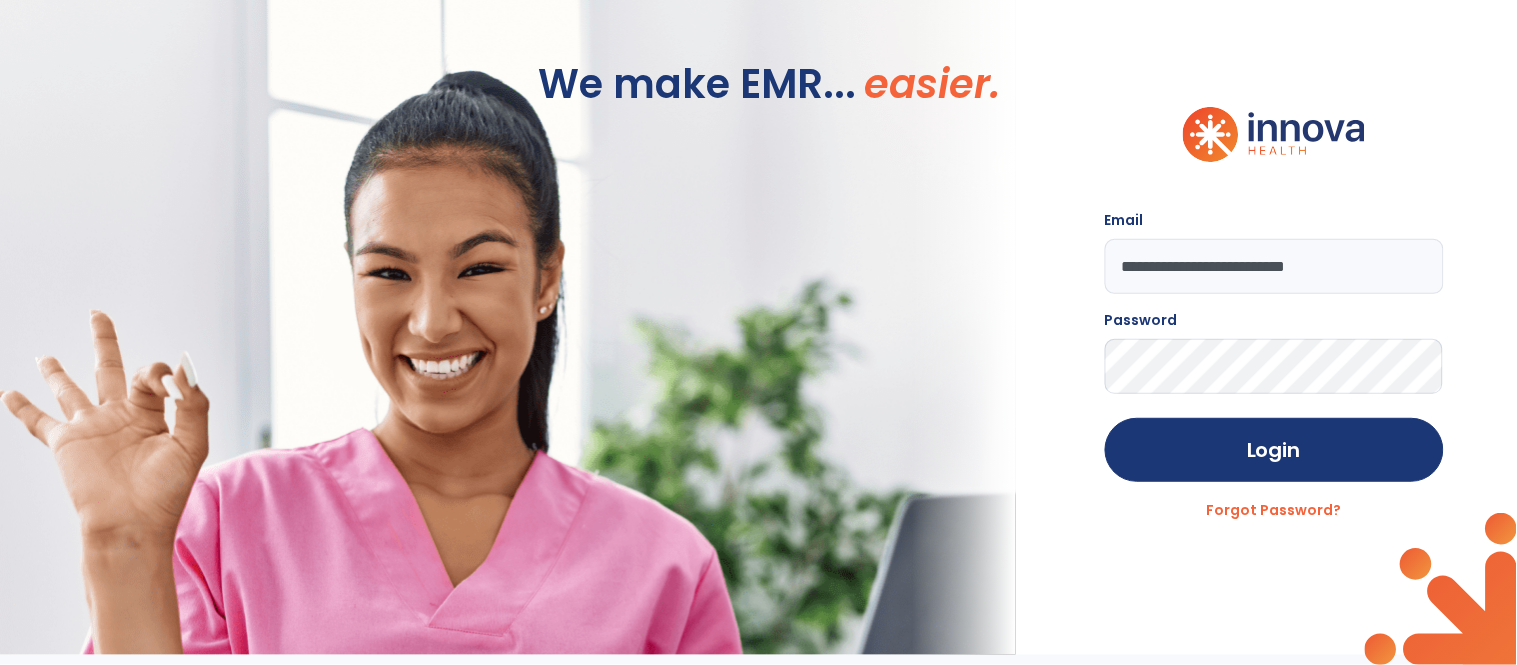 click on "Login" 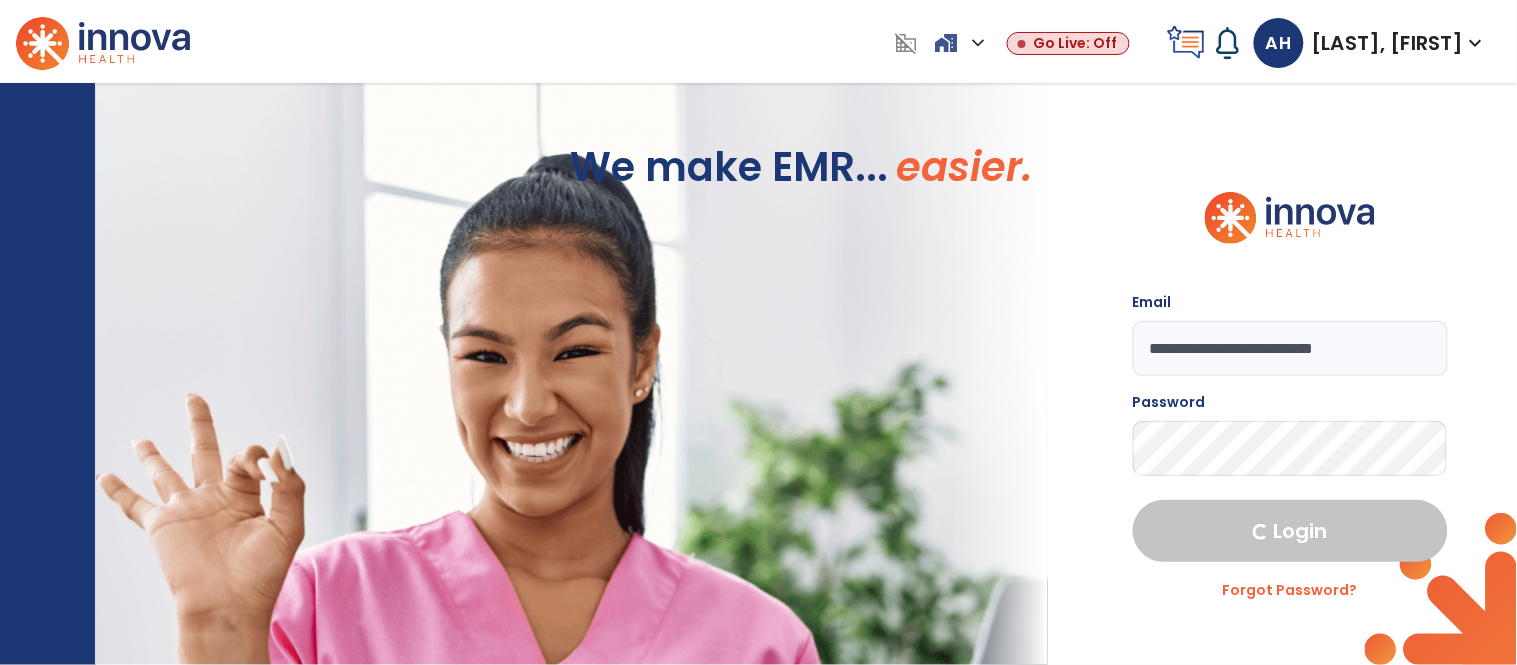 select on "****" 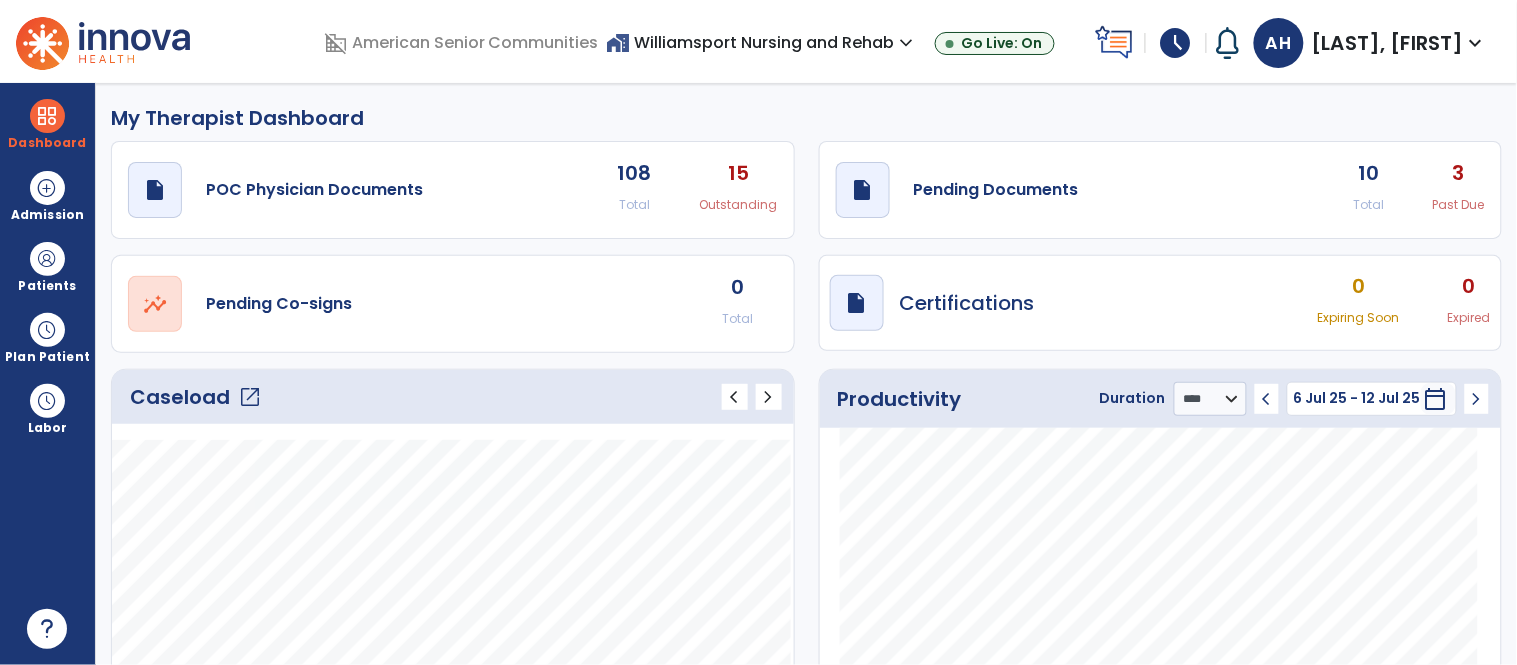 click on "open_in_new" 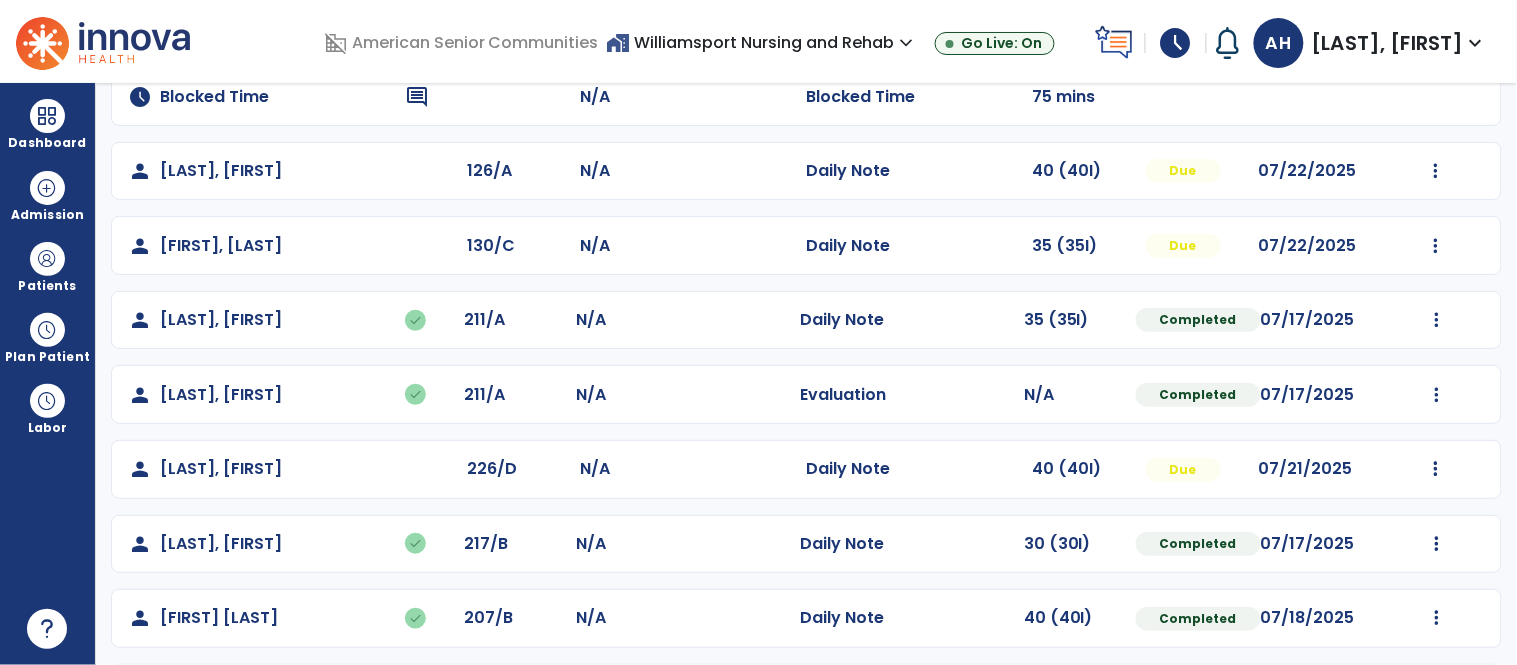 scroll, scrollTop: 0, scrollLeft: 0, axis: both 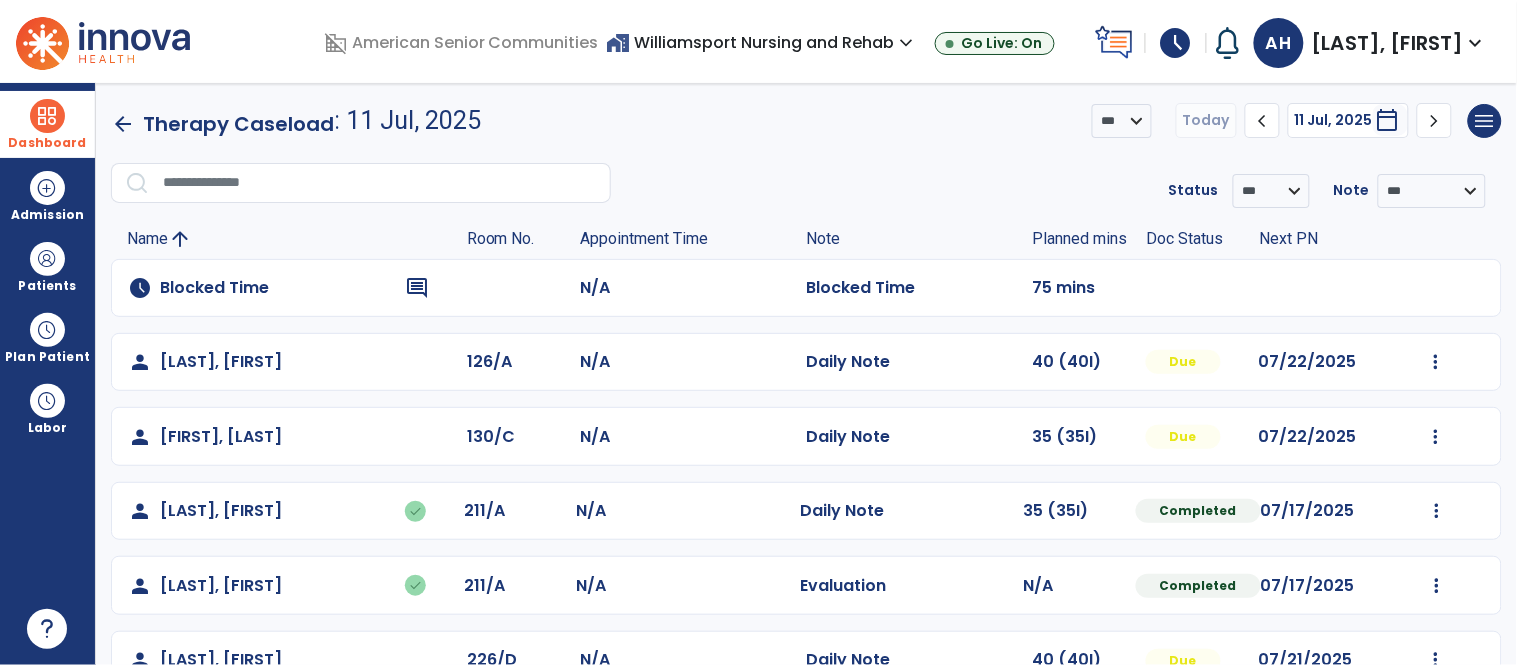 click at bounding box center [47, 116] 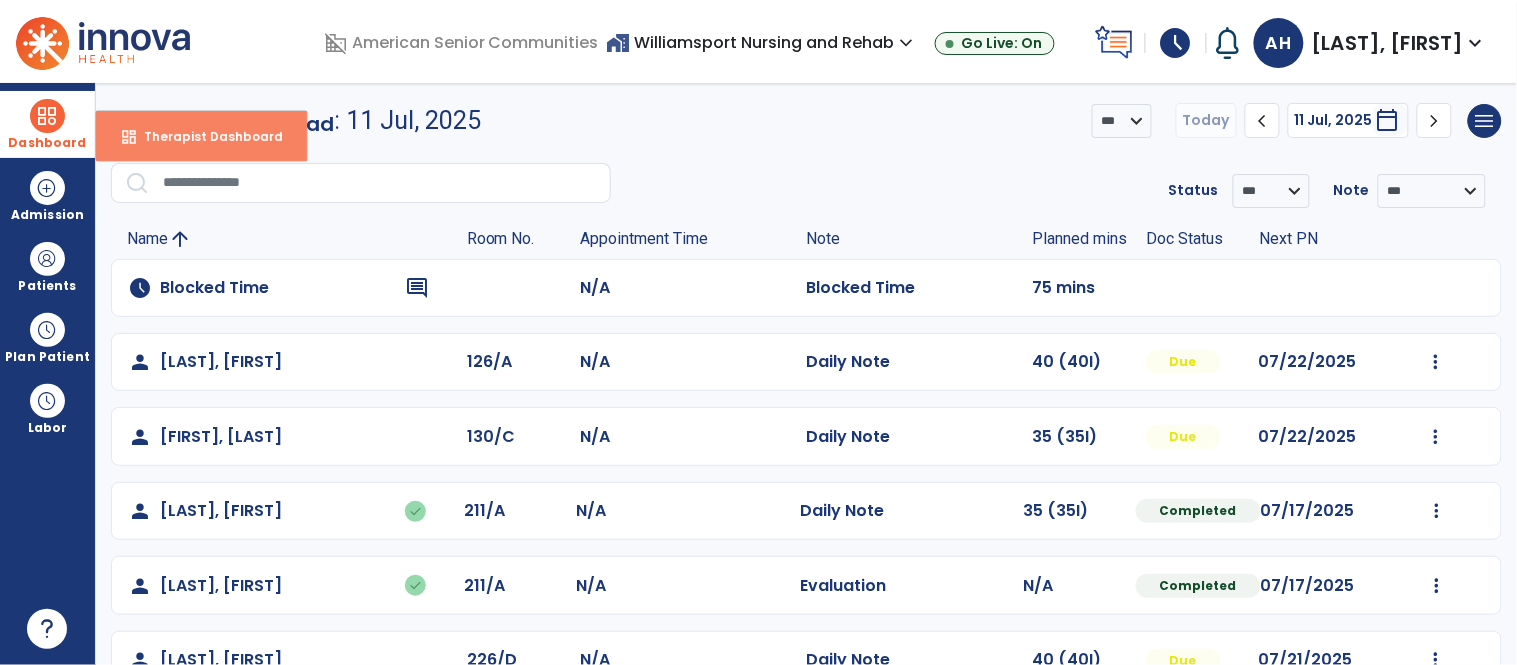 click on "Therapist Dashboard" at bounding box center [205, 136] 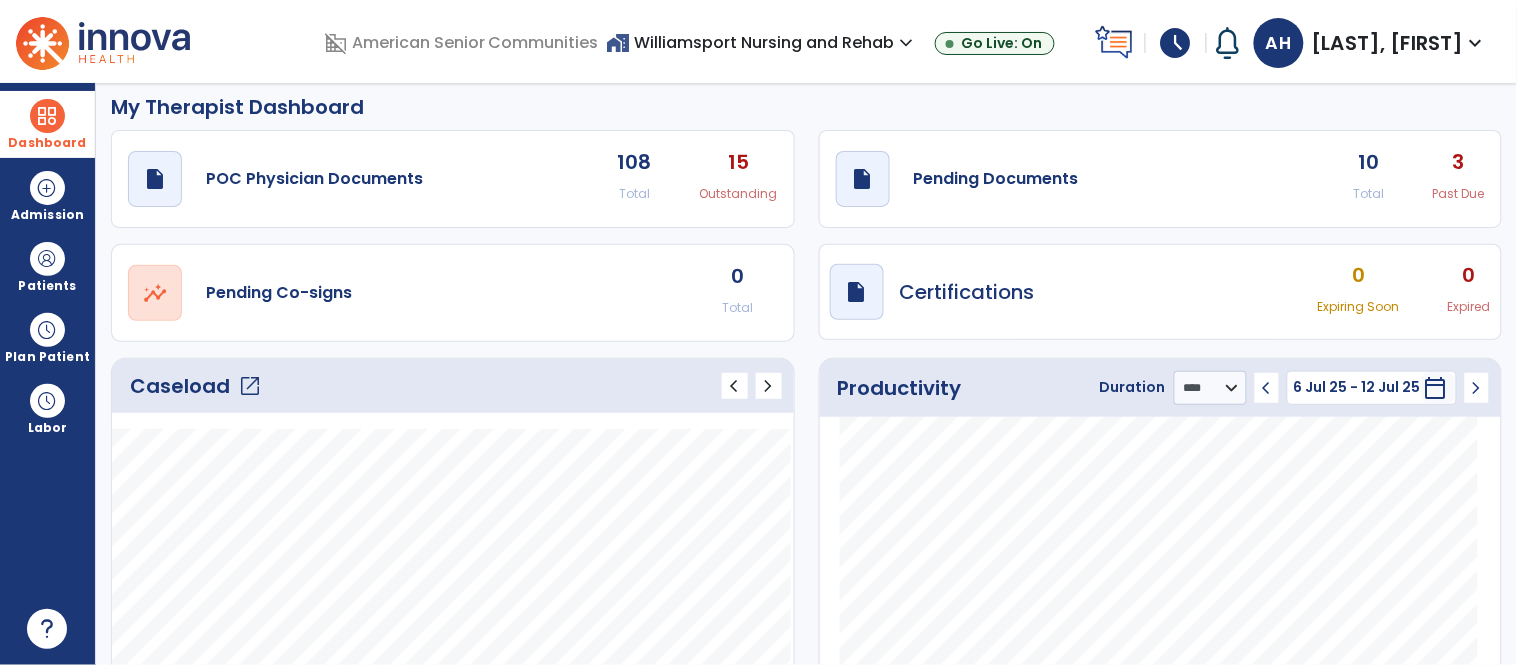 scroll, scrollTop: 15, scrollLeft: 0, axis: vertical 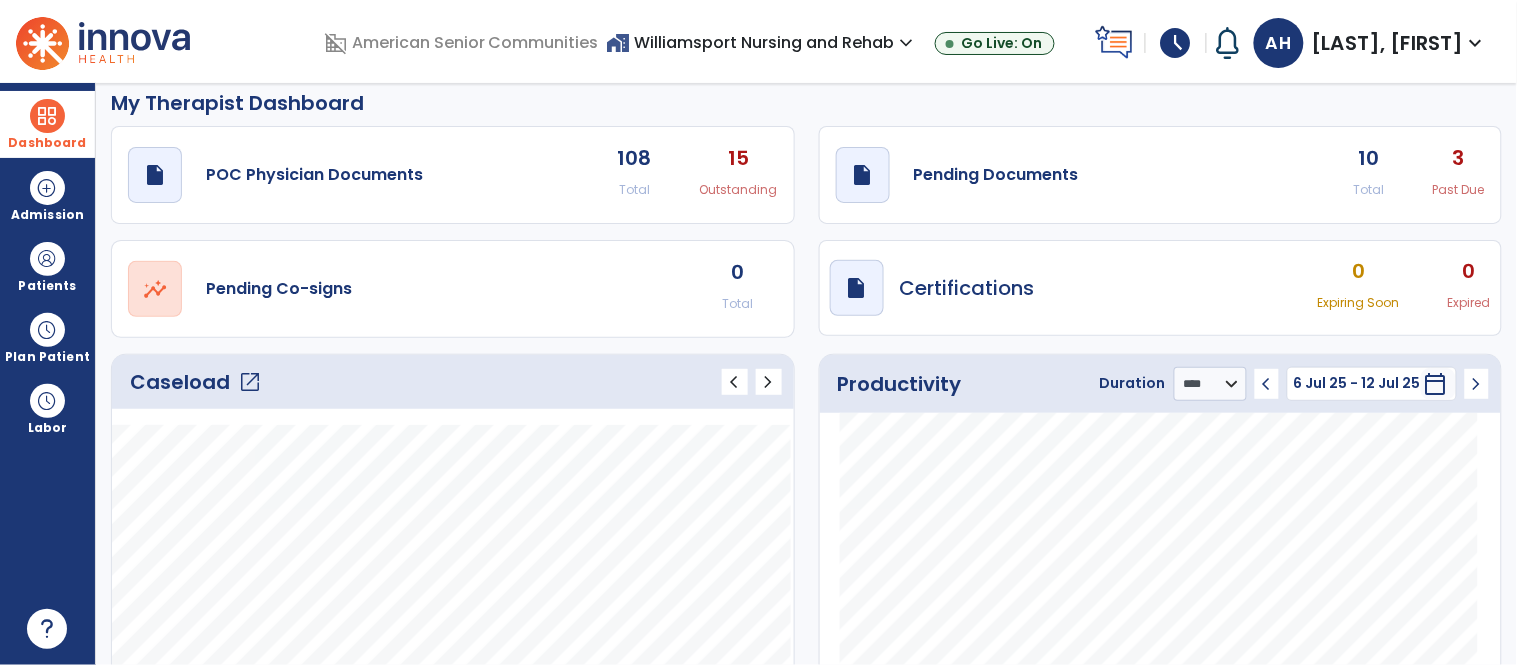 click on "open_in_new" 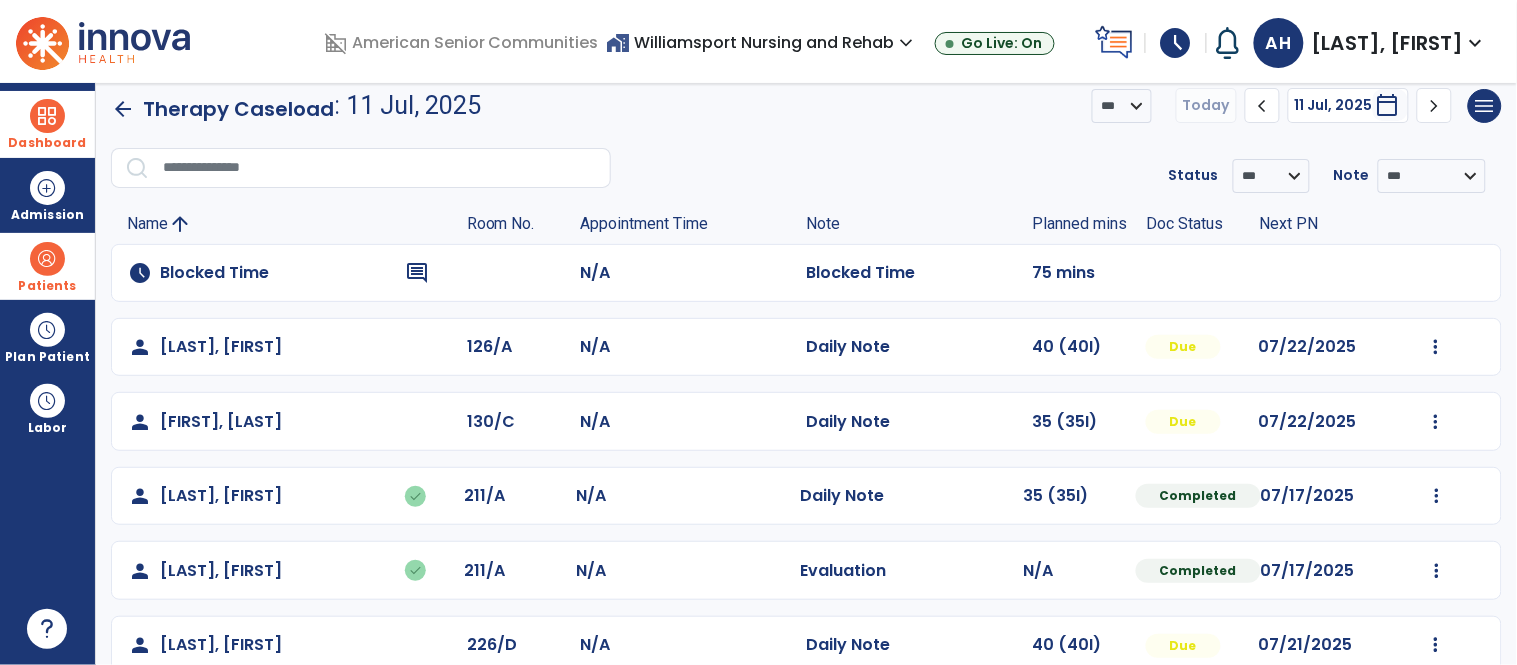 click on "Patients" at bounding box center (47, 286) 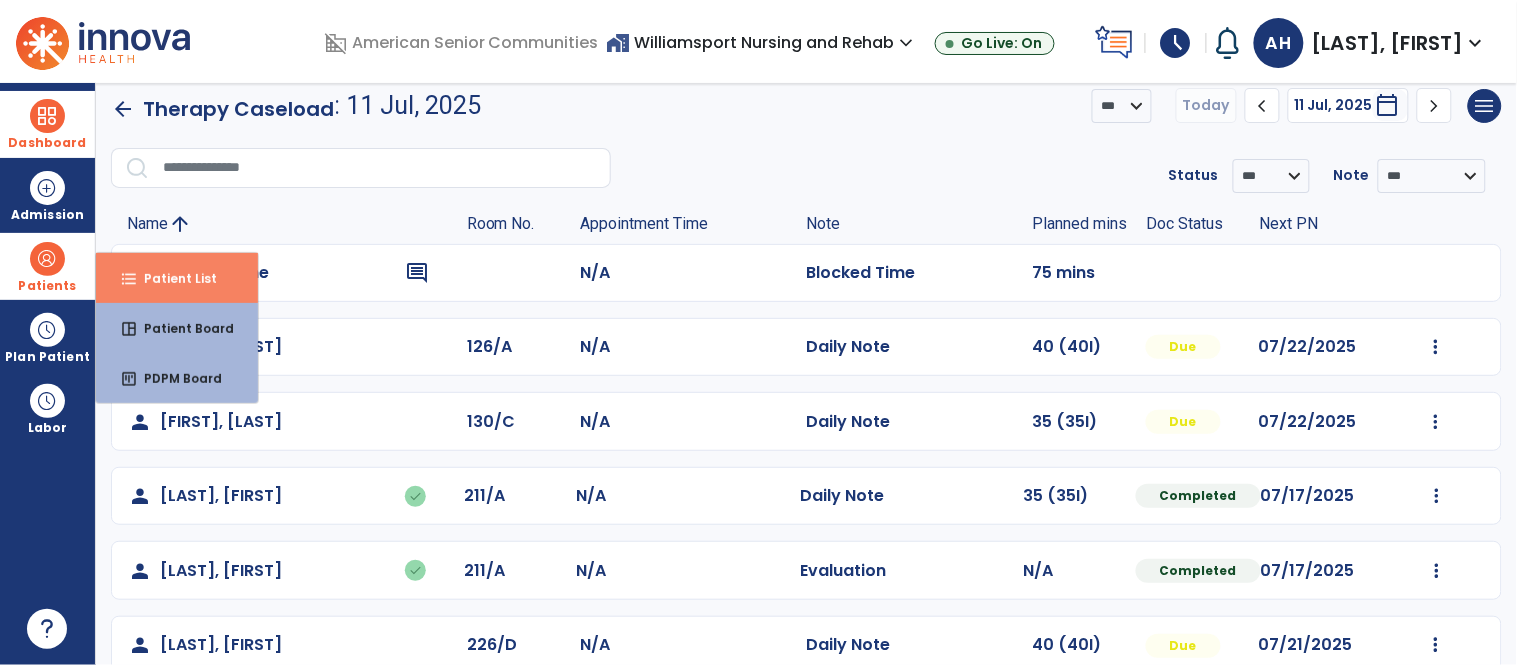 click on "Patient List" at bounding box center [172, 278] 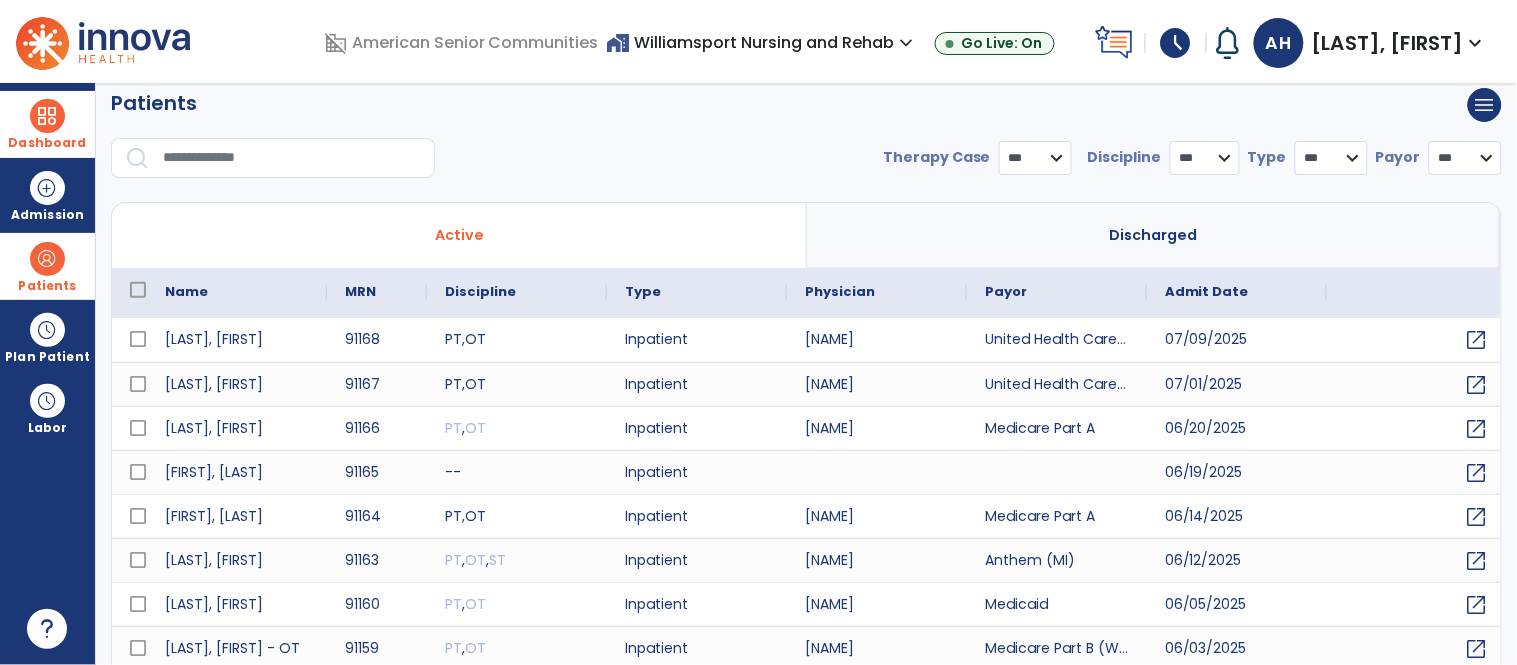 select on "***" 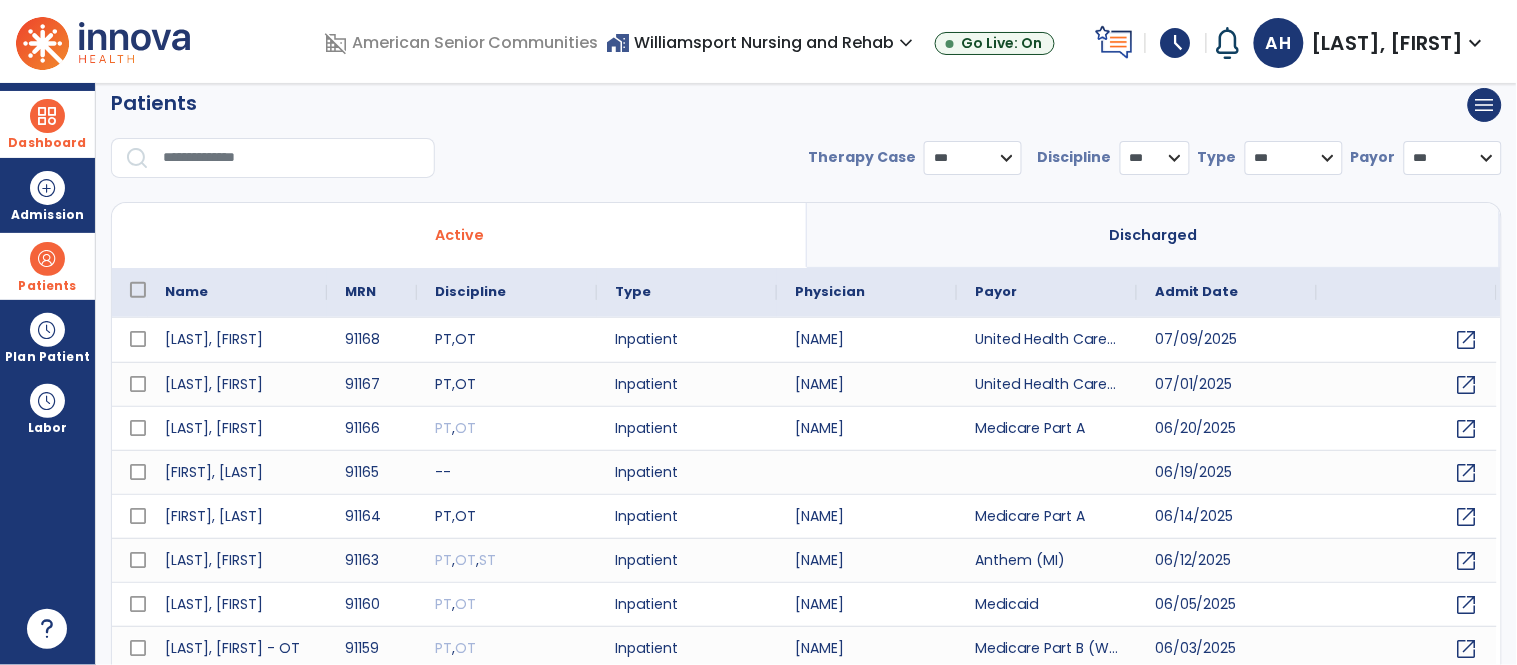 click at bounding box center (292, 158) 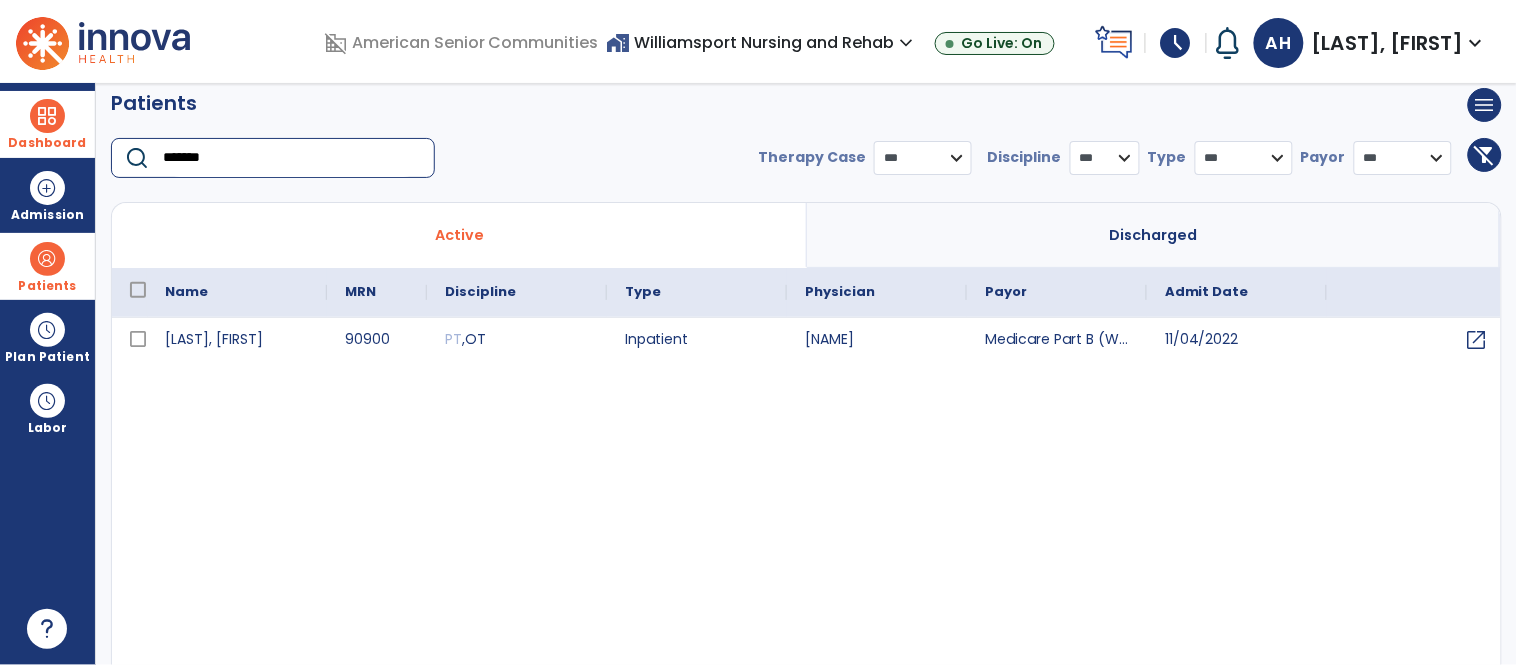 type on "*******" 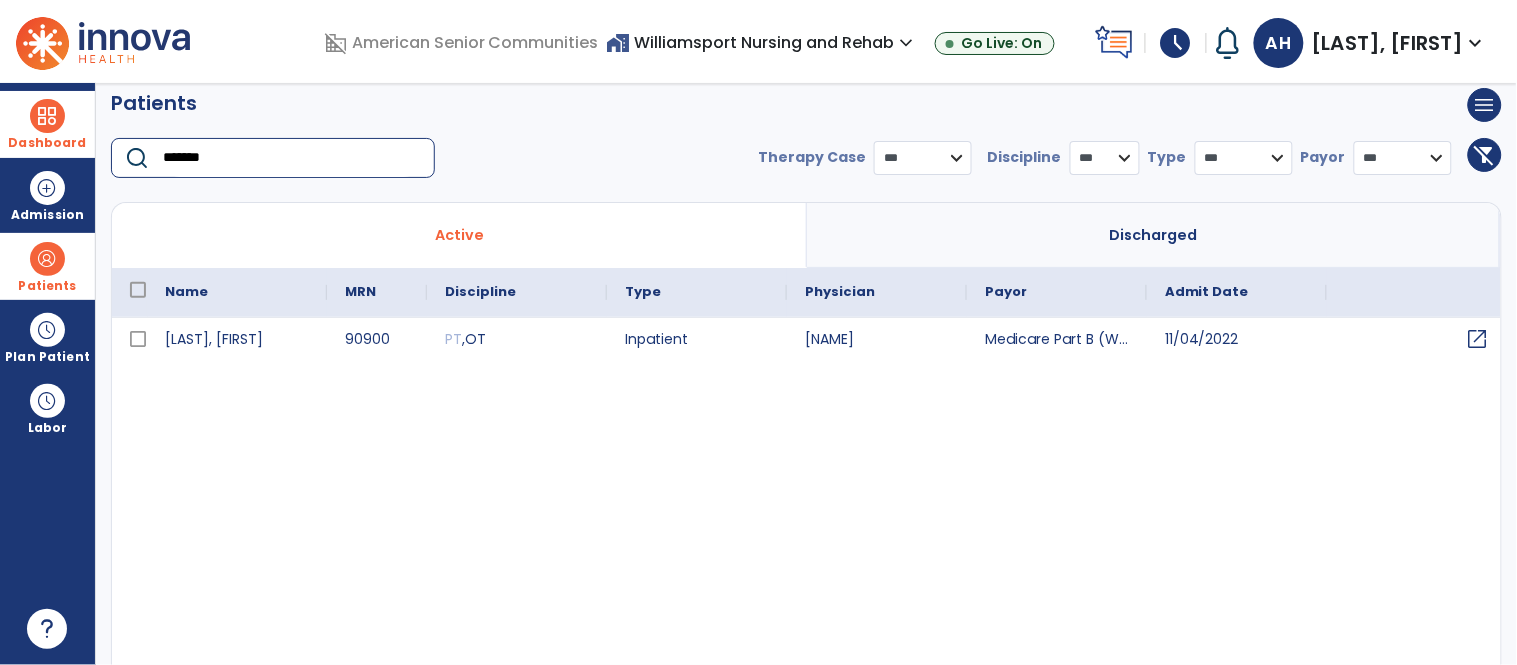 click on "open_in_new" at bounding box center [1478, 339] 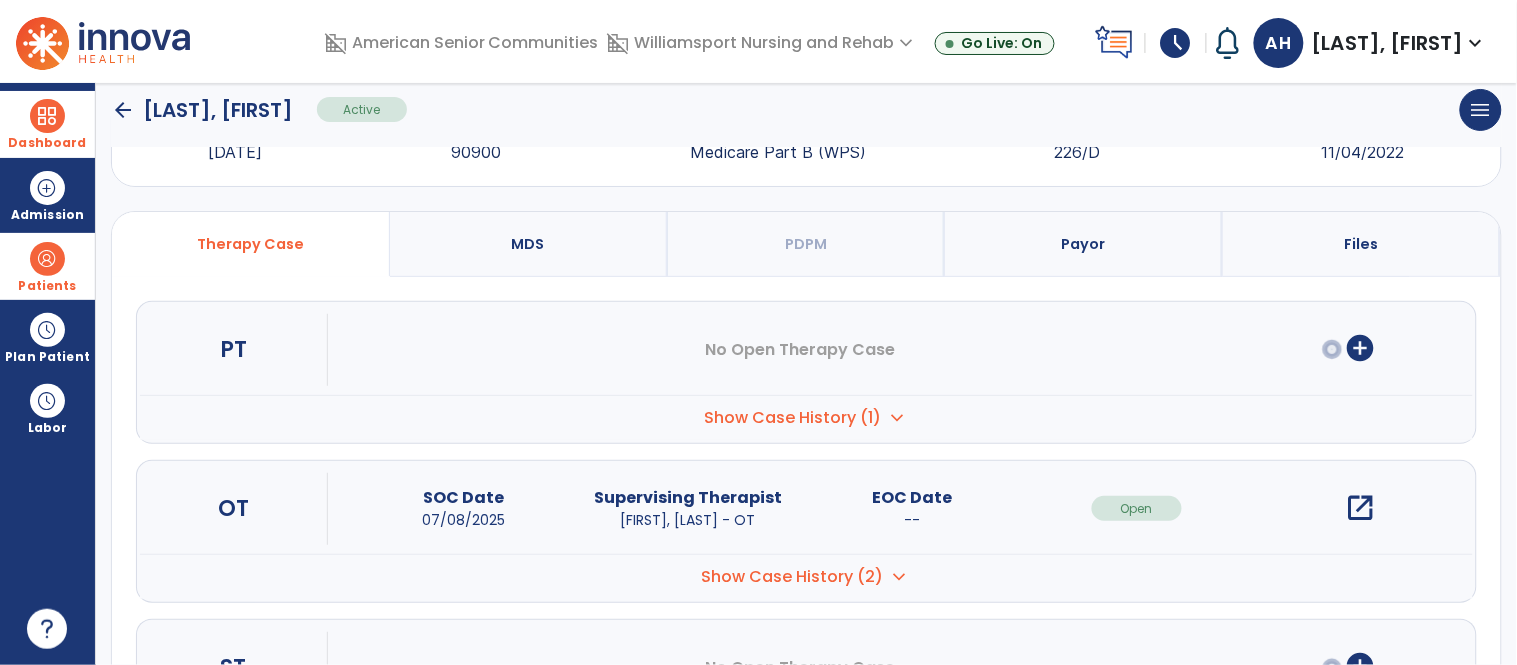 scroll, scrollTop: 101, scrollLeft: 0, axis: vertical 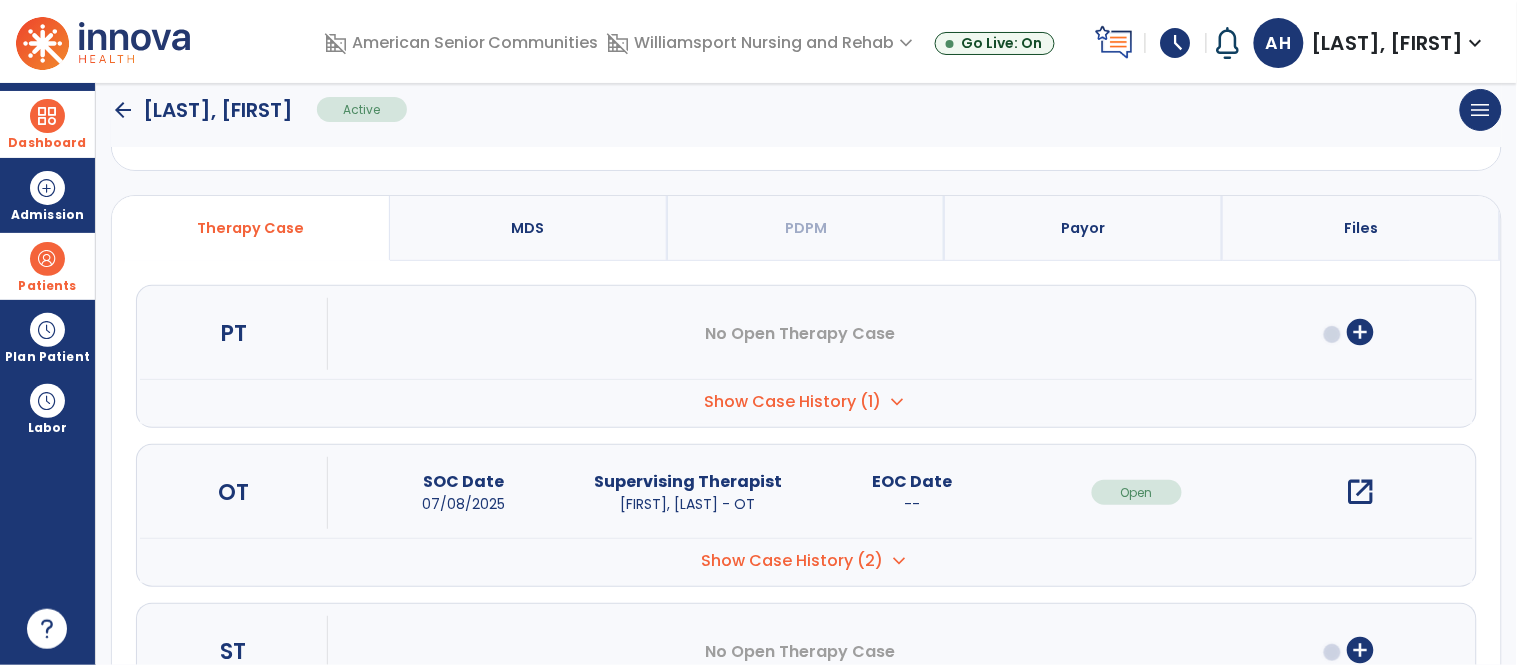 click on "open_in_new" at bounding box center [1361, 492] 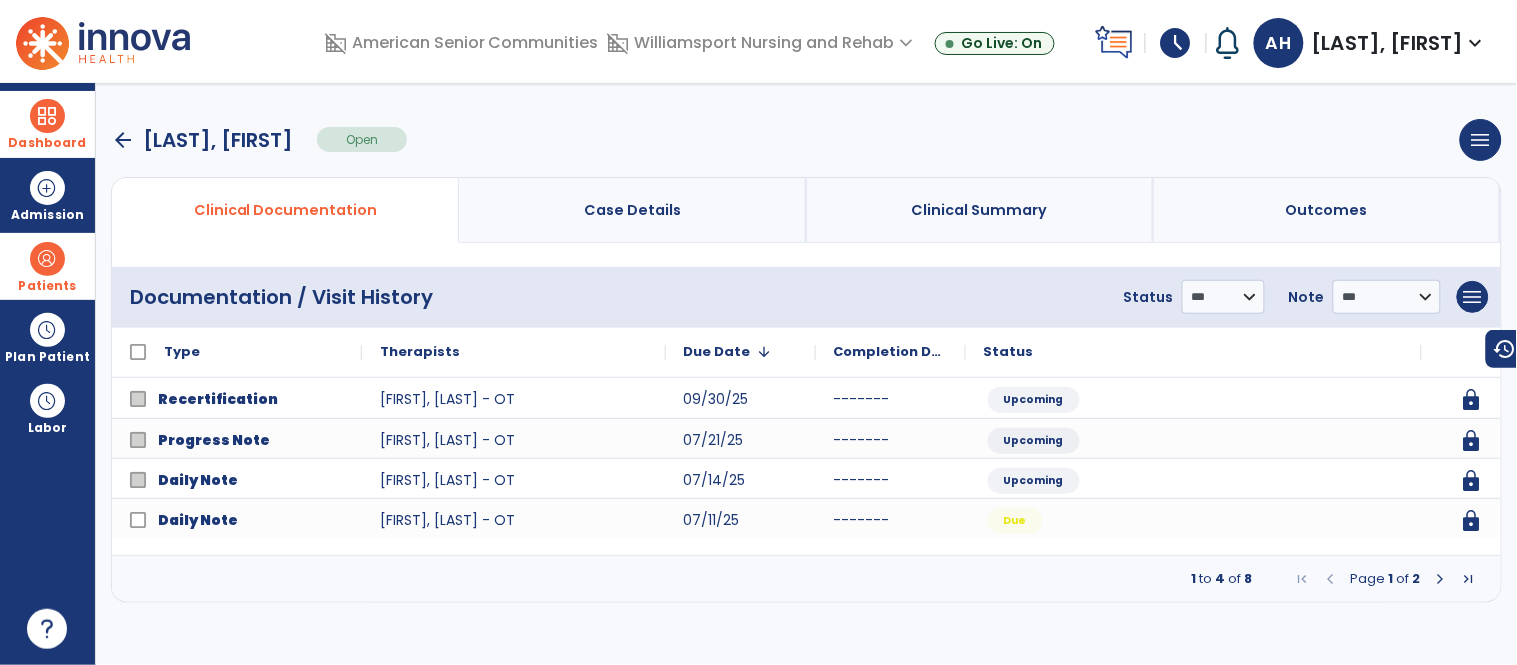 scroll, scrollTop: 0, scrollLeft: 0, axis: both 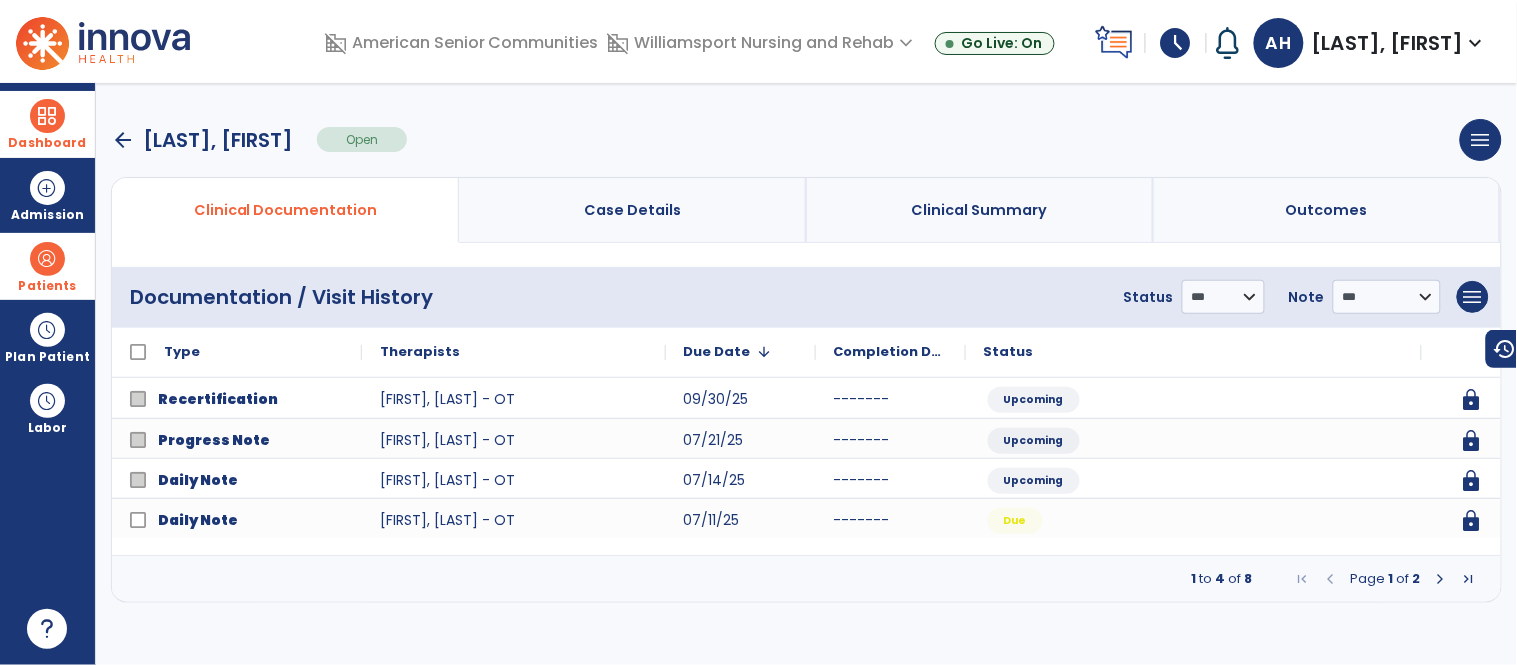 click at bounding box center [1441, 579] 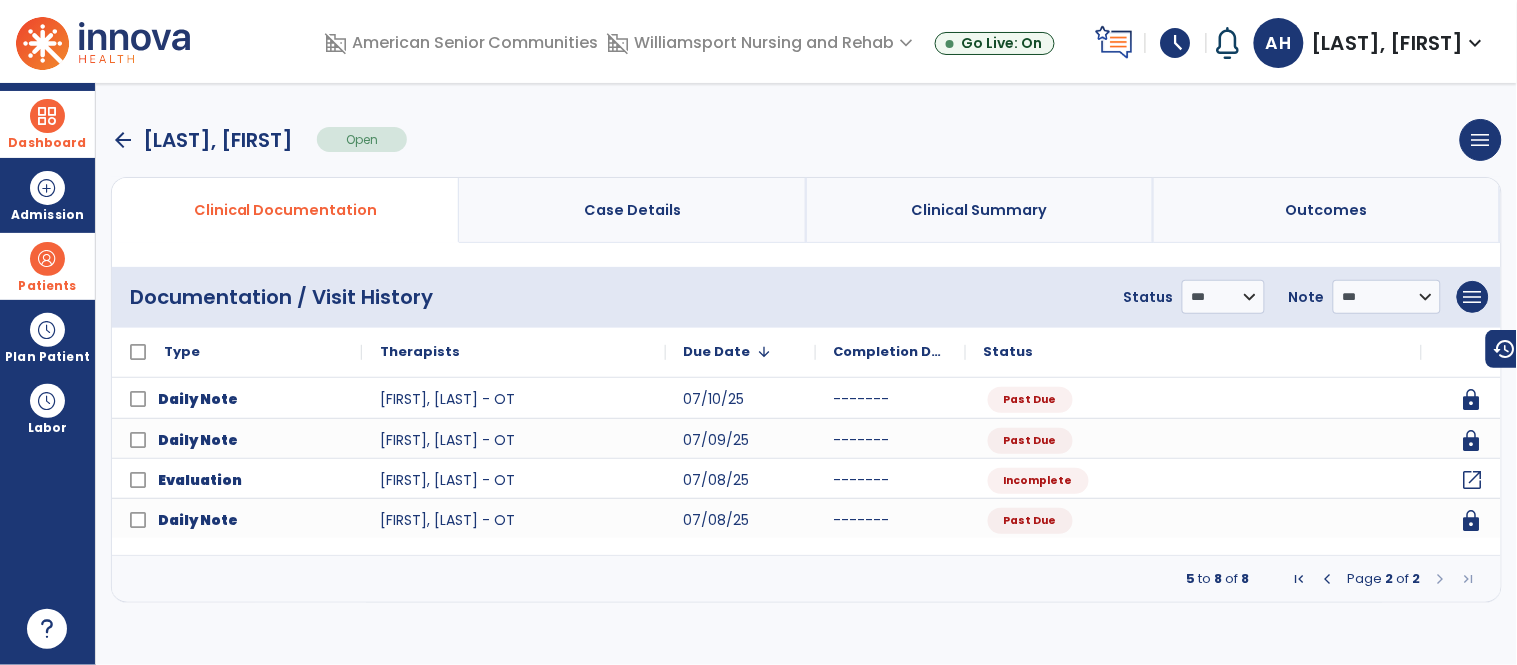 click on "open_in_new" 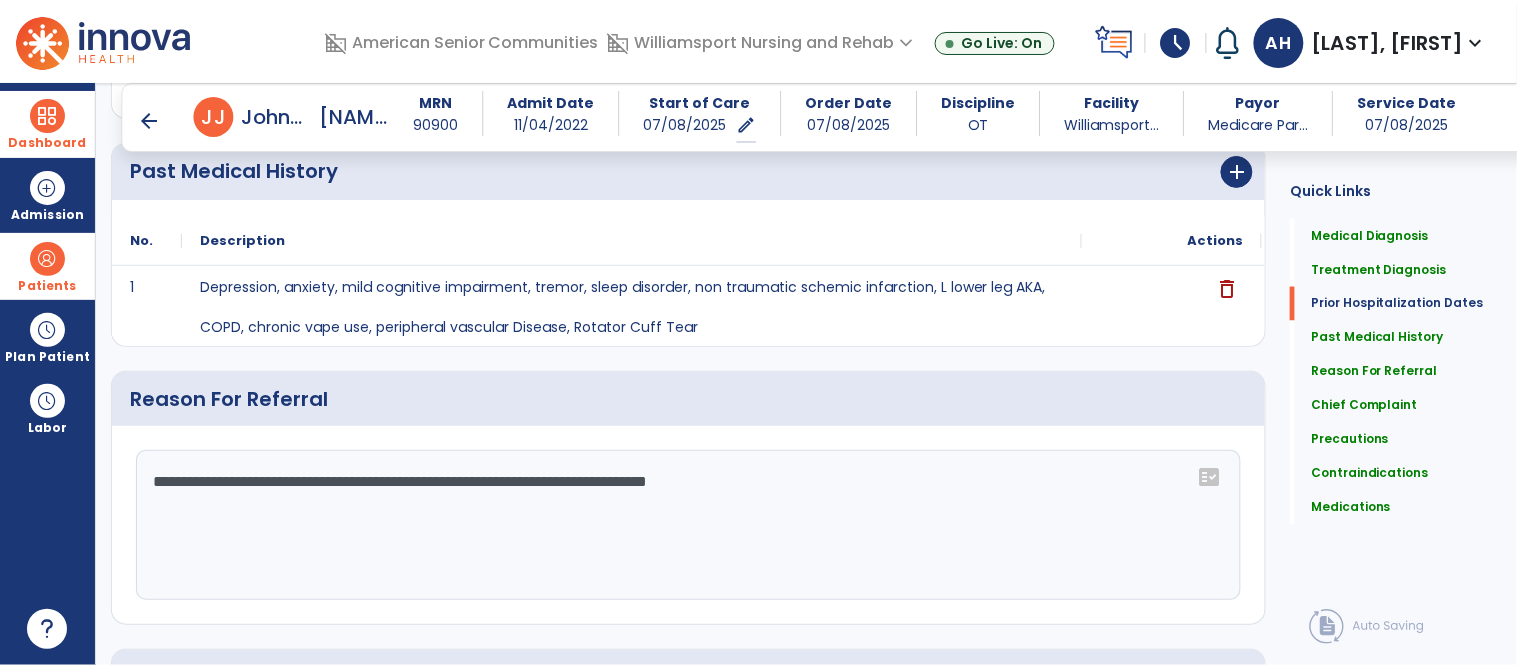 scroll, scrollTop: 0, scrollLeft: 0, axis: both 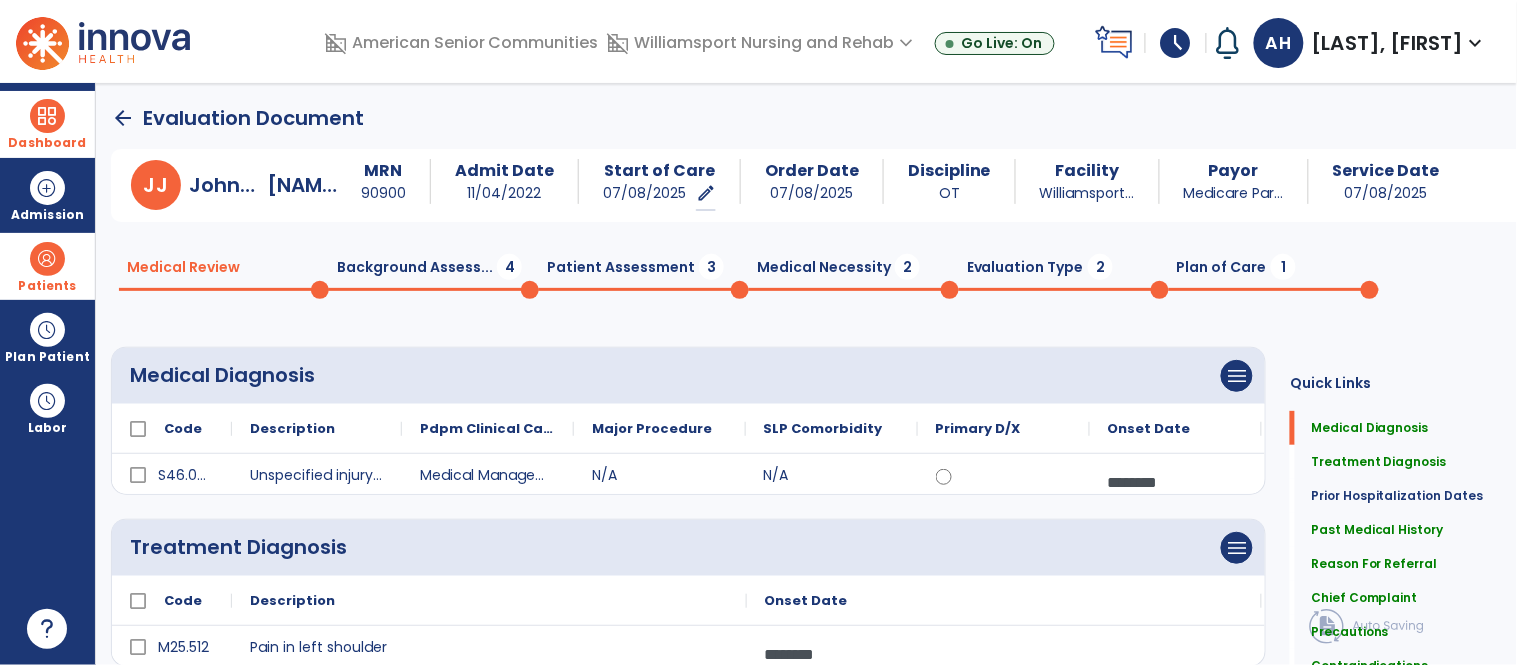 click 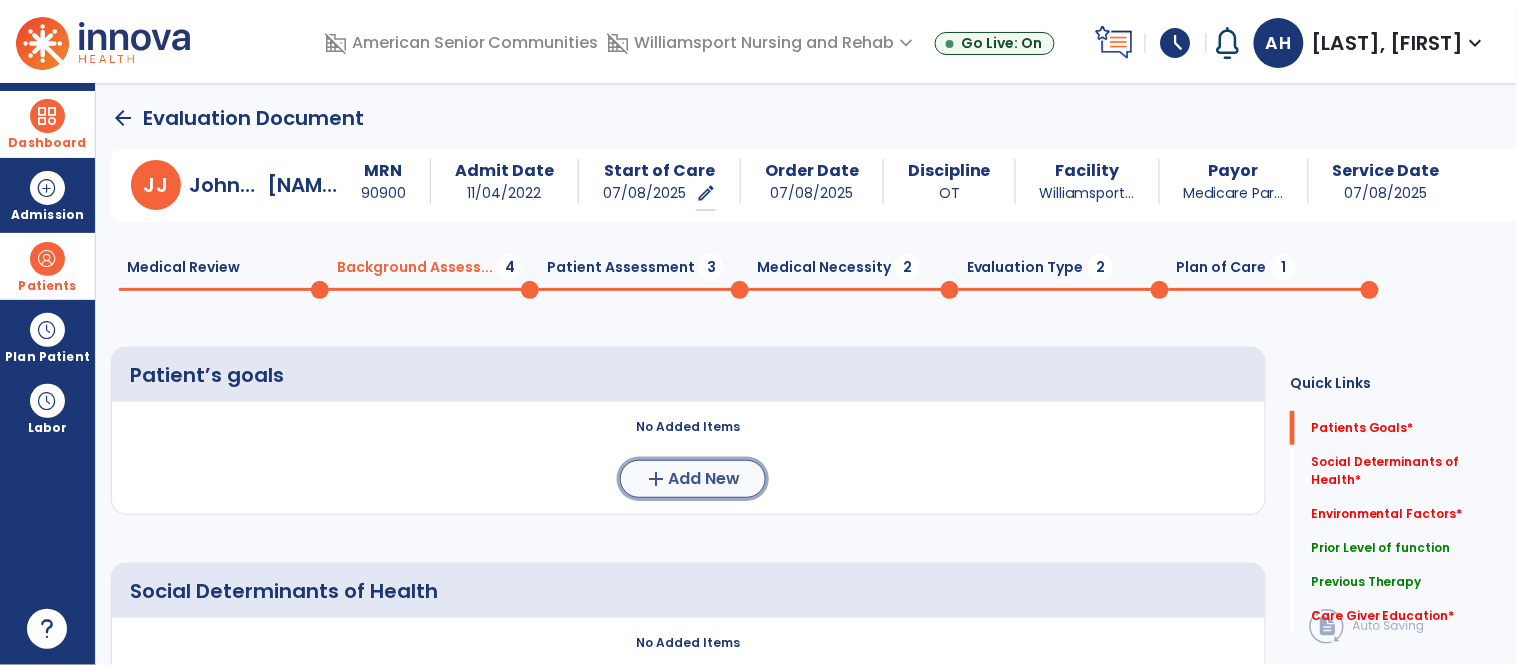 click on "Add New" 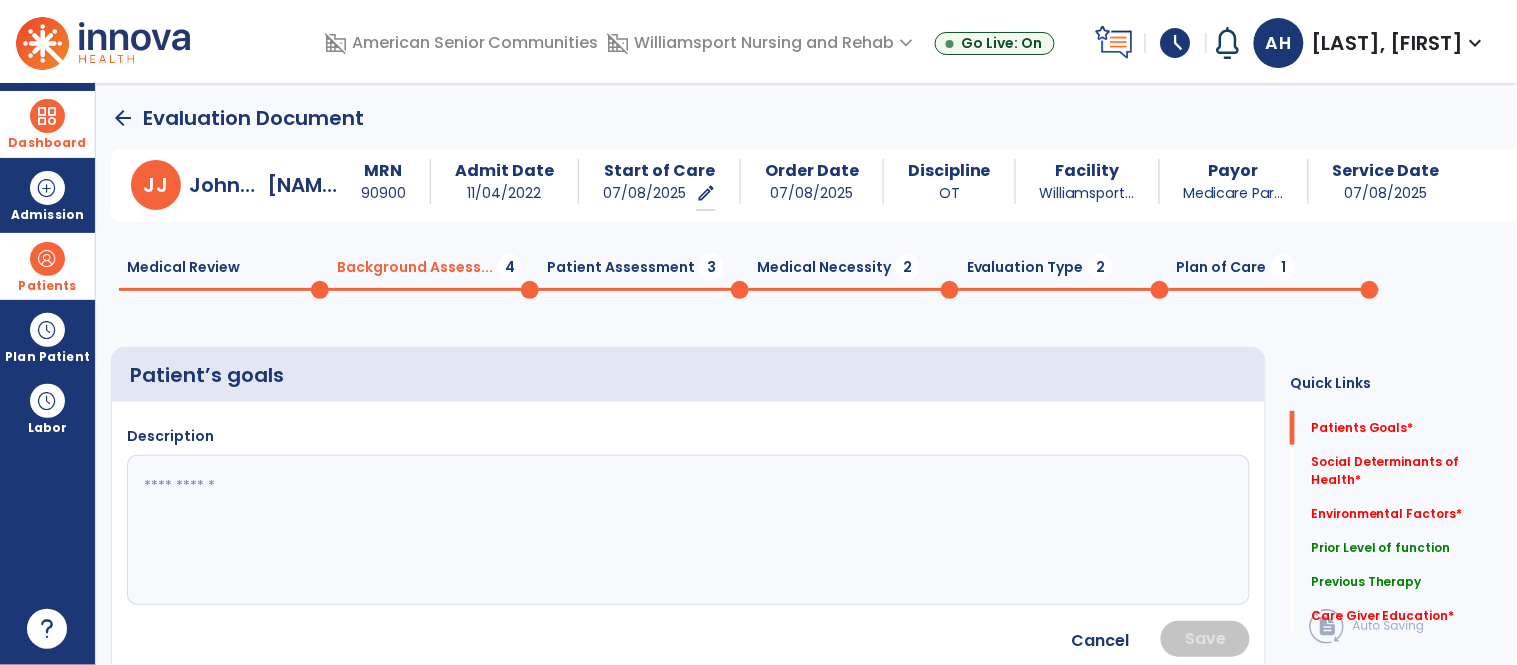 click 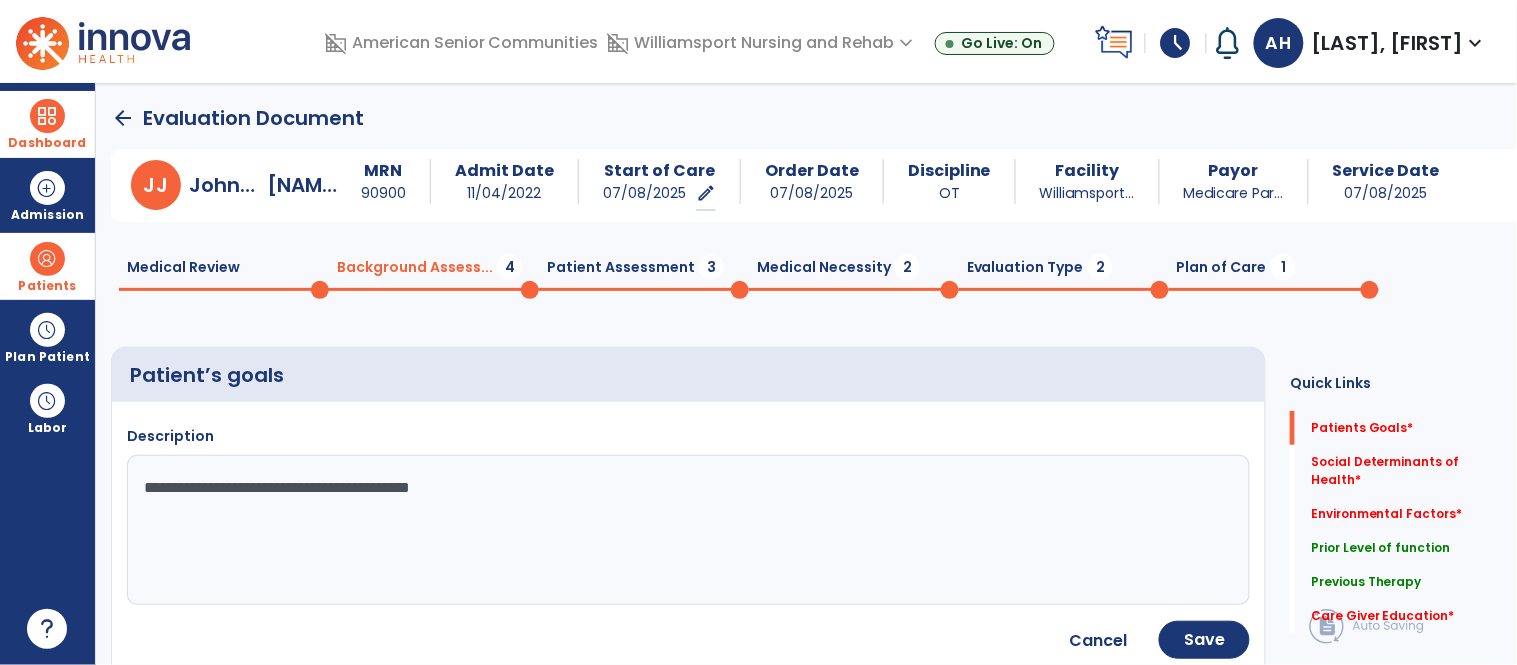type on "**********" 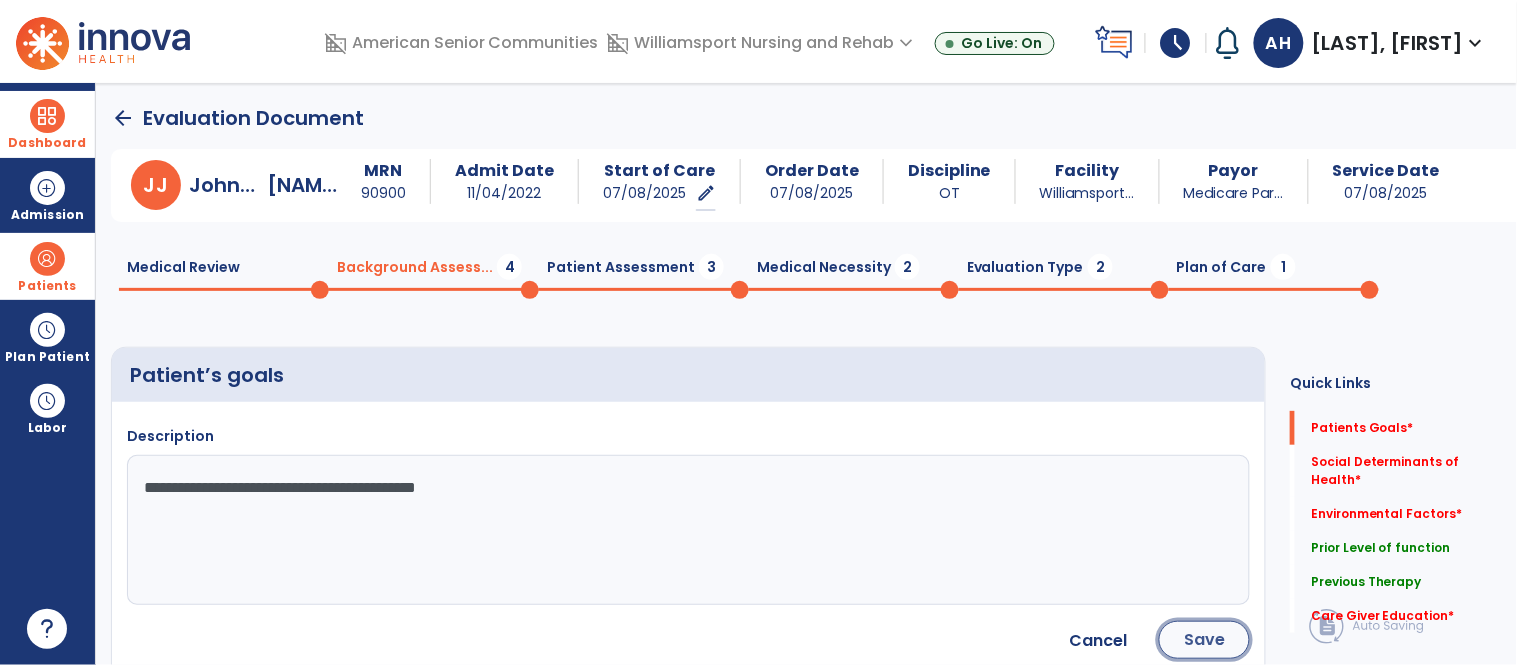 click on "Save" 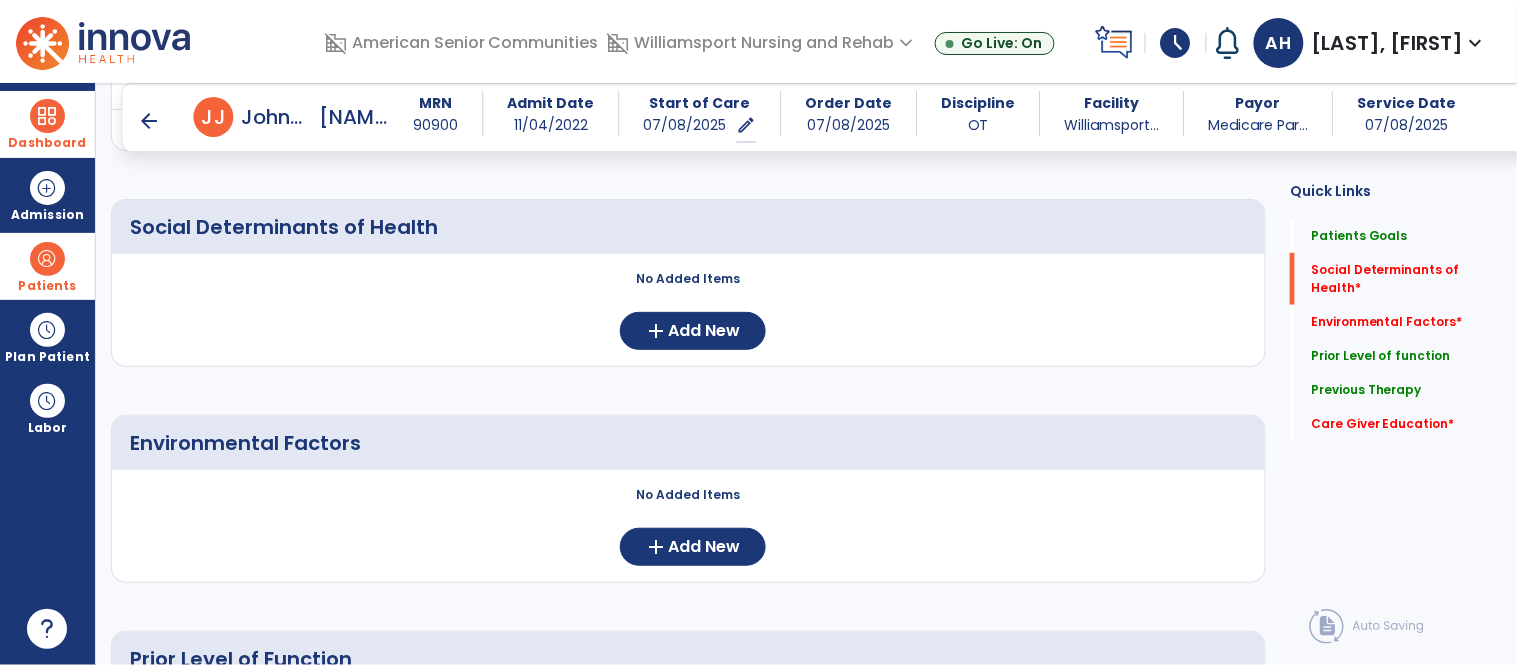 scroll, scrollTop: 338, scrollLeft: 0, axis: vertical 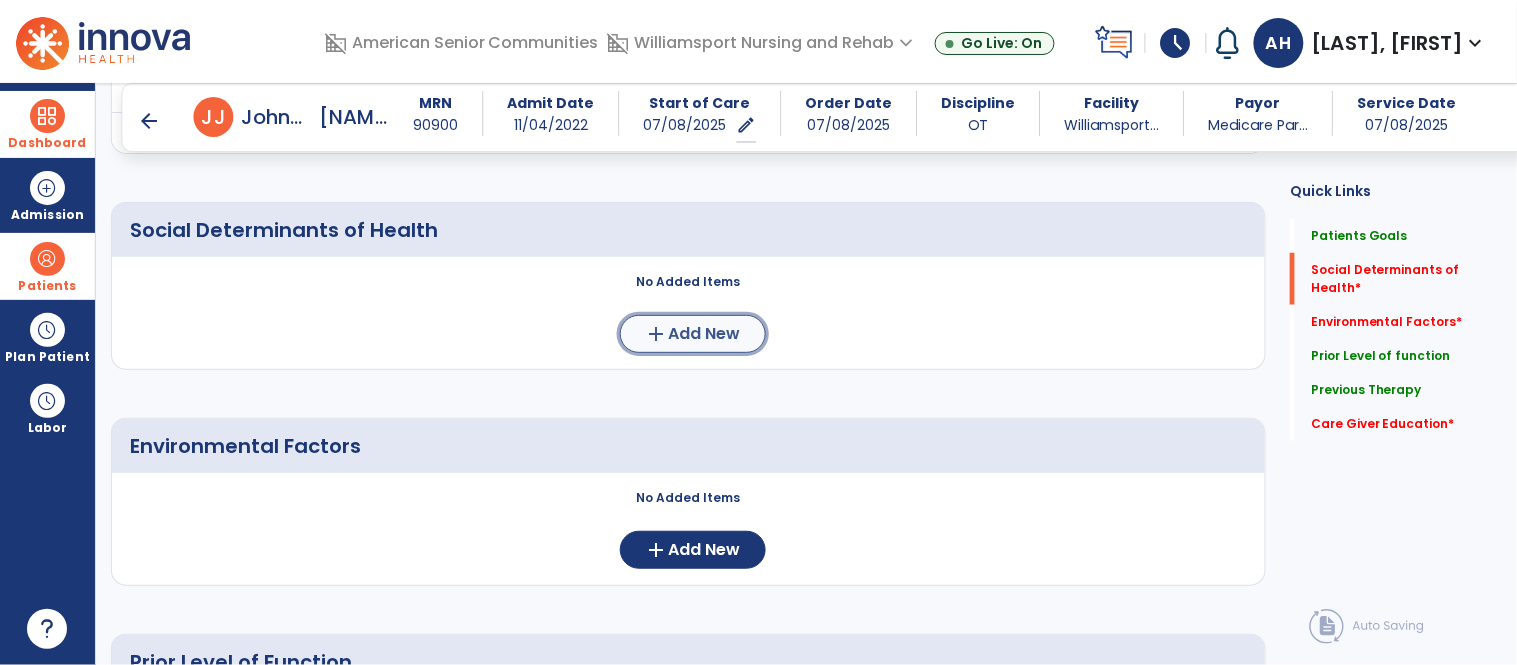 click on "add  Add New" 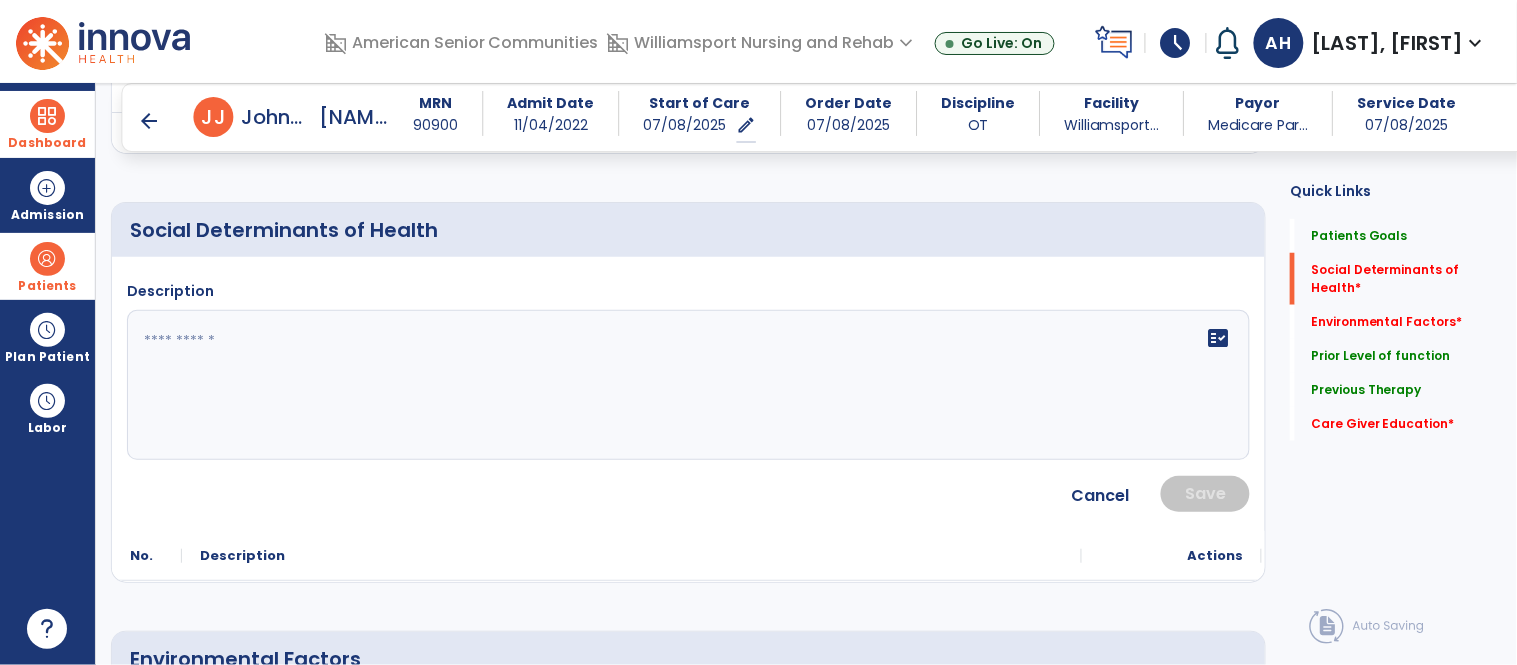 click on "fact_check" 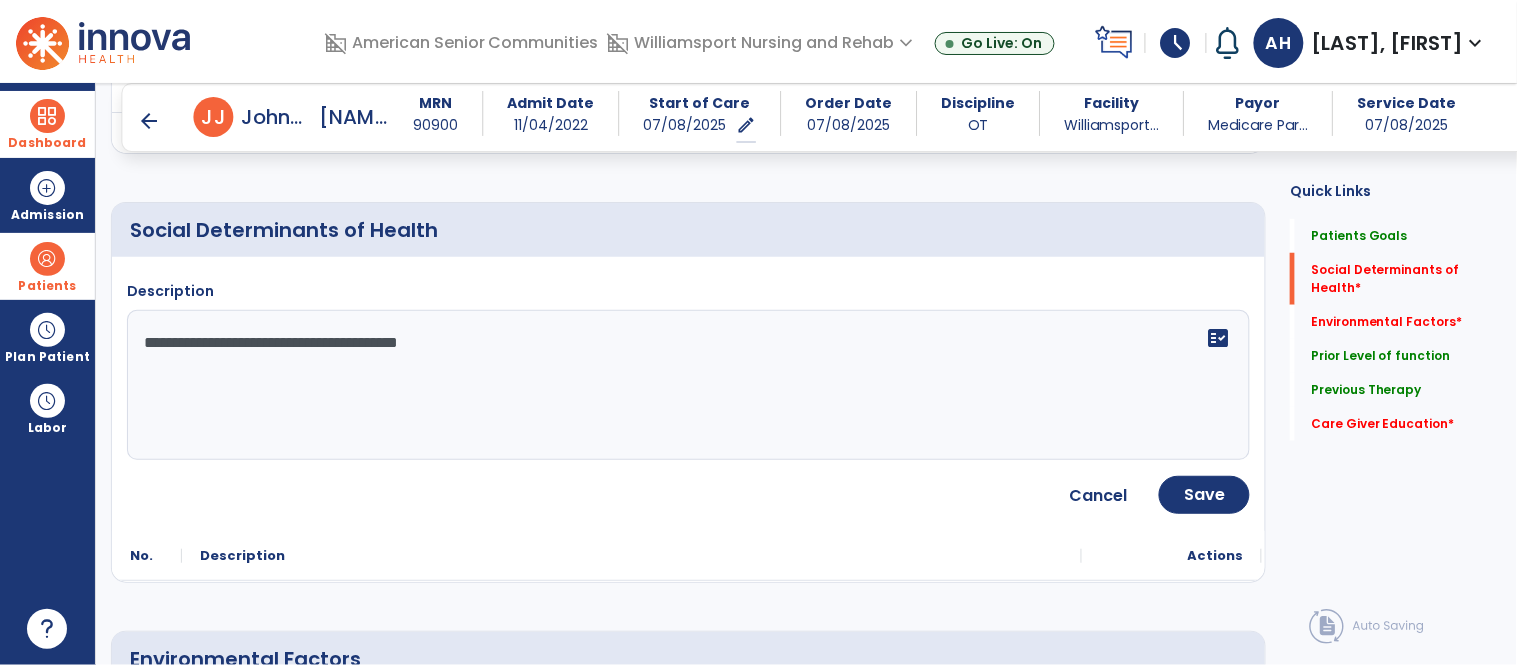 type on "**********" 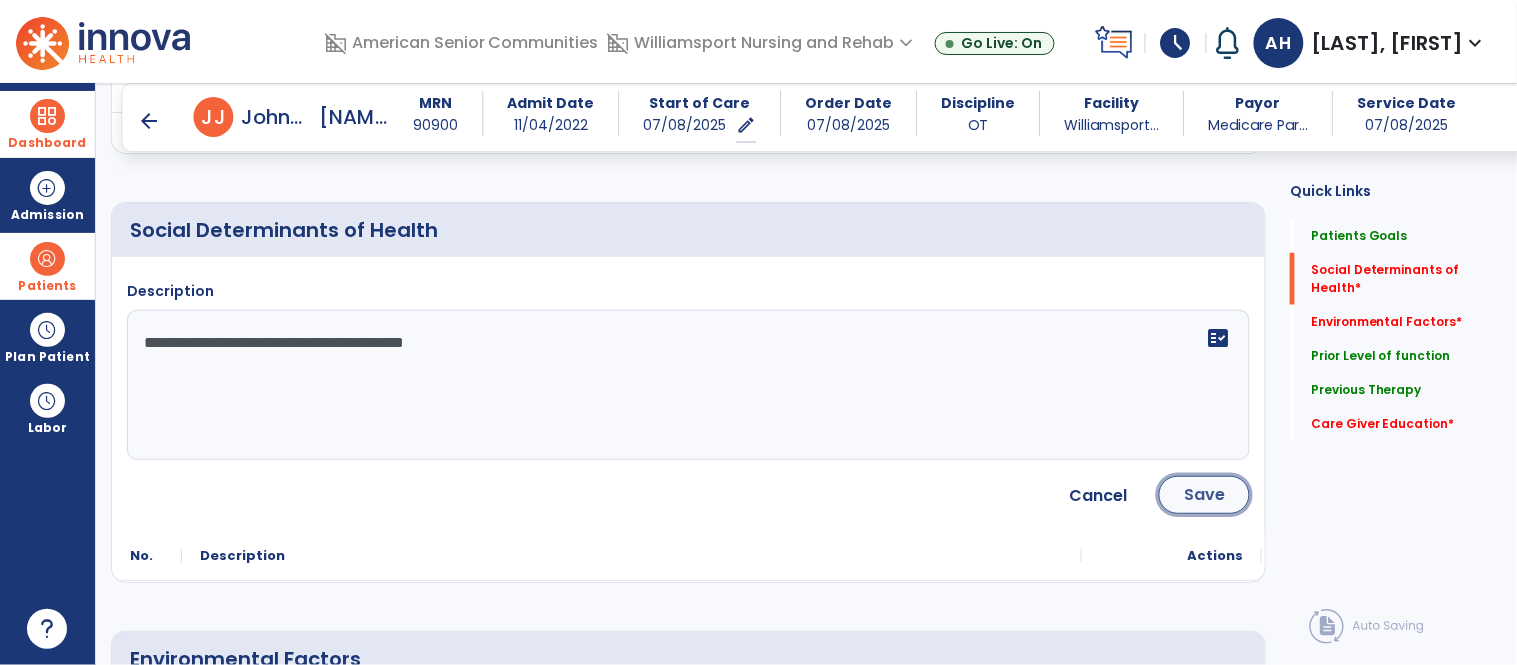 click on "Save" 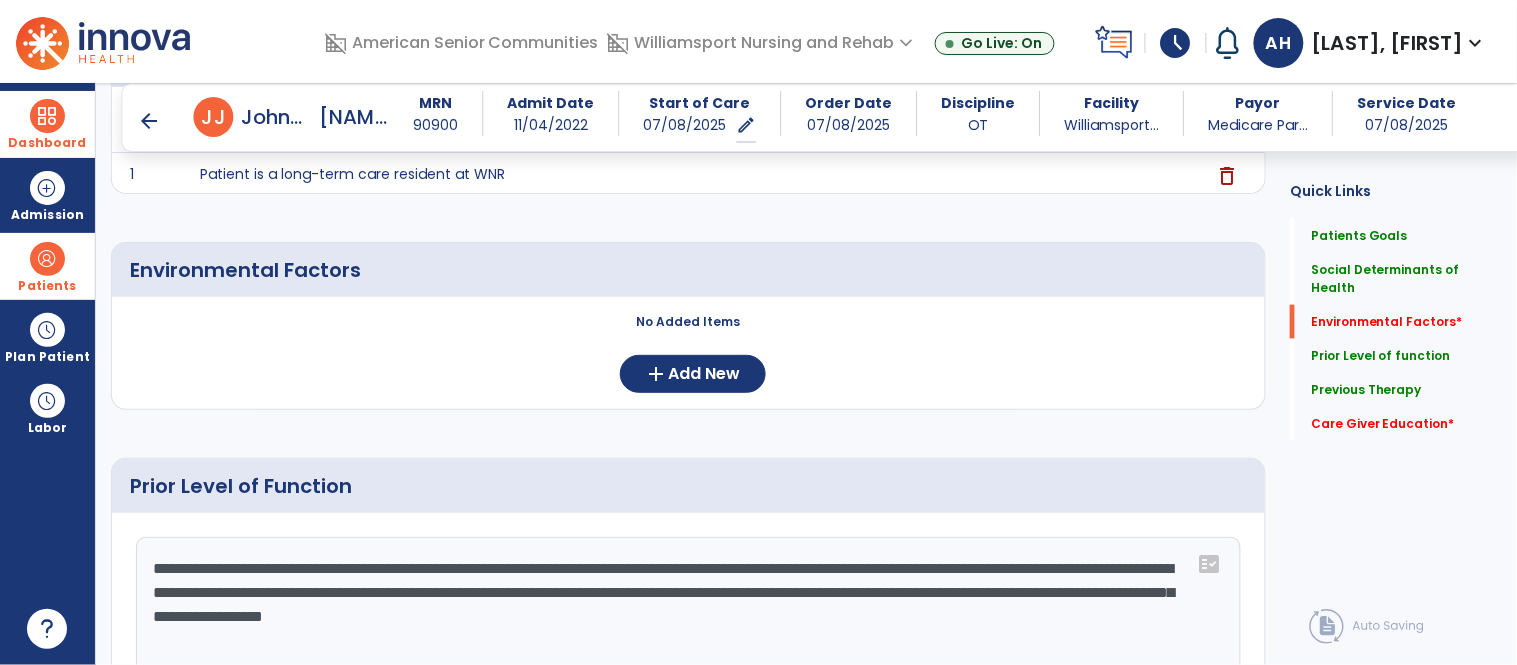 scroll, scrollTop: 525, scrollLeft: 0, axis: vertical 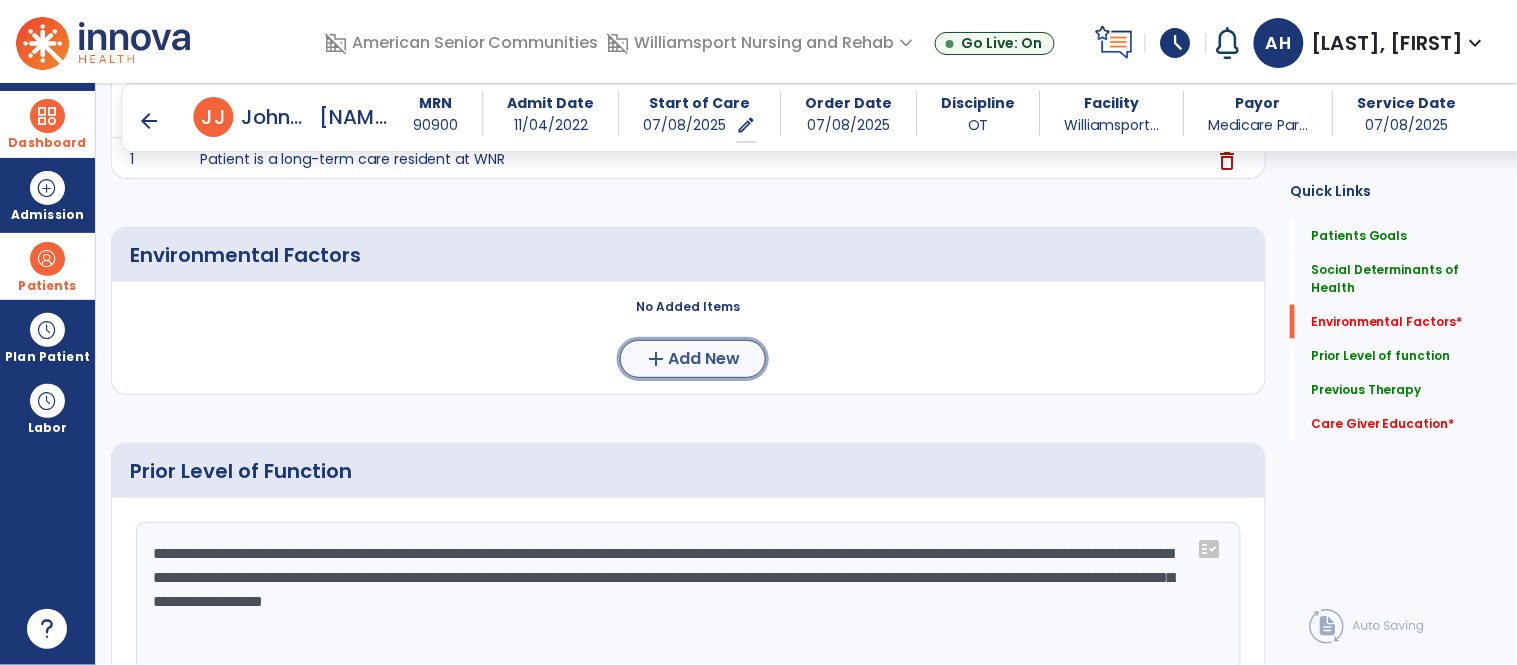 click on "Add New" 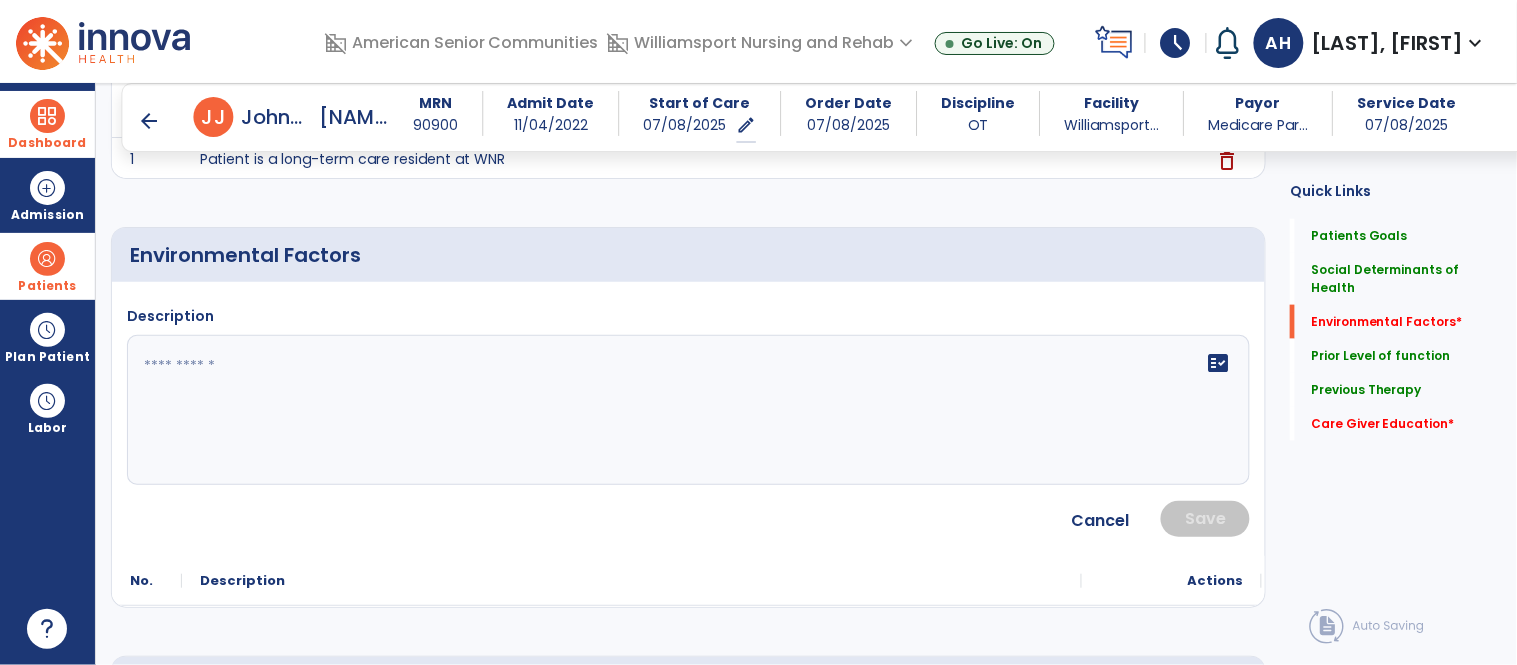 click on "fact_check" 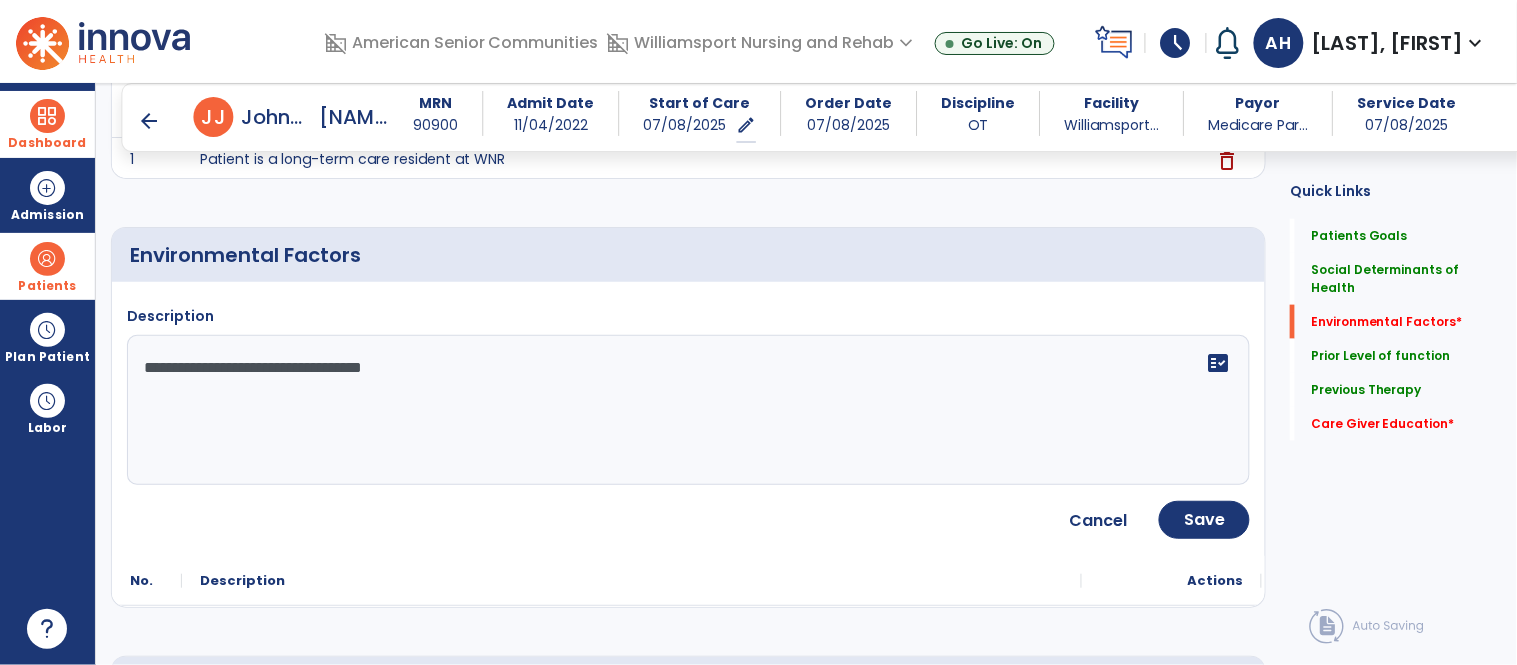 type on "**********" 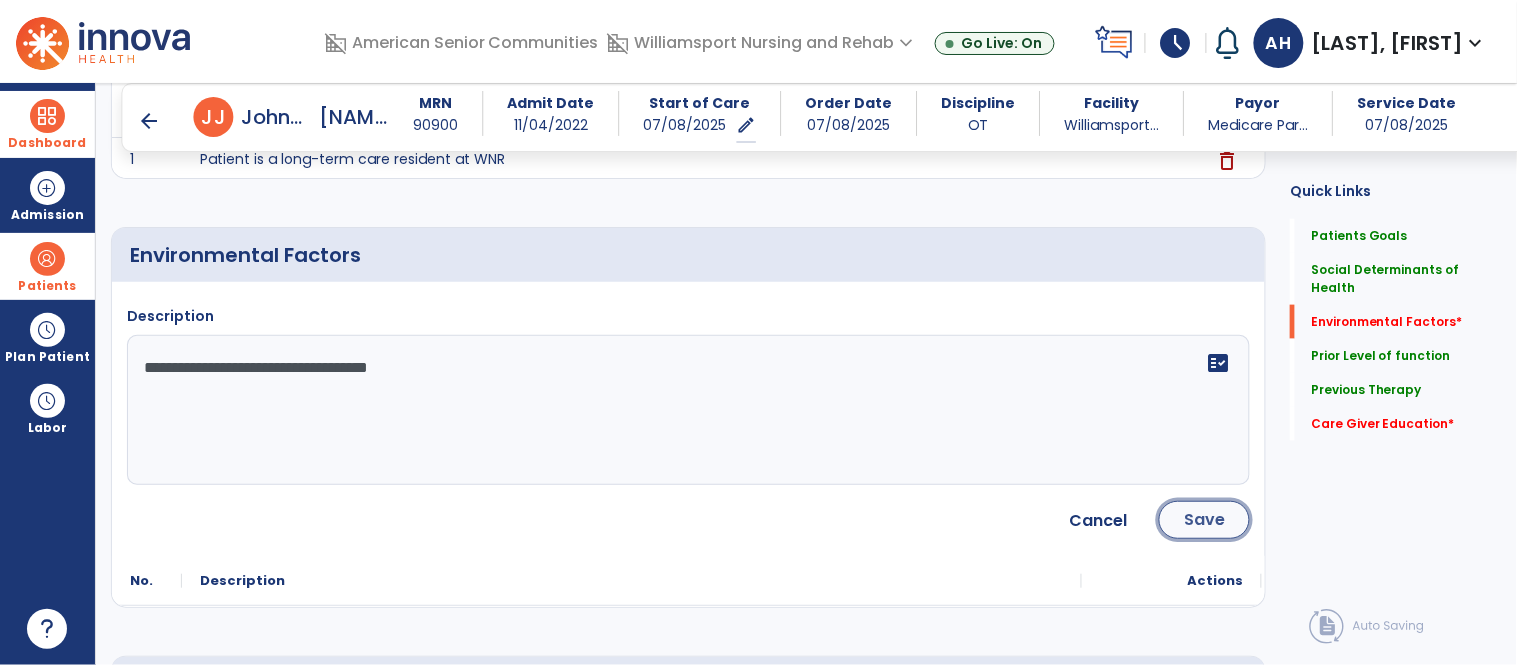 click on "Save" 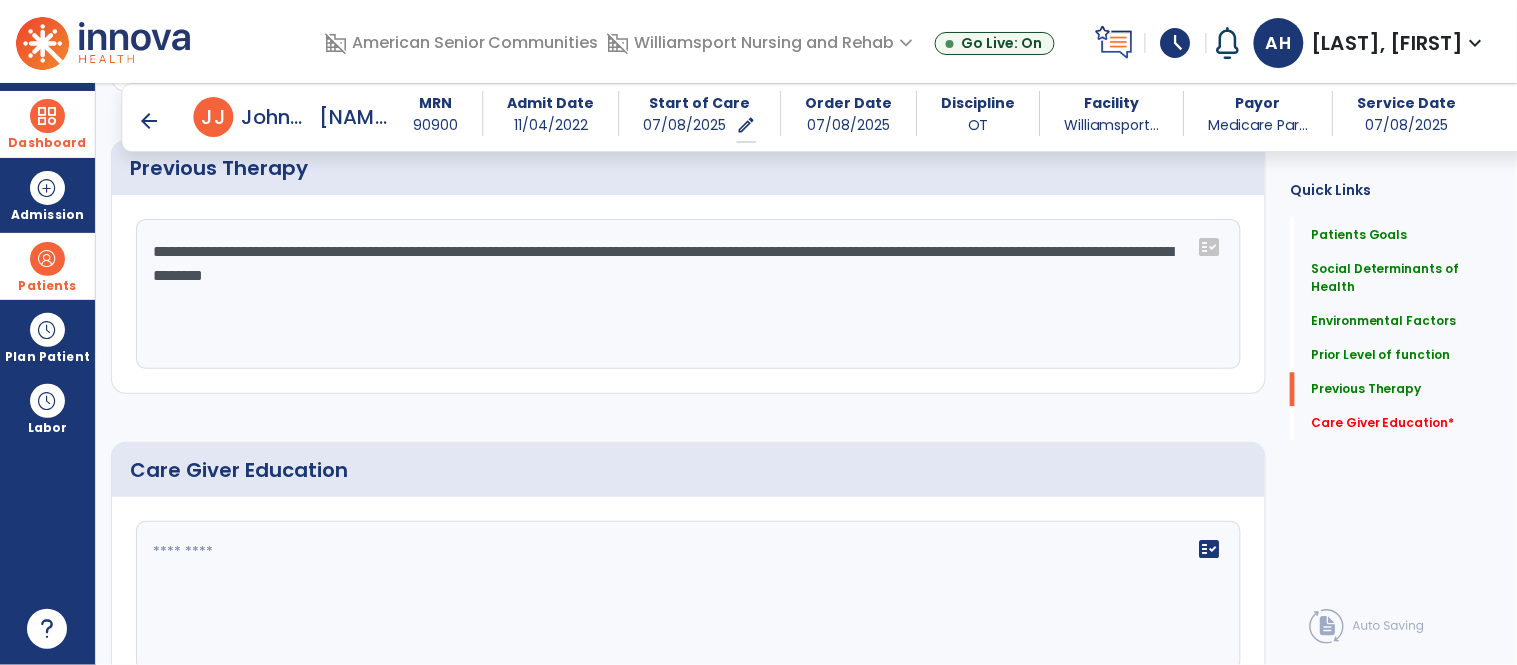 scroll, scrollTop: 1160, scrollLeft: 0, axis: vertical 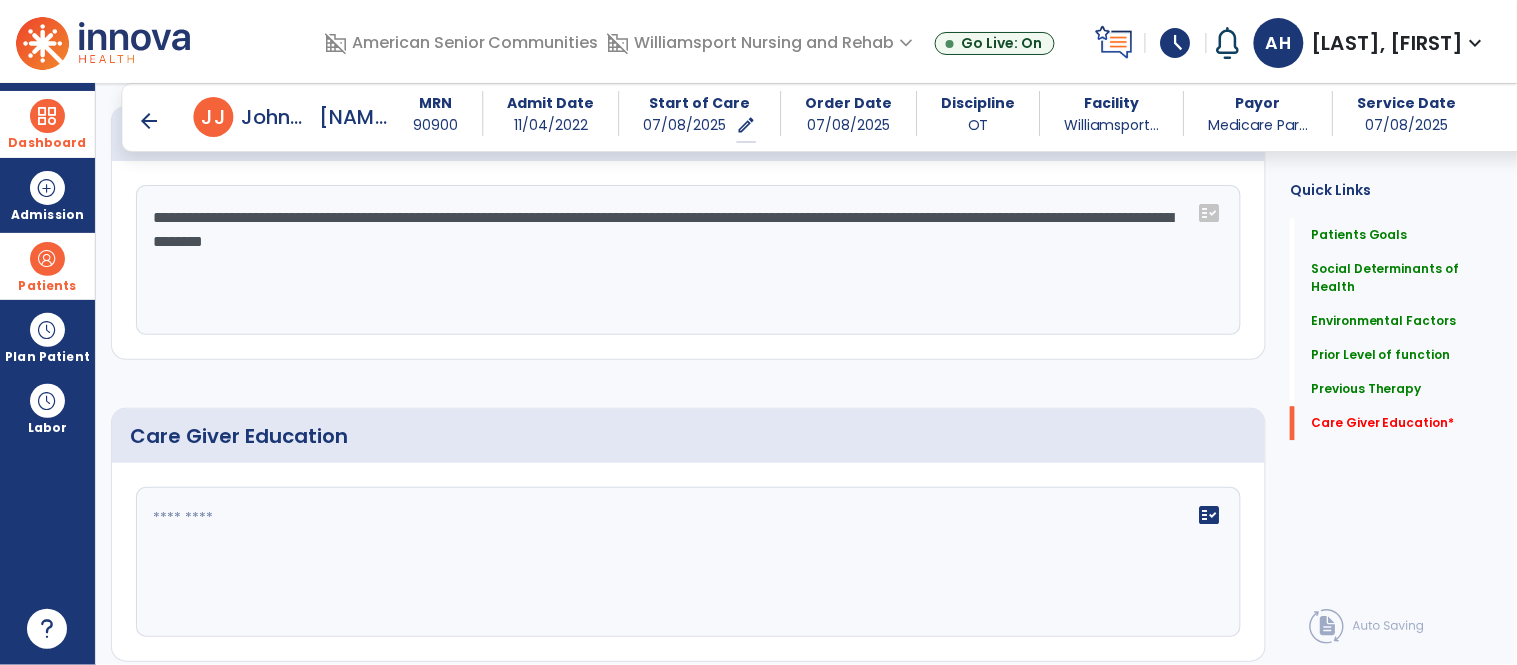 click on "fact_check" 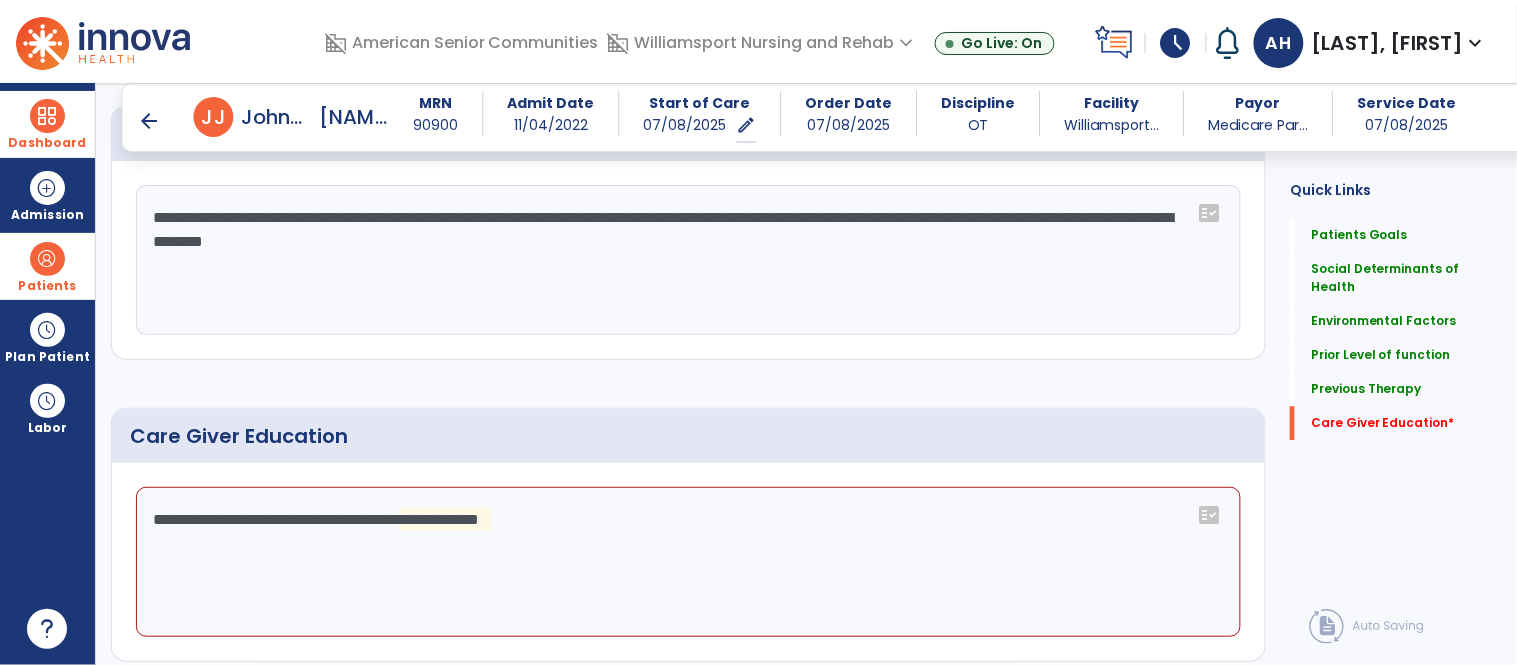 click on "**********" 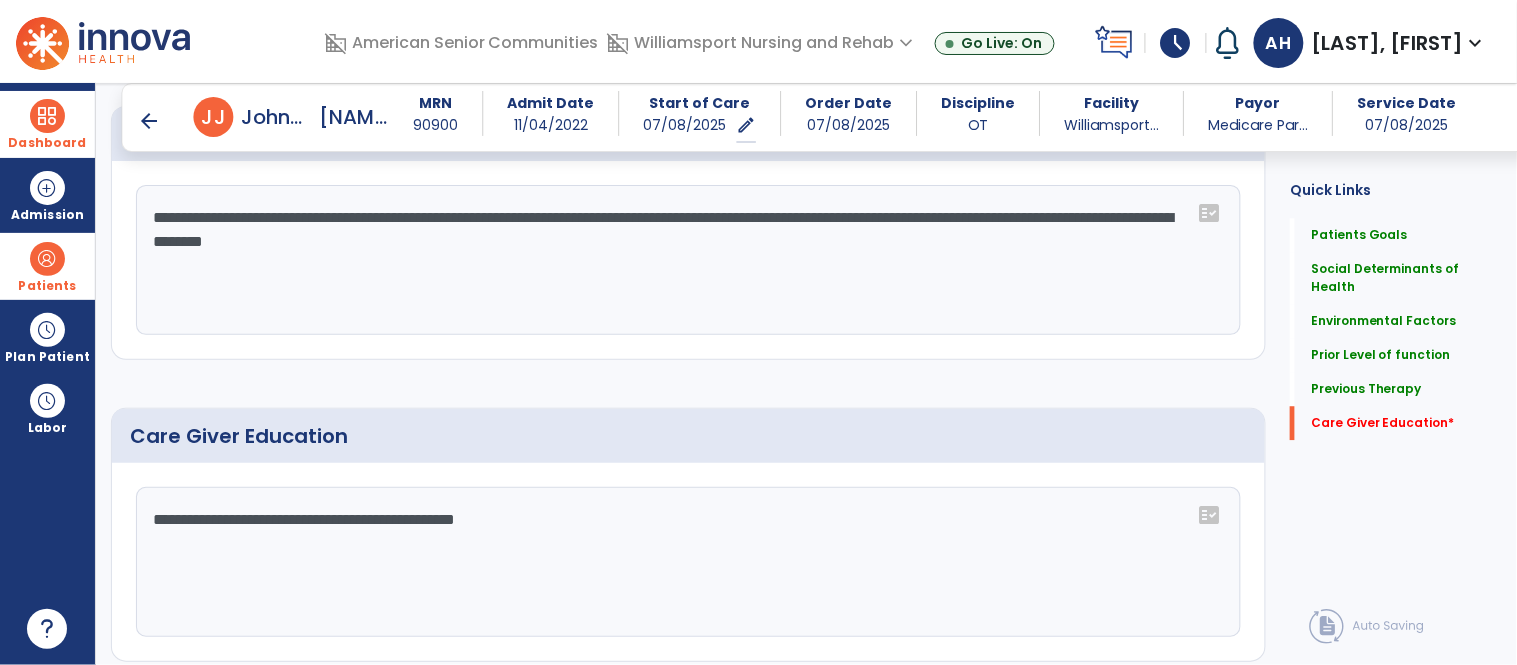 type on "**********" 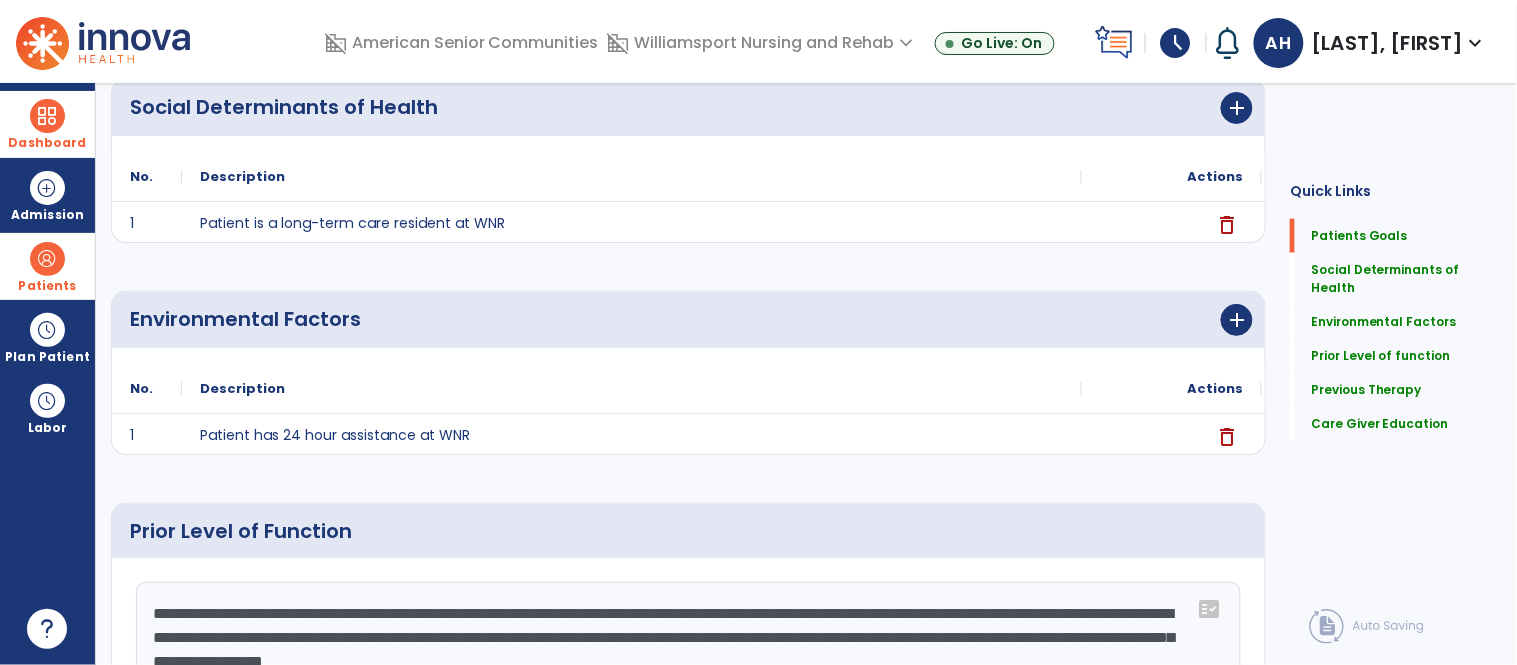 scroll, scrollTop: 0, scrollLeft: 0, axis: both 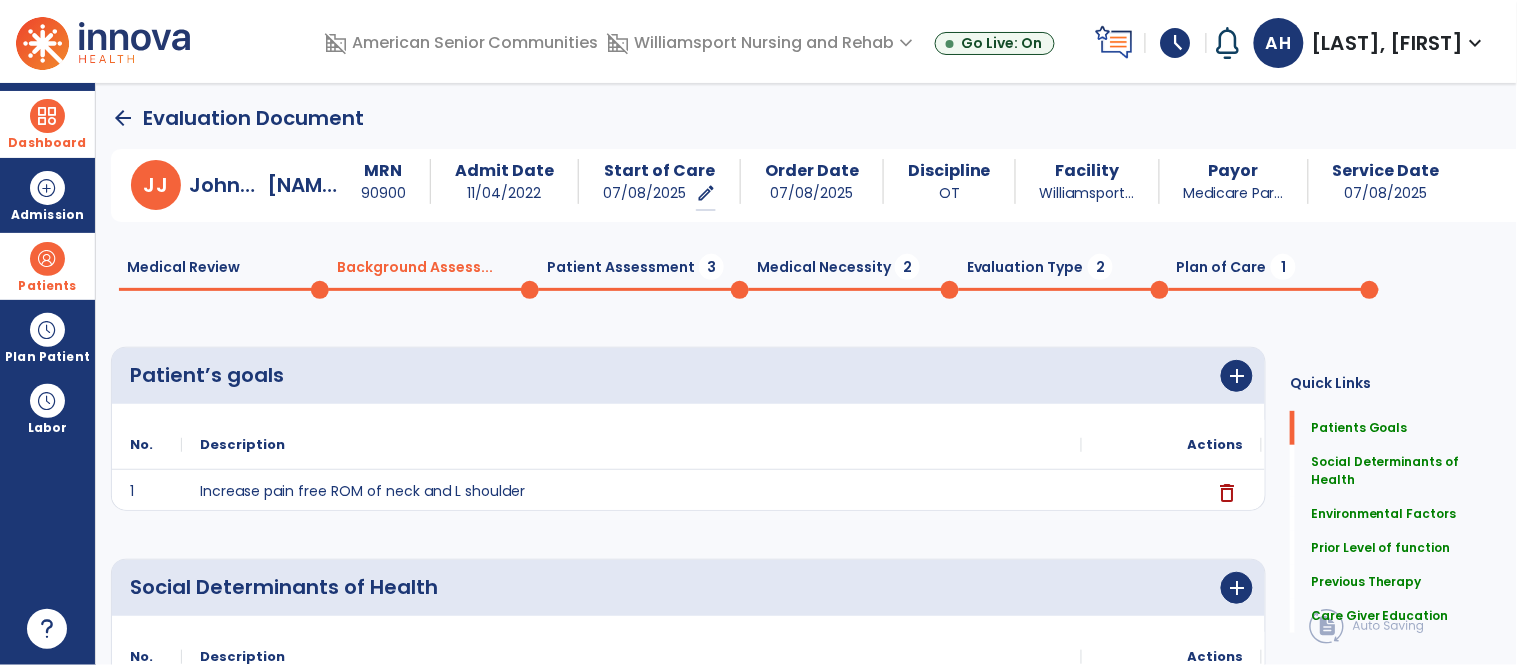 click on "Patient Assessment  3" 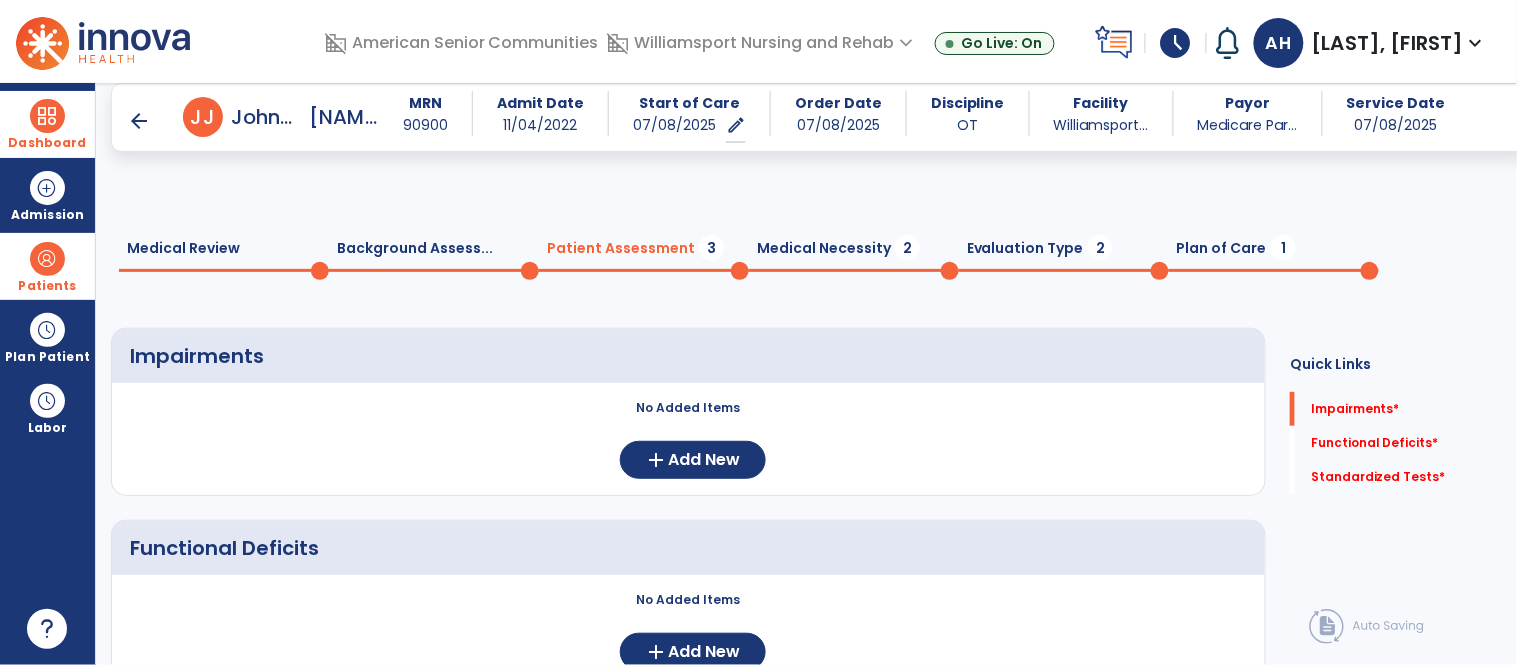 scroll, scrollTop: 67, scrollLeft: 0, axis: vertical 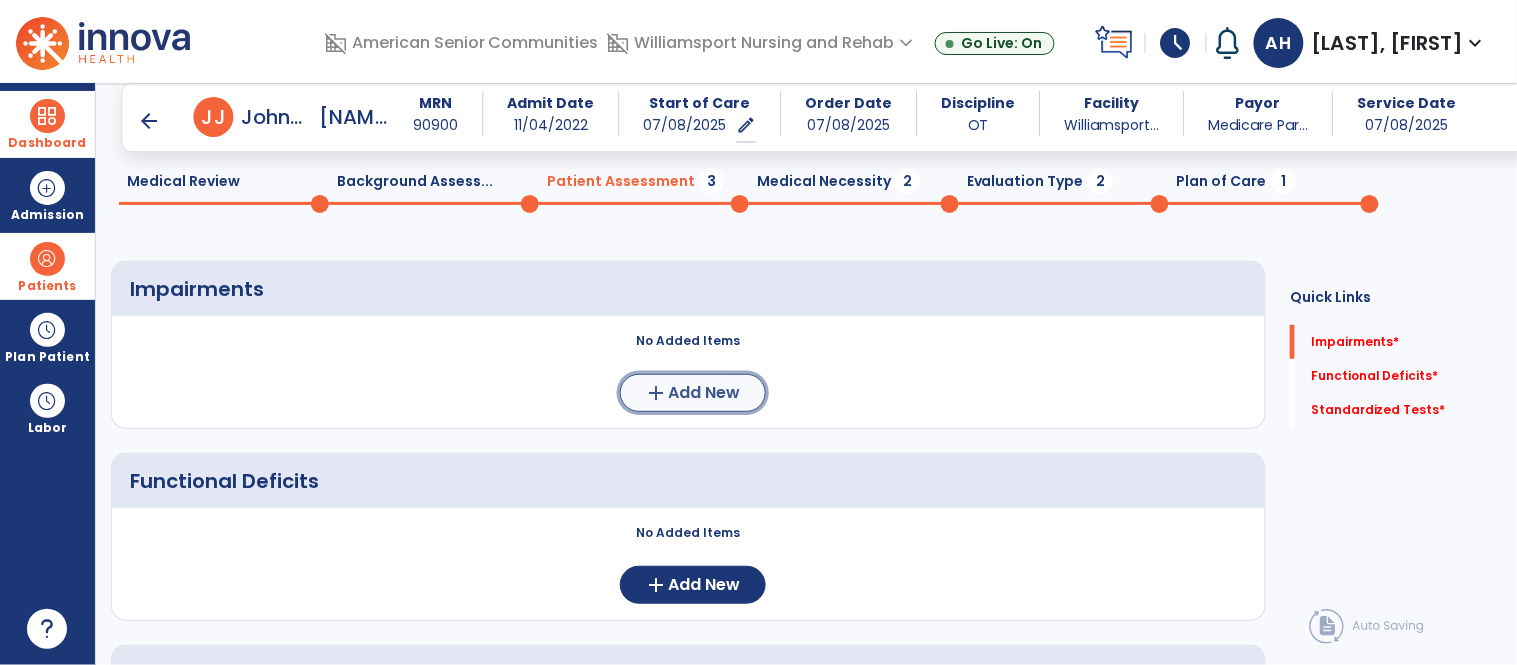 click on "Add New" 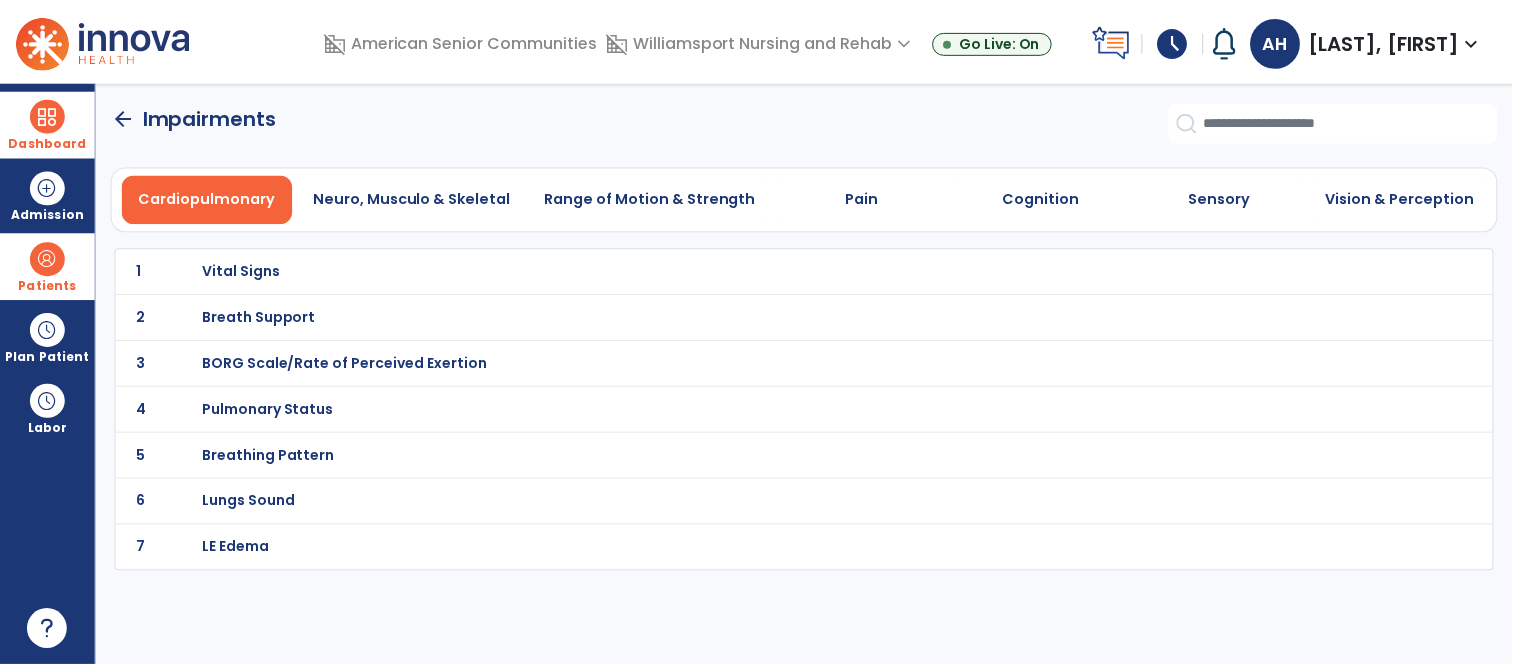 scroll, scrollTop: 0, scrollLeft: 0, axis: both 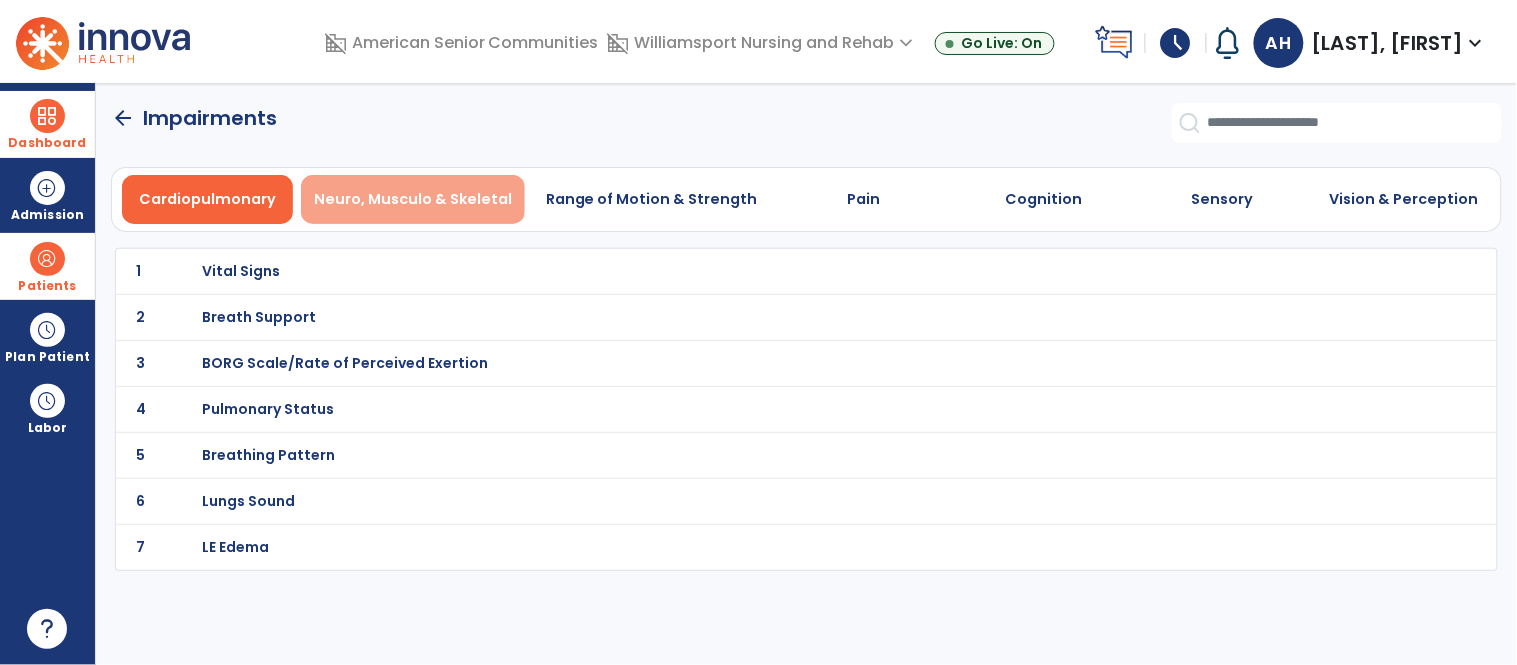click on "Neuro, Musculo & Skeletal" at bounding box center [413, 199] 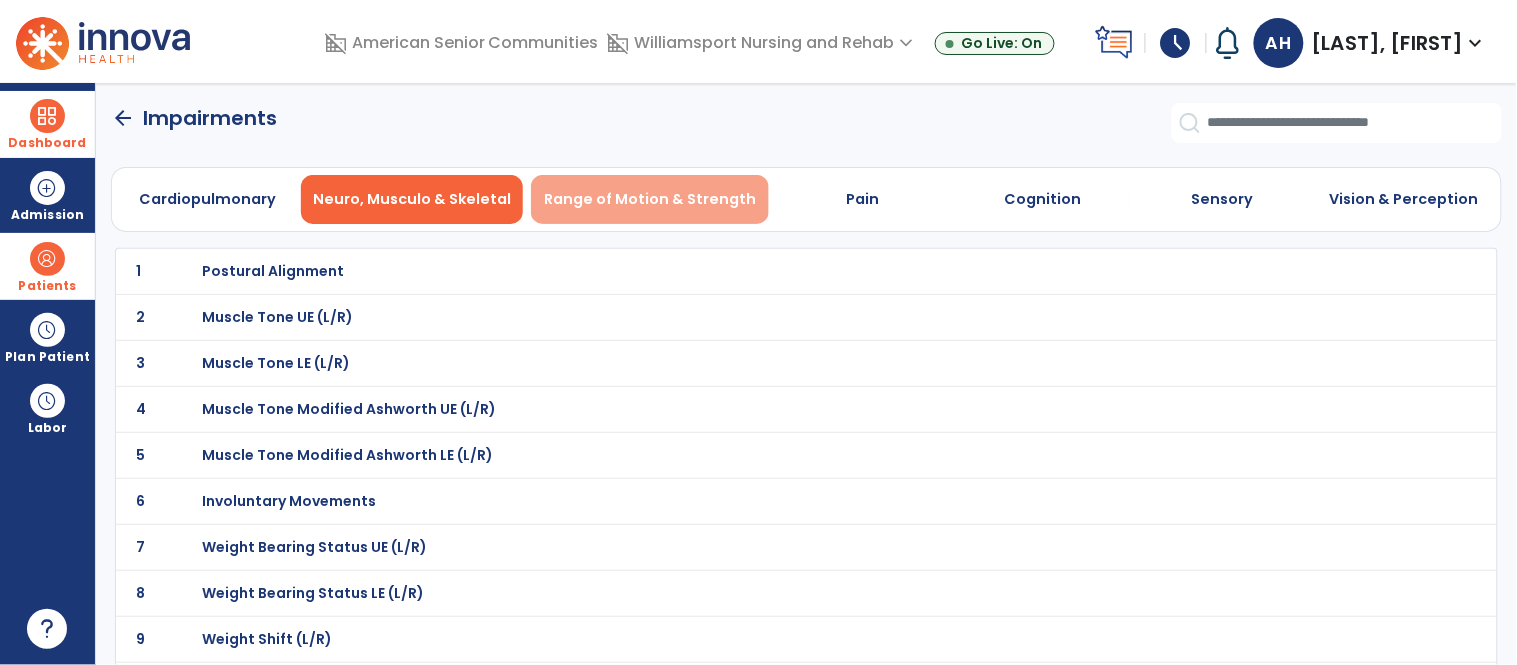 click on "Range of Motion & Strength" at bounding box center [650, 199] 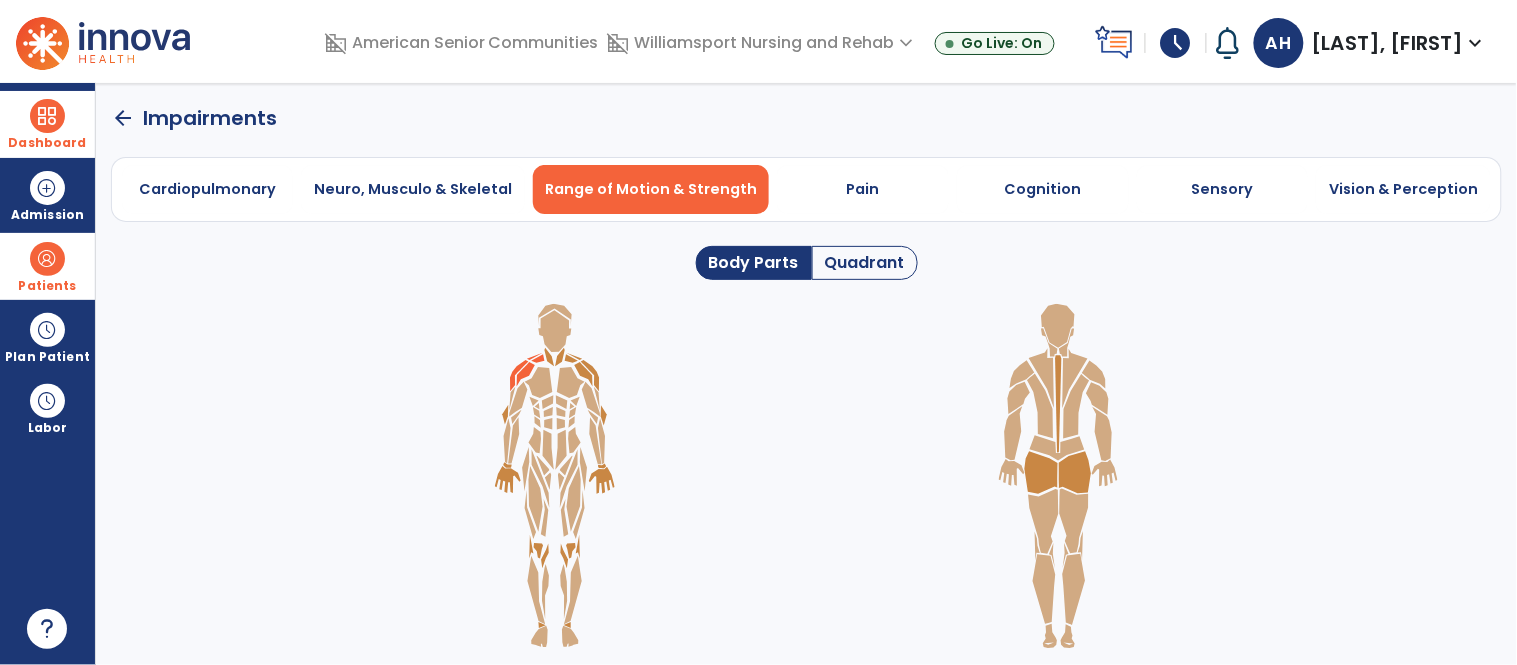 click 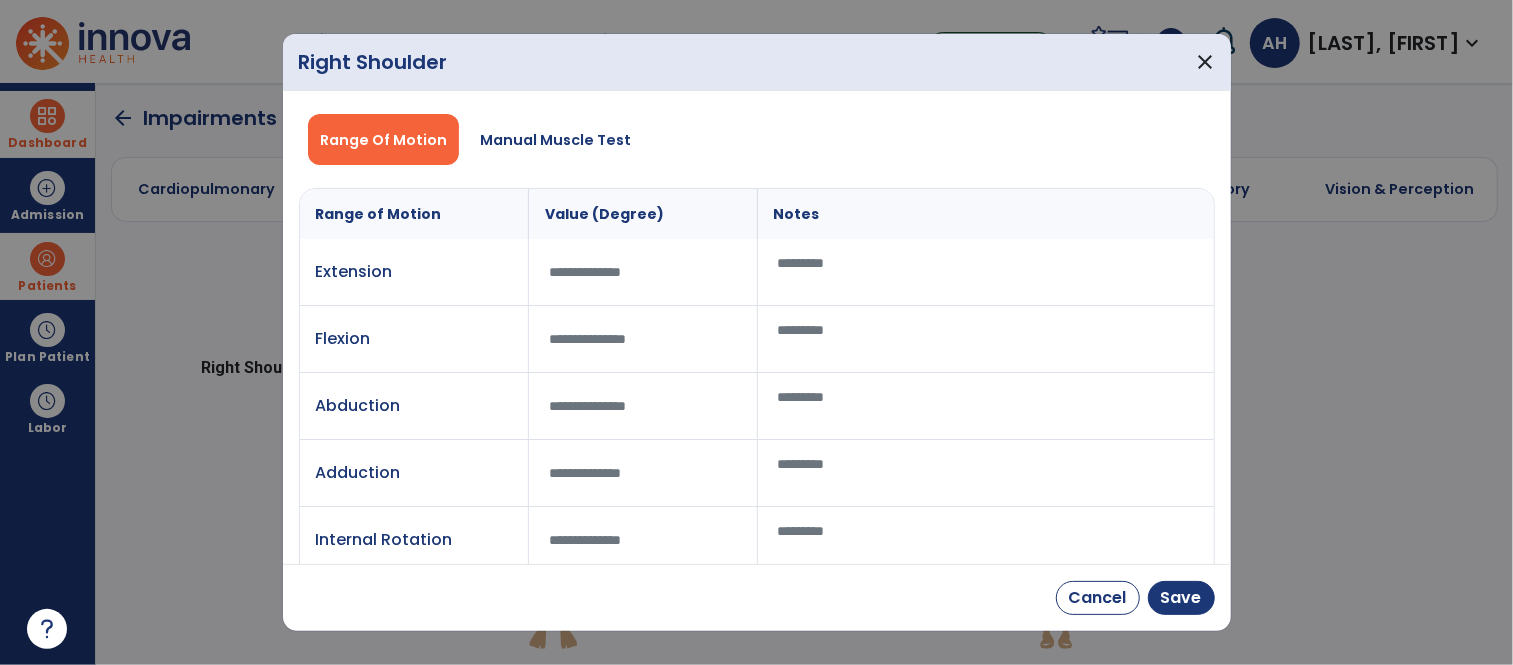 click at bounding box center (643, 339) 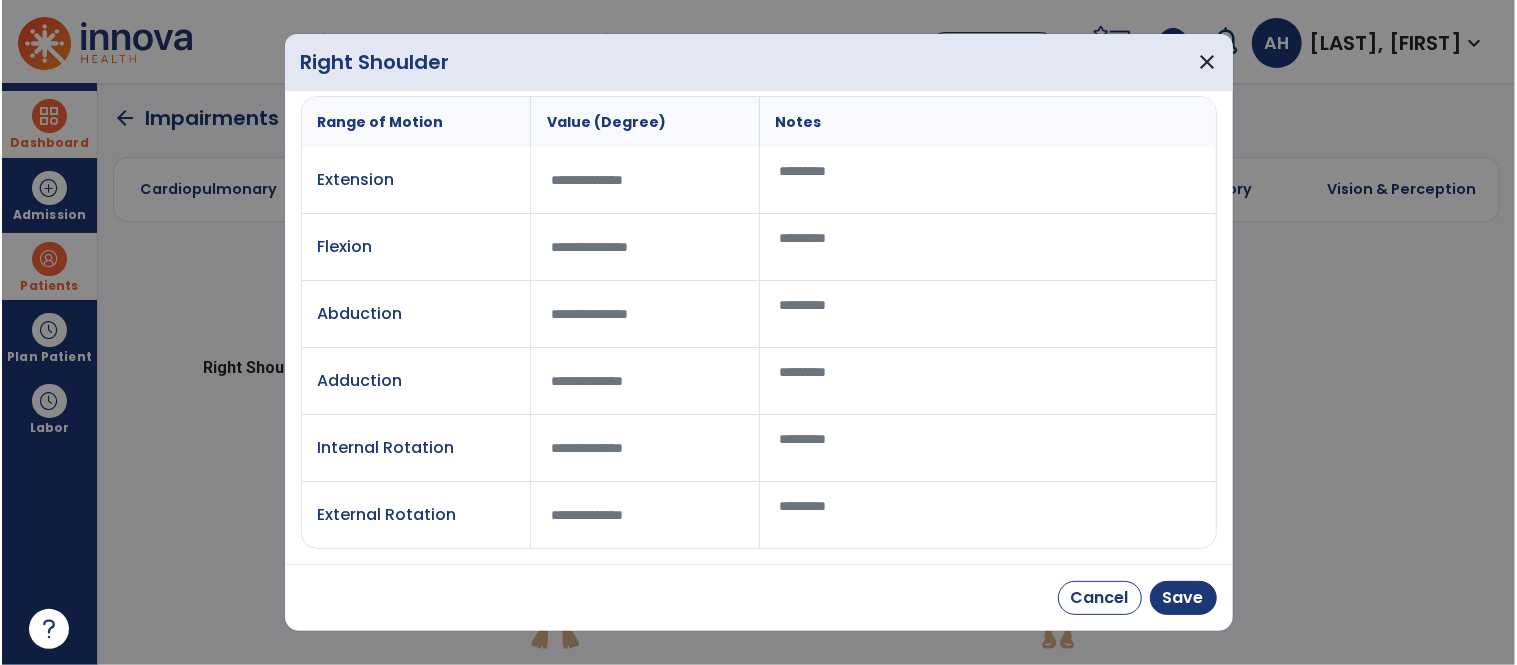 scroll, scrollTop: 94, scrollLeft: 0, axis: vertical 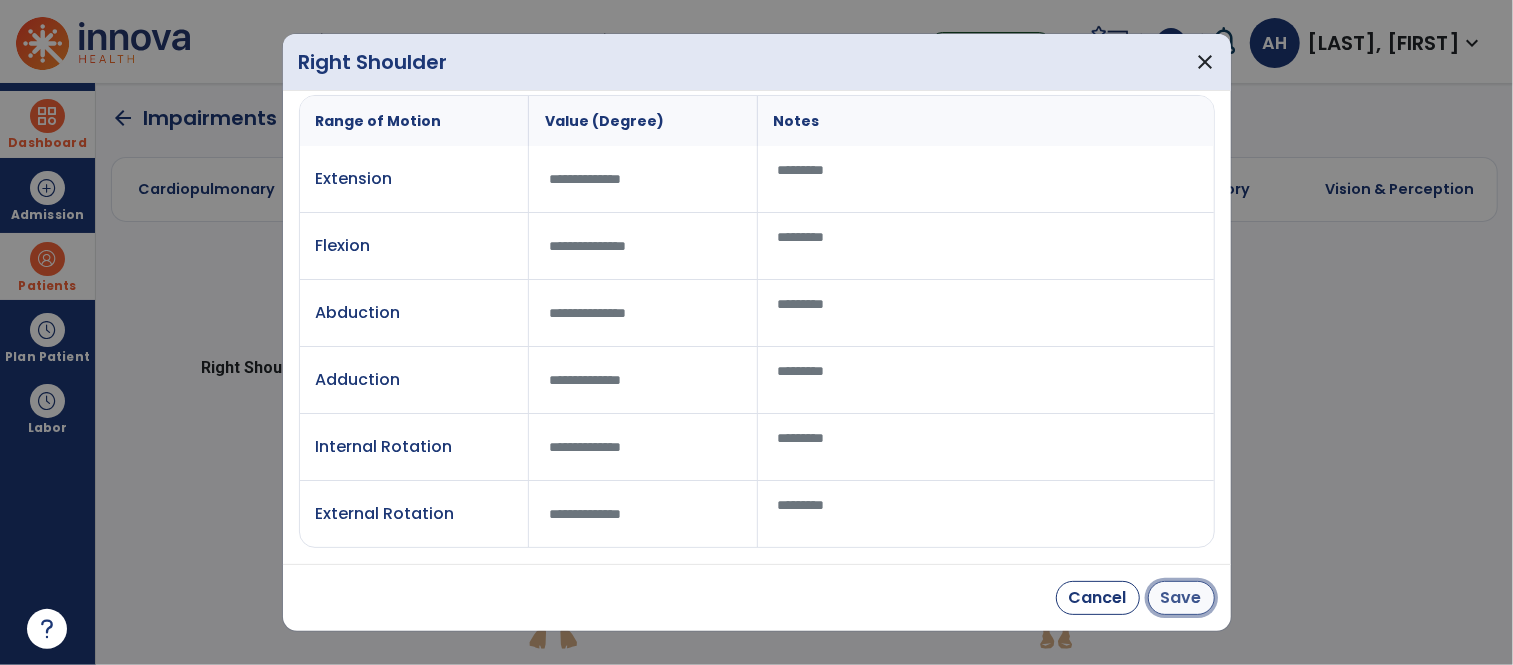 click on "Save" at bounding box center (1181, 598) 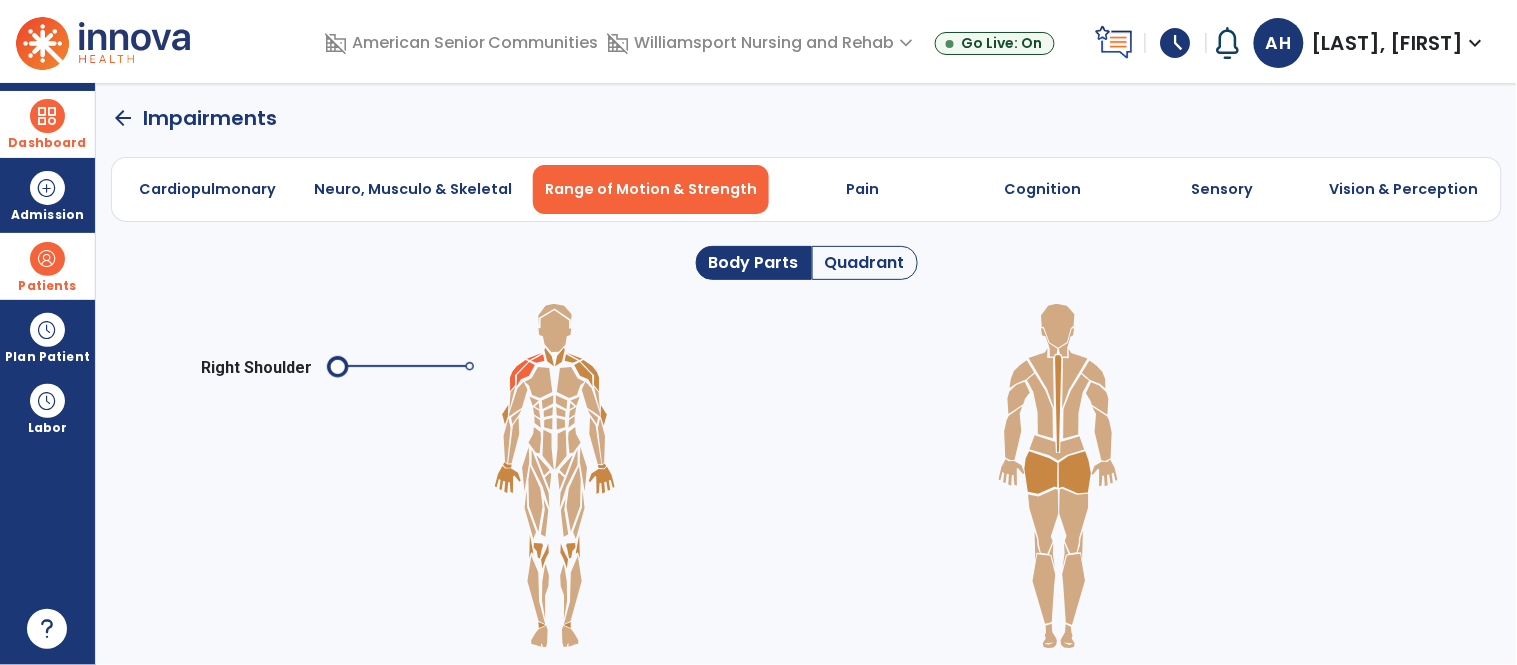 click 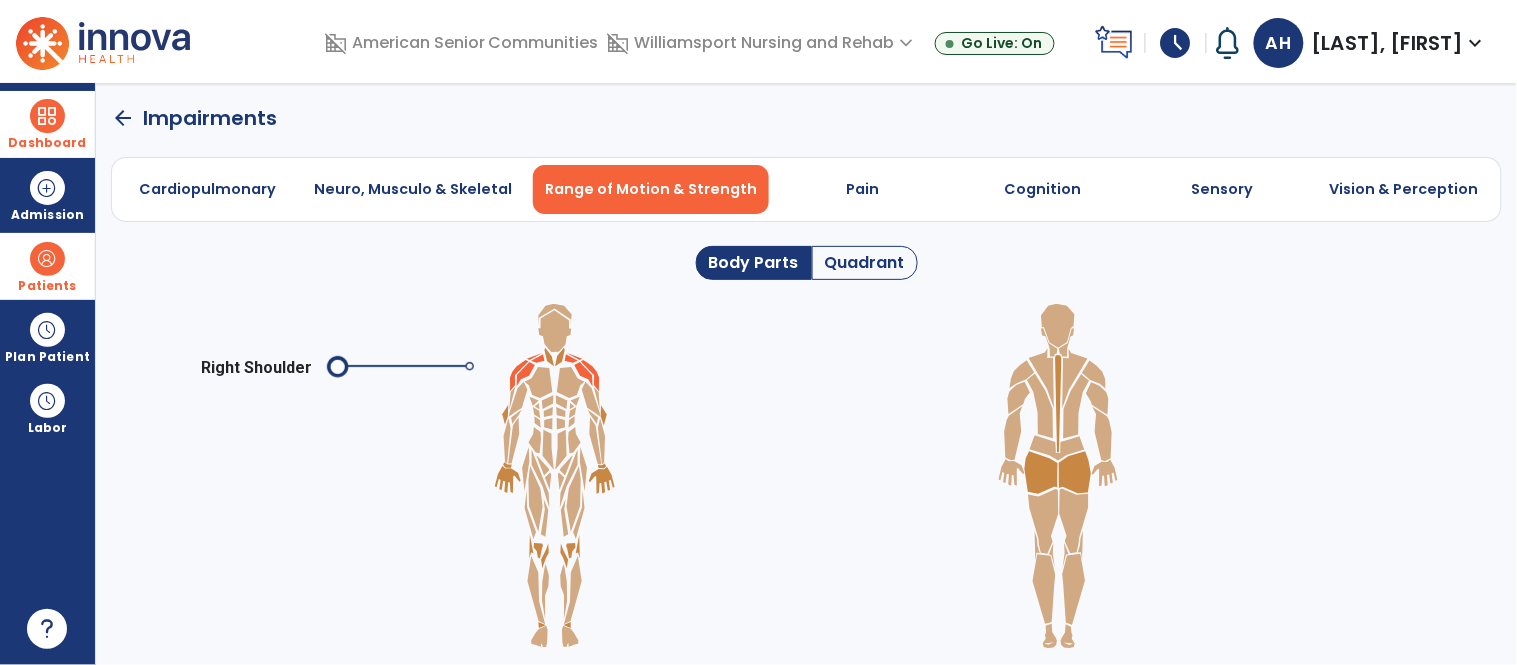 click 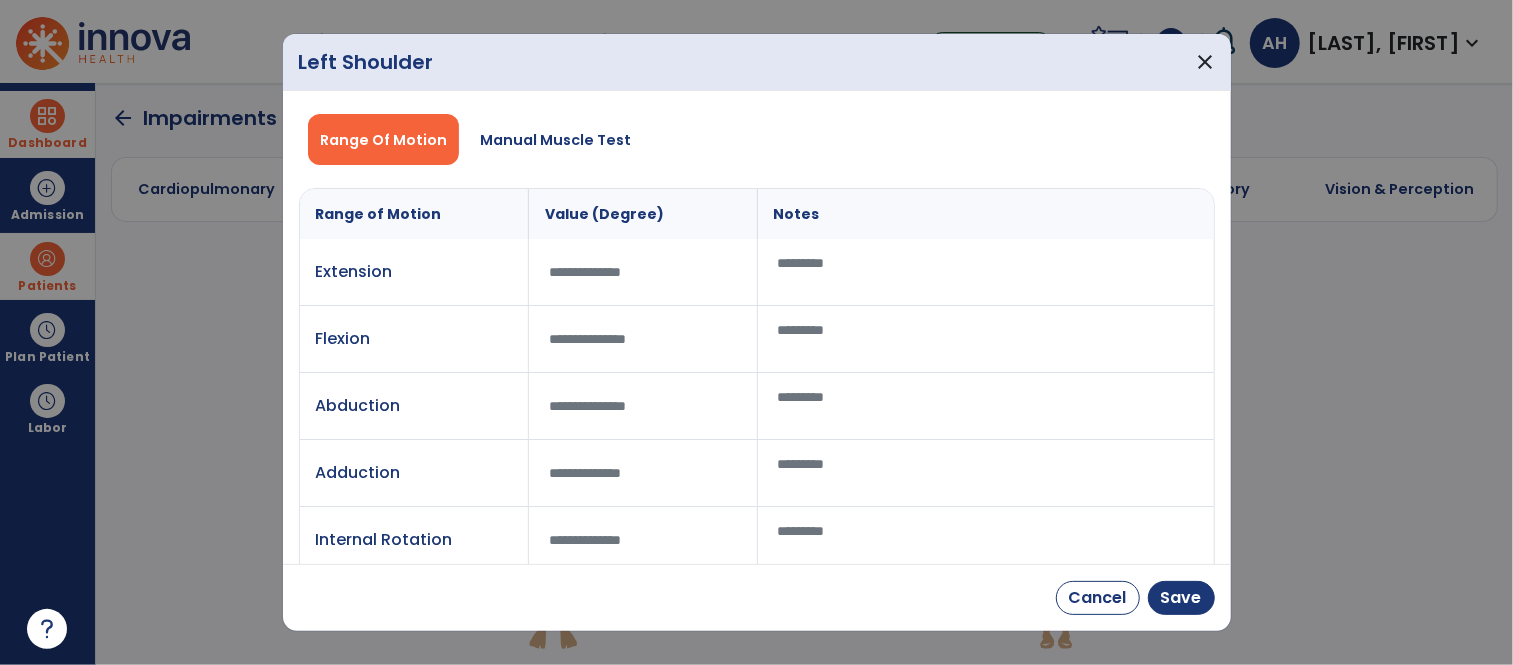 click at bounding box center (643, 339) 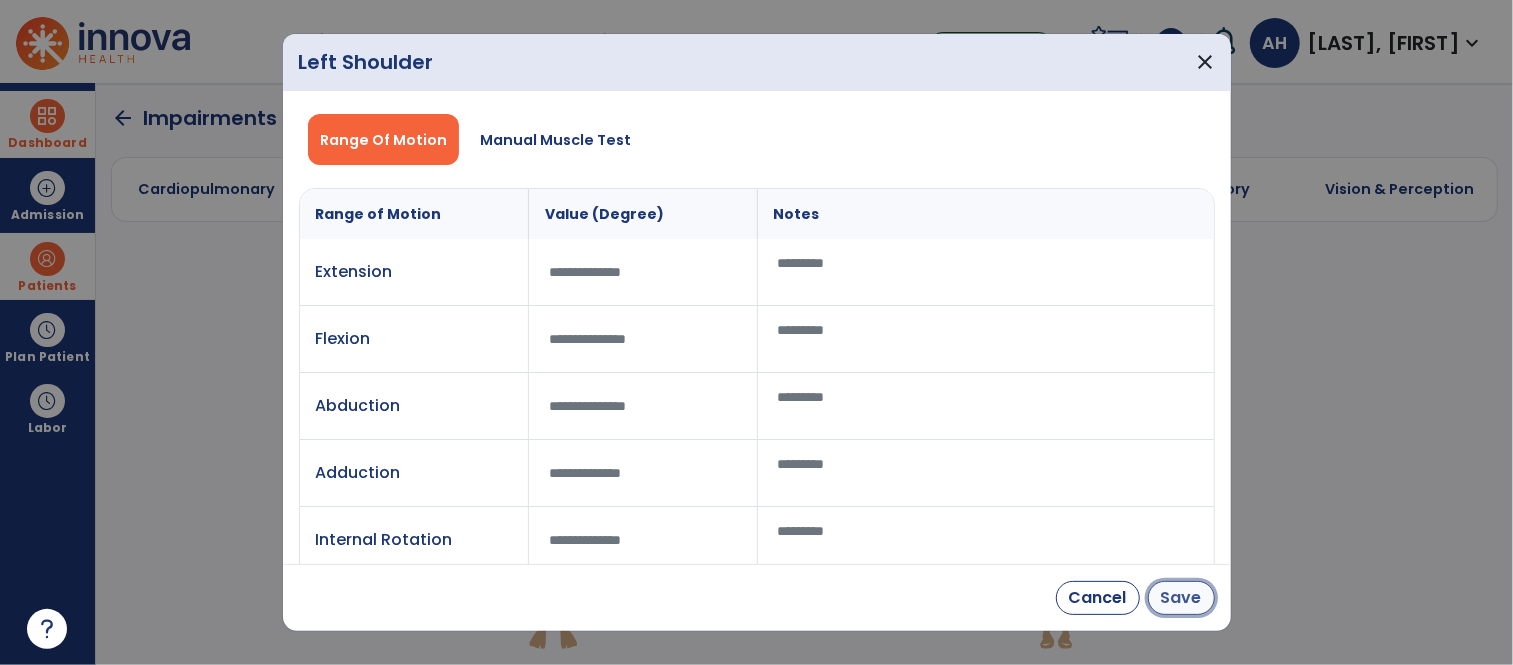 click on "Save" at bounding box center (1181, 598) 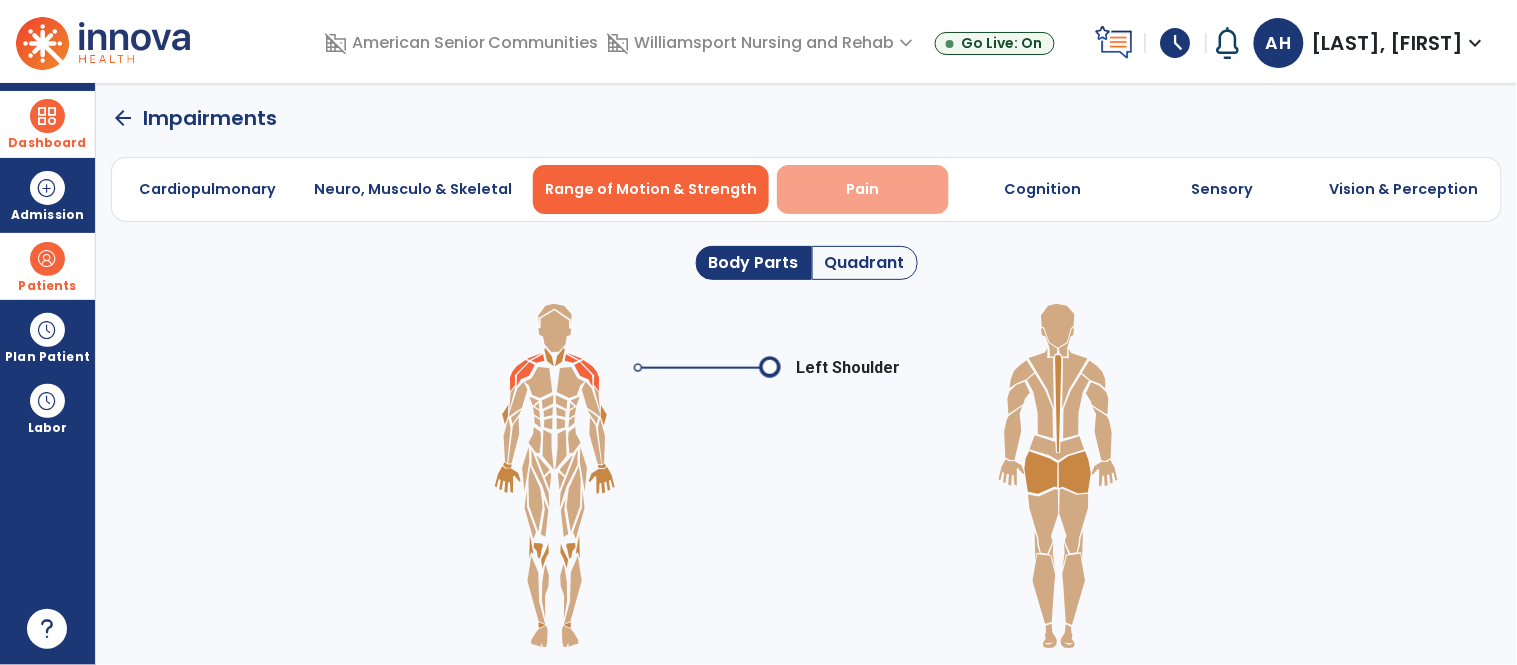 click on "Pain" at bounding box center (863, 189) 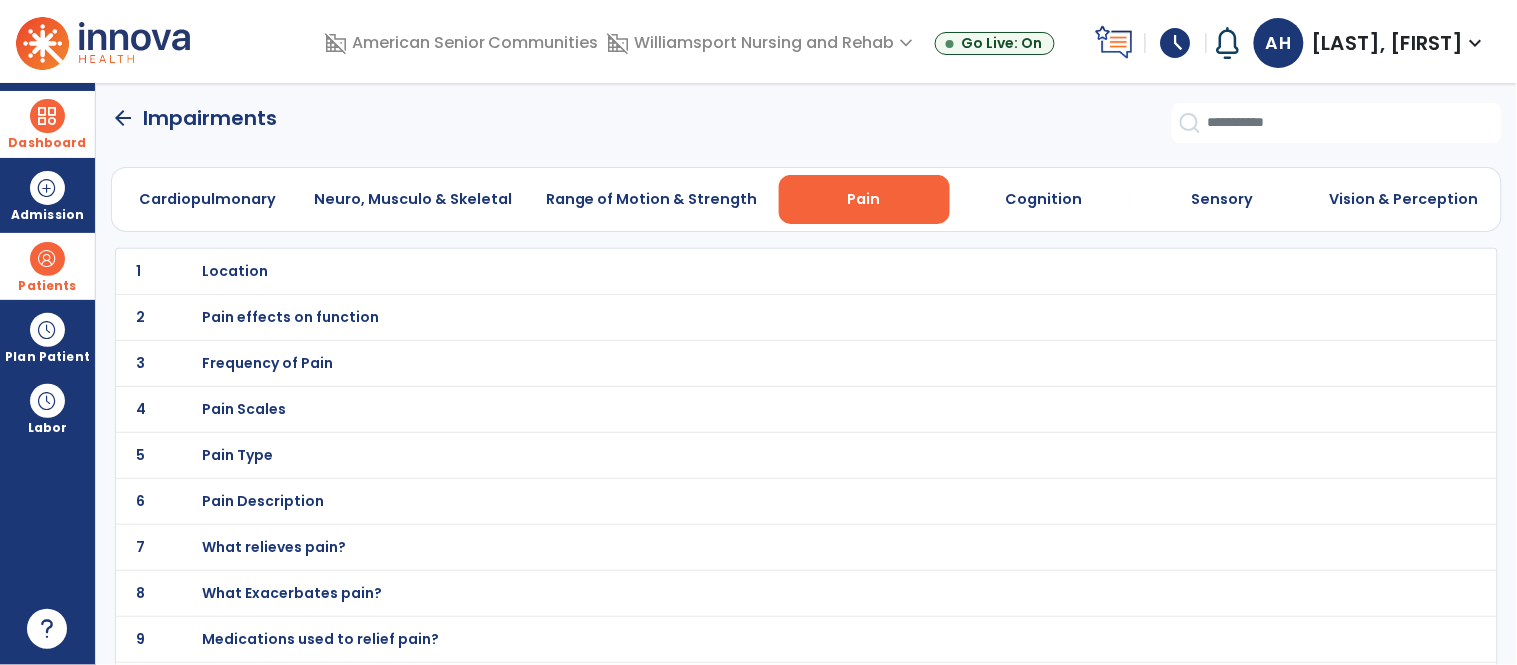 click on "Pain Type" at bounding box center (762, 271) 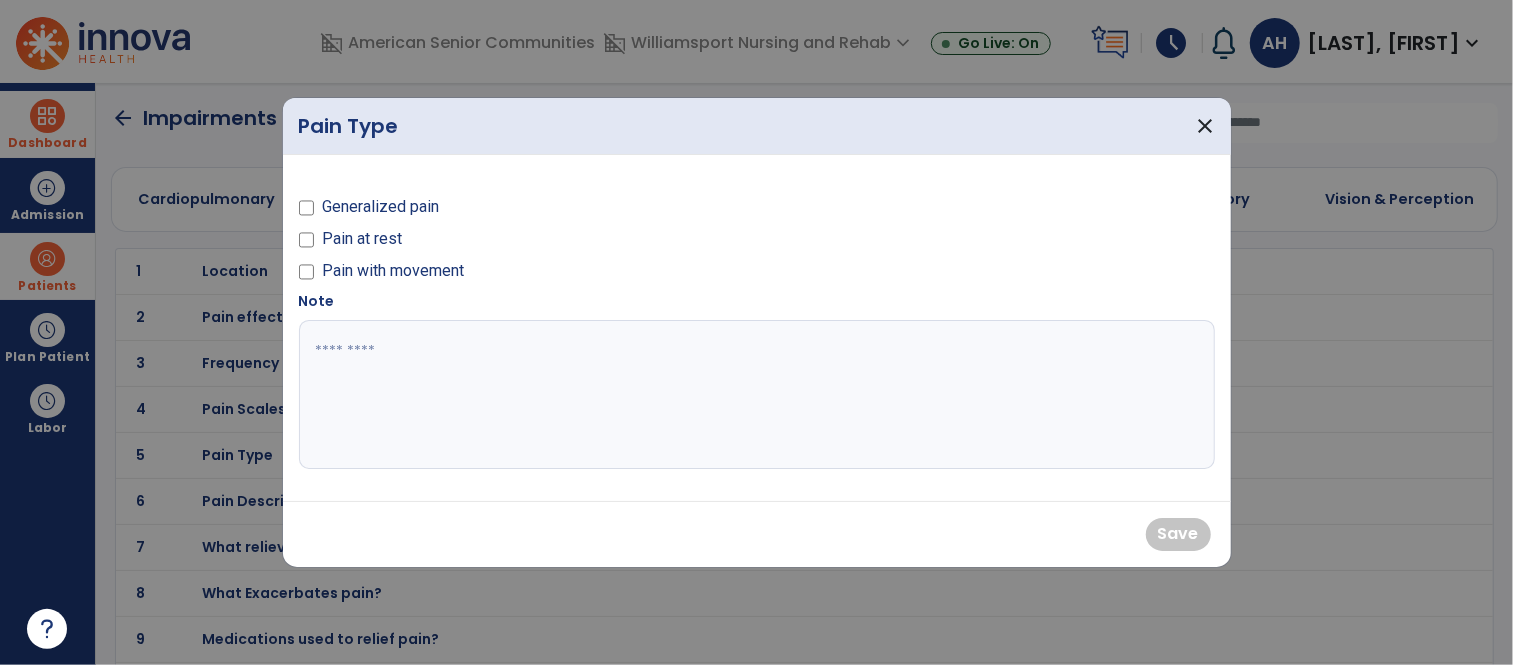 click on "Pain with movement" at bounding box center (393, 271) 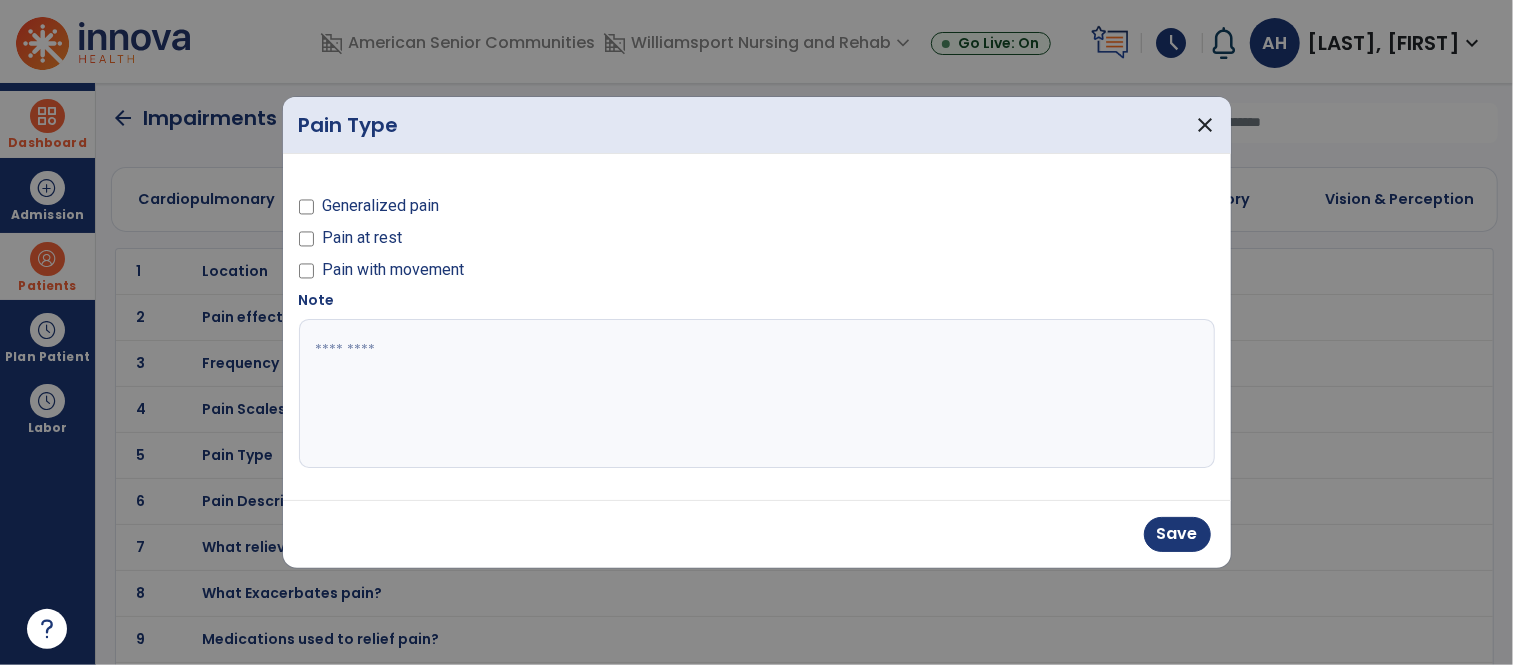 click at bounding box center [757, 394] 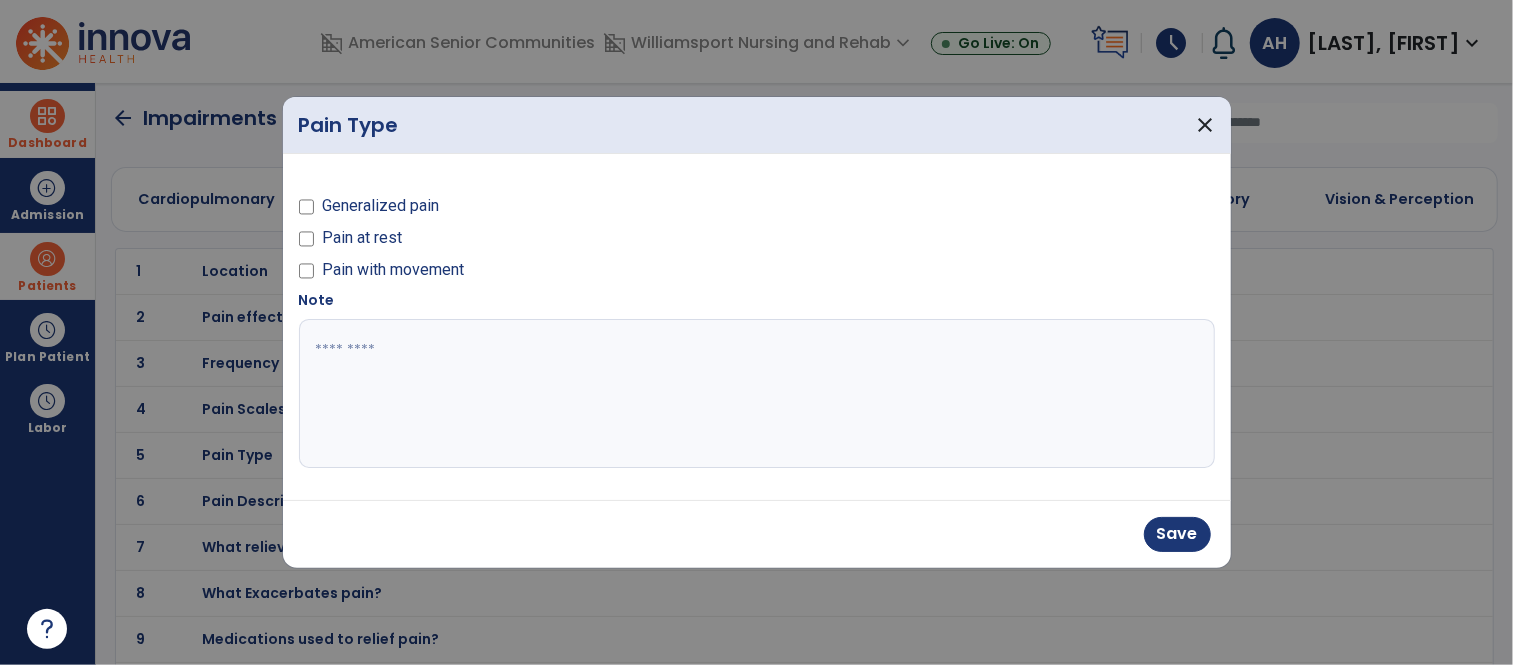 type on "*" 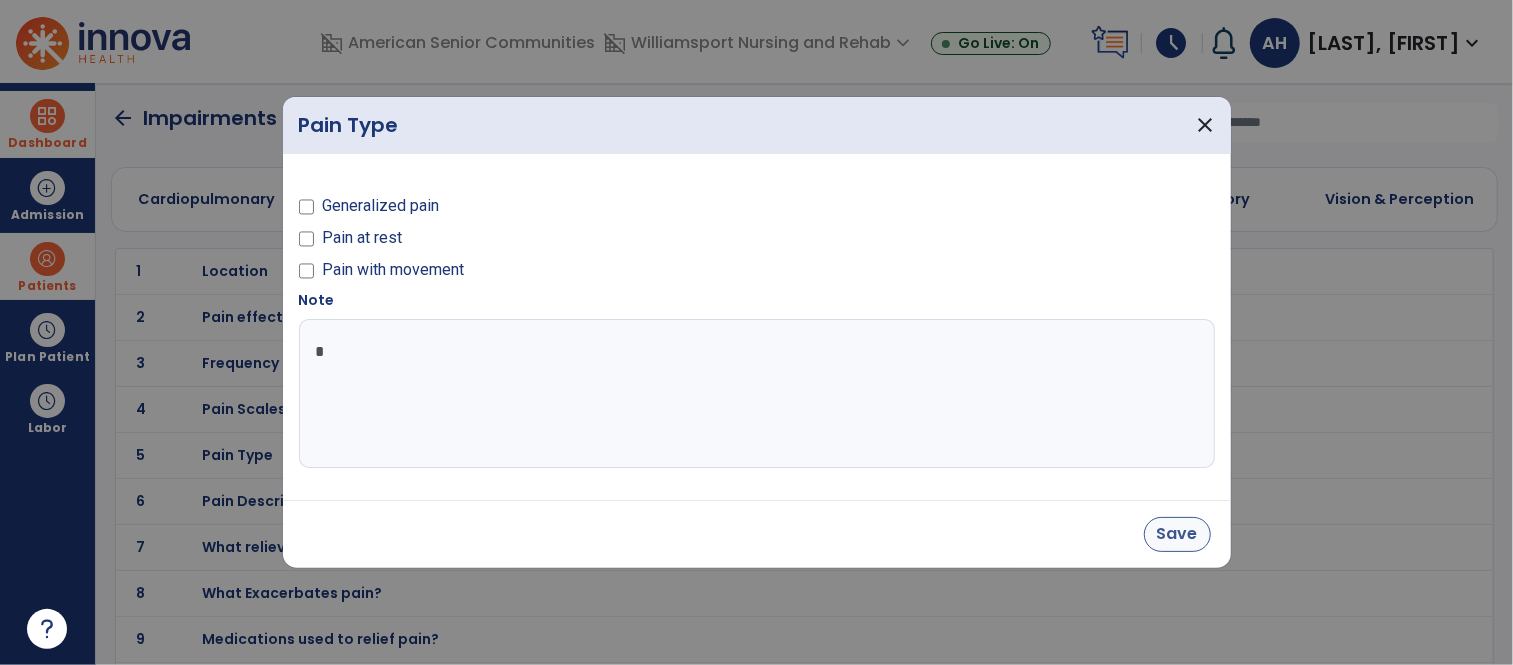 click on "Save" at bounding box center [1177, 534] 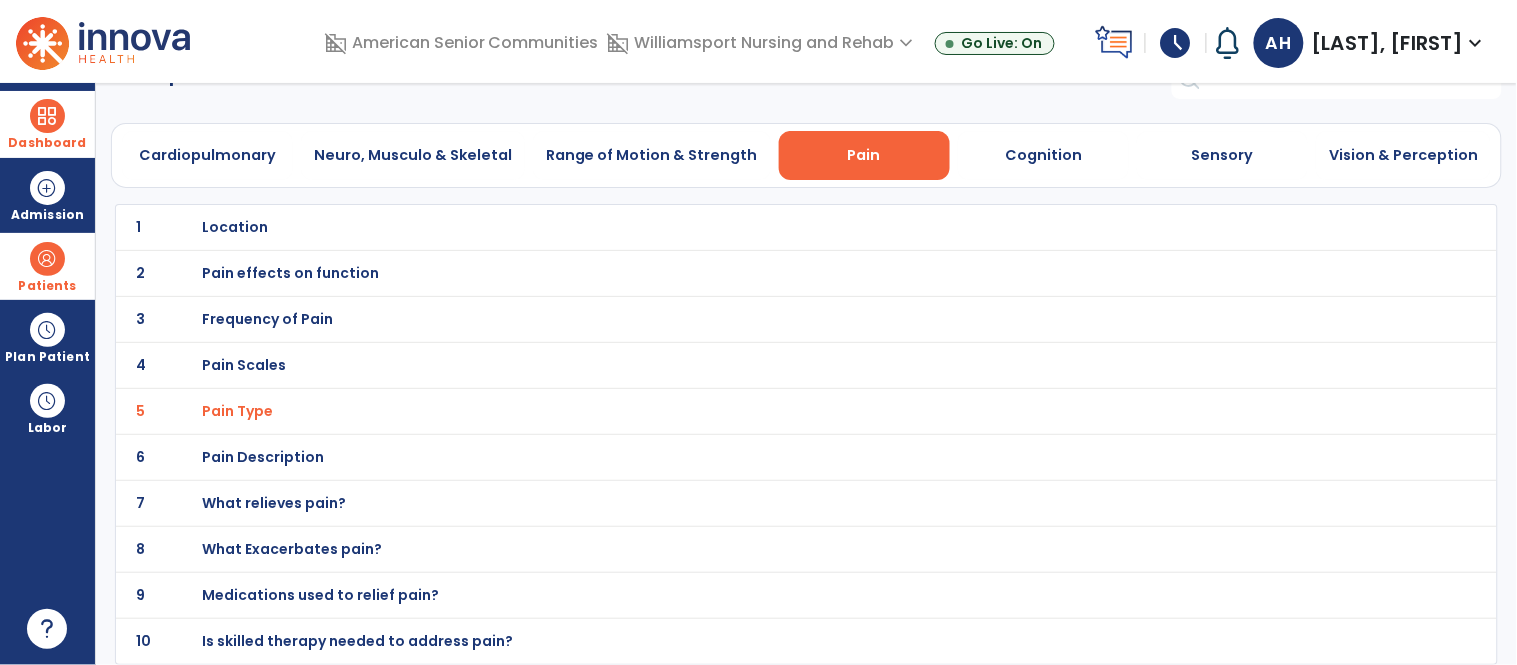 scroll, scrollTop: 0, scrollLeft: 0, axis: both 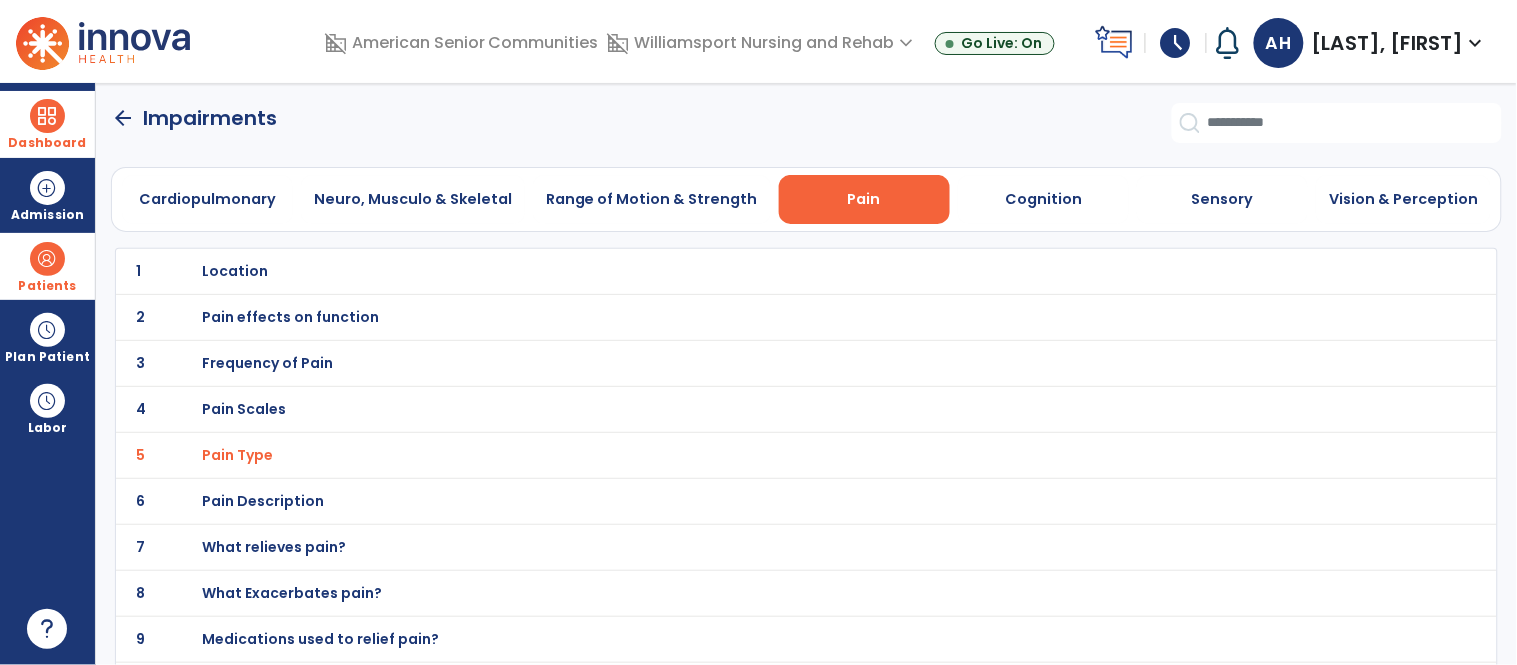click on "arrow_back" 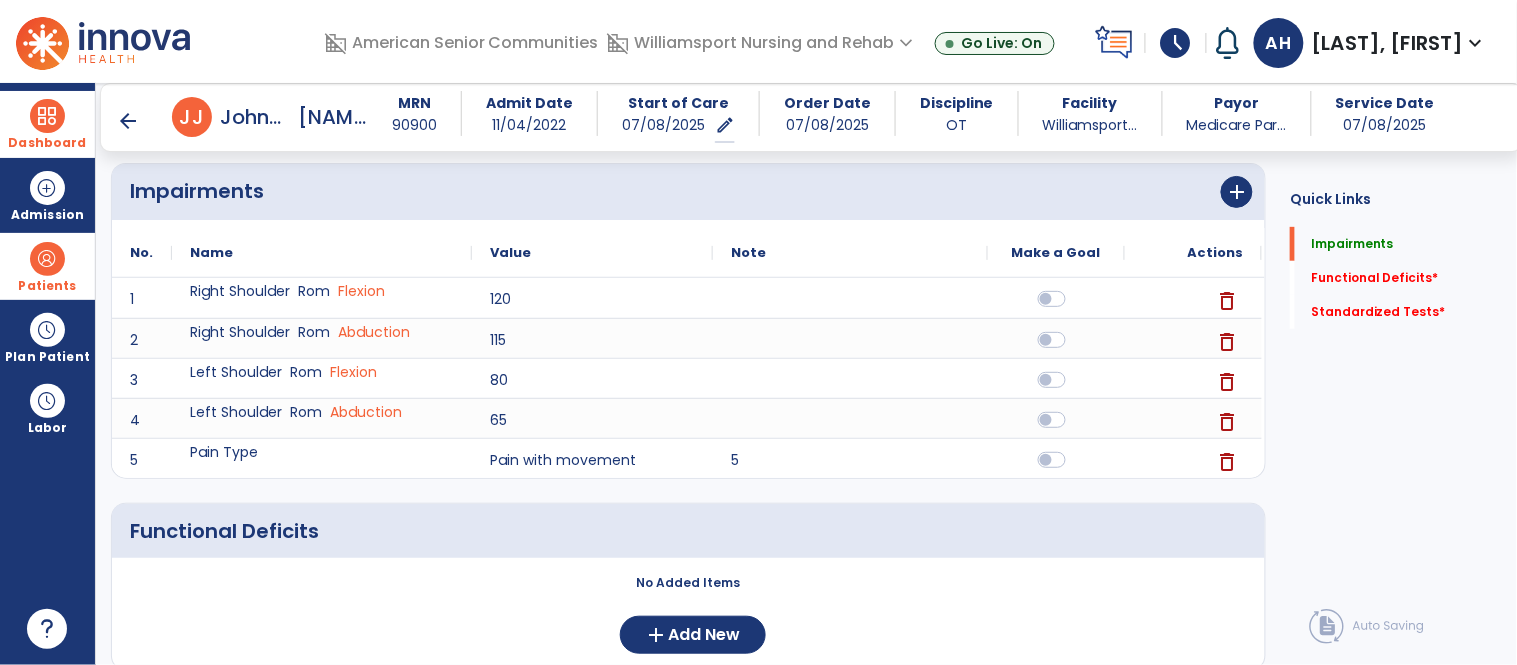 scroll, scrollTop: 193, scrollLeft: 0, axis: vertical 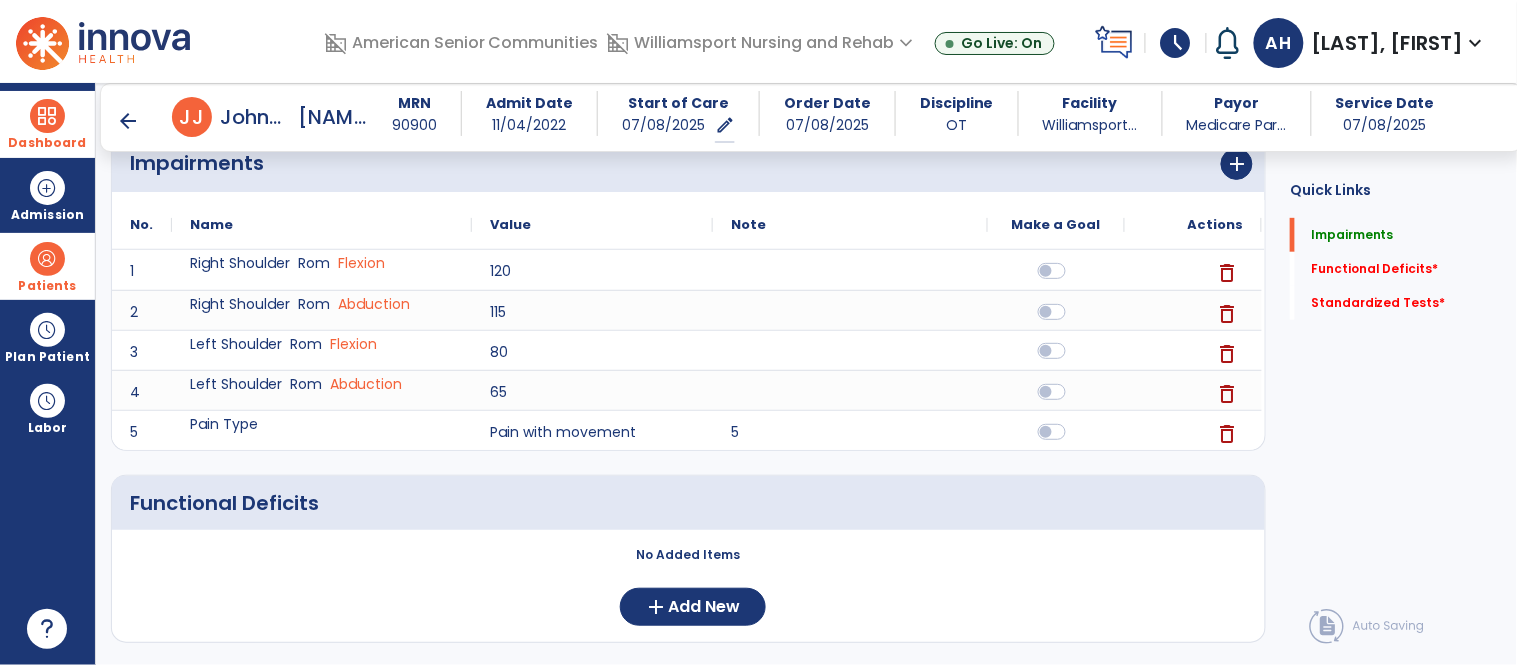 click 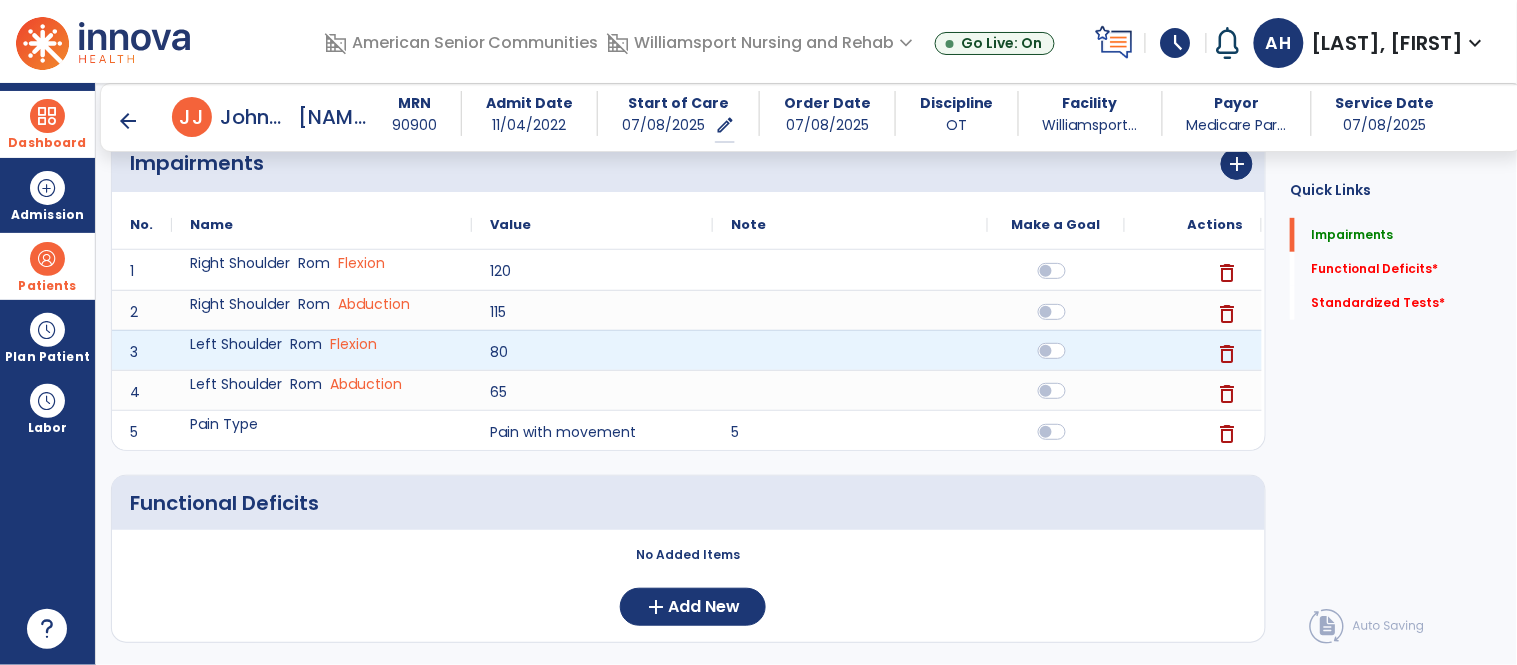 click 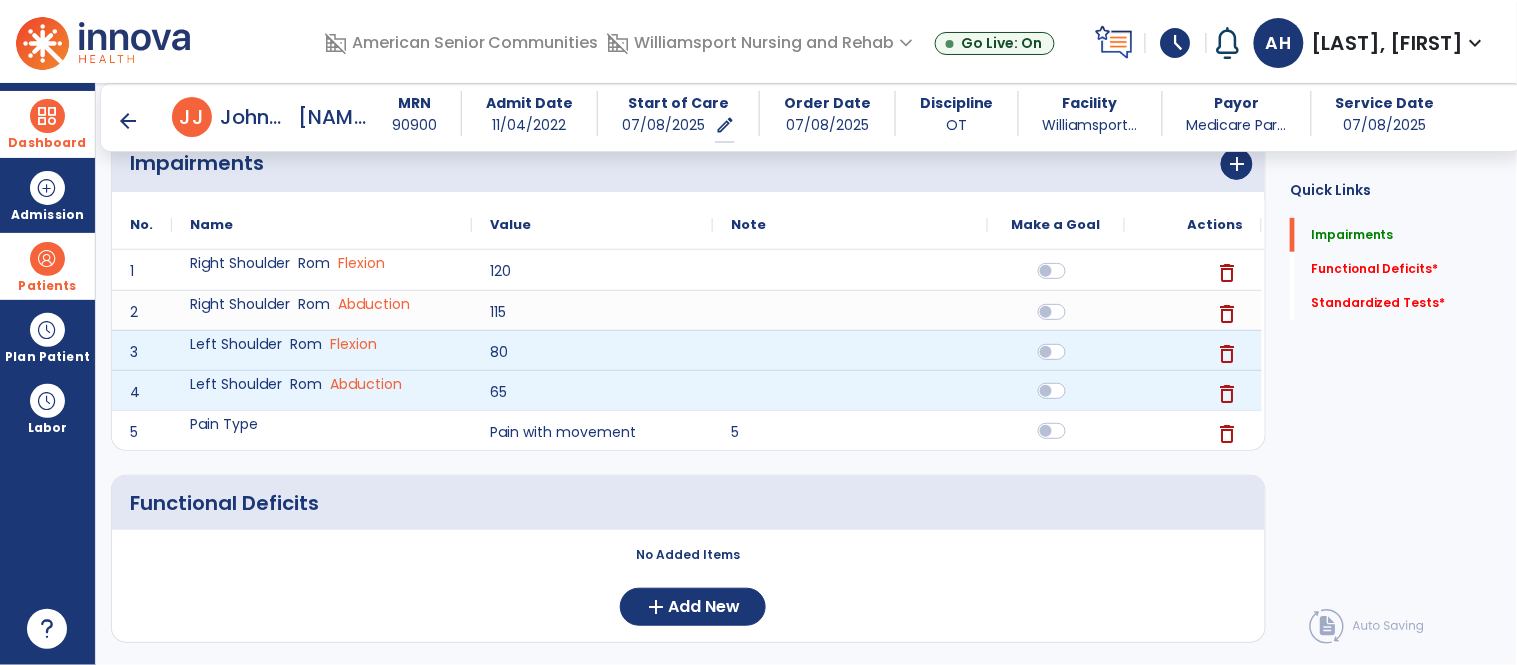 click 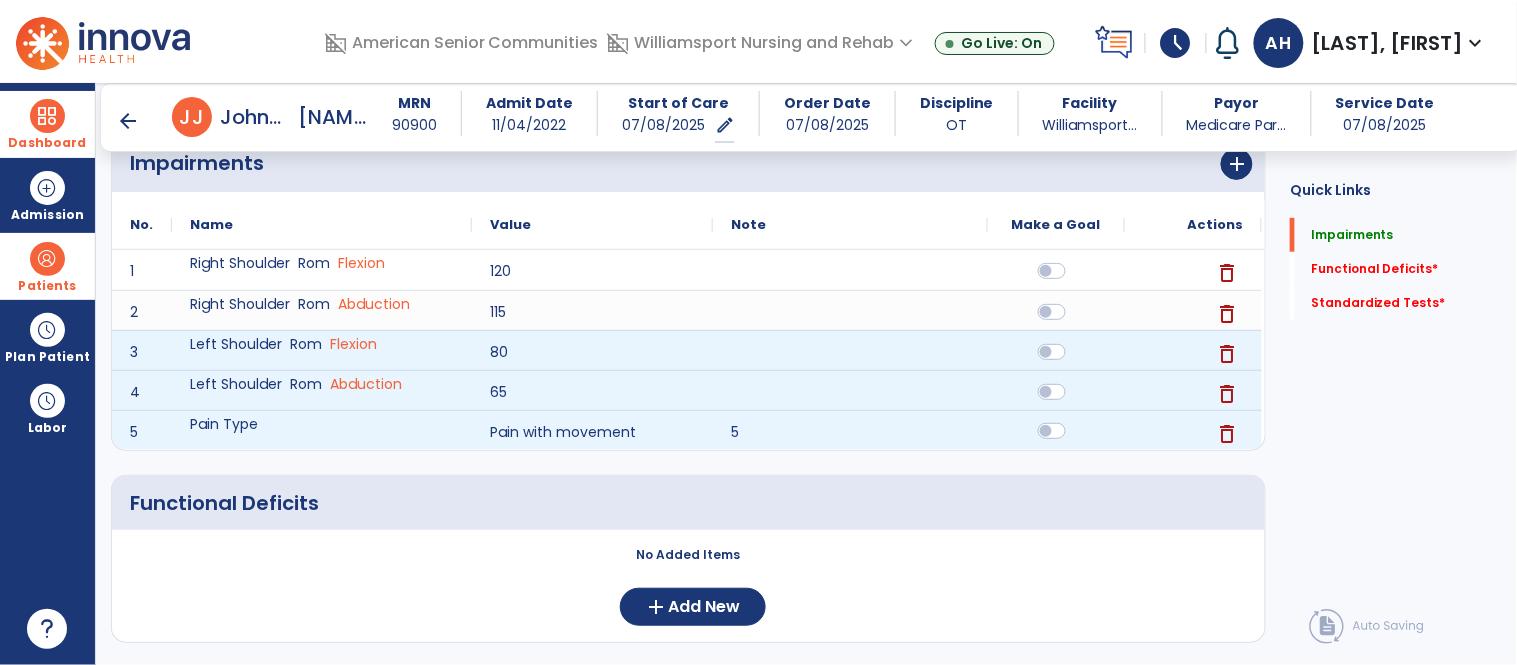 scroll, scrollTop: 433, scrollLeft: 0, axis: vertical 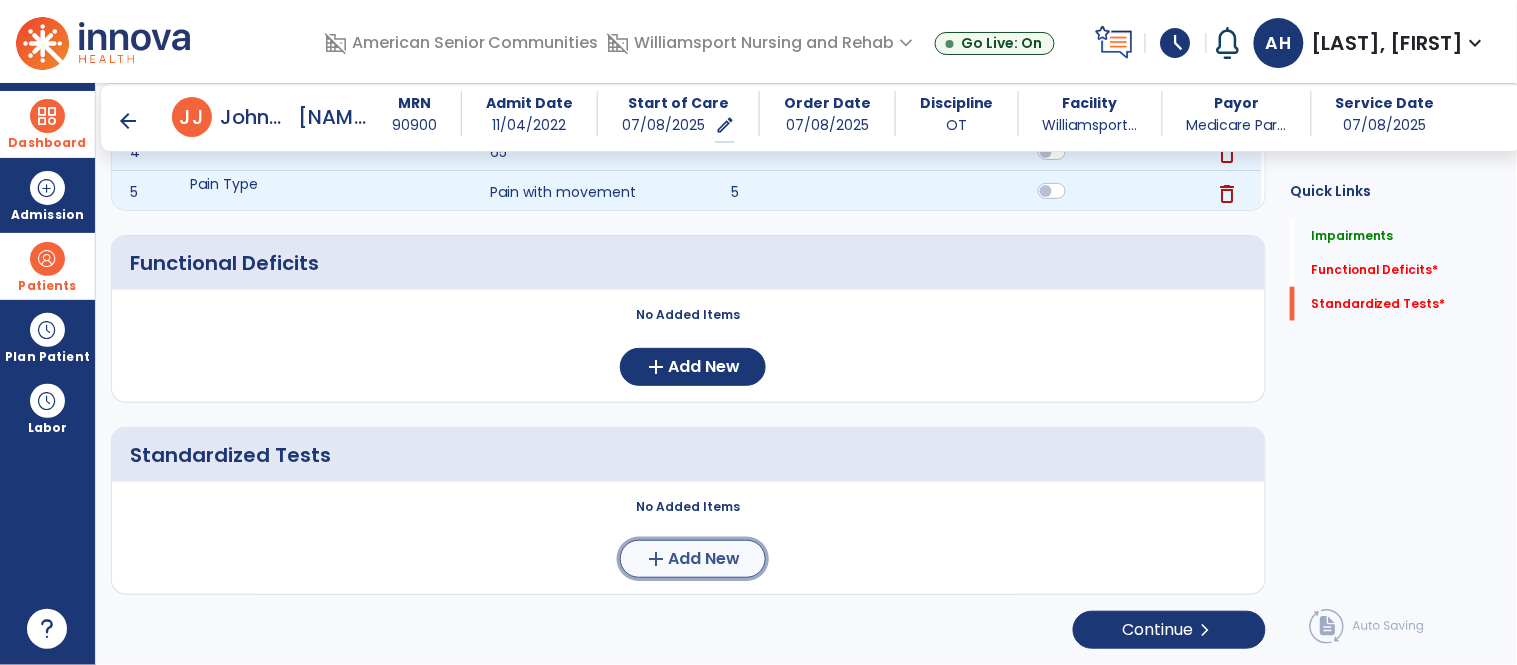 click on "Add New" 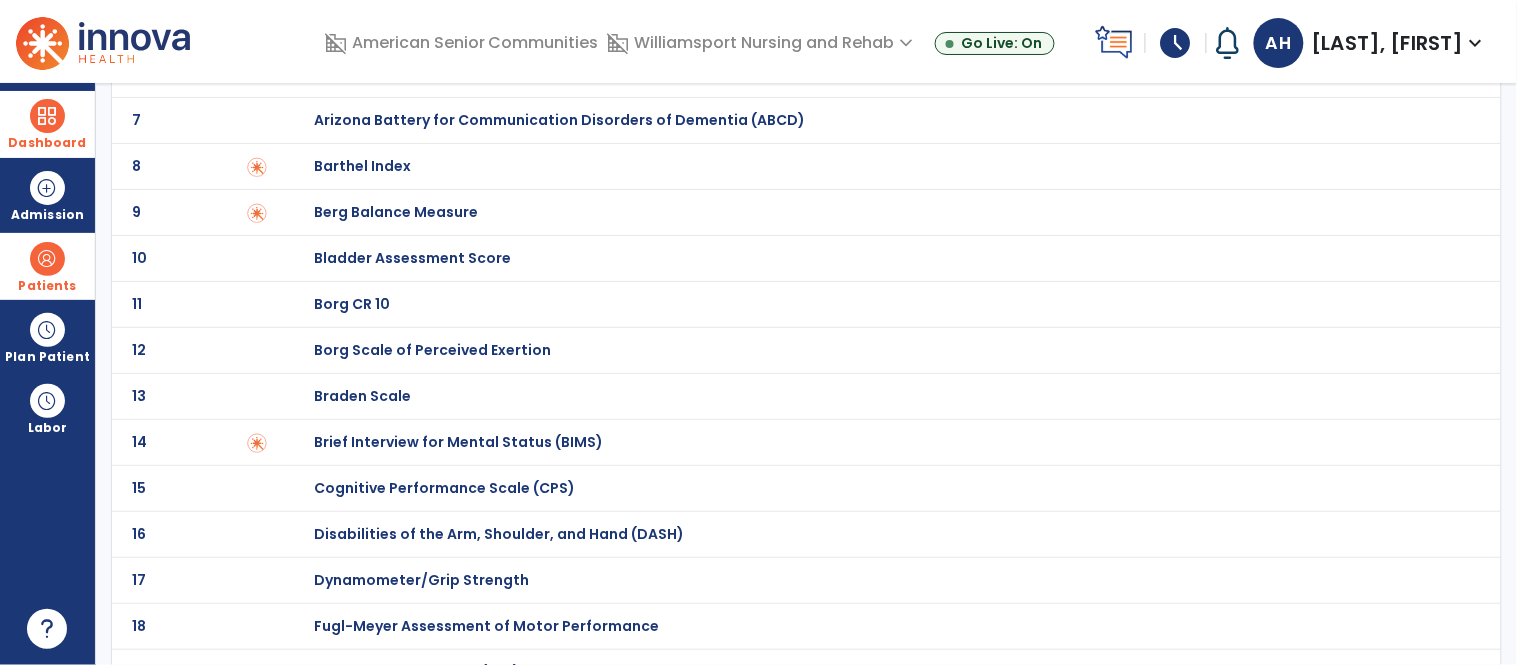 scroll, scrollTop: 360, scrollLeft: 0, axis: vertical 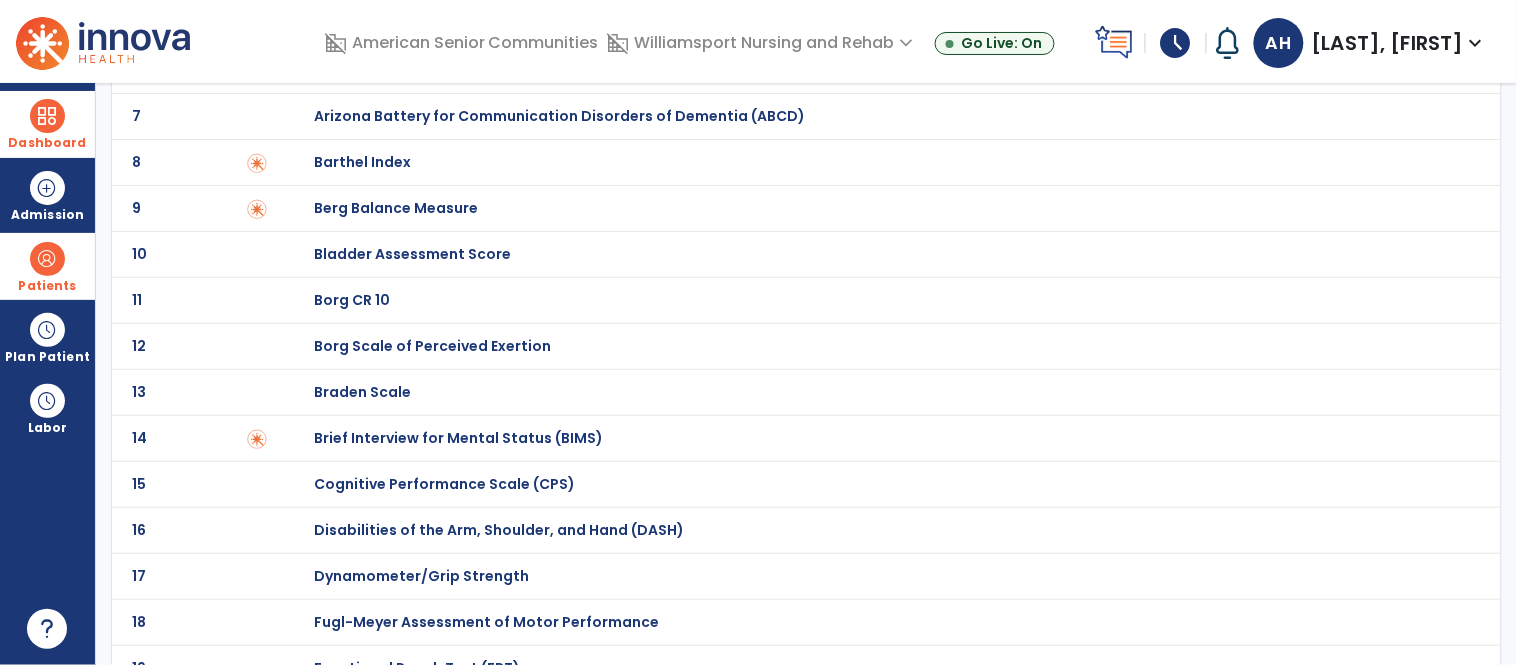 click on "Dynamometer/Grip Strength" at bounding box center [877, -160] 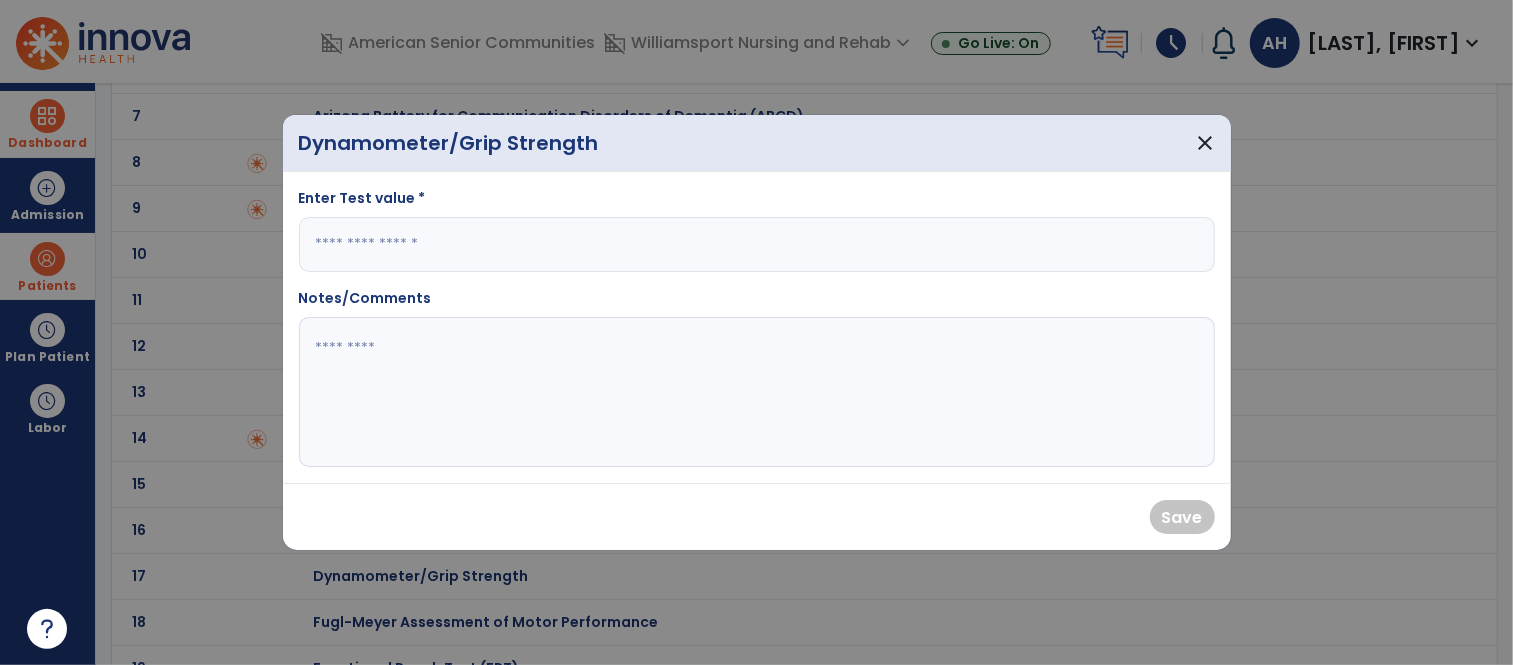 click at bounding box center [757, 244] 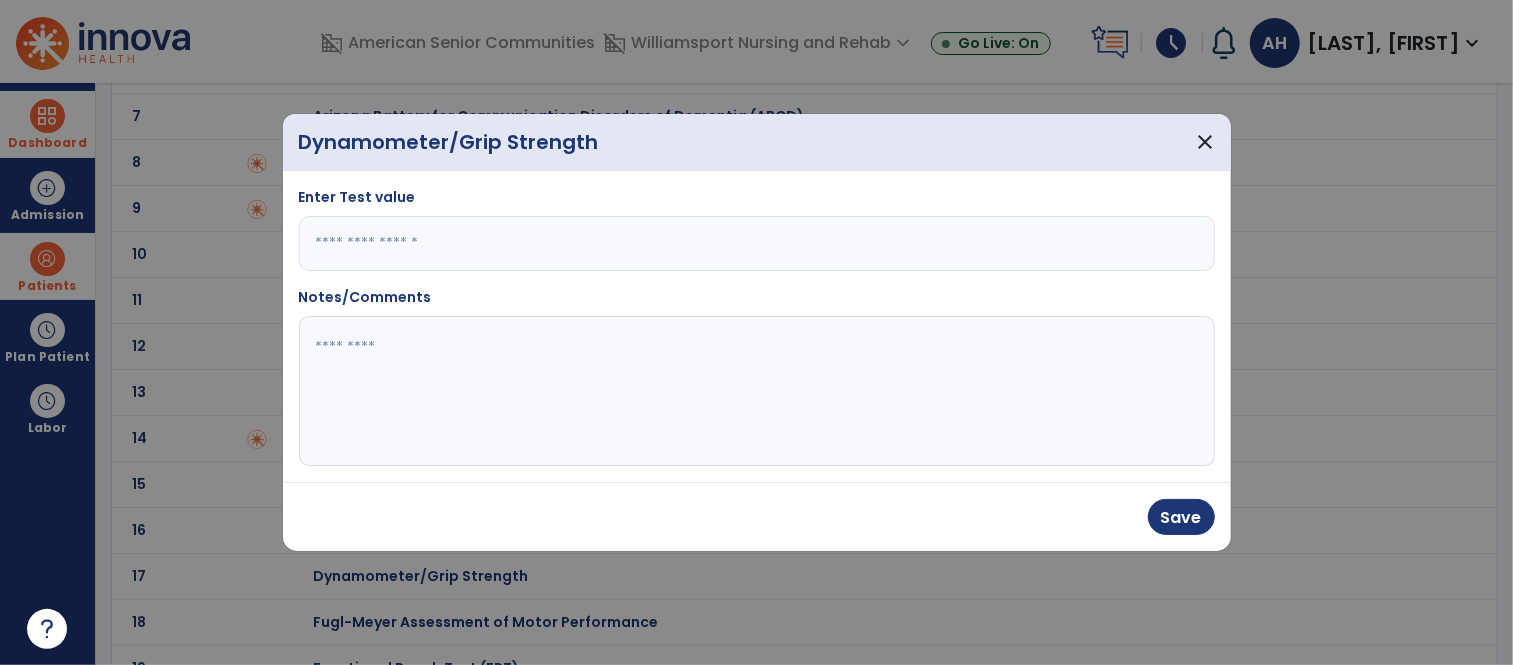 type on "**" 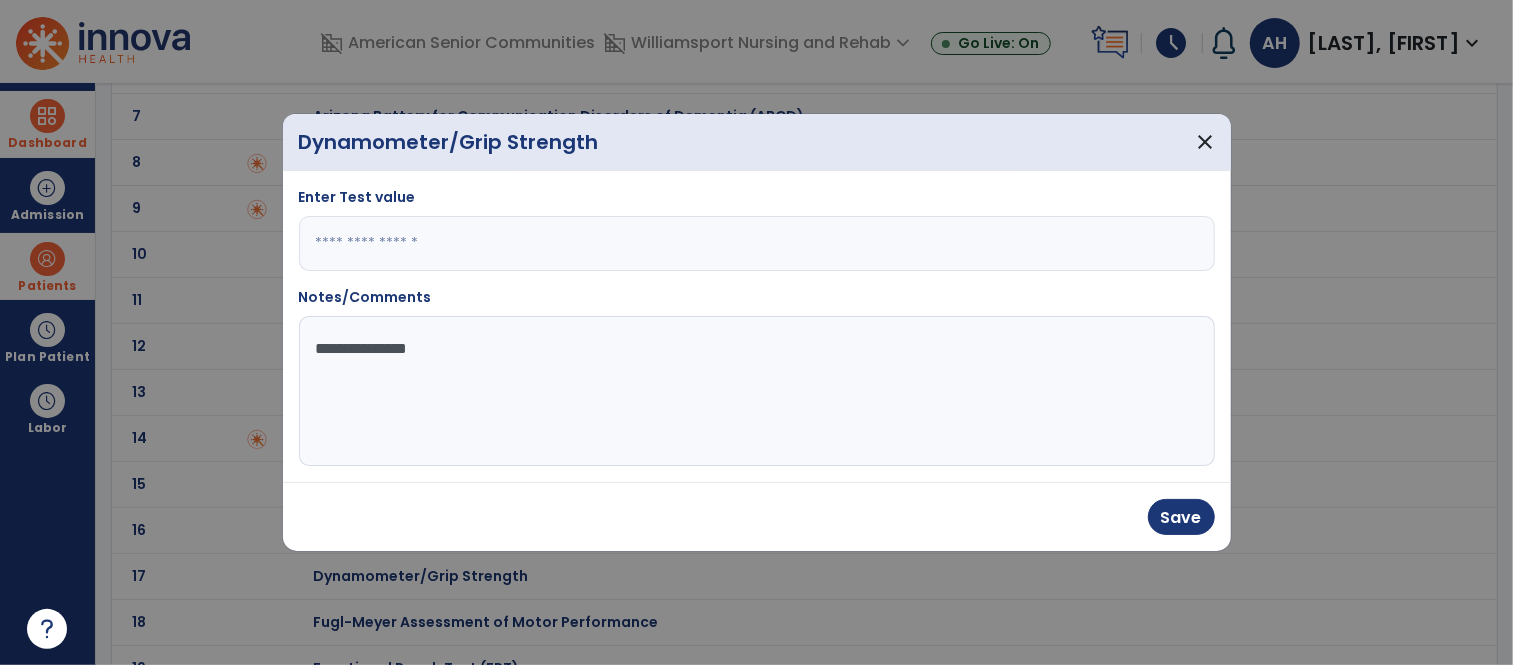 type on "**********" 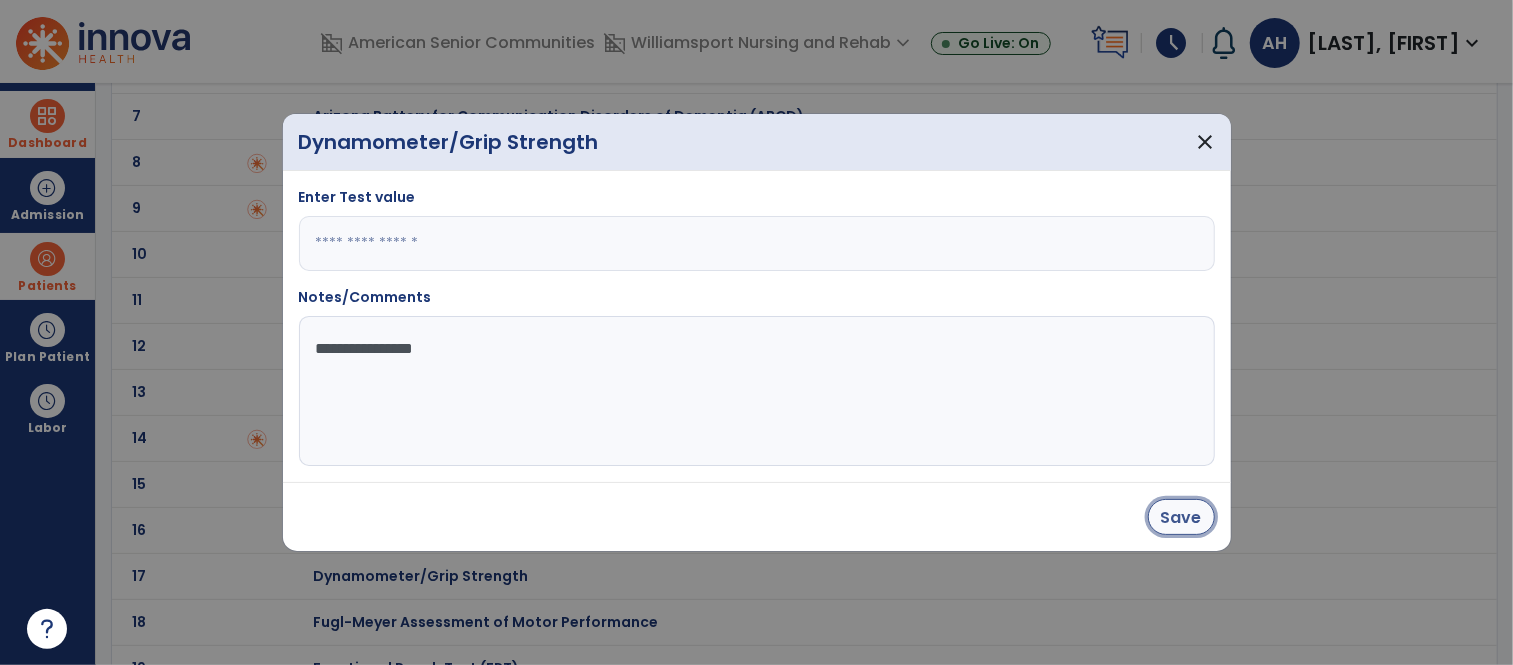click on "Save" at bounding box center [1181, 517] 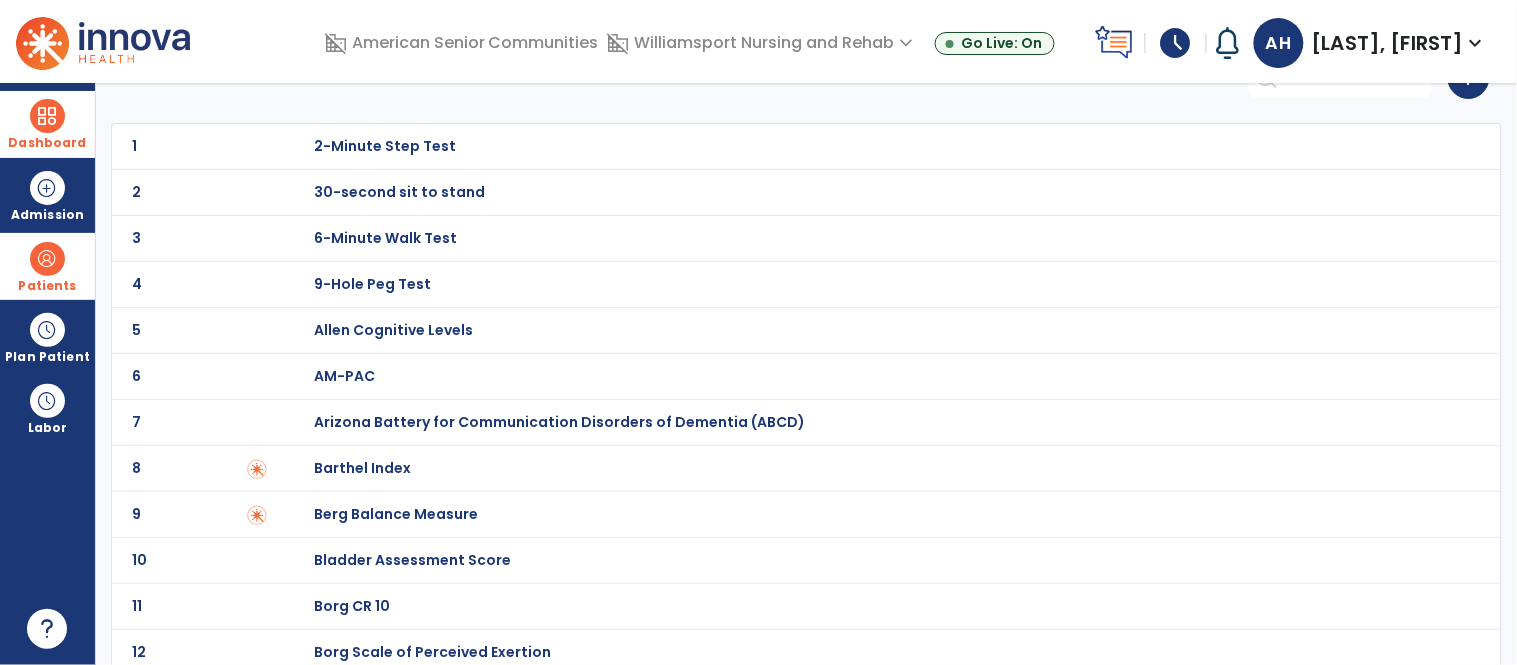 scroll, scrollTop: 0, scrollLeft: 0, axis: both 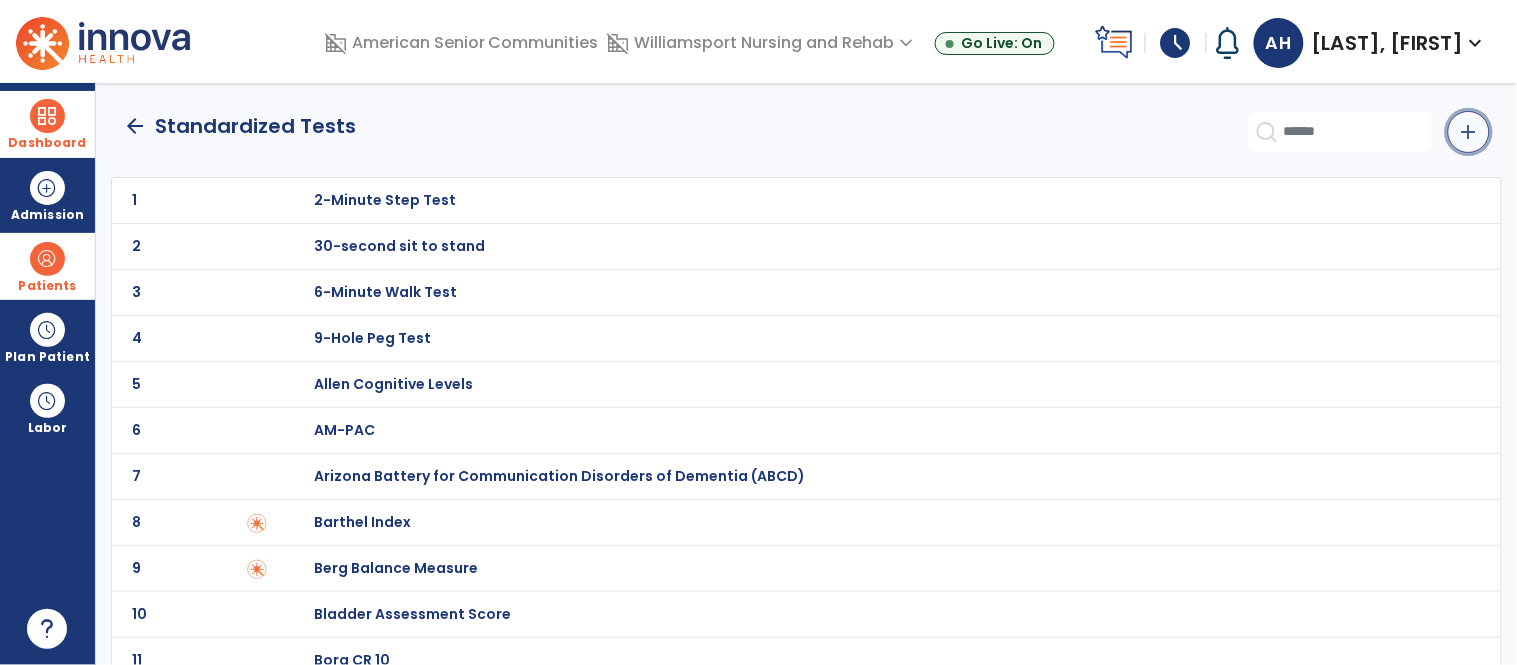 click on "add" 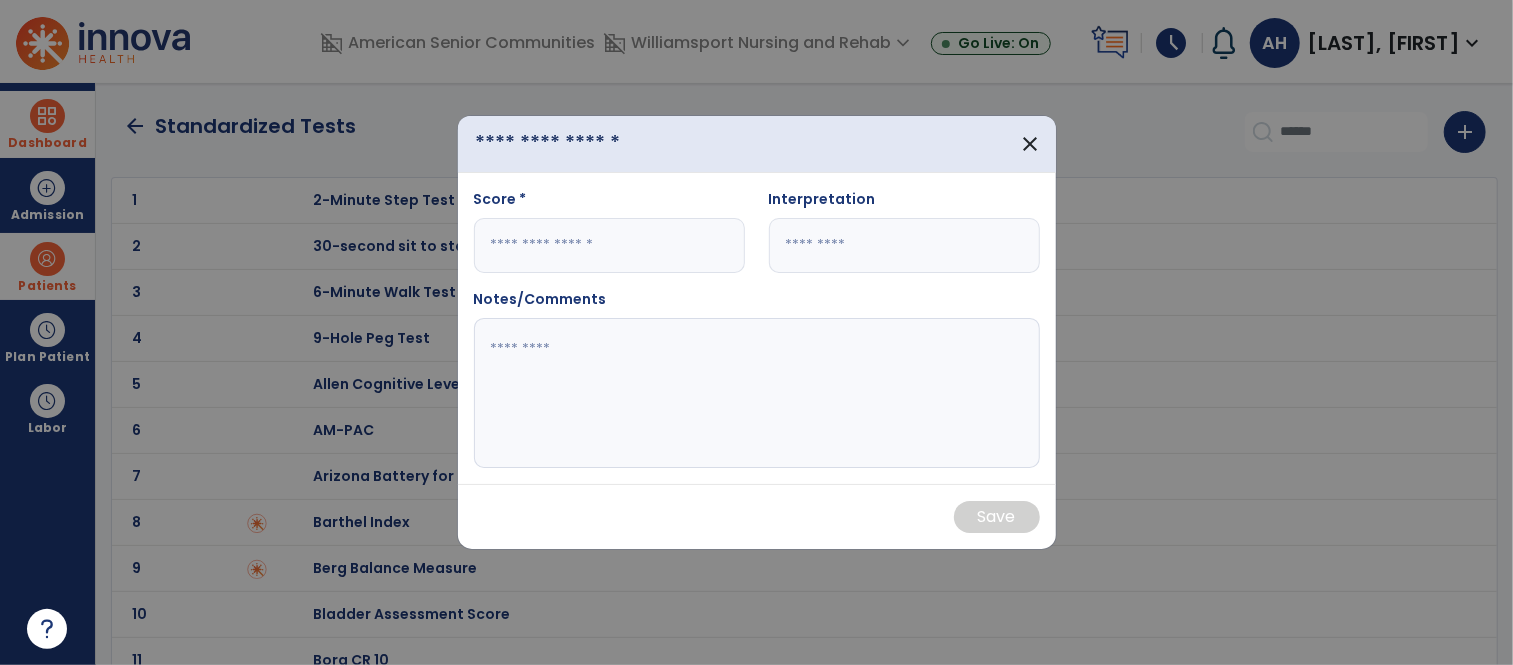 click at bounding box center [587, 143] 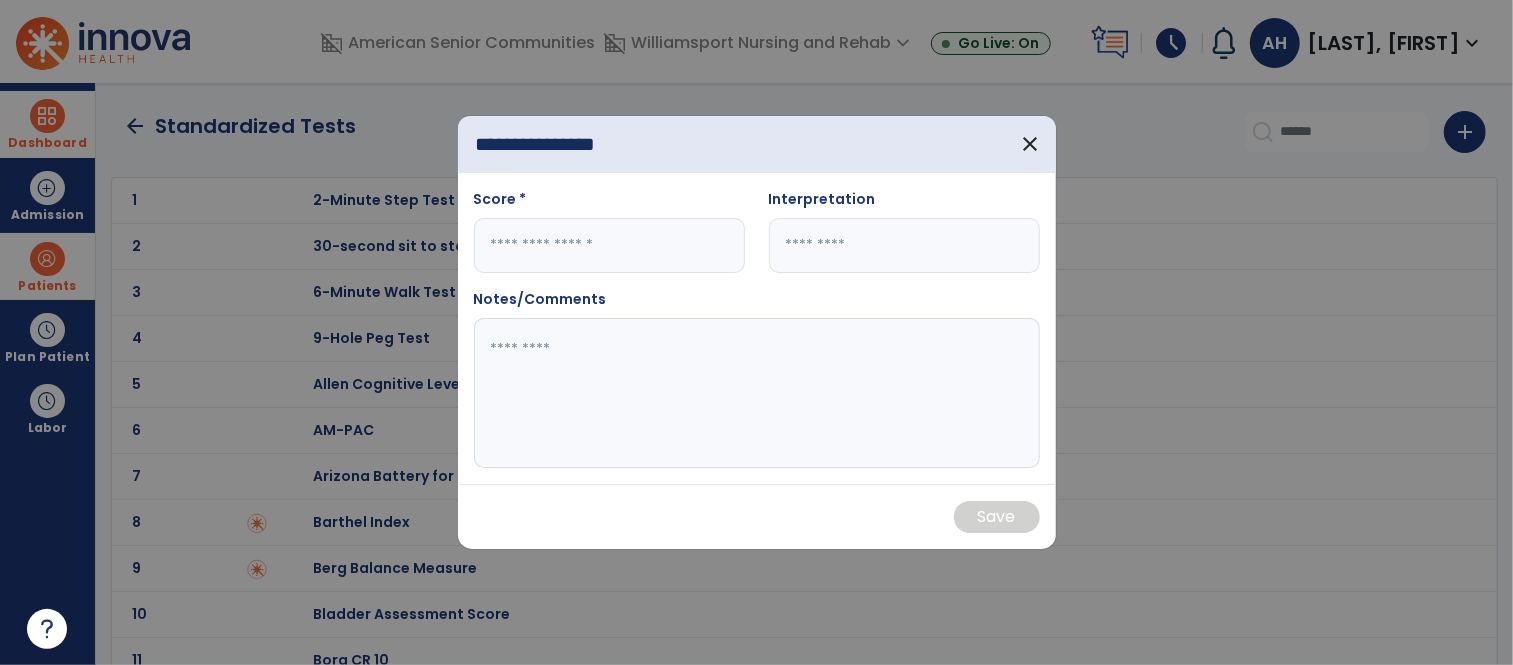 type on "**********" 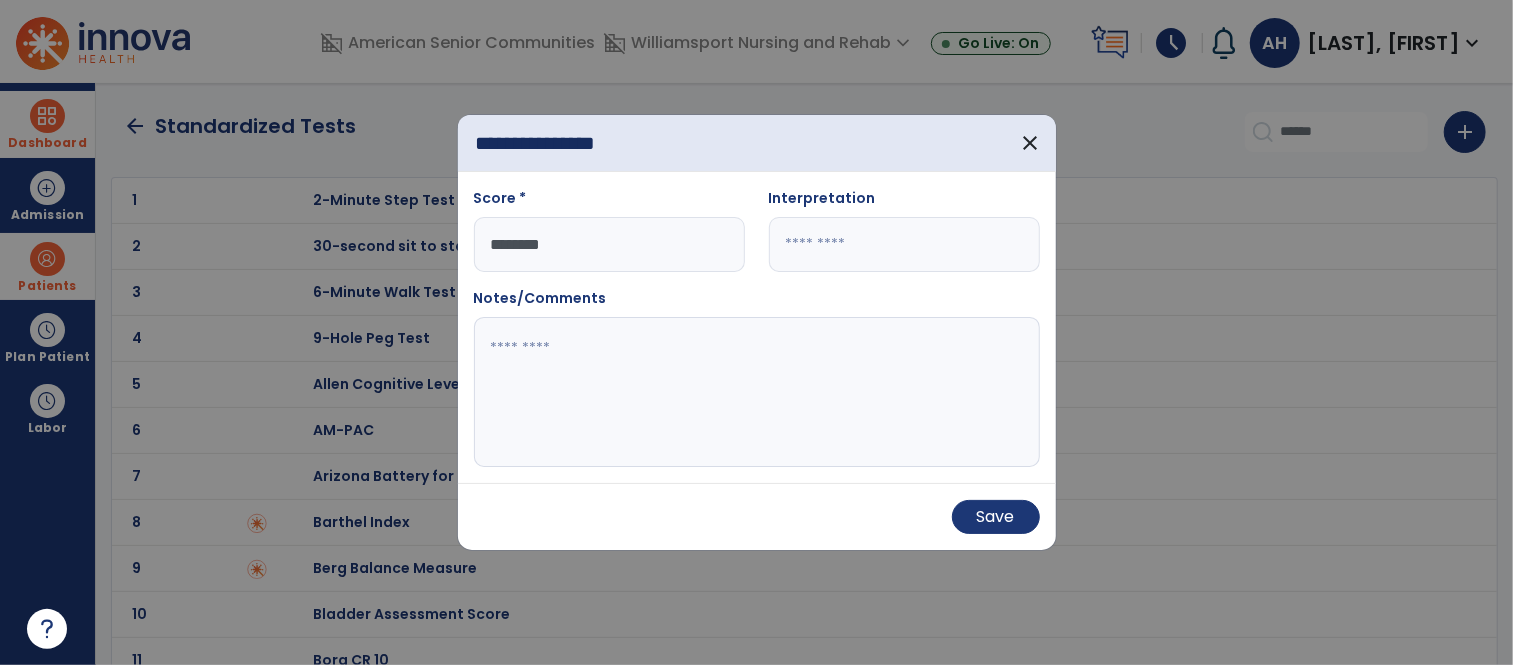 type on "********" 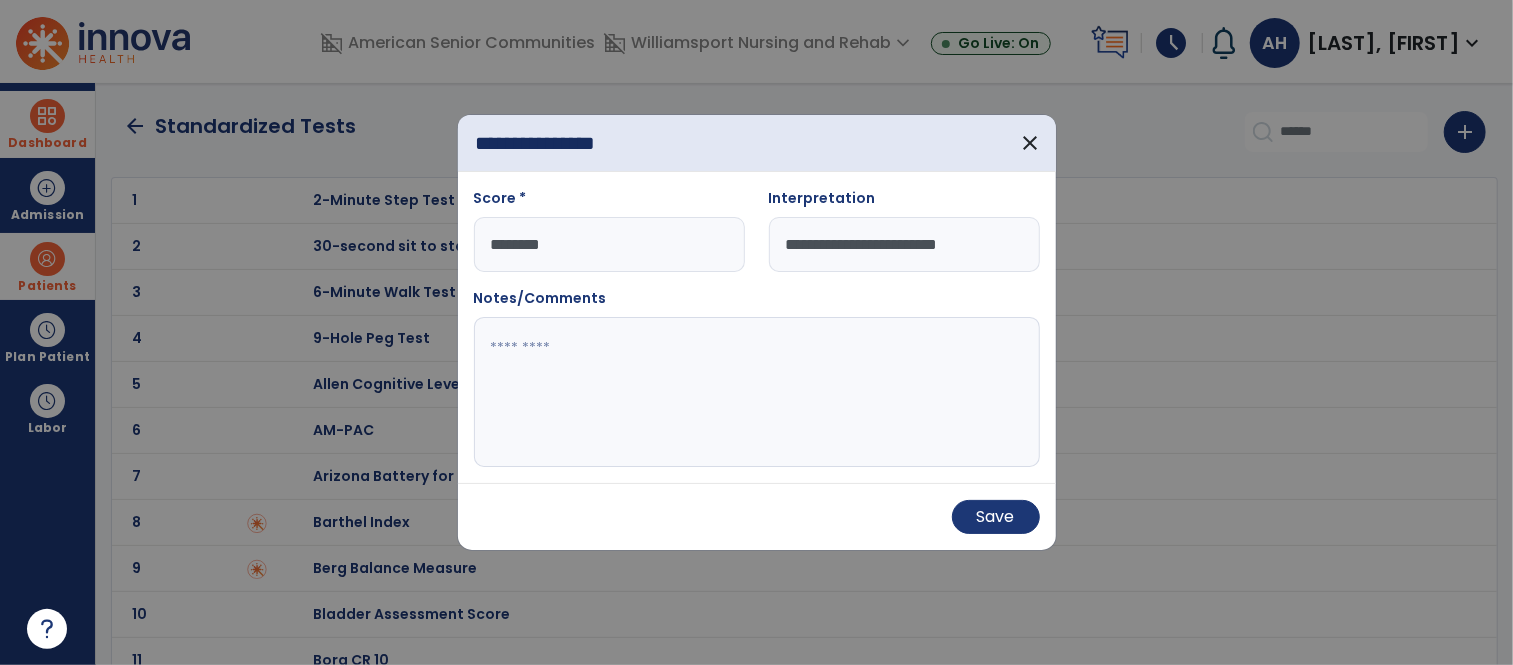 type on "**********" 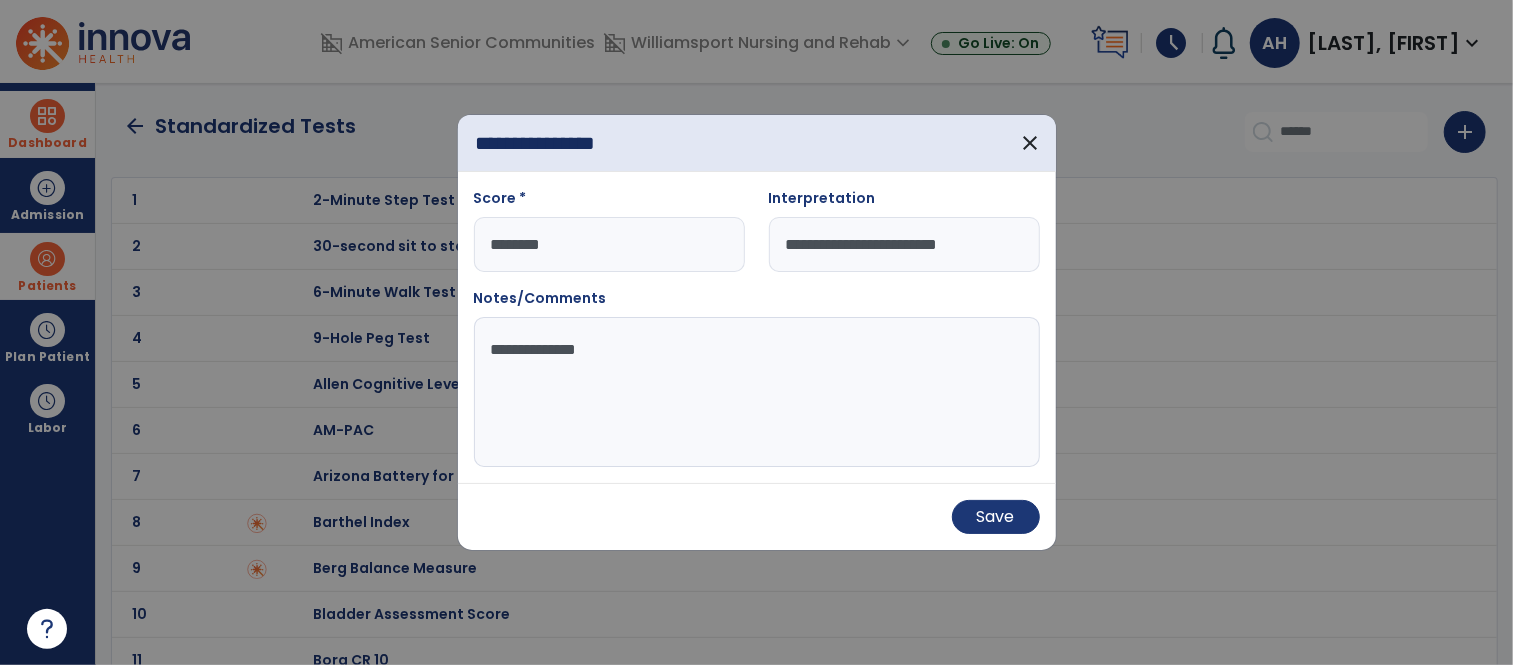 type on "**********" 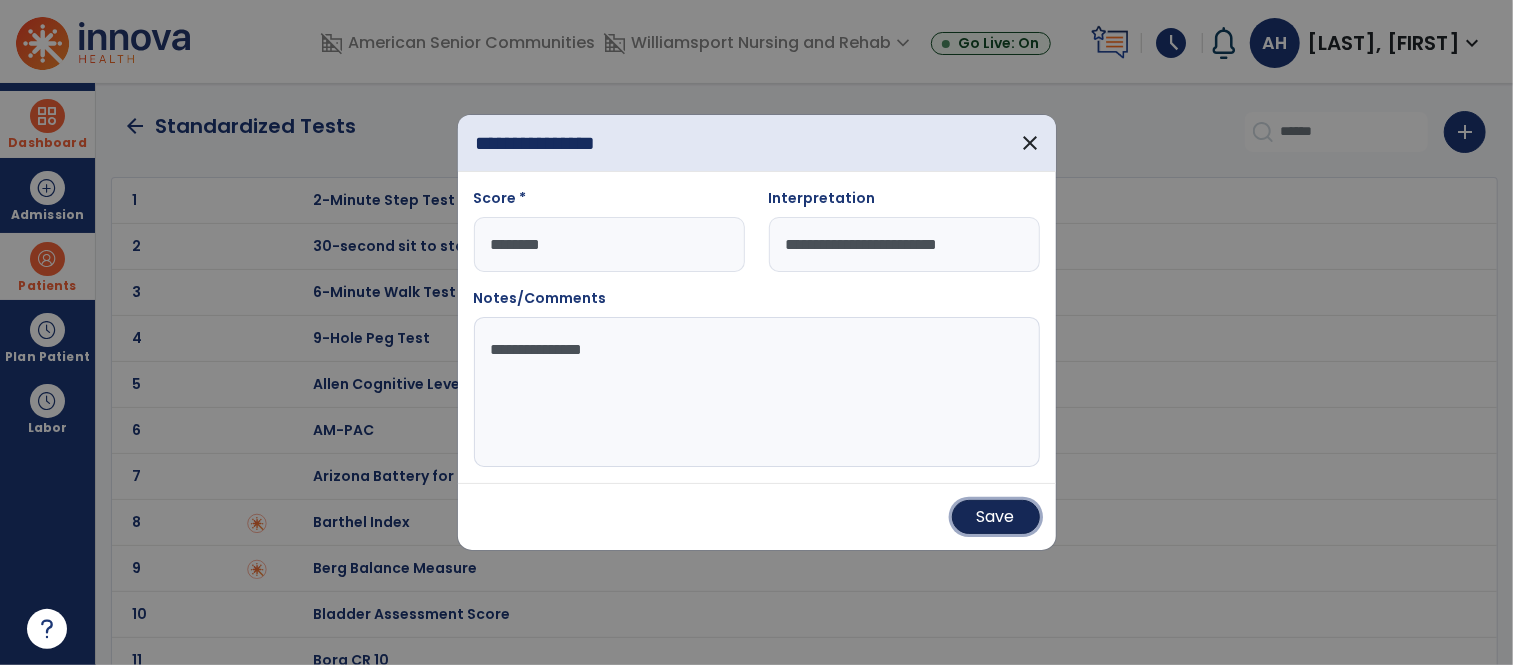 click on "Save" at bounding box center (996, 517) 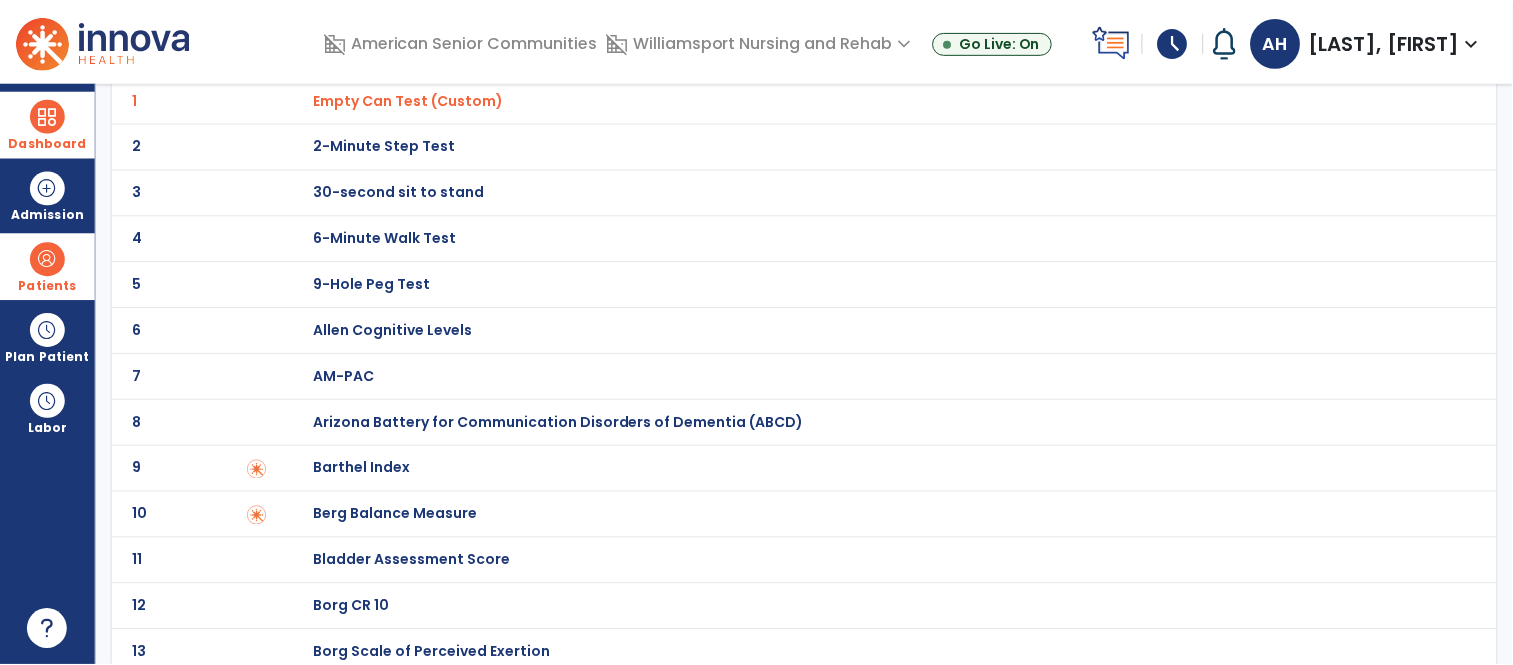 scroll, scrollTop: 0, scrollLeft: 0, axis: both 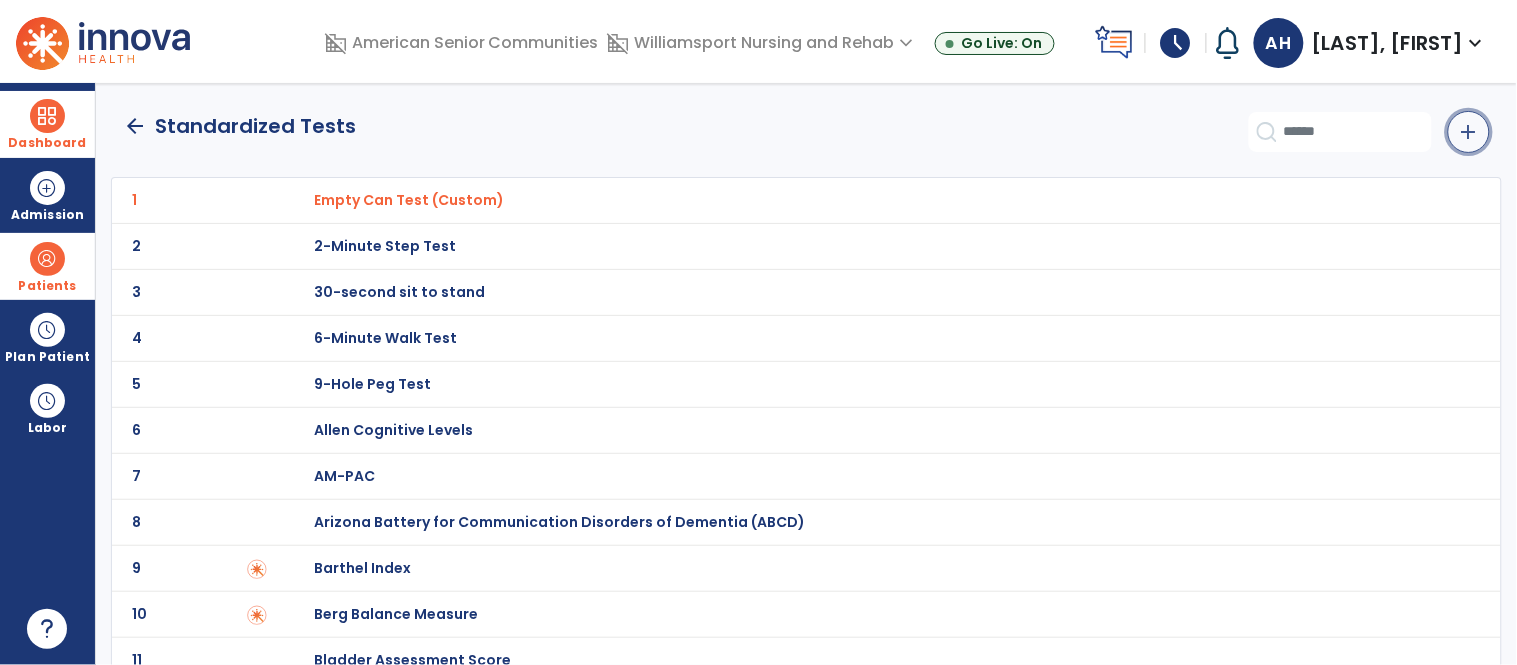click on "add" 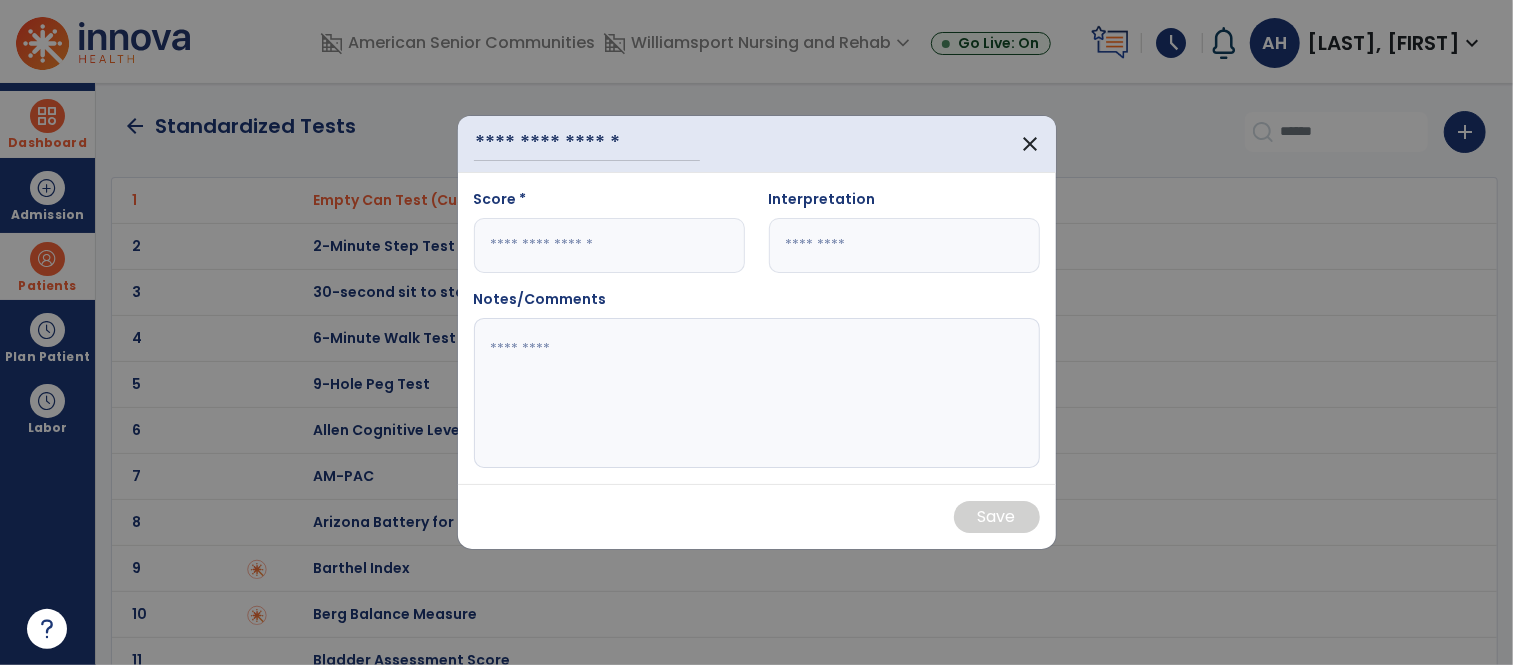 click at bounding box center [609, 245] 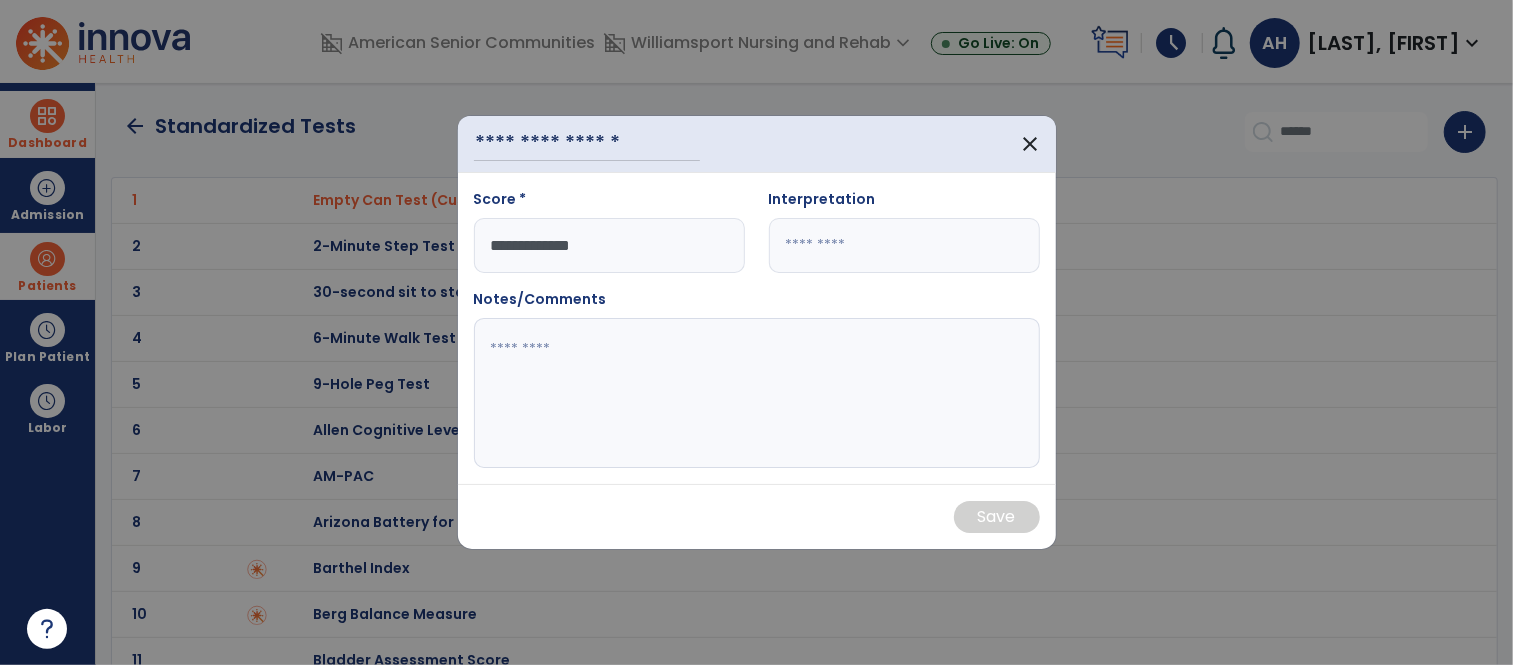 type on "**********" 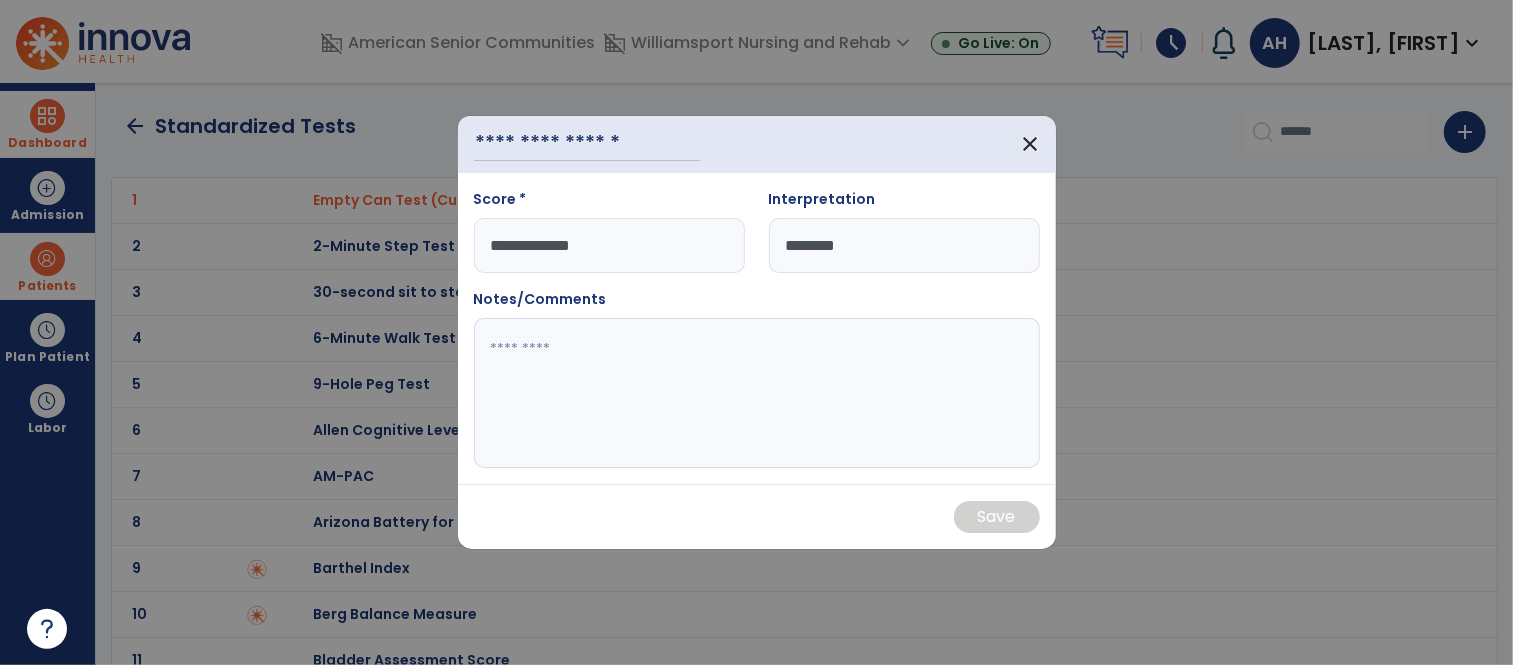 type on "********" 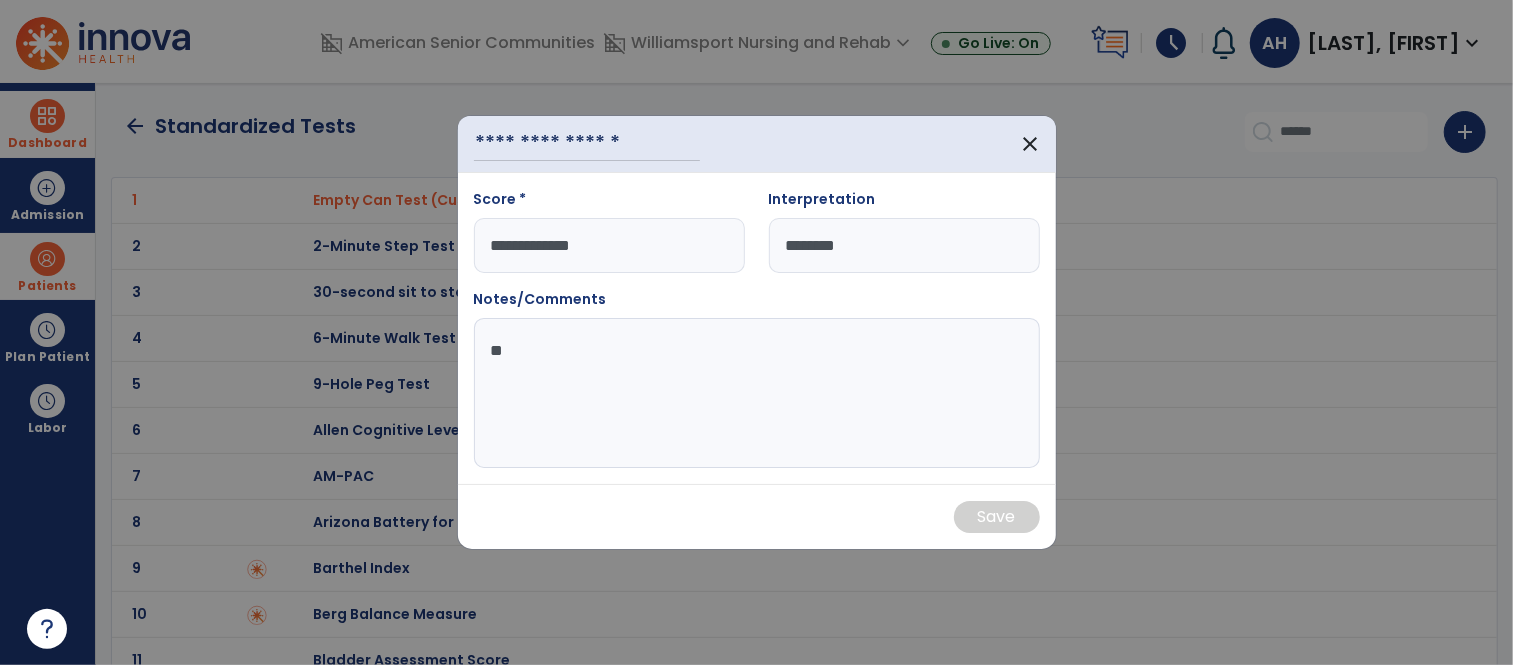 type on "*" 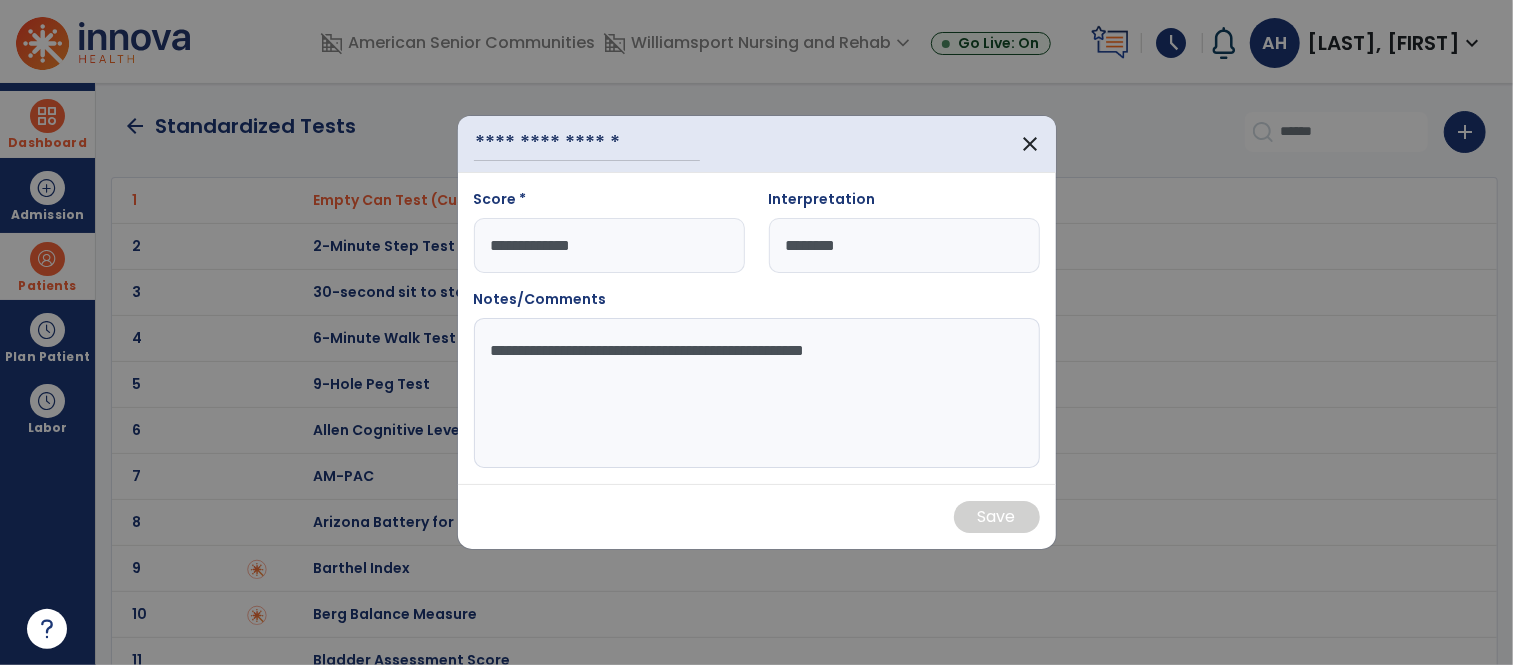 click on "**********" at bounding box center [757, 393] 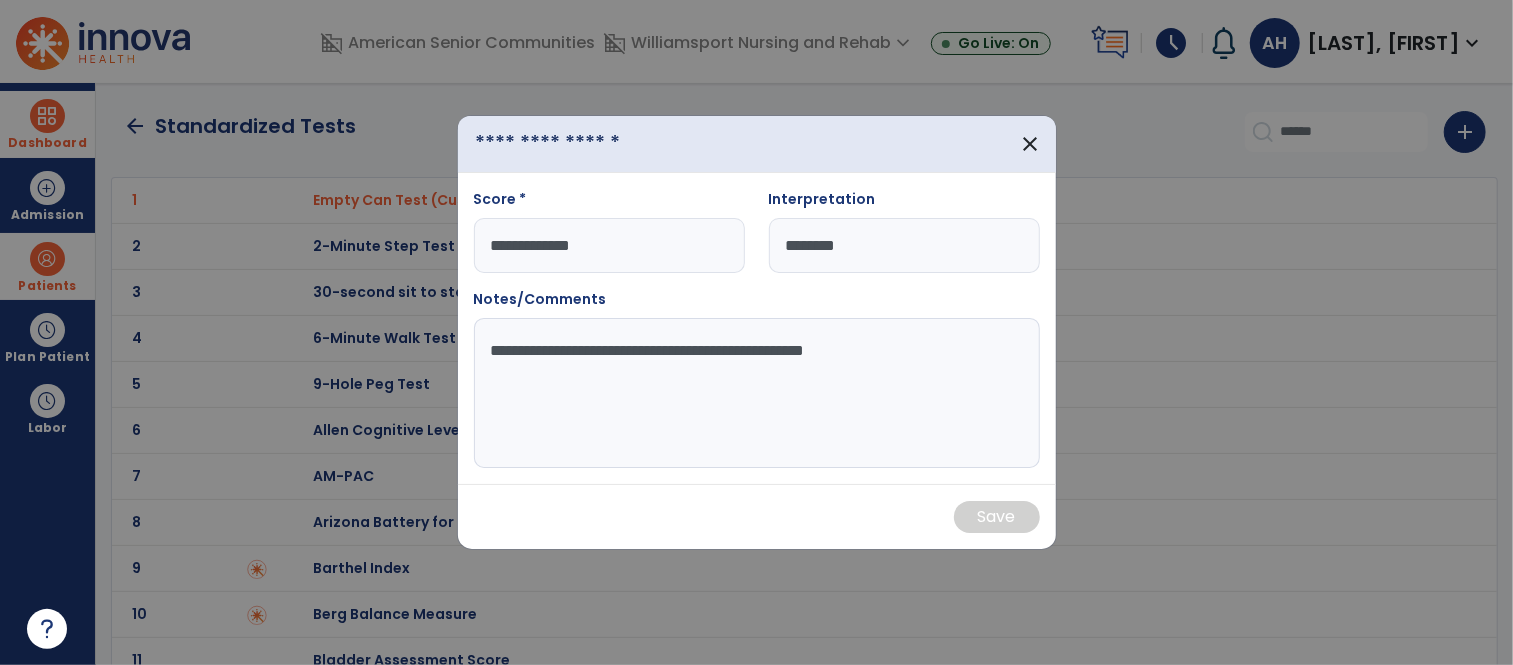 click at bounding box center [587, 143] 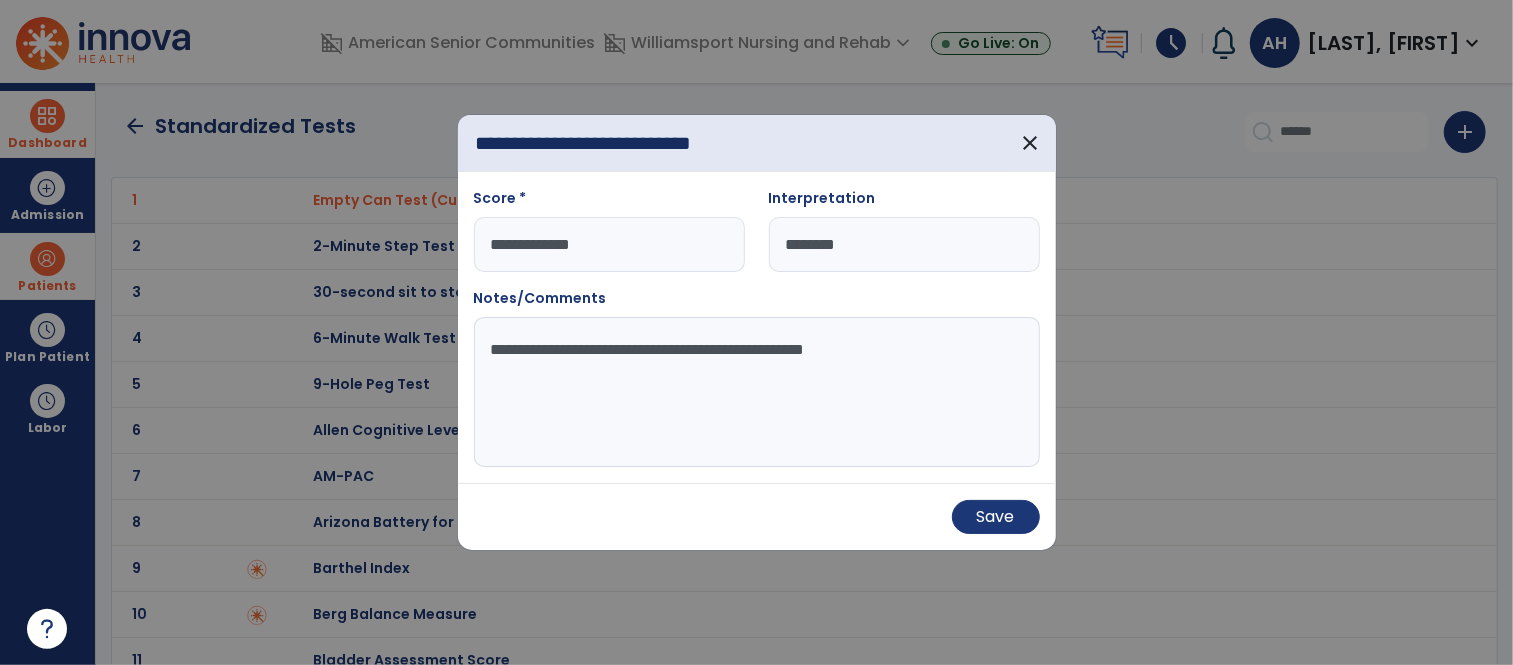 type on "**********" 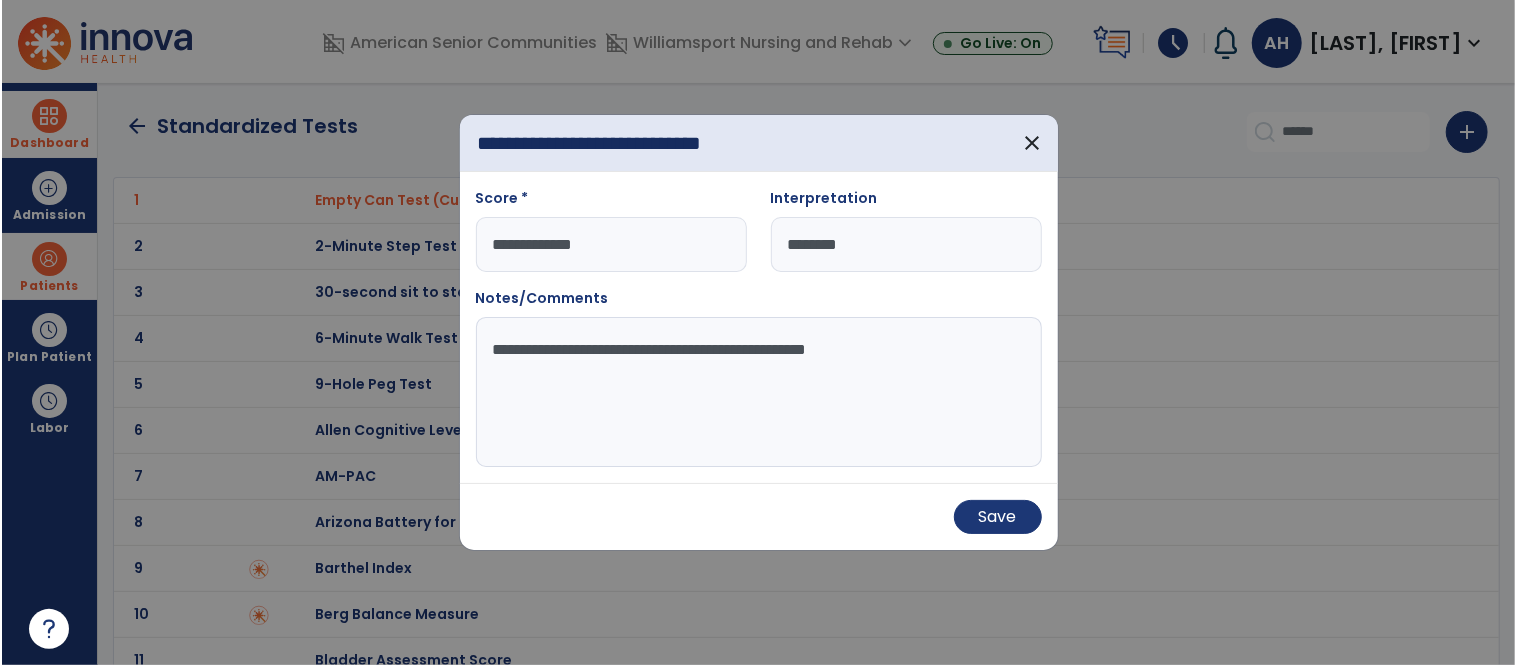 scroll, scrollTop: 0, scrollLeft: 21, axis: horizontal 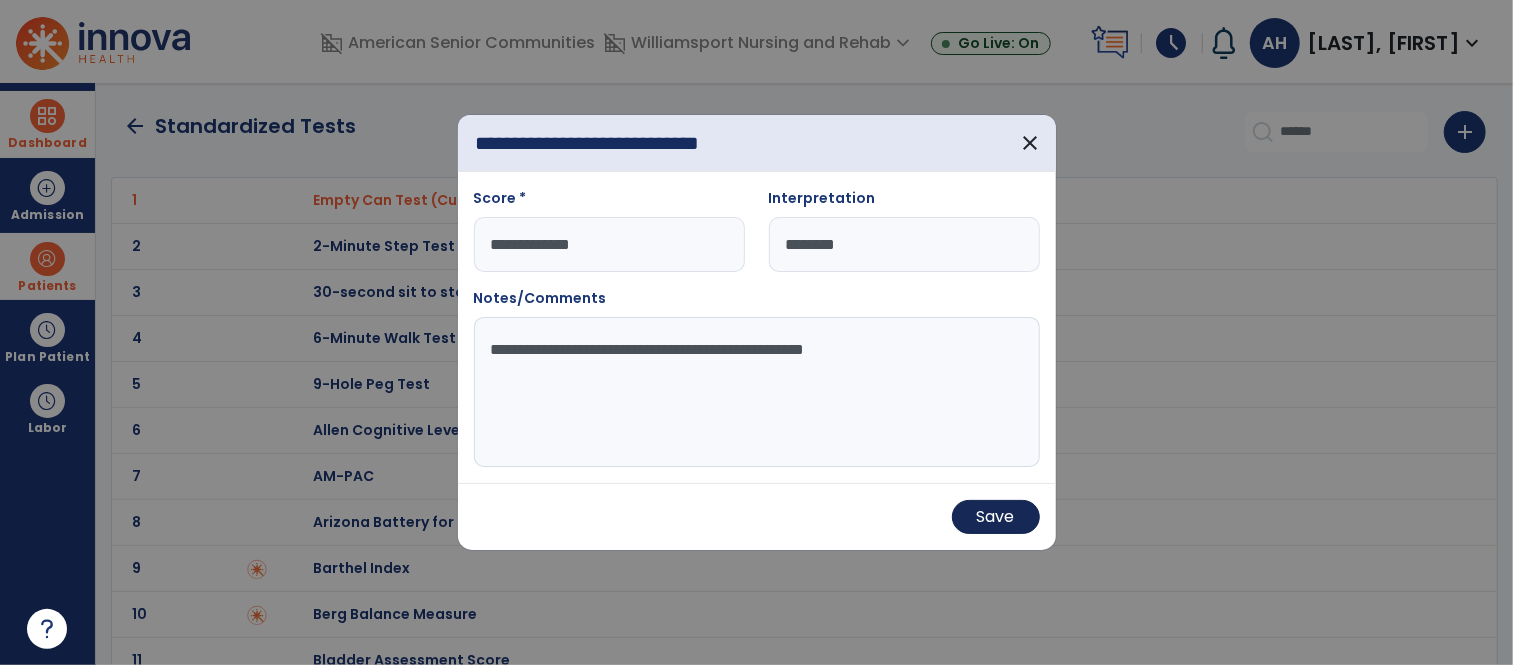 click on "Save" at bounding box center [996, 517] 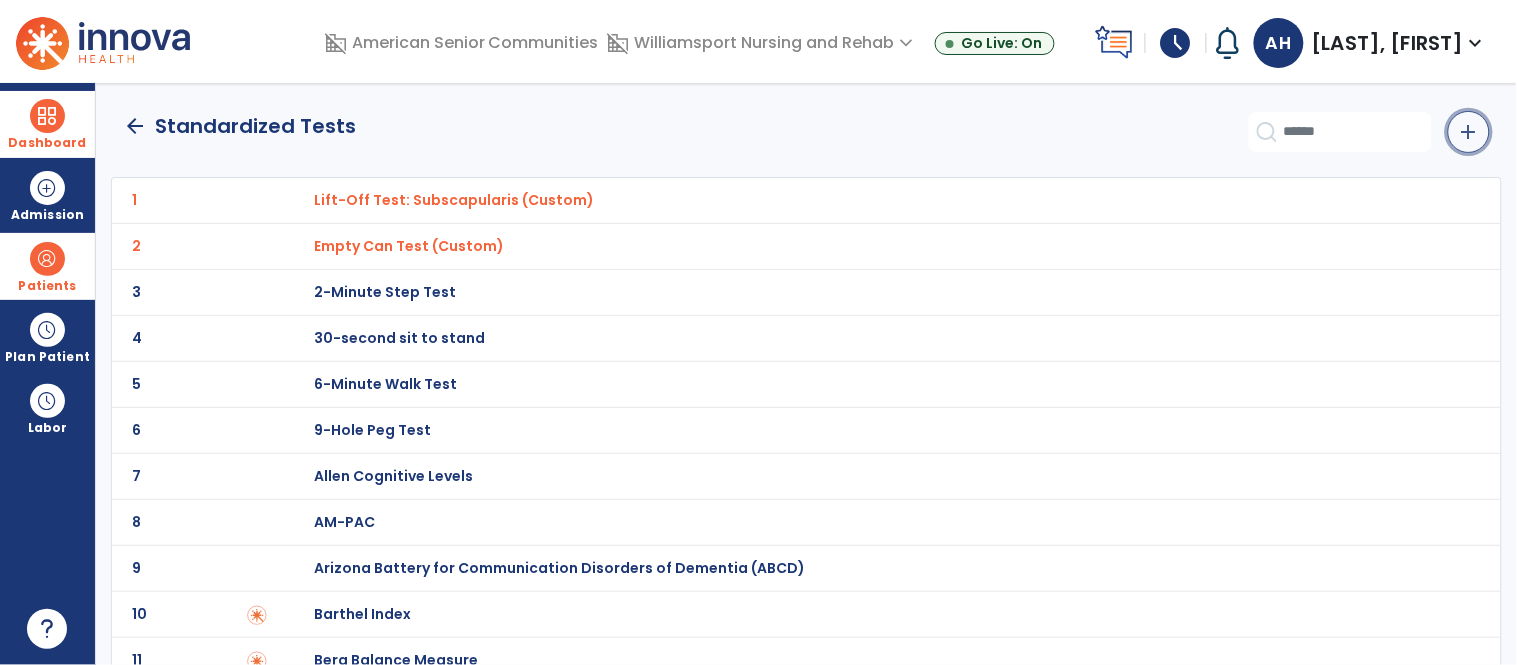 click on "add" 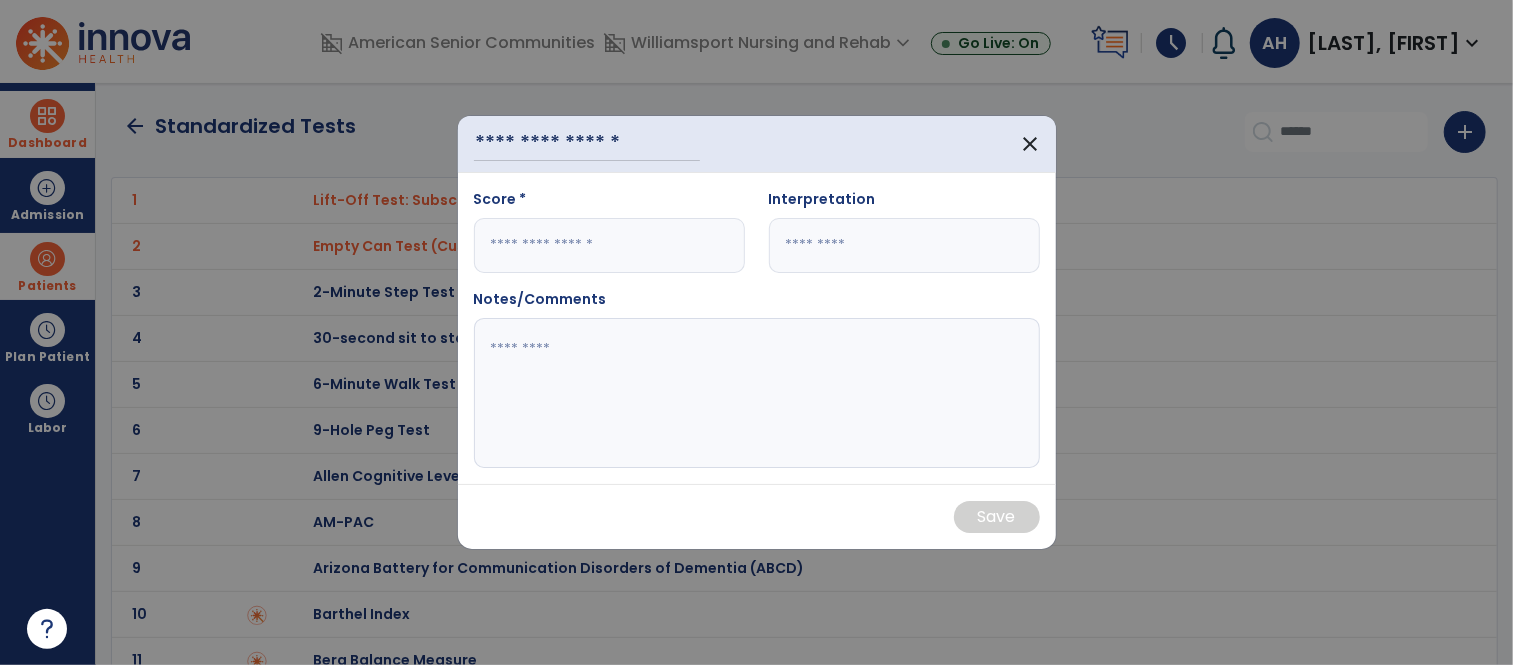click at bounding box center (609, 245) 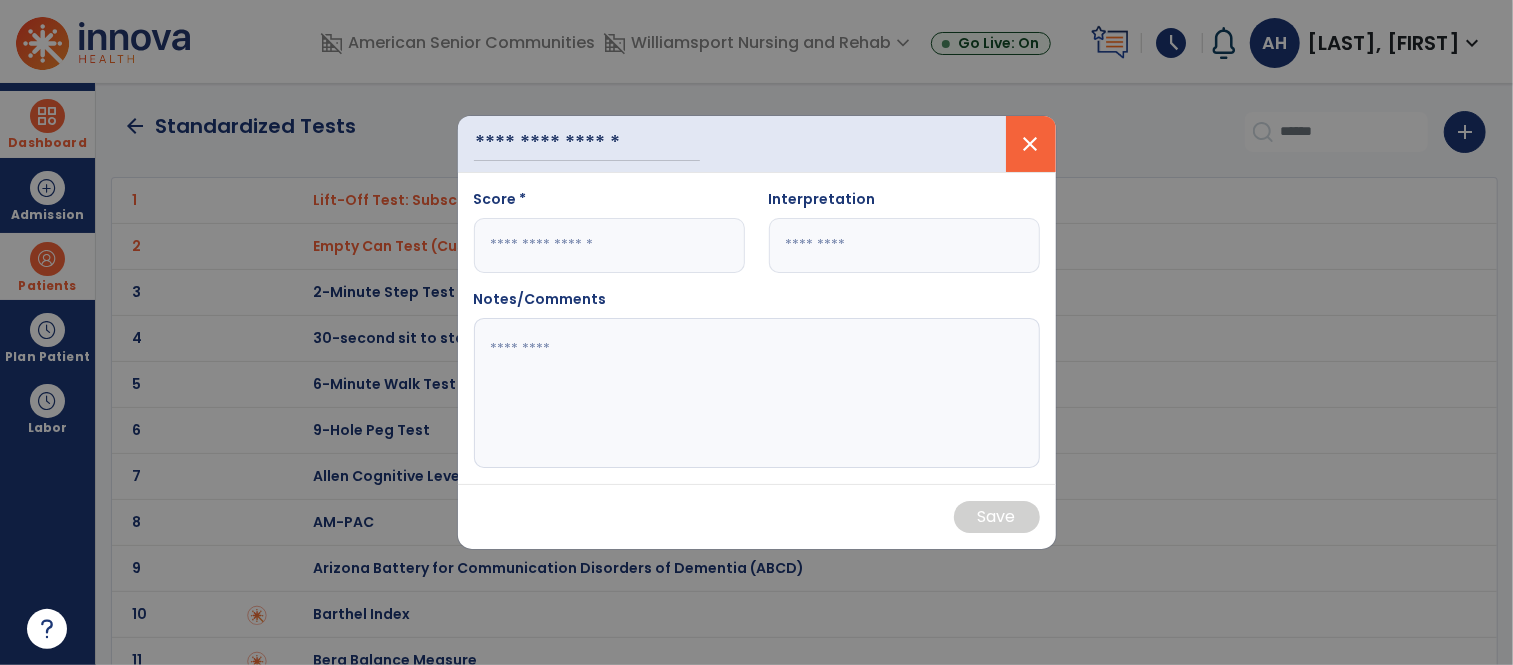 click on "close" at bounding box center (1031, 144) 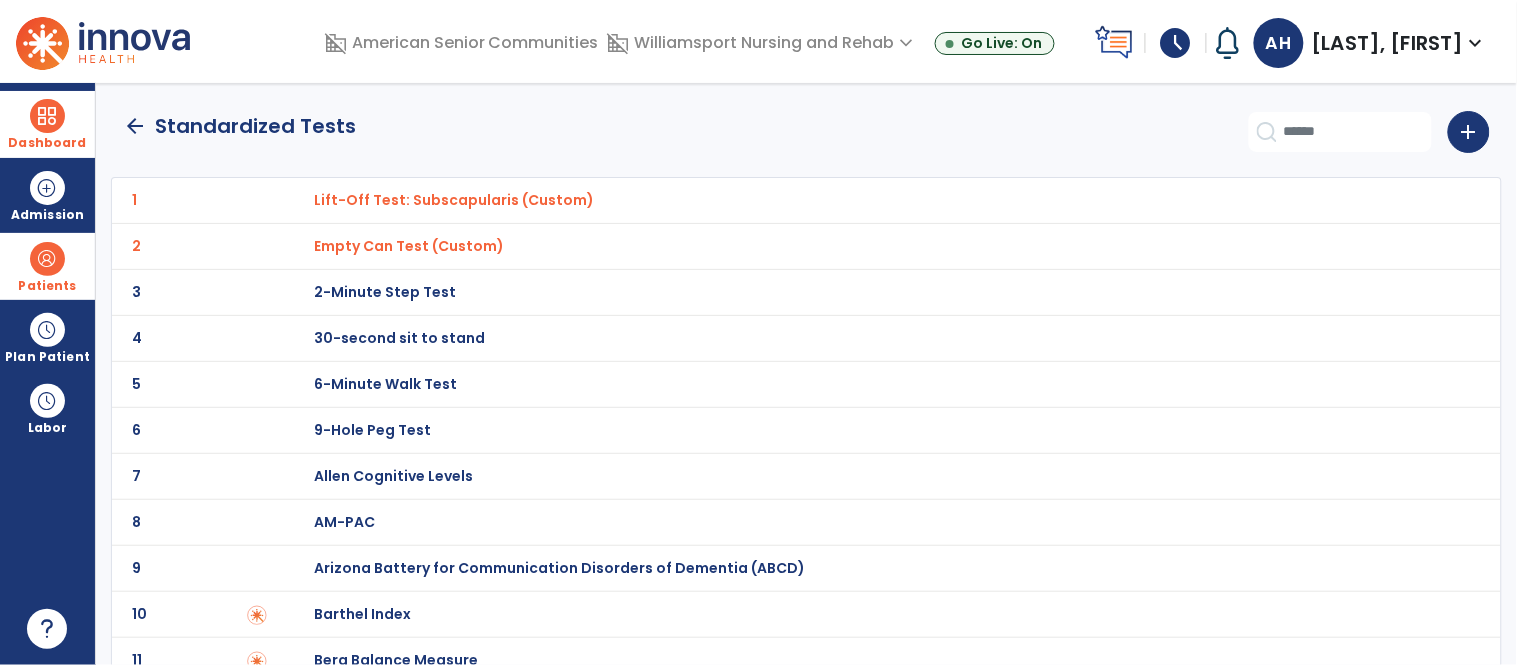 click on "arrow_back" 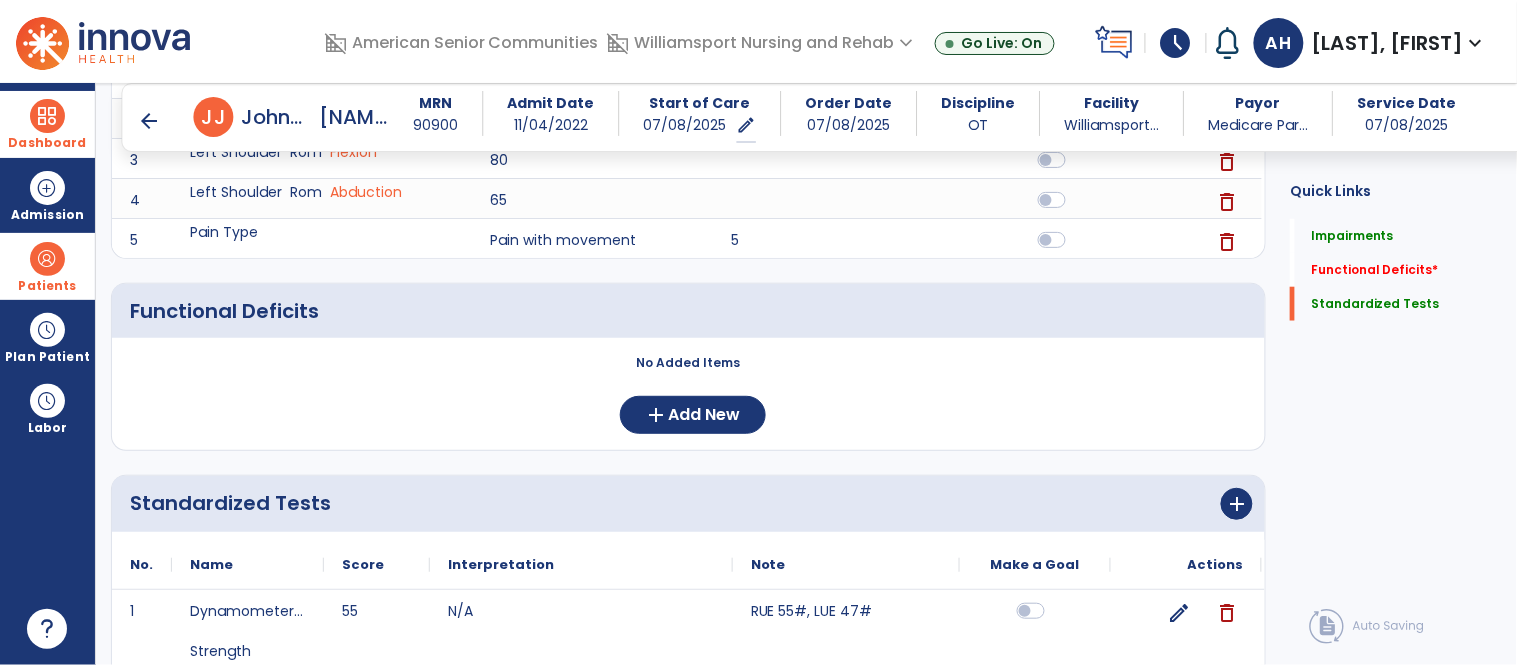 scroll, scrollTop: 388, scrollLeft: 0, axis: vertical 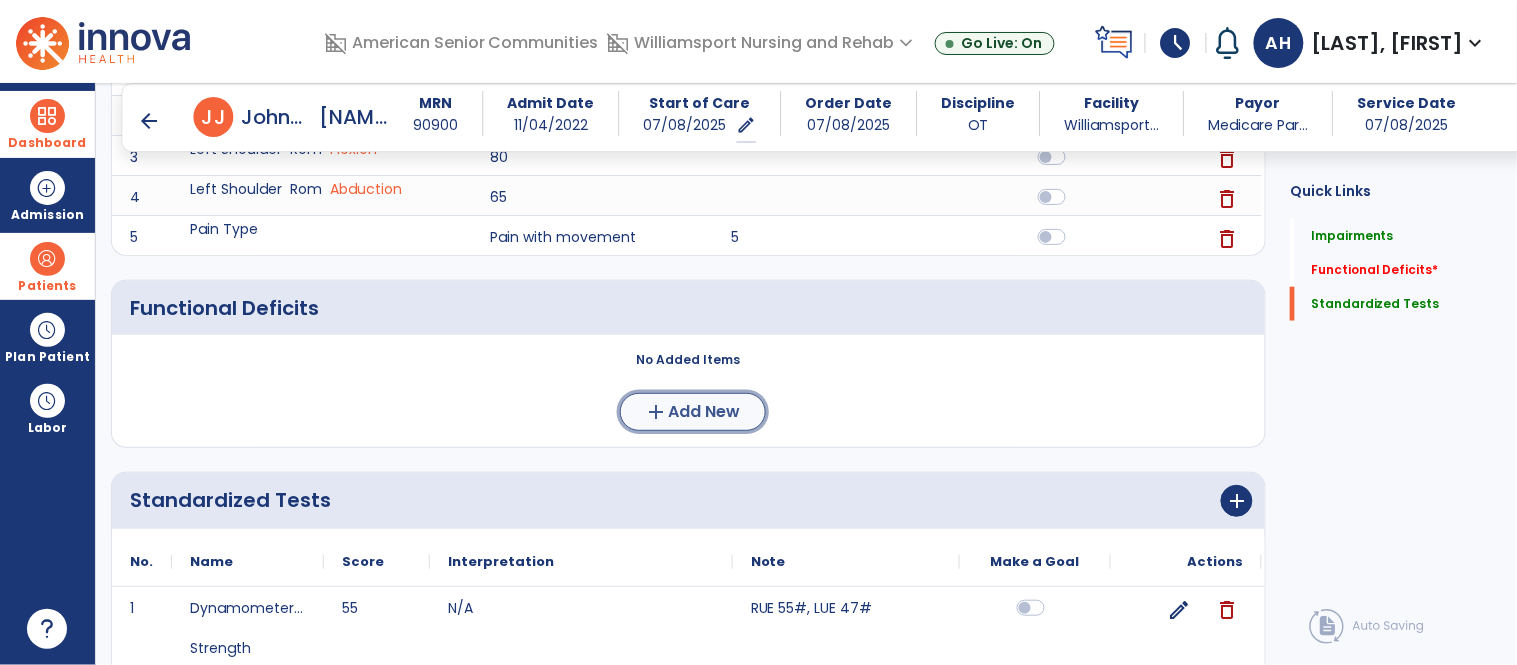 click on "add  Add New" 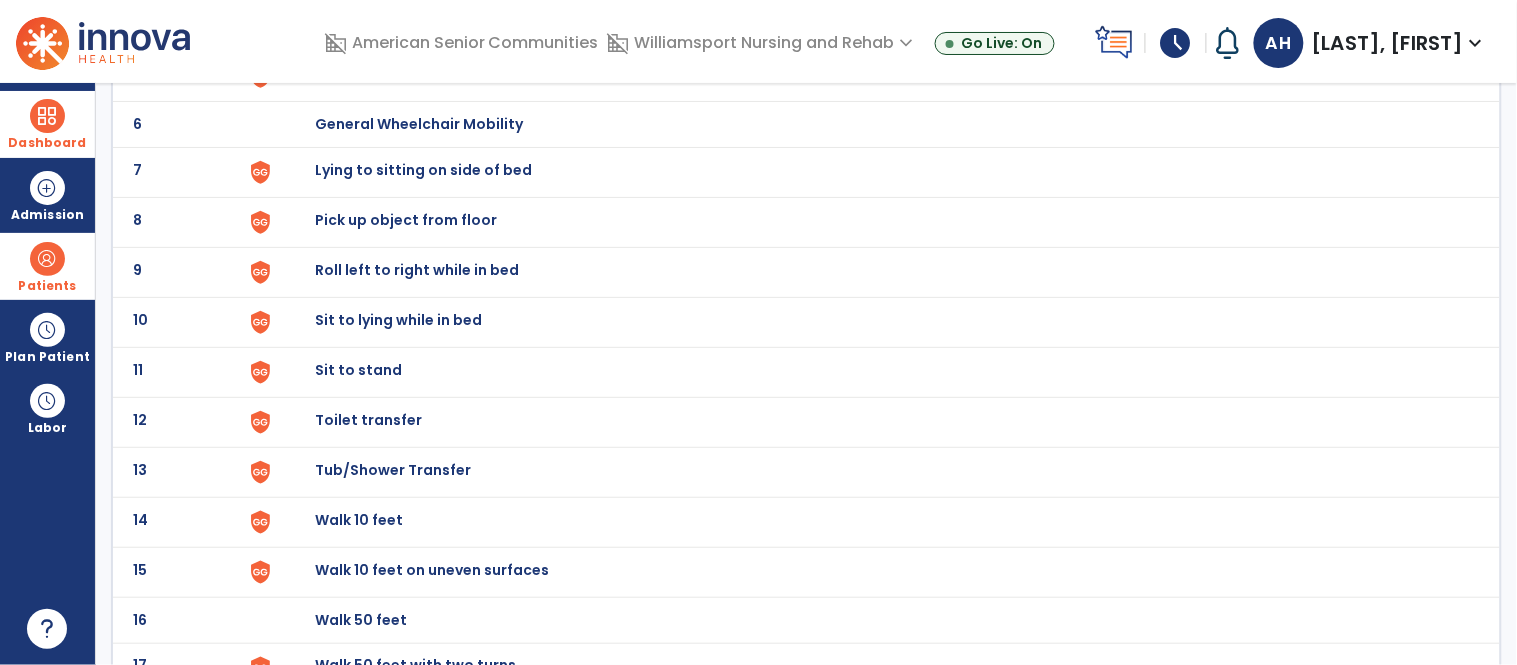 scroll, scrollTop: 0, scrollLeft: 0, axis: both 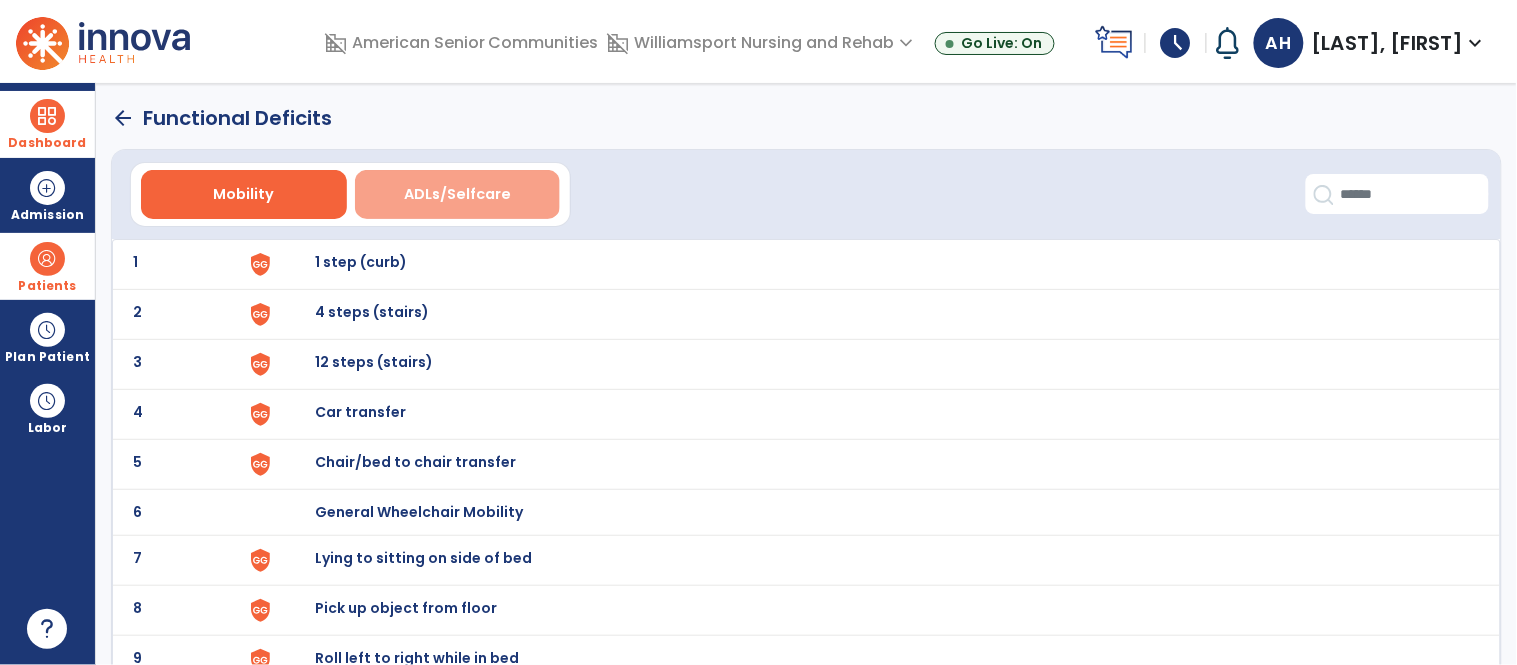 click on "ADLs/Selfcare" at bounding box center (457, 194) 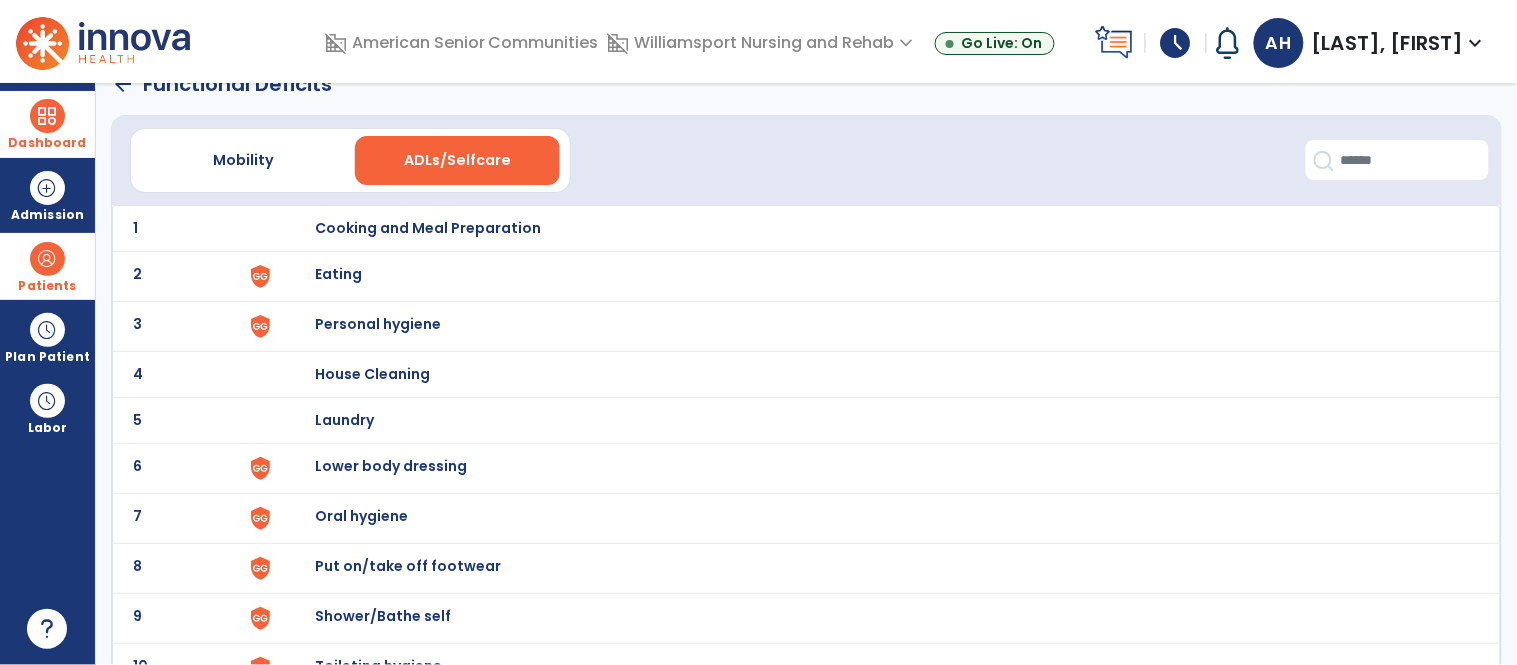 scroll, scrollTop: 0, scrollLeft: 0, axis: both 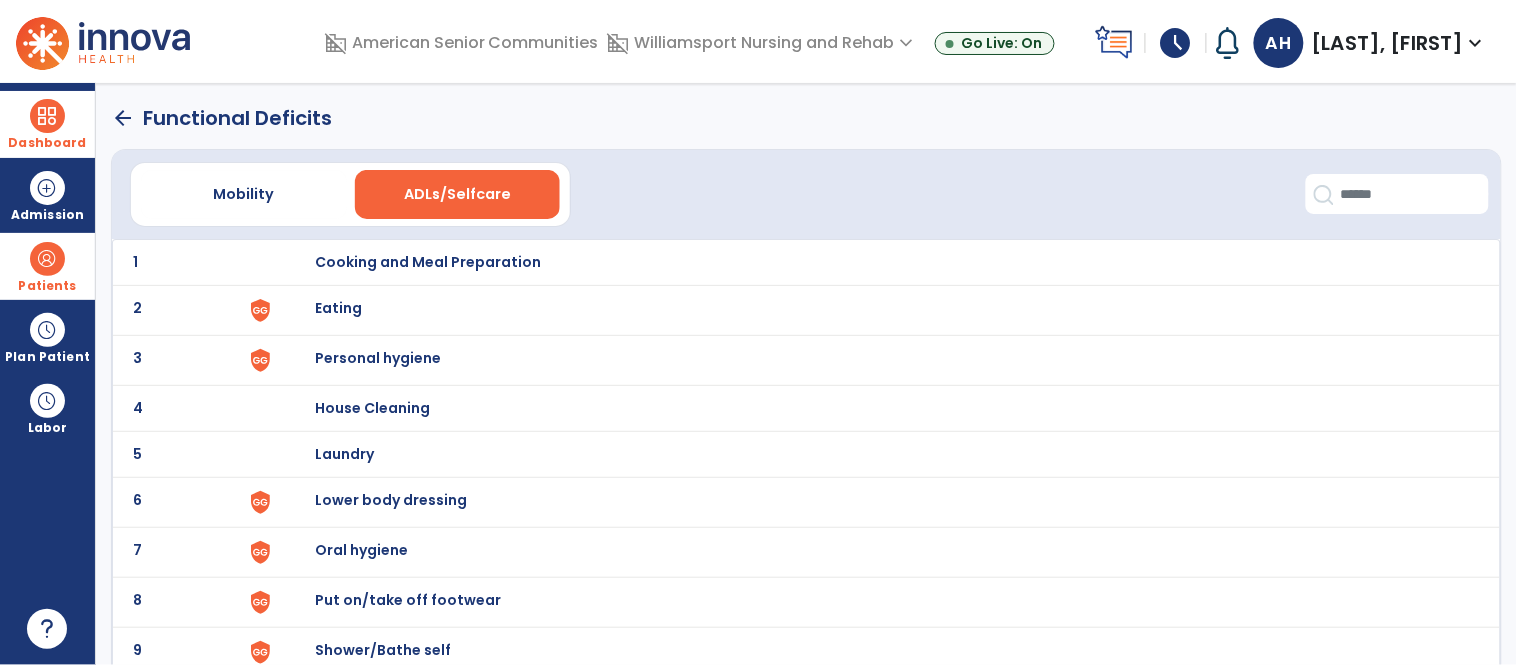 click on "arrow_back" 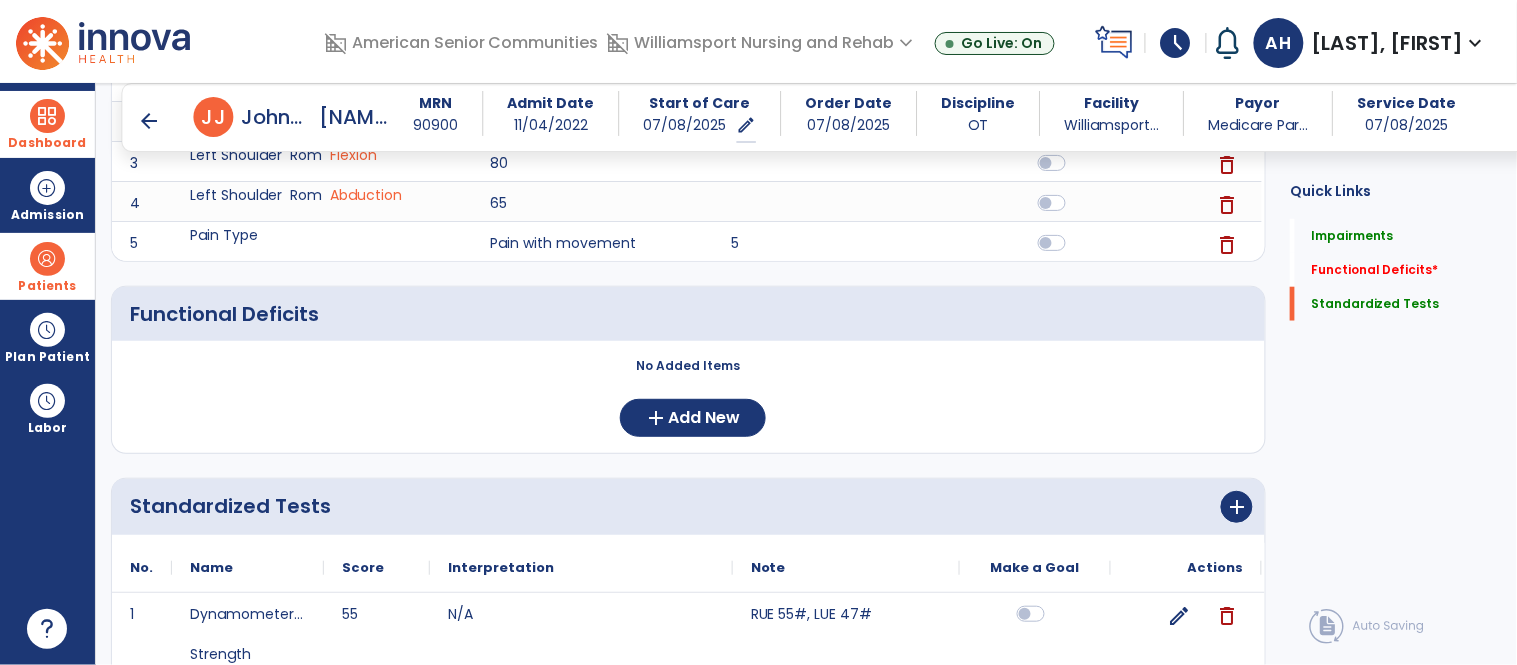 scroll, scrollTop: 384, scrollLeft: 0, axis: vertical 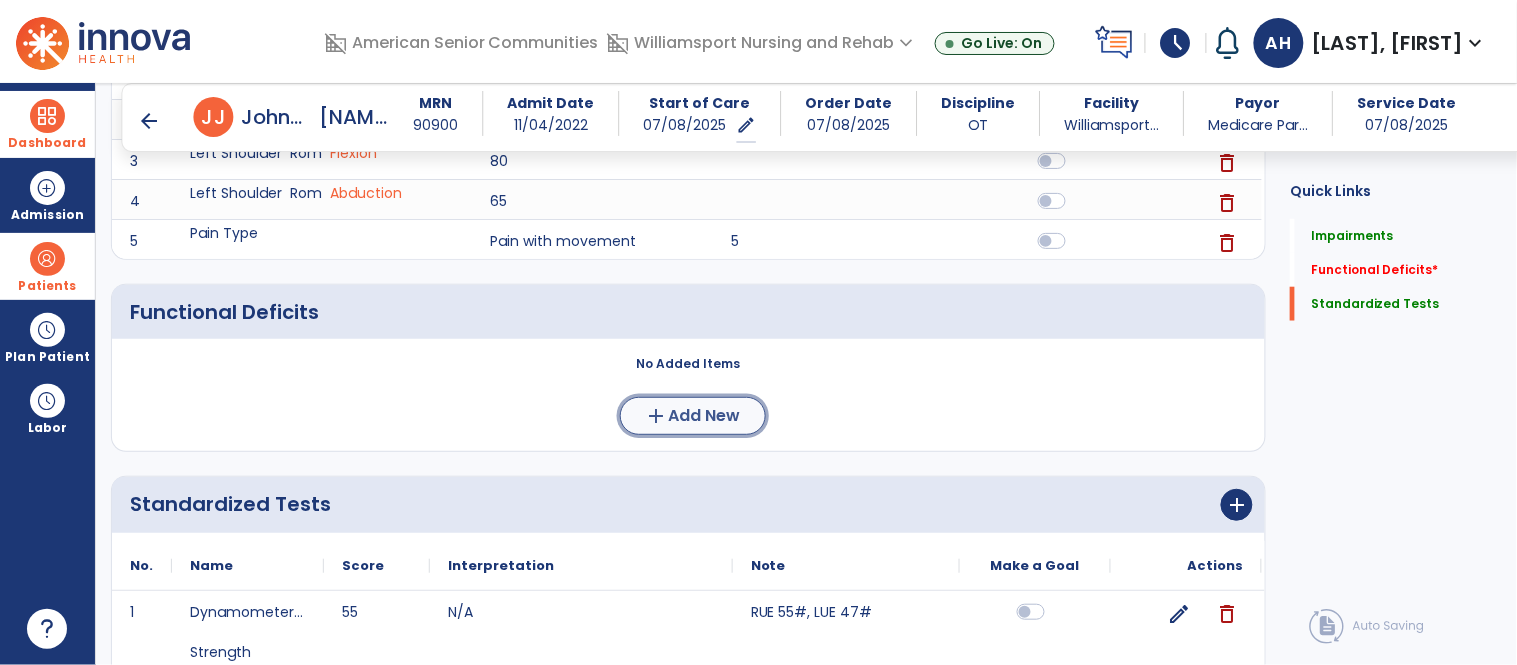 click on "Add New" 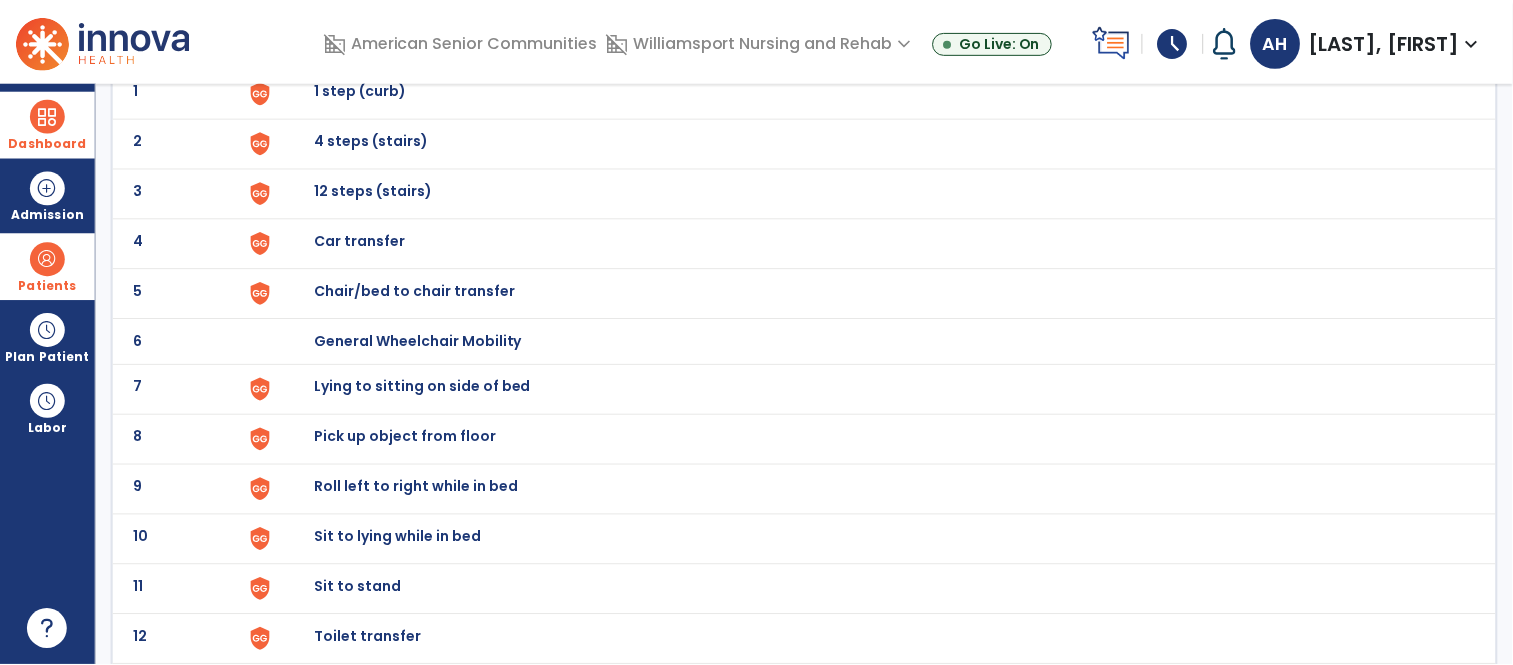 scroll, scrollTop: 170, scrollLeft: 0, axis: vertical 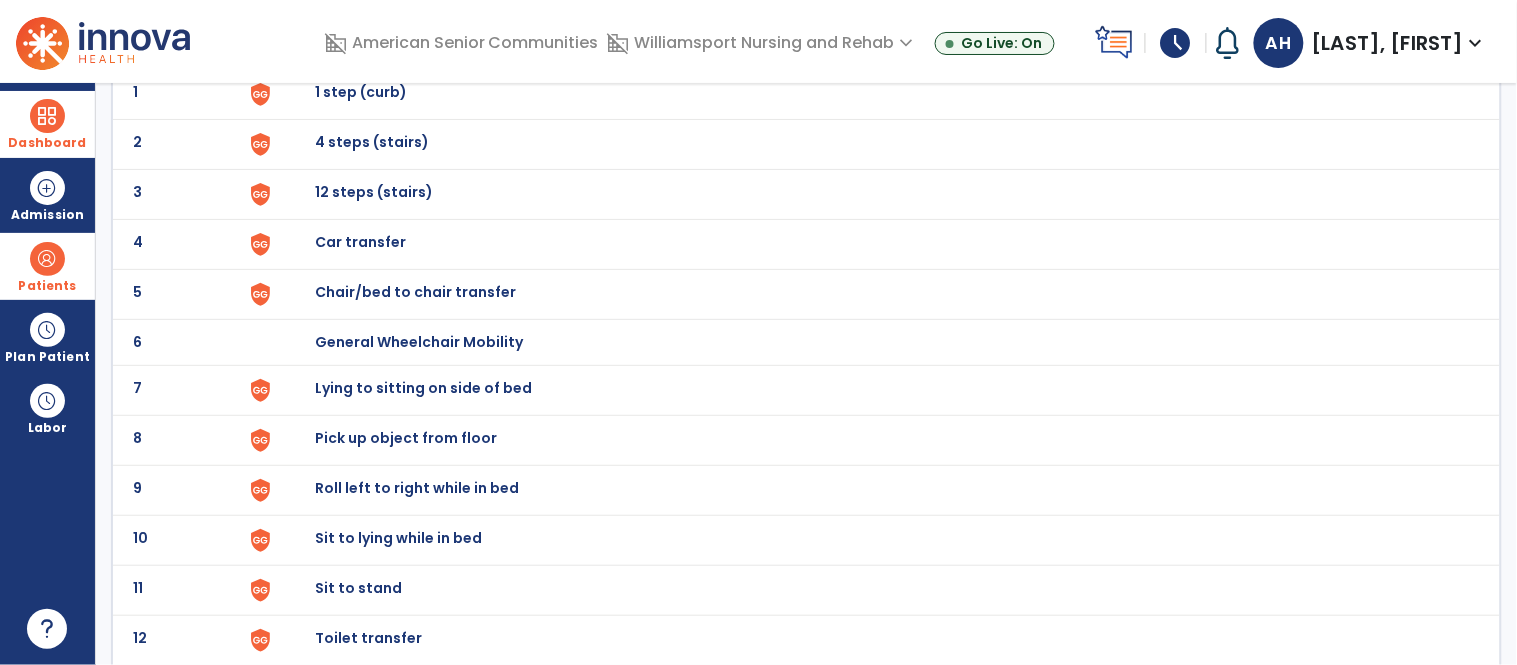 click on "General Wheelchair Mobility" at bounding box center (877, 94) 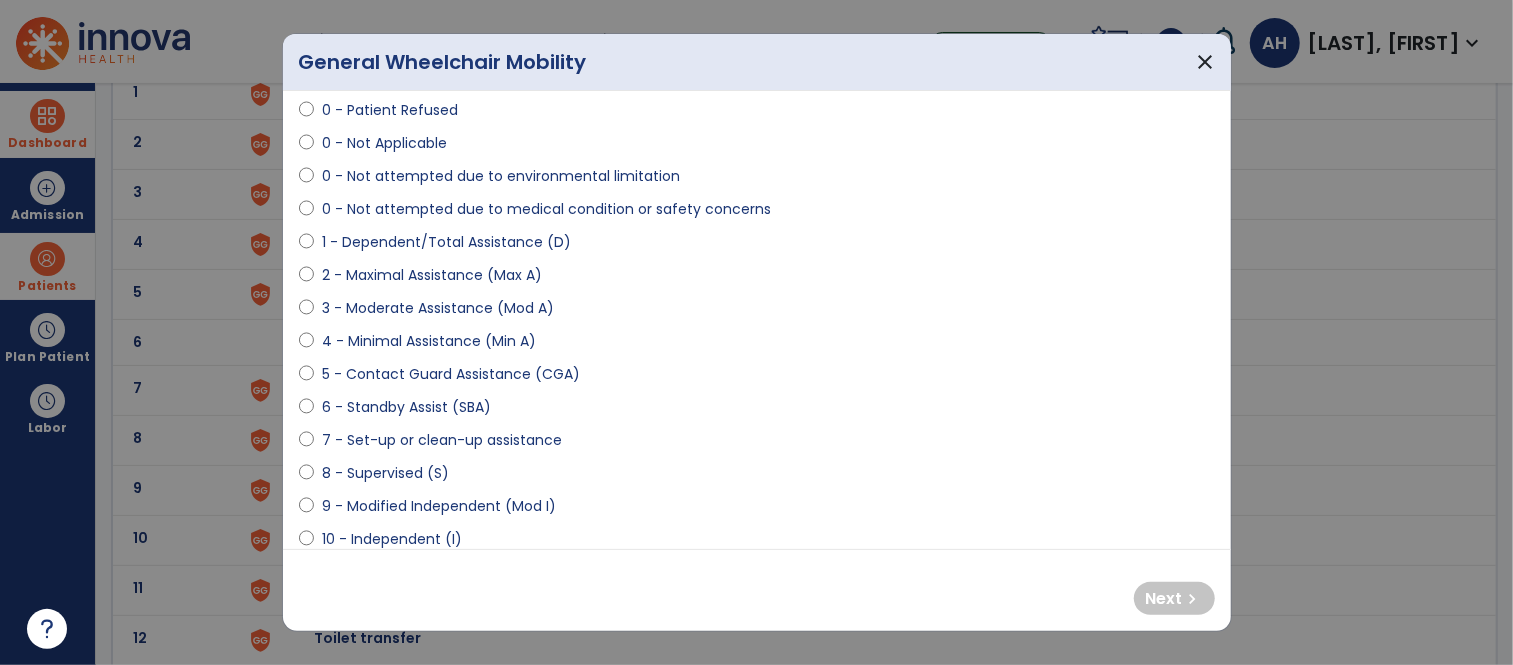 scroll, scrollTop: 115, scrollLeft: 0, axis: vertical 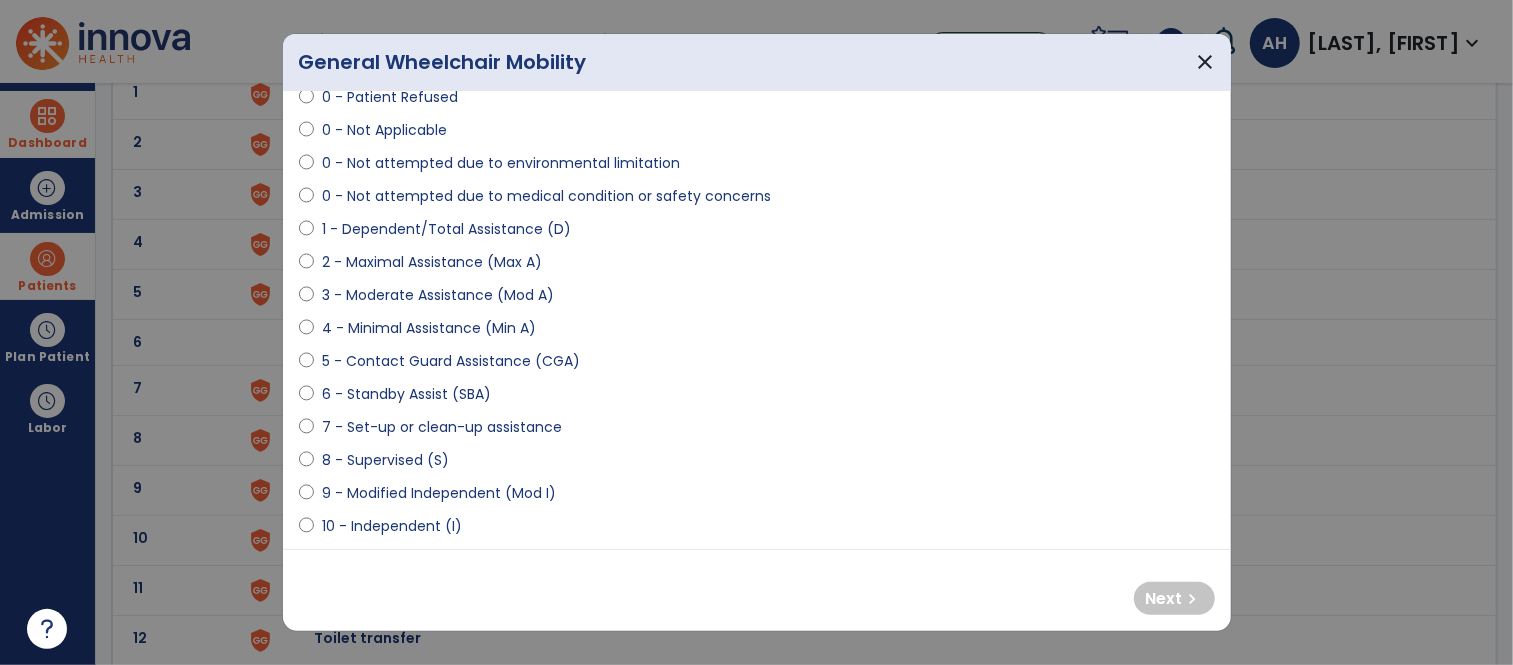 click on "9 - Modified Independent (Mod I)" at bounding box center [439, 493] 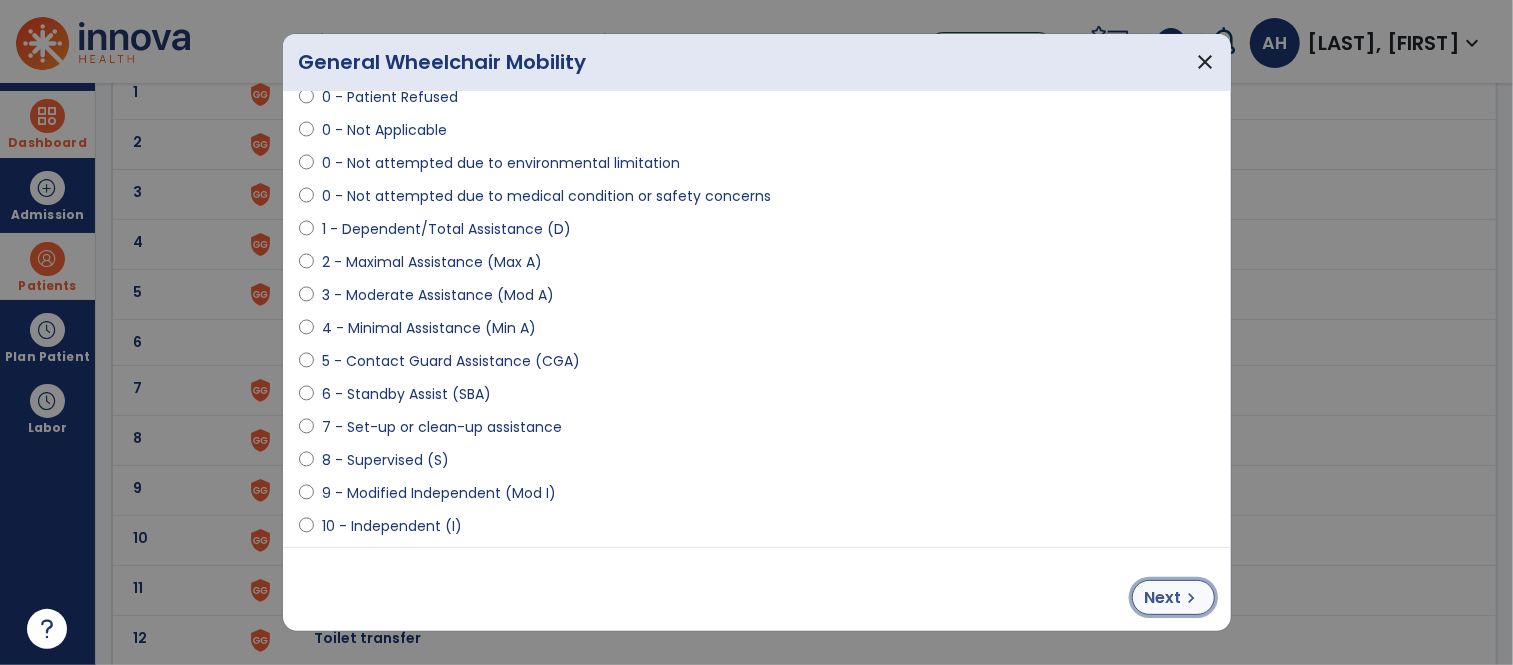 click on "chevron_right" at bounding box center [1192, 598] 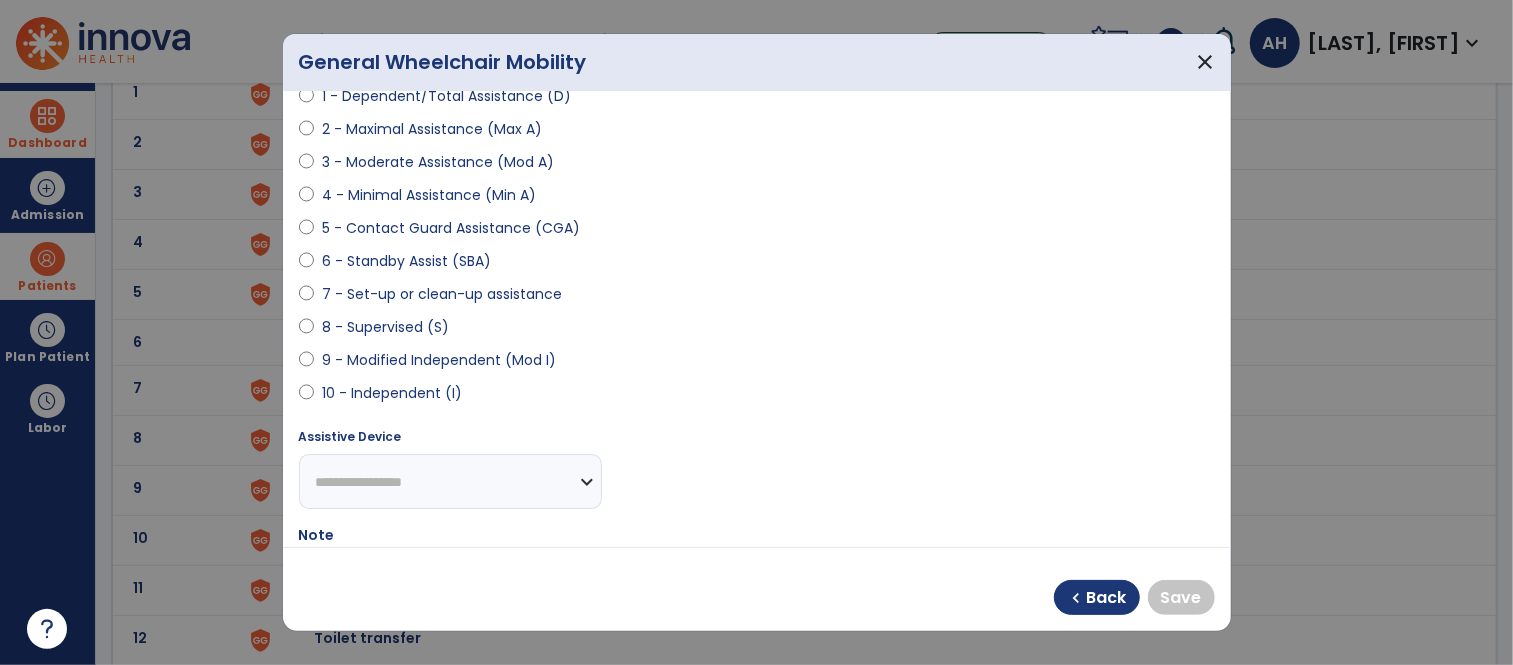scroll, scrollTop: 243, scrollLeft: 0, axis: vertical 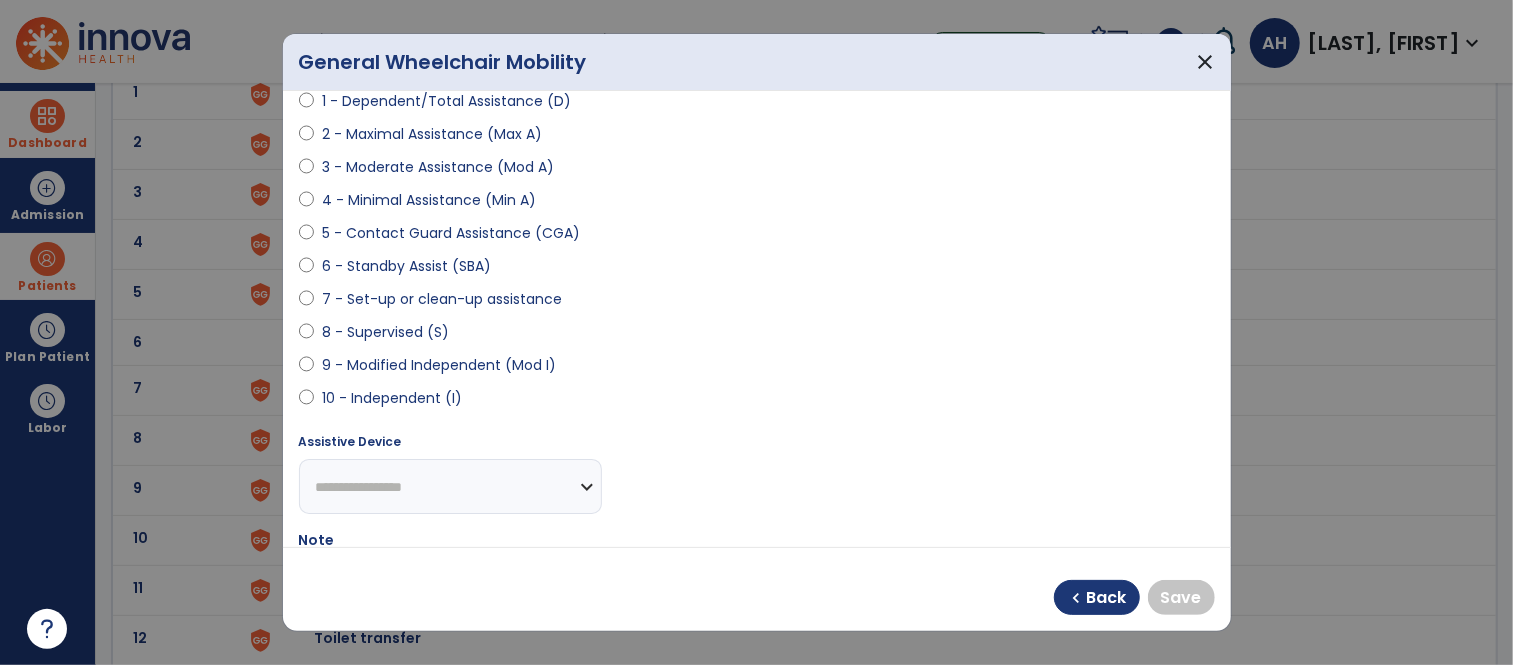 click on "9 - Modified Independent (Mod I)" at bounding box center [439, 365] 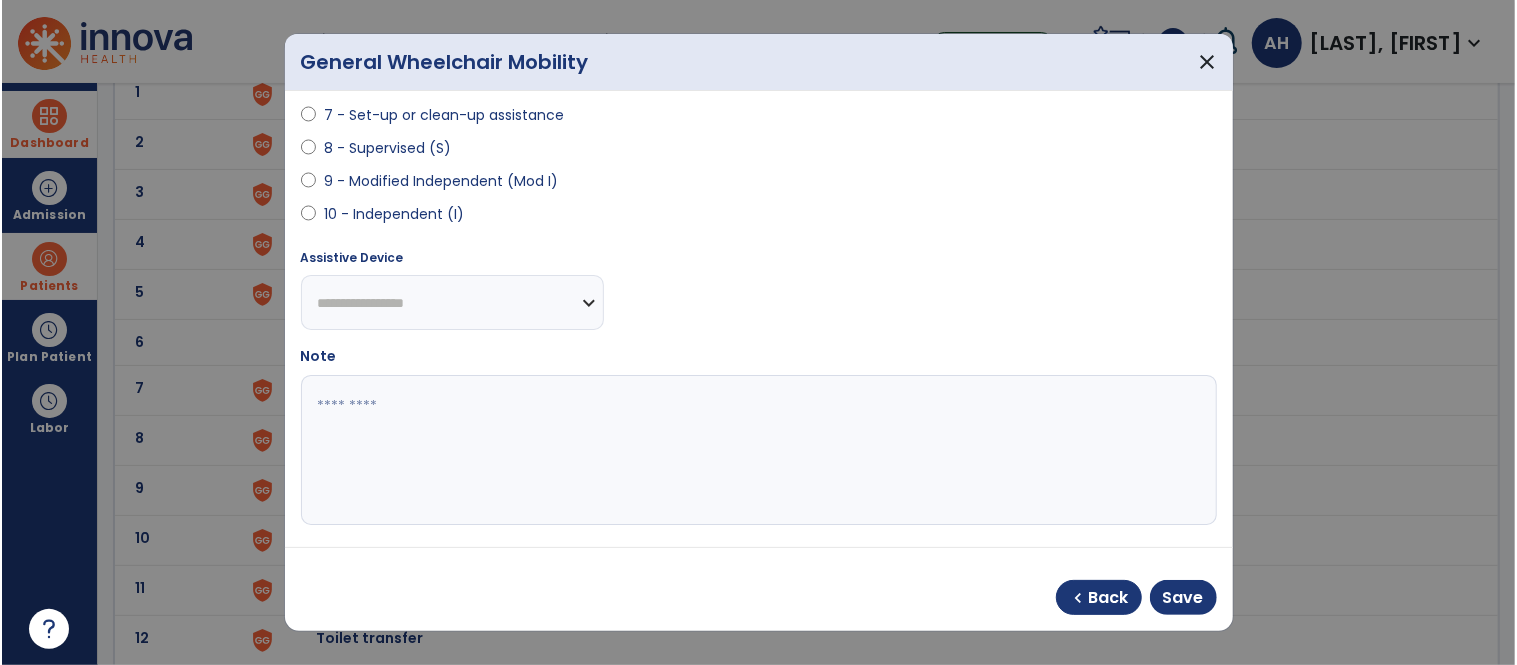 scroll, scrollTop: 426, scrollLeft: 0, axis: vertical 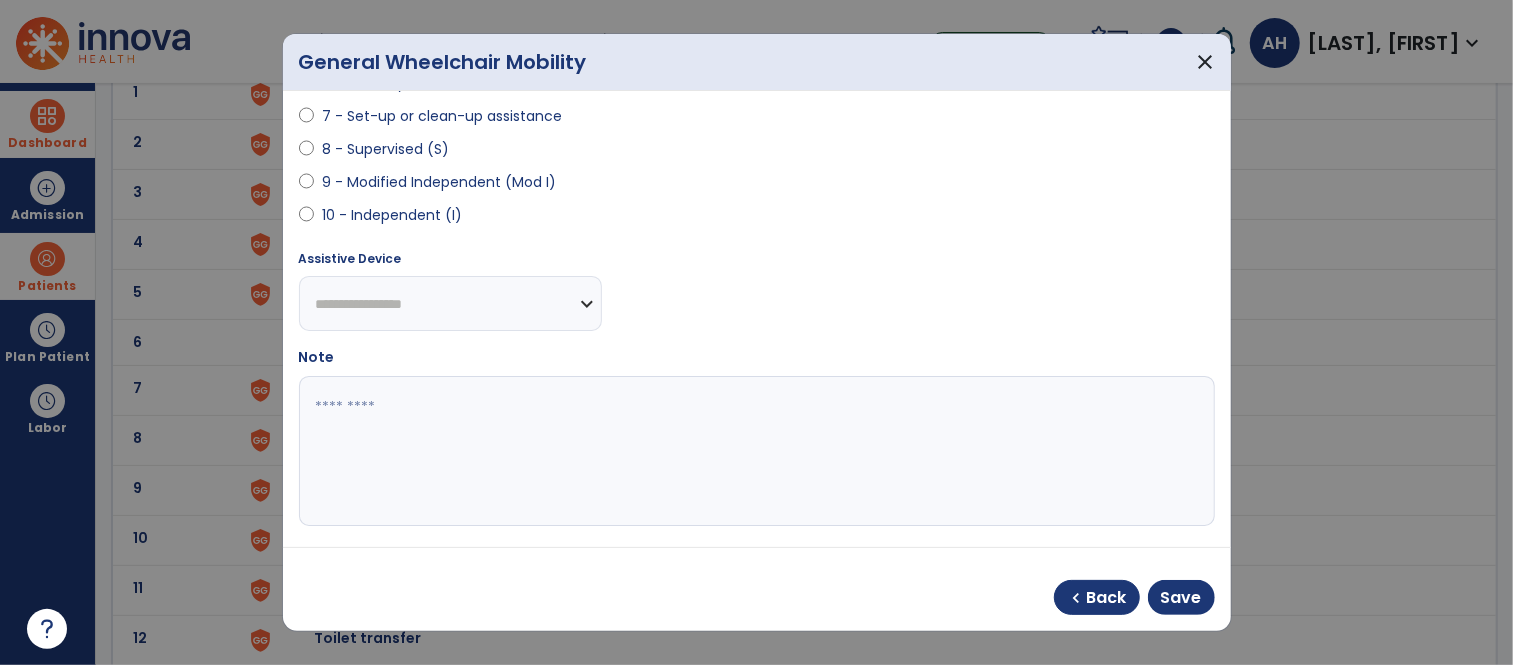 click at bounding box center (754, 451) 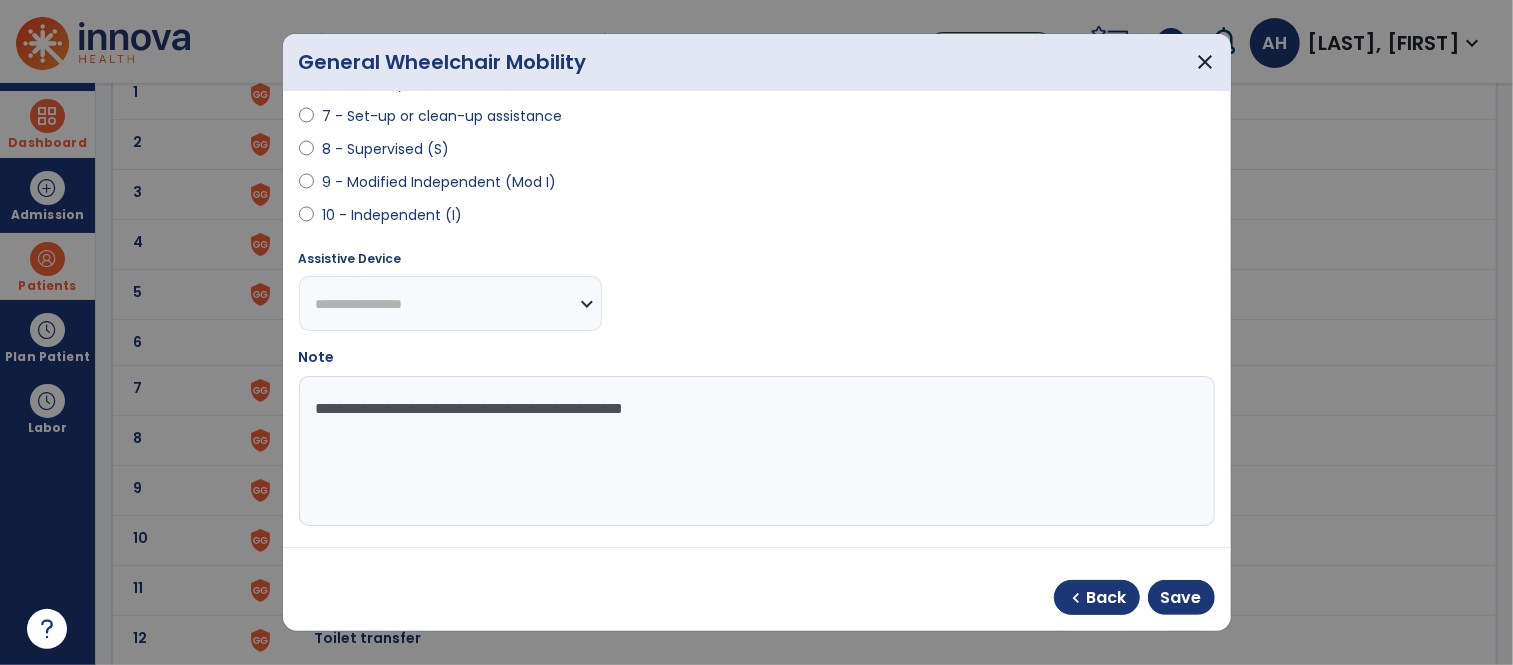 type on "**********" 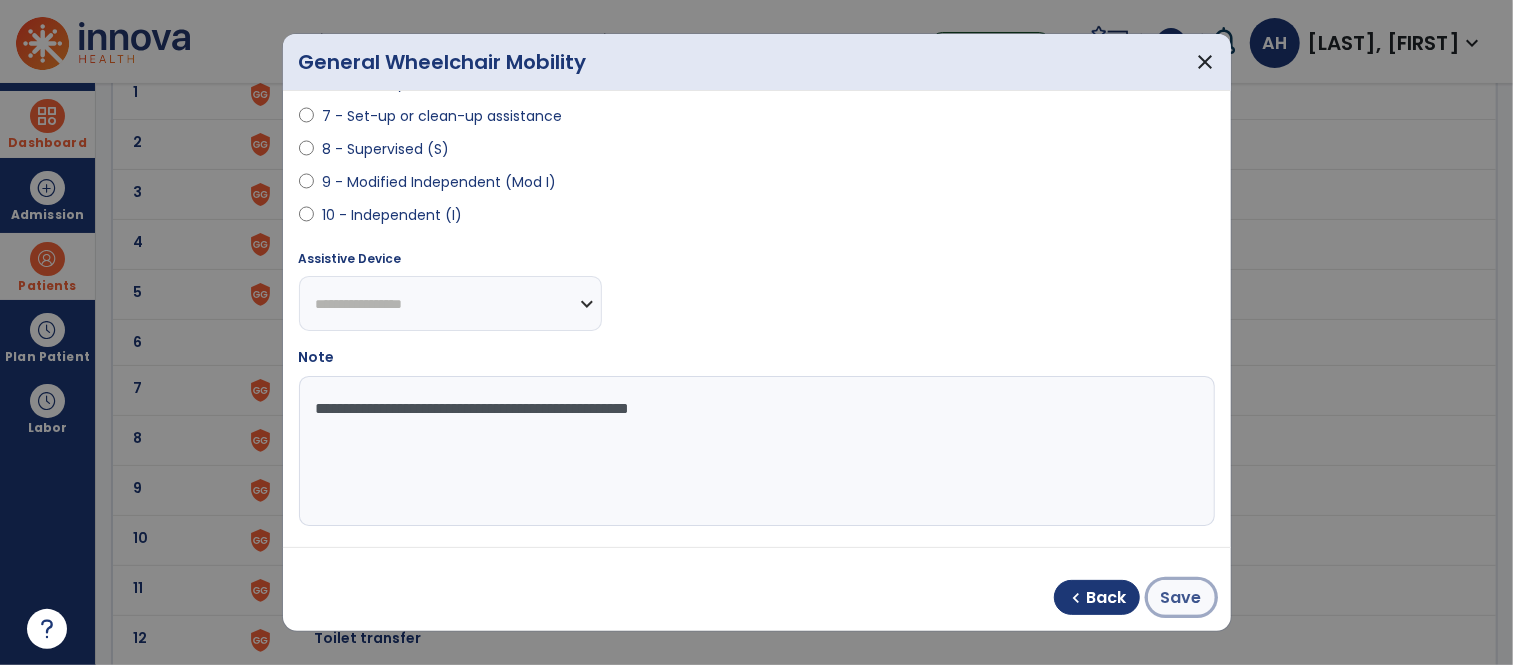 click on "Save" at bounding box center (1181, 597) 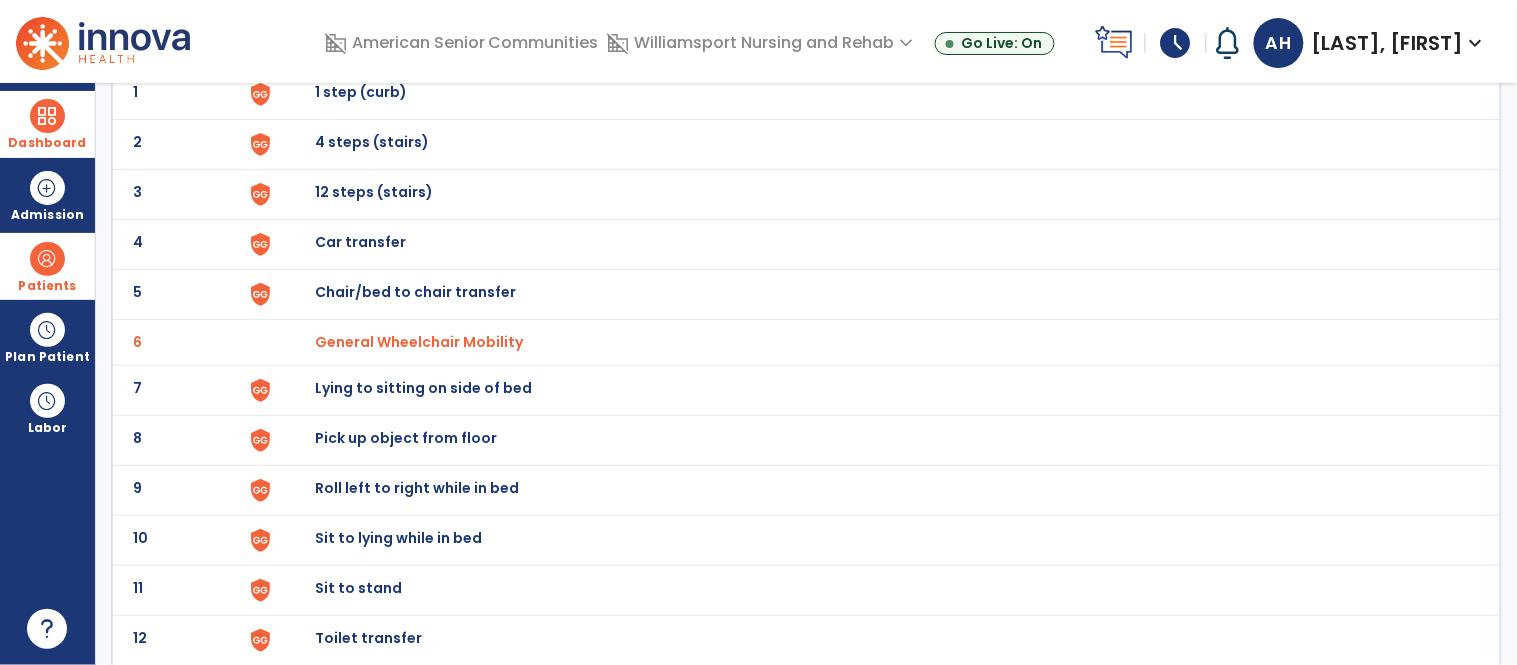 scroll, scrollTop: 0, scrollLeft: 0, axis: both 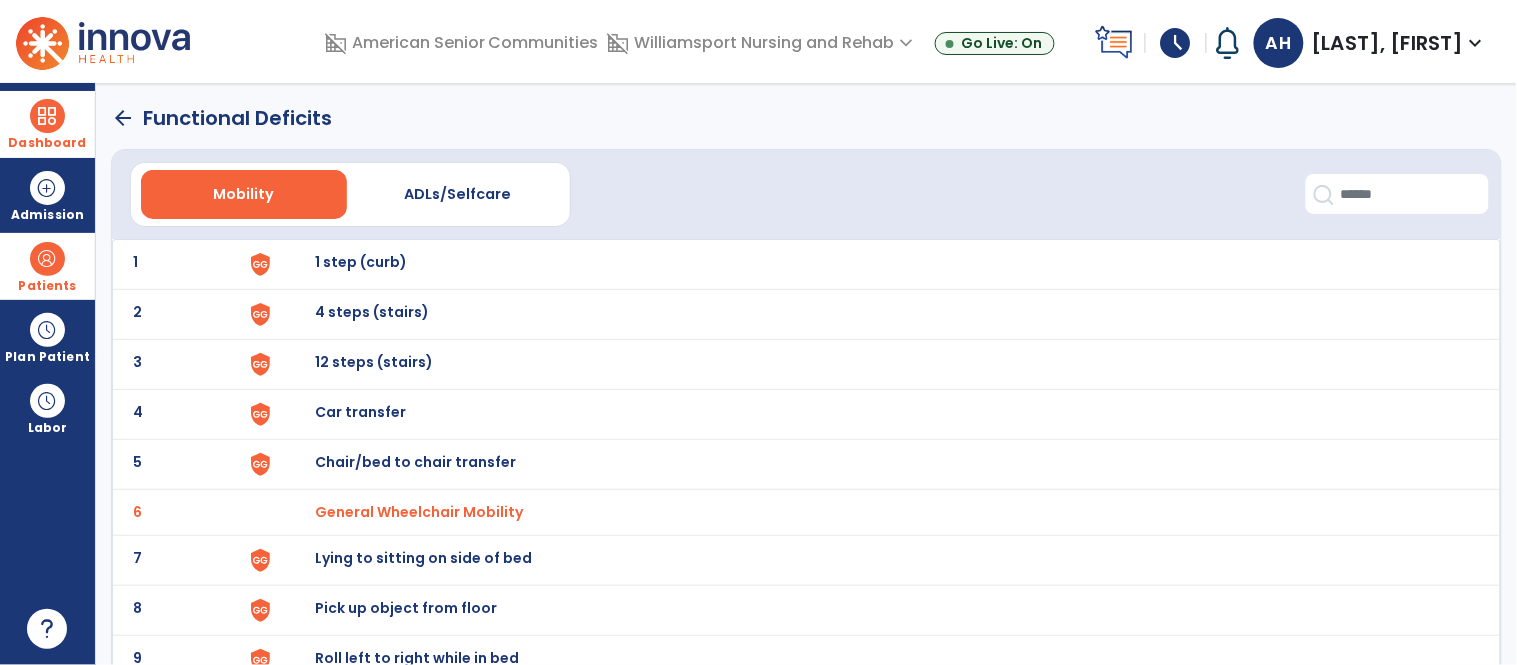 click on "arrow_back" 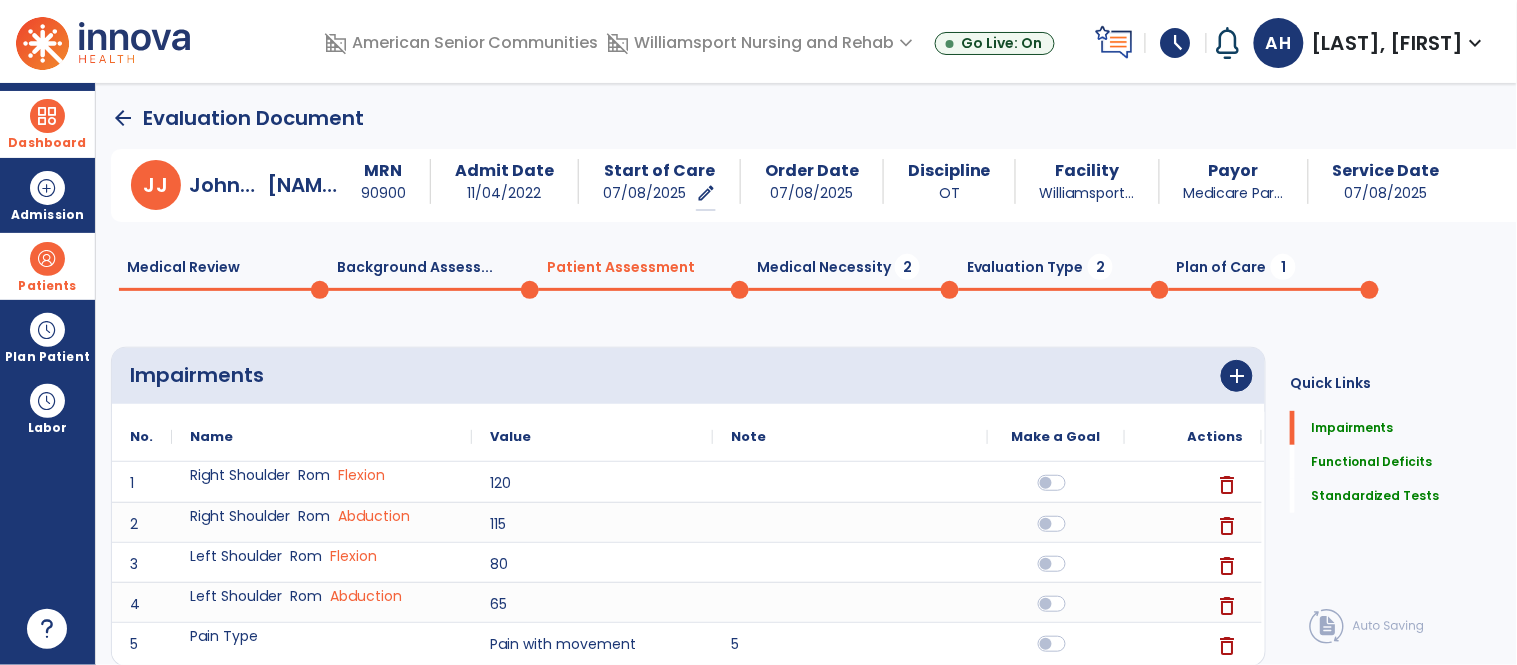 scroll, scrollTop: 20, scrollLeft: 0, axis: vertical 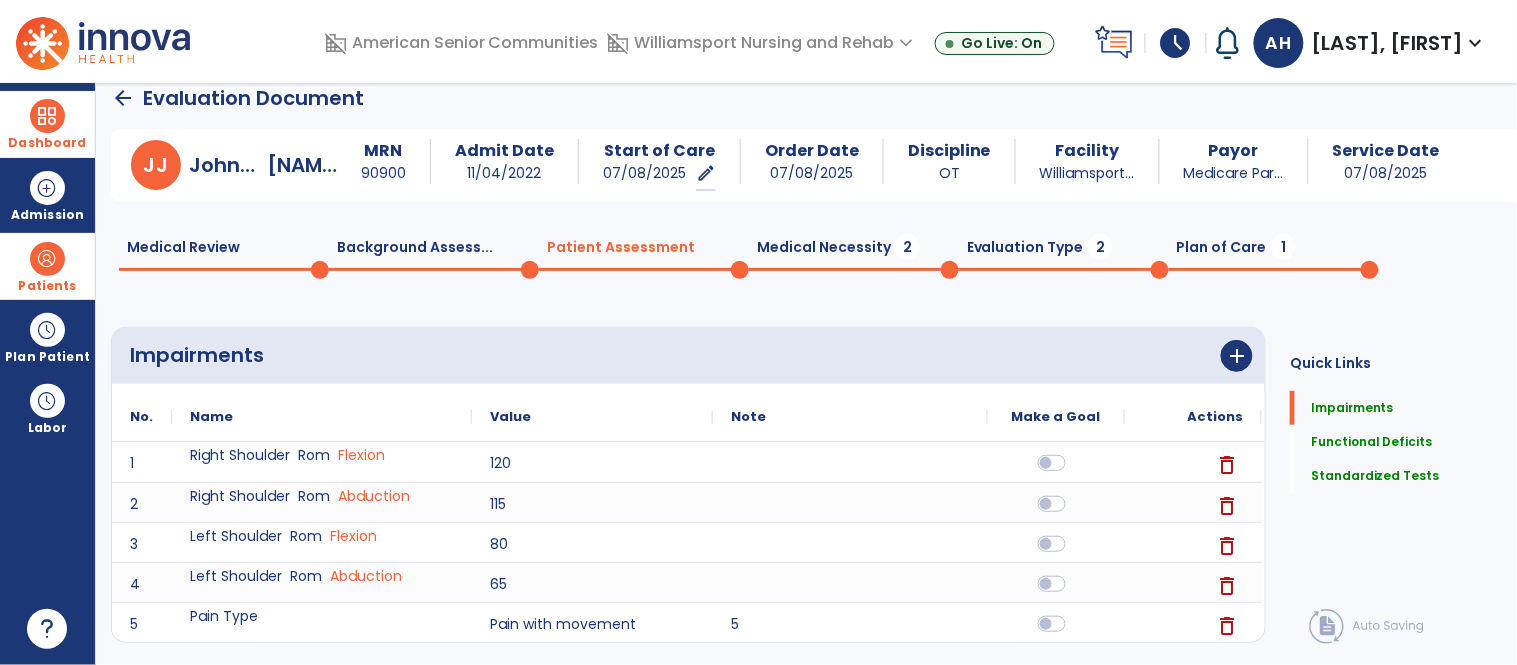 click on "Medical Necessity  2" 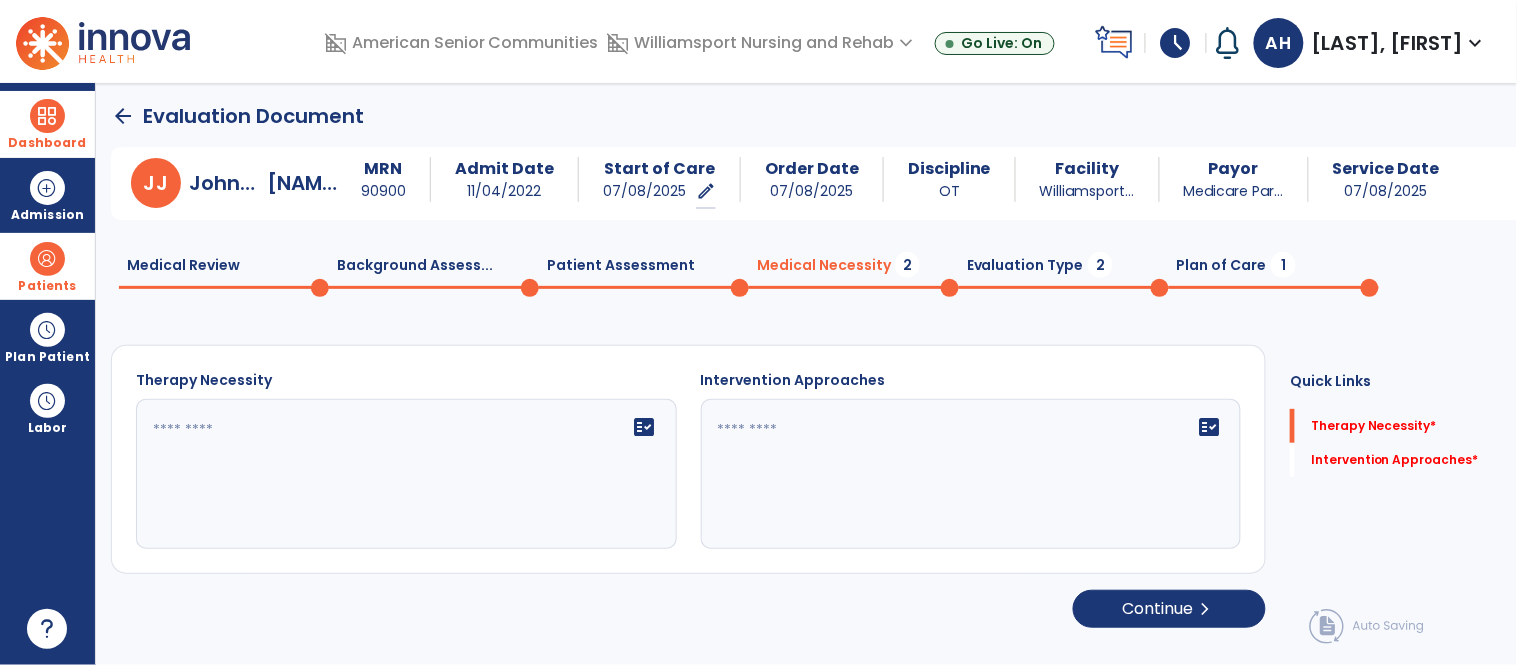 scroll, scrollTop: 1, scrollLeft: 0, axis: vertical 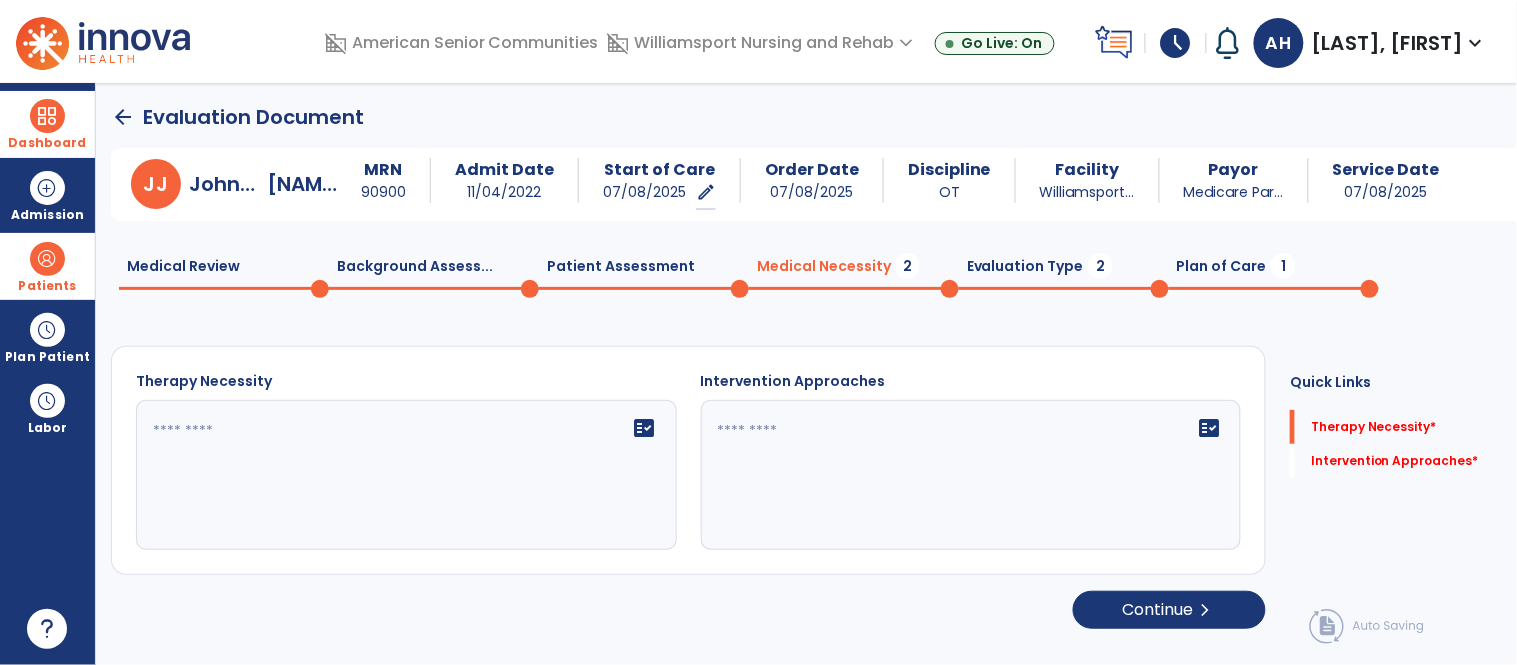 click 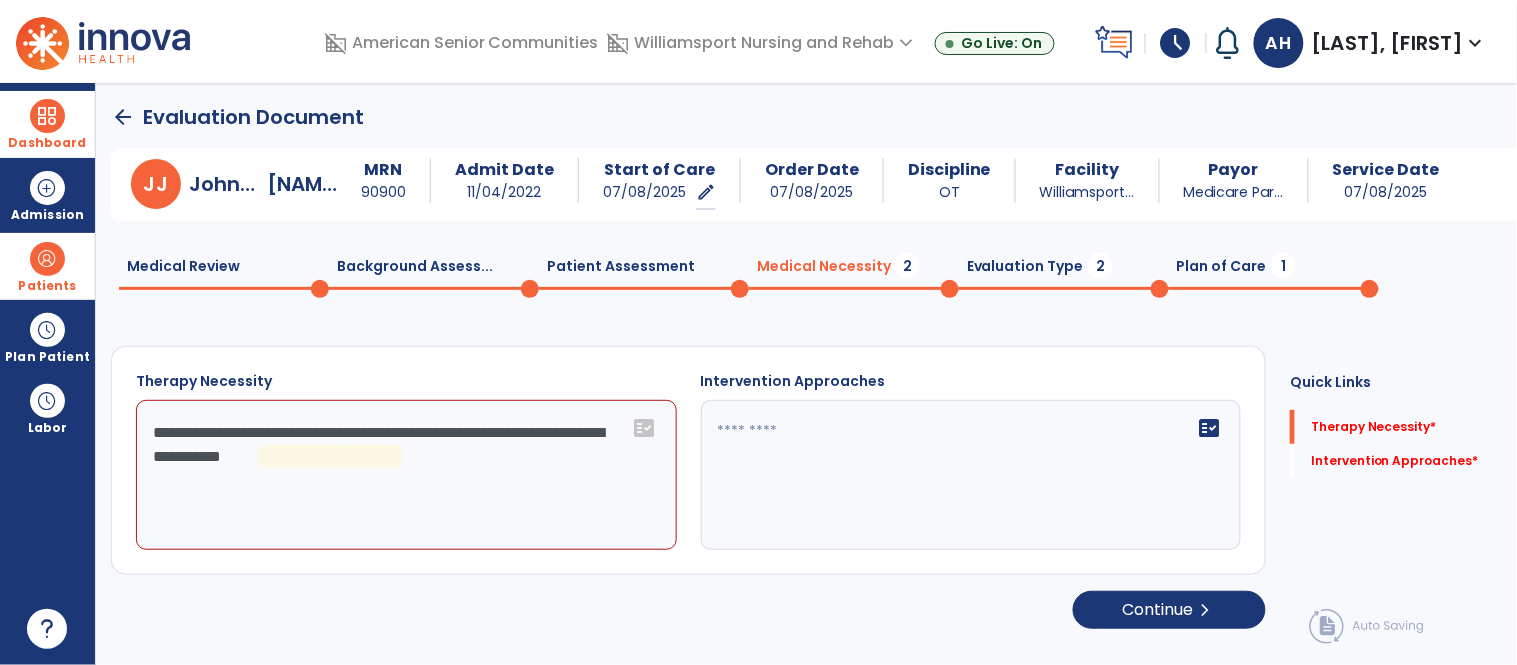 click on "**********" 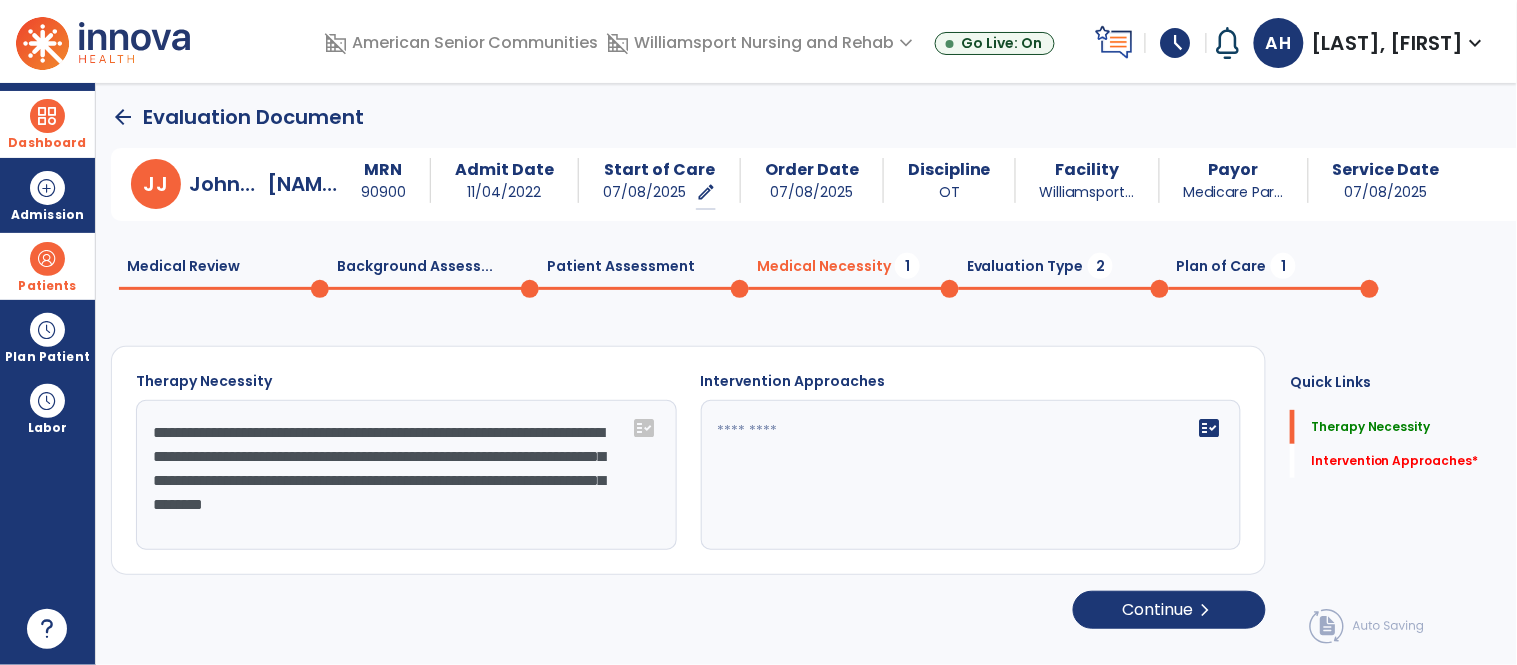 type on "**********" 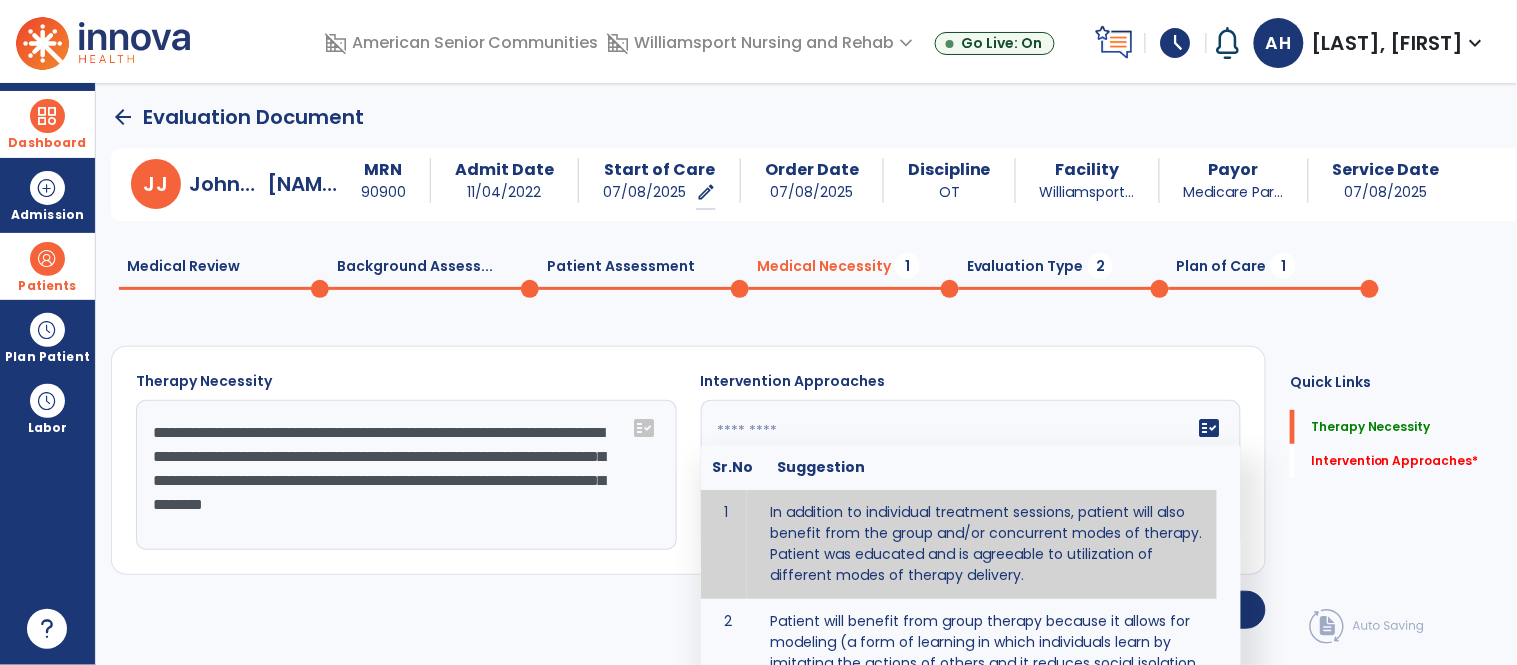 type on "**********" 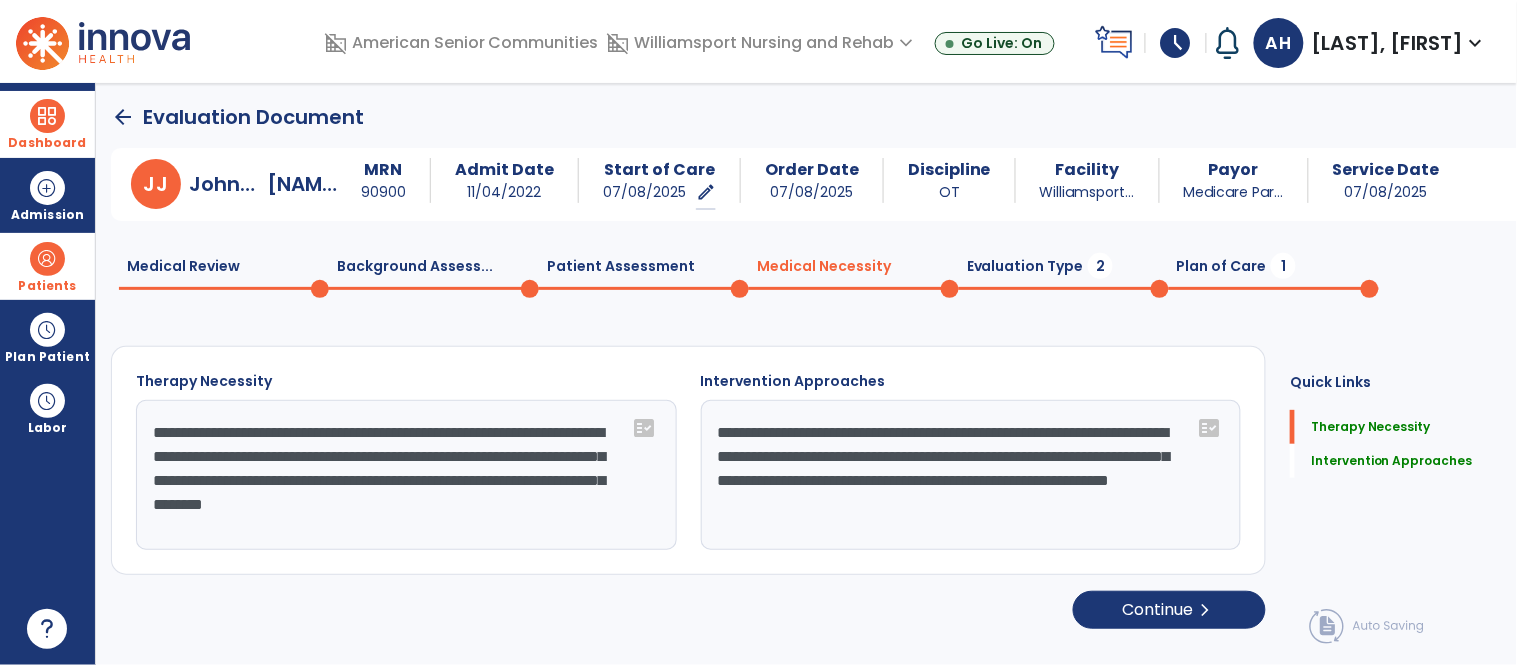 click on "Evaluation Type  2" 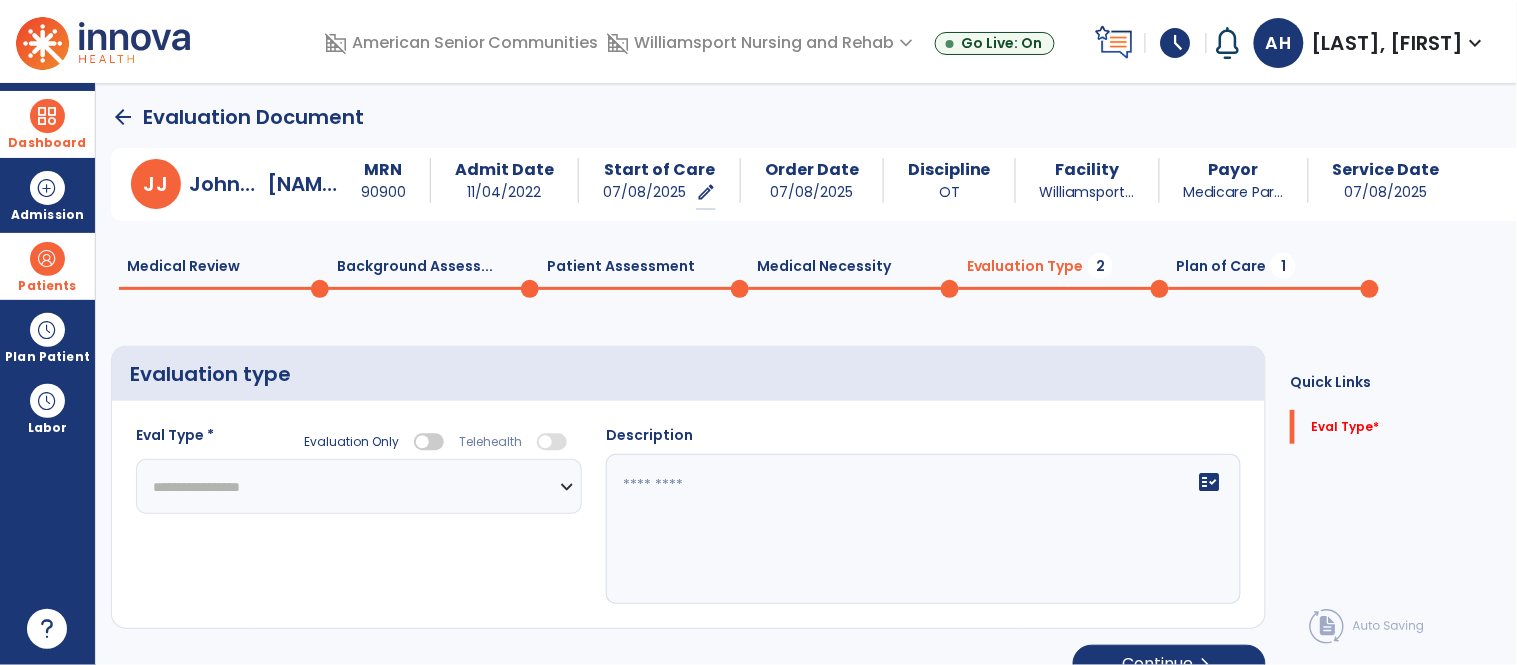 click on "**********" 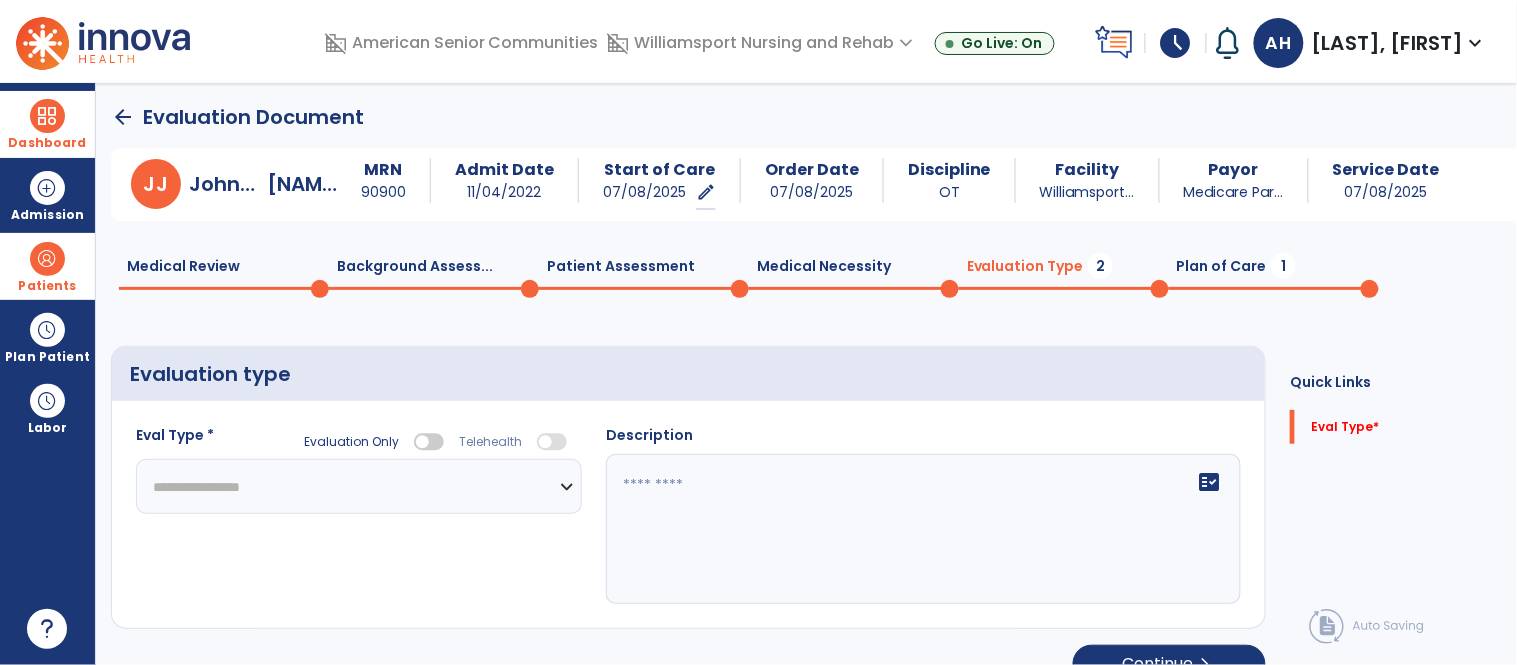 select on "**********" 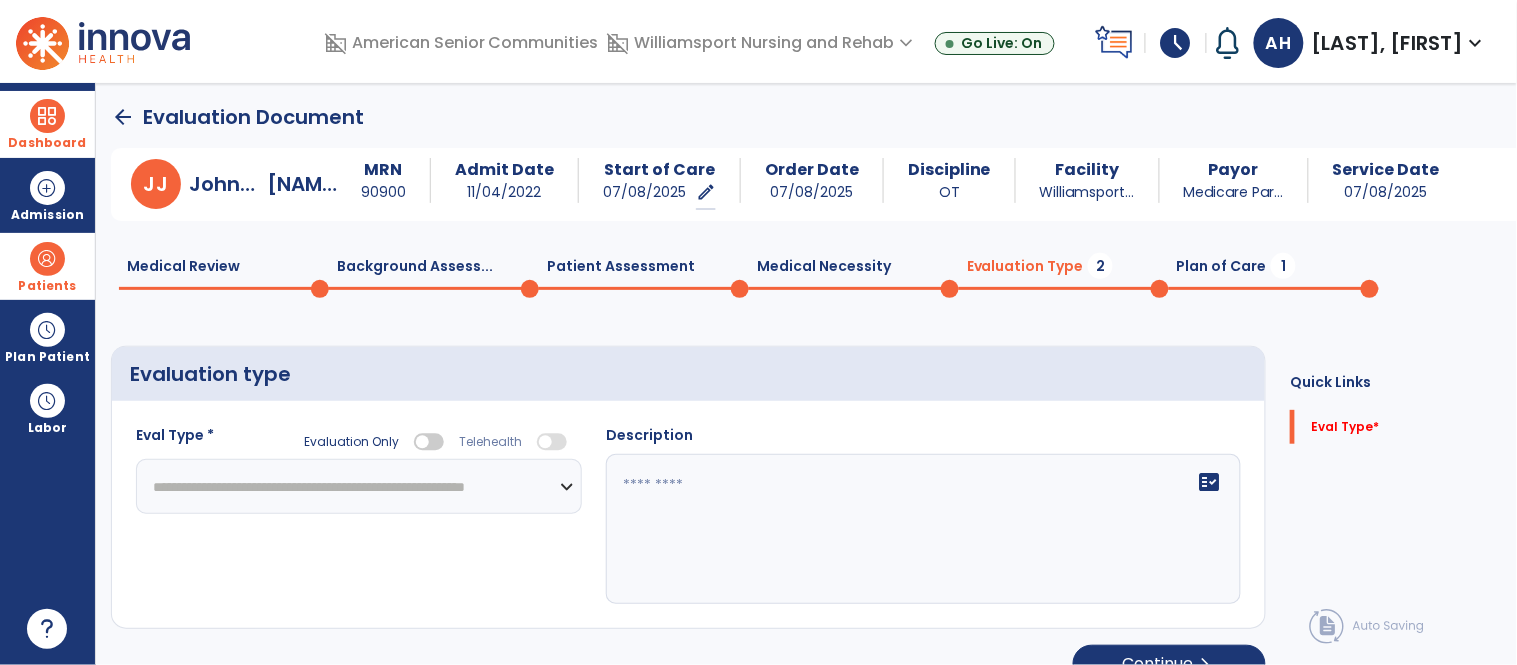 click on "**********" 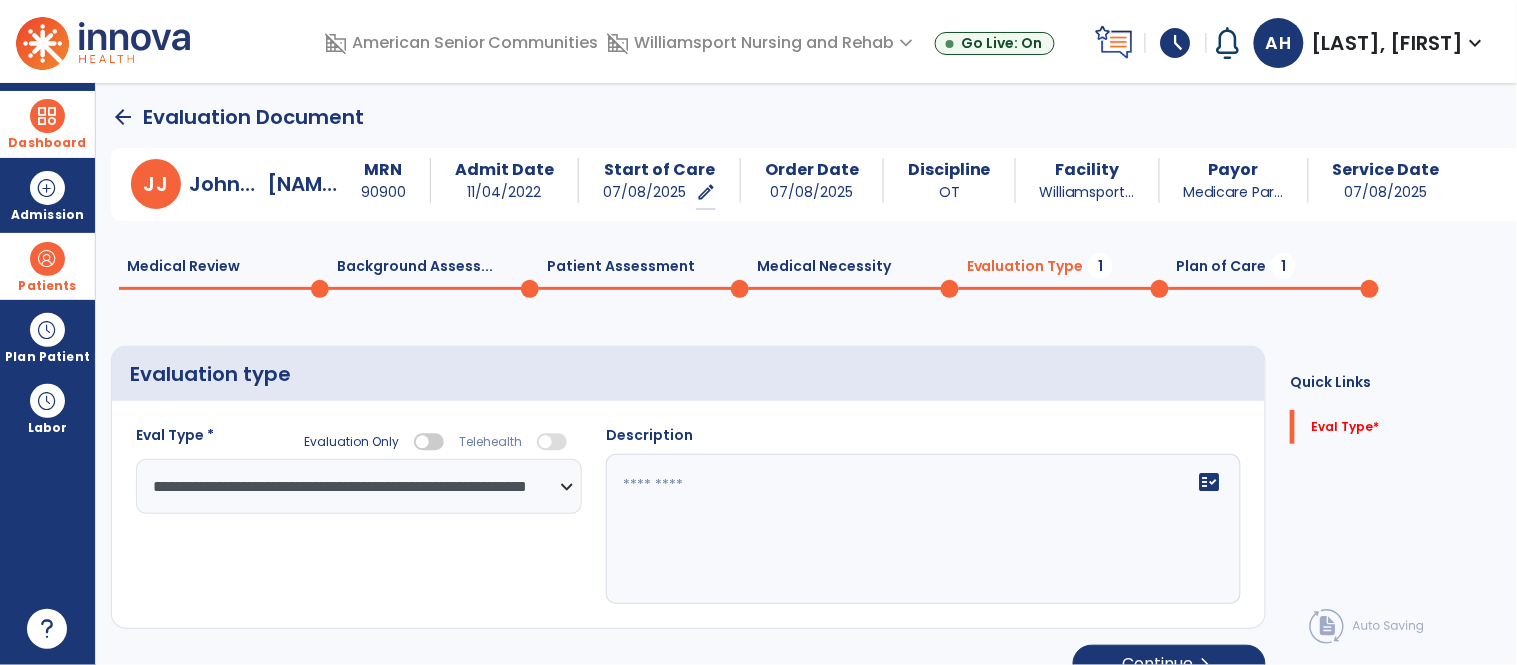 click 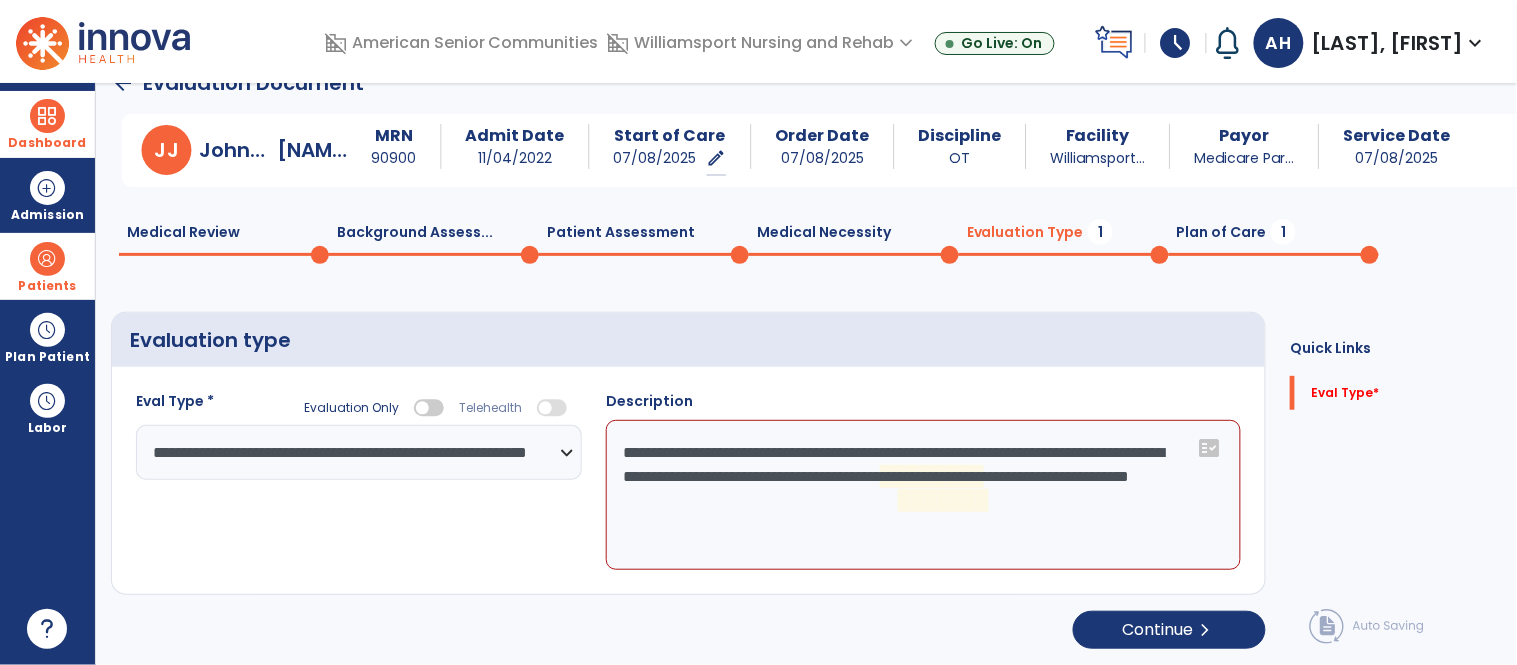 scroll, scrollTop: 16, scrollLeft: 0, axis: vertical 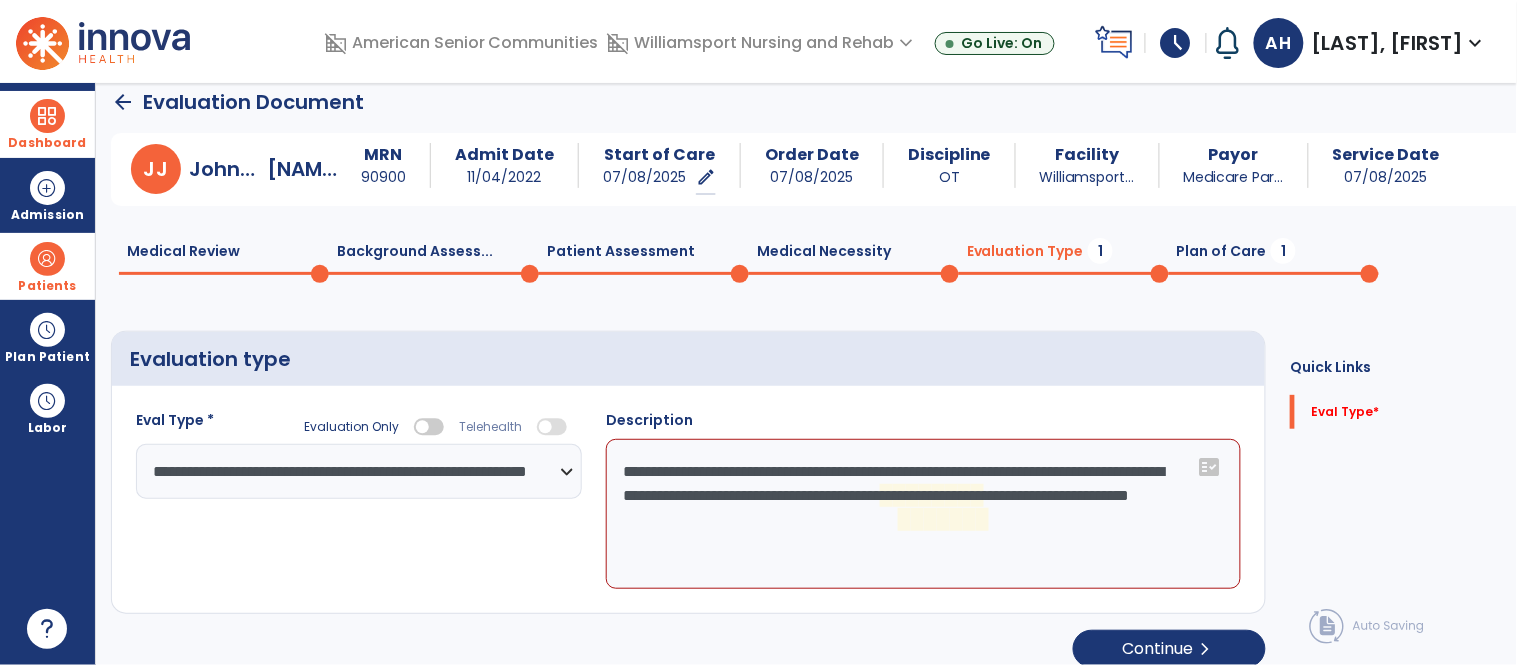 click on "**********" 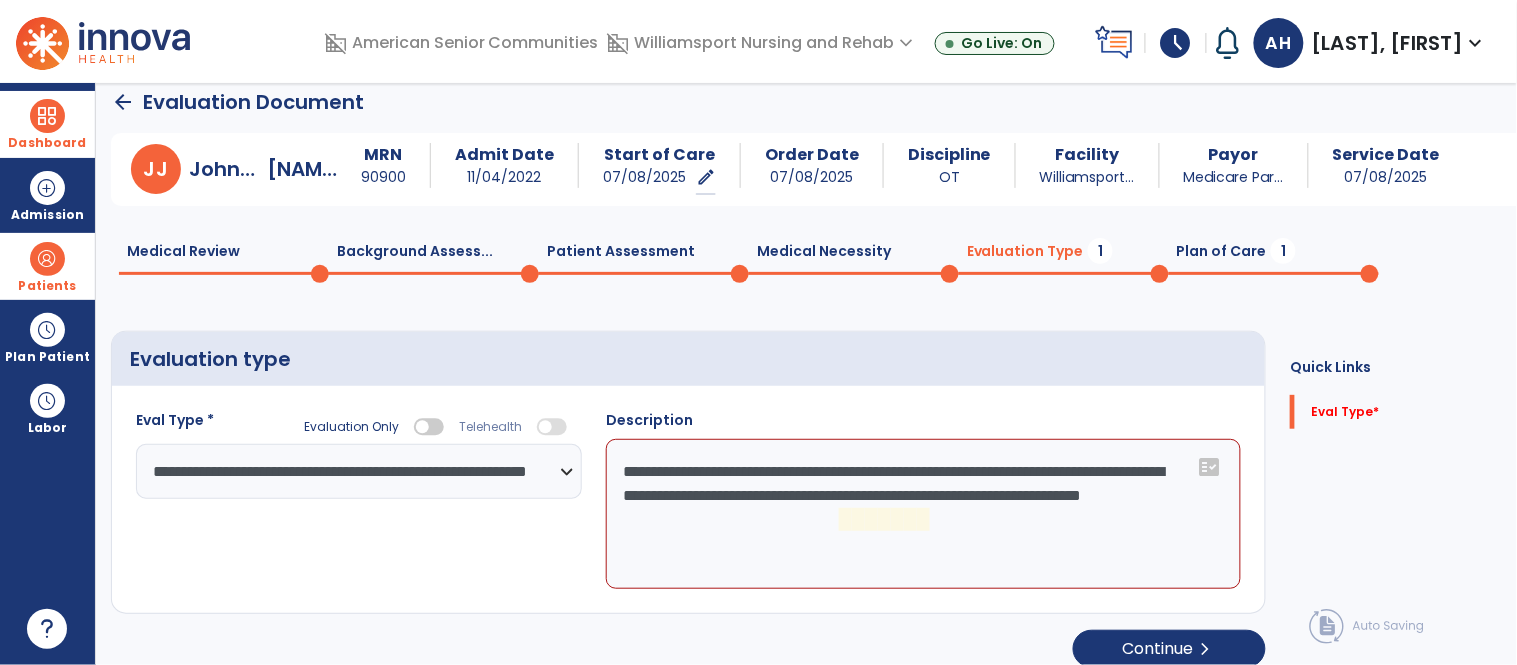 click on "**********" 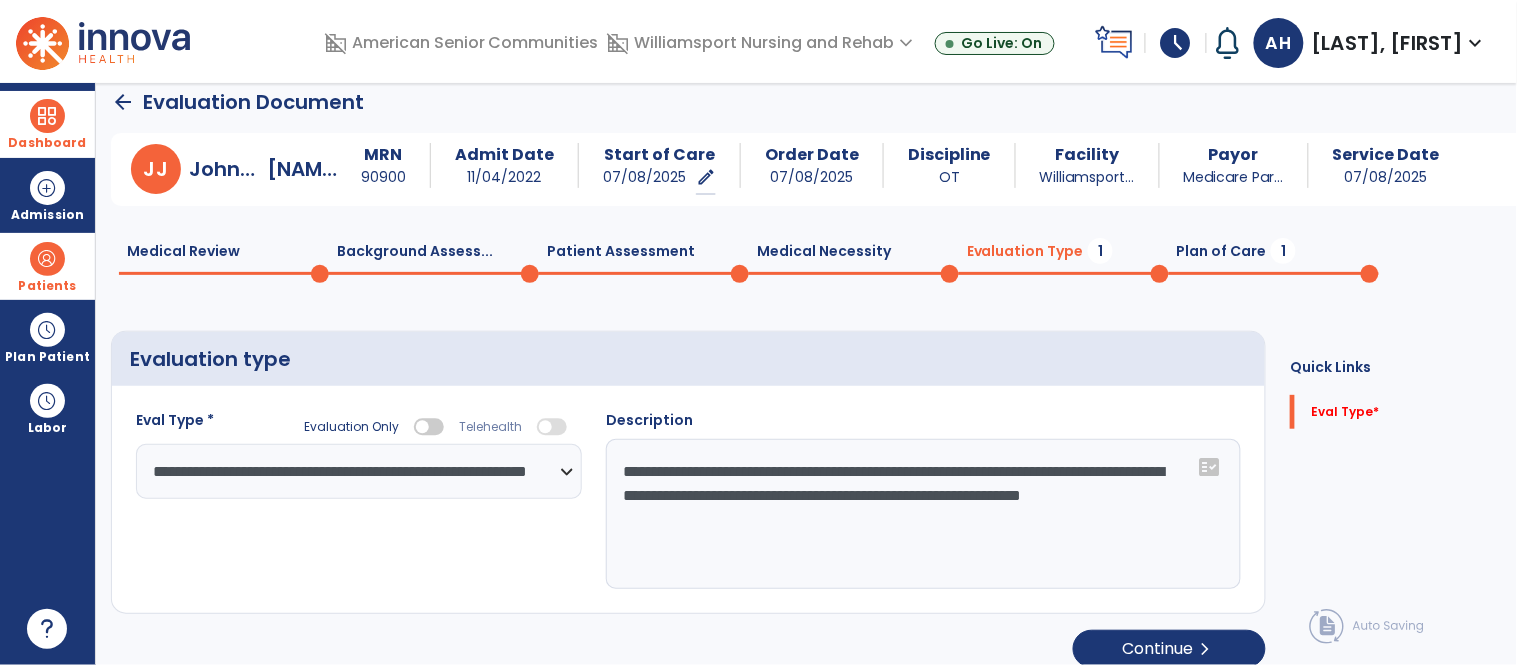 type on "**********" 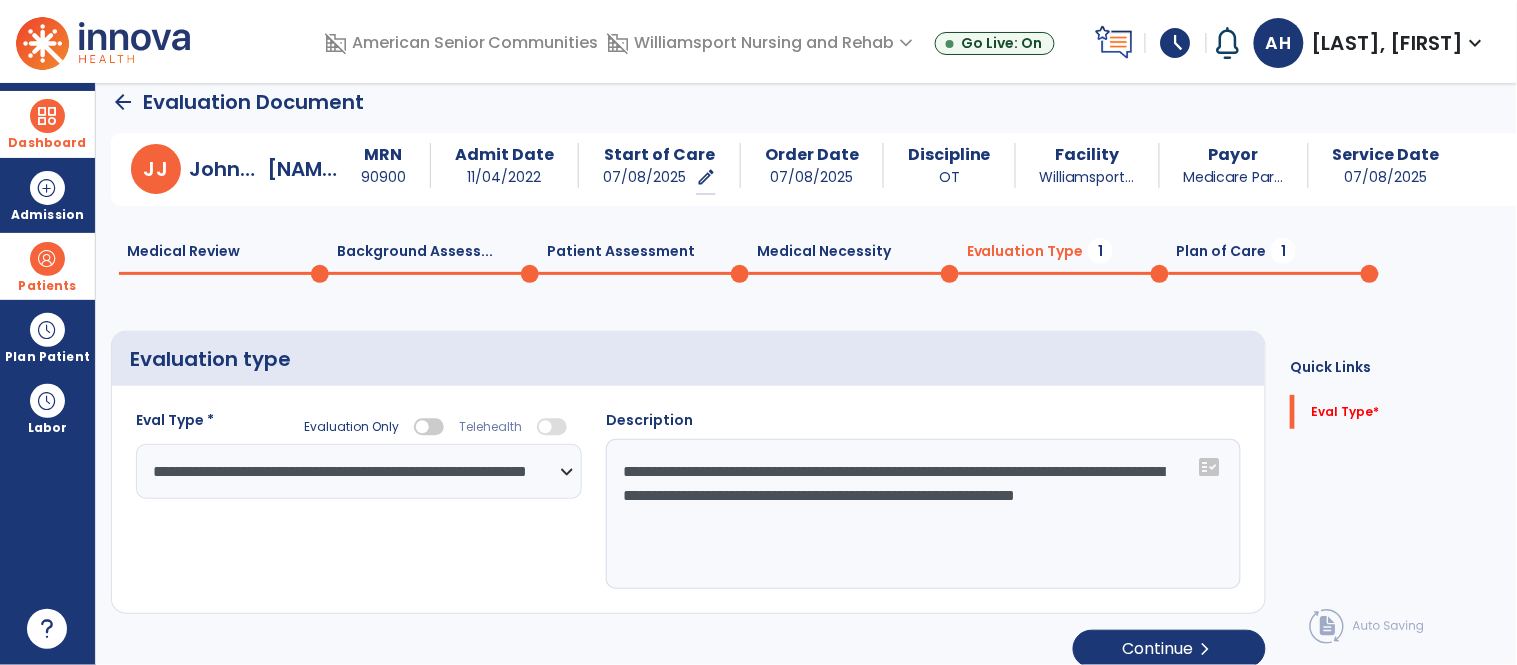 click on "Plan of Care  1" 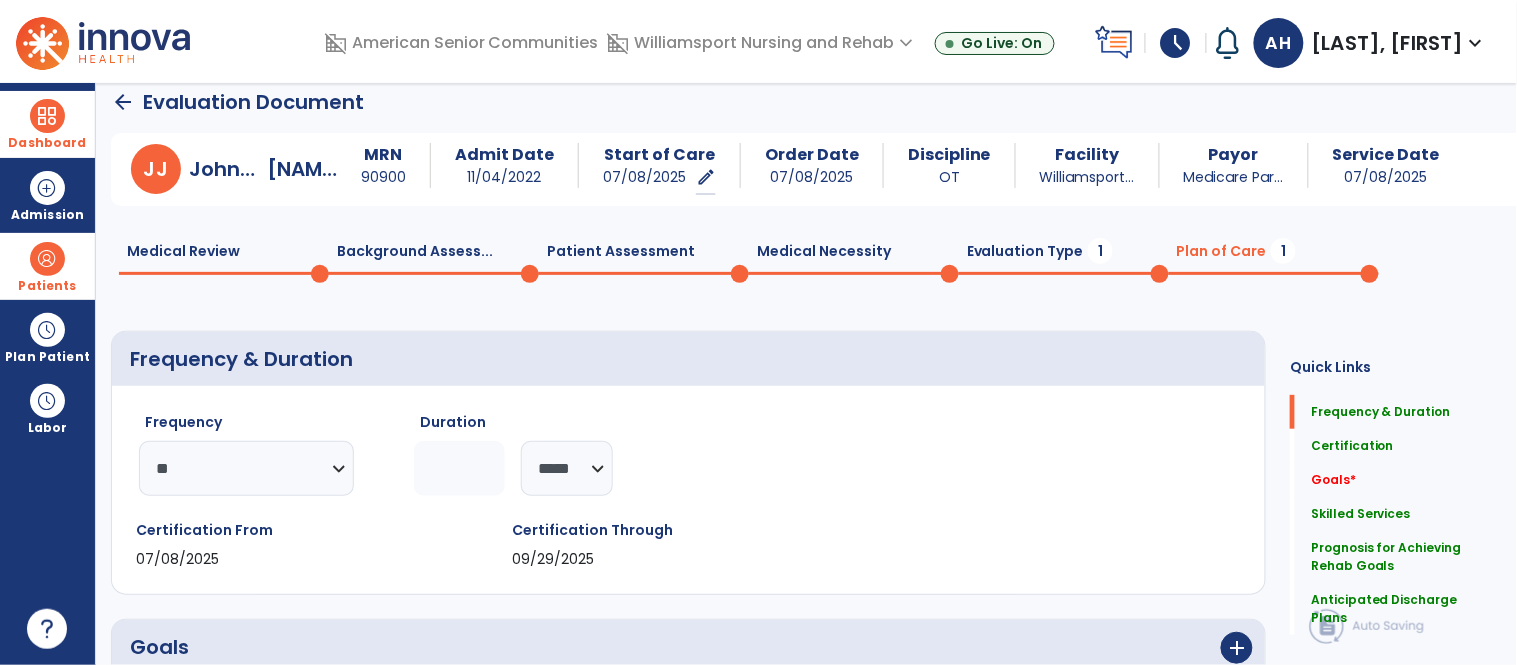 click on "Evaluation Type  1" 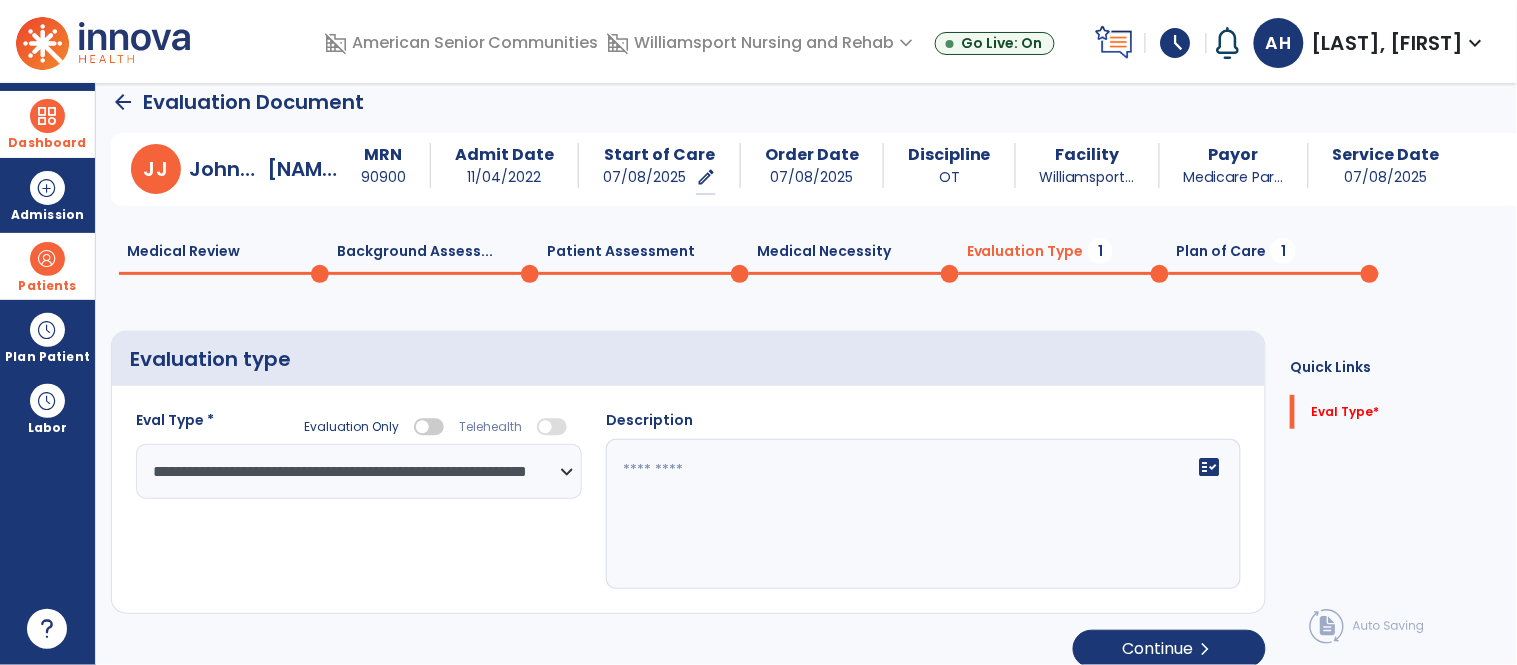 click 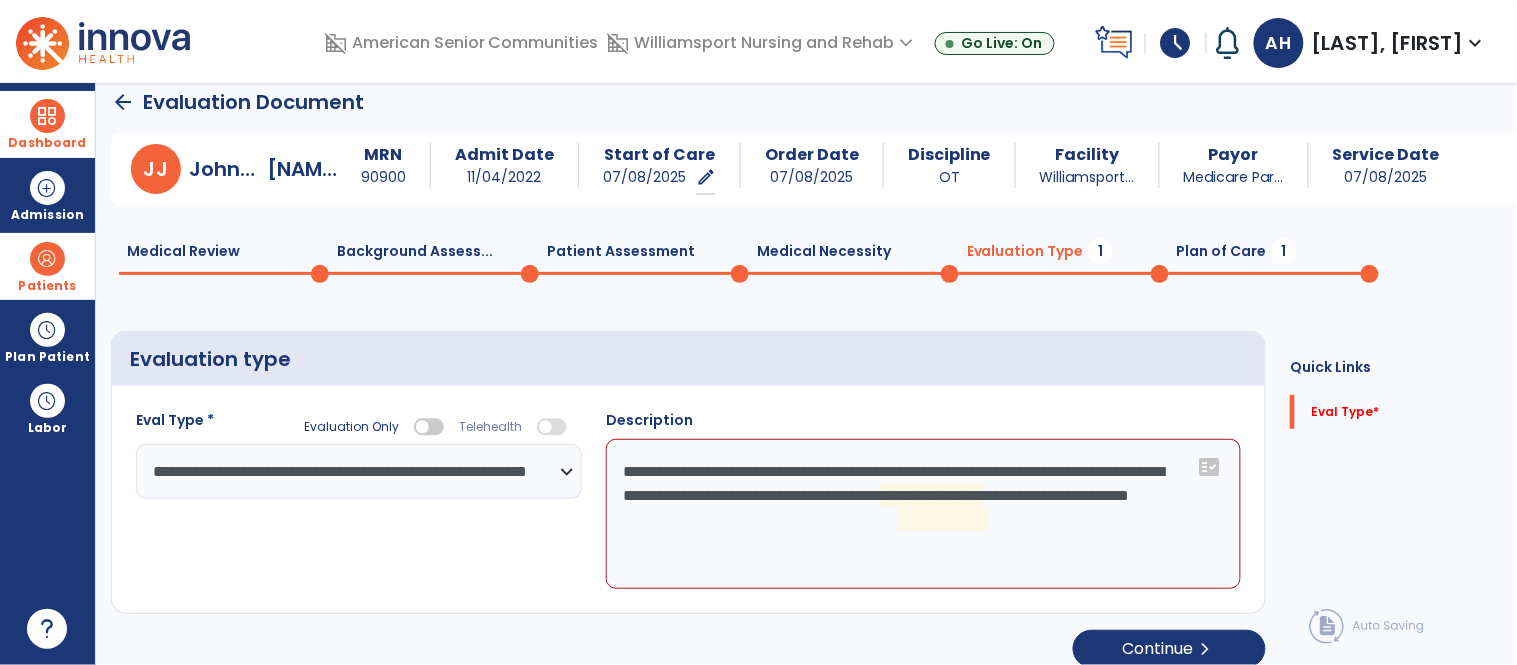 click on "**********" 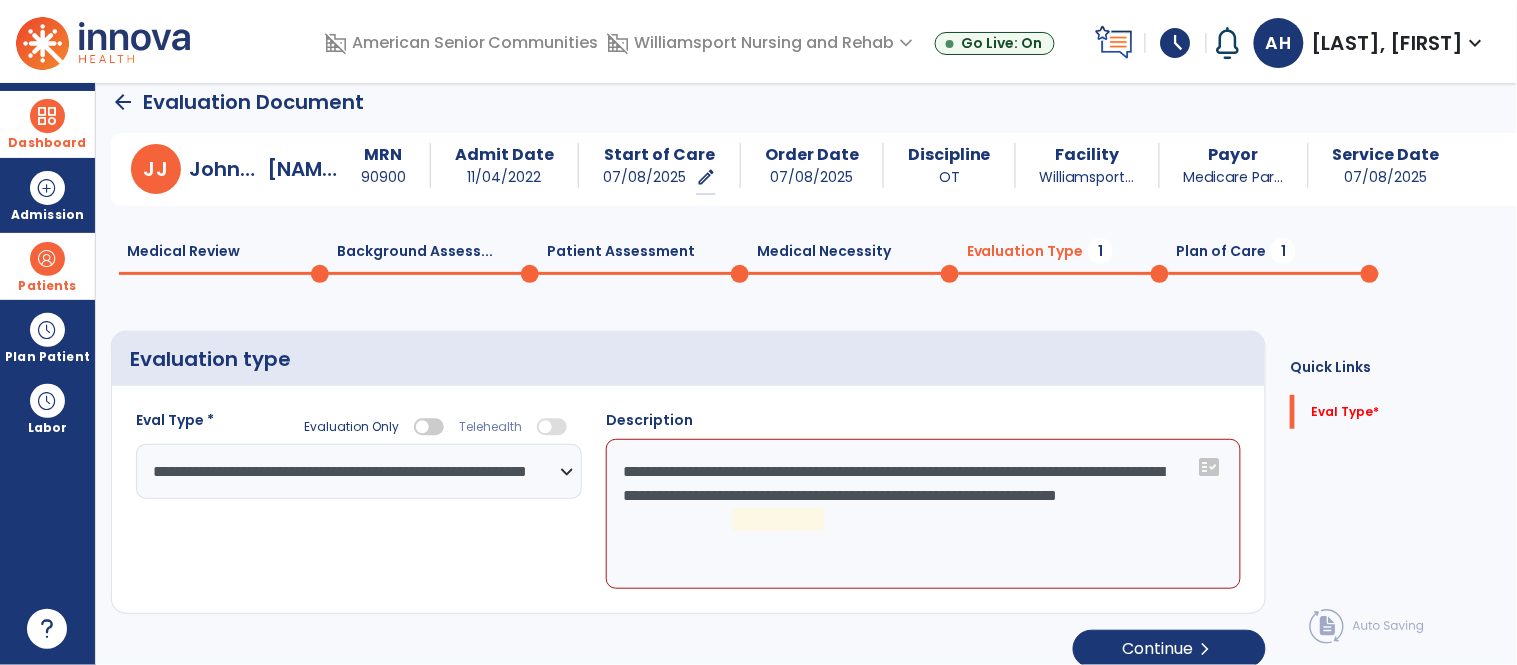 click on "**********" 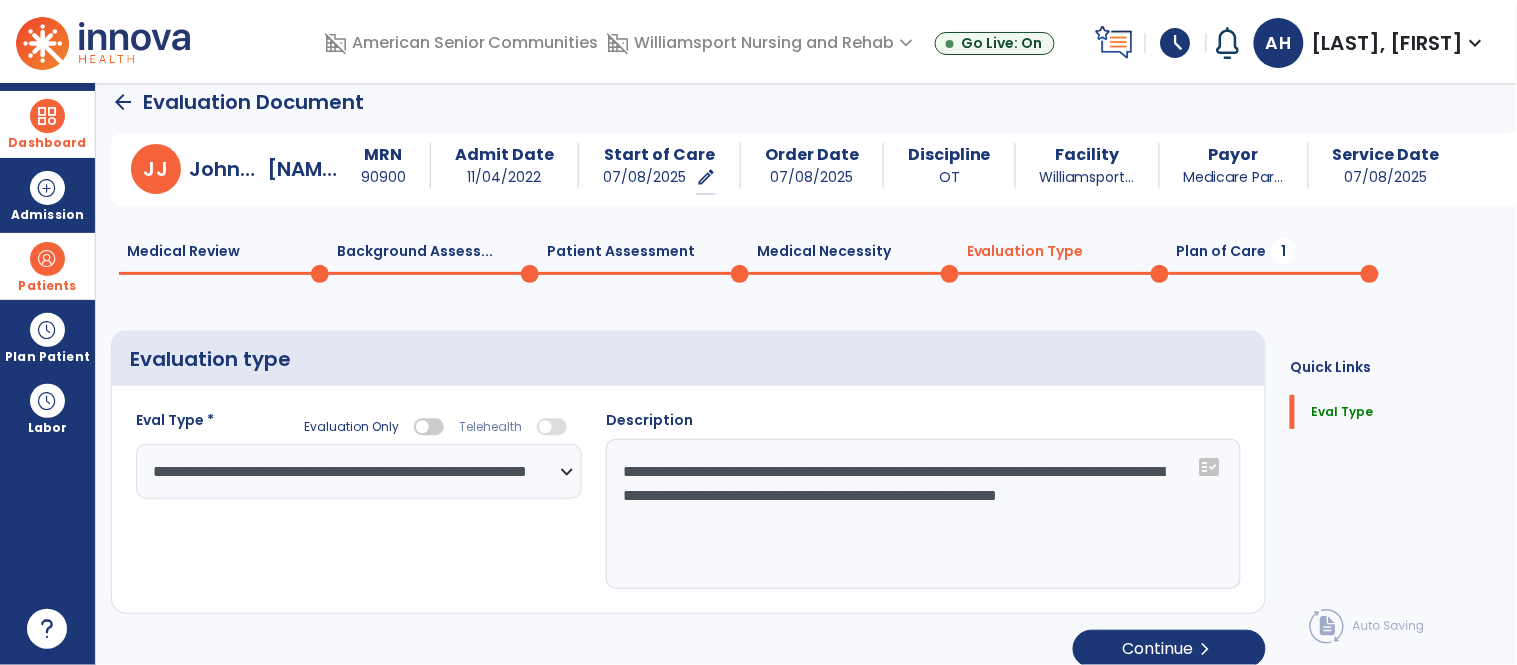type on "**********" 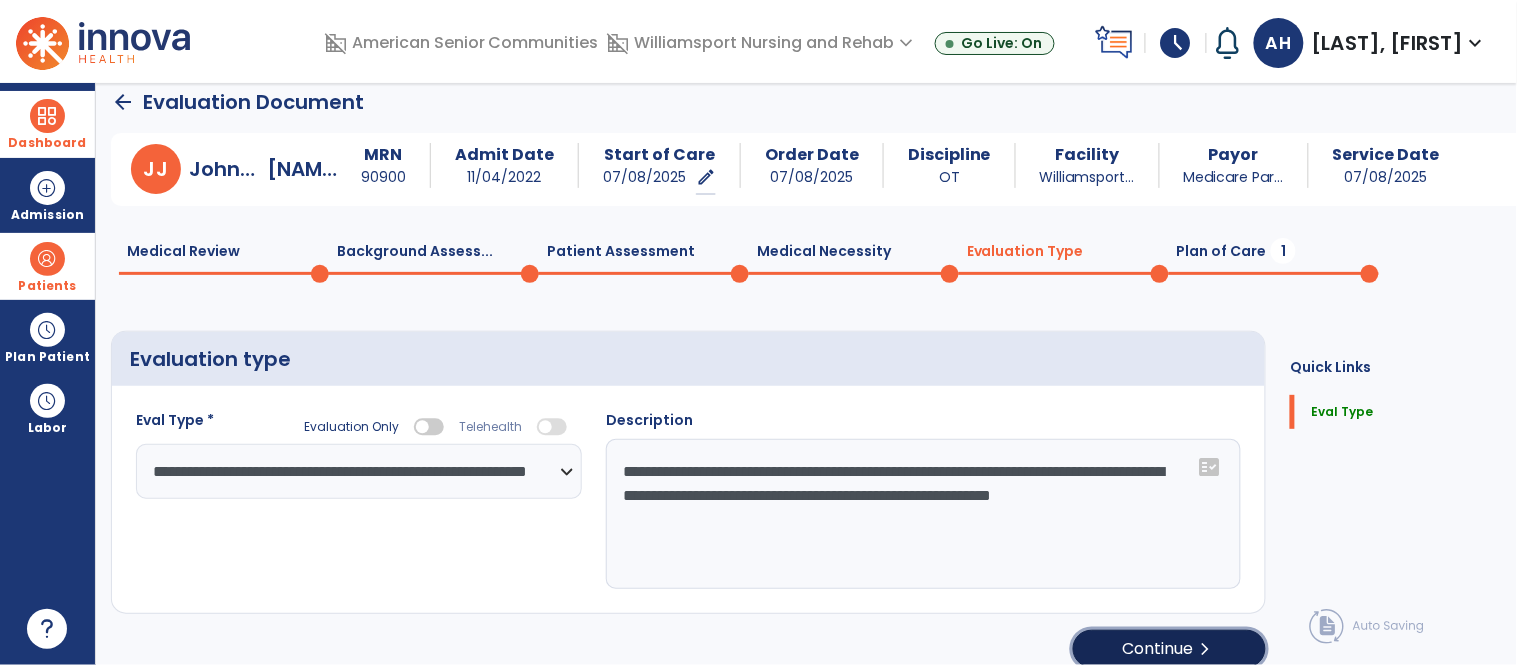 click on "Continue  chevron_right" 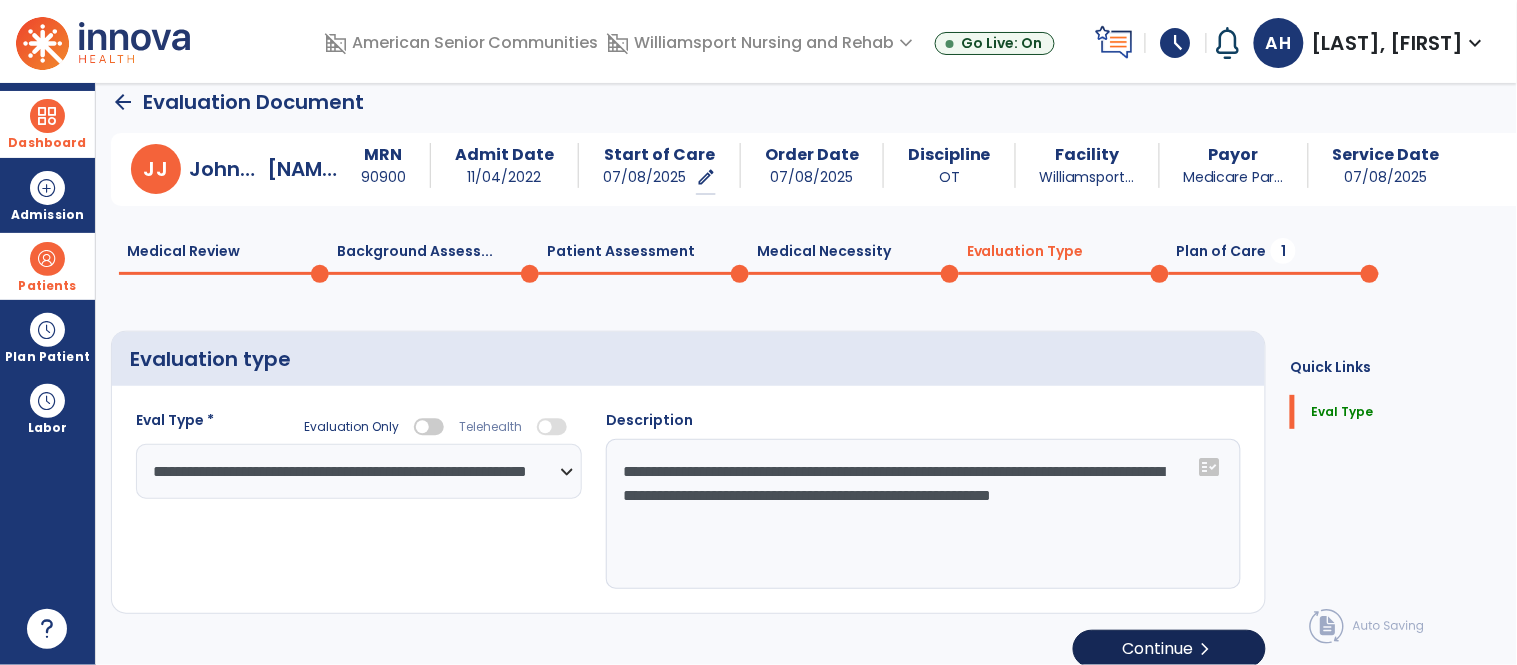 select on "**" 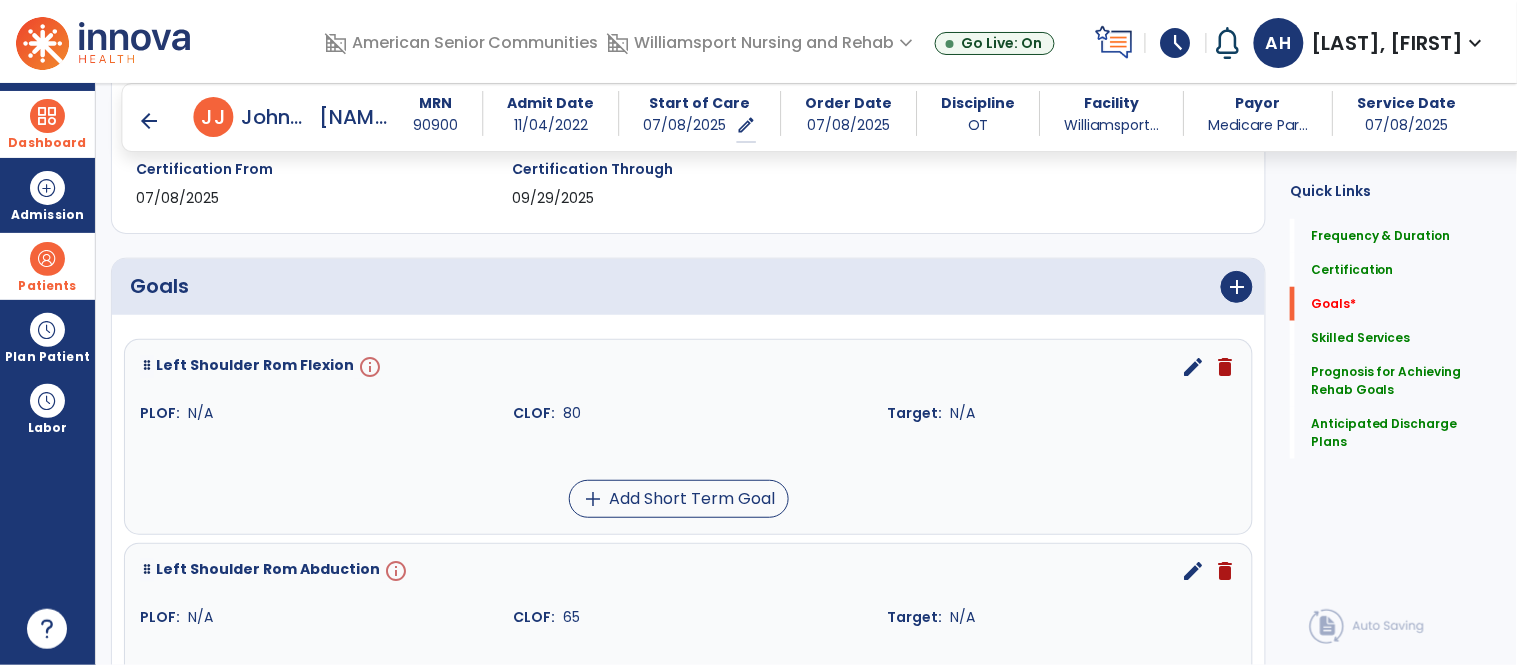scroll, scrollTop: 371, scrollLeft: 0, axis: vertical 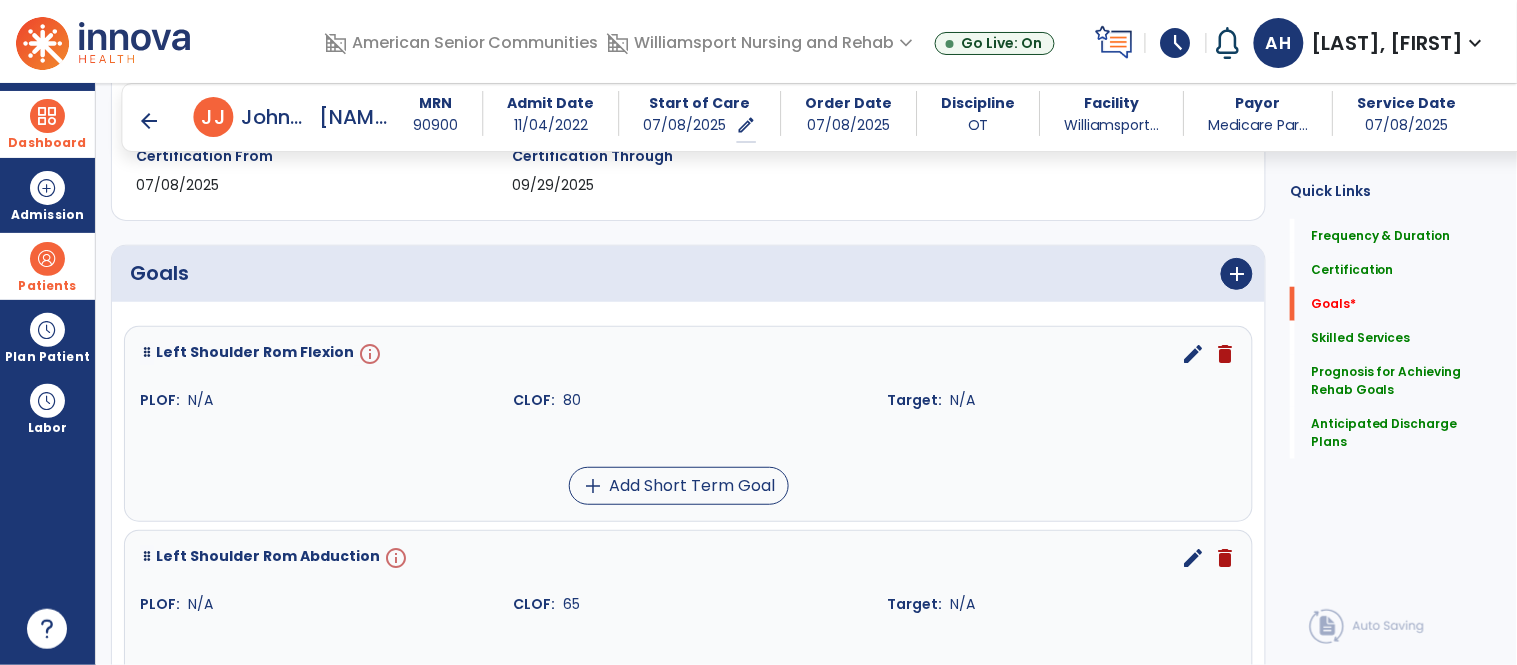 click on "info" at bounding box center [368, 354] 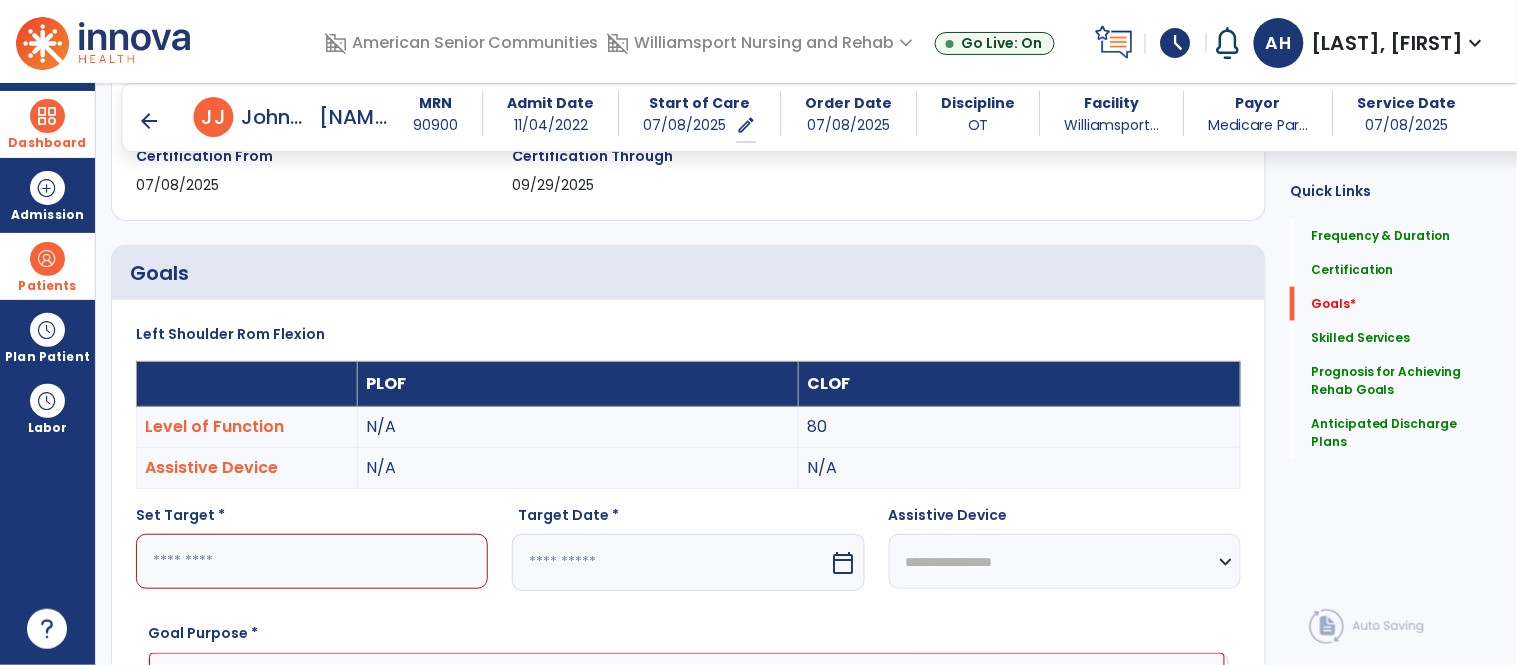 scroll, scrollTop: 83, scrollLeft: 0, axis: vertical 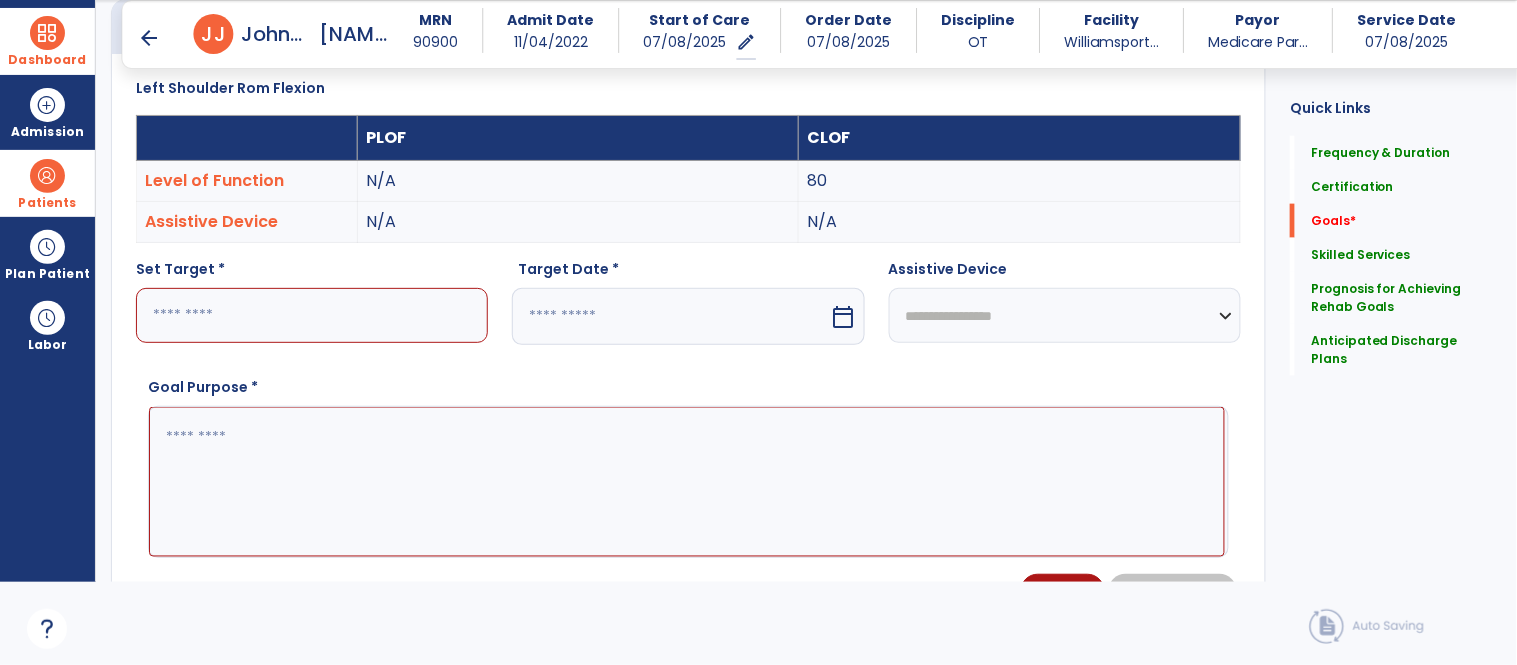 click at bounding box center [312, 315] 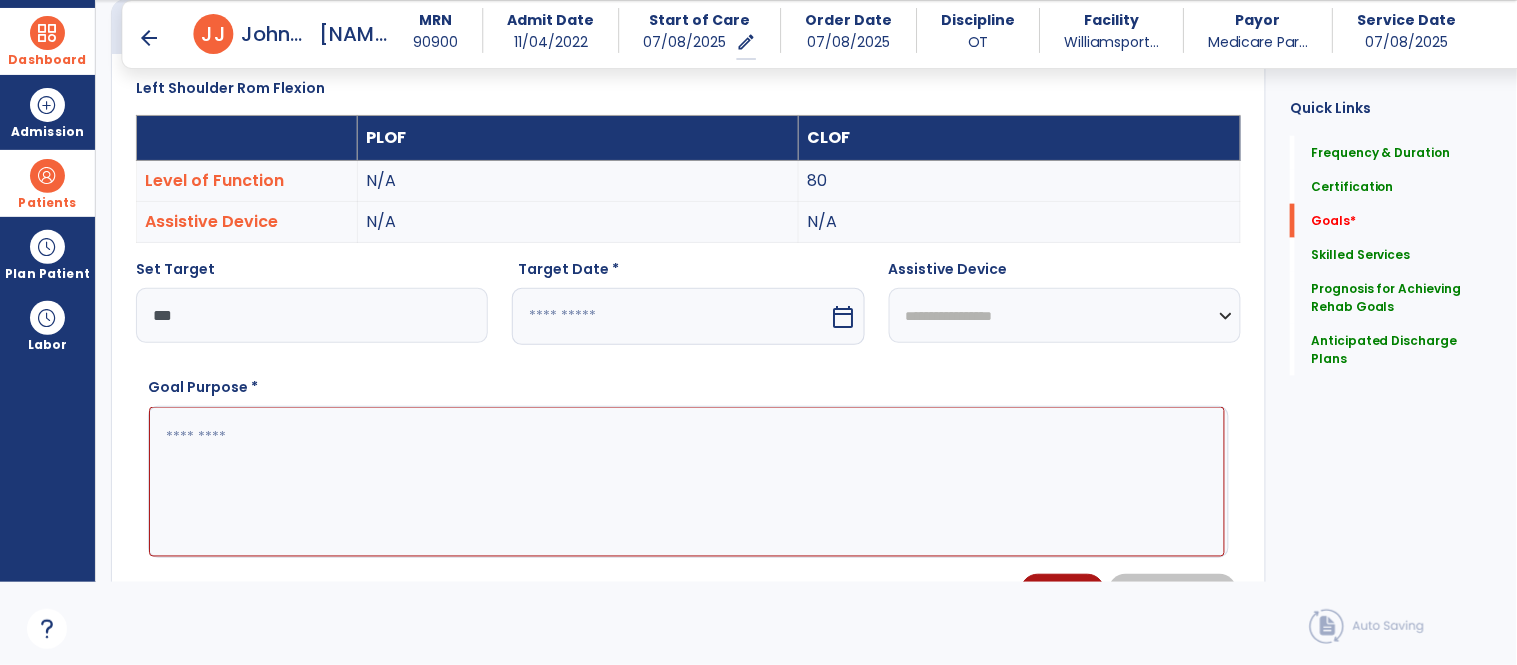 type on "***" 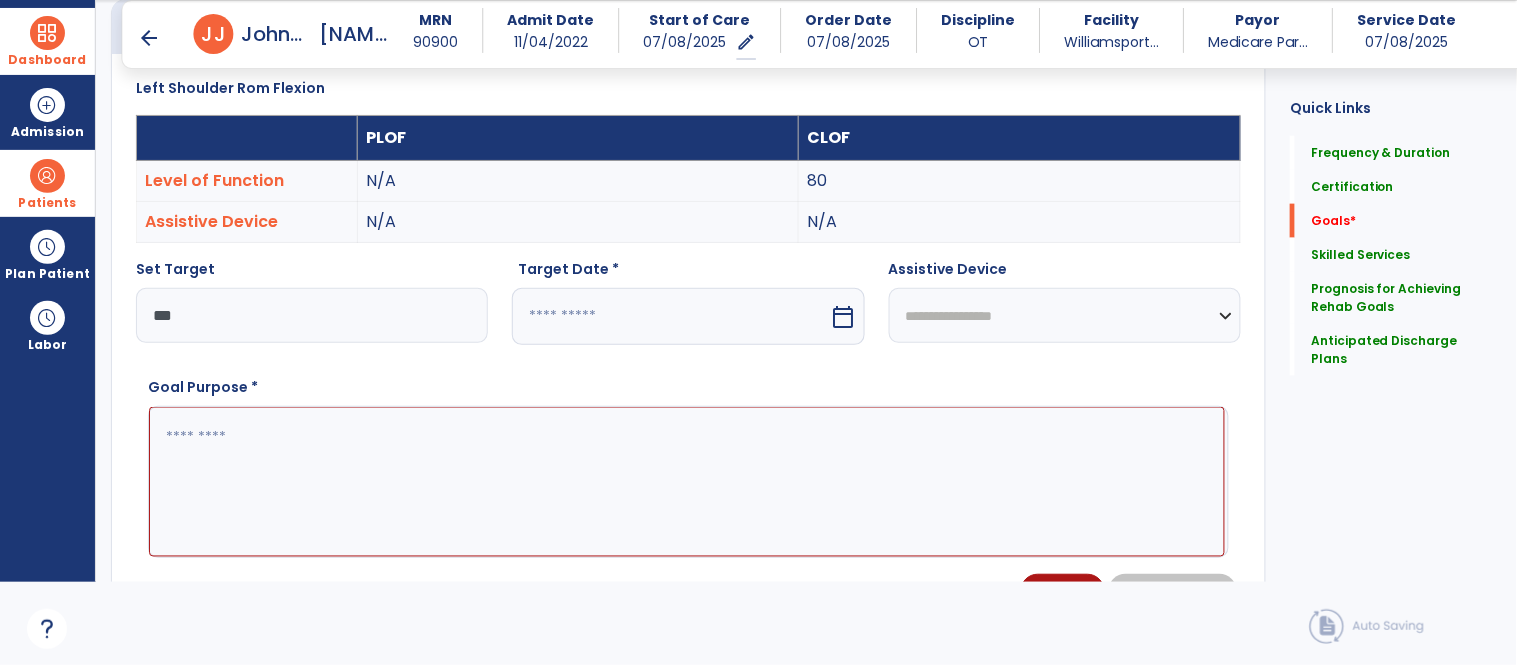 click at bounding box center [670, 316] 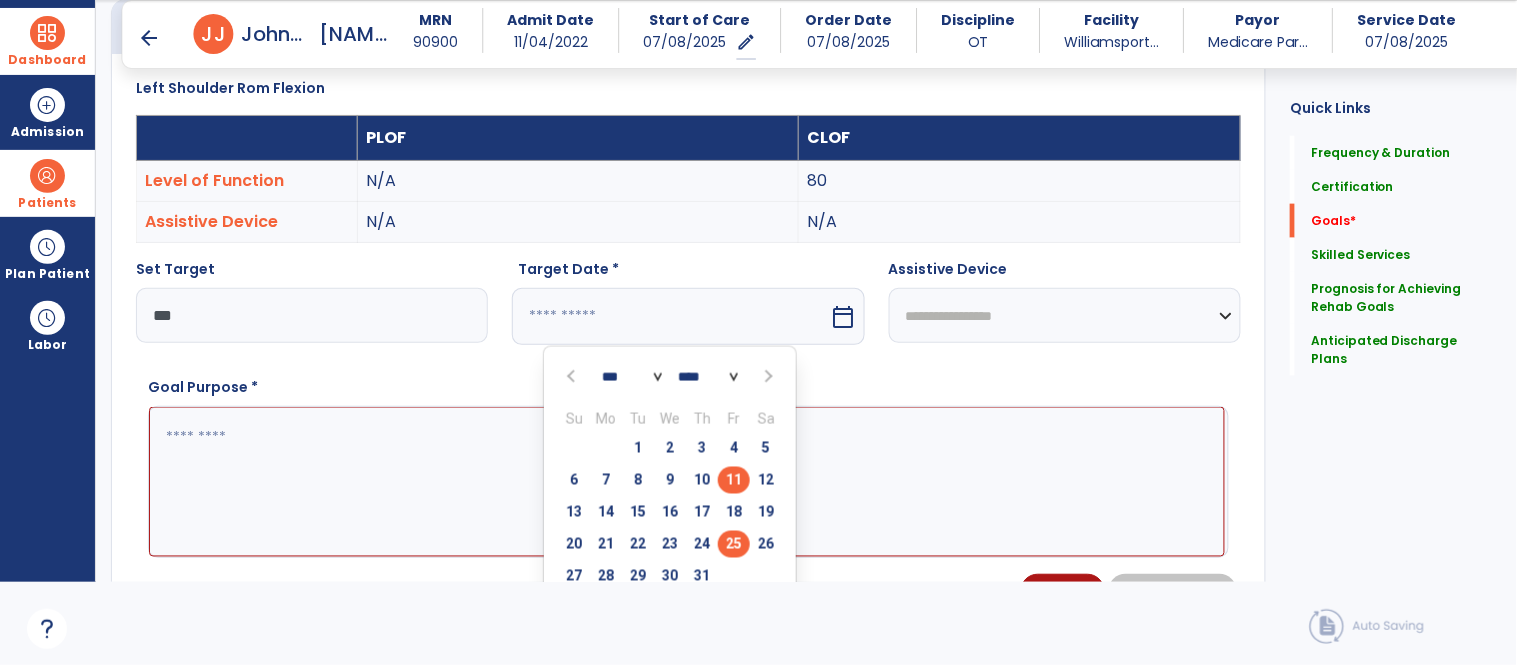 click on "25" at bounding box center [734, 544] 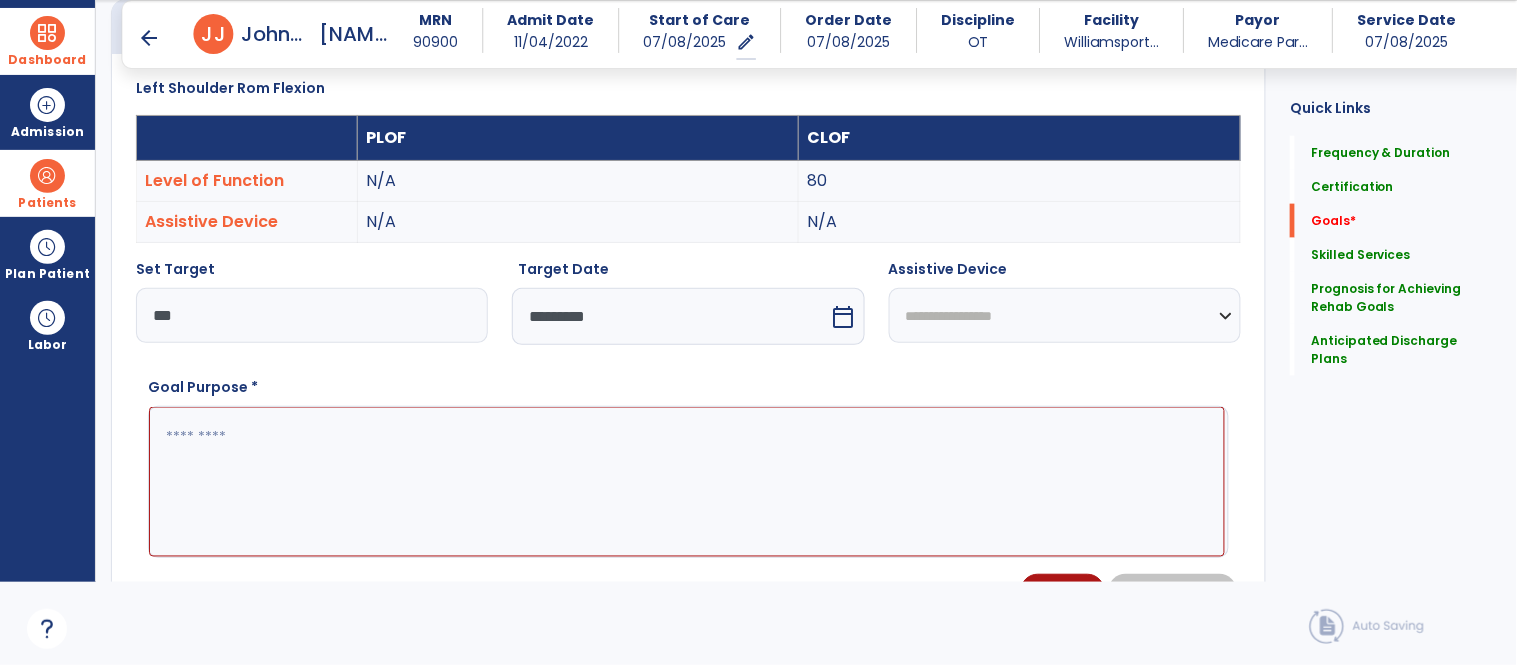 click at bounding box center [687, 482] 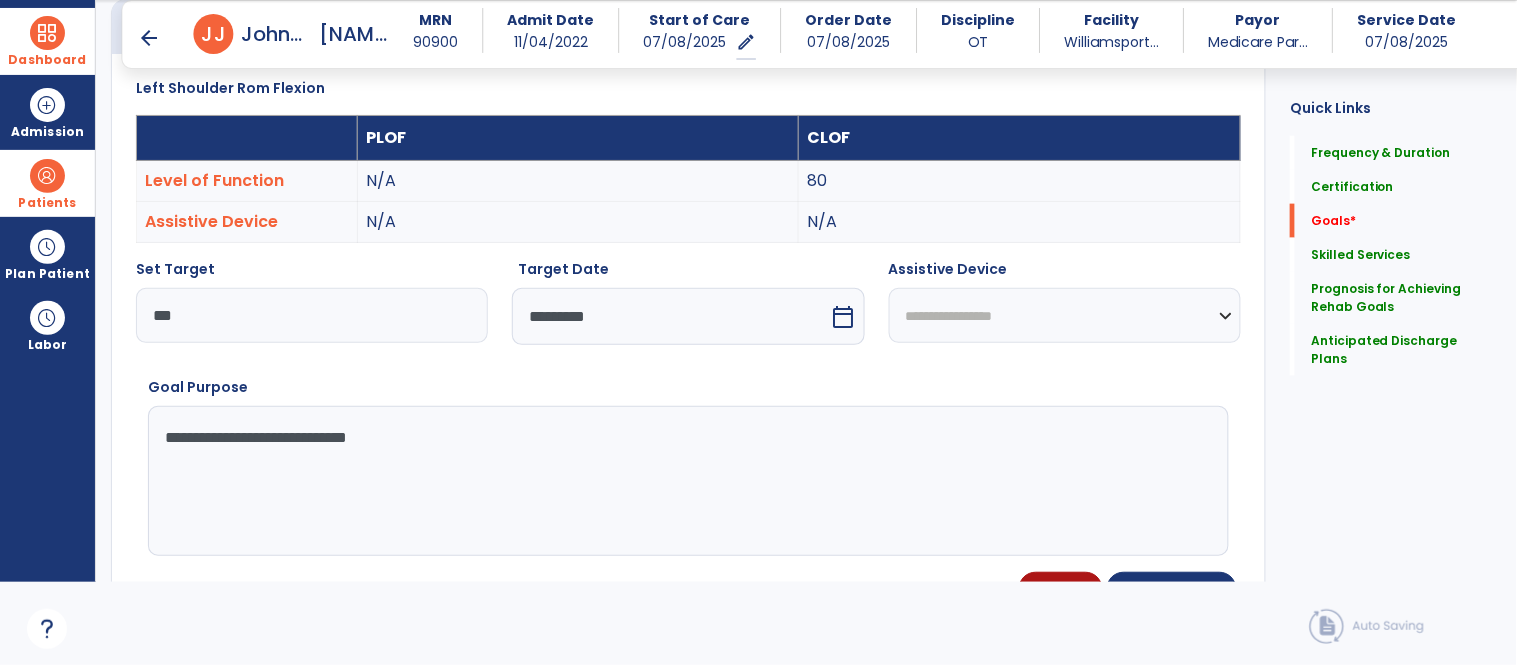 type on "**********" 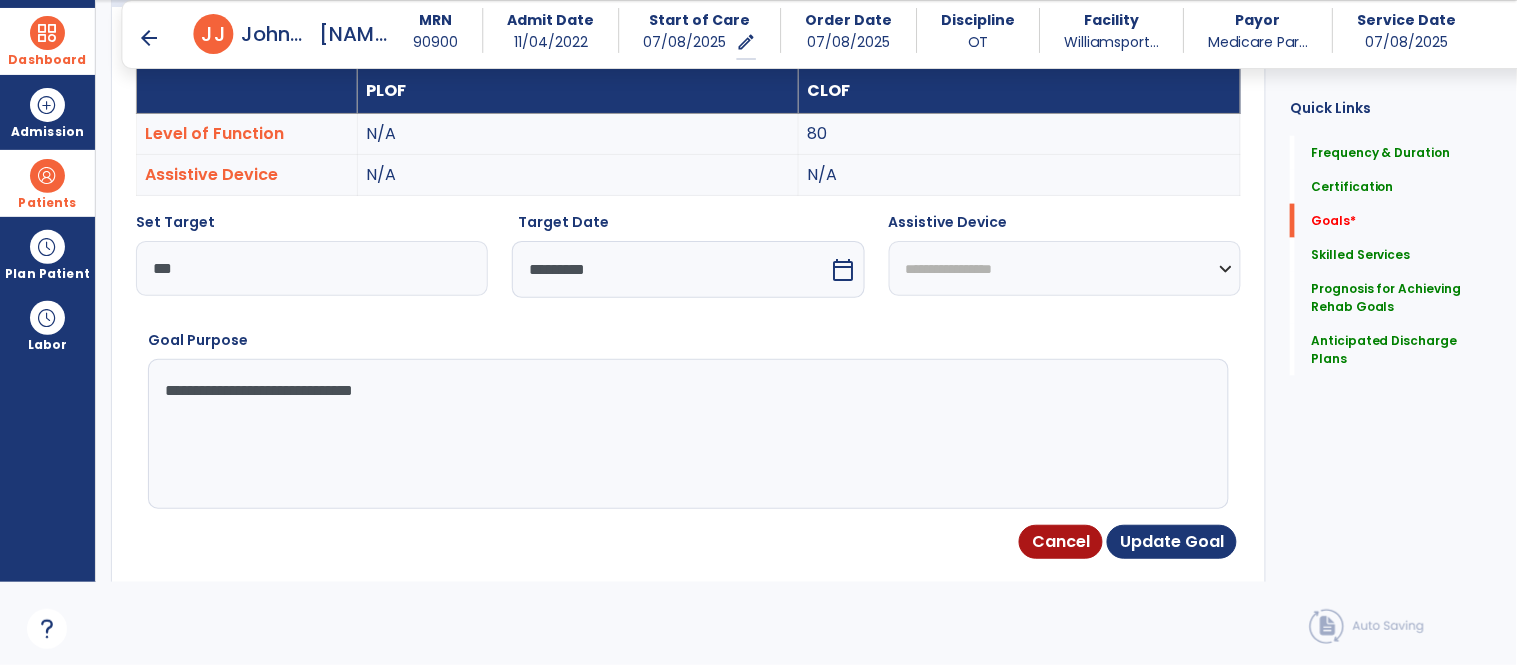 scroll, scrollTop: 606, scrollLeft: 0, axis: vertical 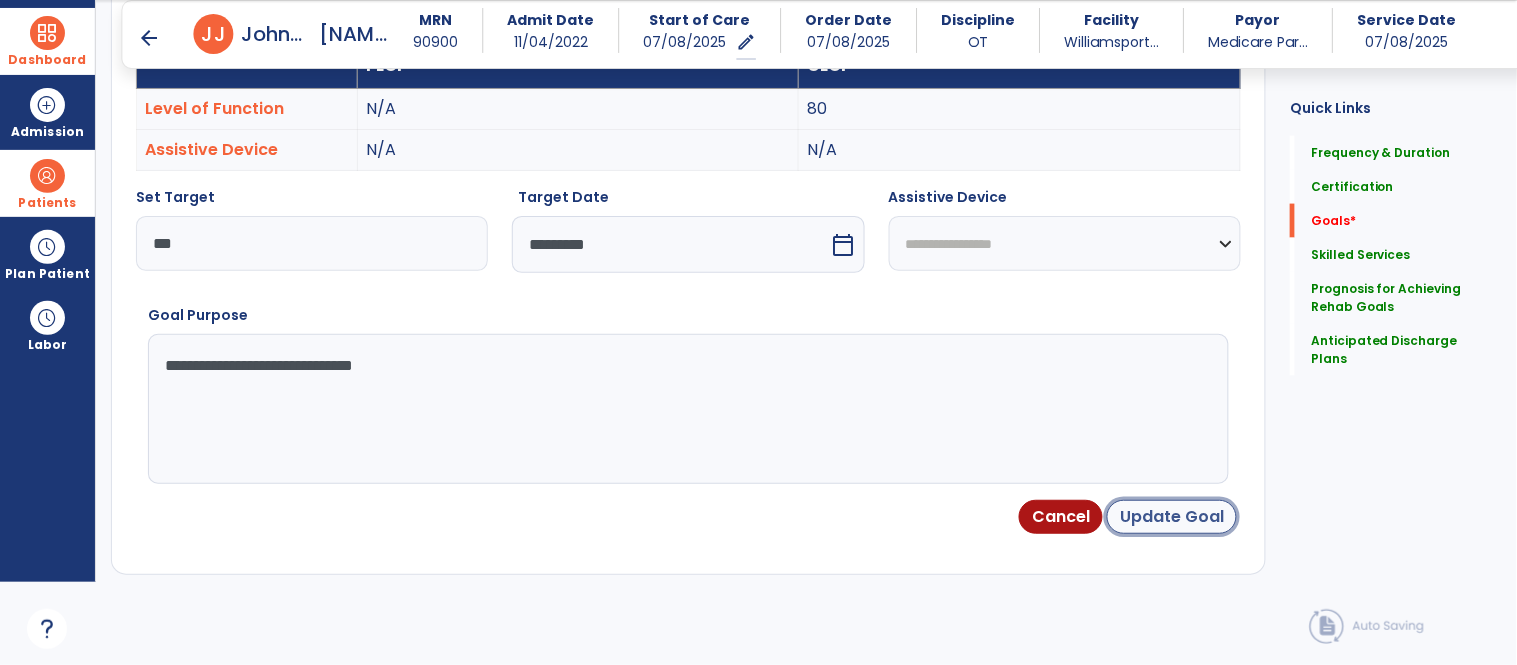 click on "Update Goal" at bounding box center (1172, 517) 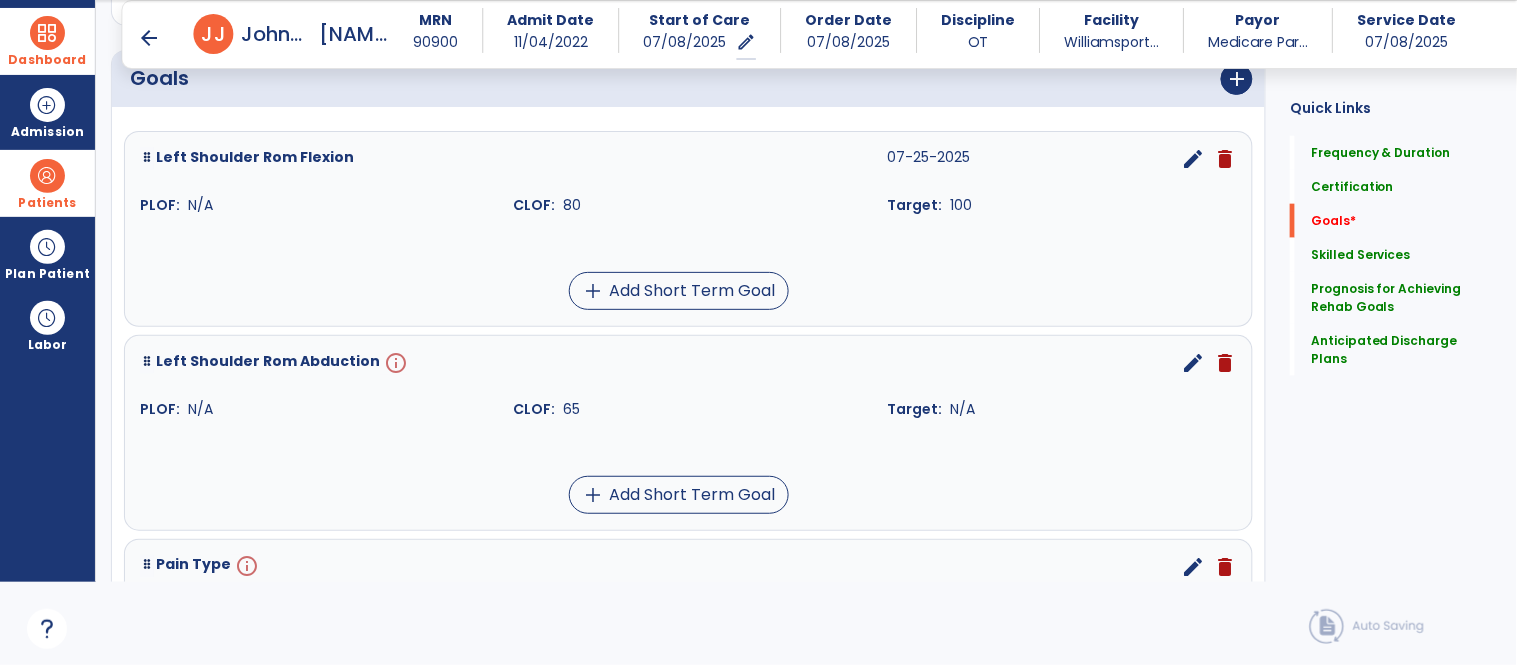 scroll, scrollTop: 475, scrollLeft: 0, axis: vertical 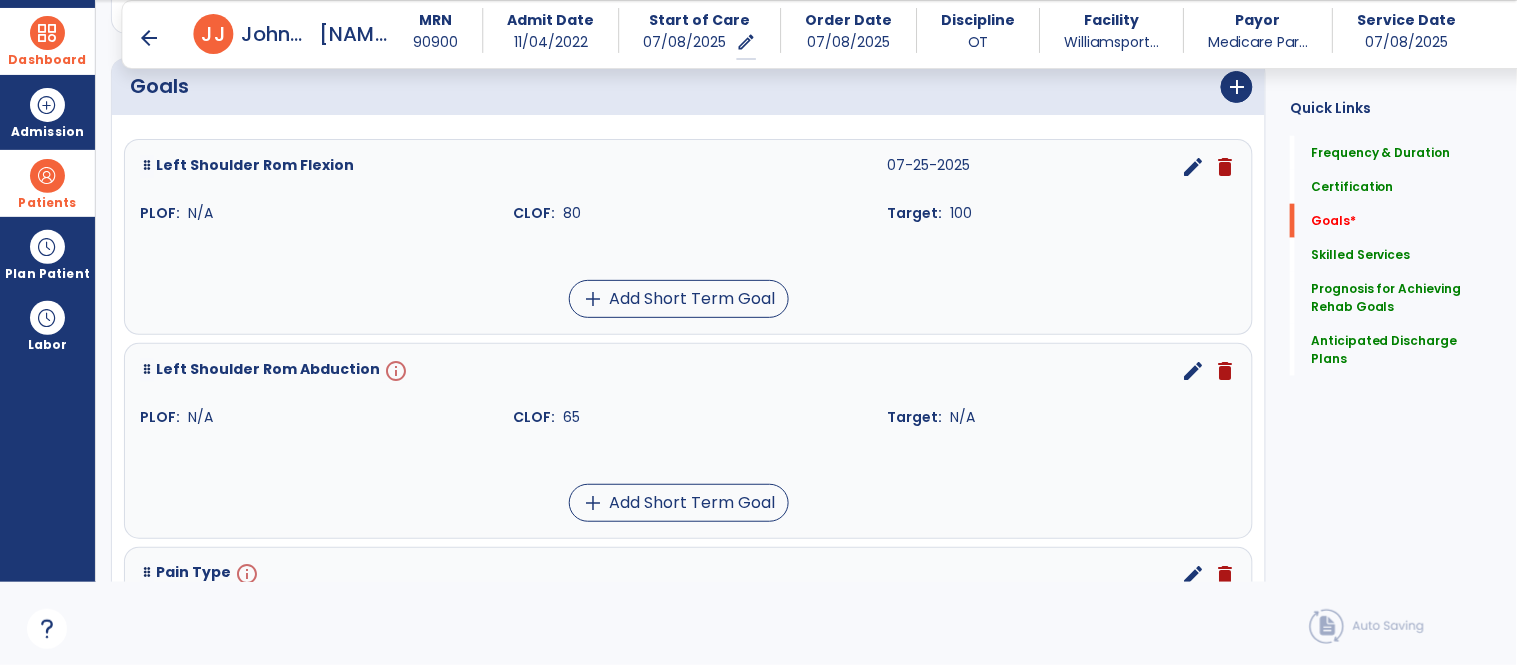 click on "info" at bounding box center (394, 371) 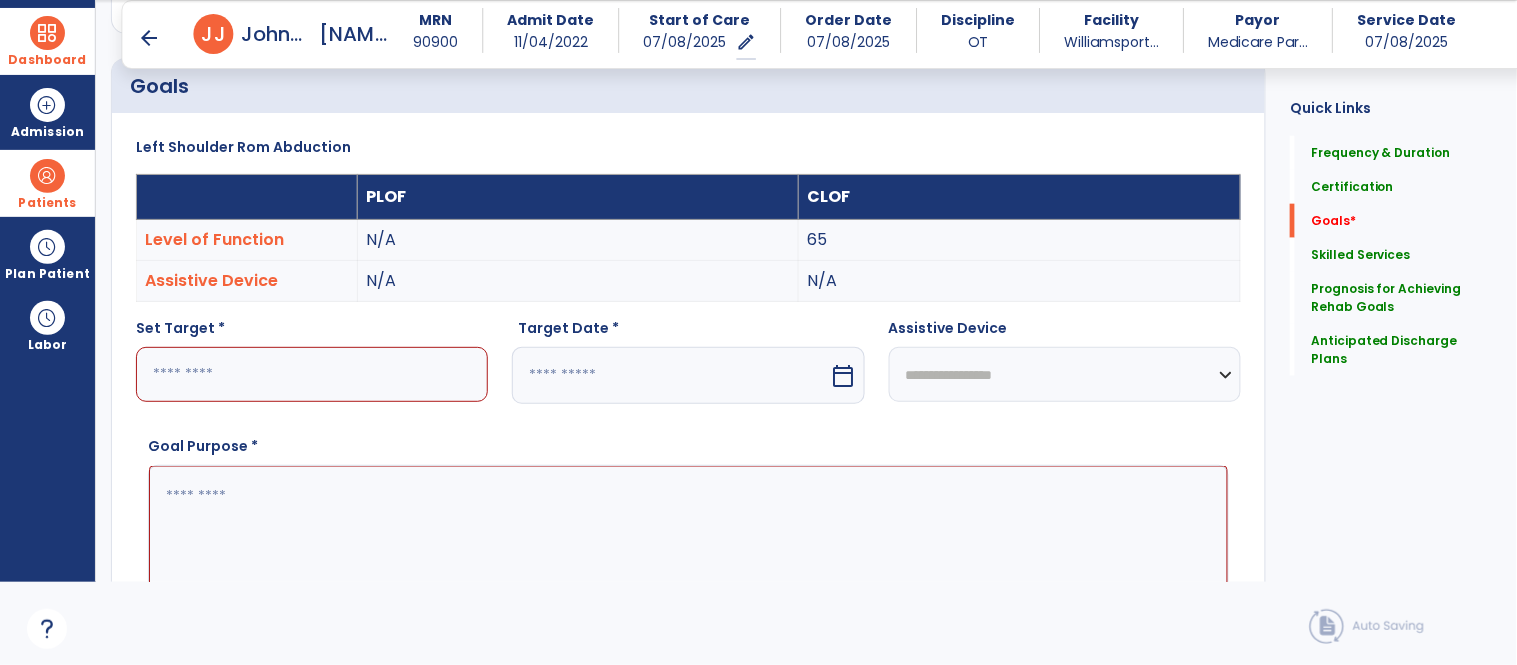 scroll, scrollTop: 534, scrollLeft: 0, axis: vertical 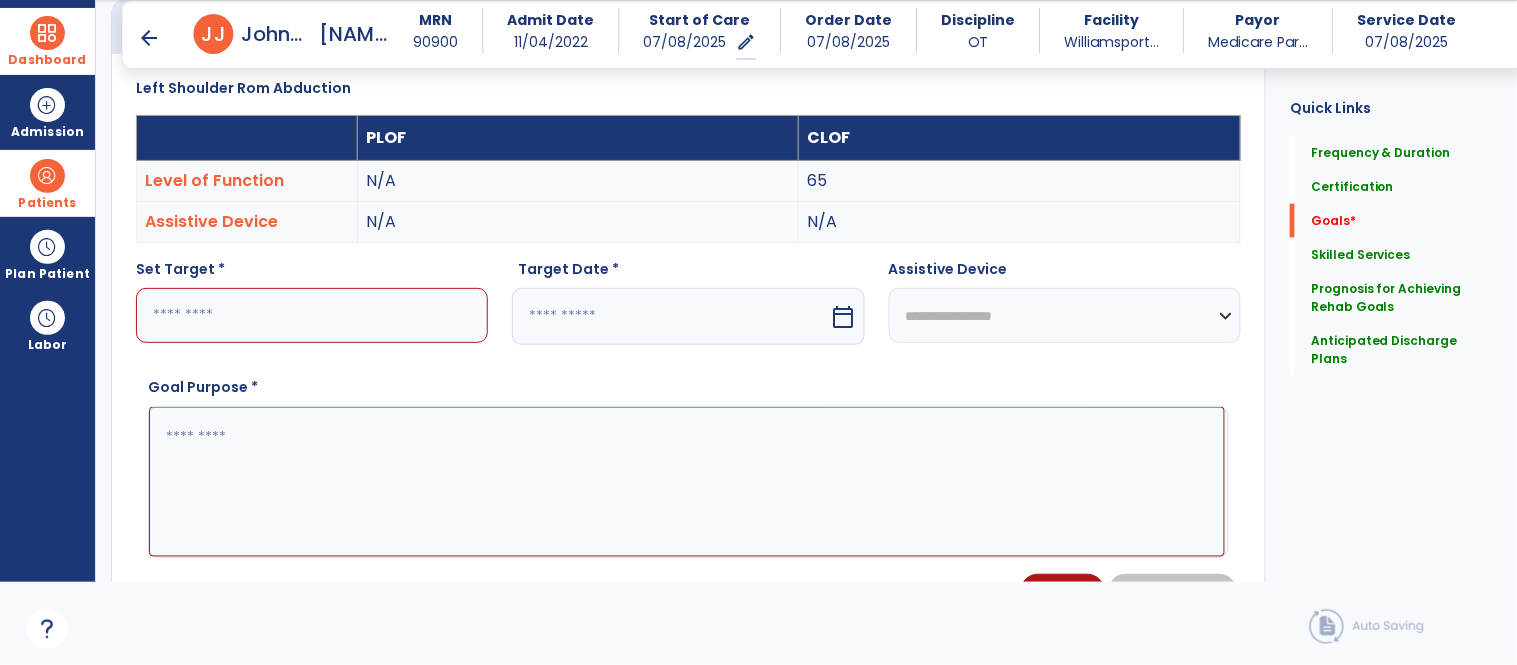 click at bounding box center (312, 315) 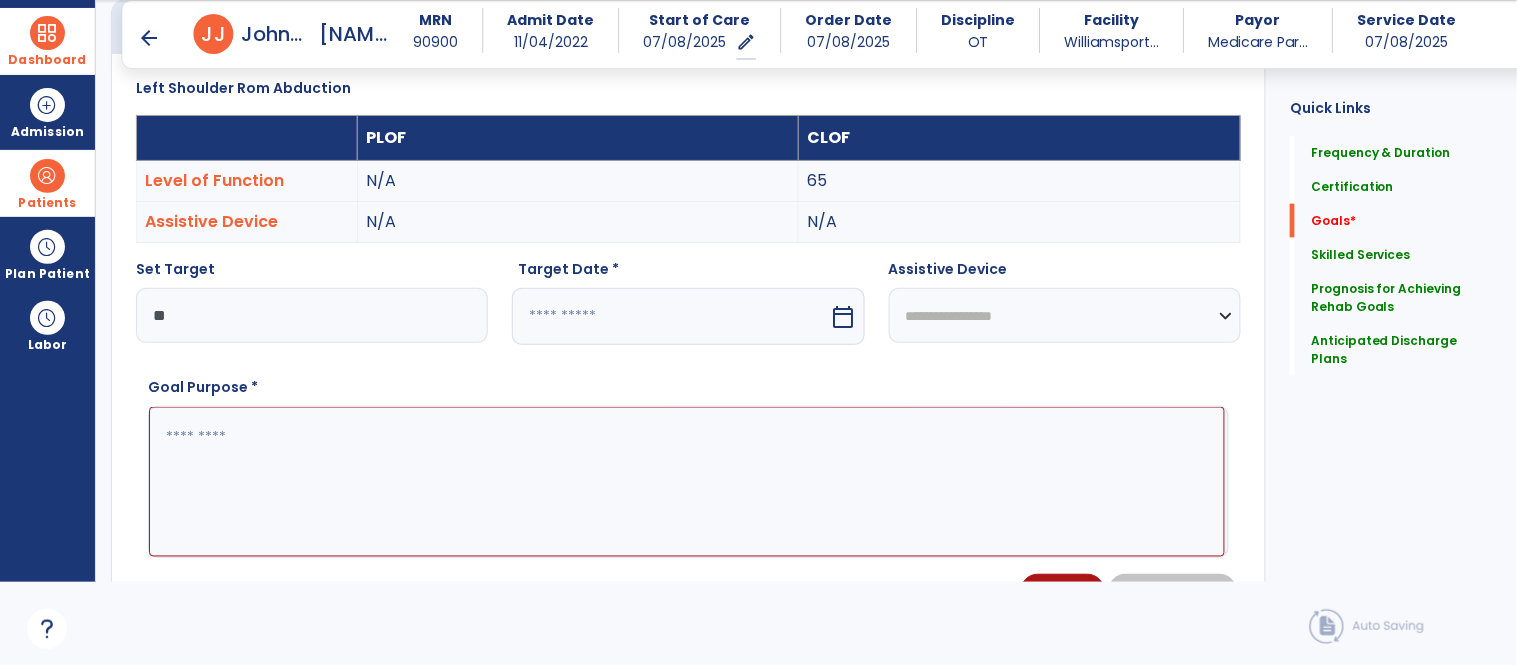 type on "**" 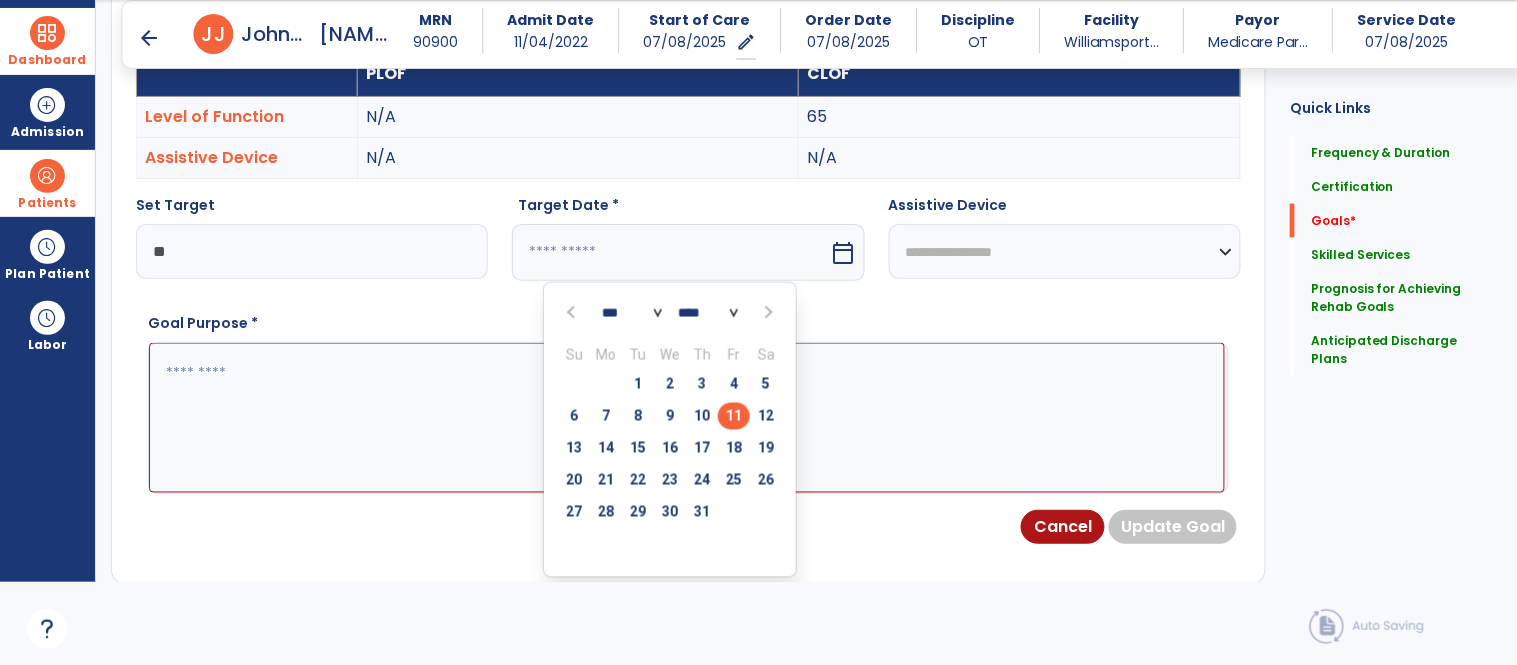 scroll, scrollTop: 608, scrollLeft: 0, axis: vertical 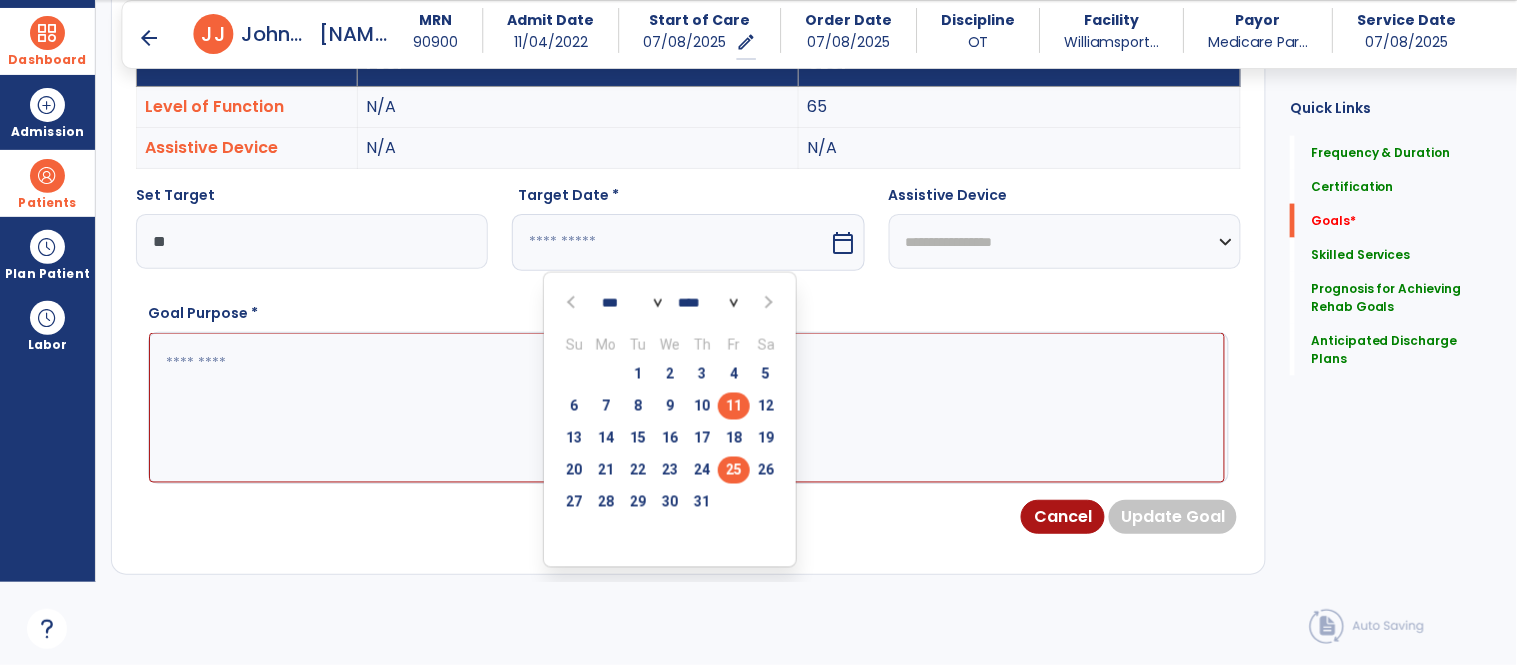 click on "25" at bounding box center (734, 470) 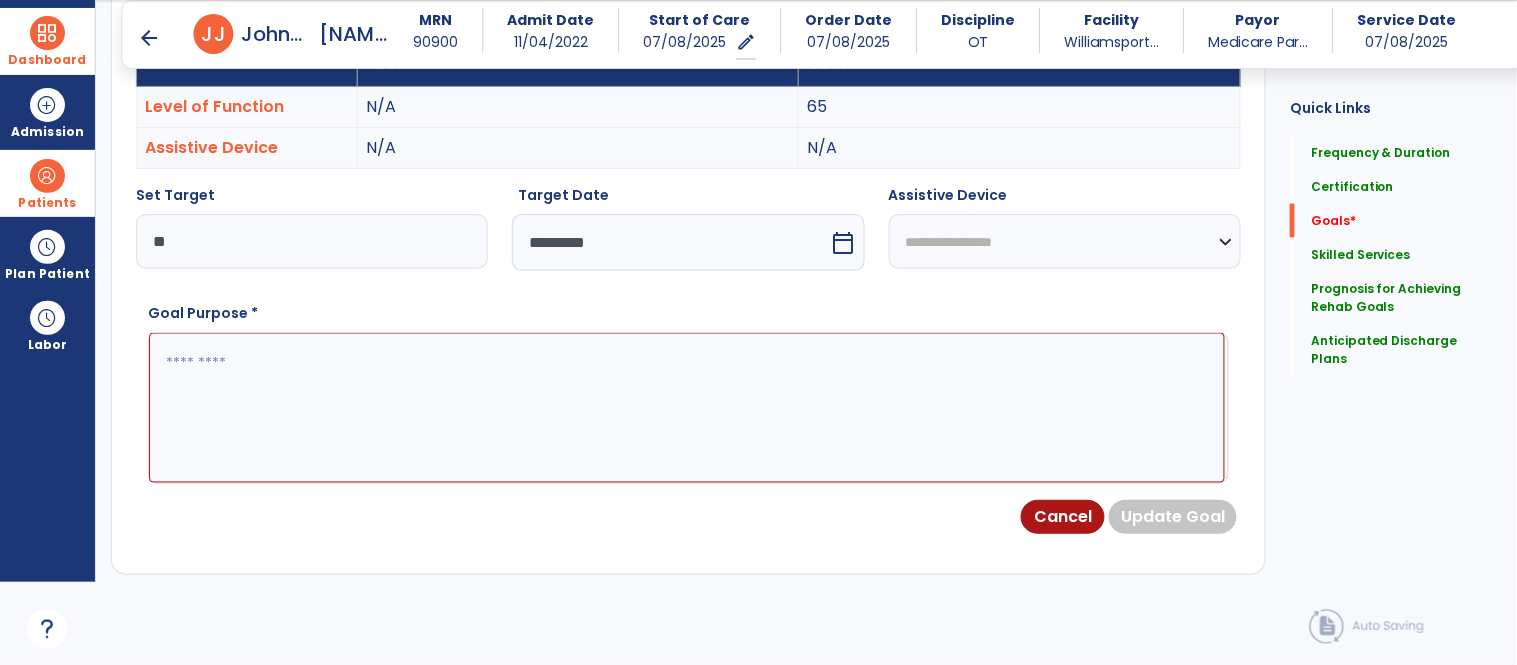 click at bounding box center (687, 408) 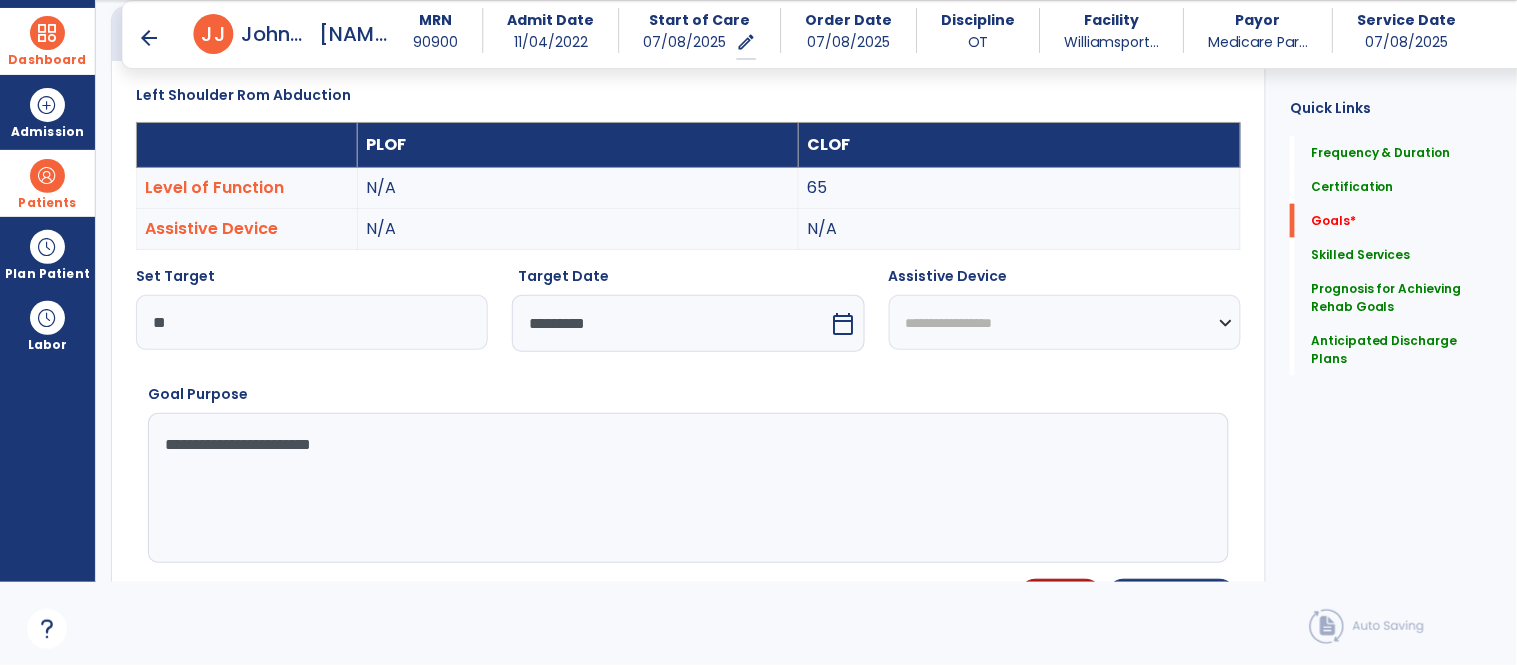 scroll, scrollTop: 526, scrollLeft: 0, axis: vertical 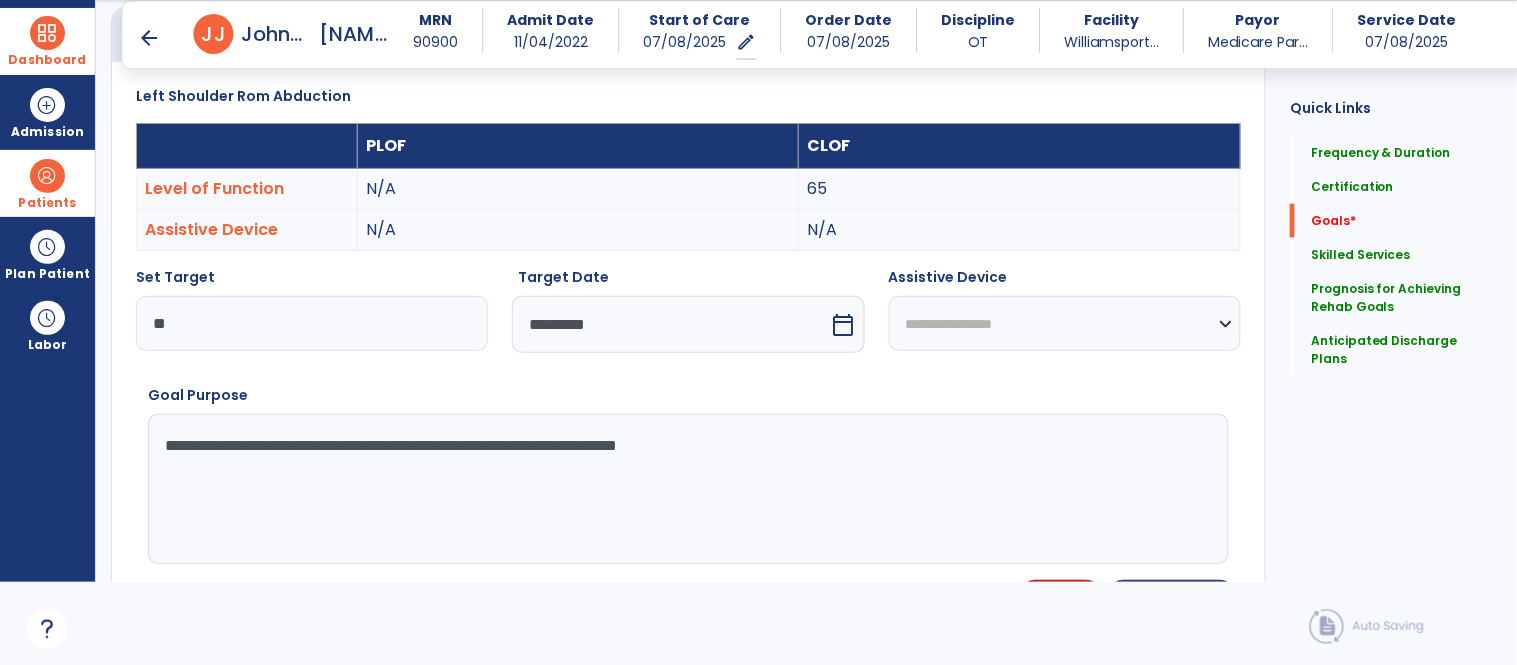 type on "**********" 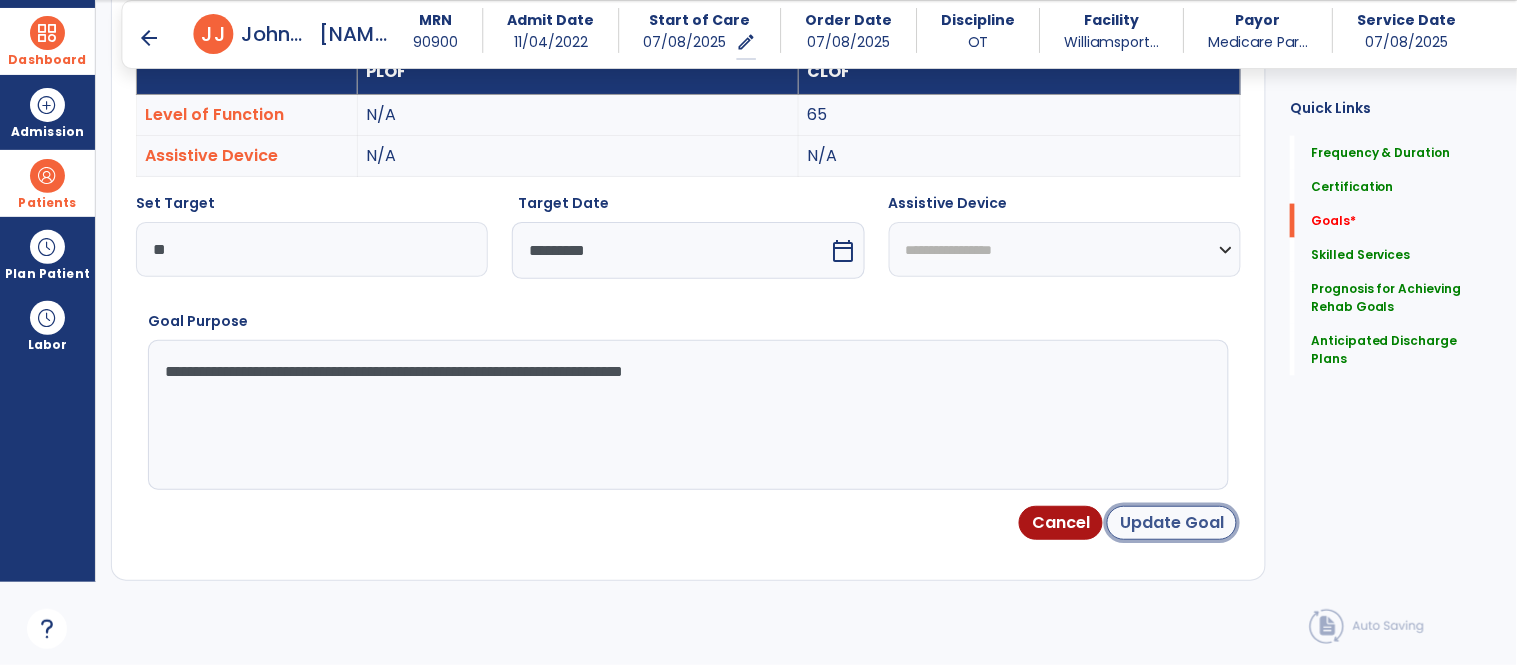click on "Update Goal" at bounding box center (1172, 523) 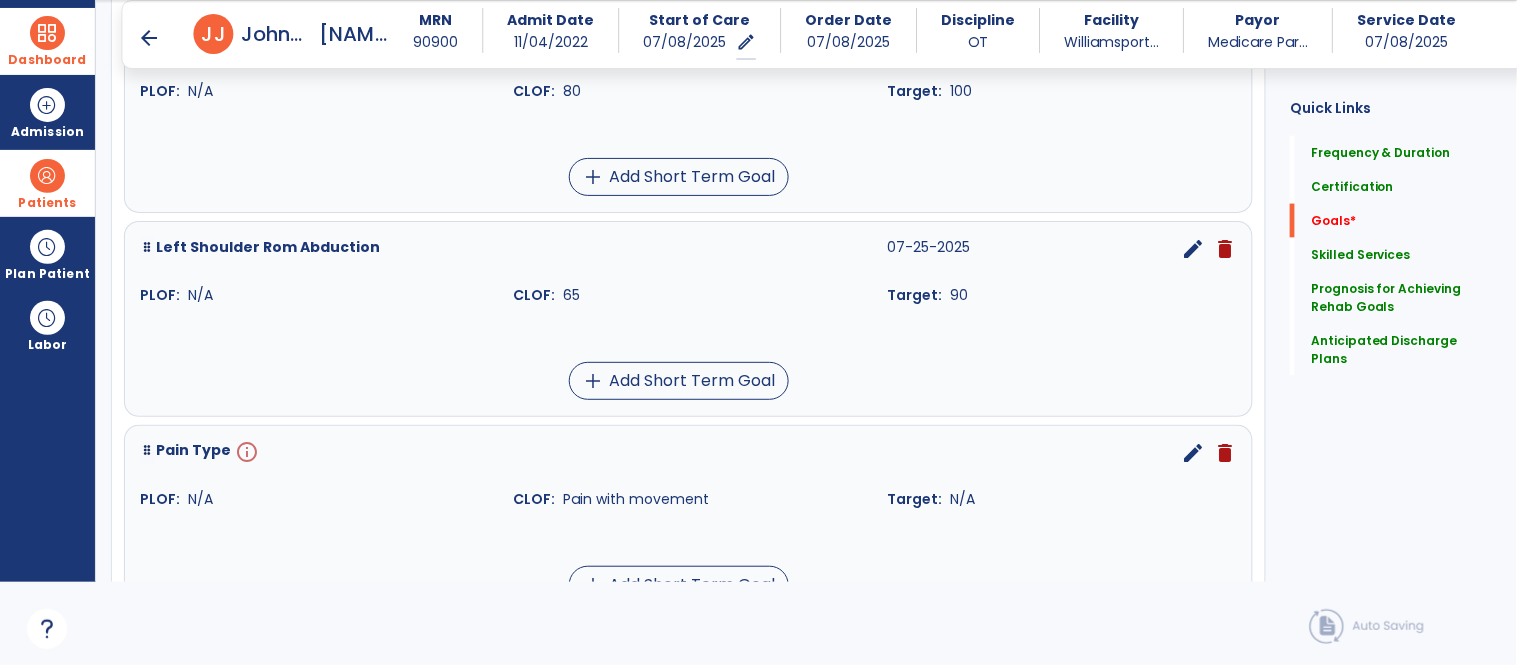 scroll, scrollTop: 602, scrollLeft: 0, axis: vertical 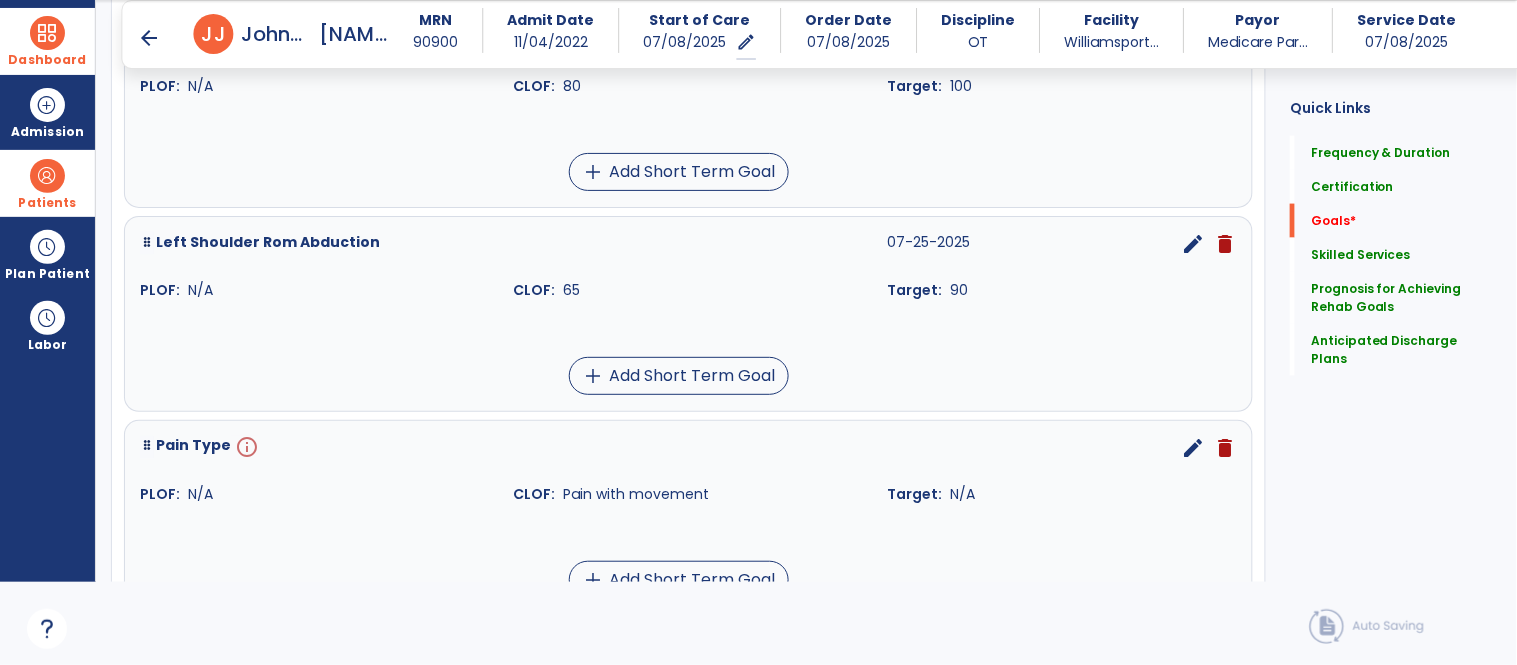 click on "info" at bounding box center [245, 448] 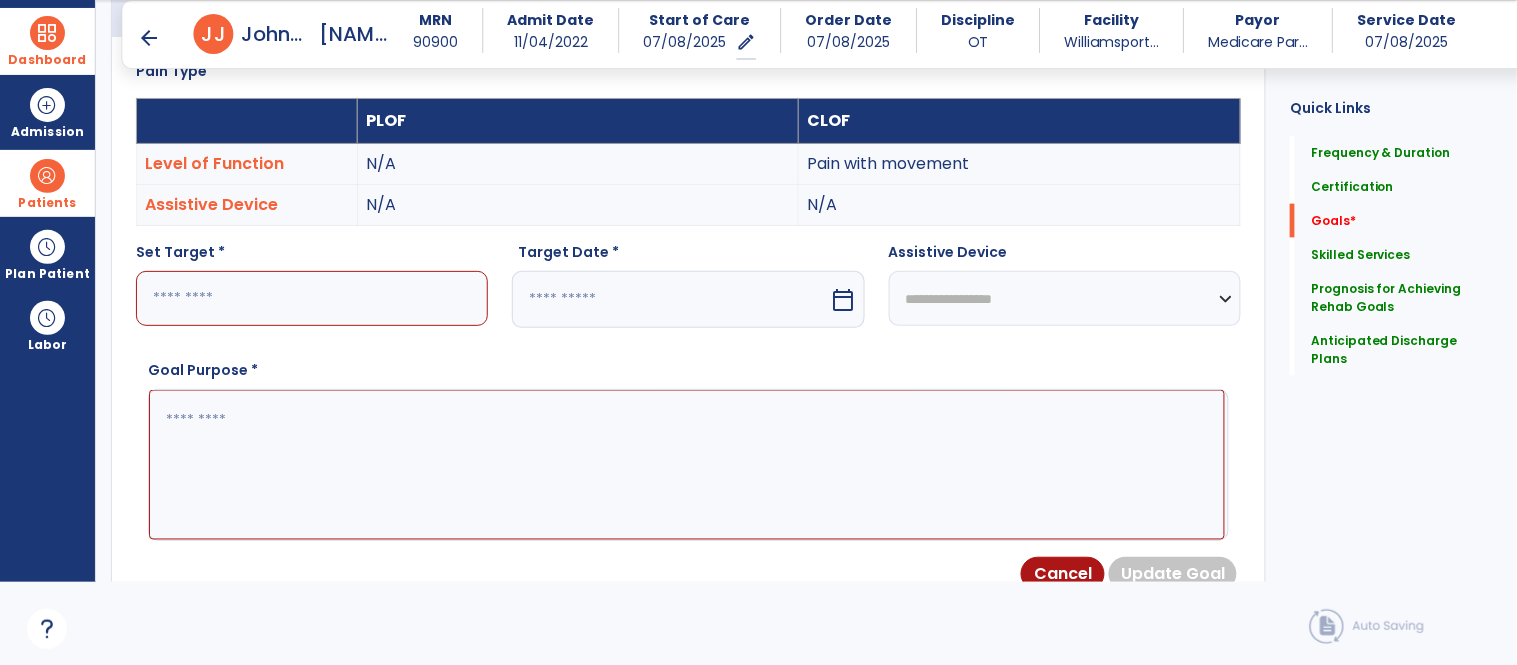 scroll, scrollTop: 534, scrollLeft: 0, axis: vertical 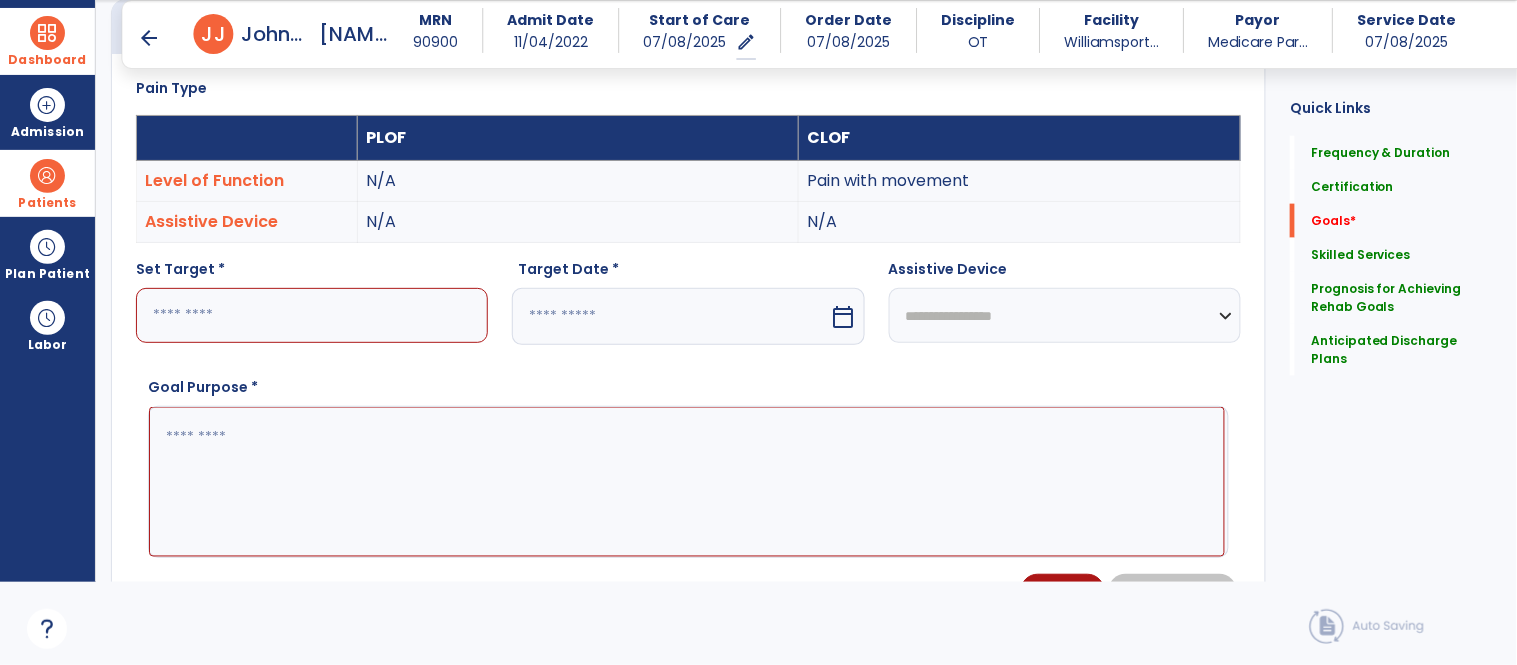 click at bounding box center [312, 315] 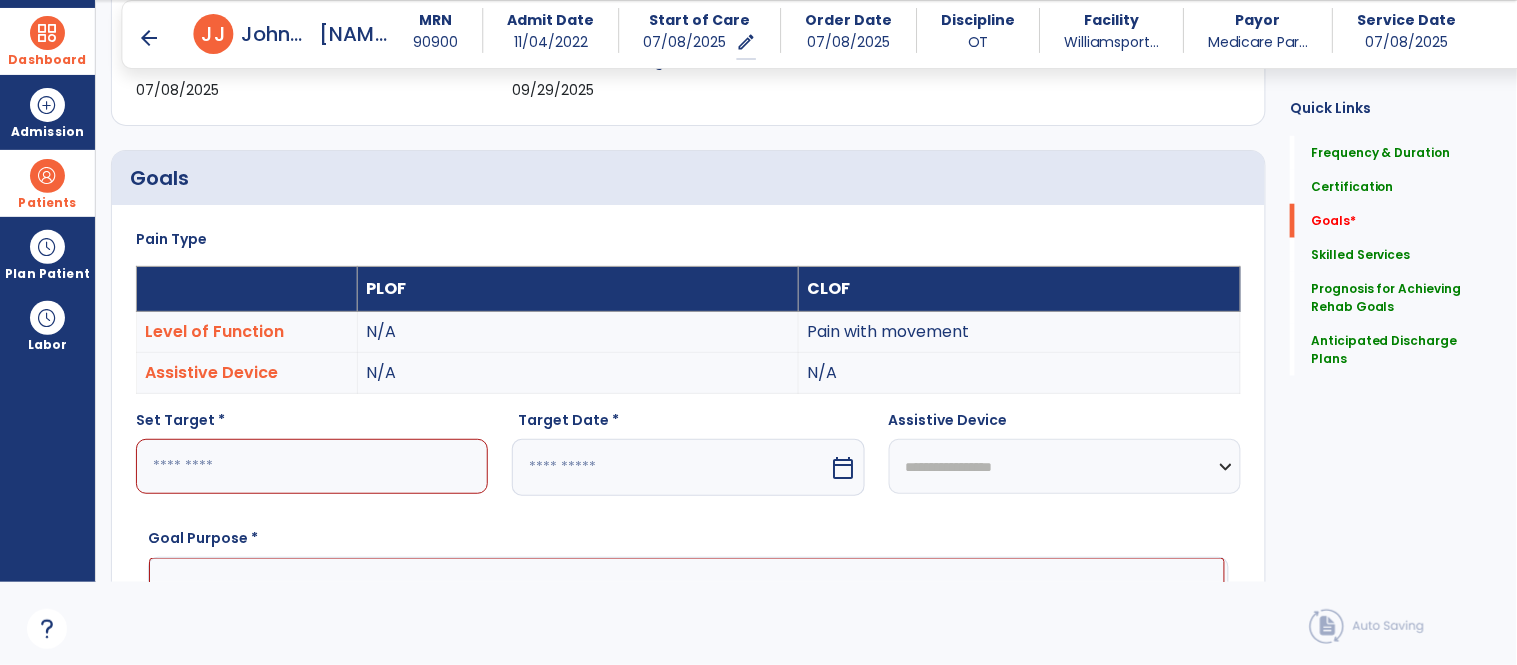 scroll, scrollTop: 393, scrollLeft: 0, axis: vertical 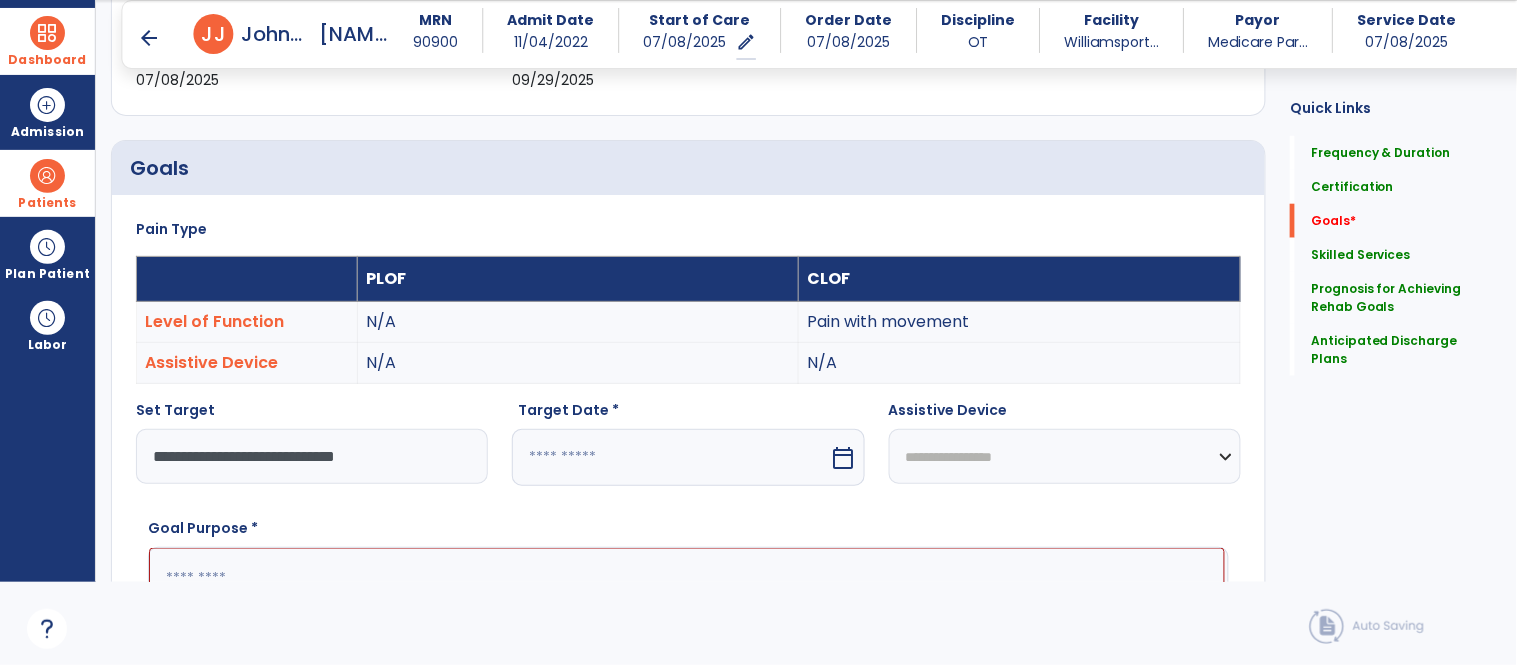 type on "**********" 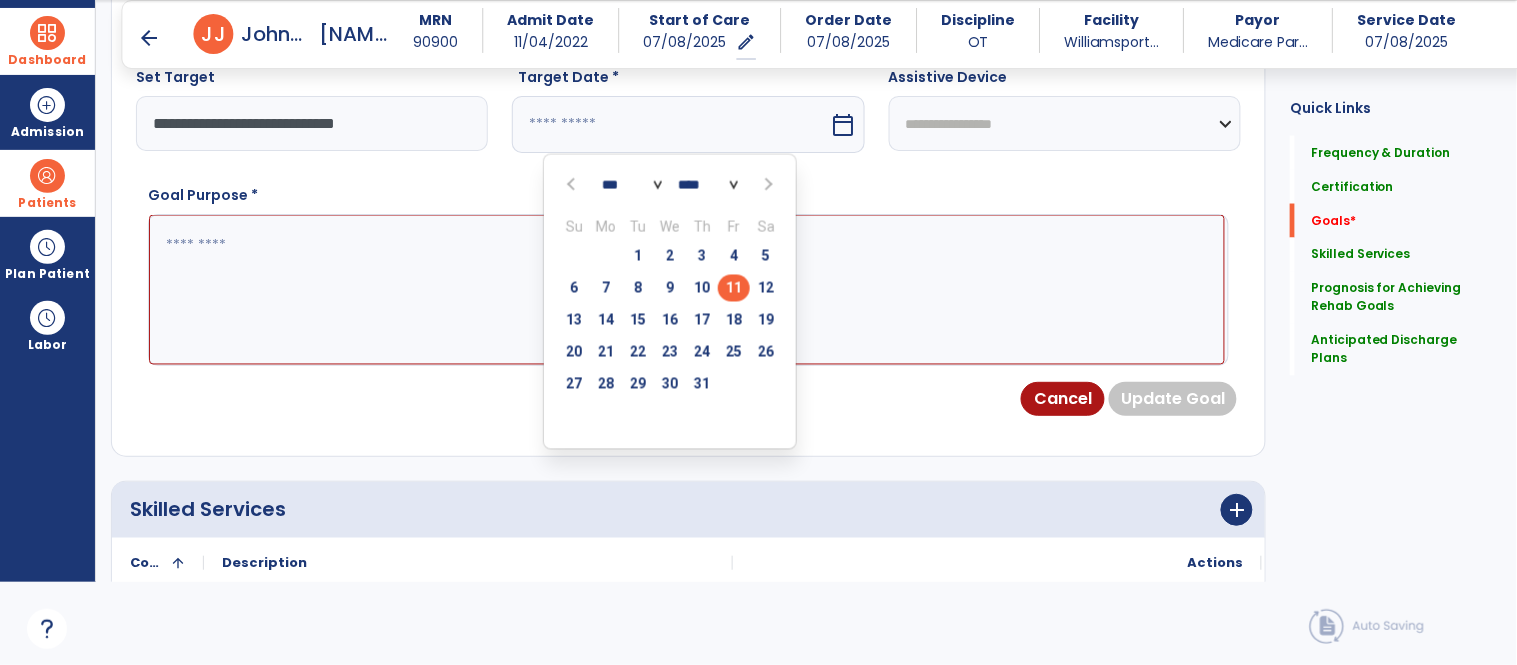 scroll, scrollTop: 730, scrollLeft: 0, axis: vertical 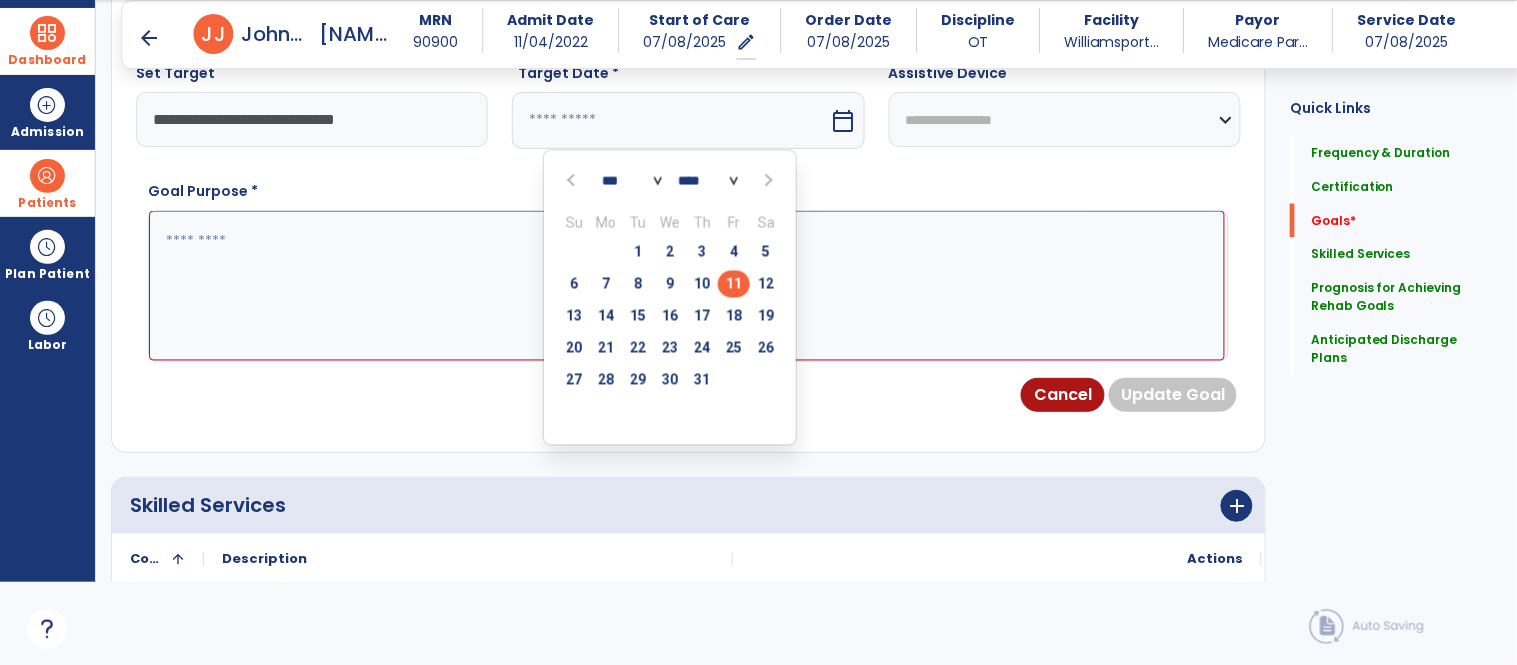 click at bounding box center [767, 181] 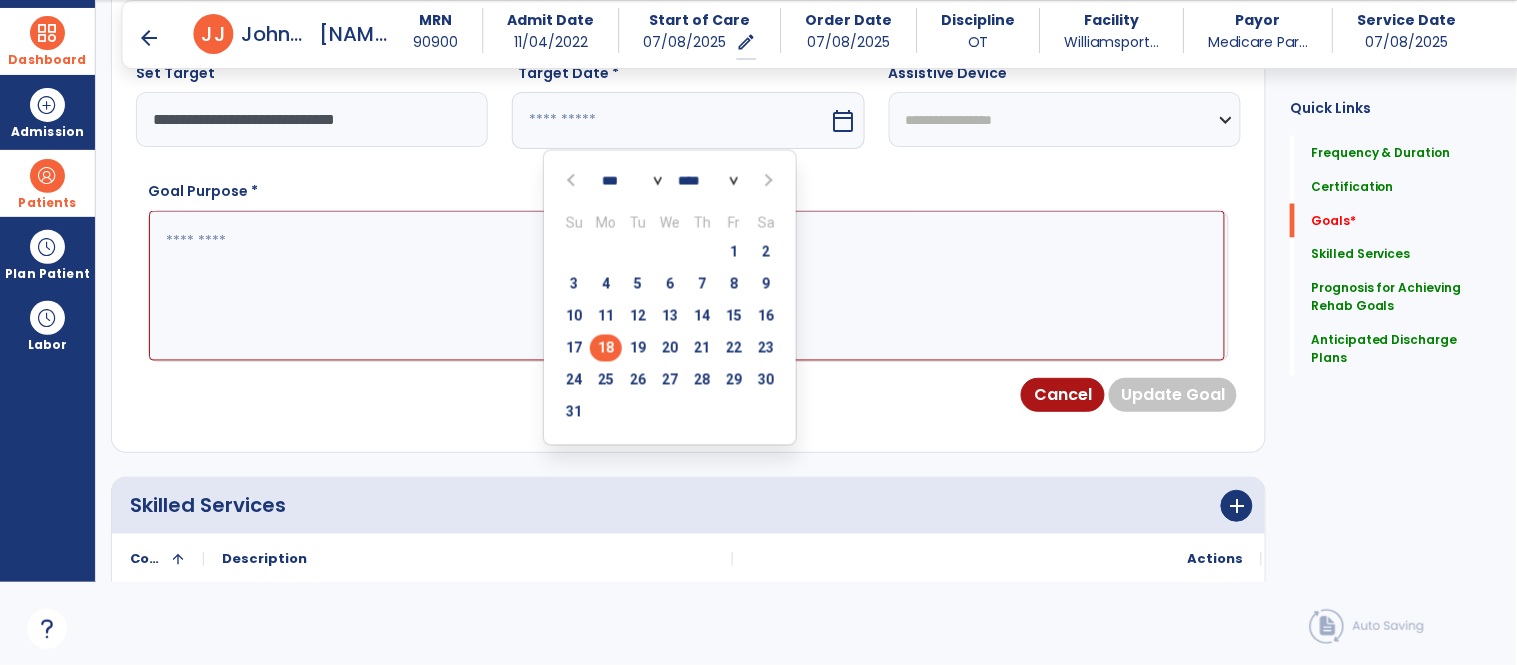 click on "18" at bounding box center (606, 348) 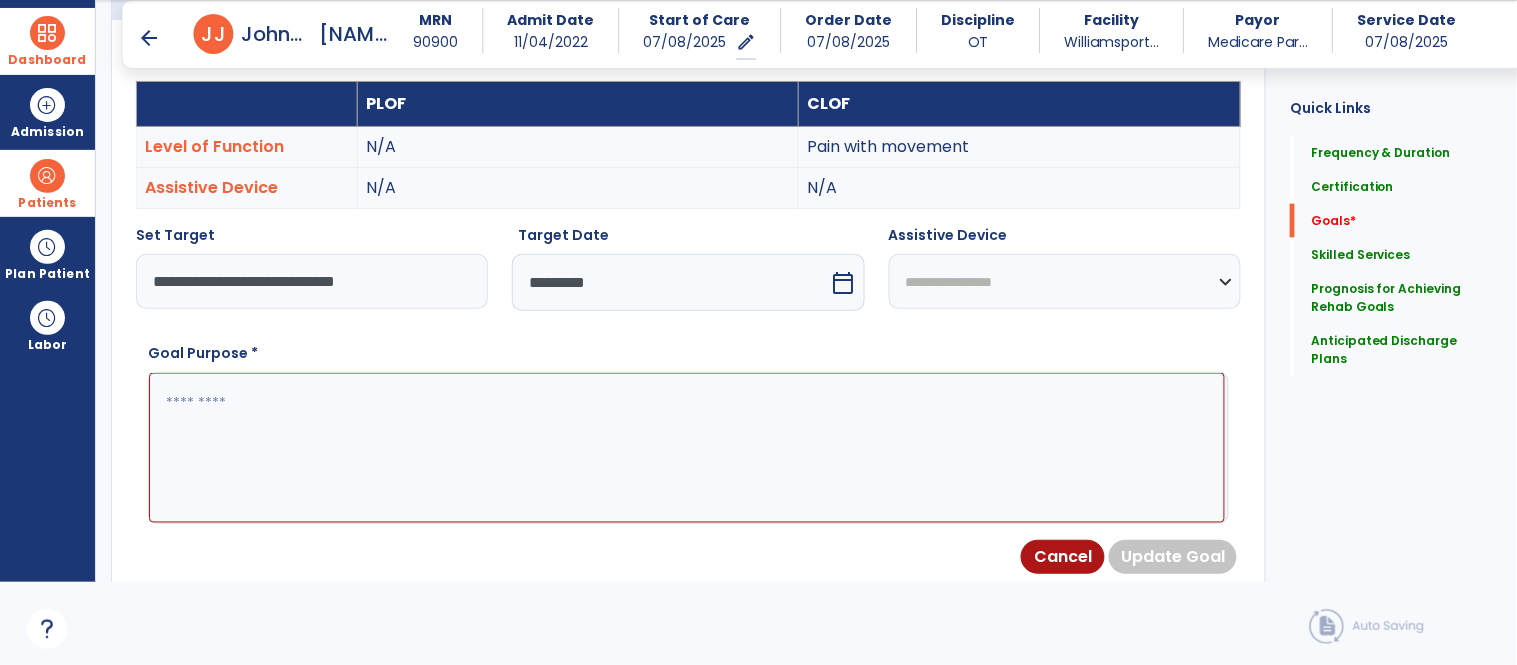 scroll, scrollTop: 570, scrollLeft: 0, axis: vertical 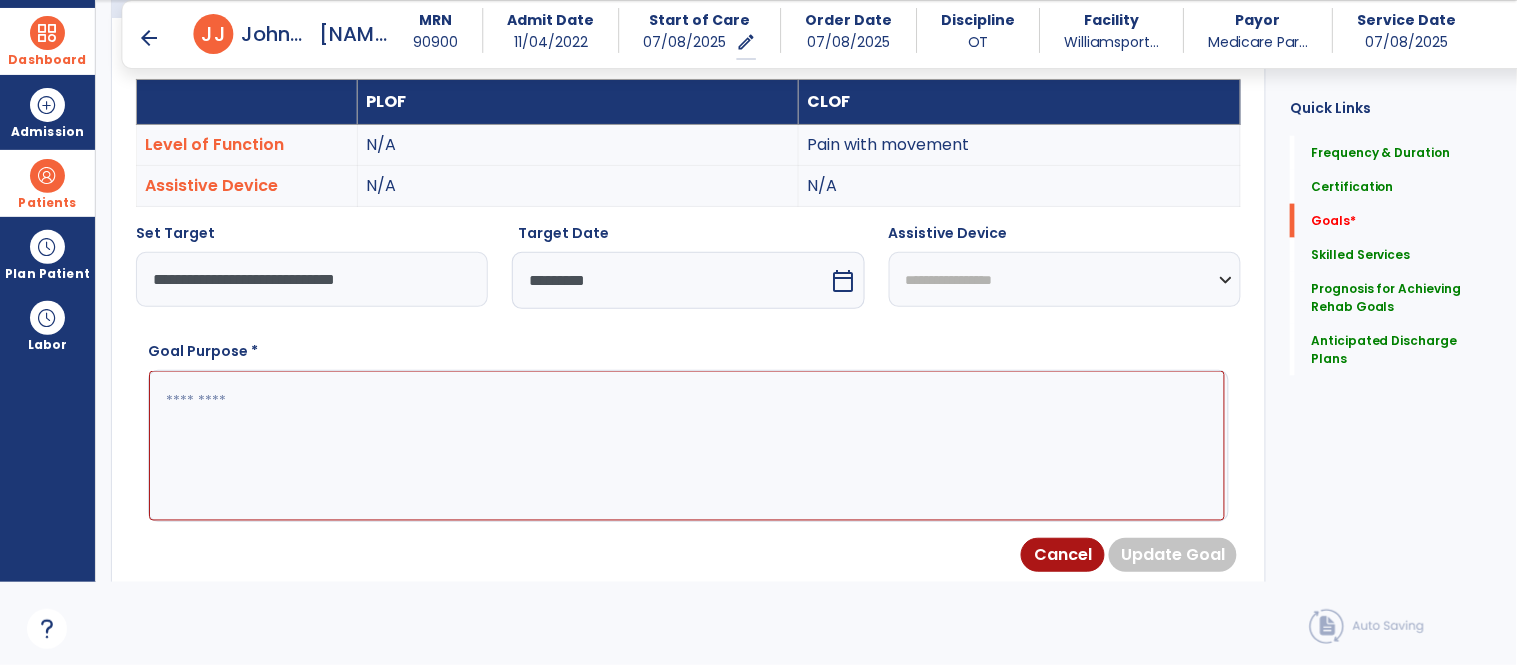 click at bounding box center (687, 446) 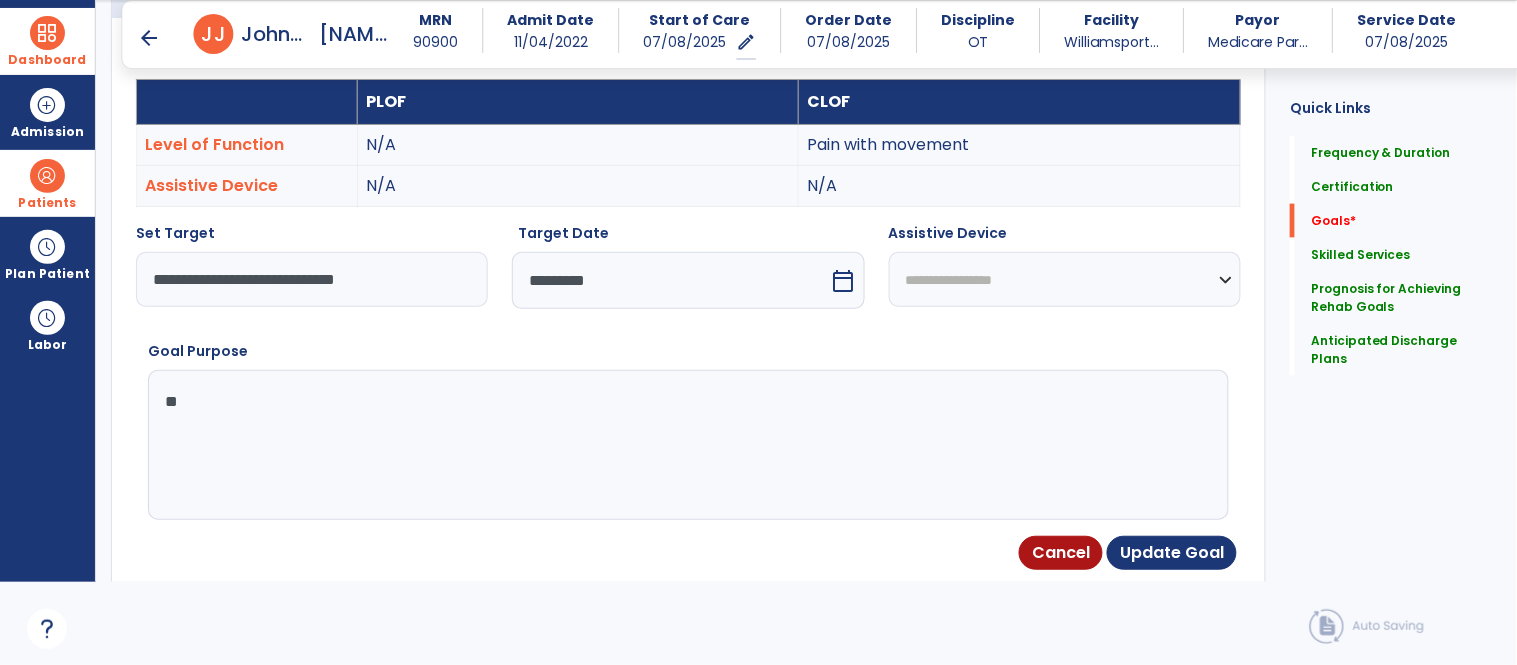 type on "*" 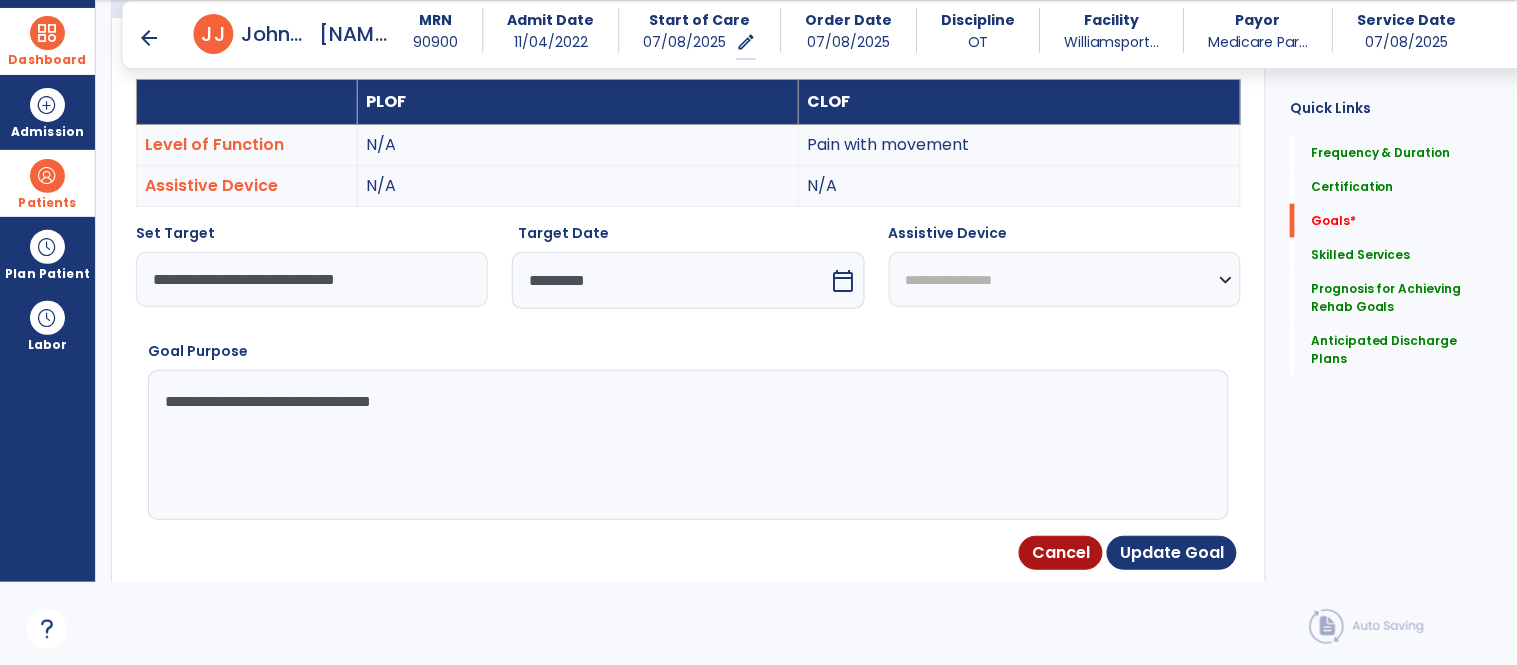 type on "**********" 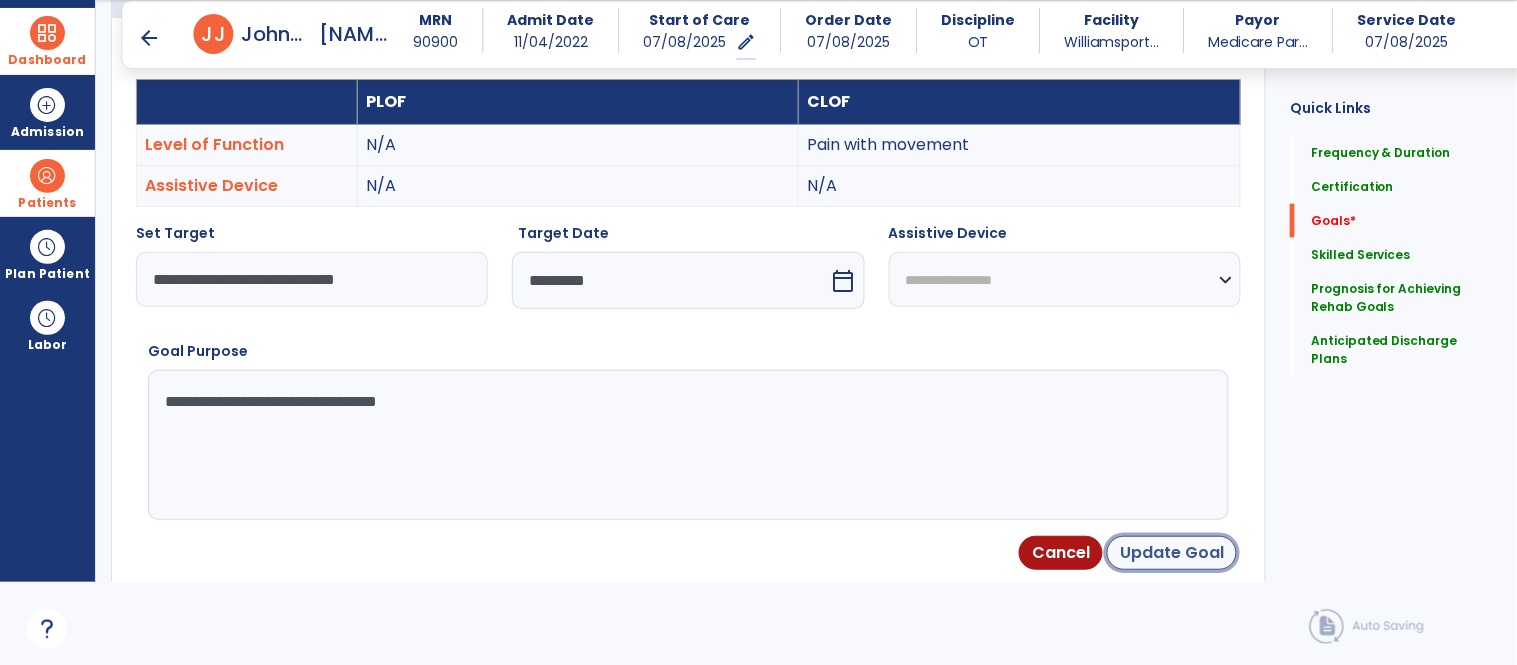 click on "Update Goal" at bounding box center (1172, 553) 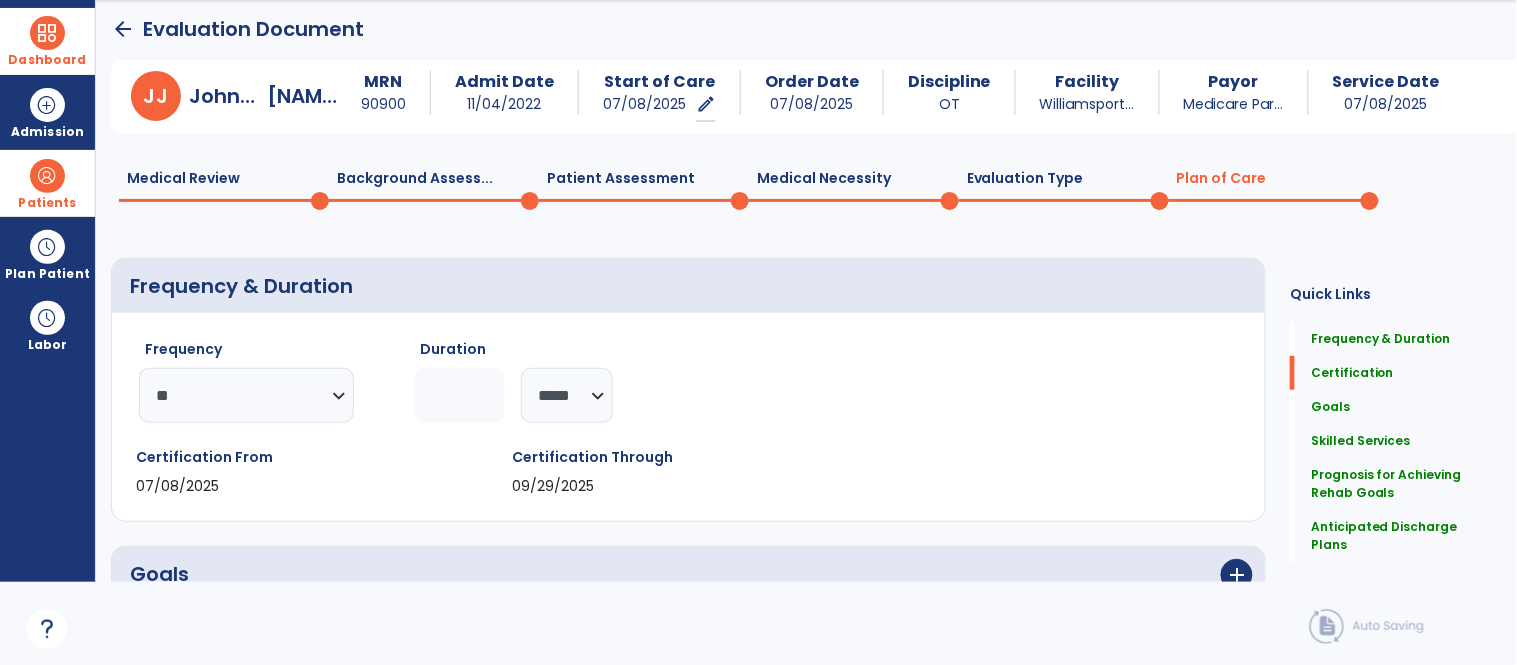 scroll, scrollTop: 0, scrollLeft: 0, axis: both 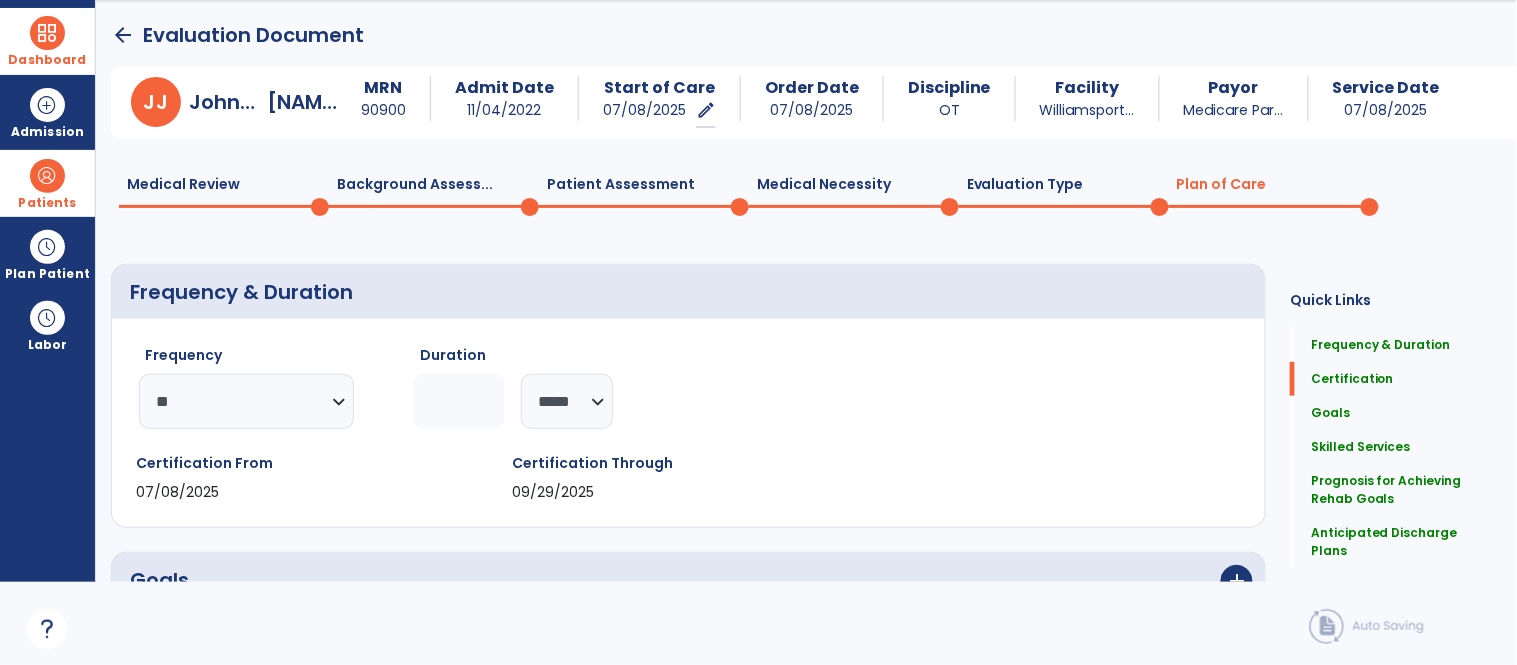 click on "Patient Assessment  0" 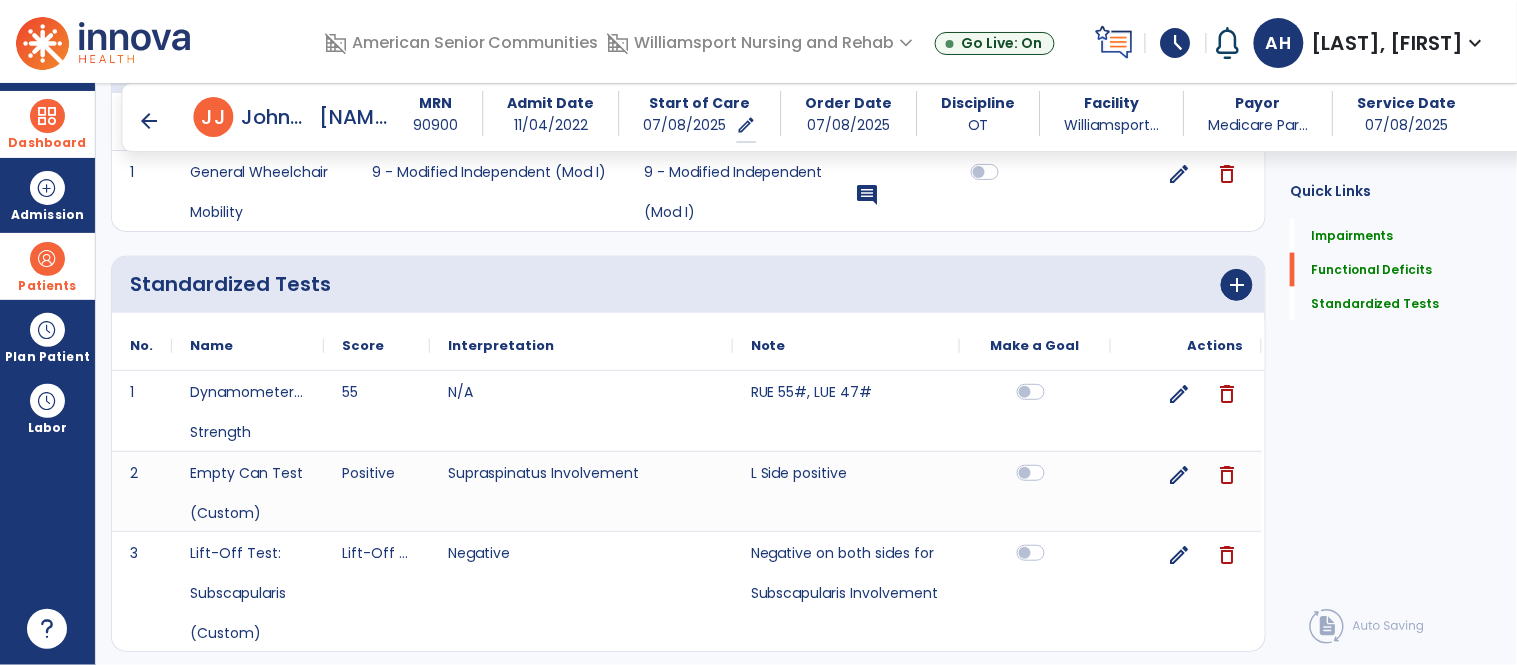 scroll, scrollTop: 611, scrollLeft: 0, axis: vertical 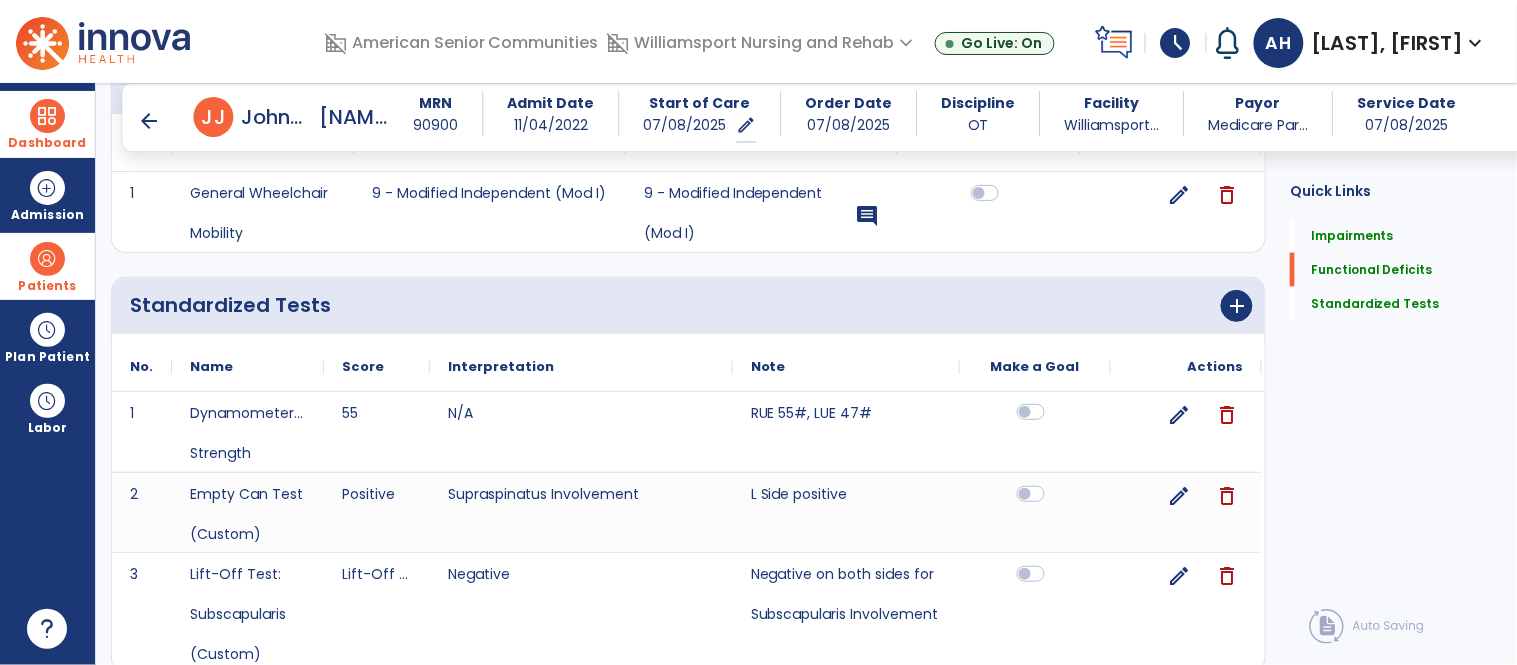 click 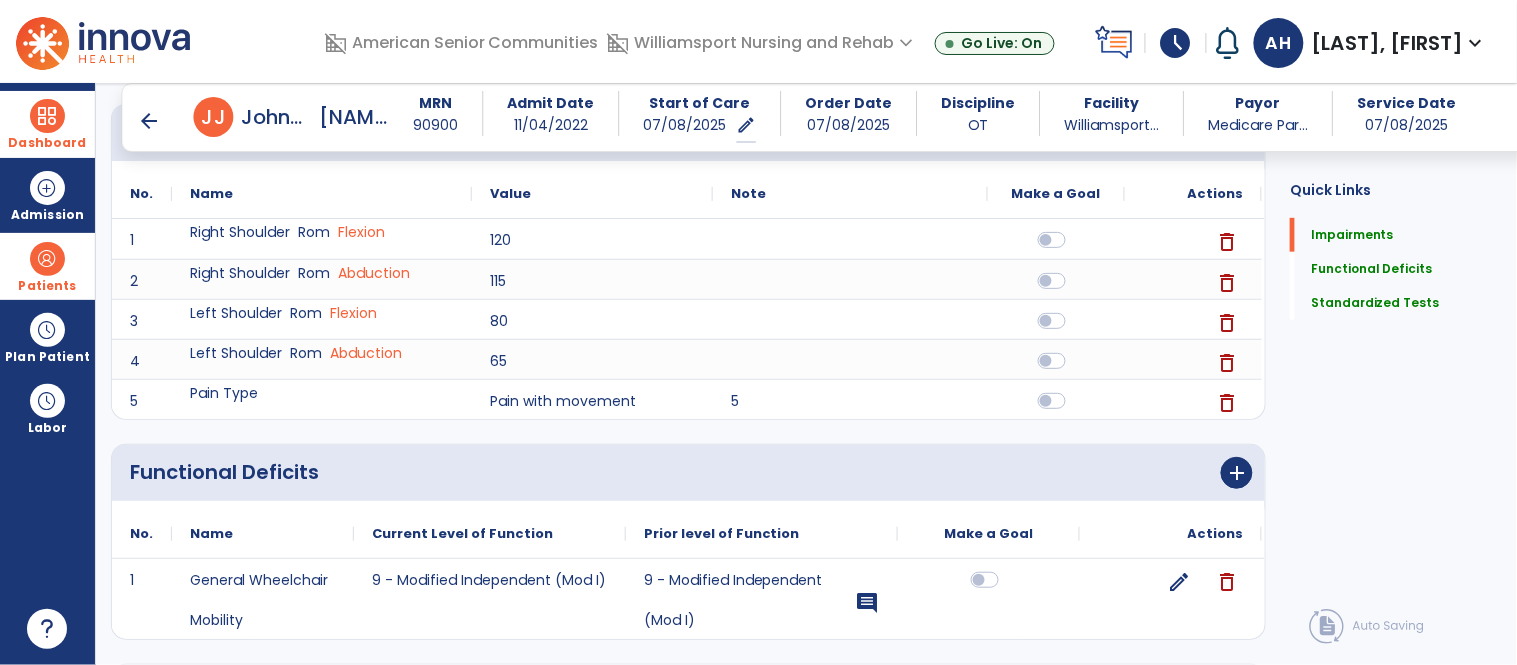 scroll, scrollTop: 228, scrollLeft: 0, axis: vertical 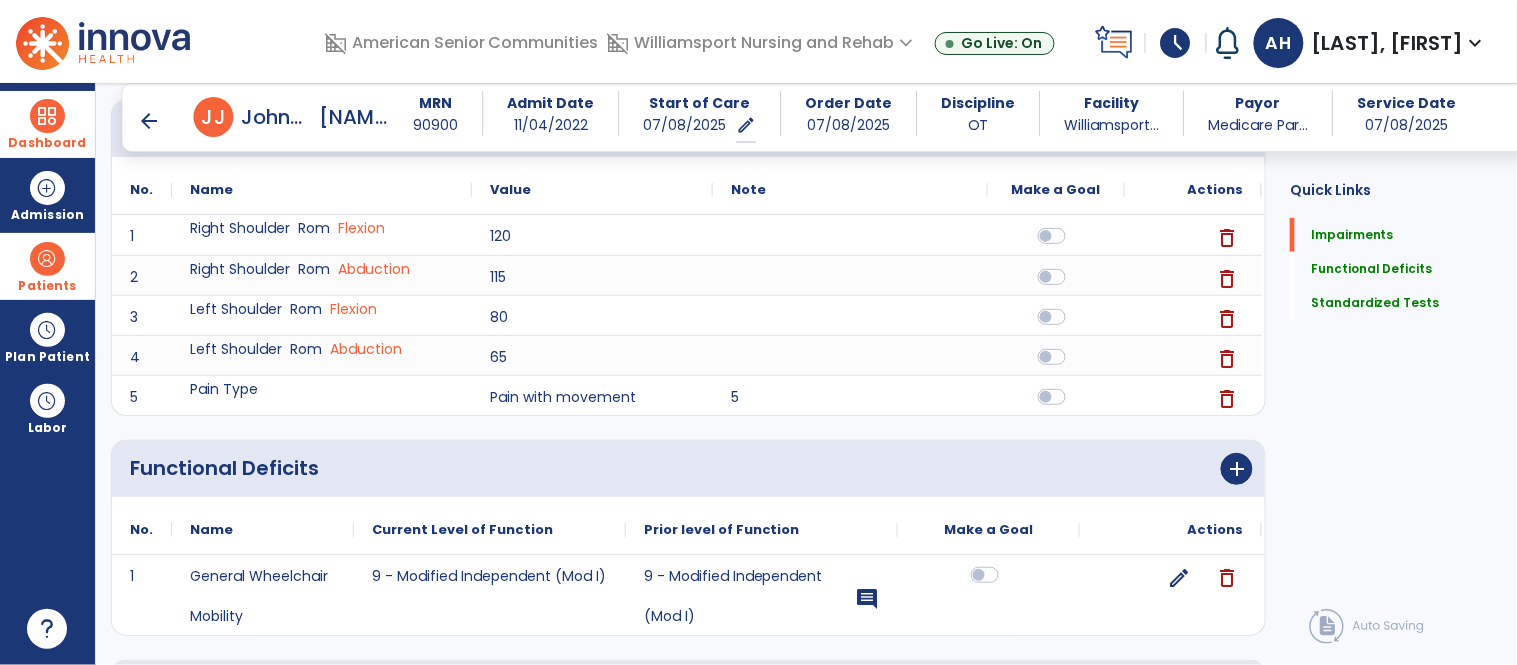click 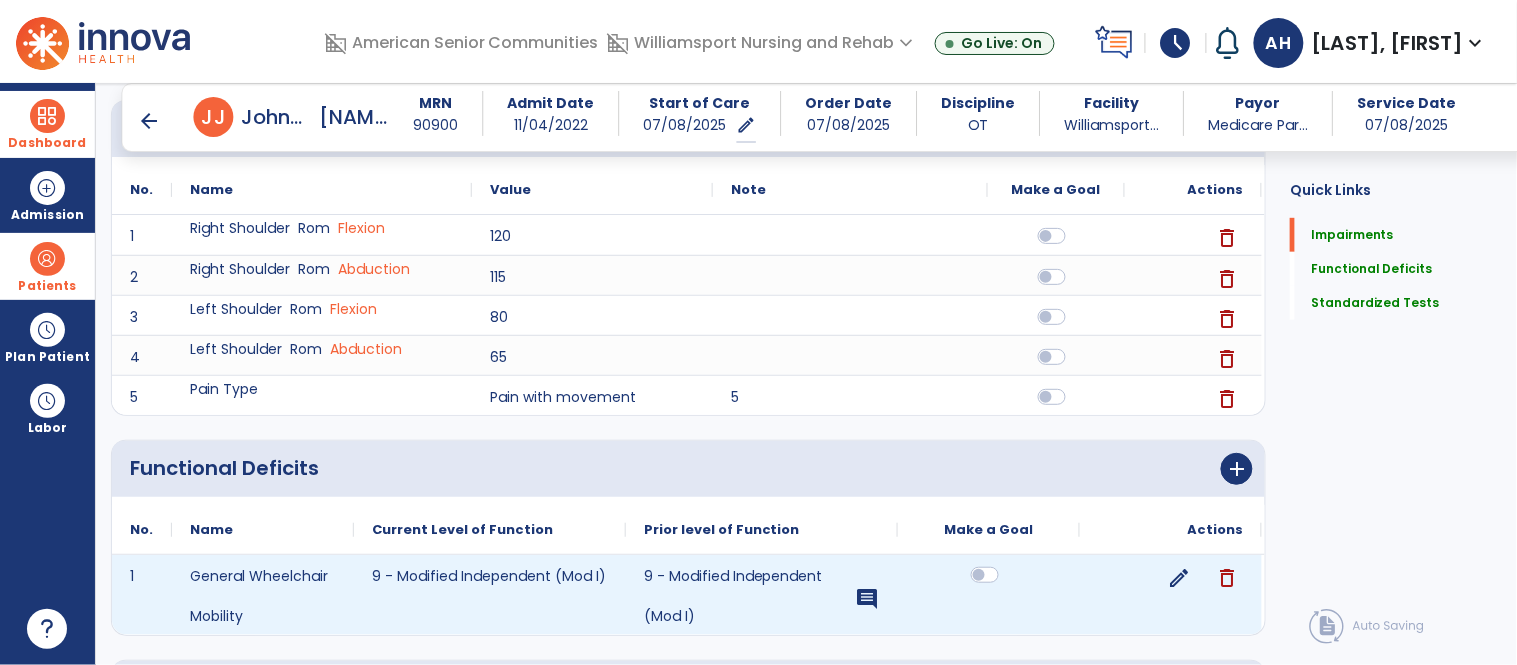 scroll, scrollTop: 0, scrollLeft: 0, axis: both 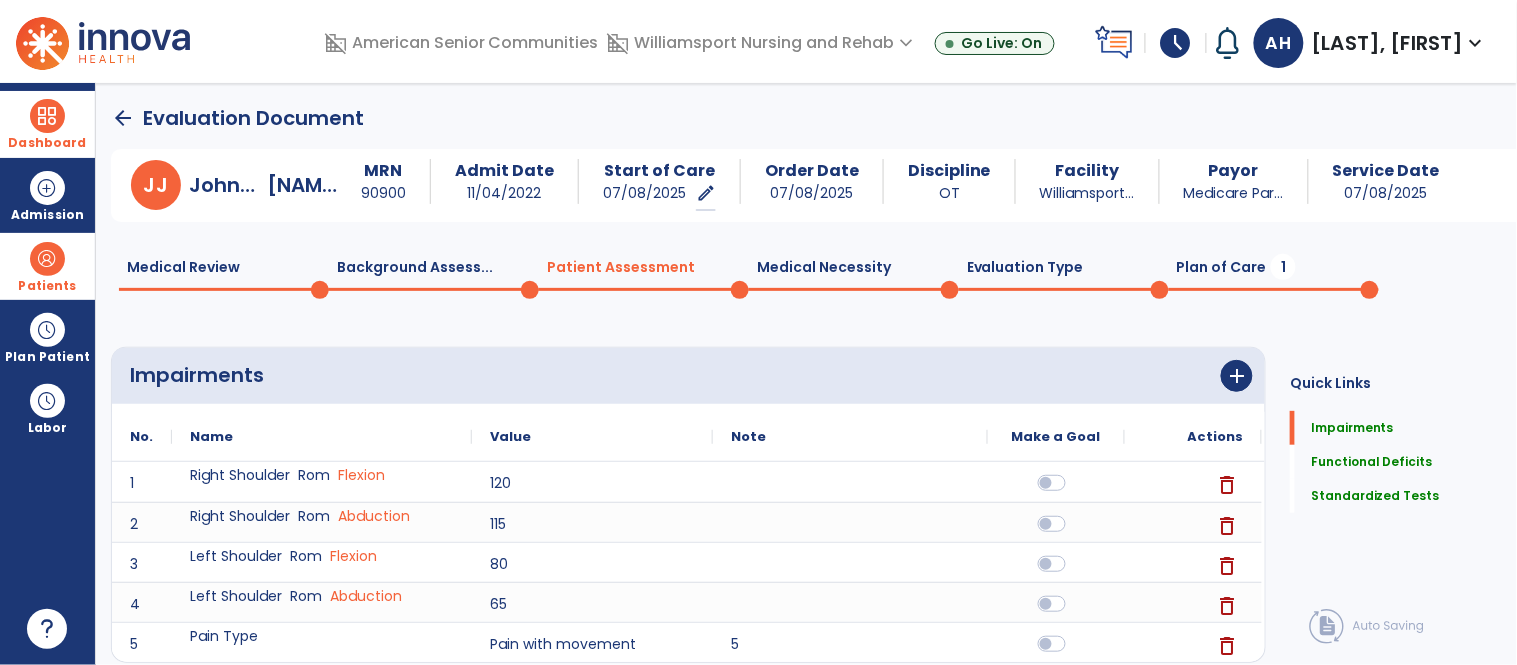 click on "Plan of Care  1" 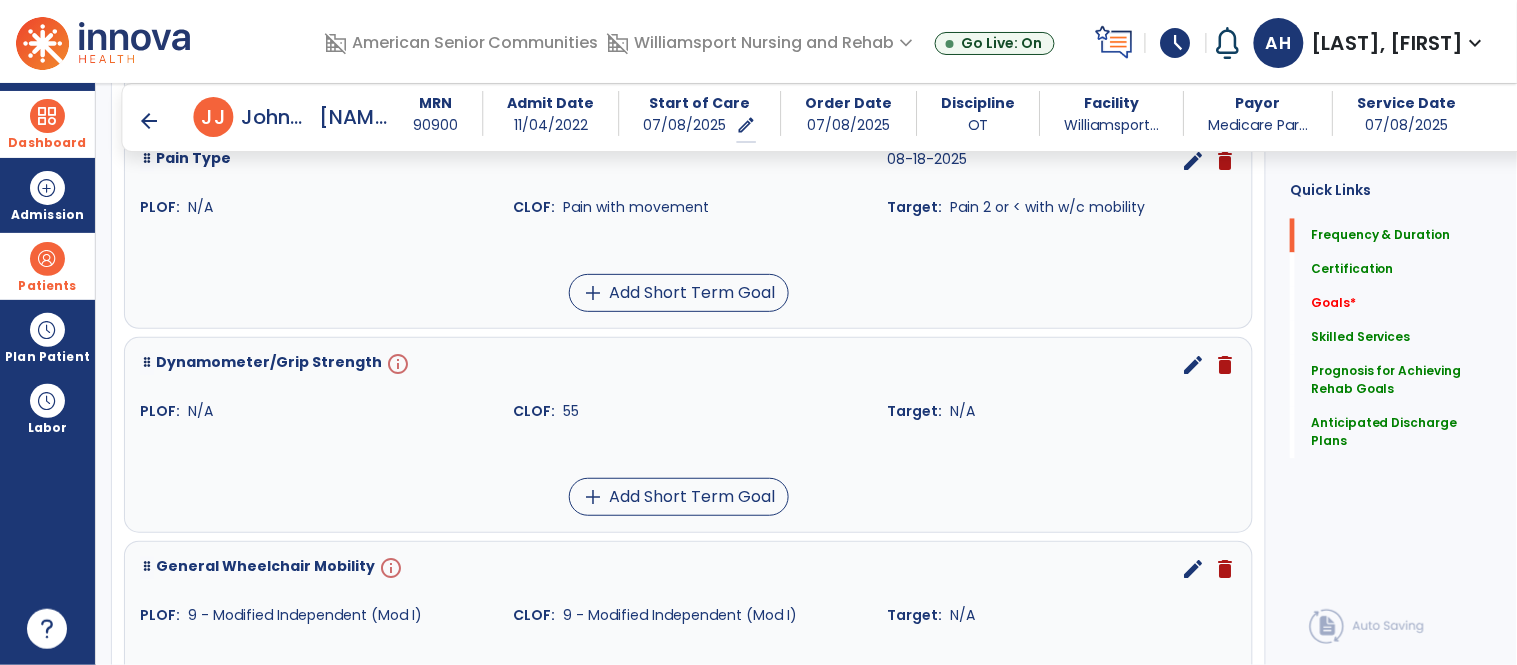 scroll, scrollTop: 993, scrollLeft: 0, axis: vertical 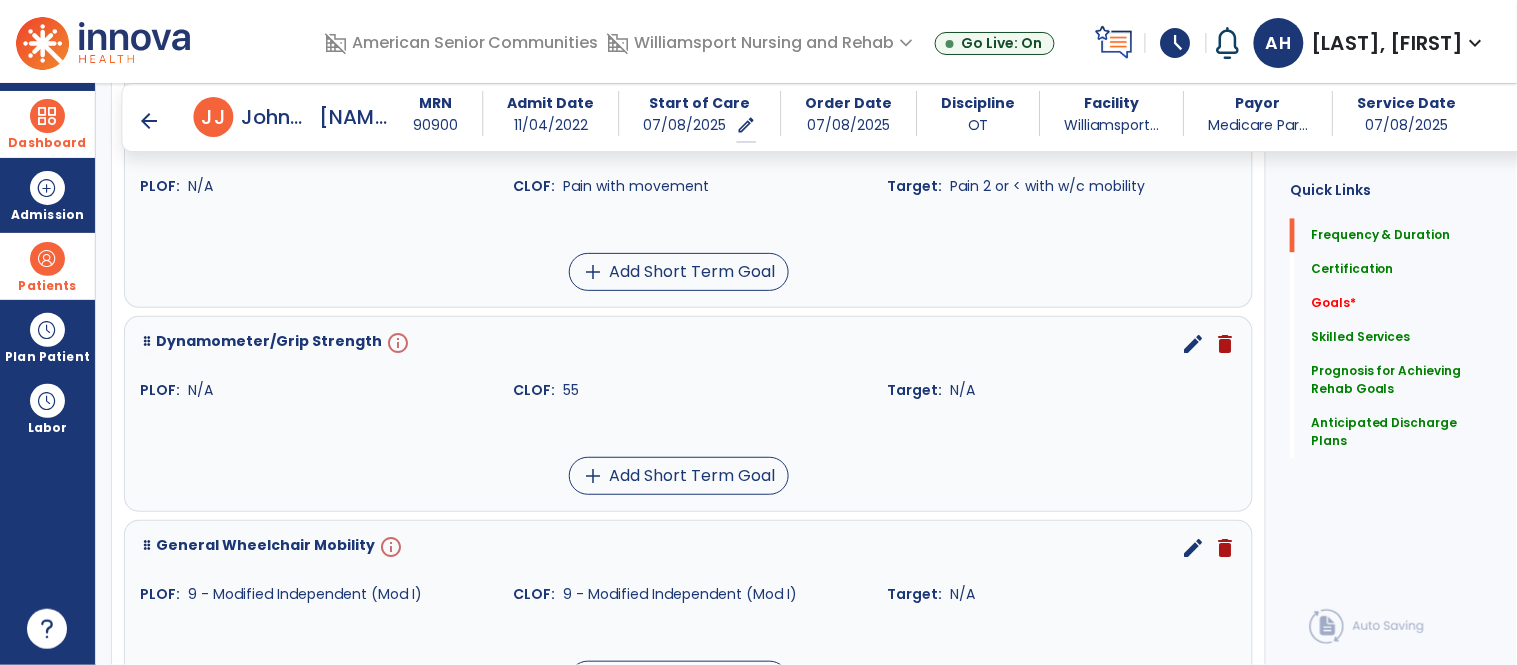 click on "info" at bounding box center [396, 344] 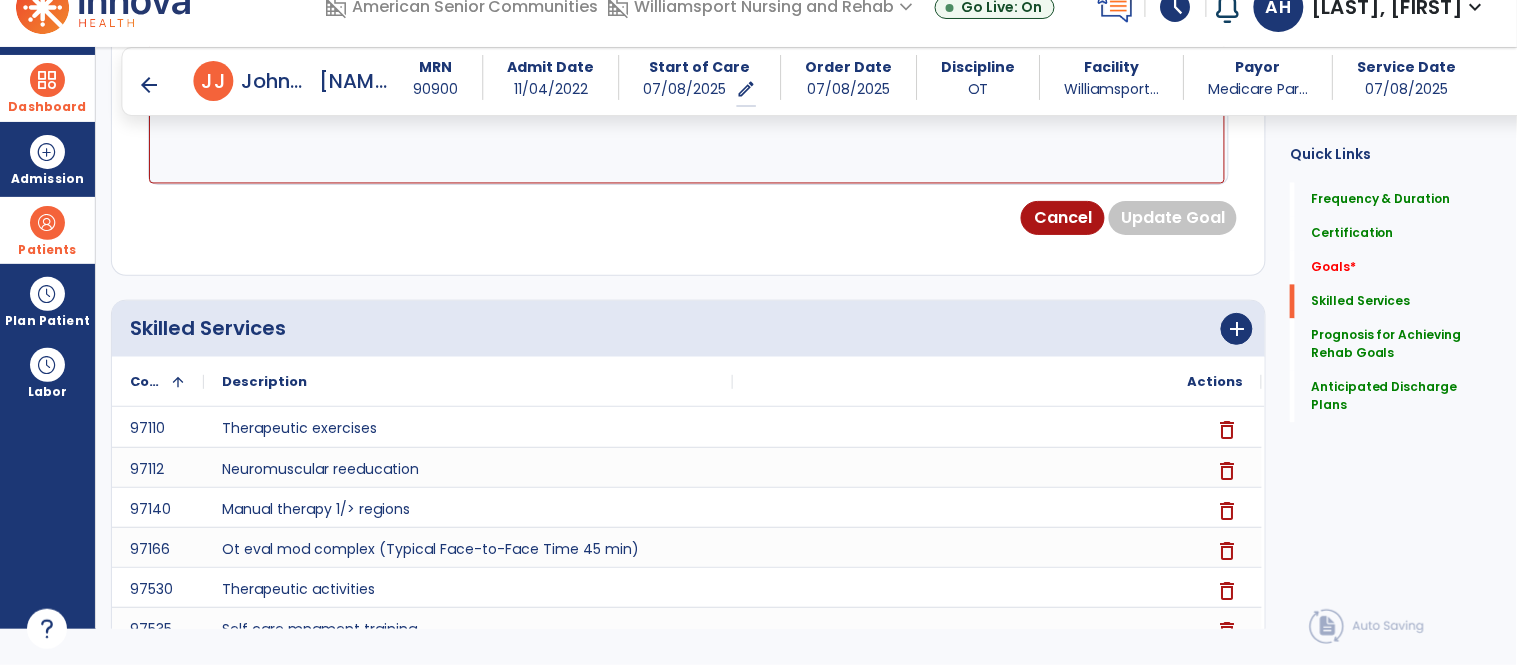 scroll, scrollTop: 83, scrollLeft: 0, axis: vertical 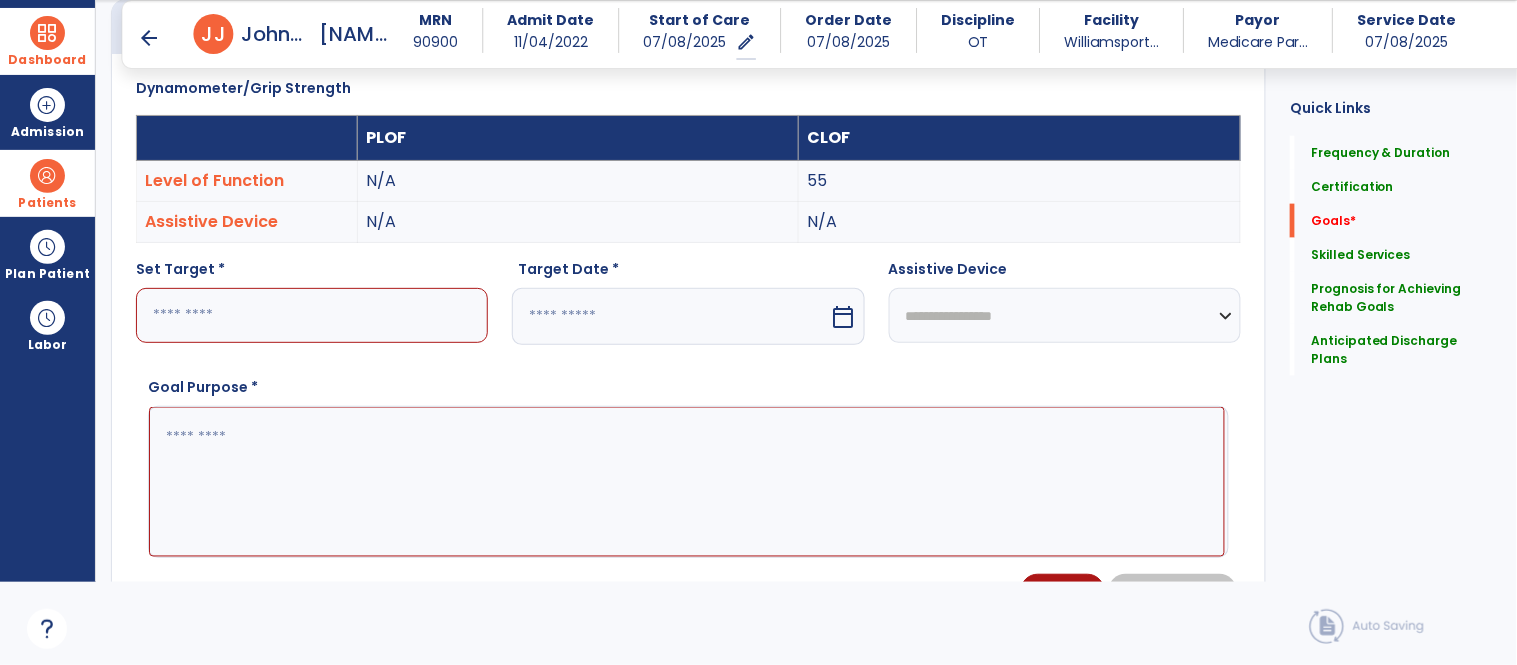 click at bounding box center [312, 315] 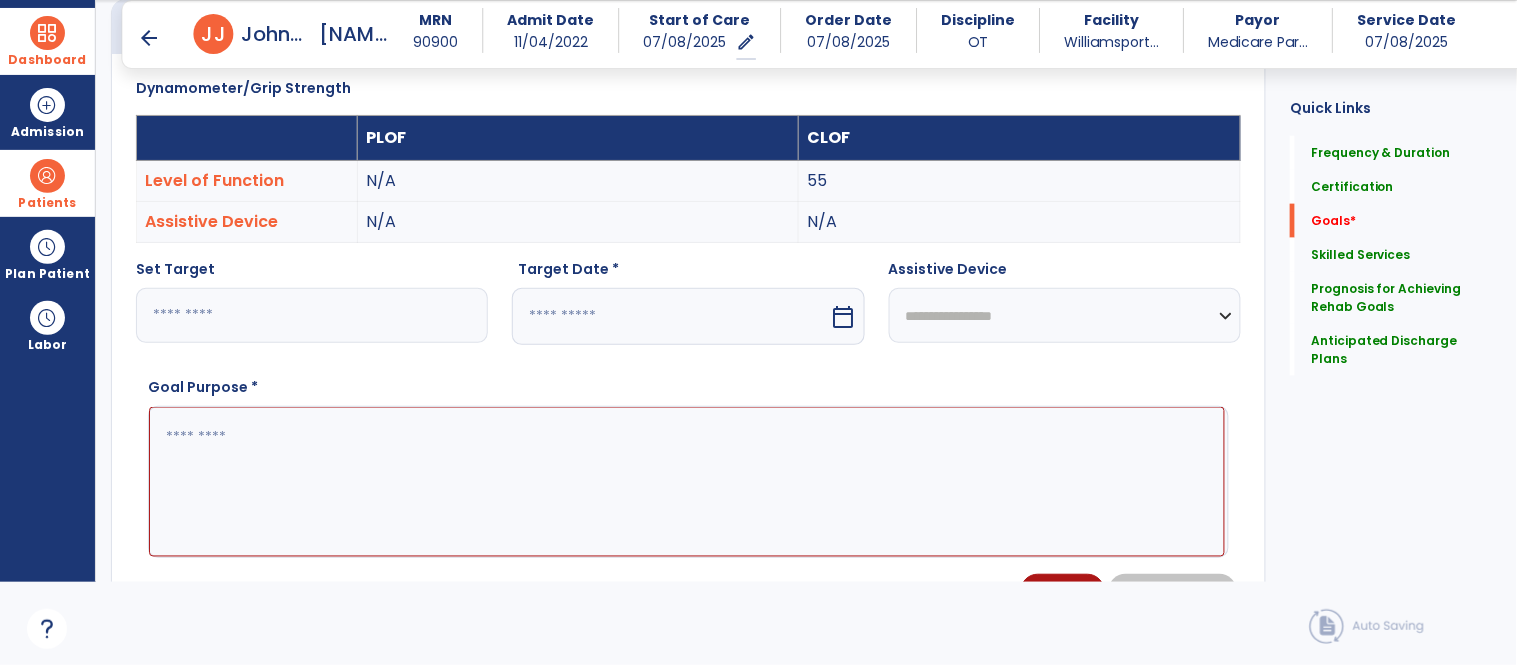 click on "**" at bounding box center [312, 315] 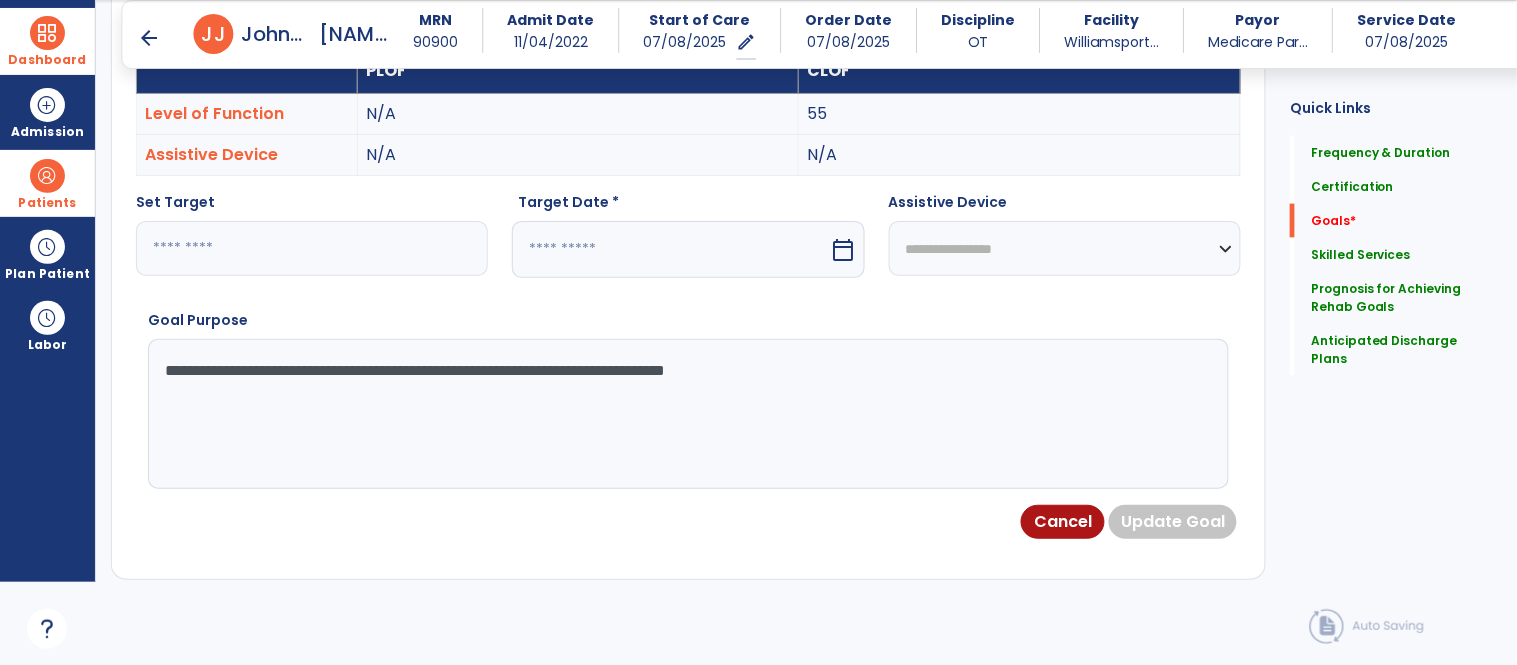 scroll, scrollTop: 607, scrollLeft: 0, axis: vertical 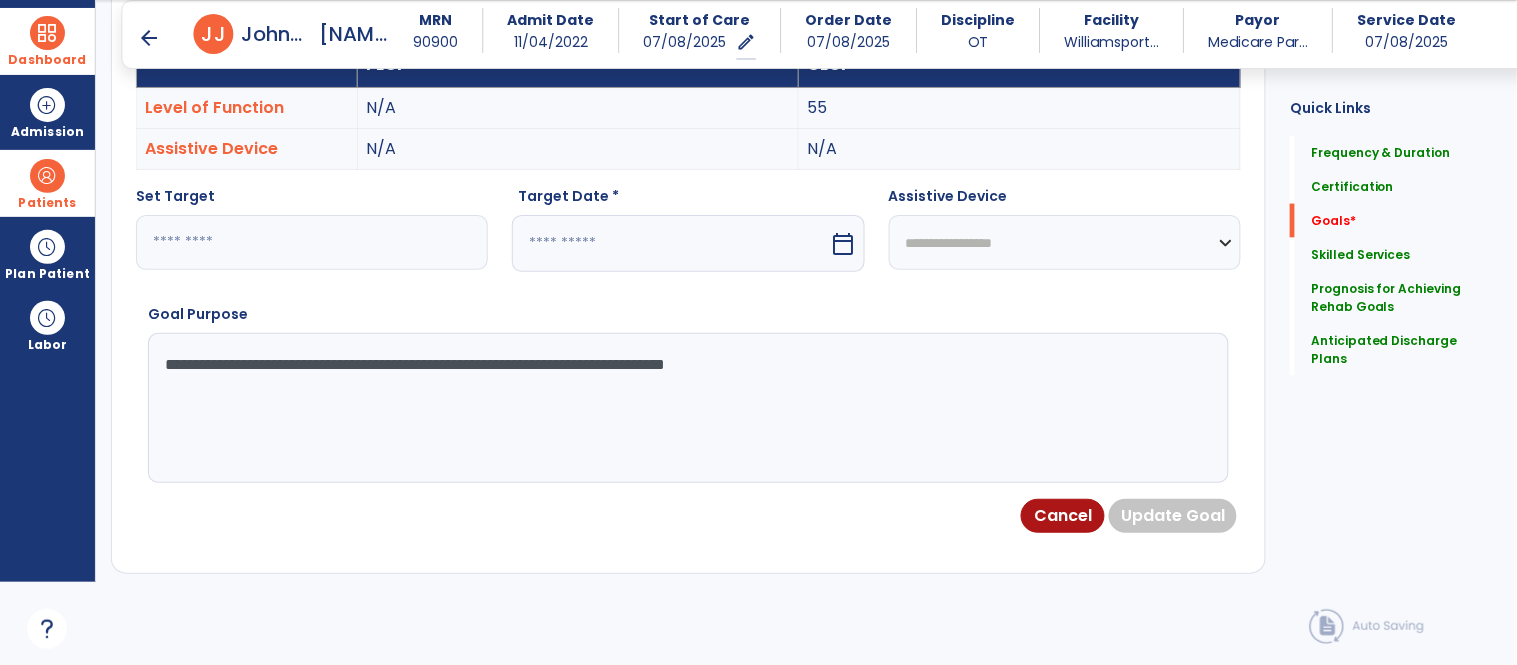 type on "**********" 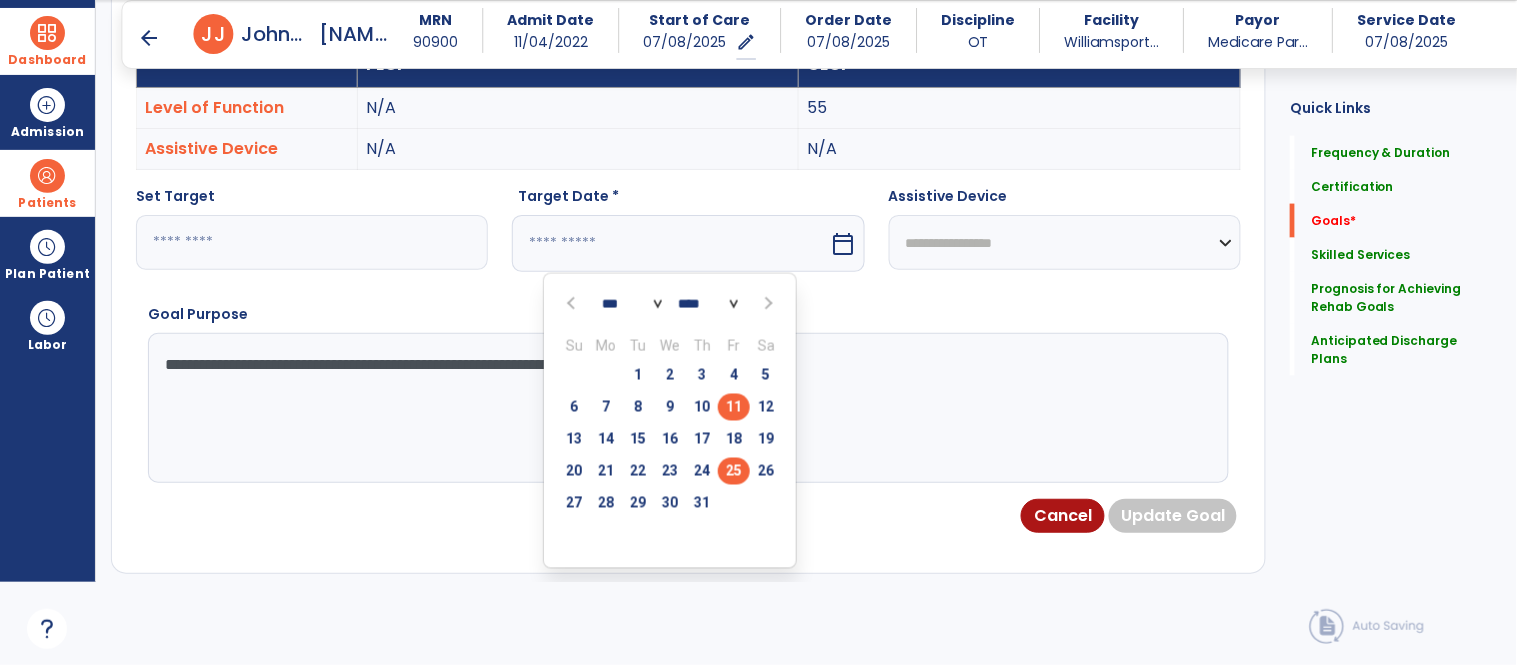 click on "25" at bounding box center (734, 471) 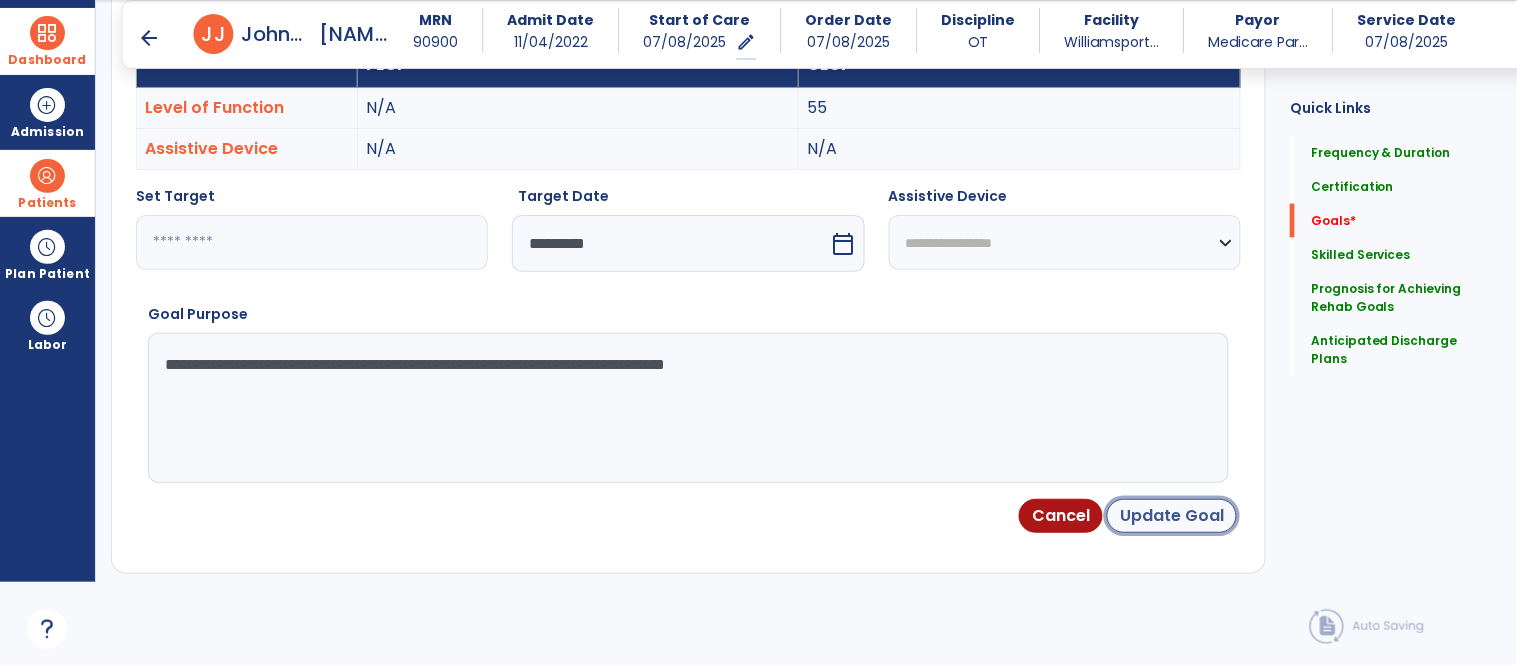click on "Update Goal" at bounding box center (1172, 516) 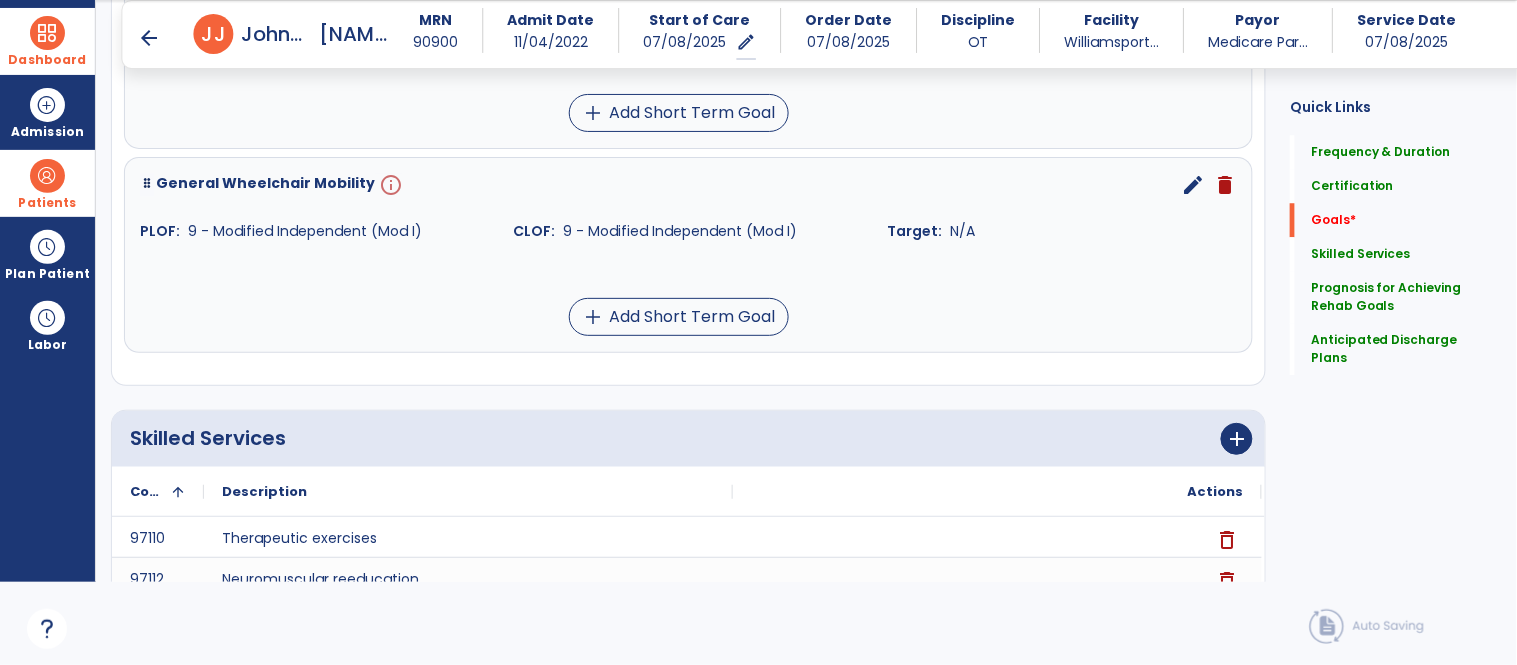 click on "info" at bounding box center (389, 185) 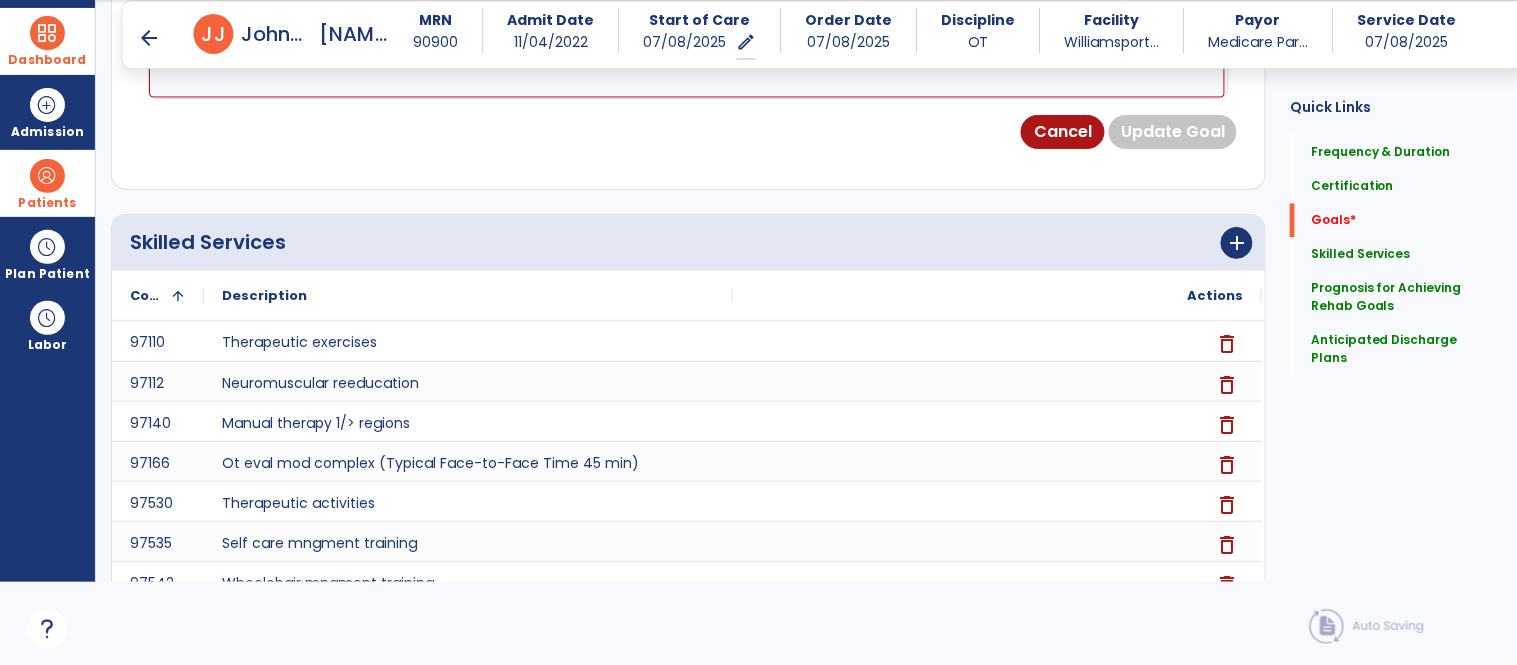 scroll, scrollTop: 534, scrollLeft: 0, axis: vertical 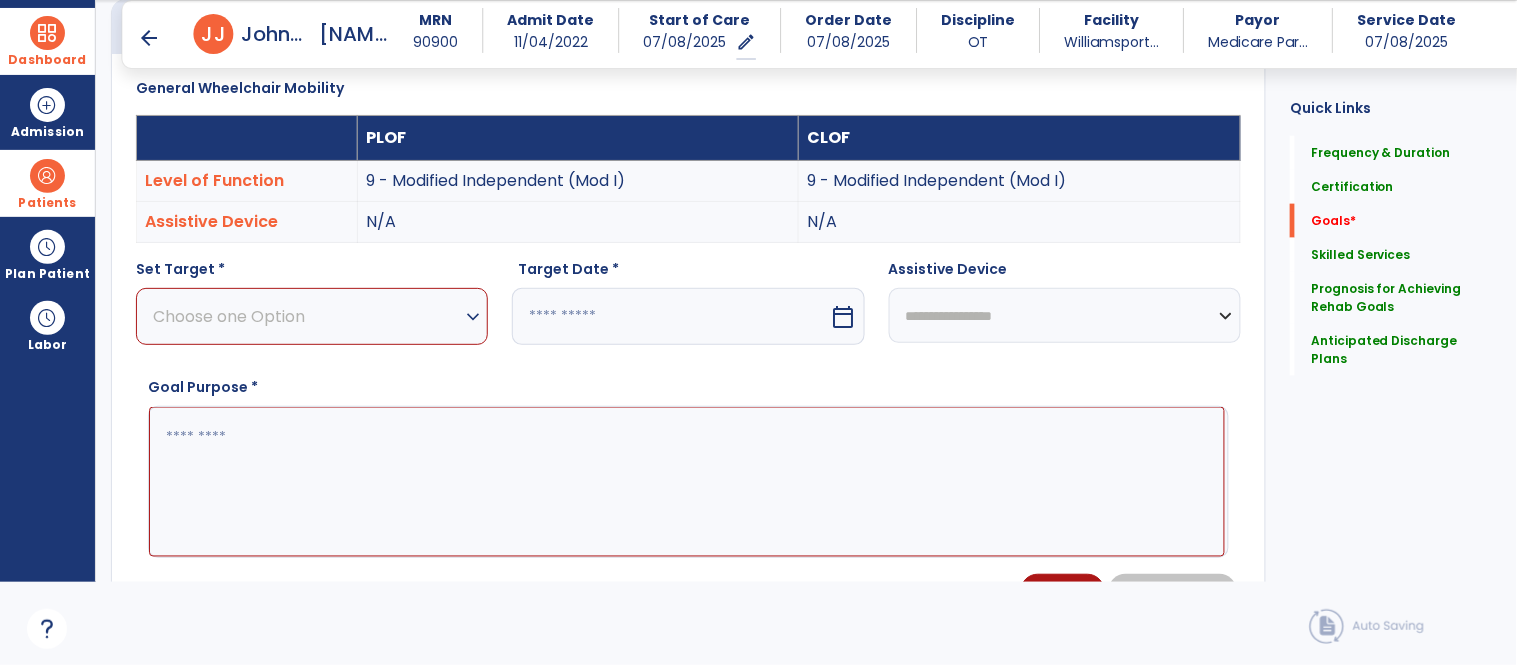 click on "Choose one Option" at bounding box center (307, 316) 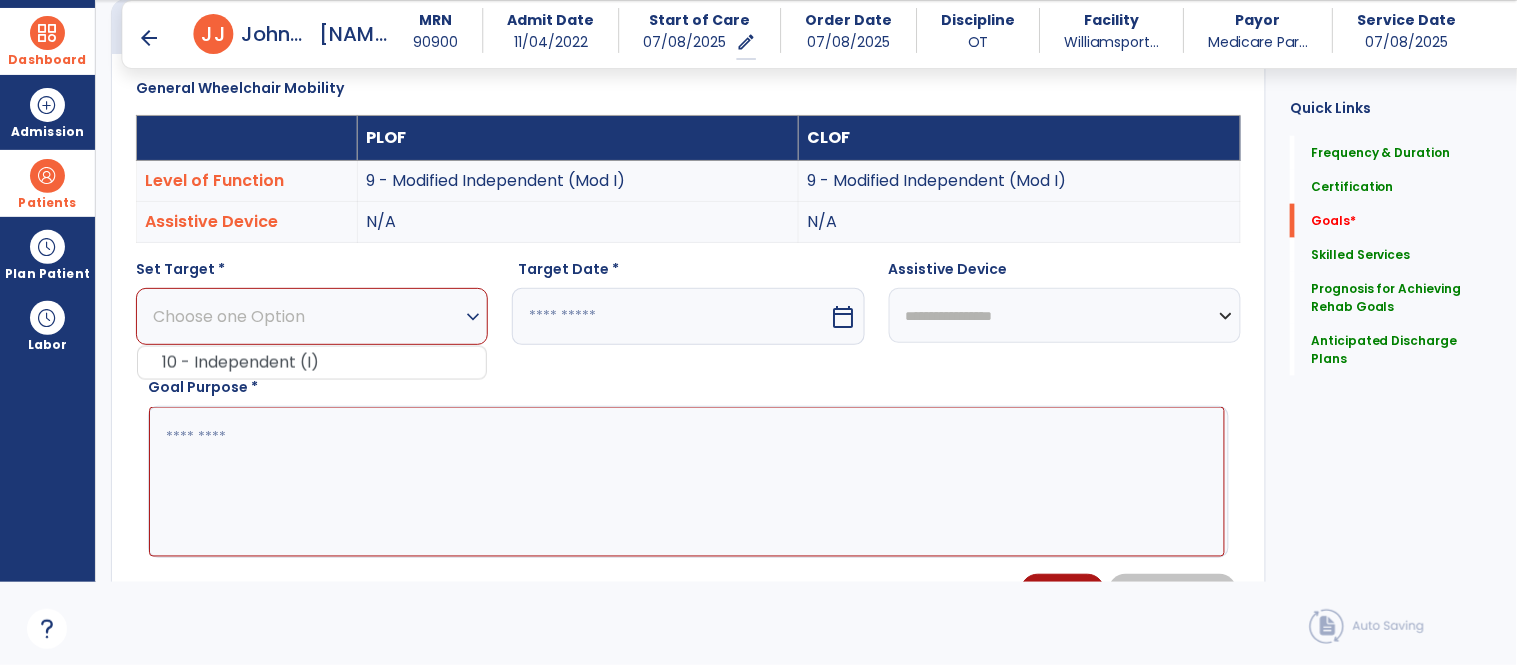 click on "Choose one Option" at bounding box center (307, 316) 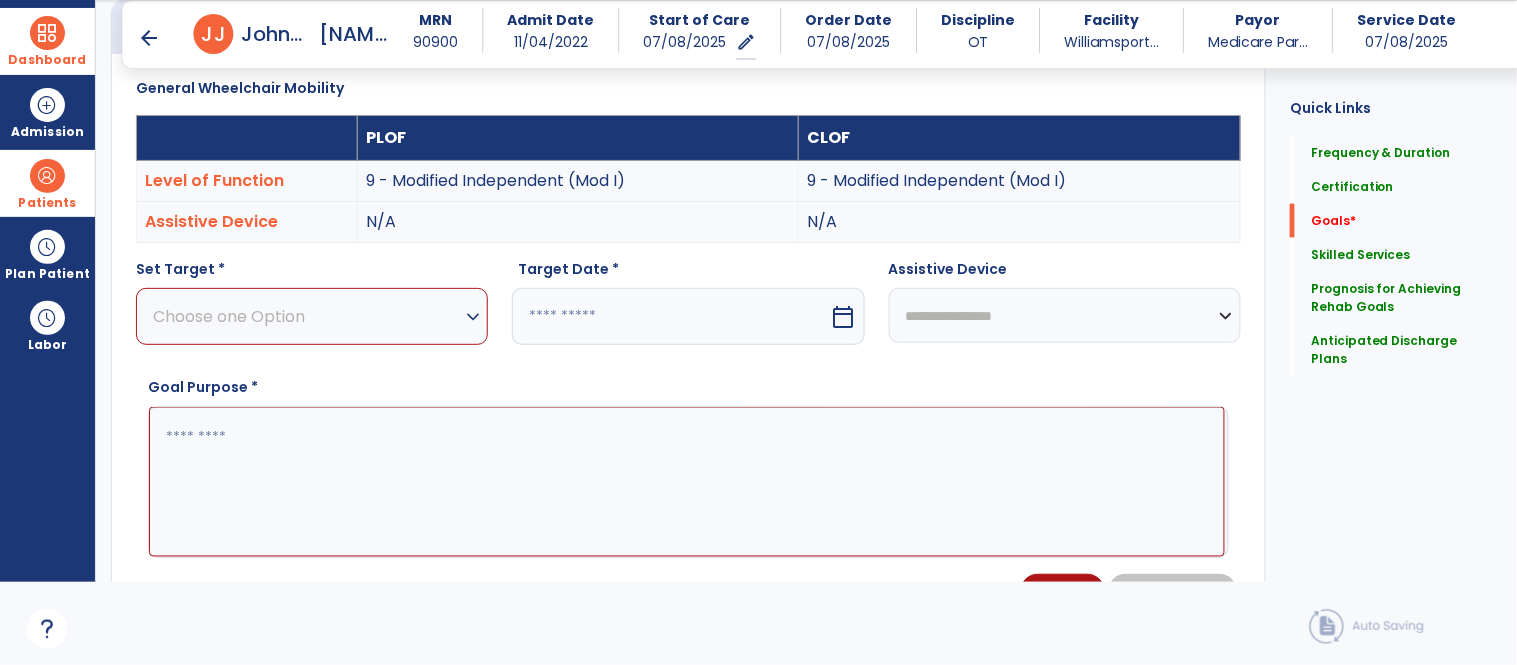 click on "Choose one Option" at bounding box center [307, 316] 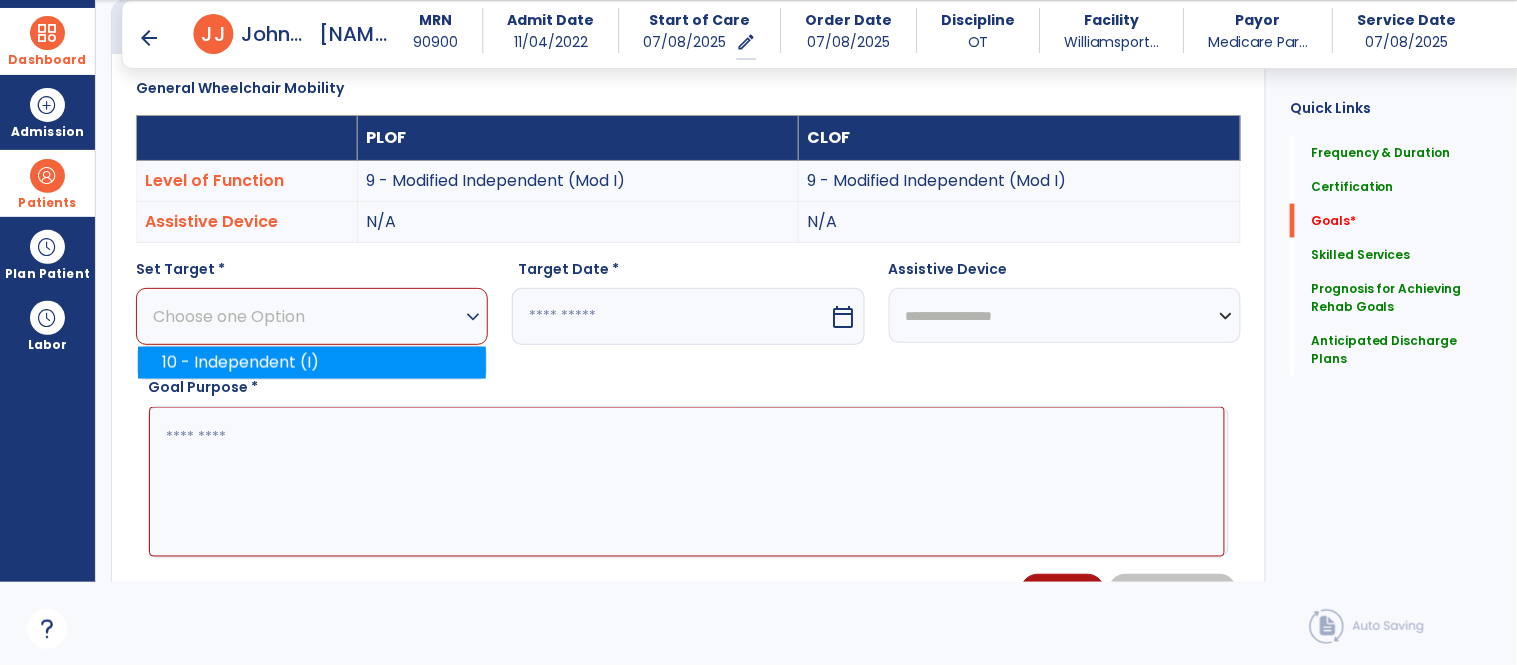 click on "10 - Independent (I)" at bounding box center (312, 363) 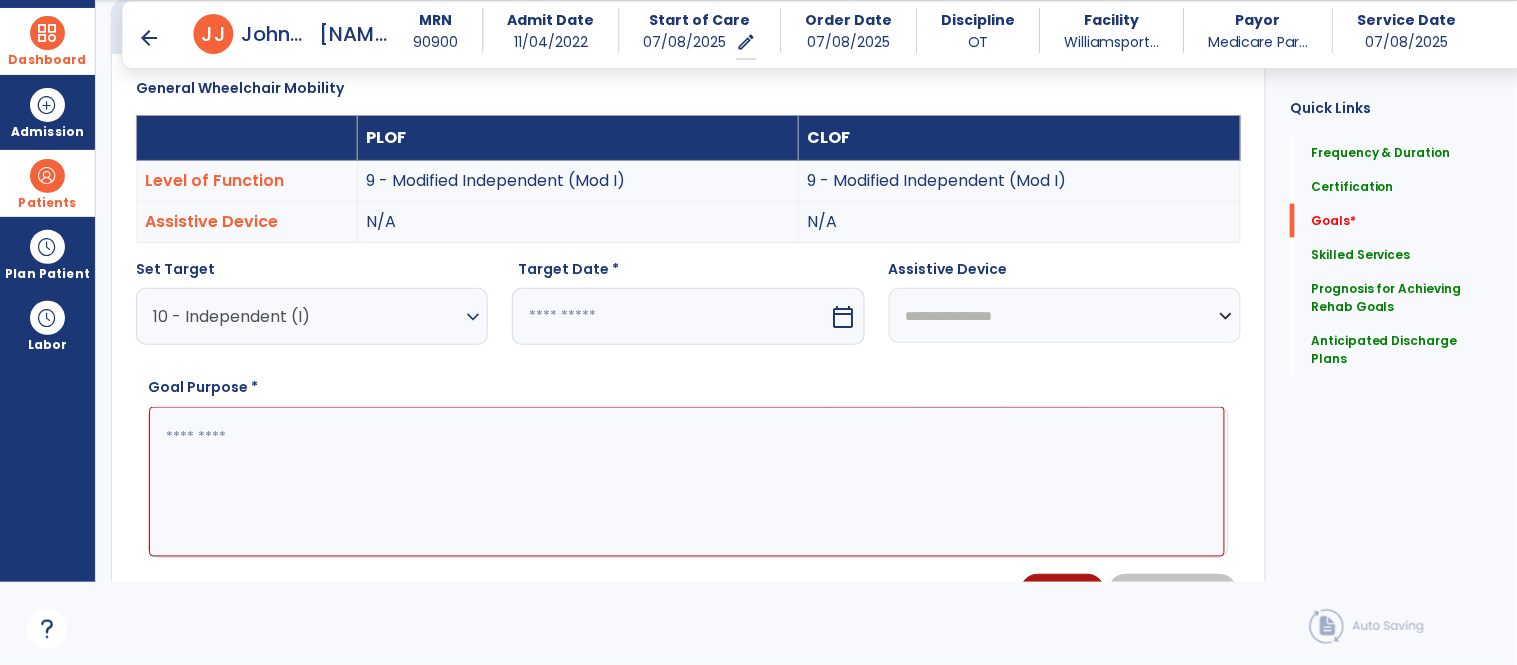 click at bounding box center [687, 482] 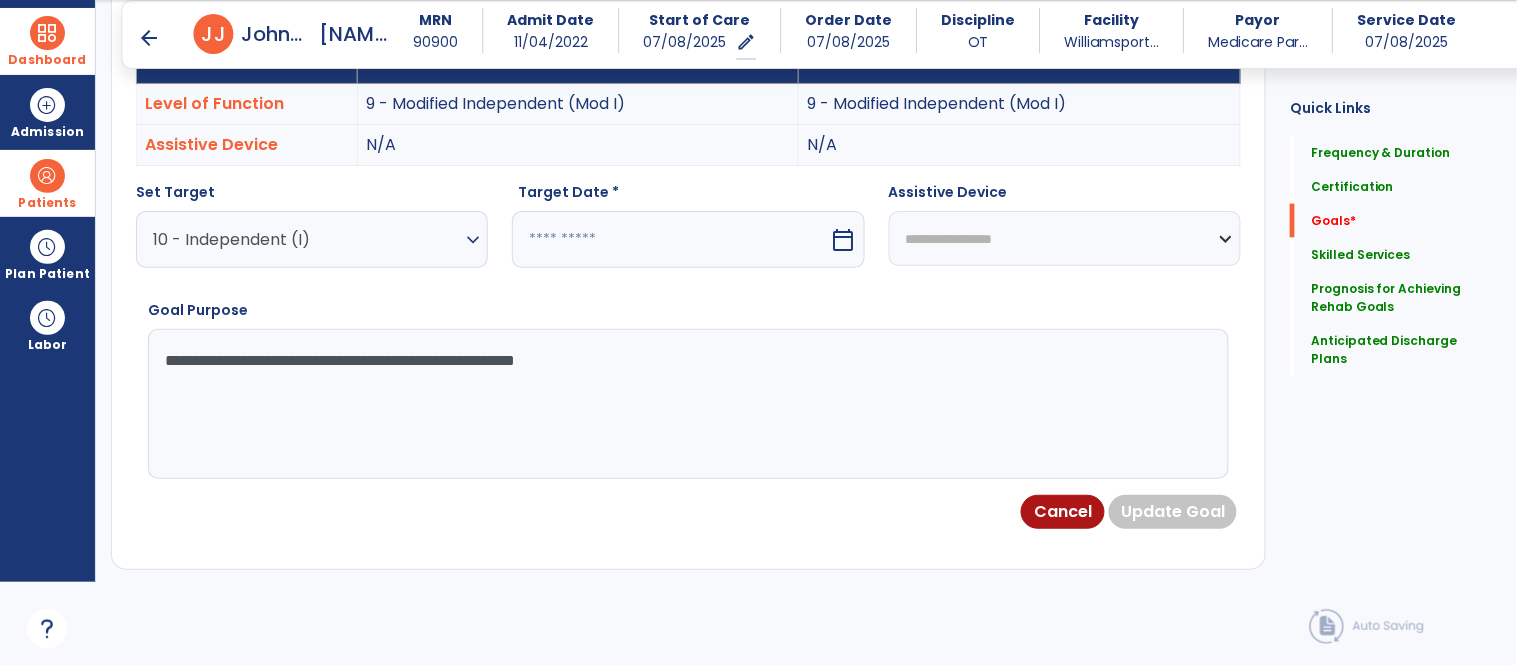 scroll, scrollTop: 612, scrollLeft: 0, axis: vertical 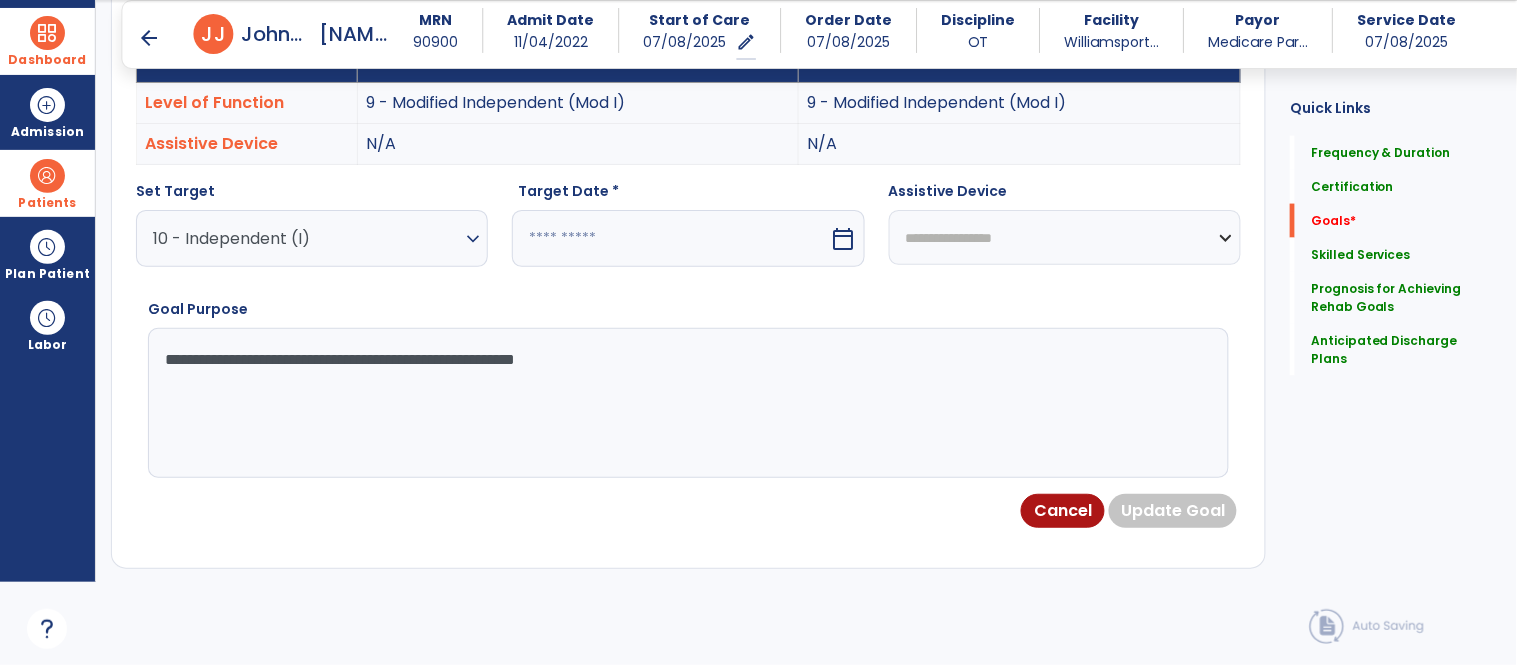 type on "**********" 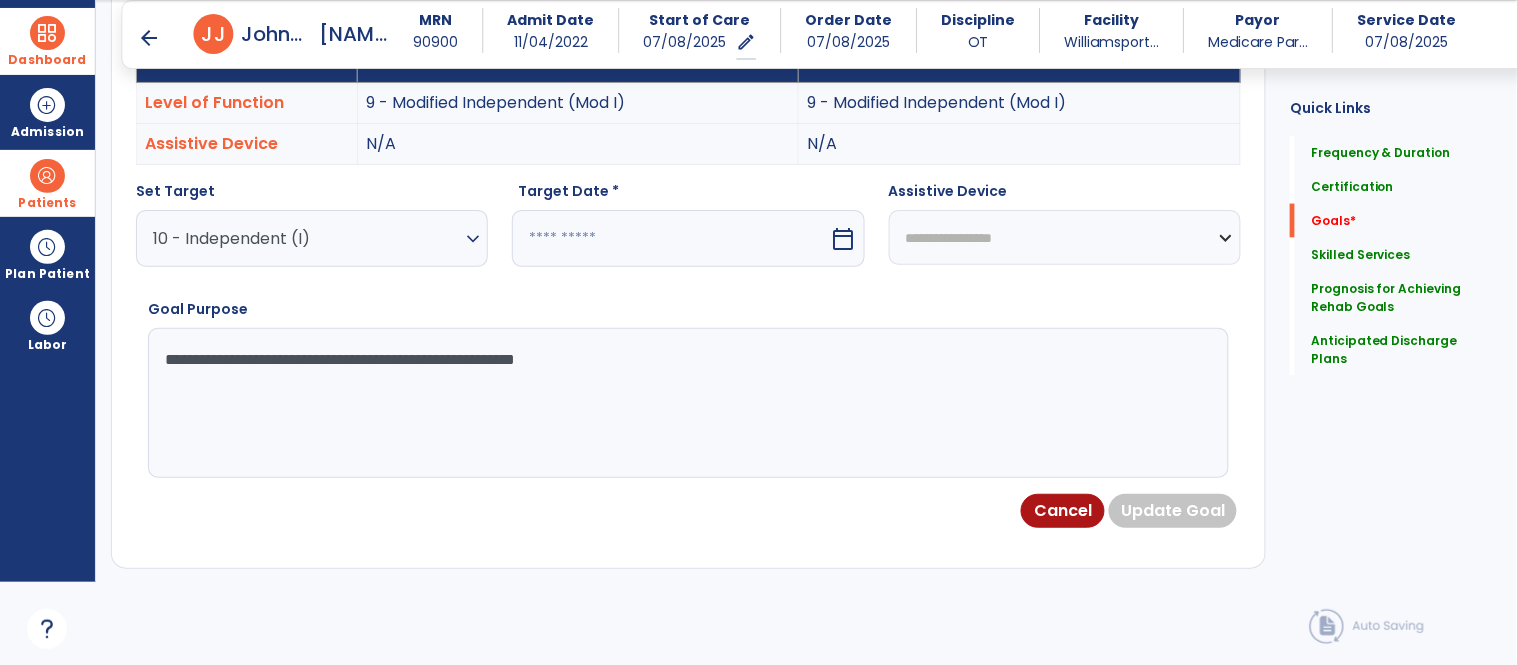 click on "Quick Links  Frequency & Duration   Frequency & Duration   Certification   Certification   Goals   *  Goals   *  Skilled Services   Skilled Services   Prognosis for Achieving Rehab Goals   Prognosis for Achieving Rehab Goals   Anticipated Discharge Plans   Anticipated Discharge Plans" 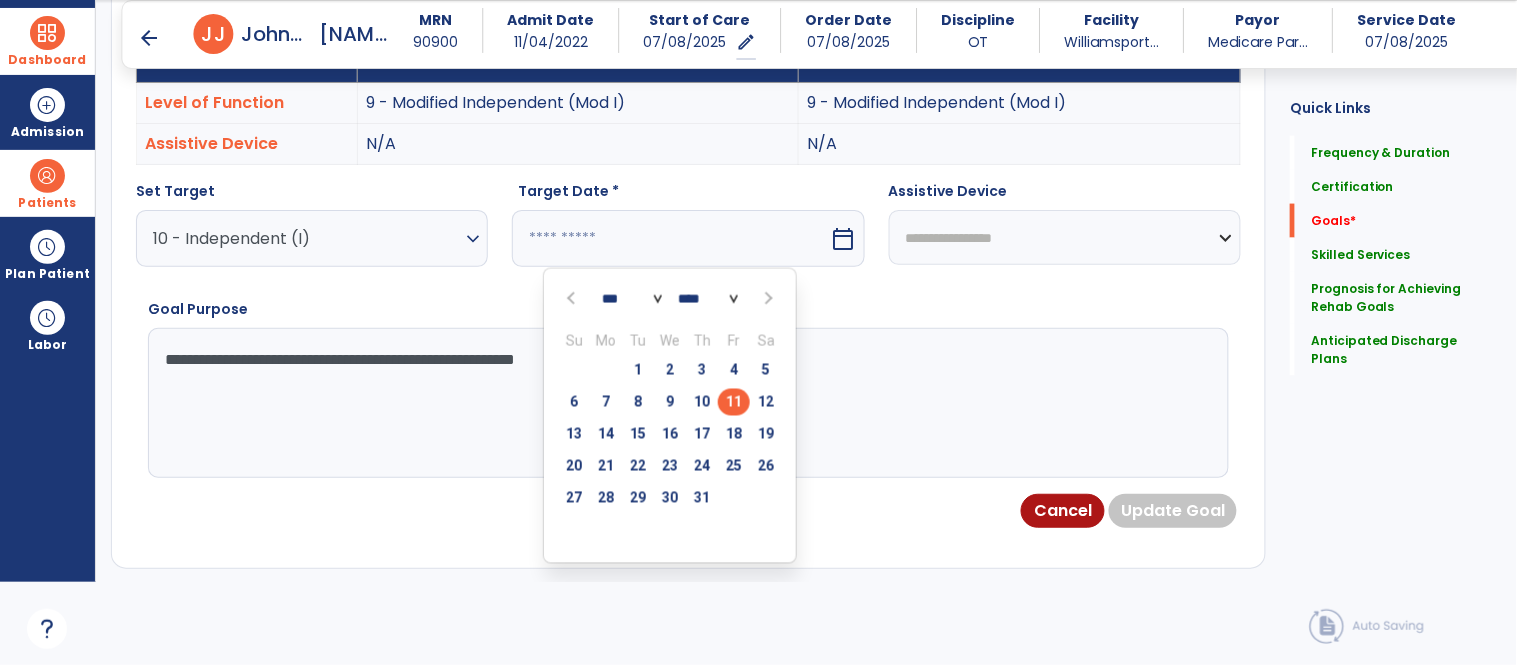 click at bounding box center [767, 299] 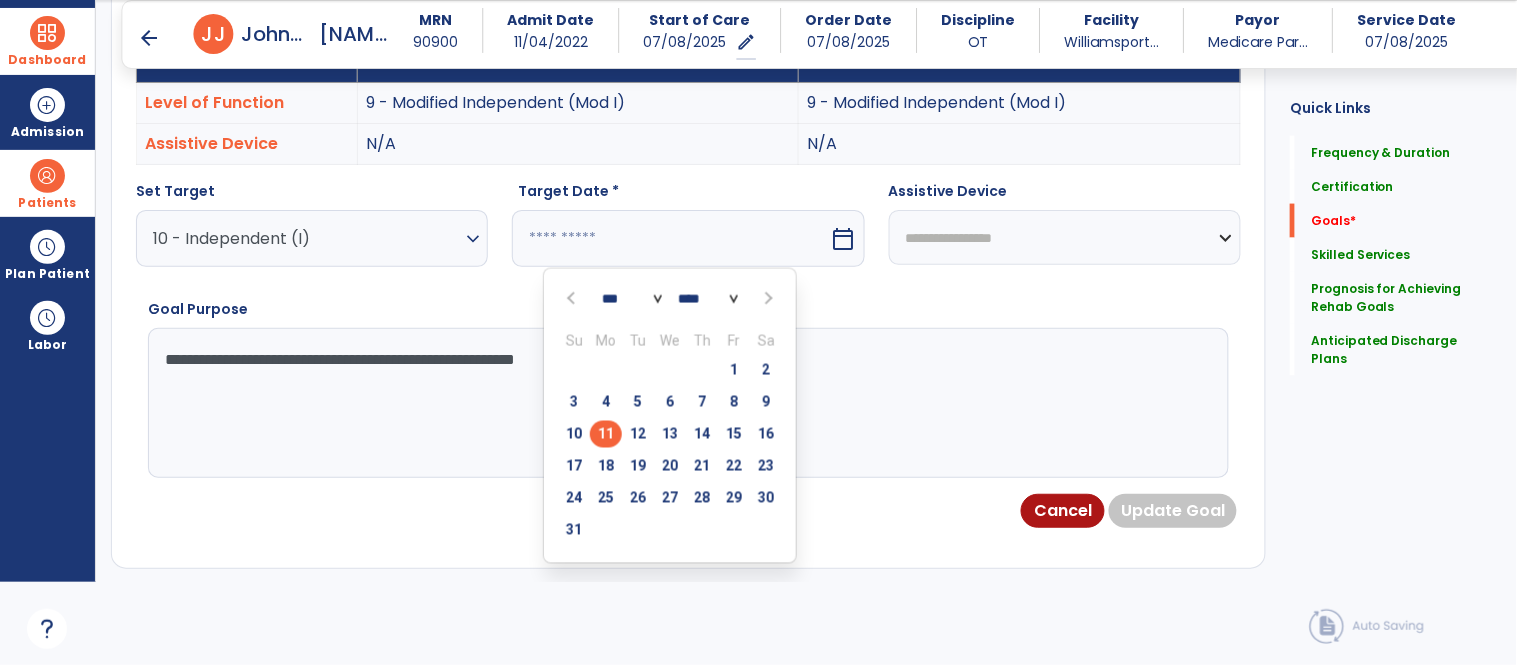 click on "11" at bounding box center (606, 434) 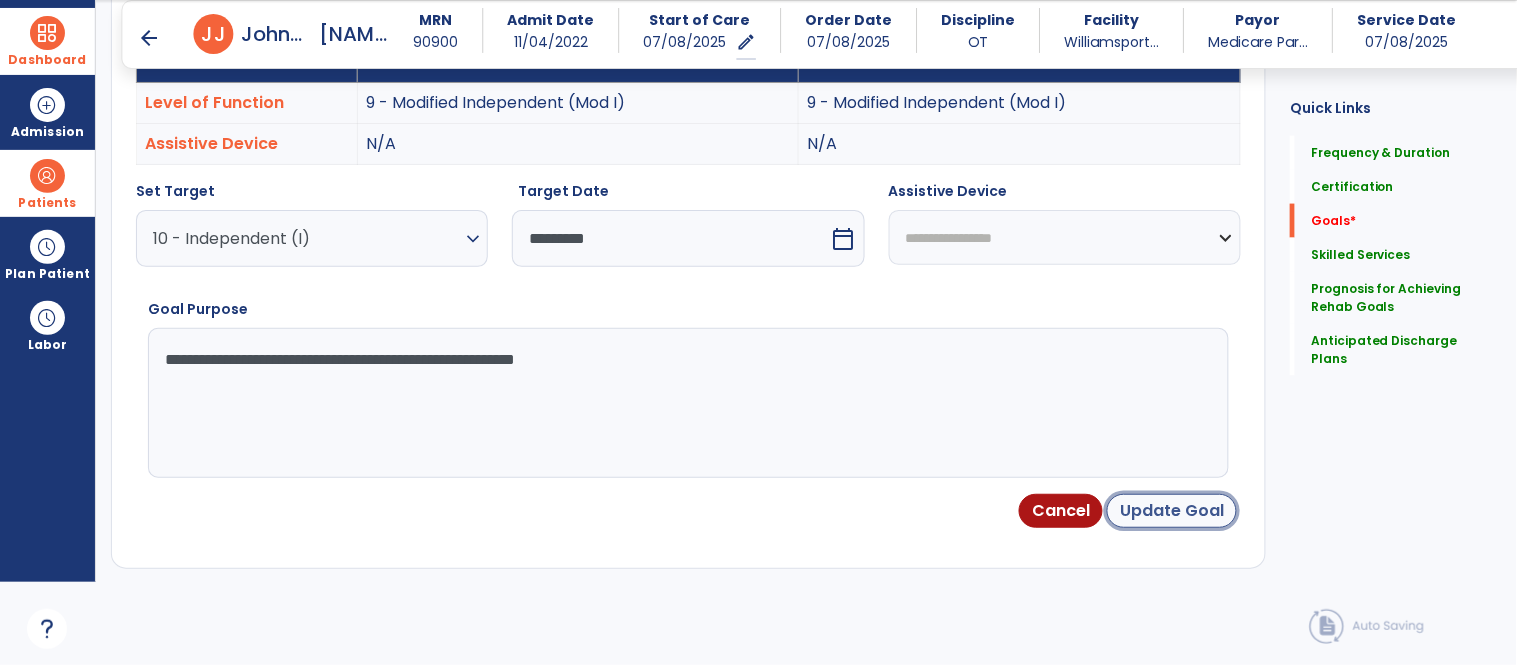 click on "Update Goal" at bounding box center (1172, 511) 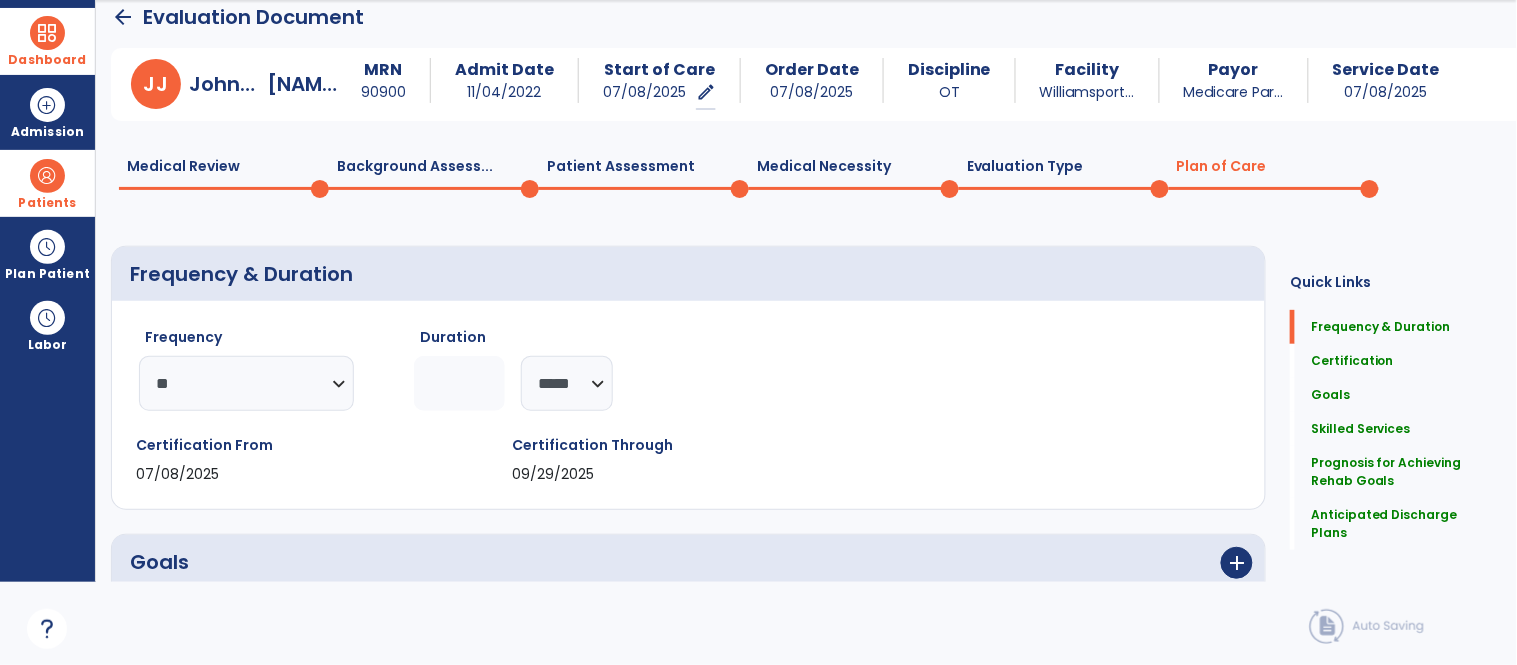 scroll, scrollTop: 0, scrollLeft: 0, axis: both 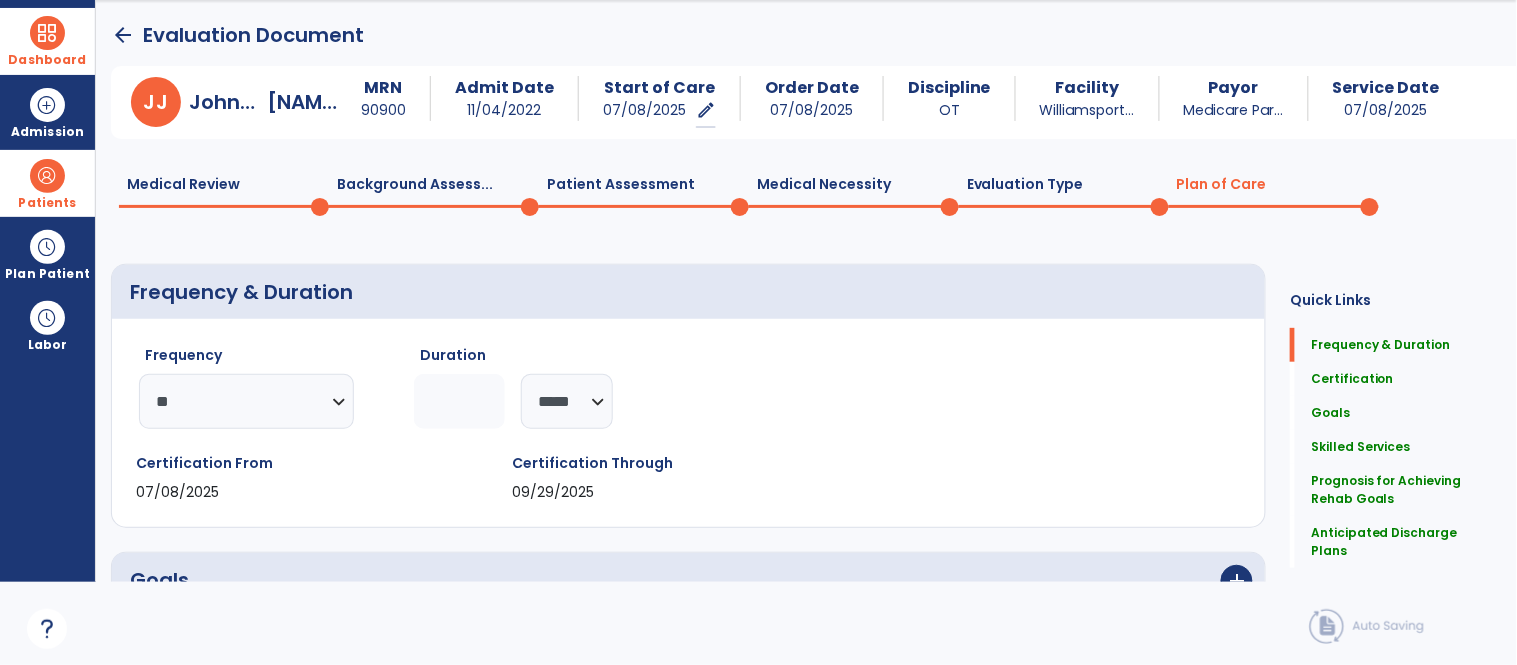 click on "Medical Review  0" 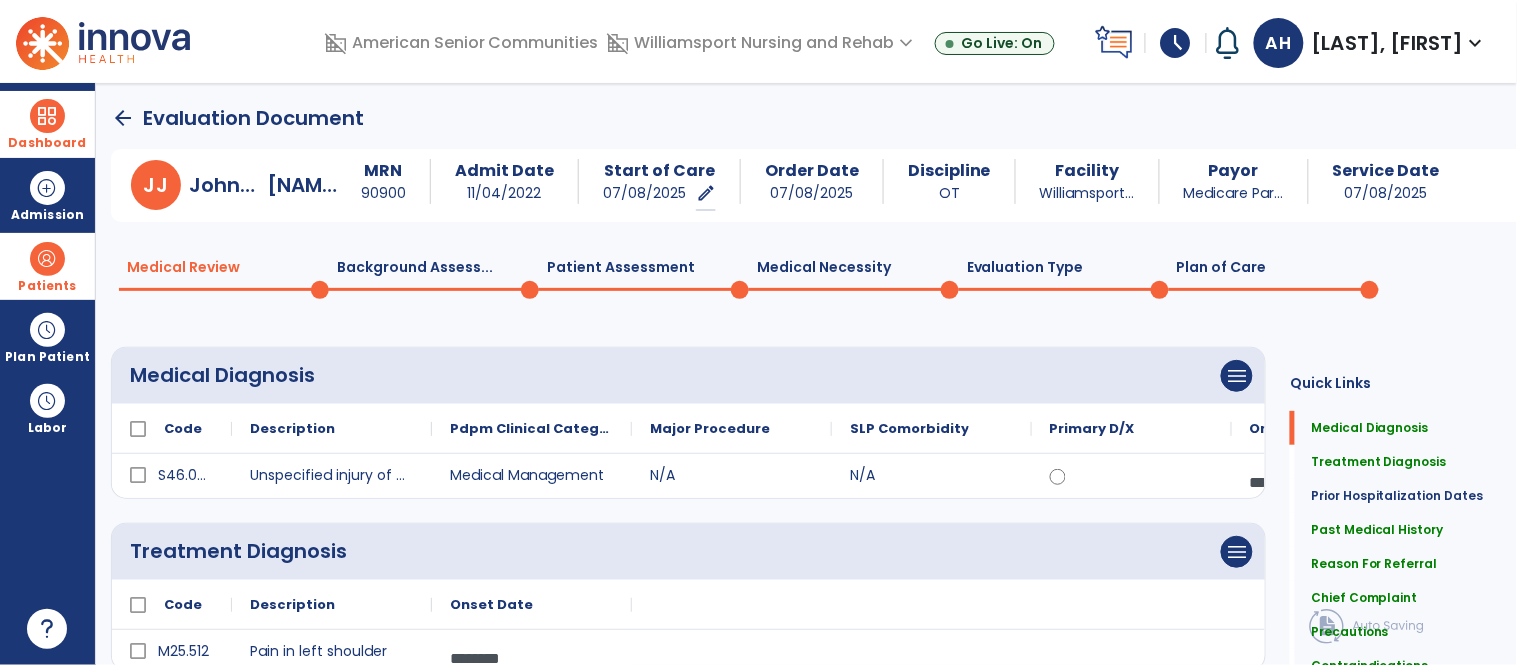 scroll, scrollTop: 0, scrollLeft: 0, axis: both 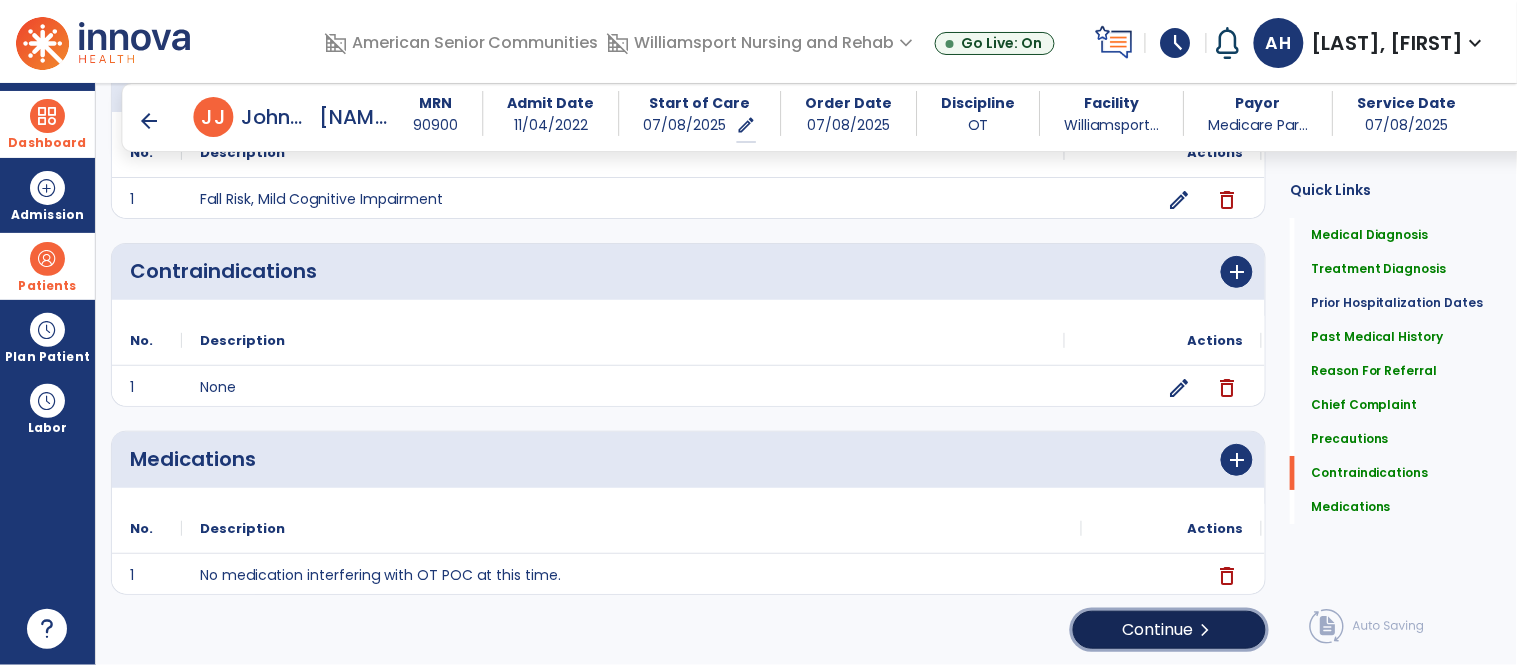 click on "Continue  chevron_right" 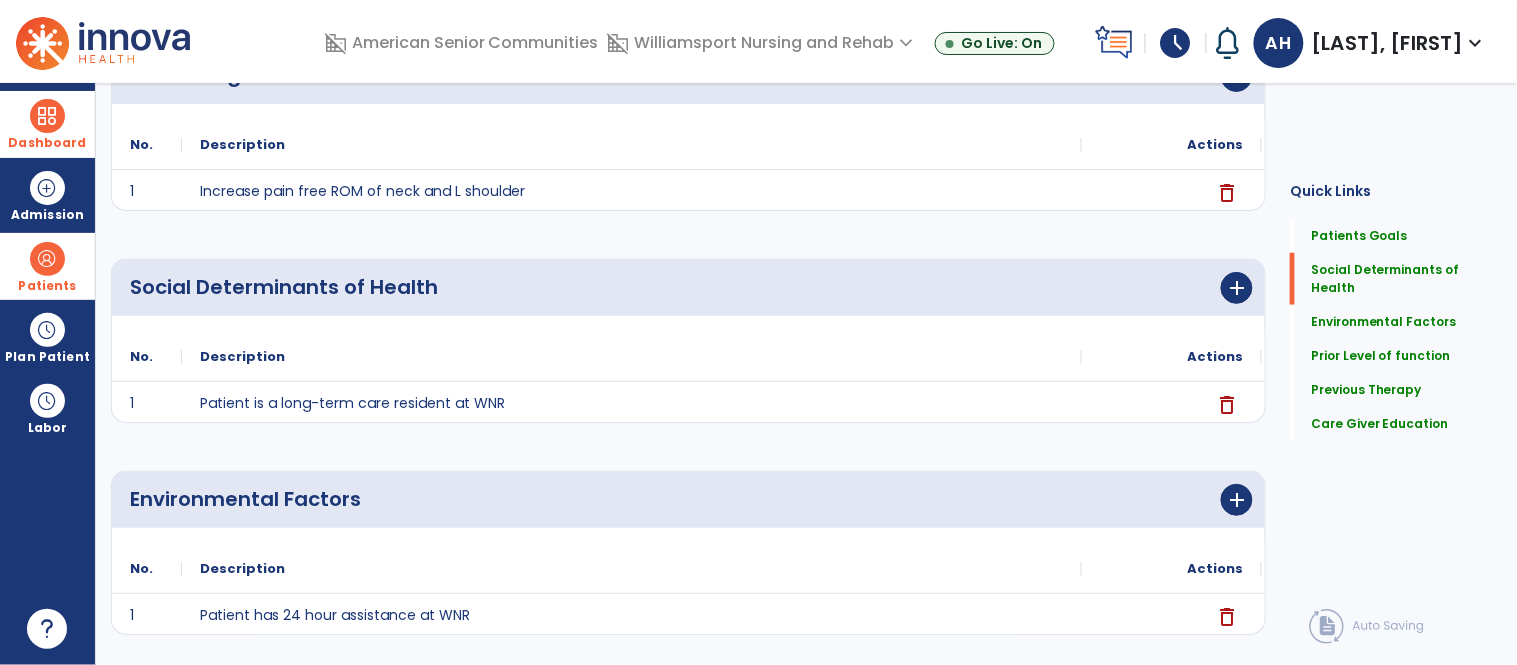 scroll, scrollTop: 0, scrollLeft: 0, axis: both 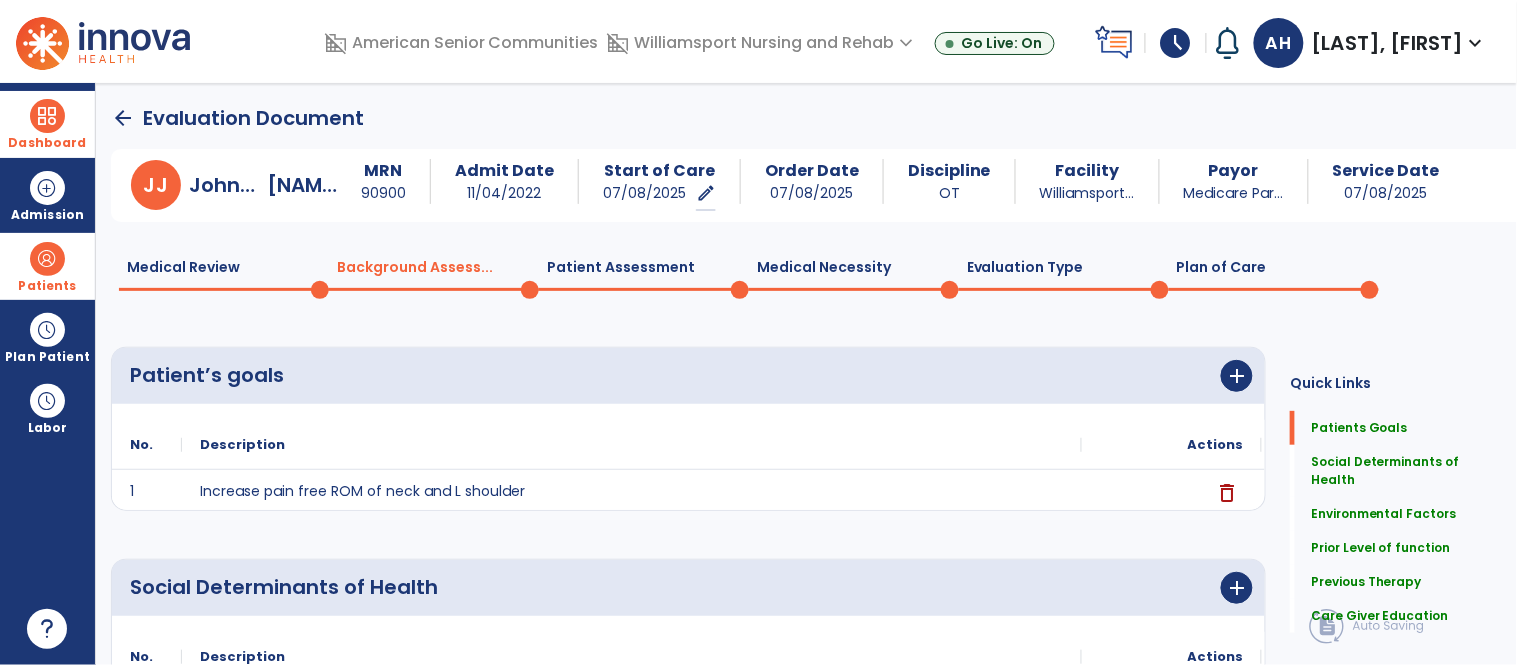 click on "Plan of Care  0" 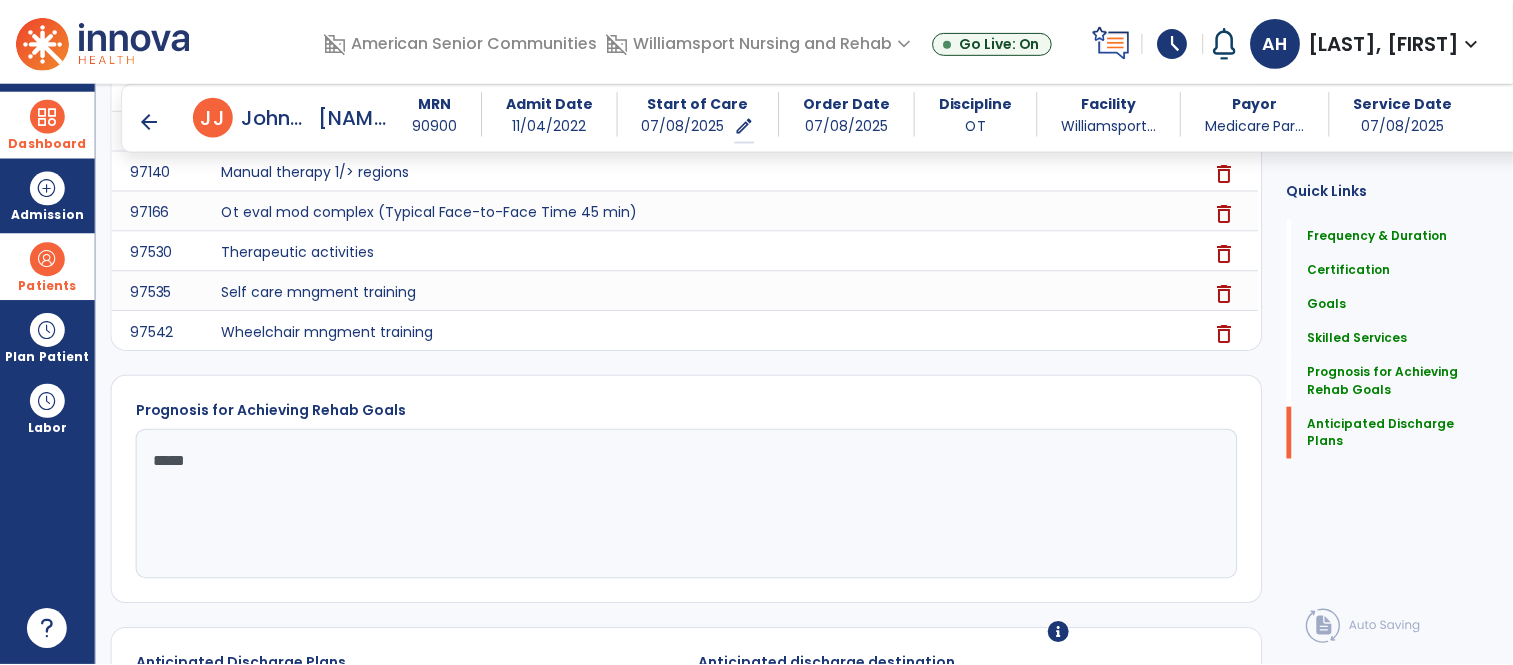 scroll, scrollTop: 1676, scrollLeft: 0, axis: vertical 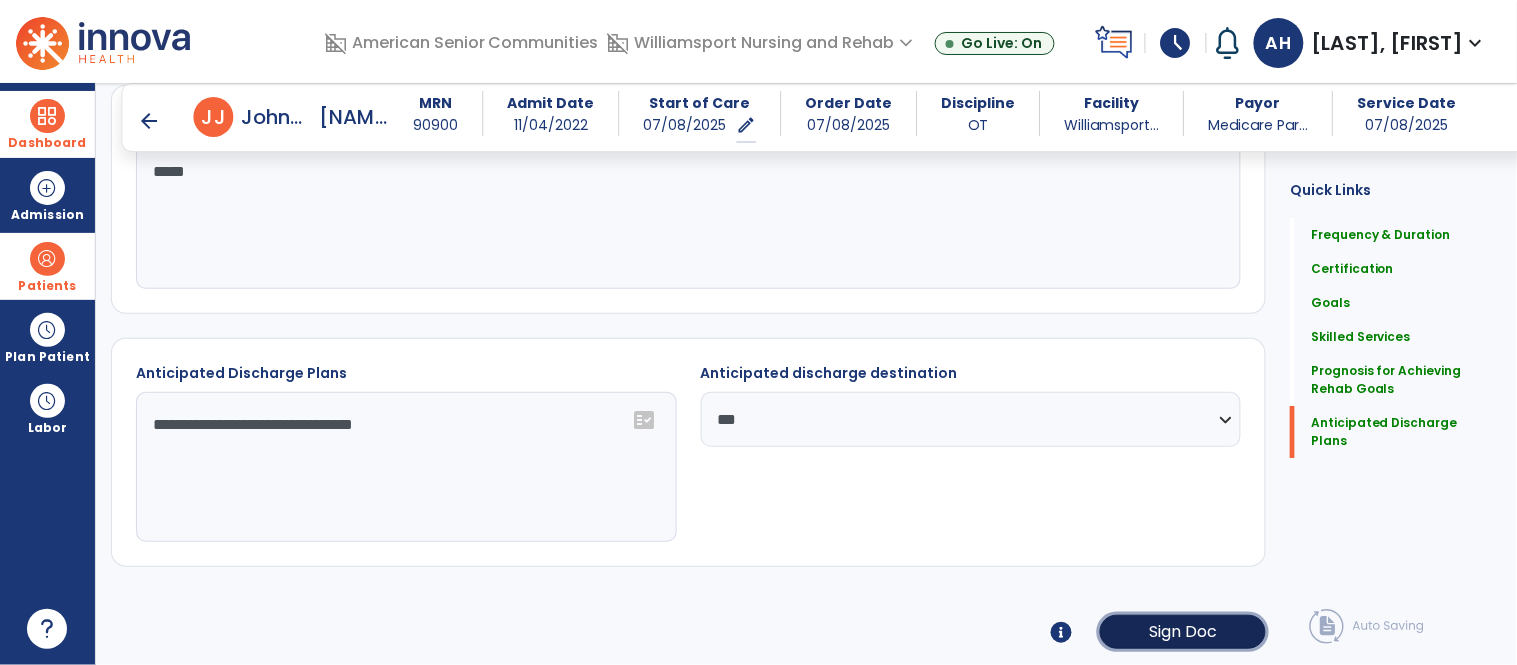 click on "Sign Doc" 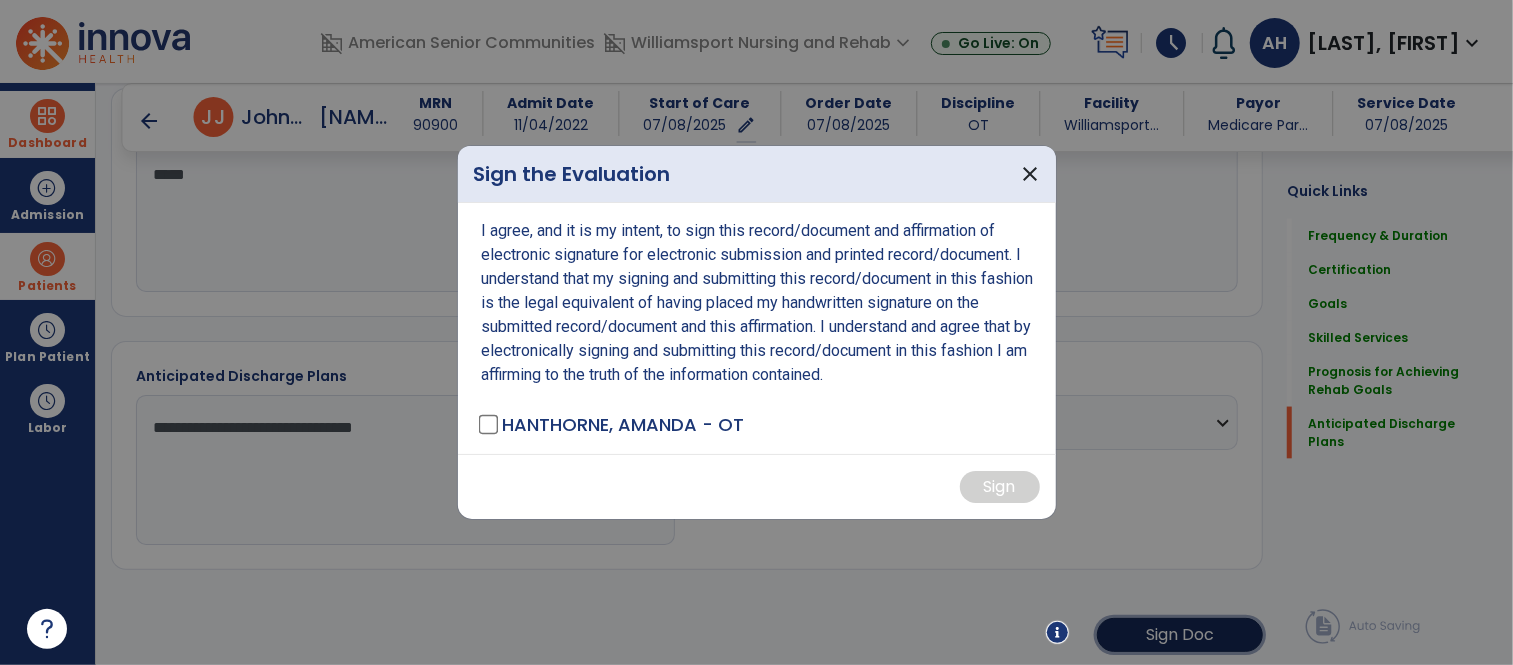 scroll, scrollTop: 1676, scrollLeft: 0, axis: vertical 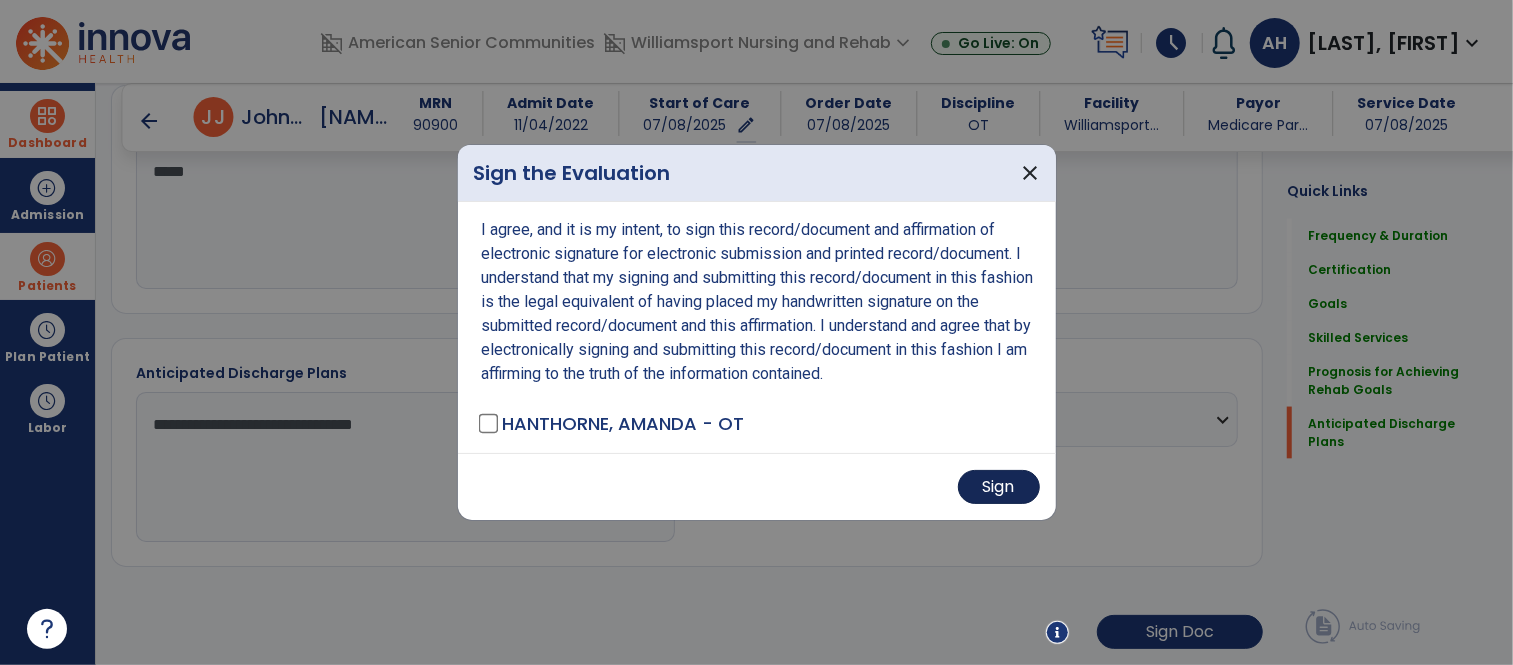 click on "Sign" at bounding box center (999, 487) 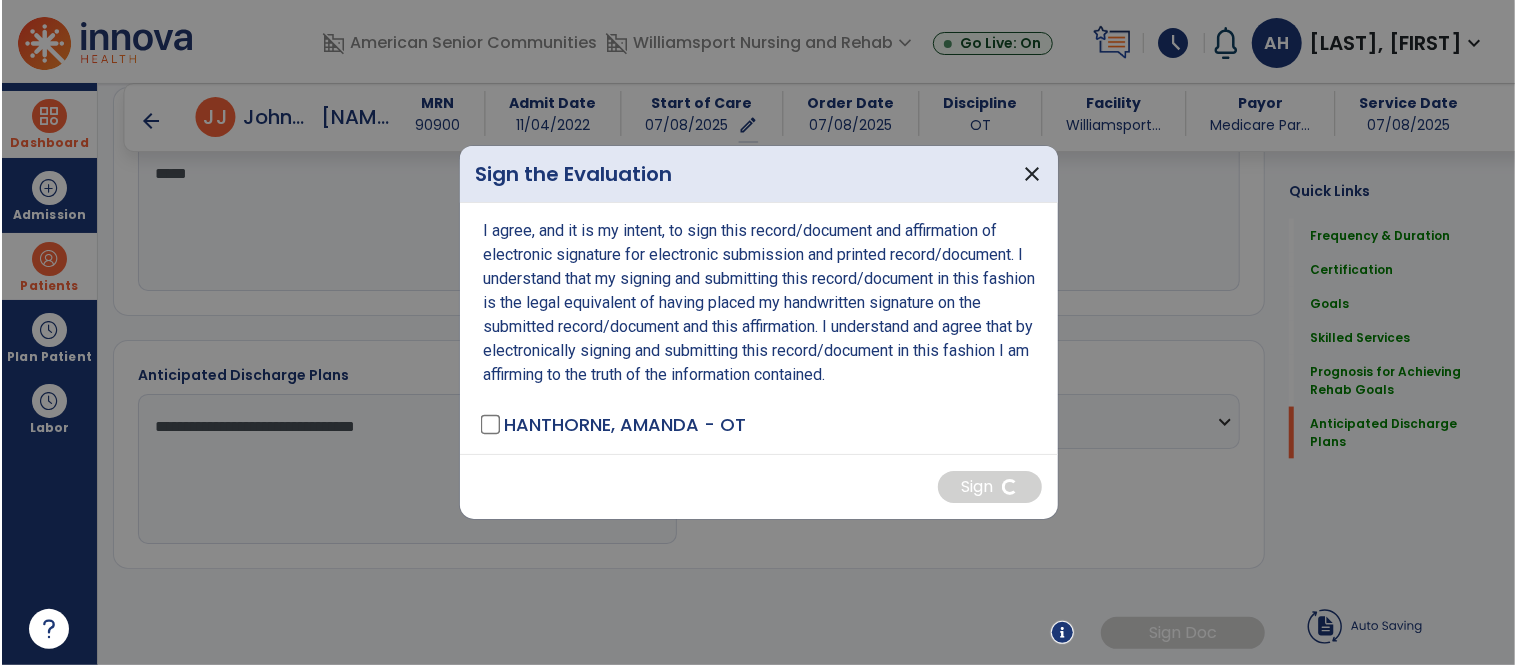 scroll, scrollTop: 1675, scrollLeft: 0, axis: vertical 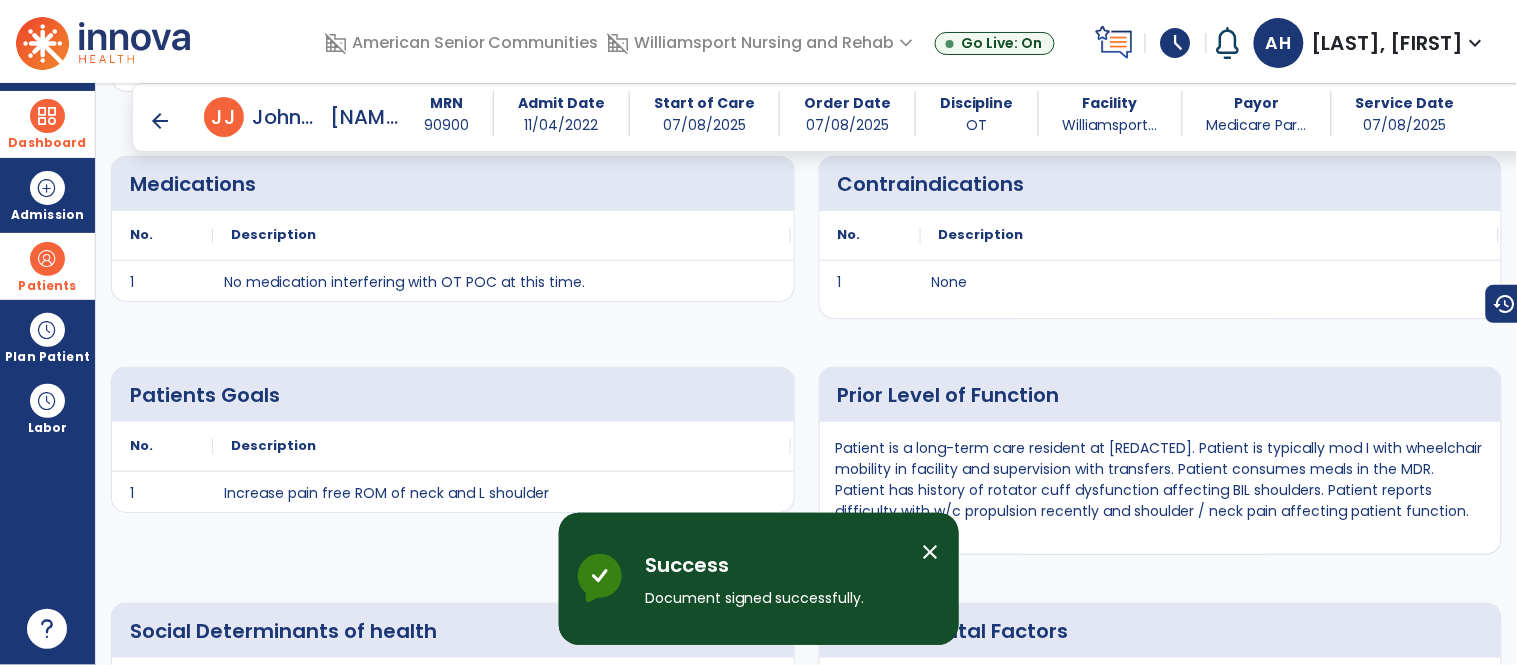 click on "close" at bounding box center (931, 552) 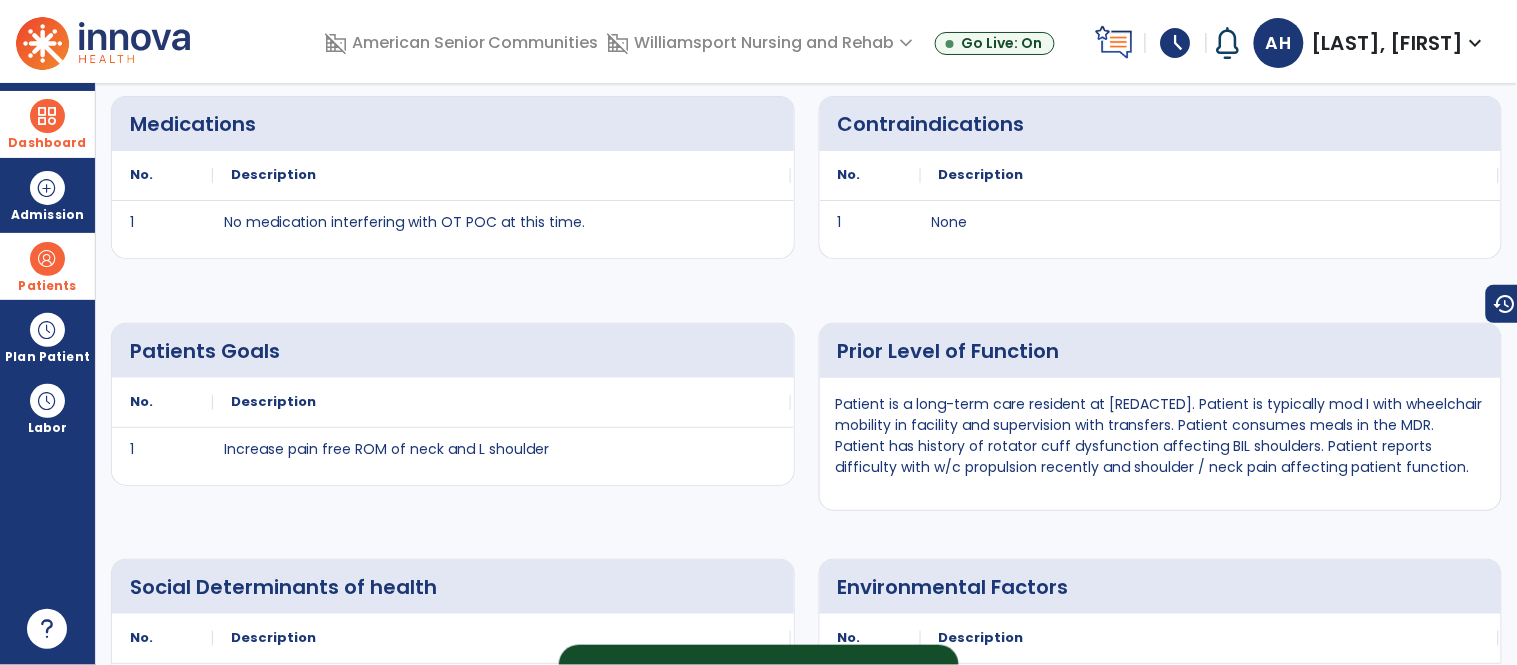 scroll, scrollTop: 0, scrollLeft: 0, axis: both 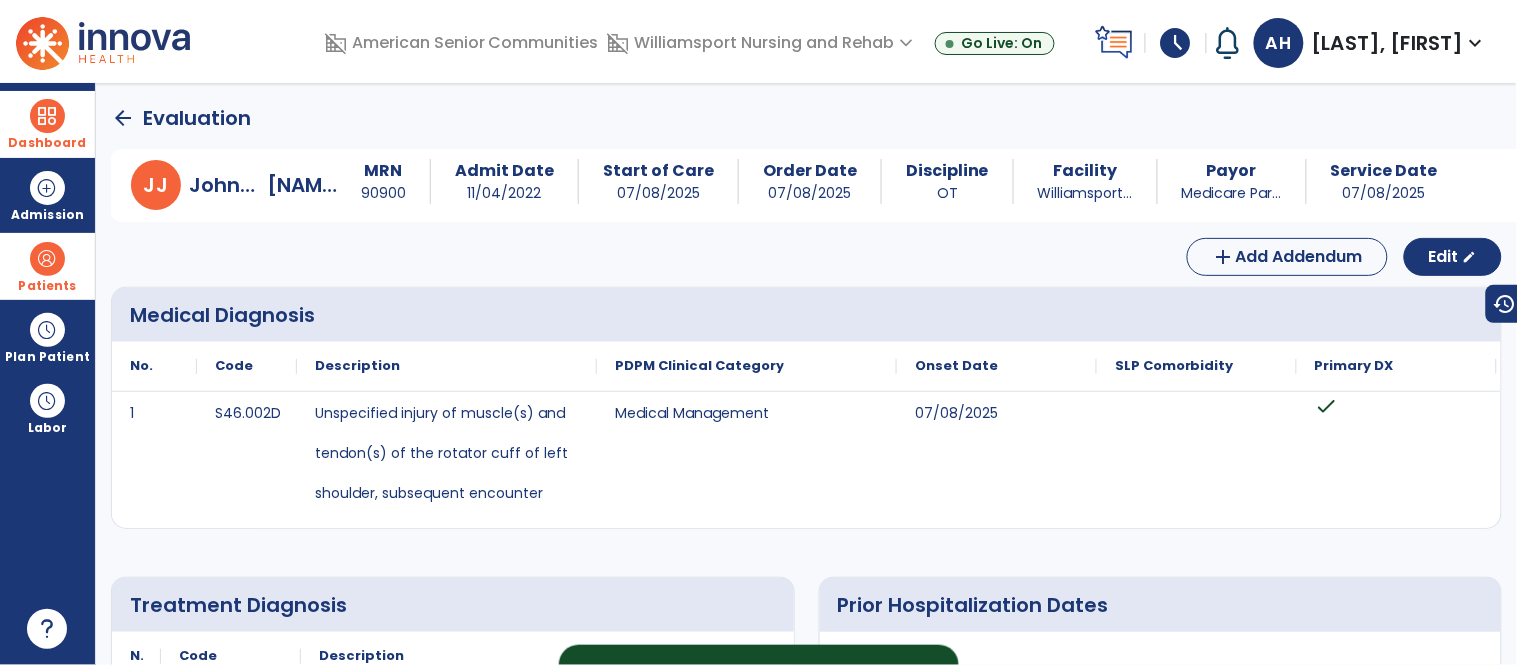 click on "arrow_back" 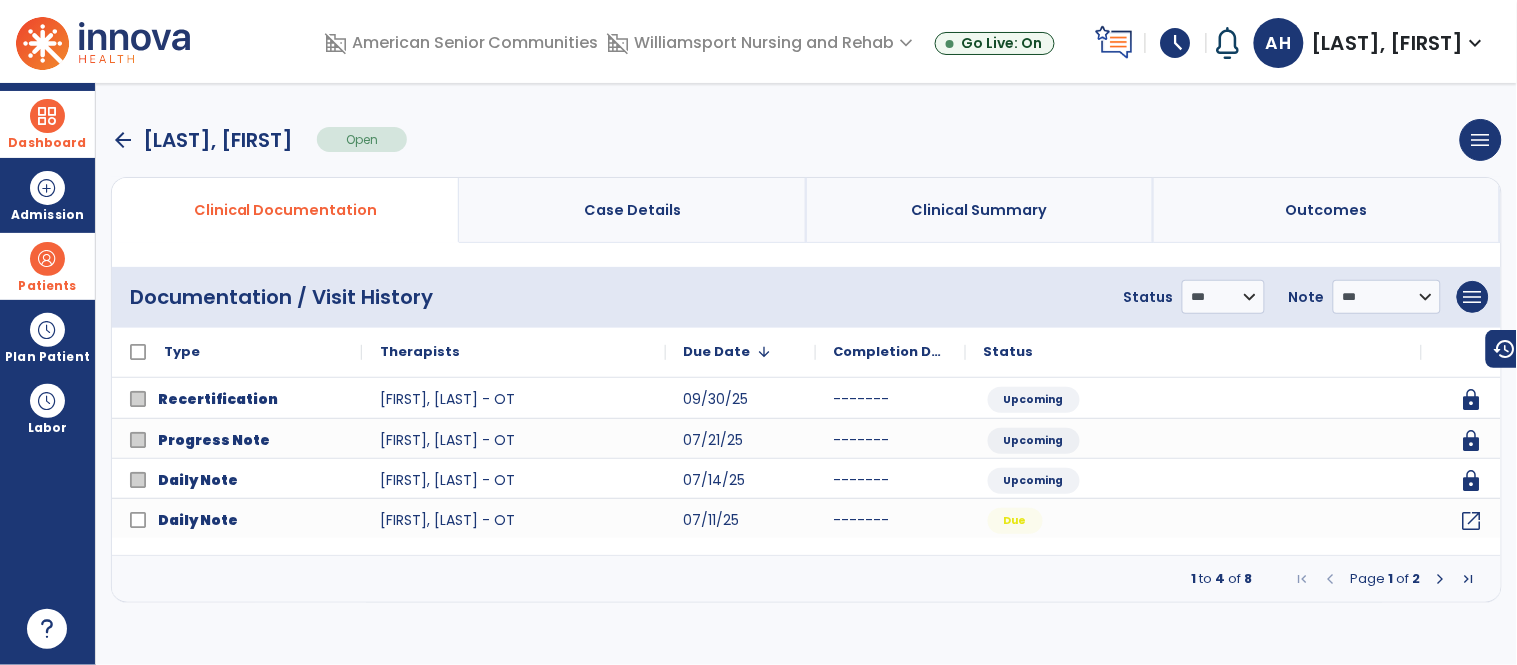 click at bounding box center [1441, 579] 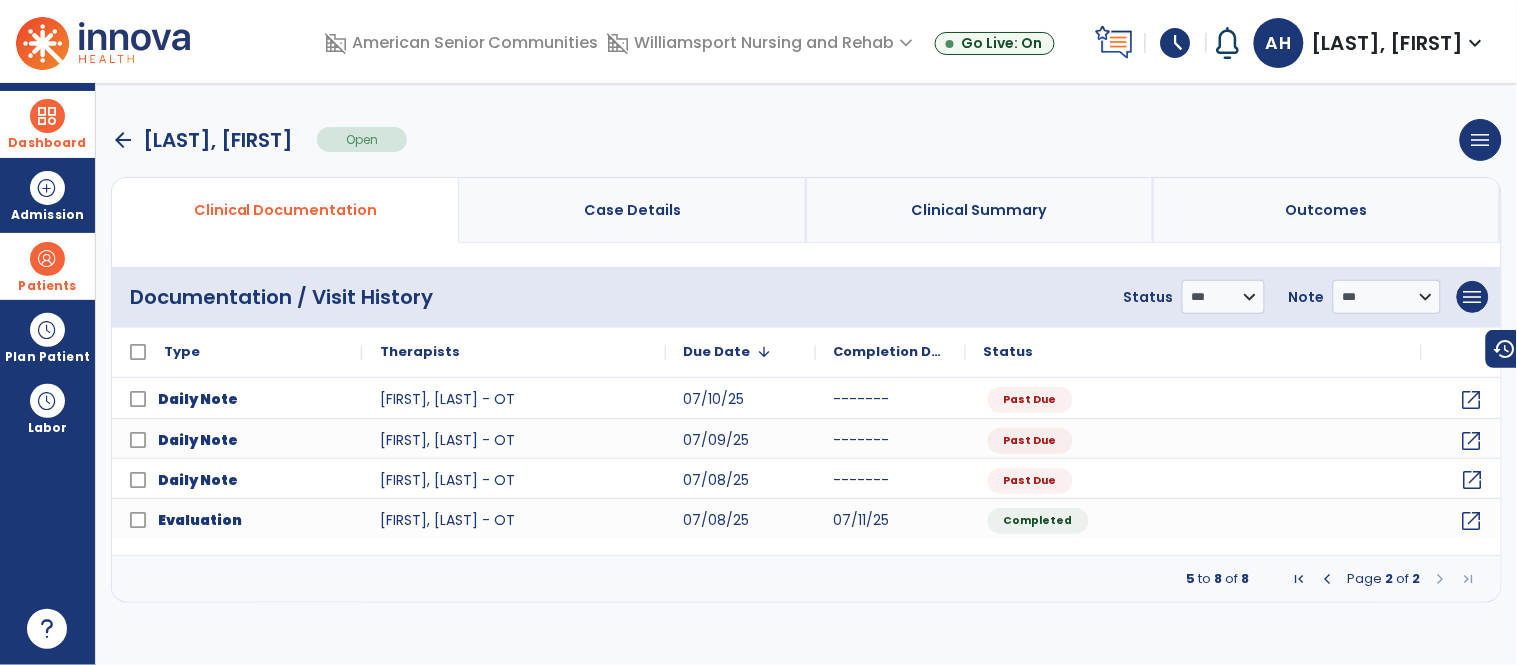 click on "open_in_new" 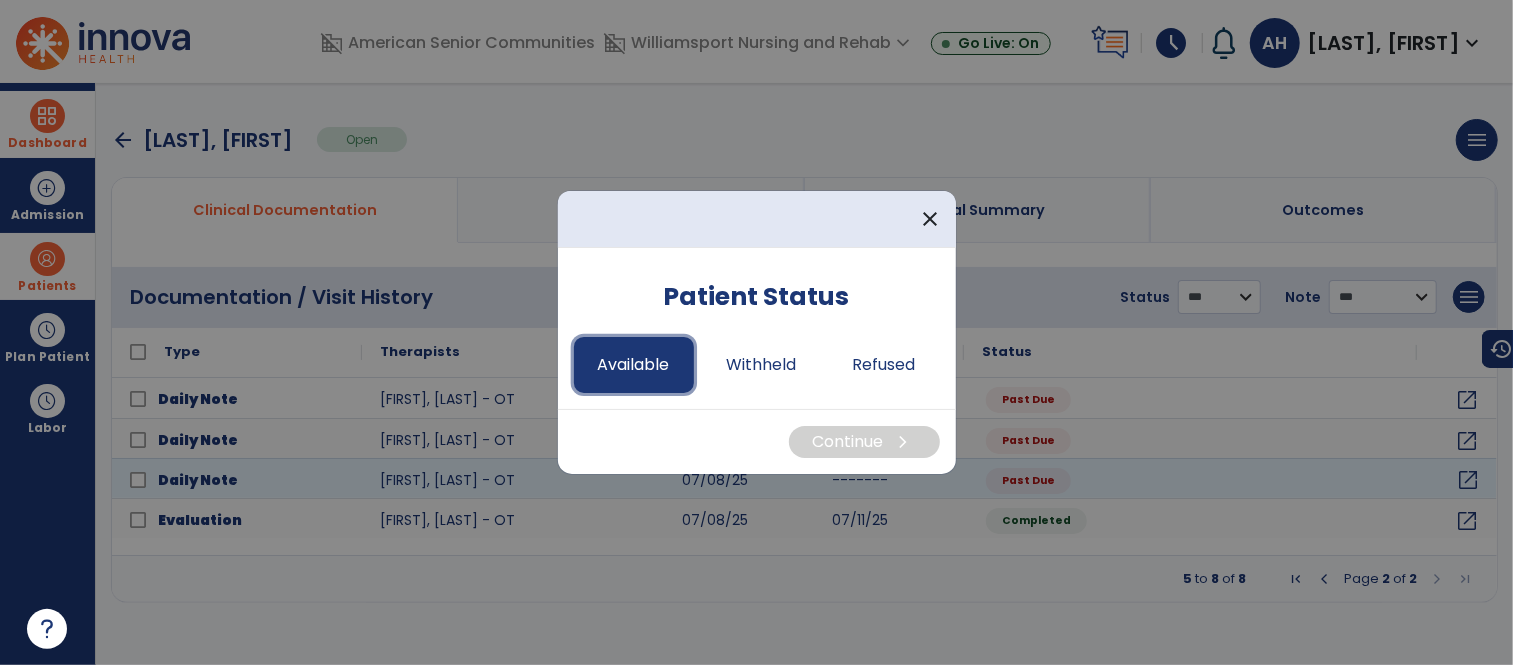 click on "Available" at bounding box center [634, 365] 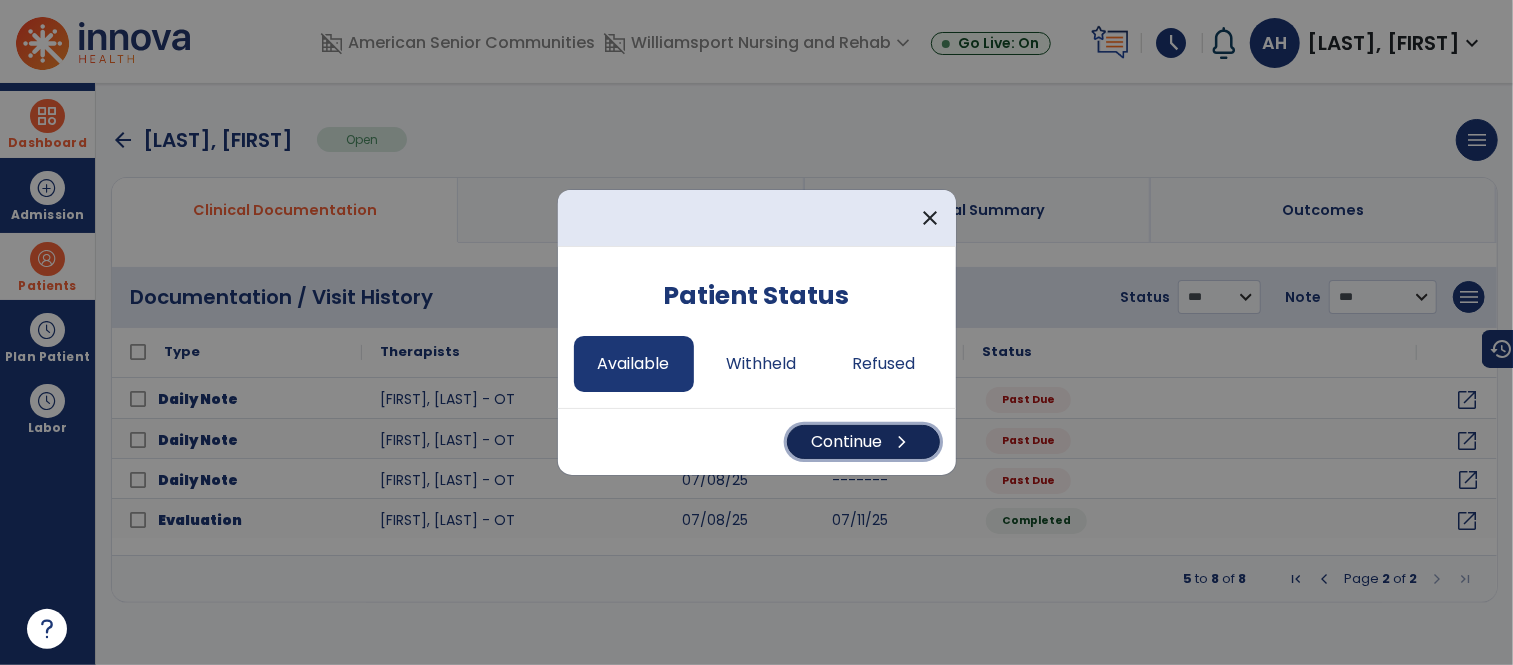 click on "Continue   chevron_right" at bounding box center (863, 442) 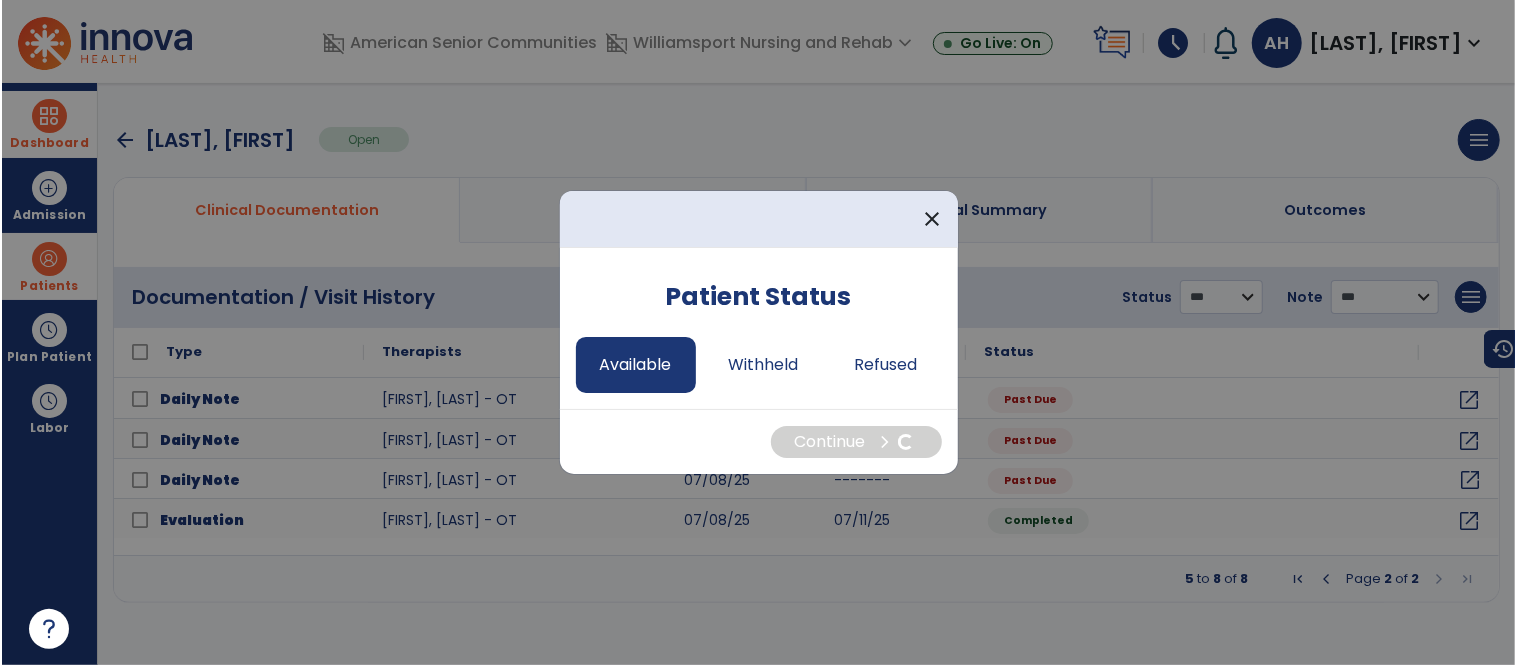 select on "*" 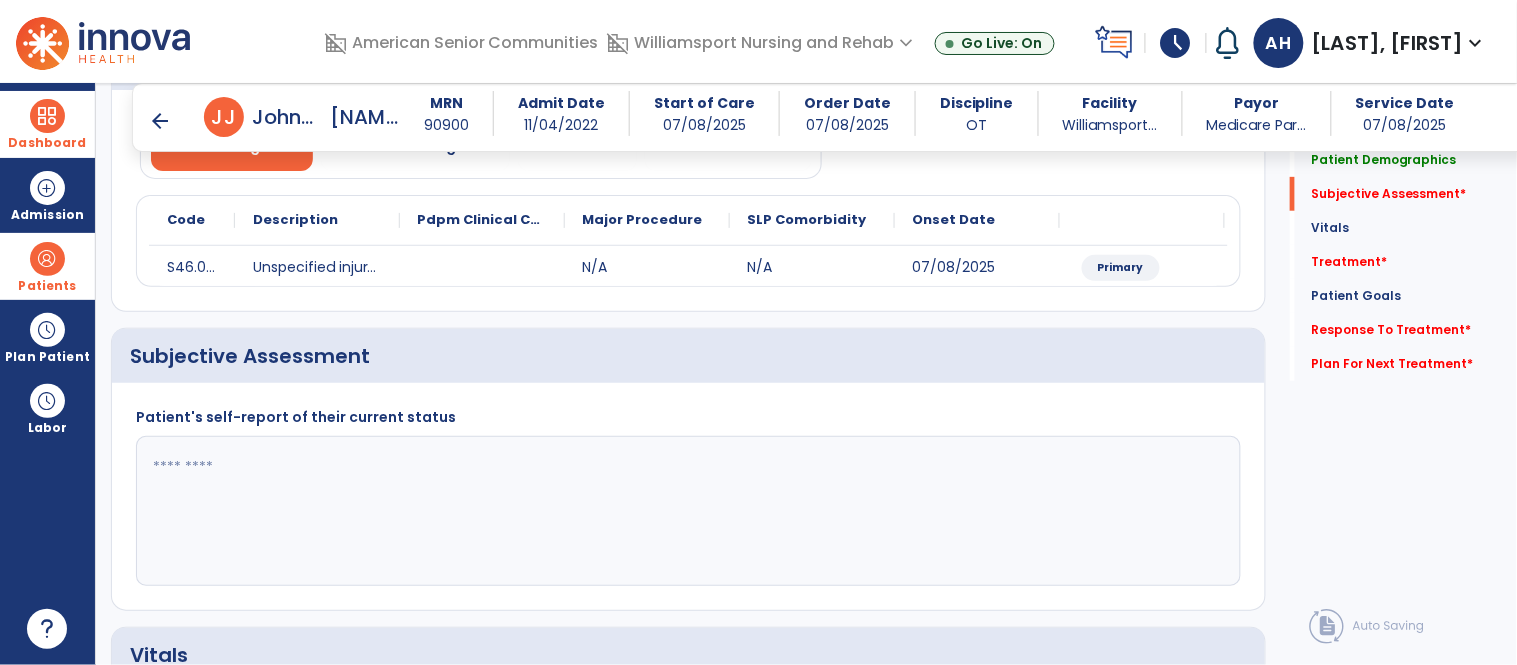 scroll, scrollTop: 214, scrollLeft: 0, axis: vertical 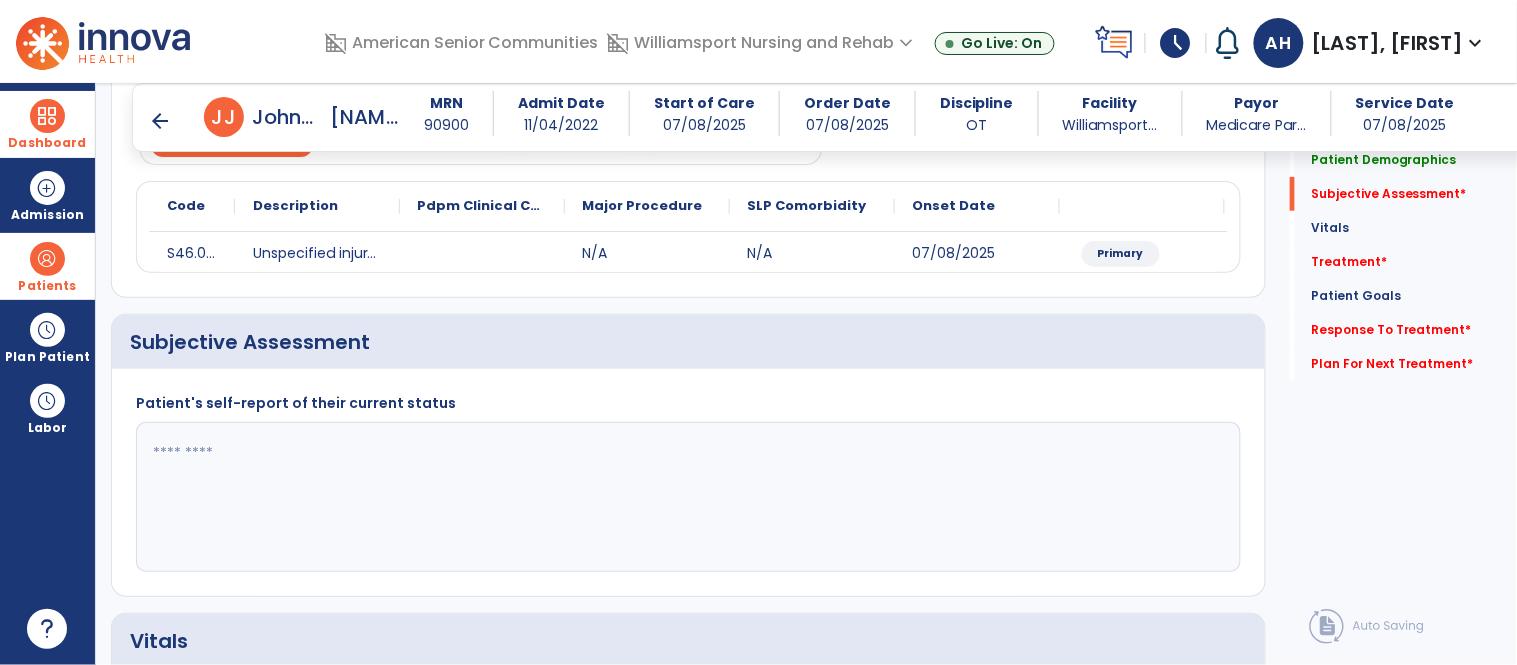 click 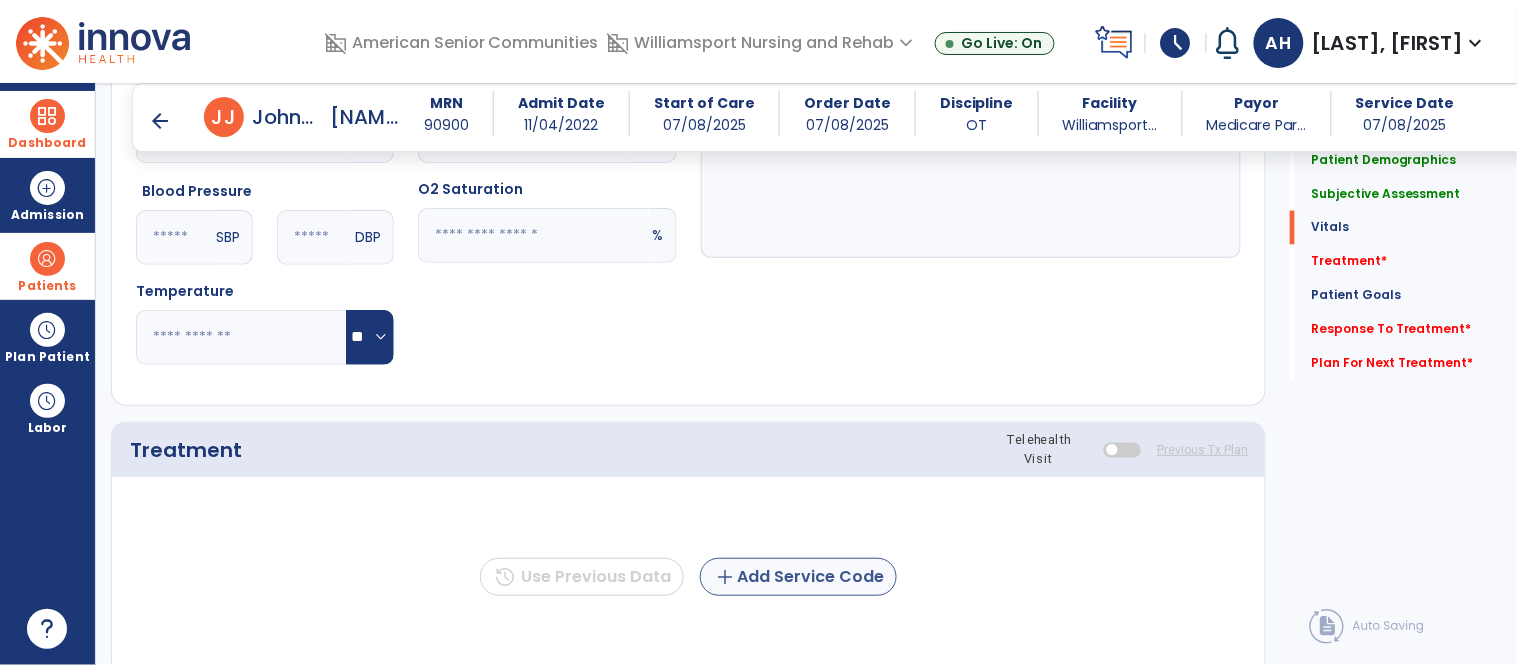 type on "**********" 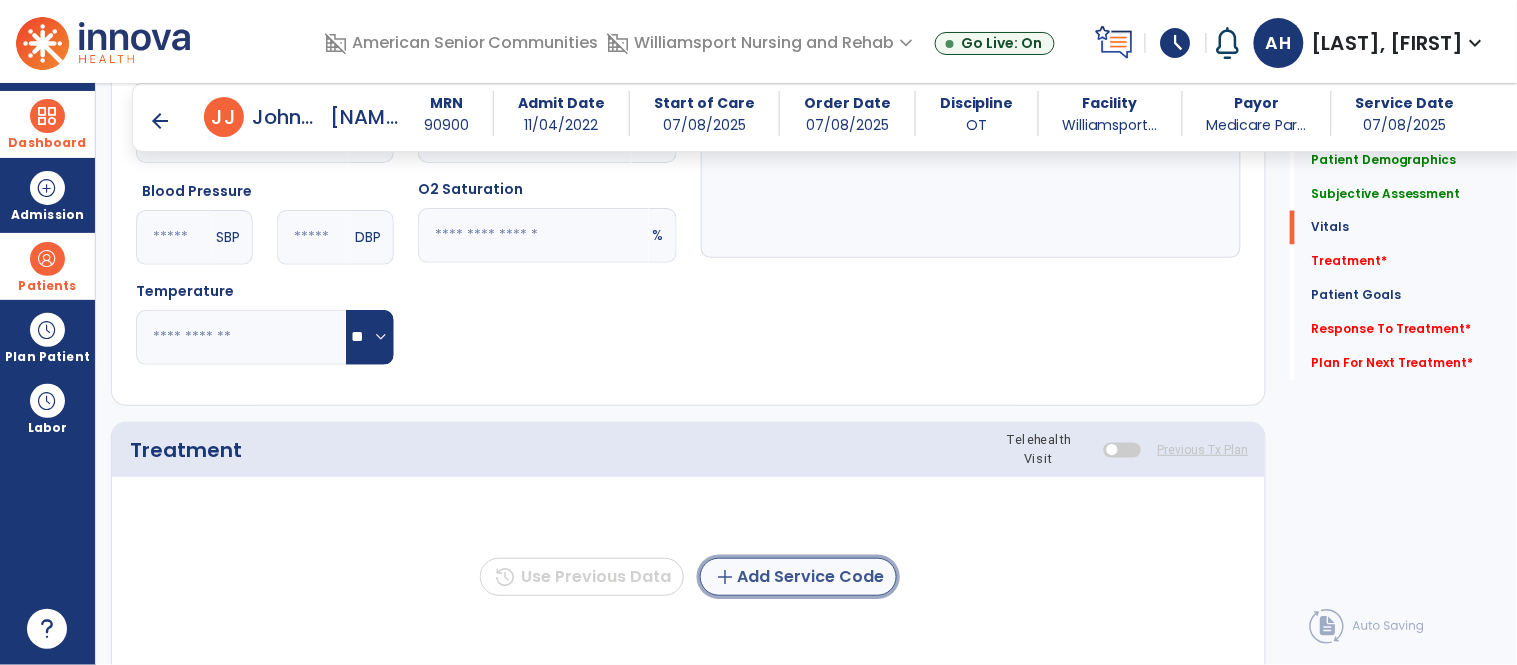 click on "add  Add Service Code" 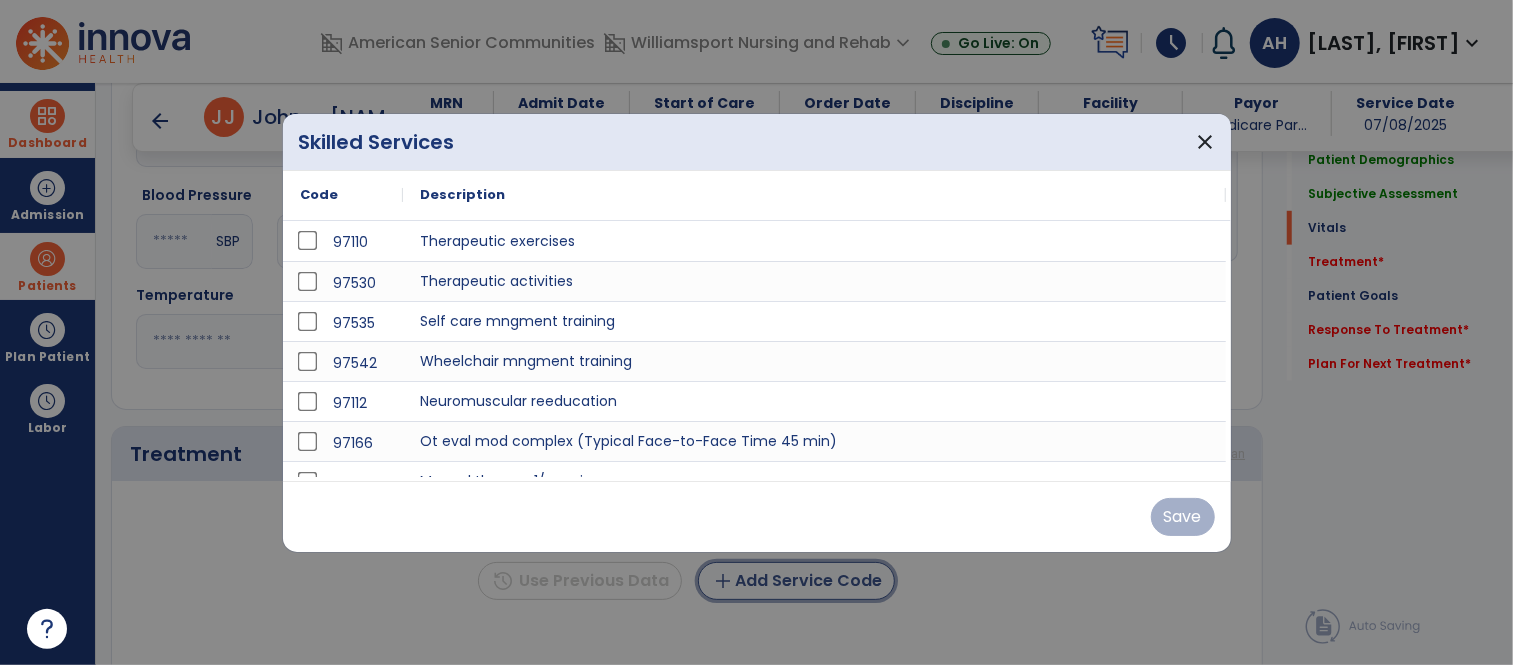 scroll, scrollTop: 827, scrollLeft: 0, axis: vertical 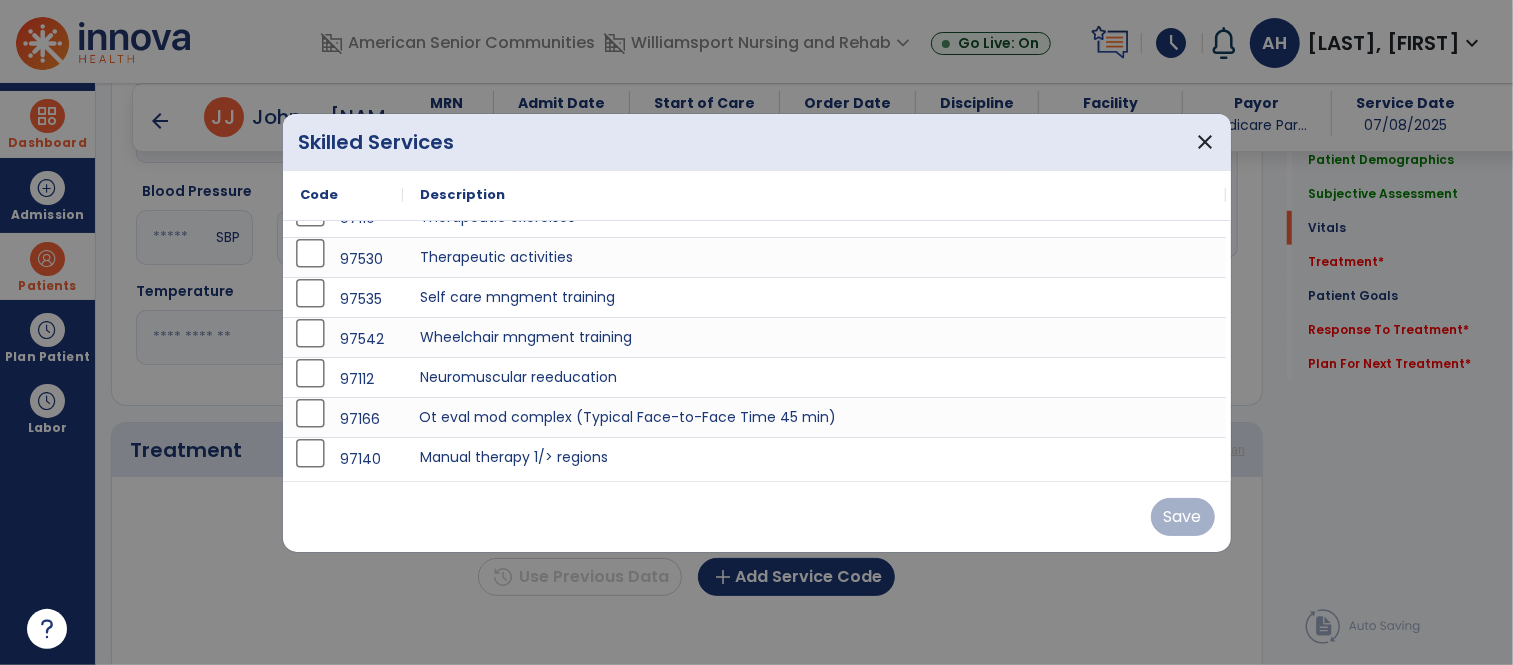 click on "Ot eval mod complex (Typical Face-to-Face Time 45 min)" at bounding box center (815, 417) 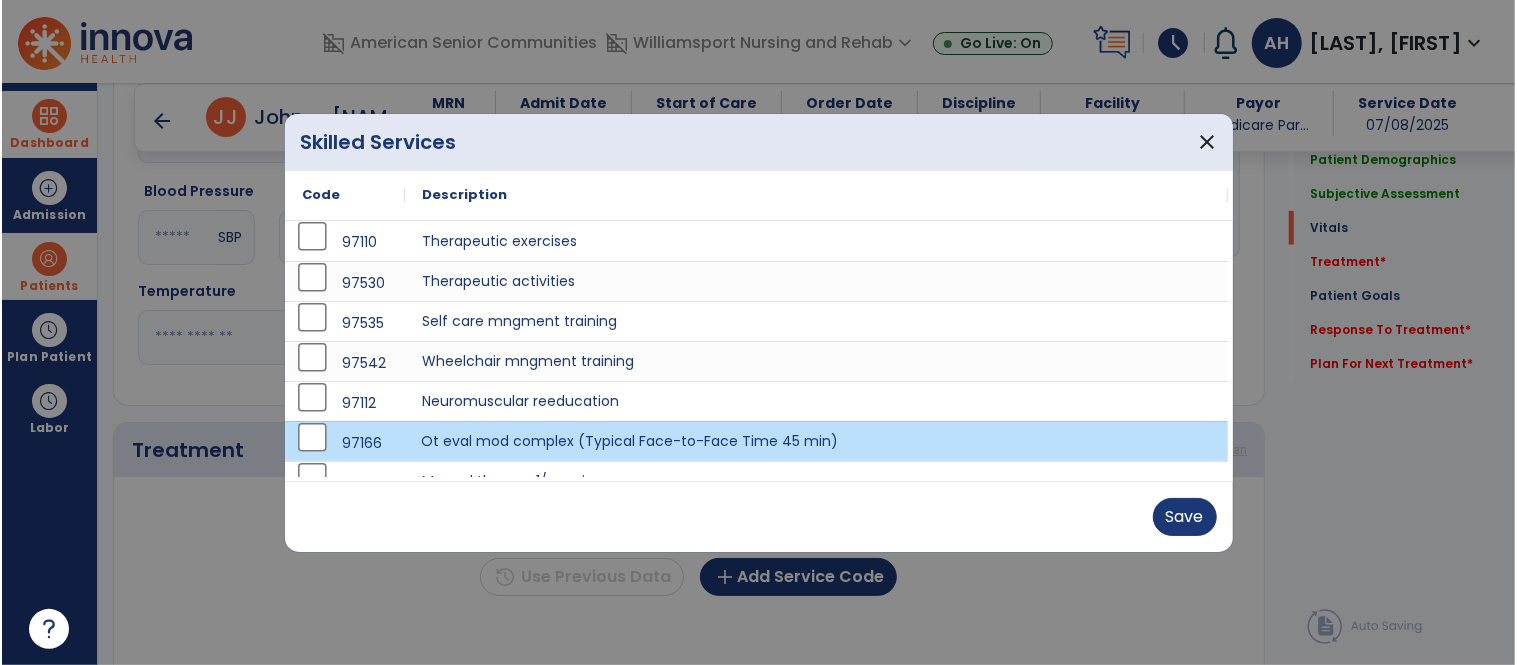 scroll, scrollTop: 3, scrollLeft: 0, axis: vertical 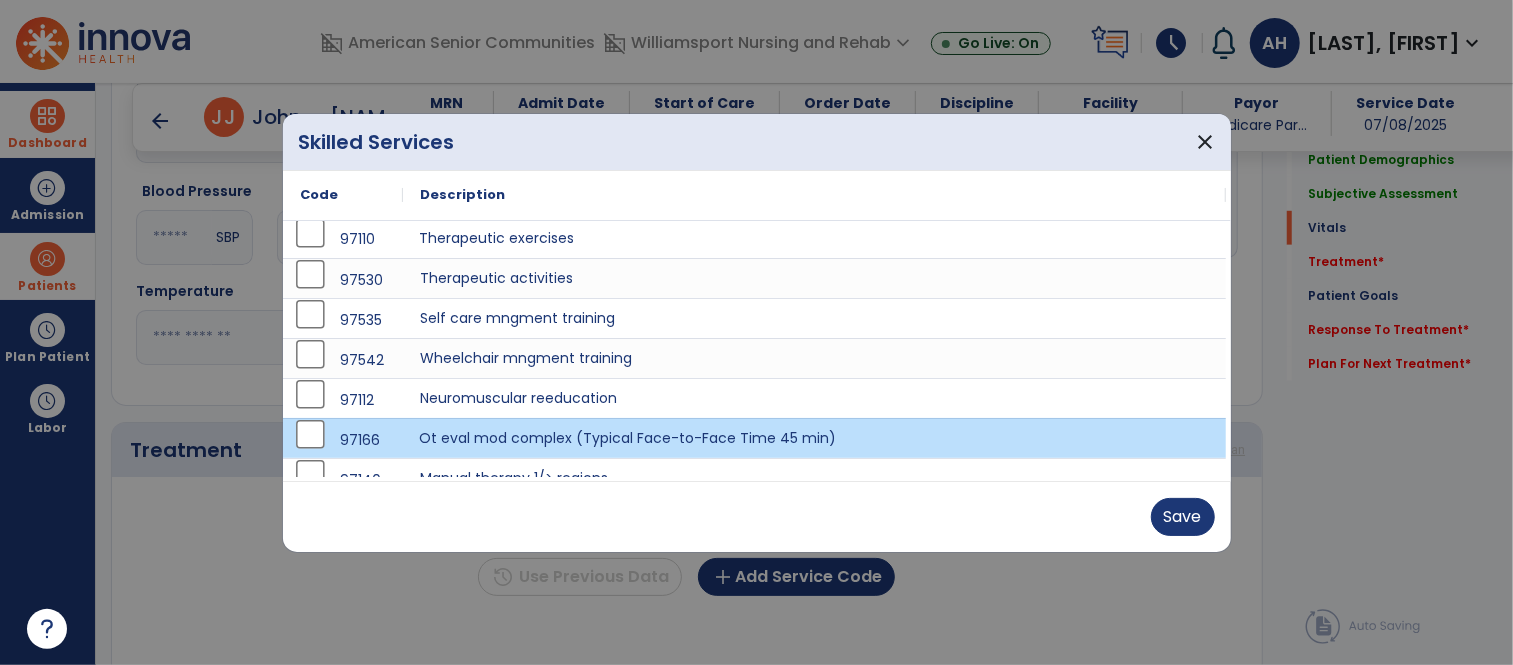 click on "Therapeutic exercises" at bounding box center [815, 238] 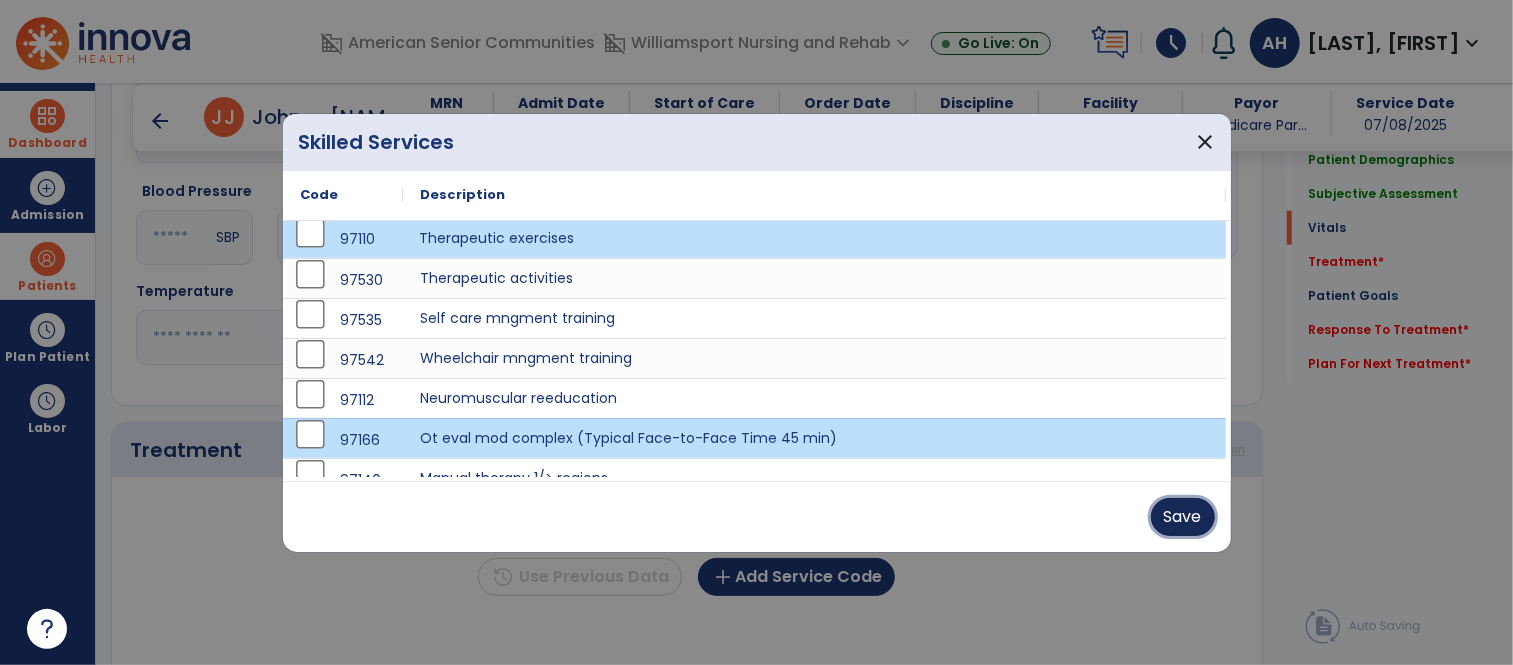 click on "Save" at bounding box center (1183, 517) 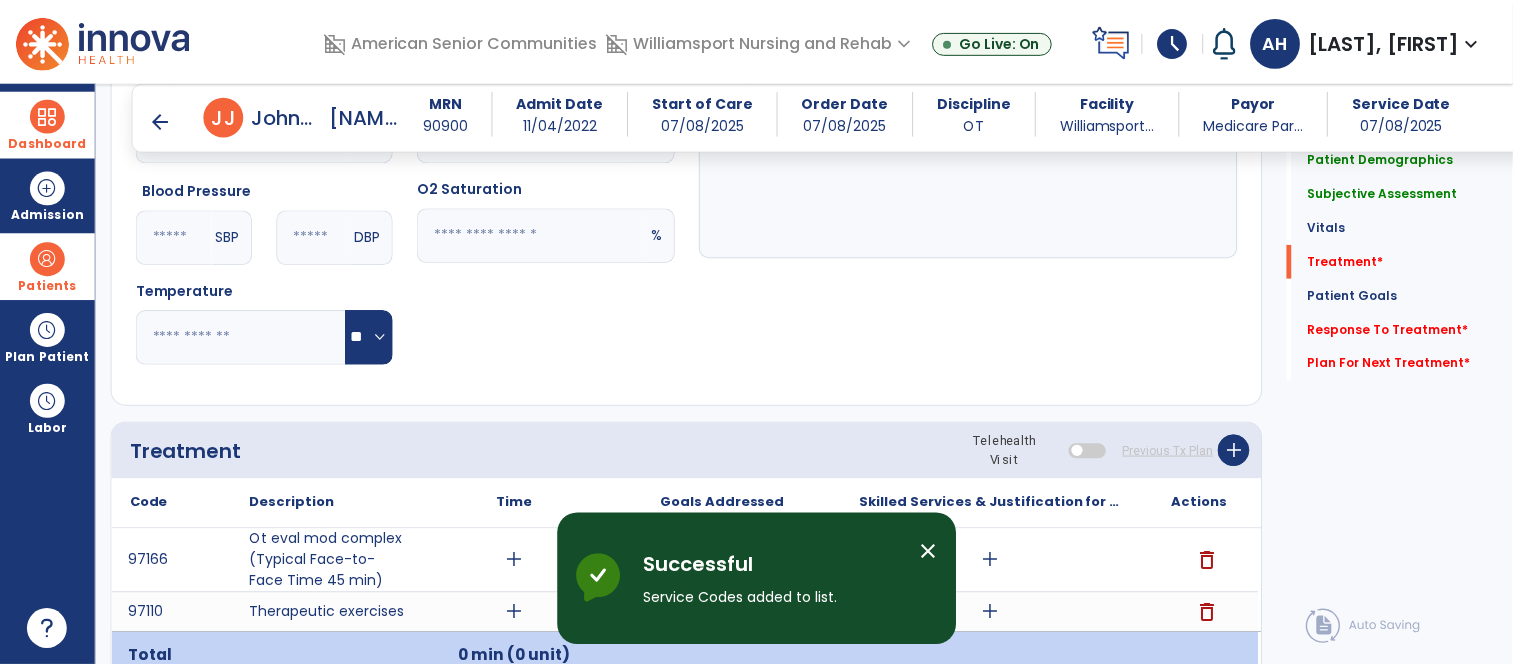 scroll, scrollTop: 1038, scrollLeft: 0, axis: vertical 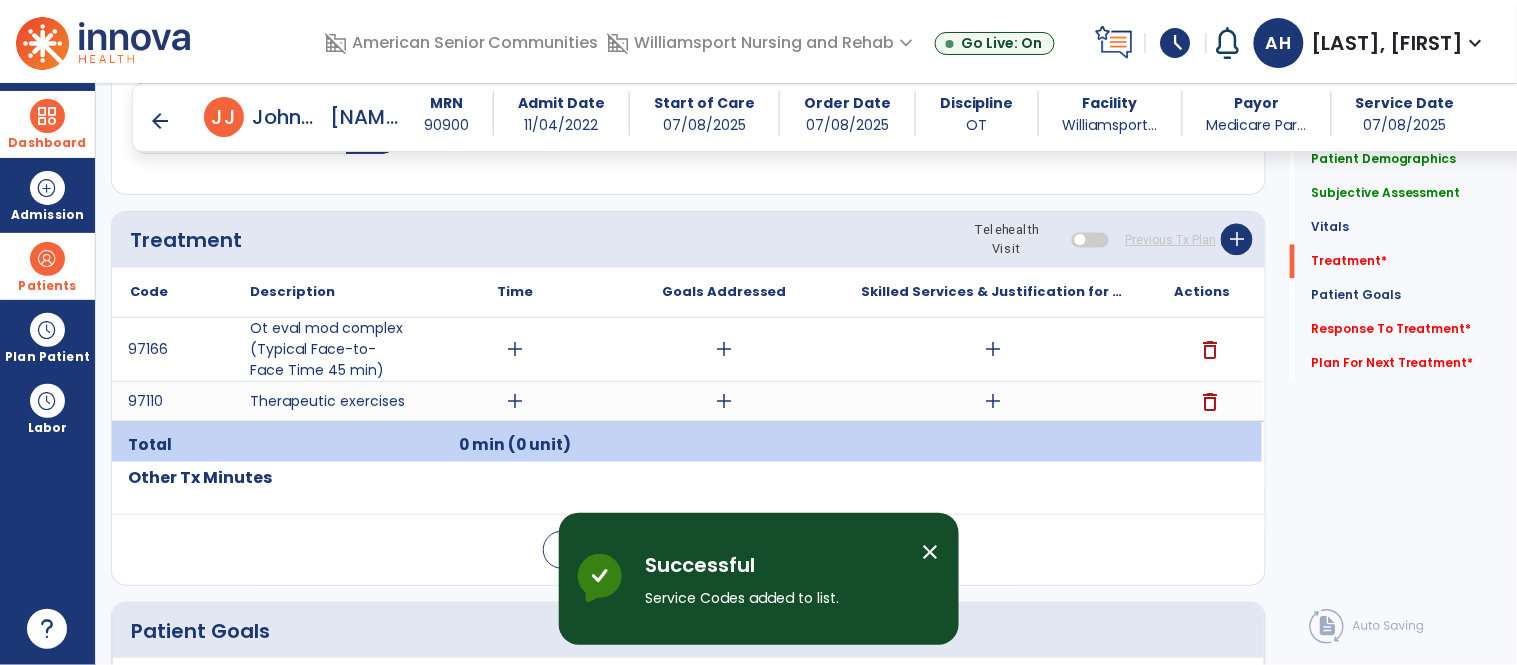 click on "add" at bounding box center (515, 349) 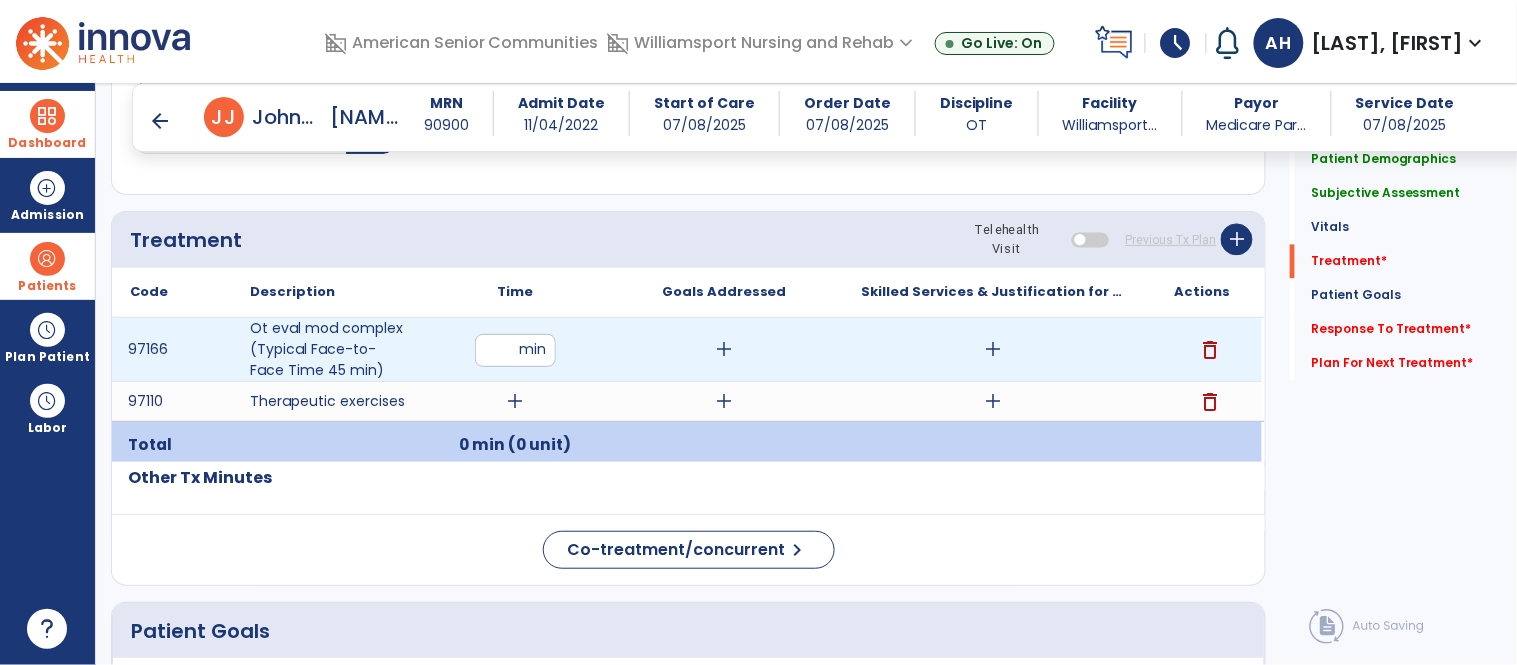 type on "**" 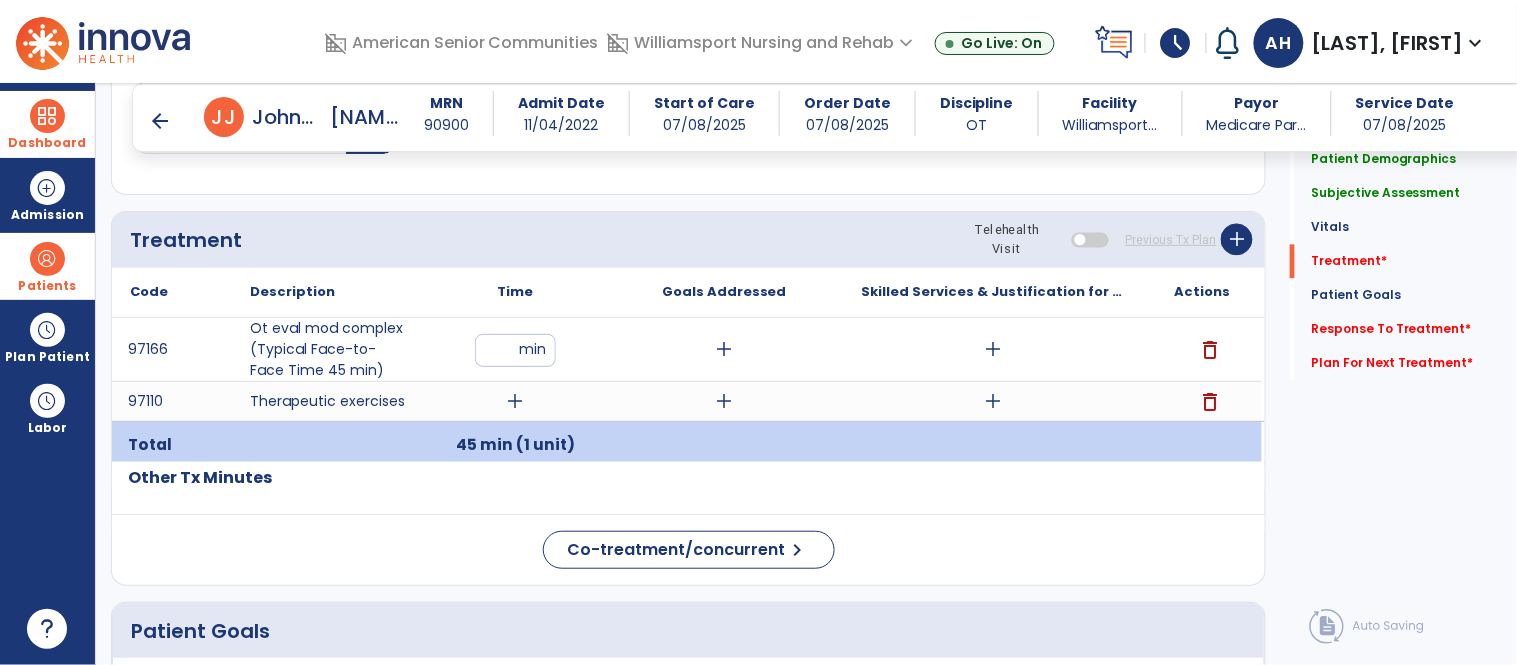 click on "add" at bounding box center (515, 401) 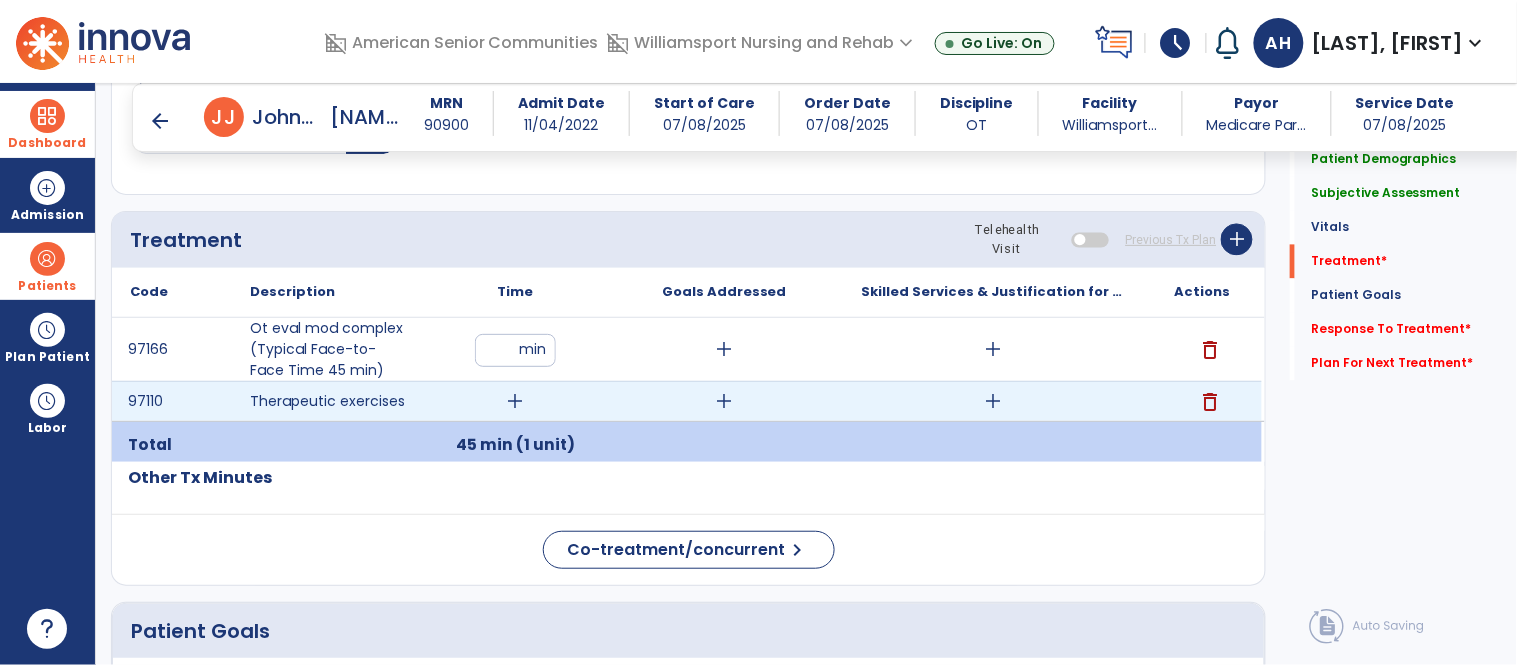 click on "add" at bounding box center [515, 401] 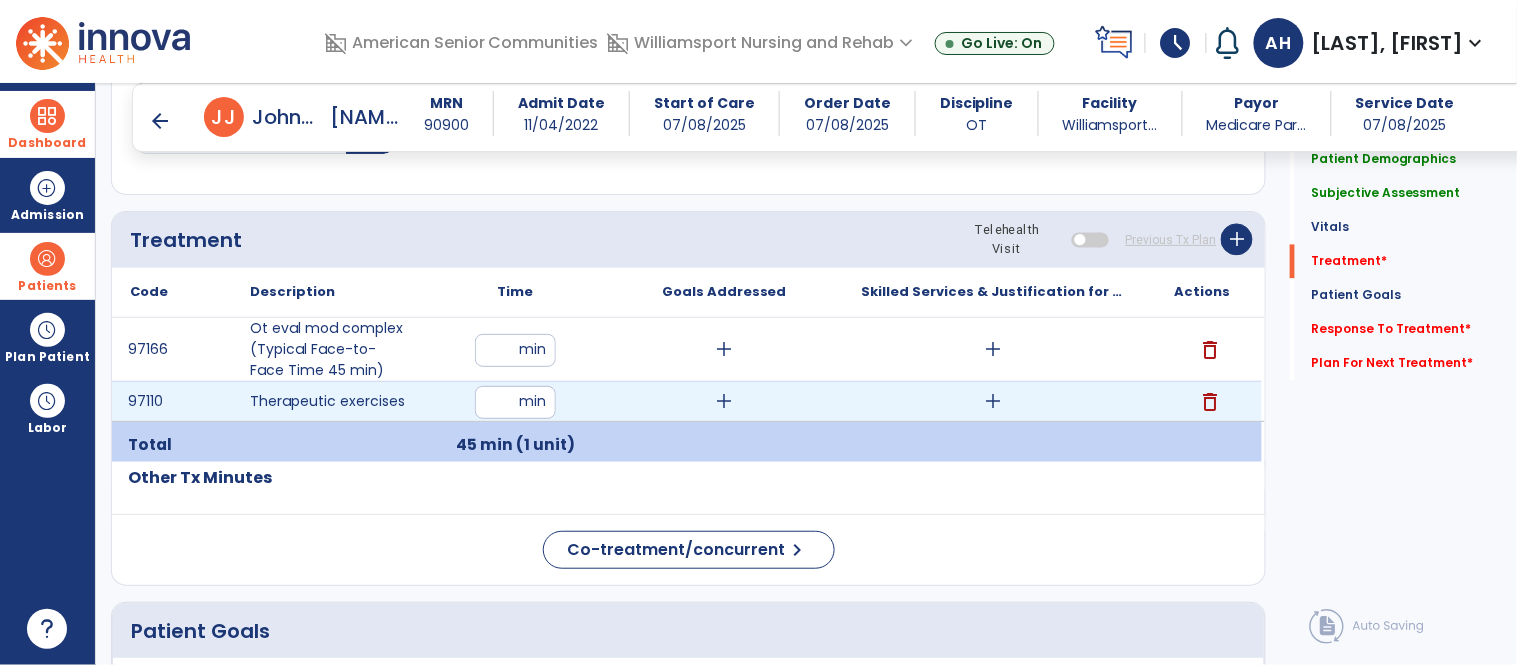 type on "**" 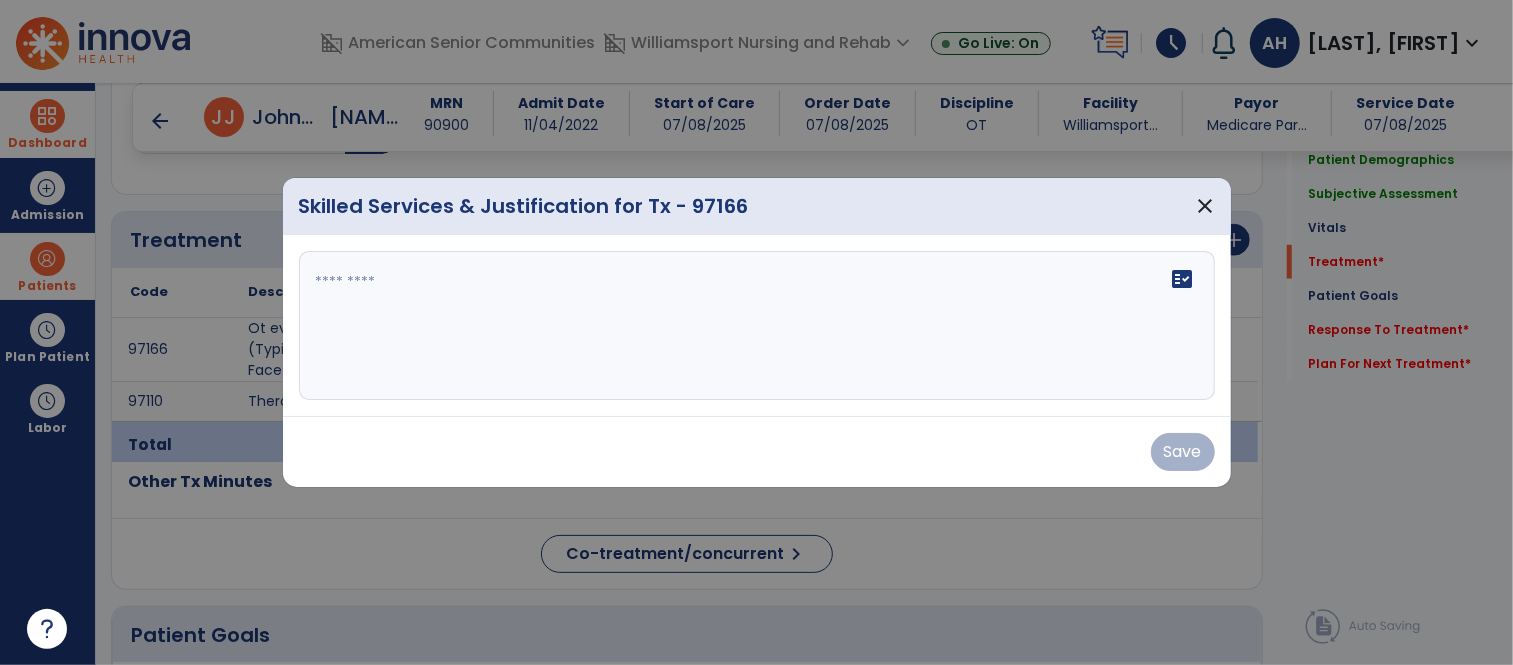 scroll, scrollTop: 1038, scrollLeft: 0, axis: vertical 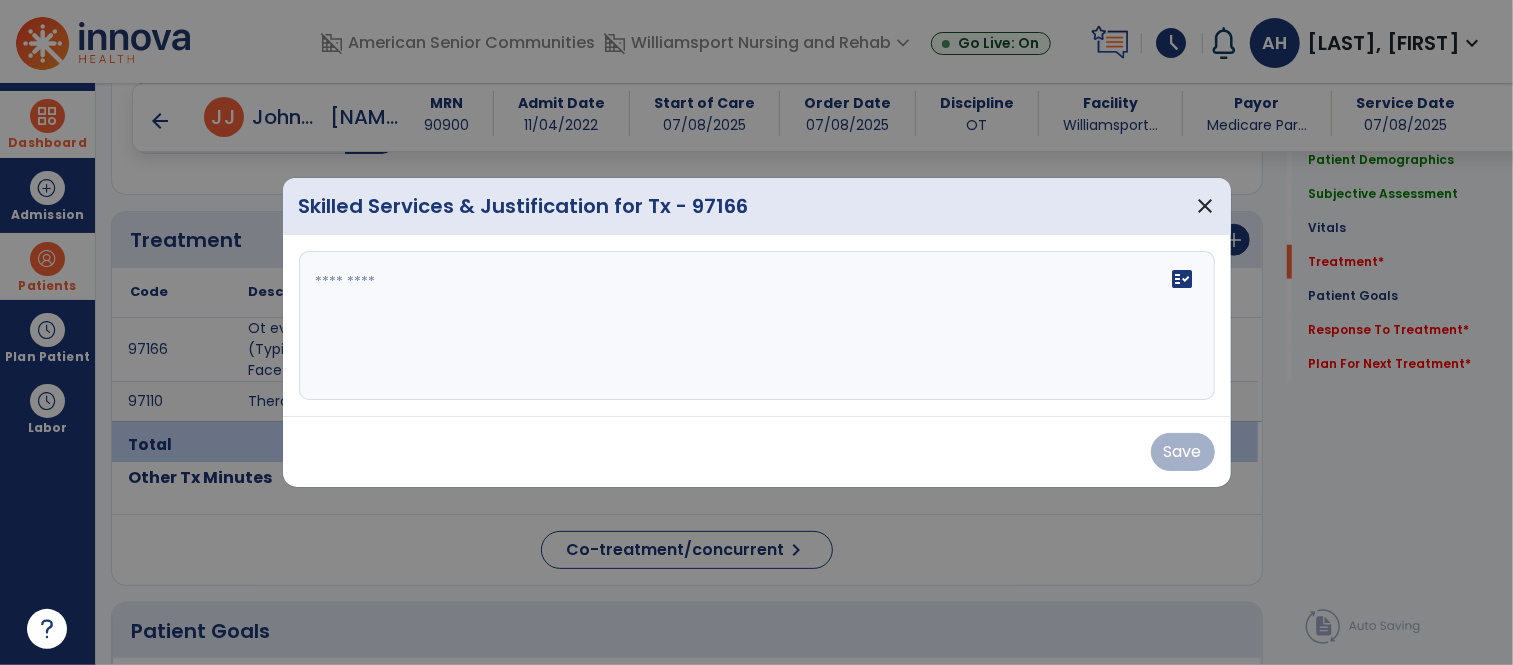 click at bounding box center [757, 326] 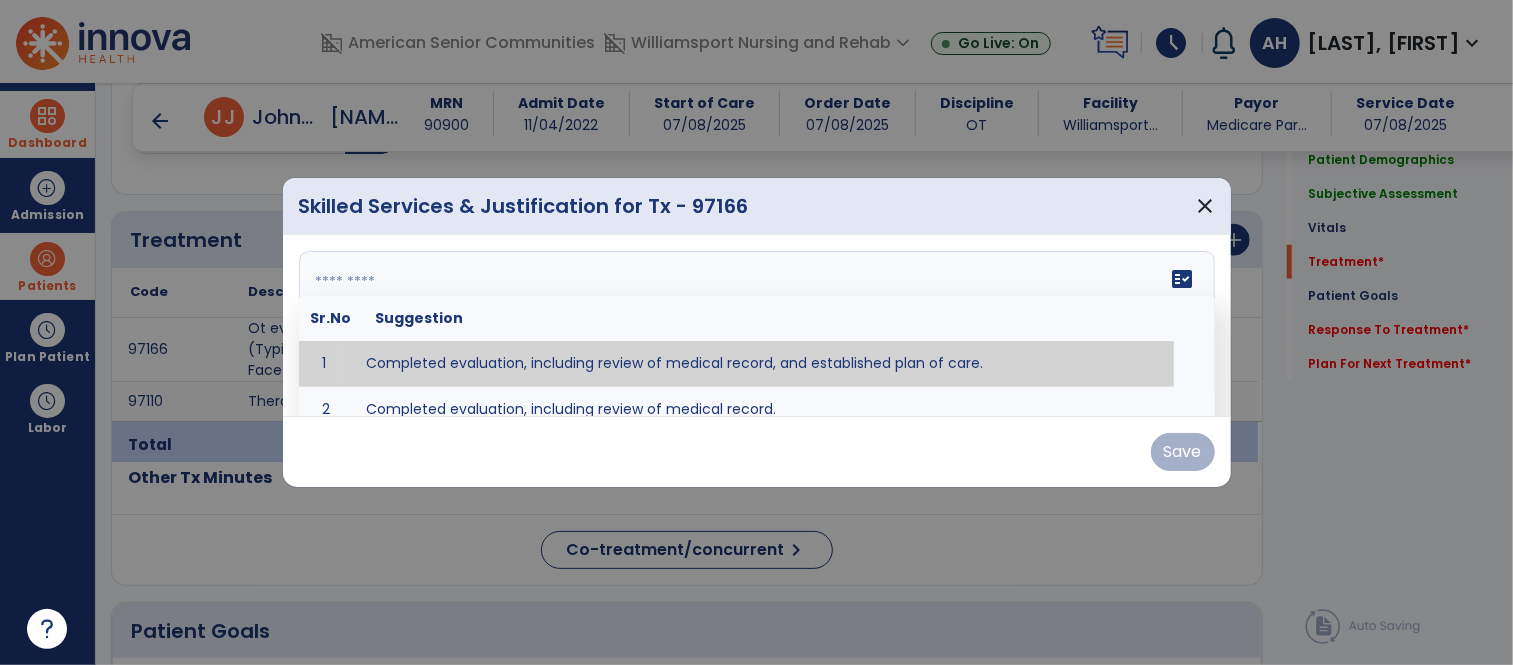 type on "**********" 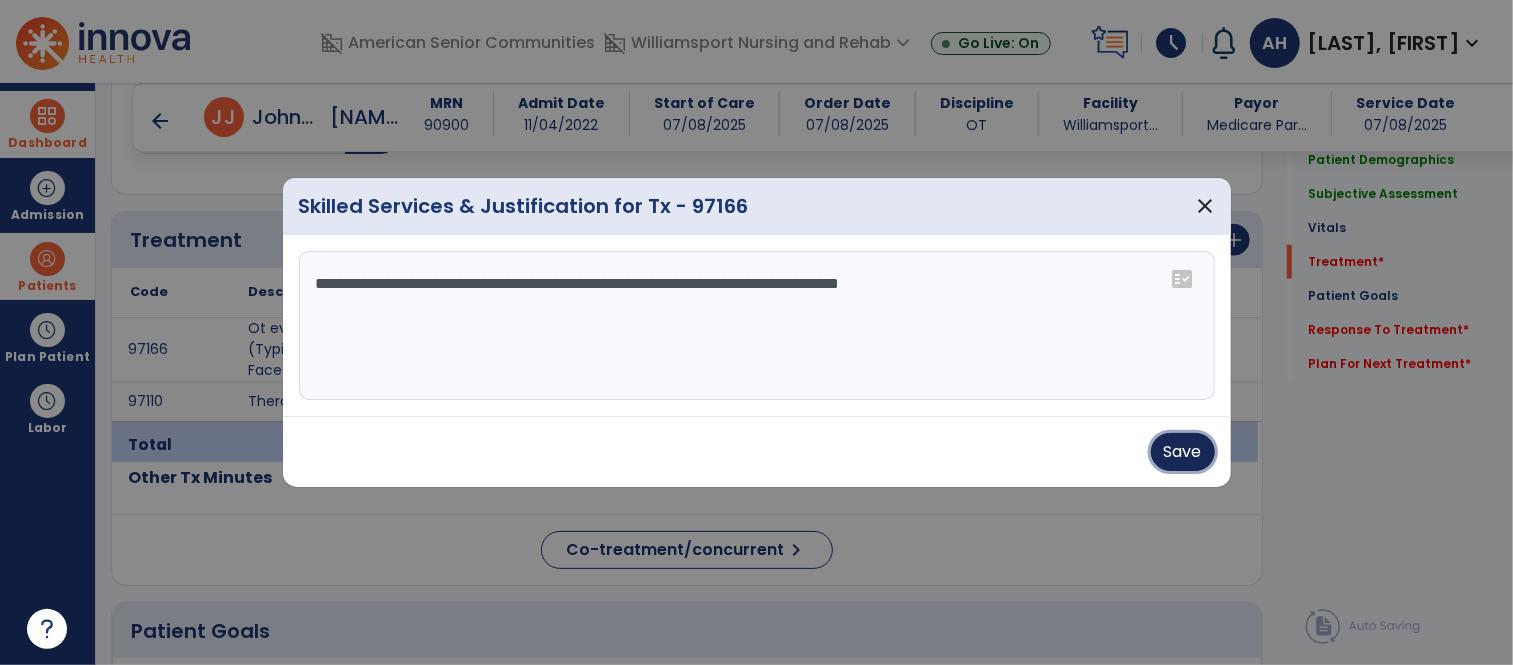 click on "Save" at bounding box center [1183, 452] 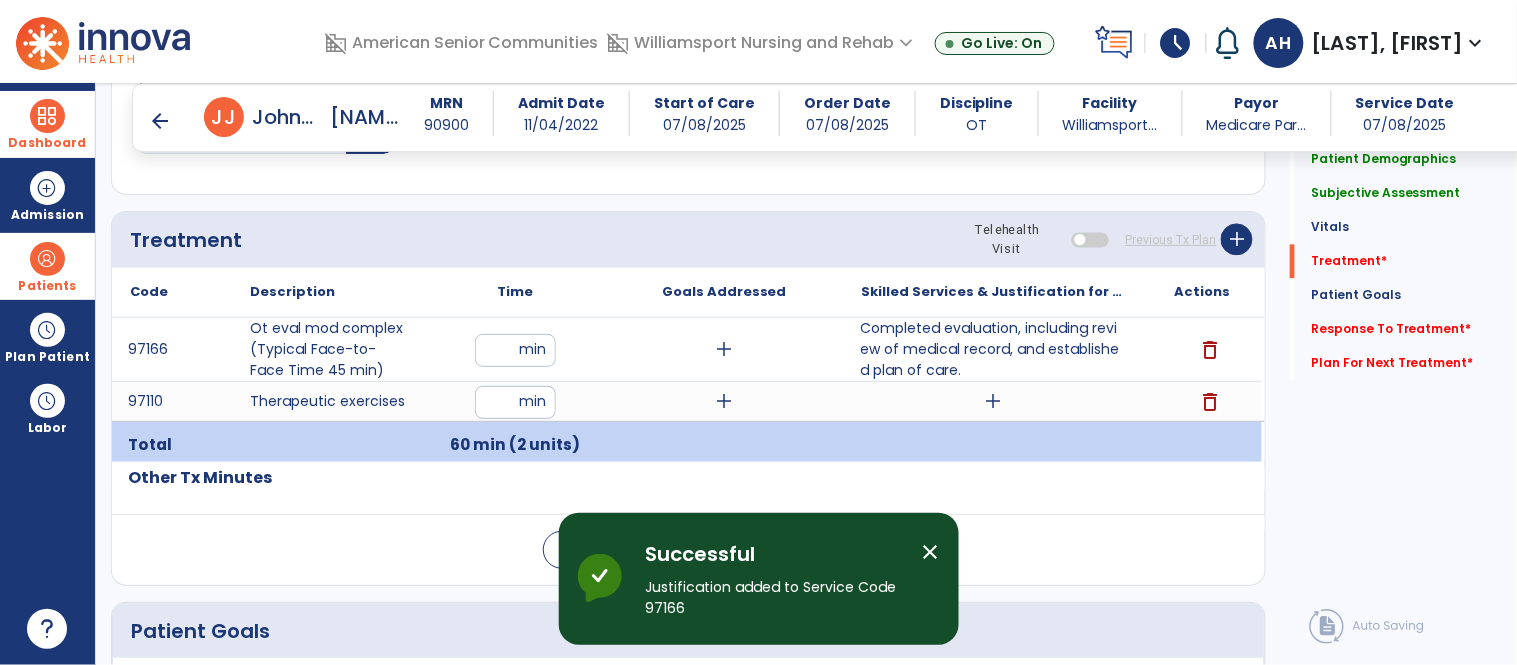 click on "add" at bounding box center (993, 401) 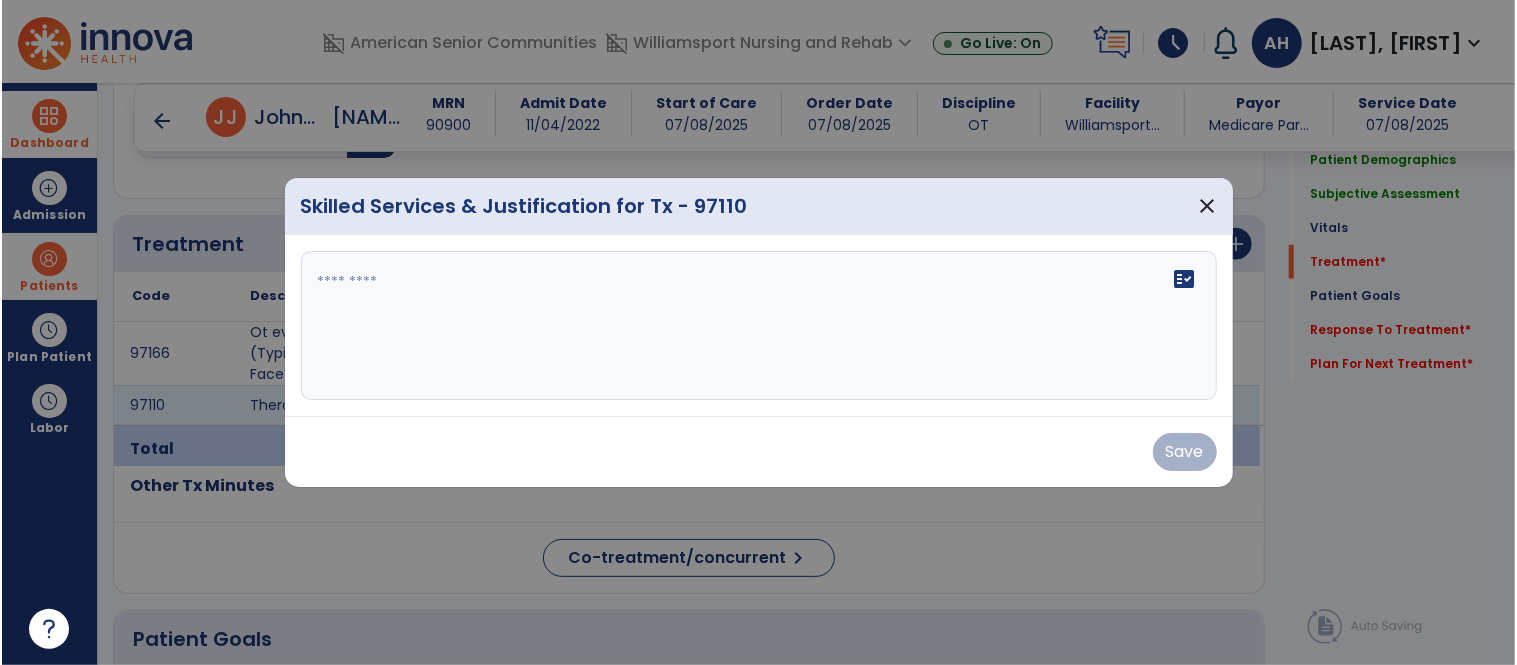 scroll, scrollTop: 1038, scrollLeft: 0, axis: vertical 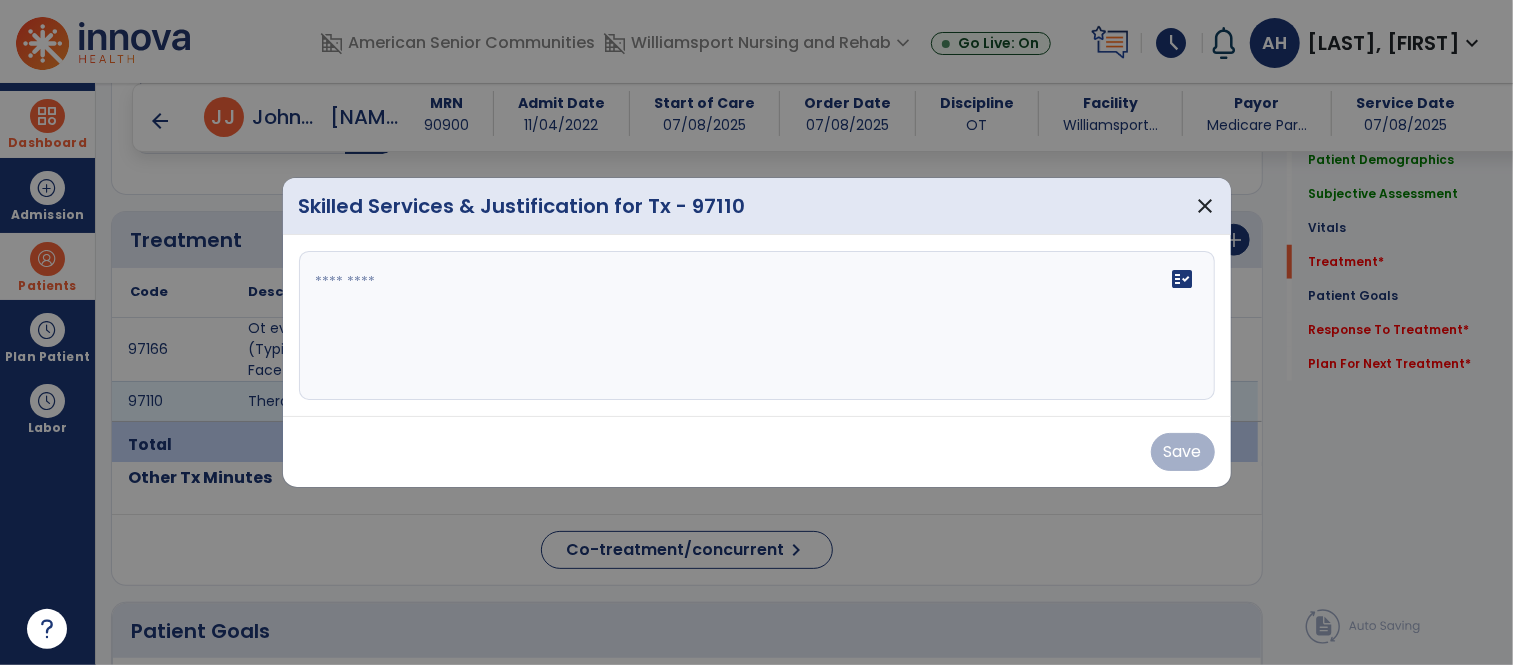 click at bounding box center [757, 326] 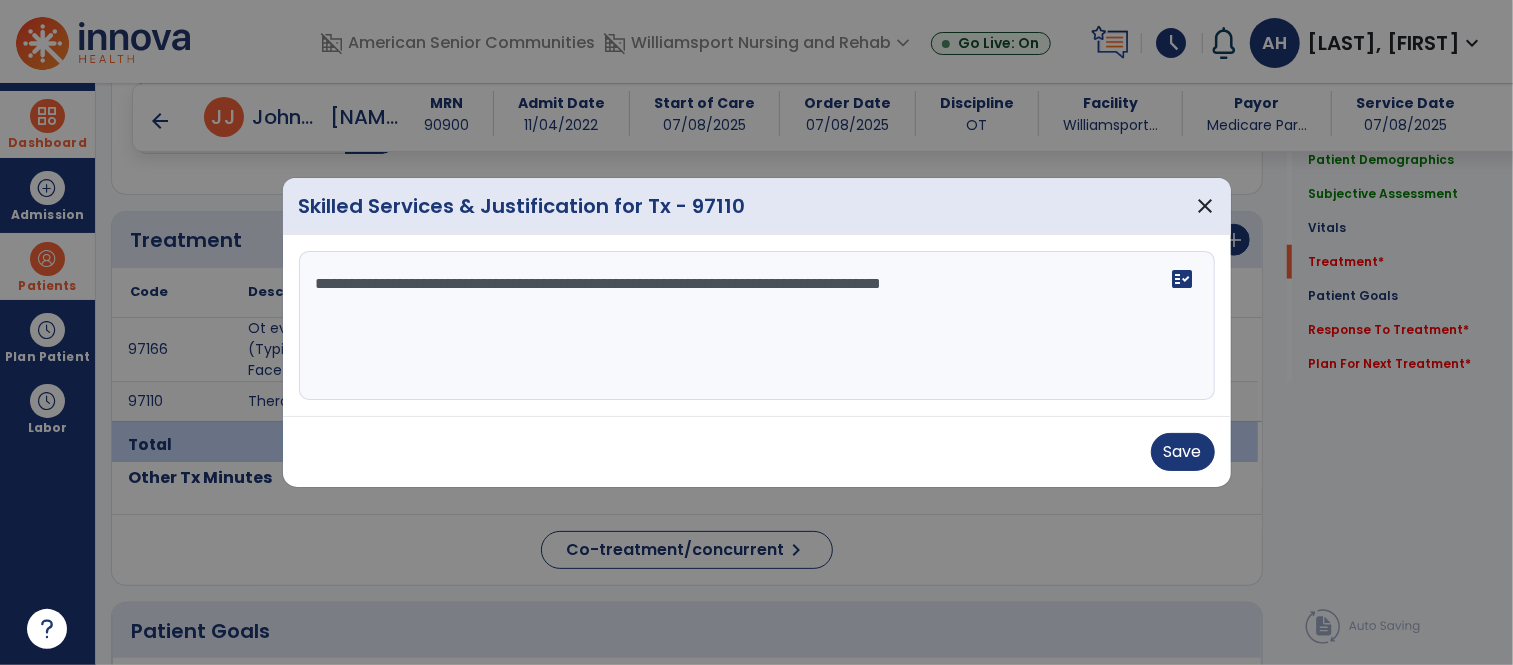 type on "**********" 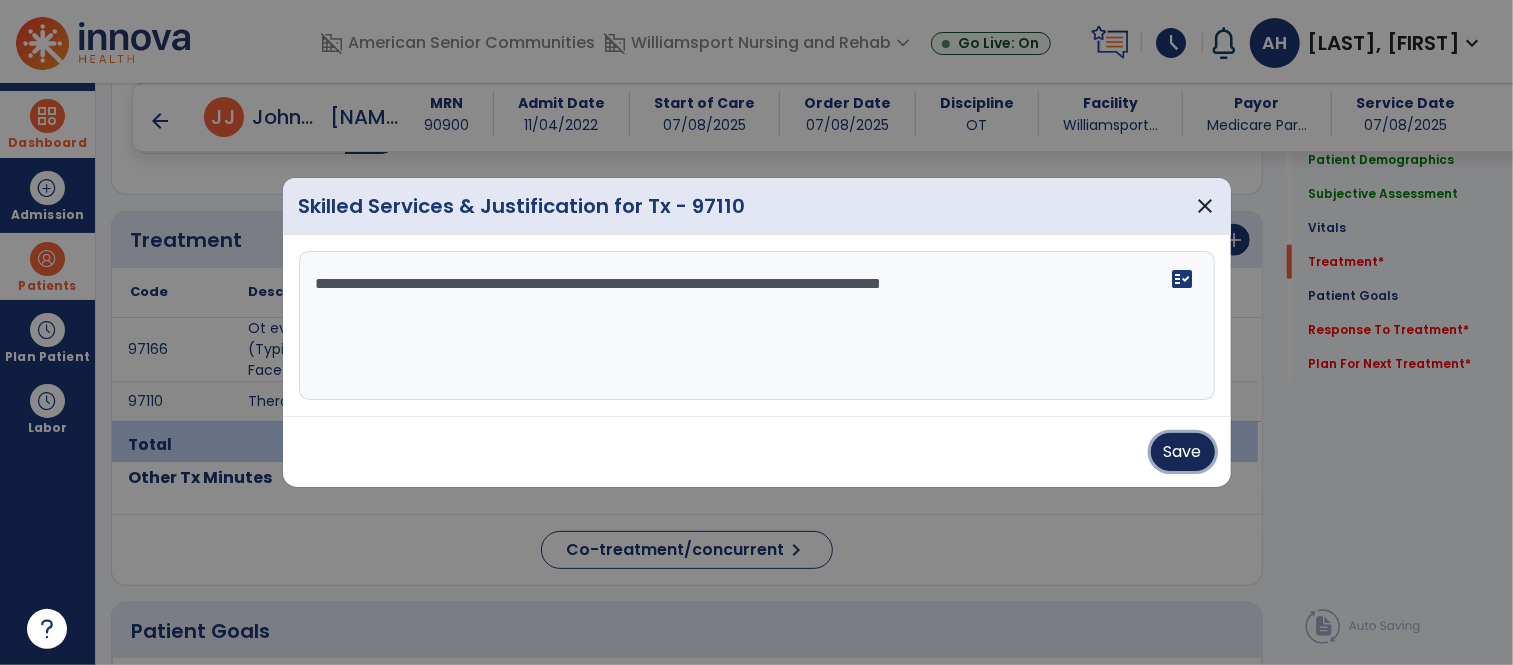 click on "Save" at bounding box center [1183, 452] 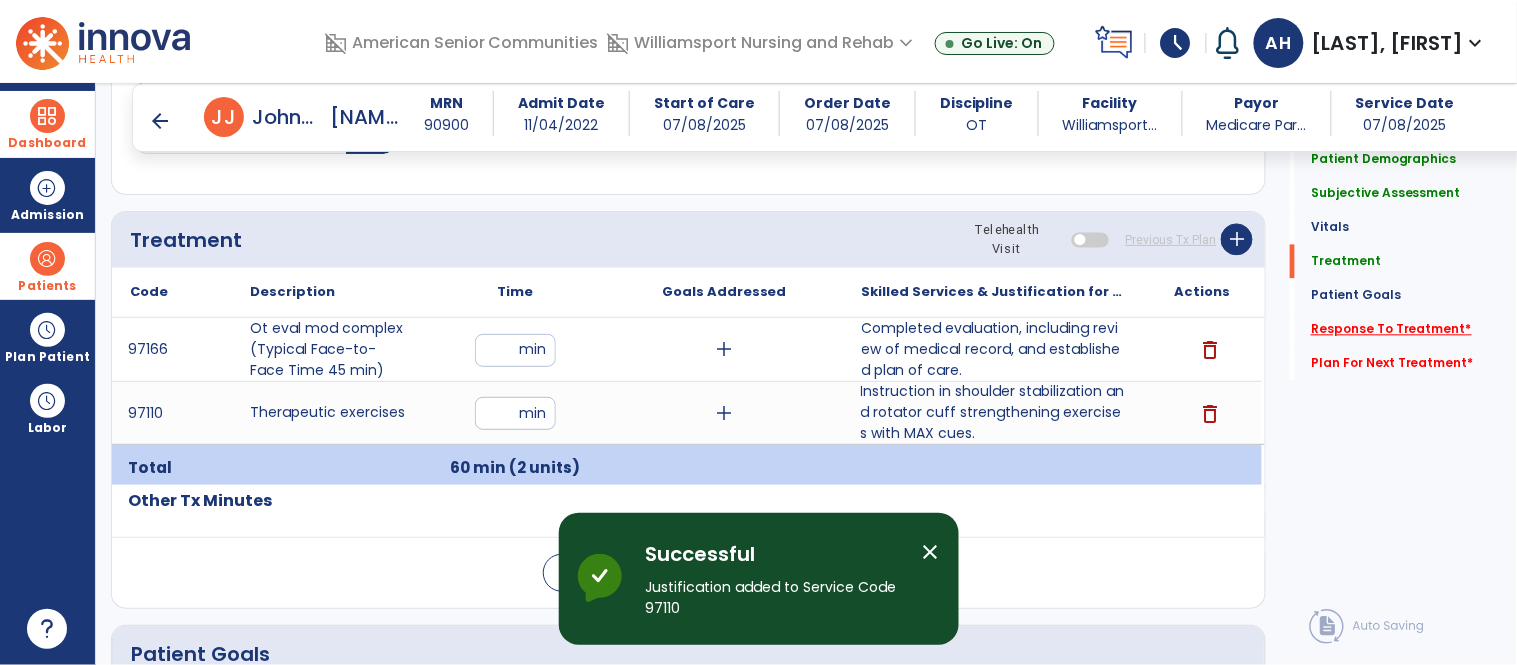 click on "Response To Treatment   *" 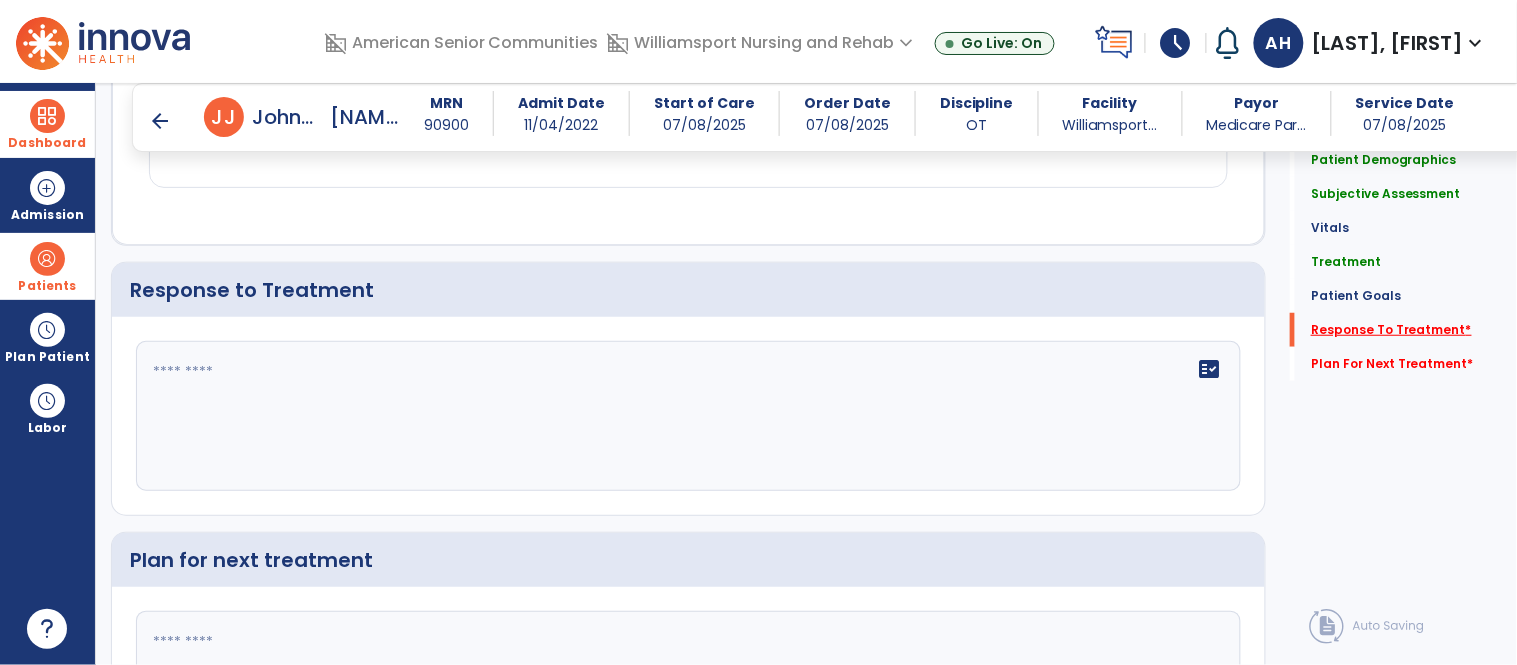 scroll, scrollTop: 2232, scrollLeft: 0, axis: vertical 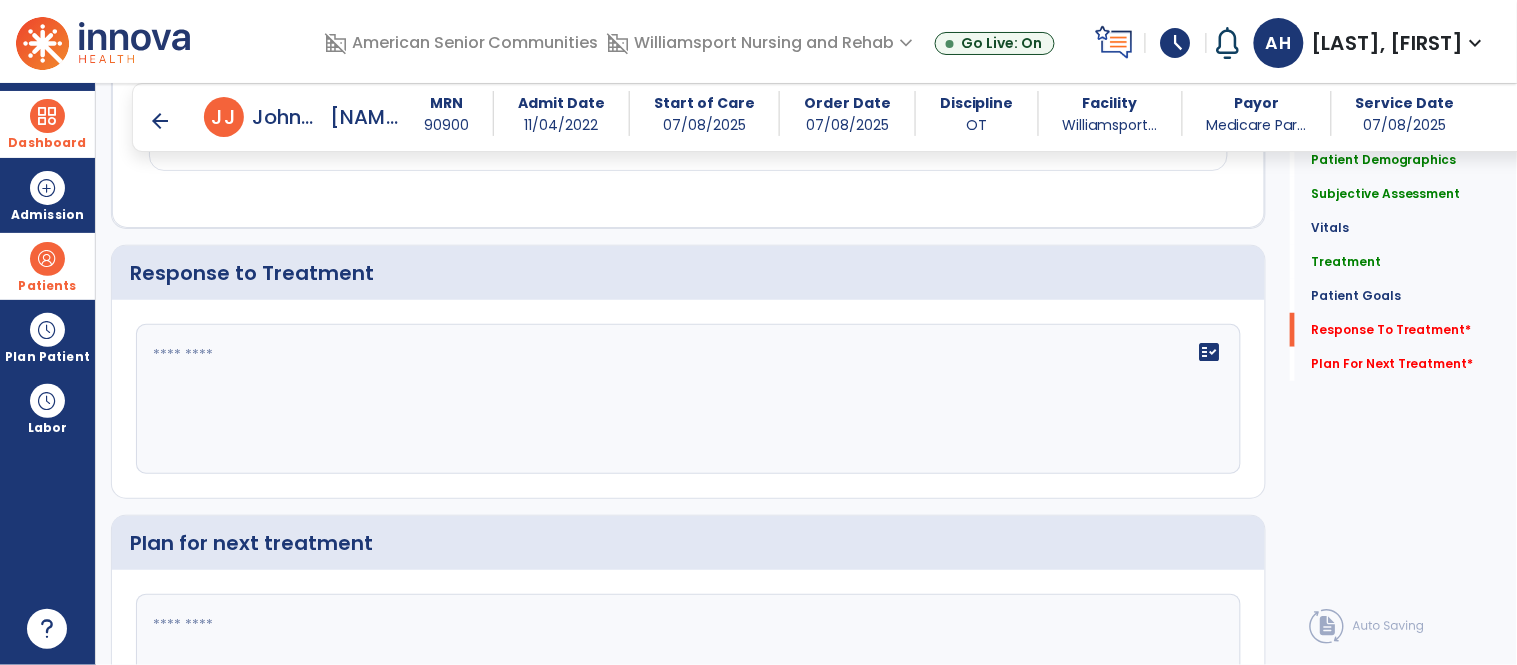 click 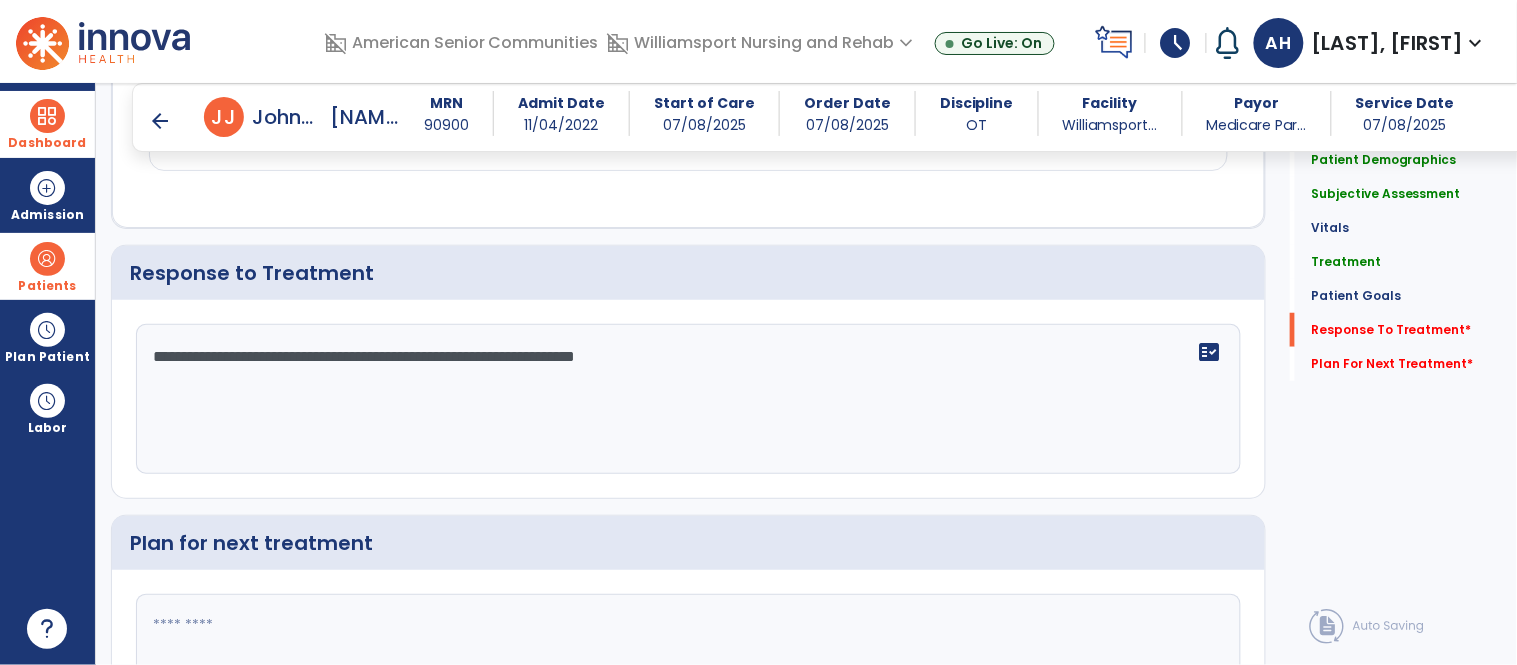 type on "**********" 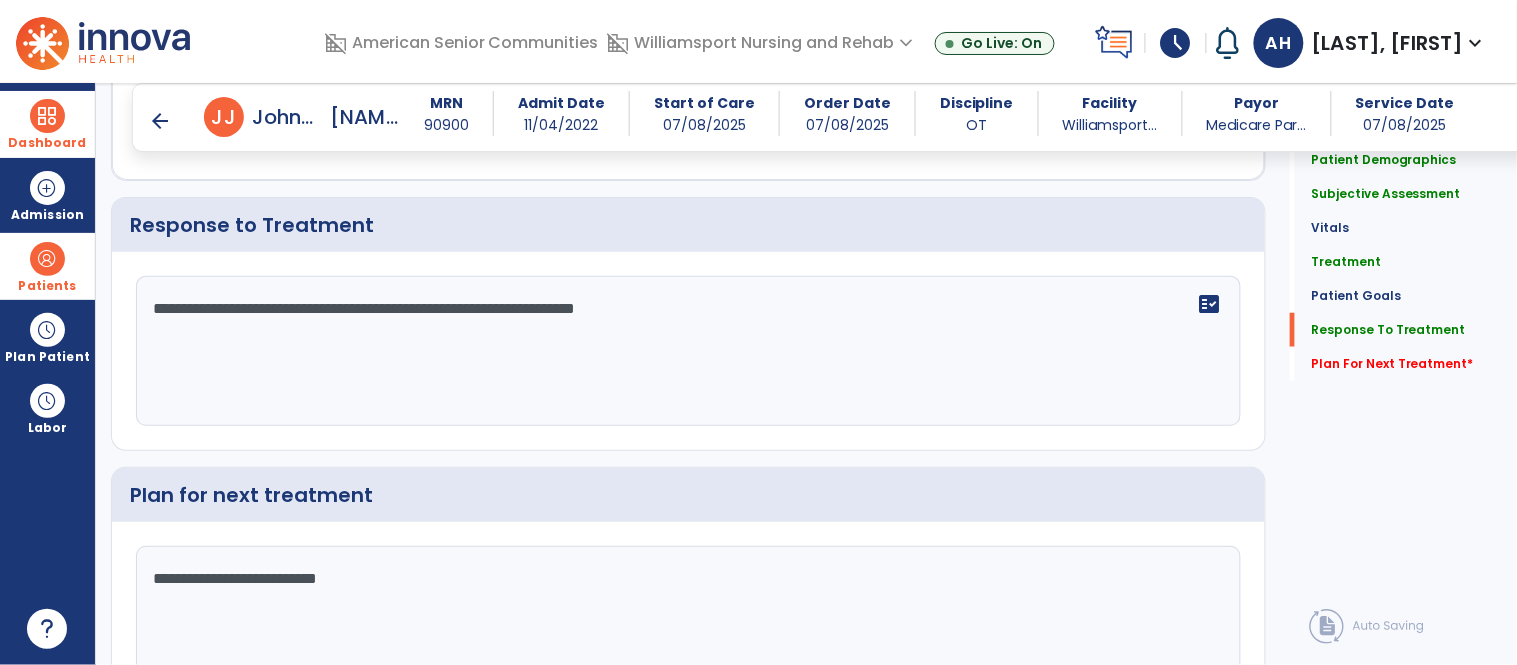 scroll, scrollTop: 2404, scrollLeft: 0, axis: vertical 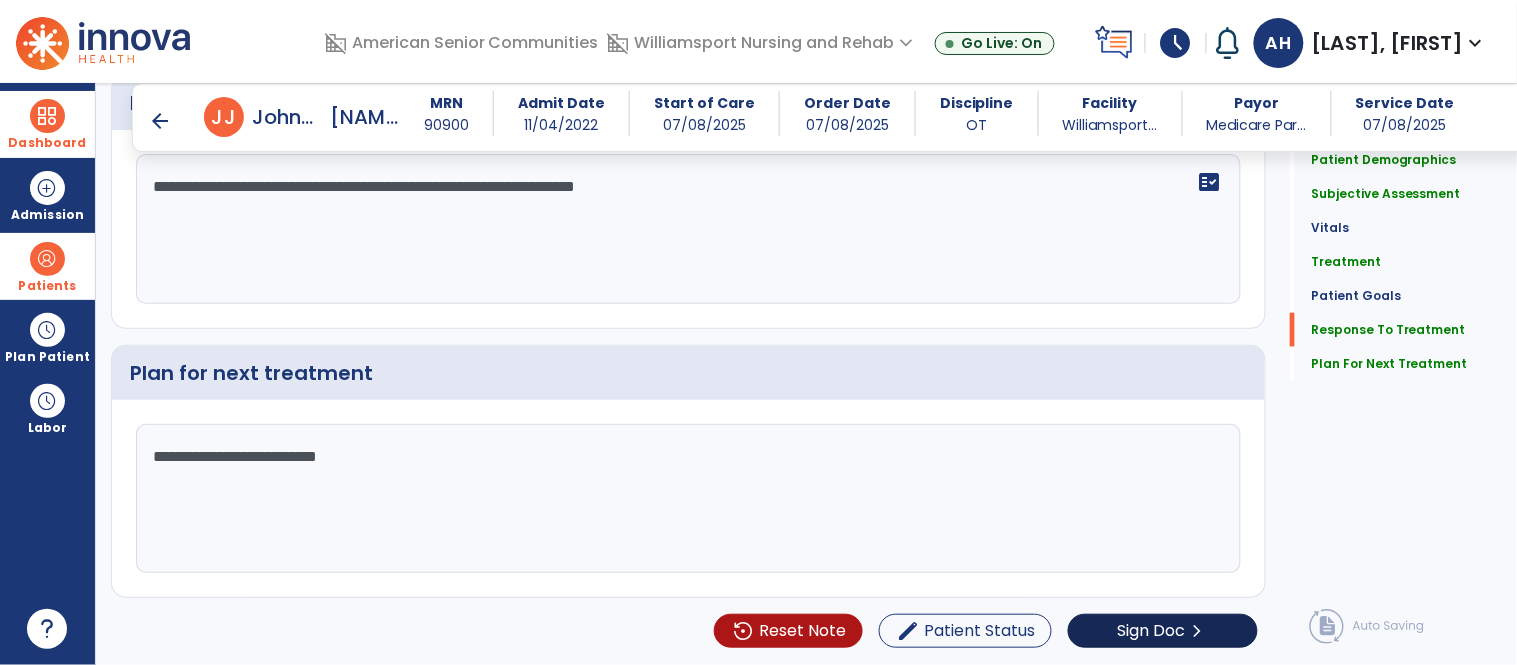 type on "**********" 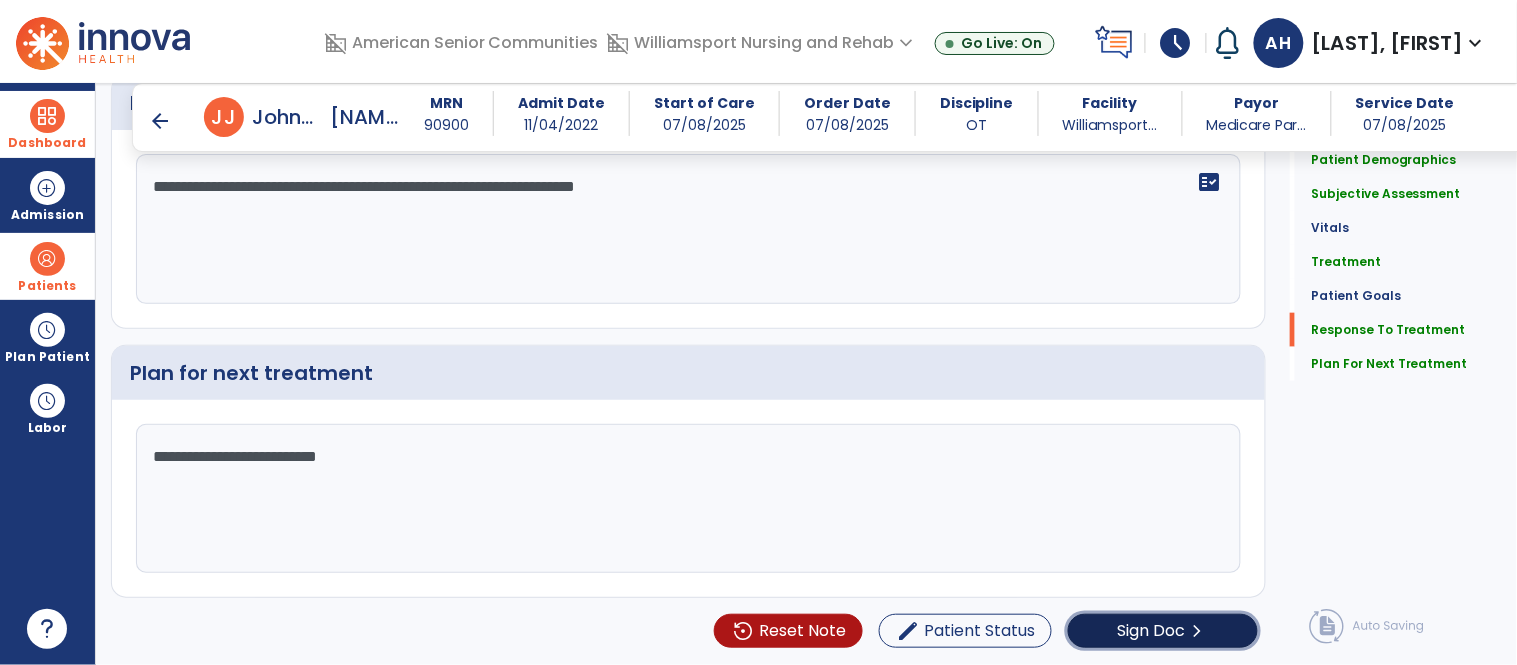 click on "Sign Doc  chevron_right" 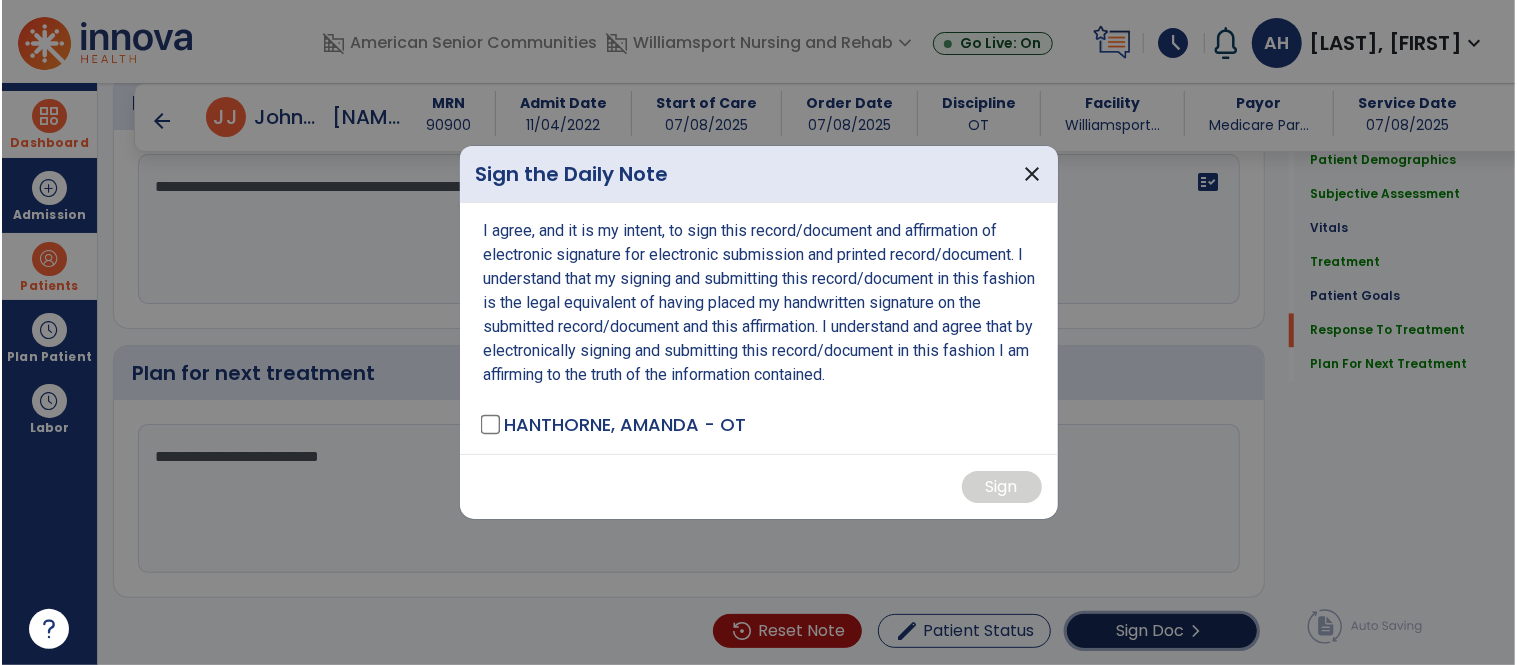scroll, scrollTop: 2404, scrollLeft: 0, axis: vertical 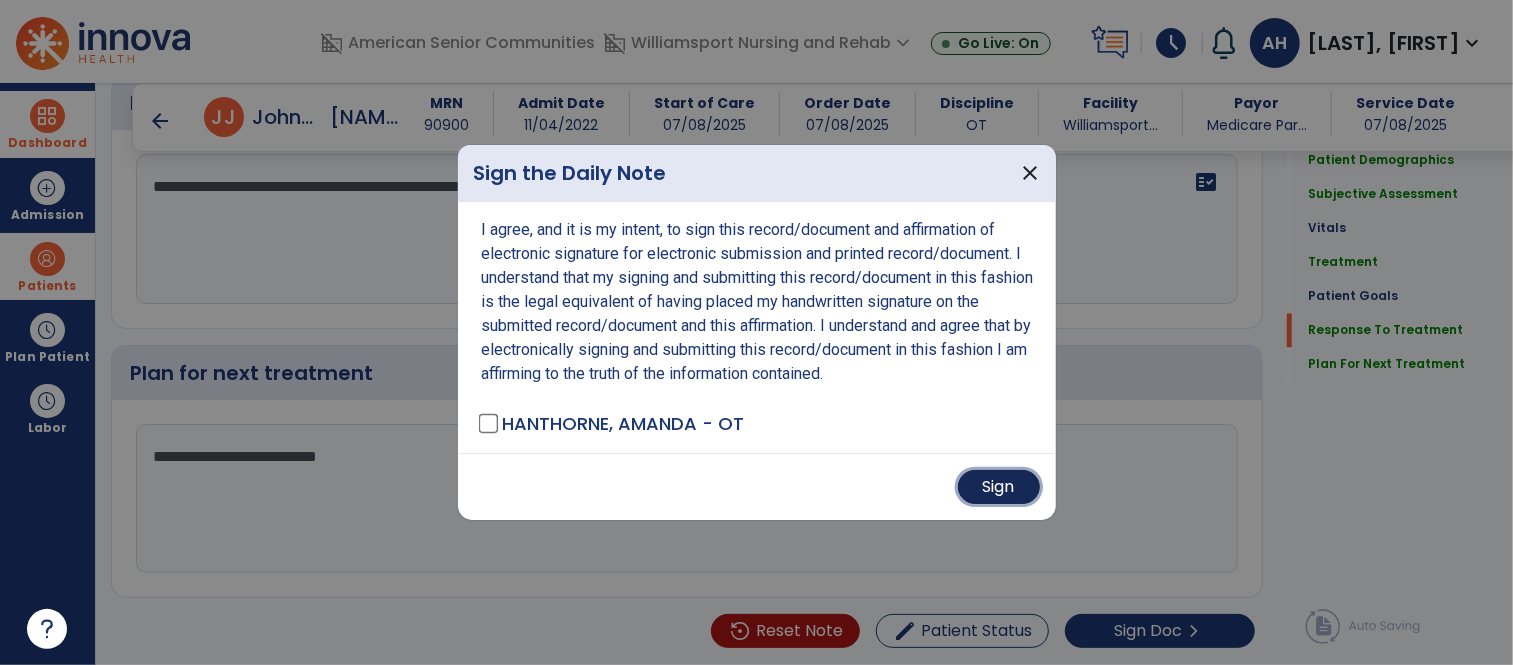 click on "Sign" at bounding box center (999, 487) 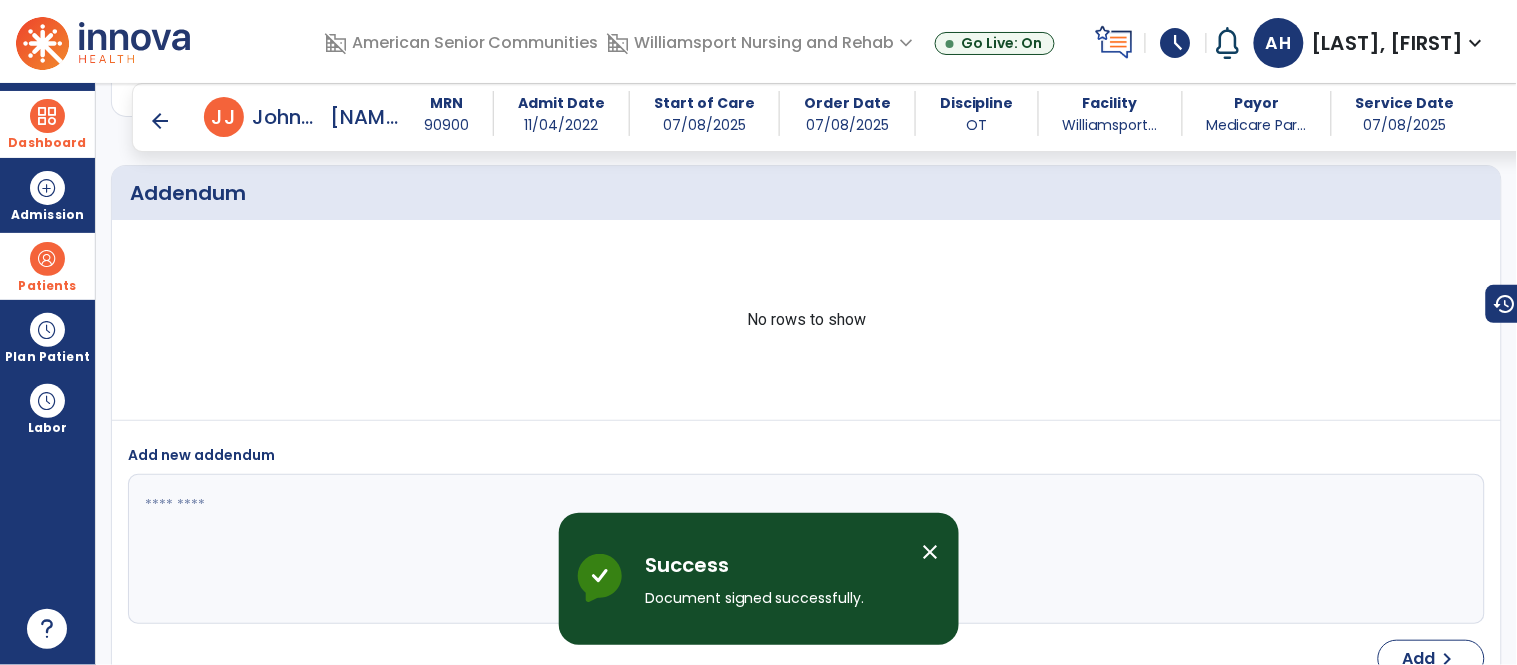 click on "close" at bounding box center [931, 552] 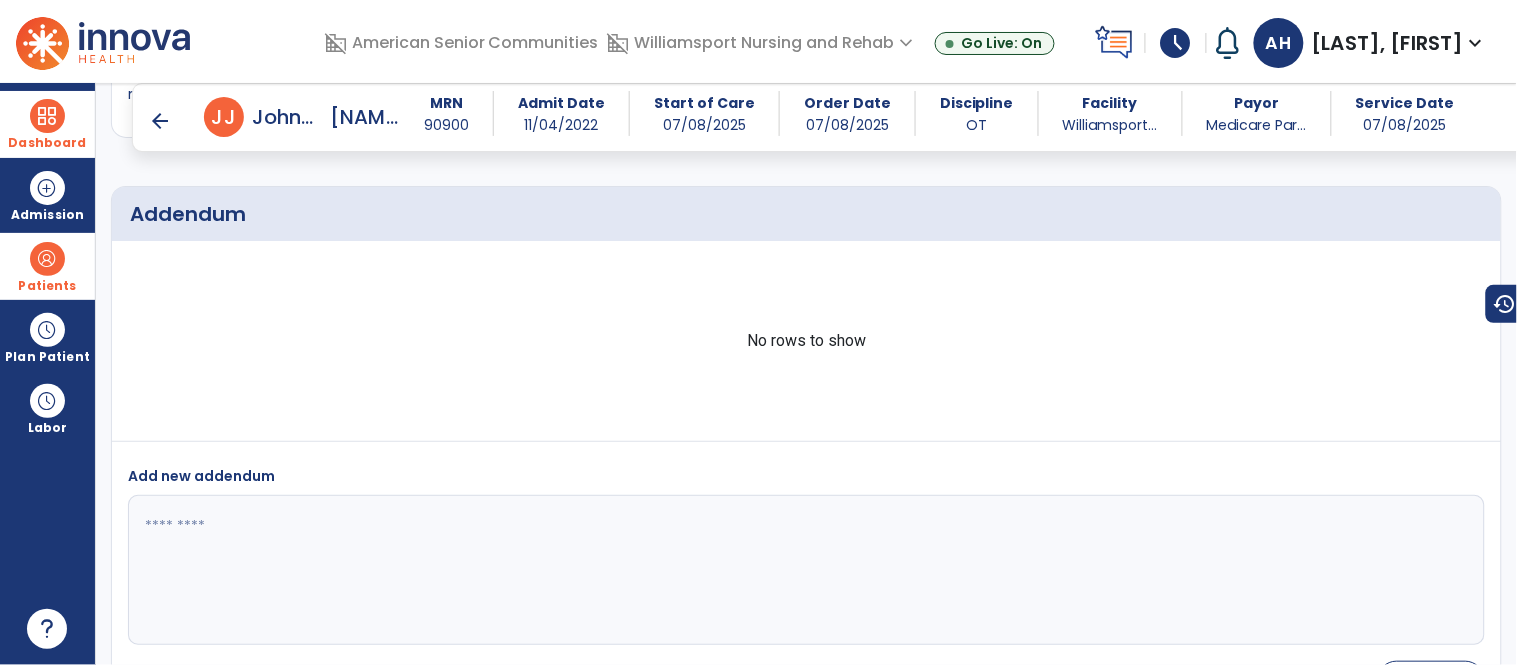 scroll, scrollTop: 1746, scrollLeft: 0, axis: vertical 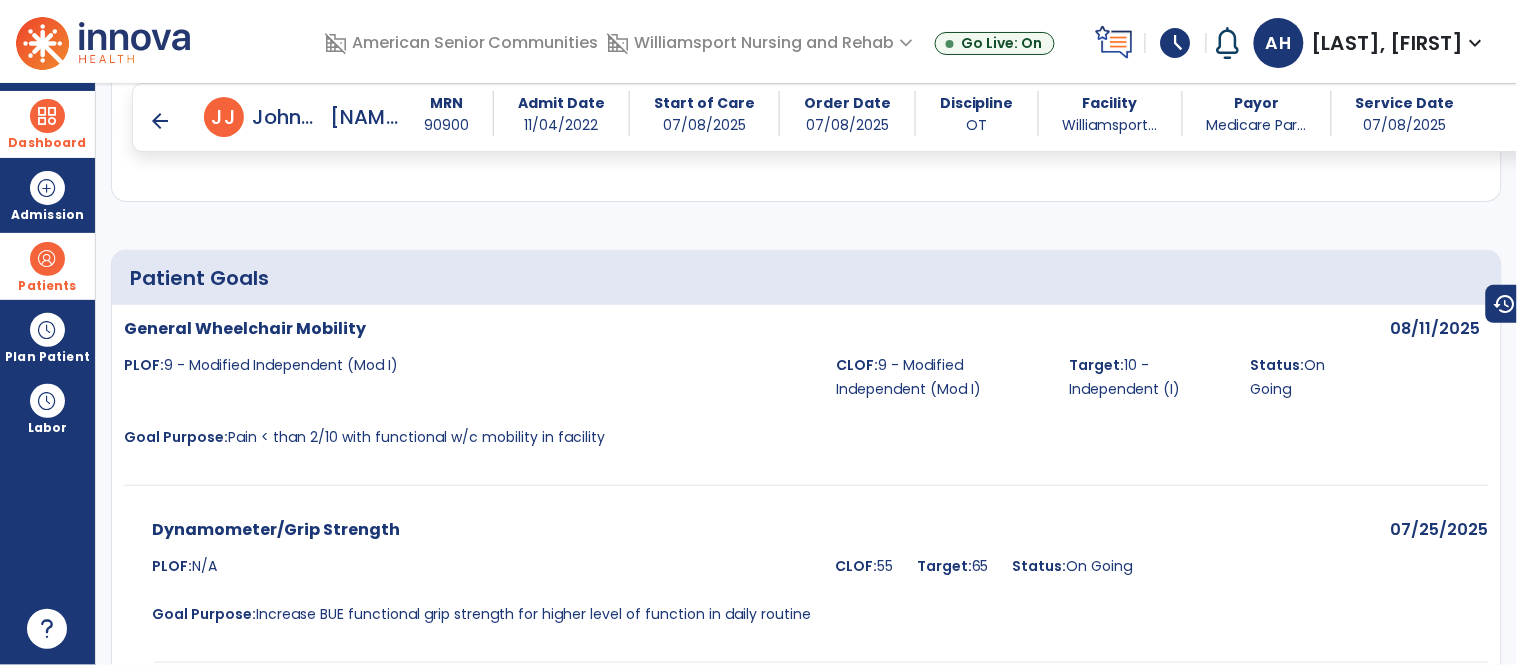 click on "arrow_back" at bounding box center [160, 121] 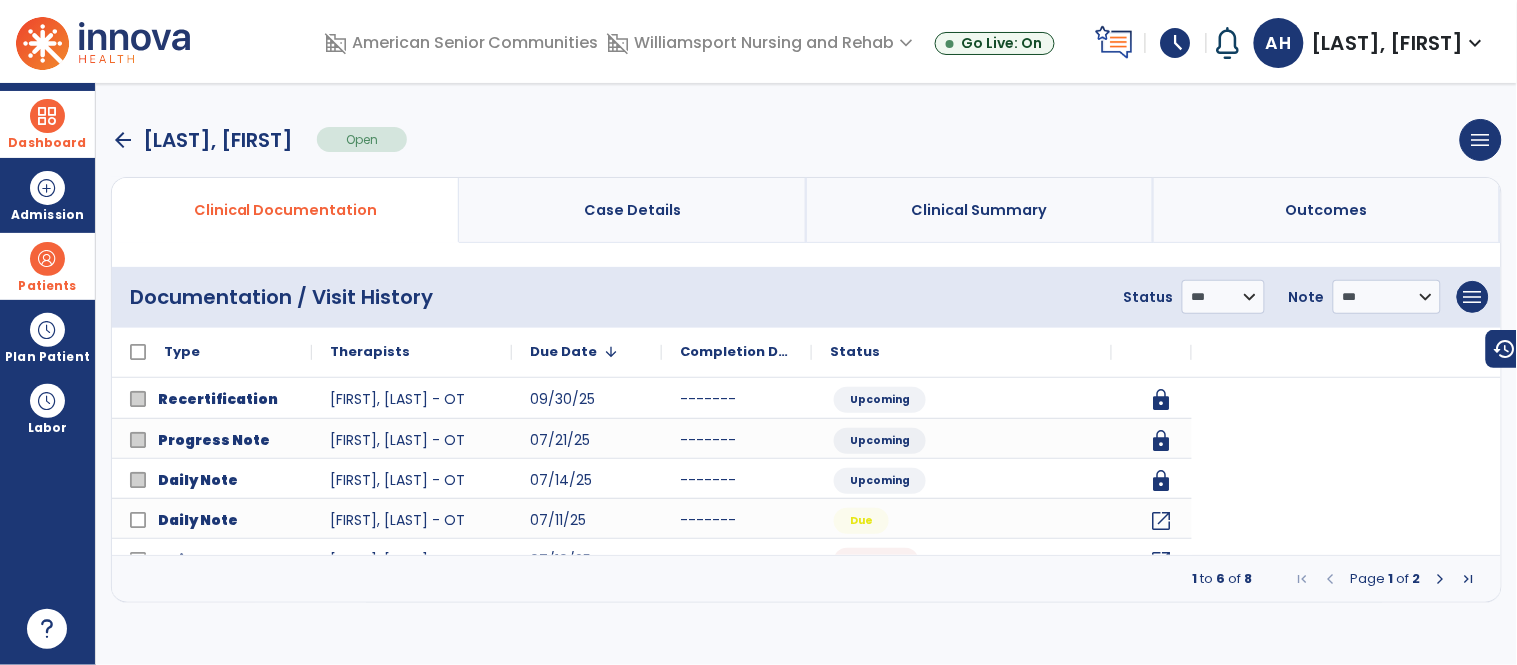 scroll, scrollTop: 0, scrollLeft: 0, axis: both 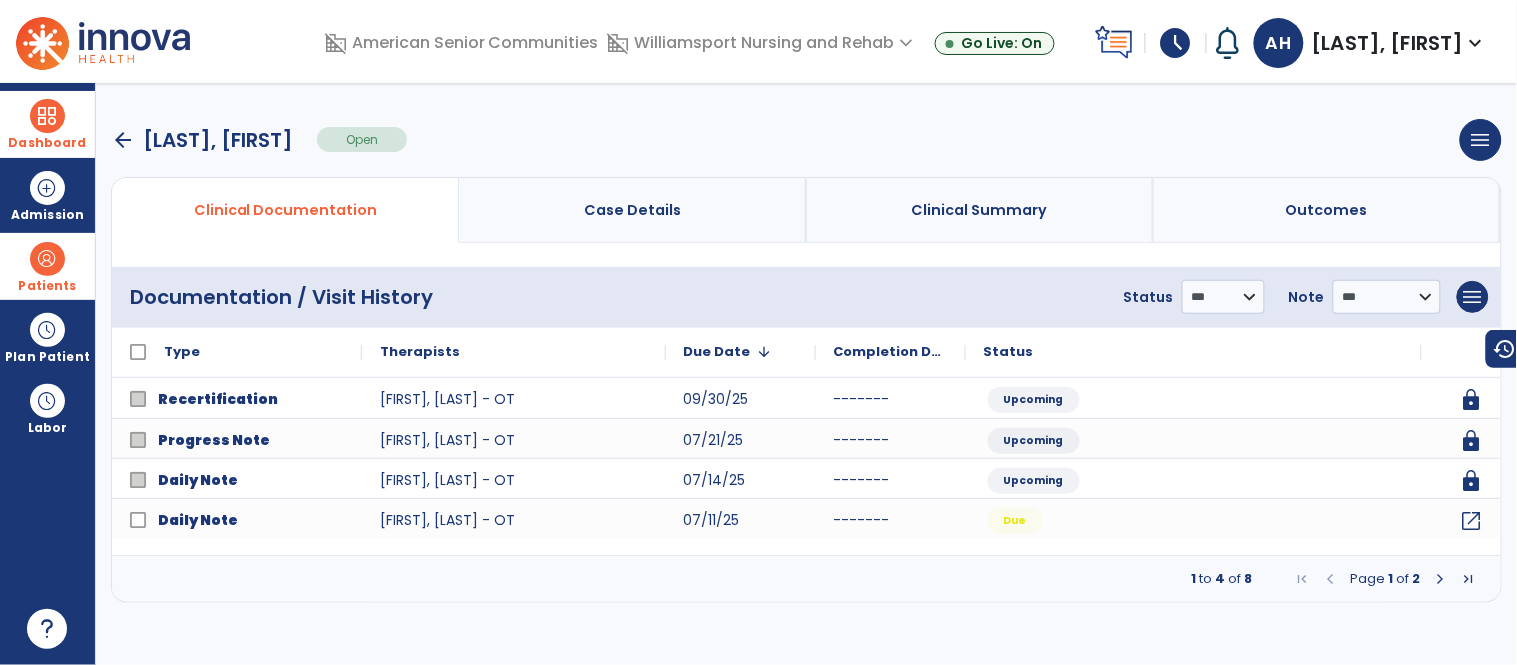 click at bounding box center (1441, 579) 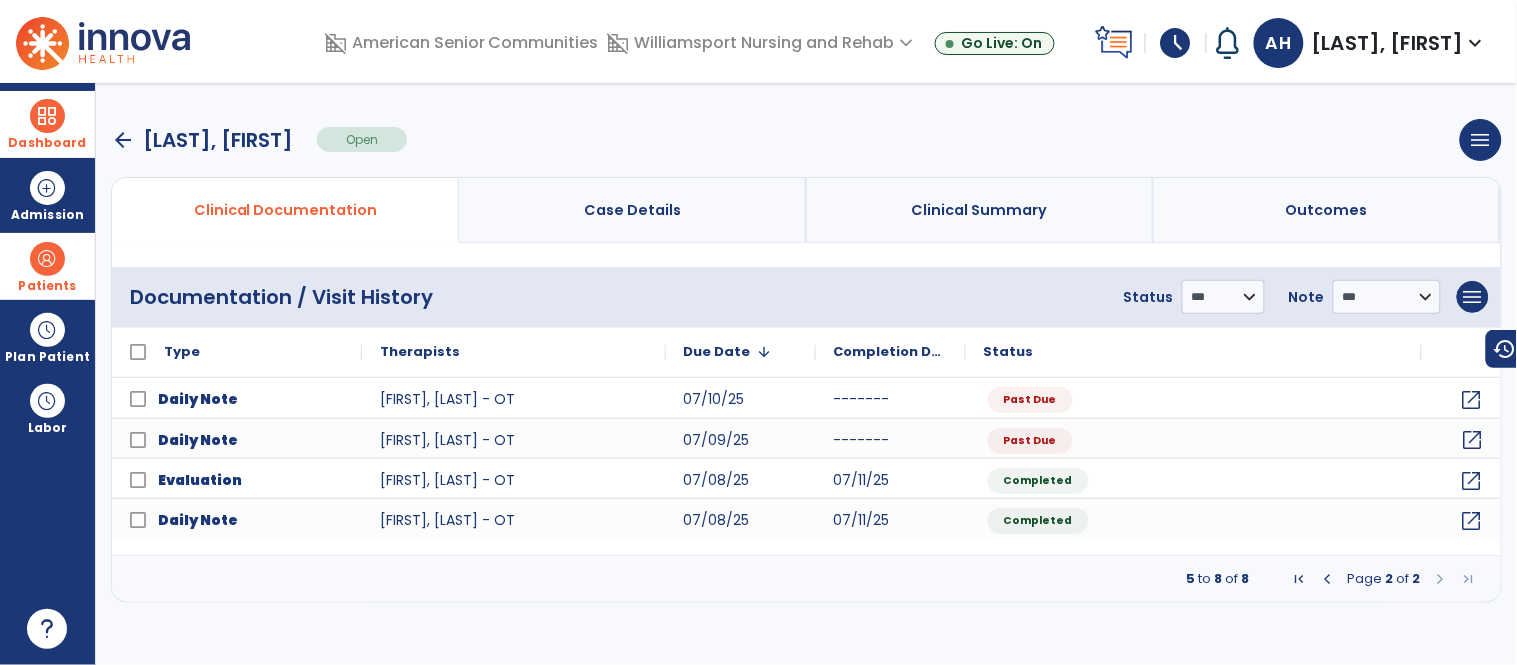 click on "open_in_new" 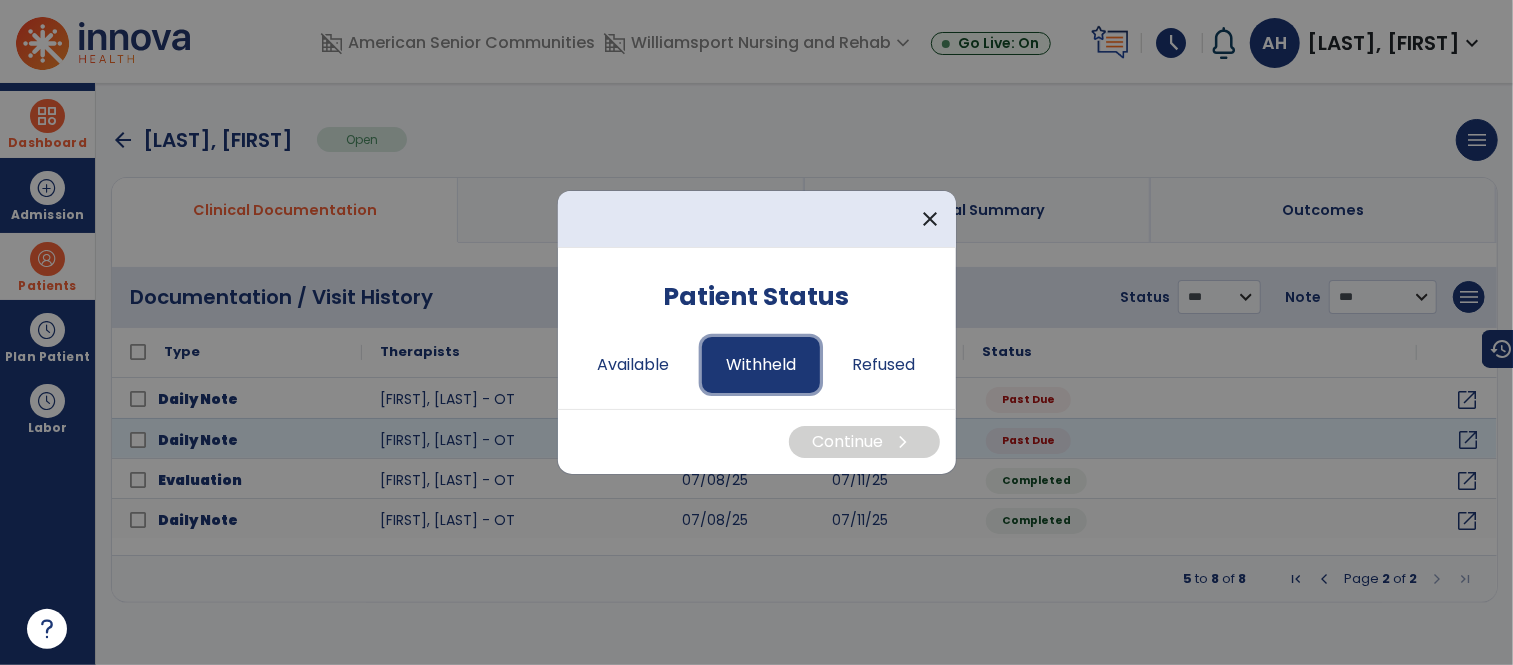 click on "Withheld" at bounding box center (761, 365) 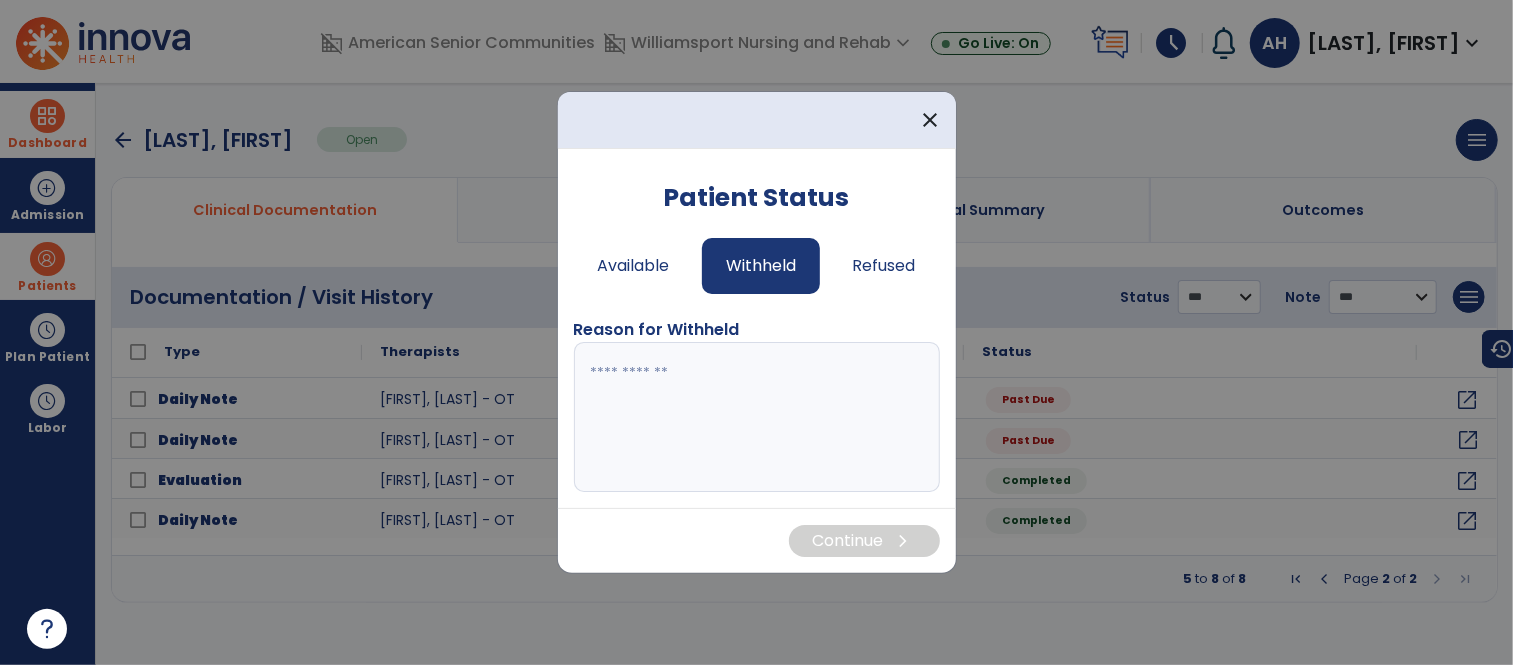 click at bounding box center [757, 417] 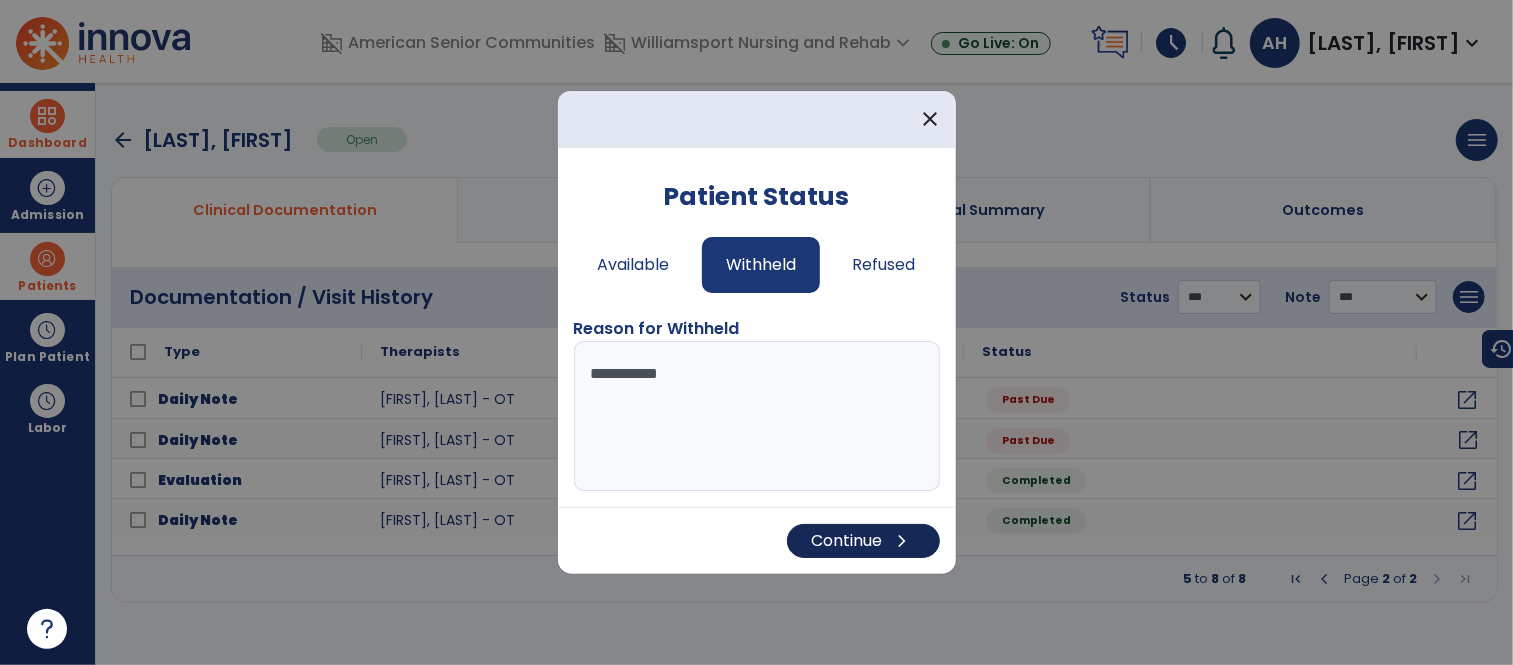 type on "**********" 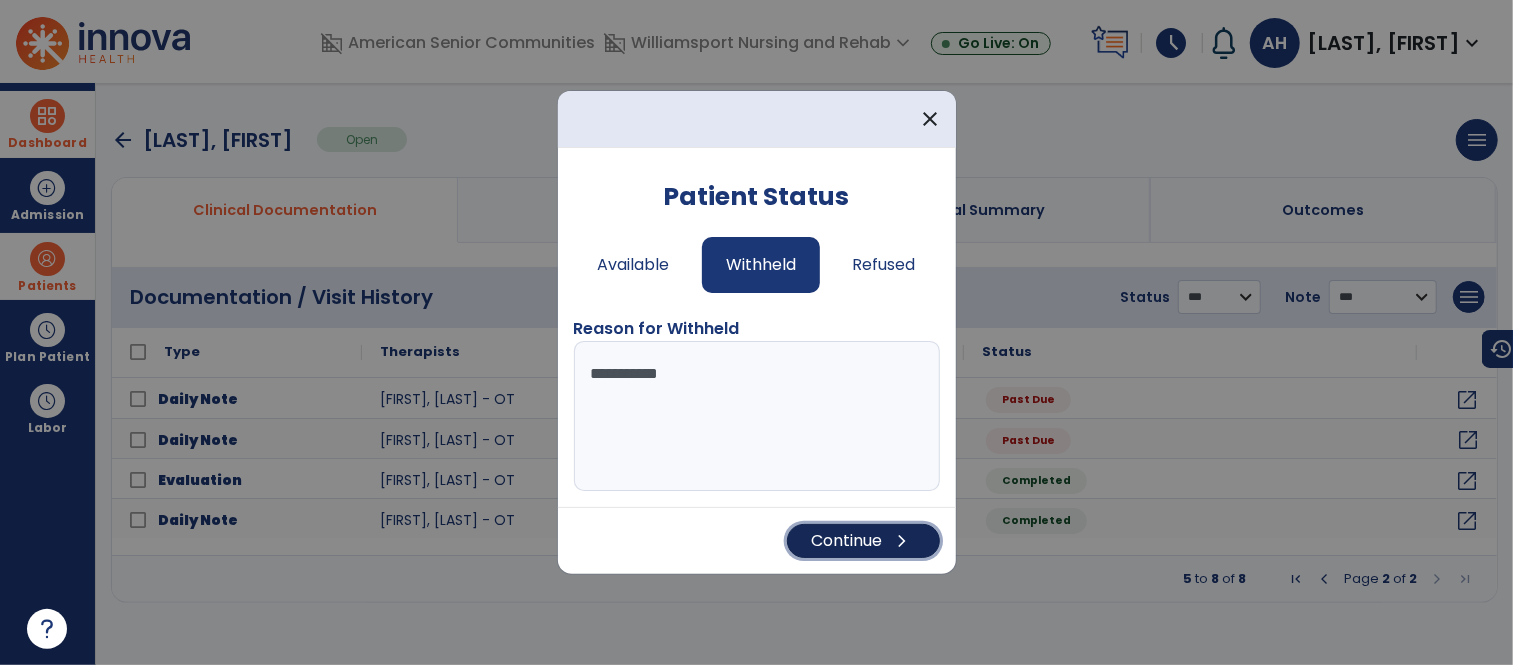 click on "chevron_right" at bounding box center [903, 541] 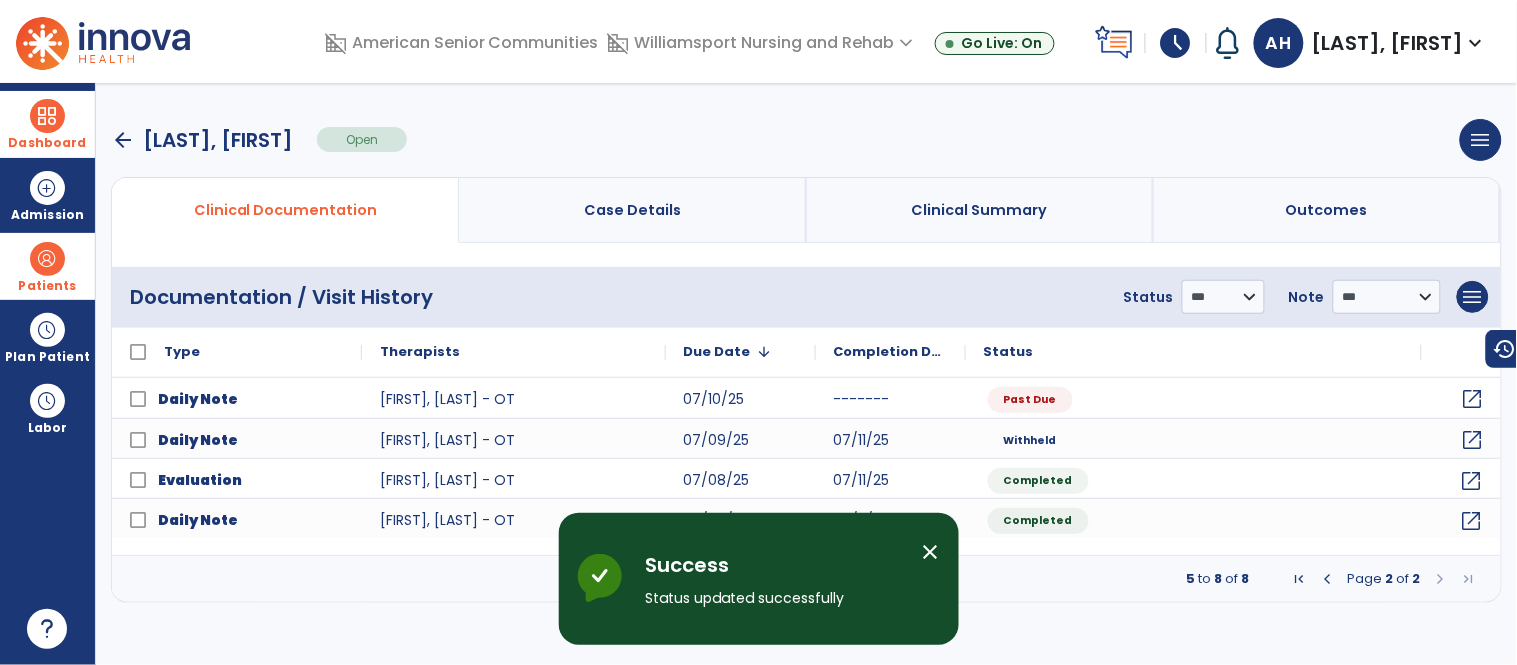 click on "open_in_new" 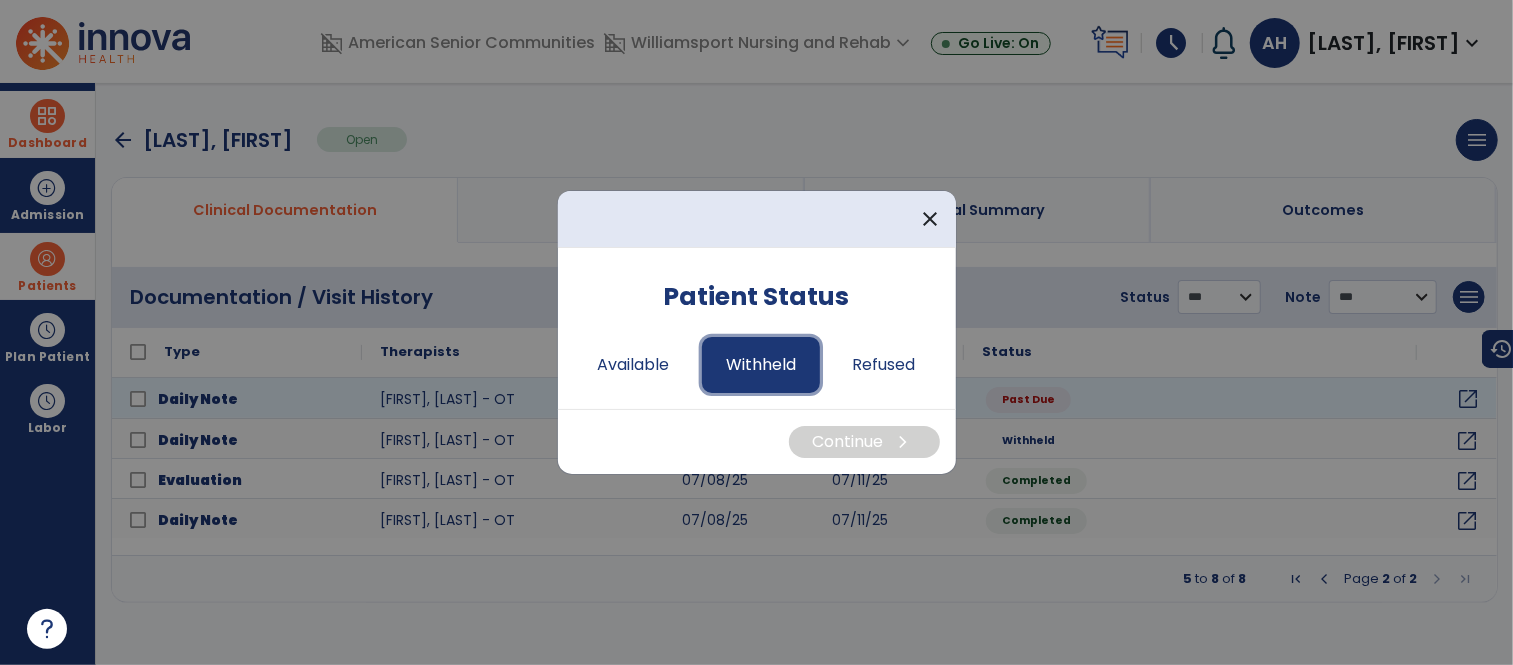 click on "Withheld" at bounding box center [761, 365] 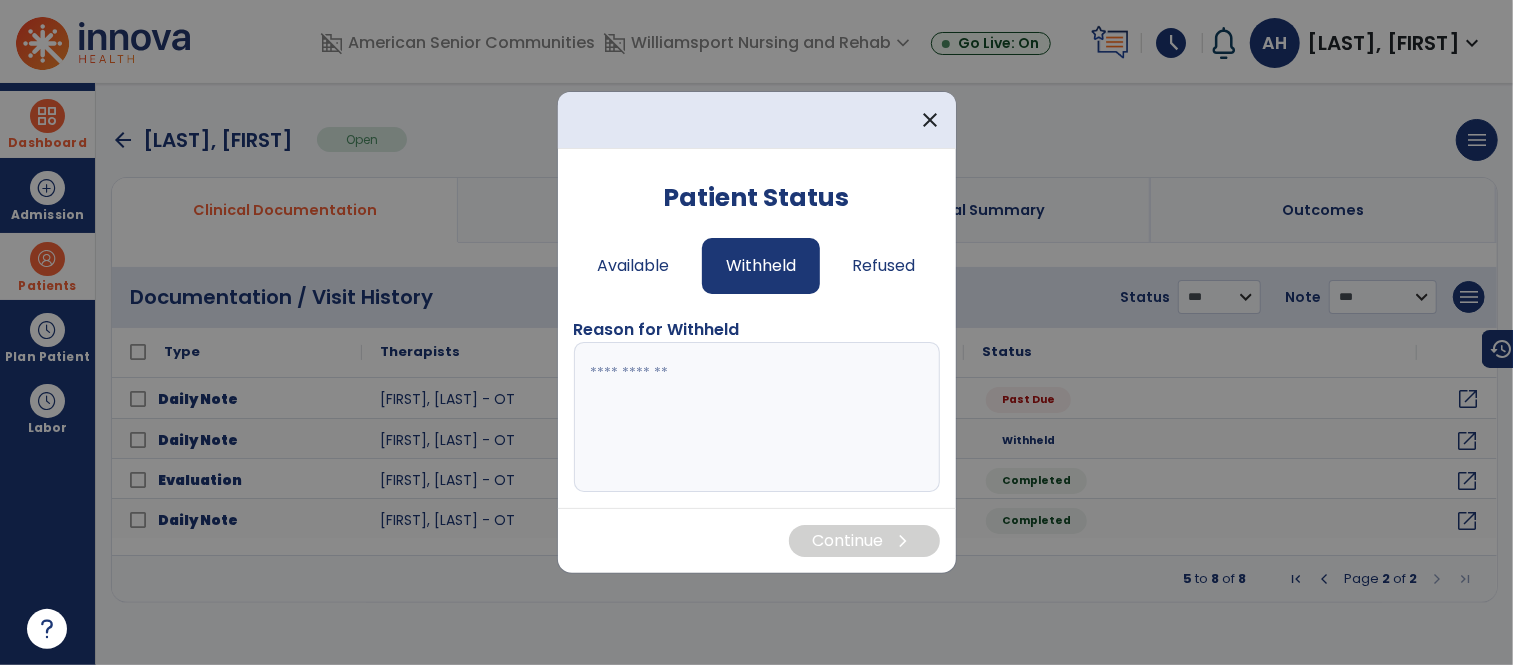click at bounding box center [757, 417] 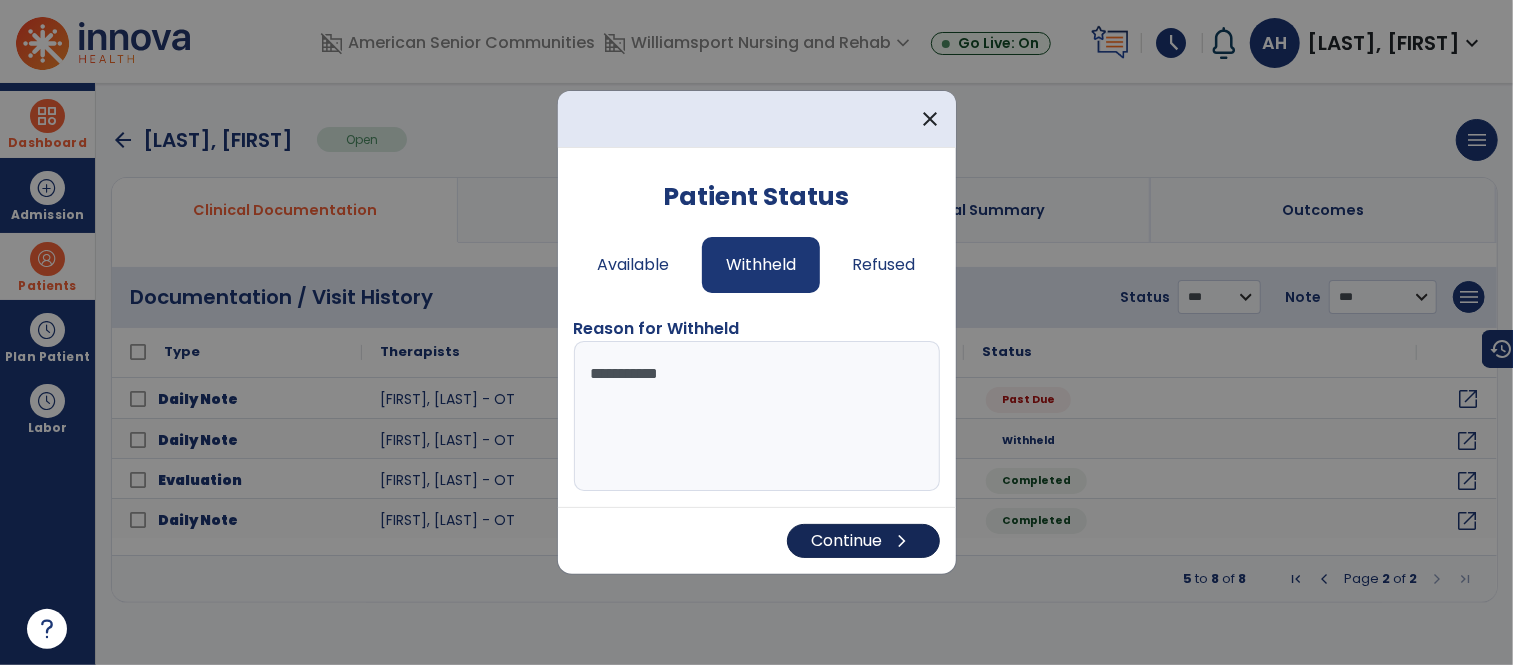 type on "**********" 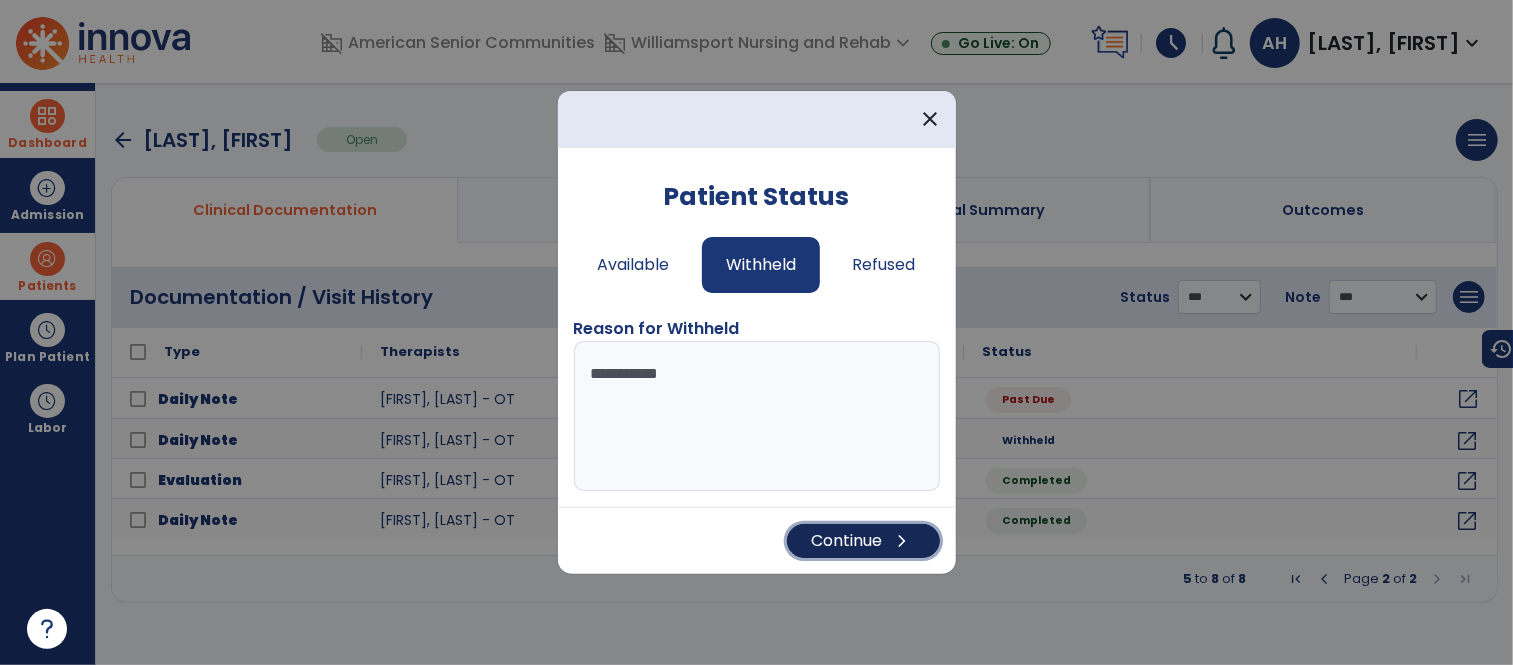 click on "chevron_right" at bounding box center [903, 541] 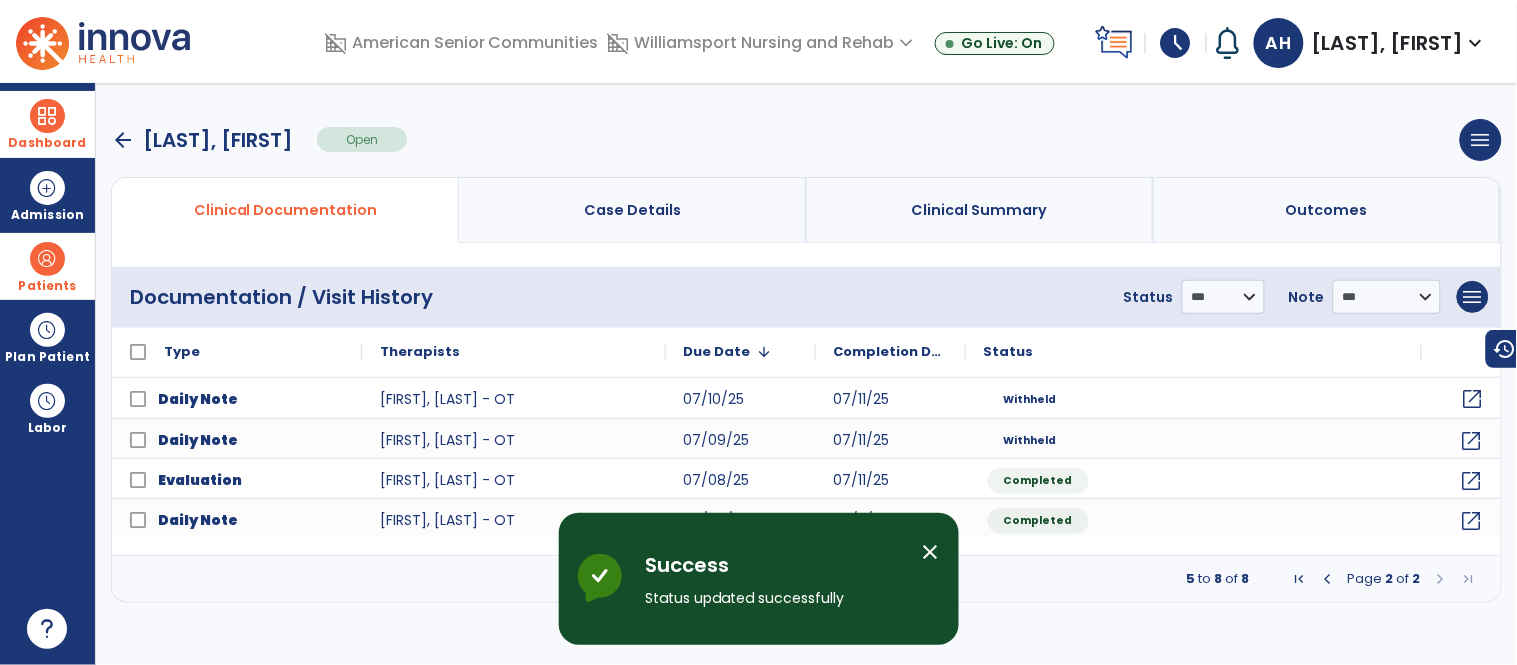 click at bounding box center (1328, 579) 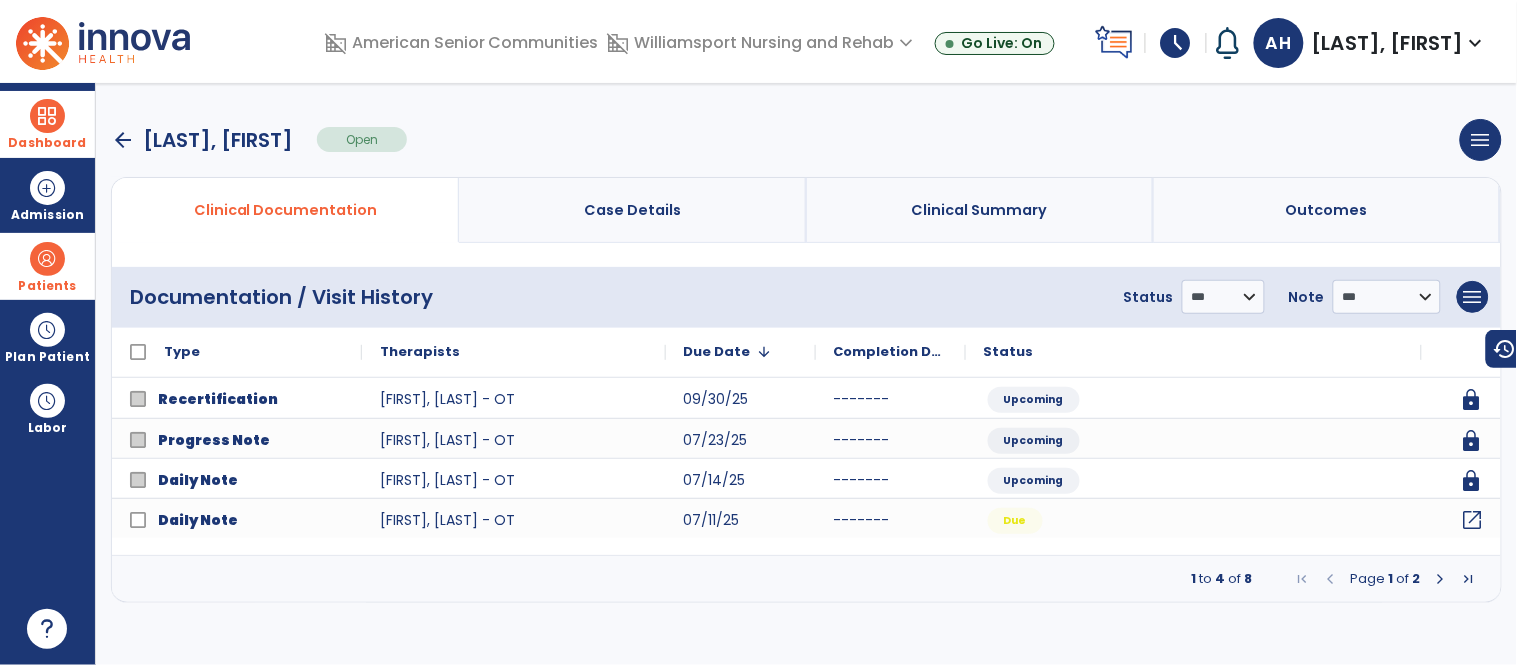 click on "open_in_new" 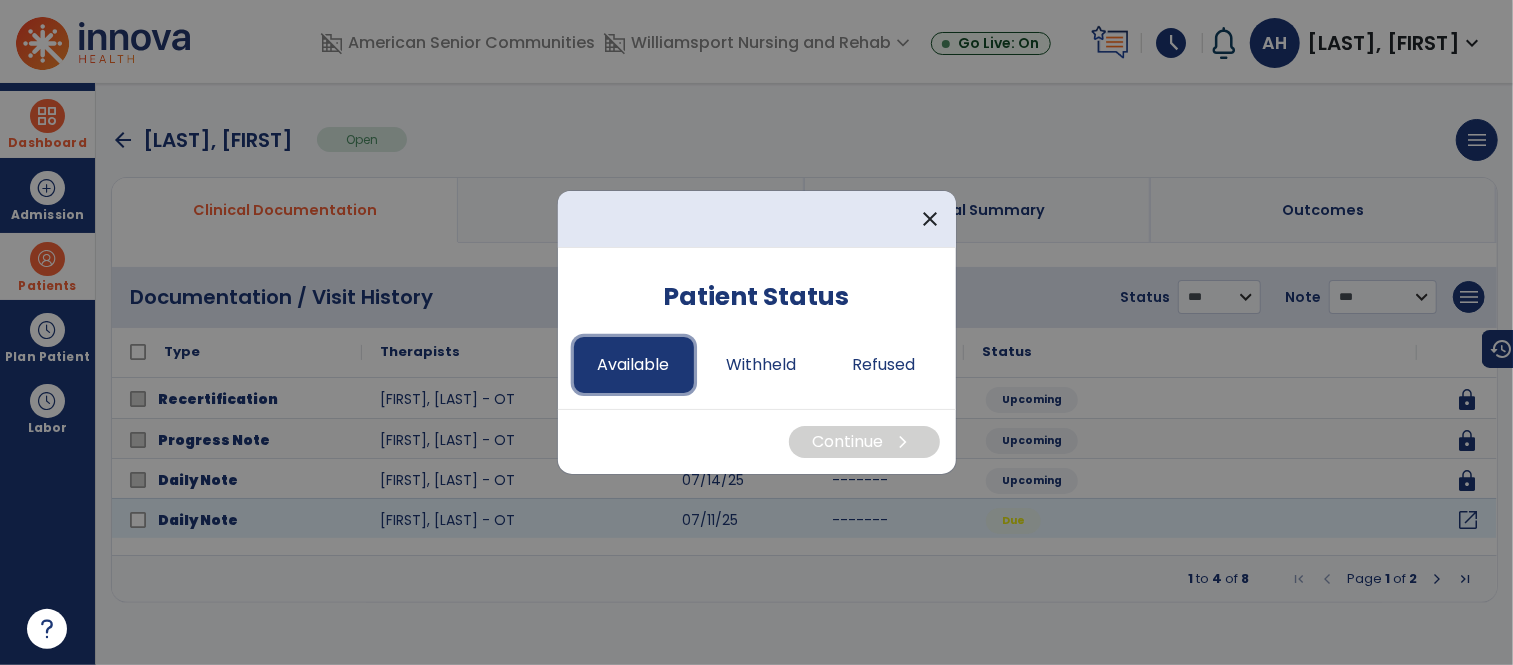 click on "Available" at bounding box center (634, 365) 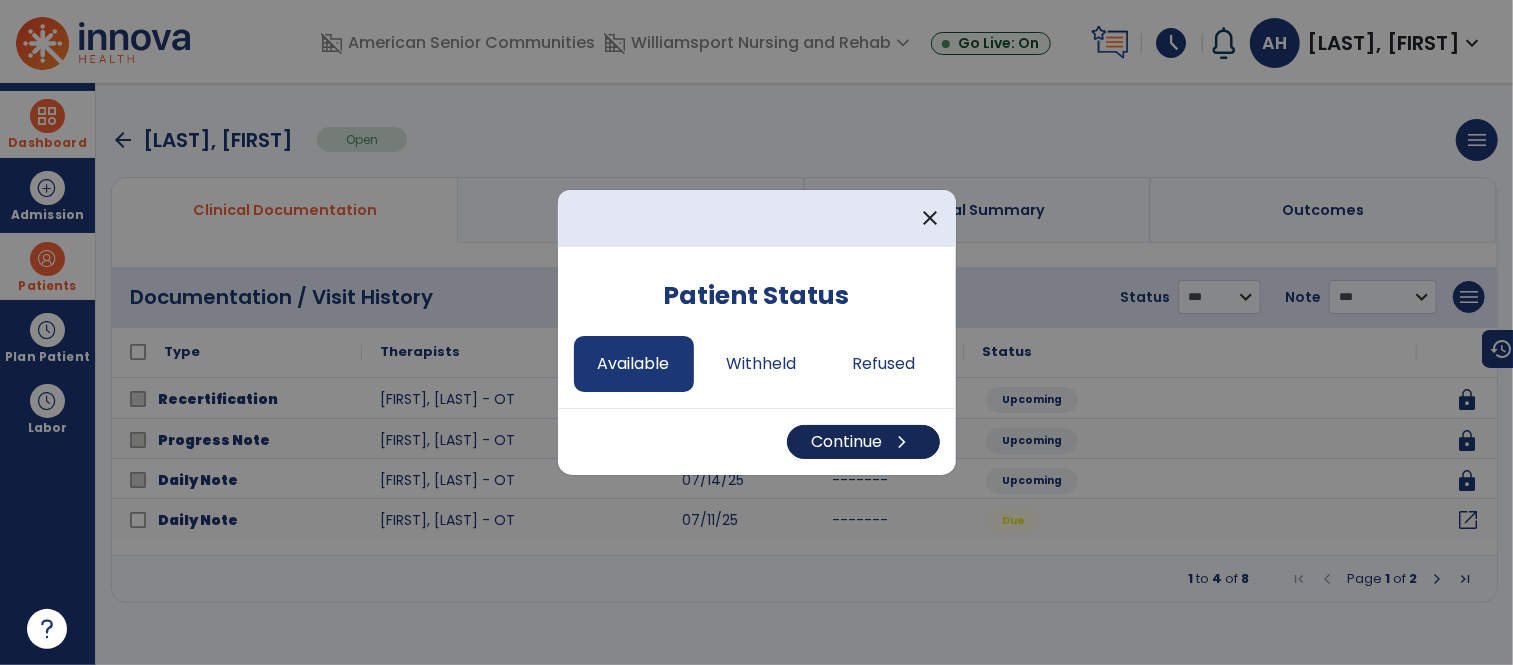 click on "Continue   chevron_right" at bounding box center [863, 442] 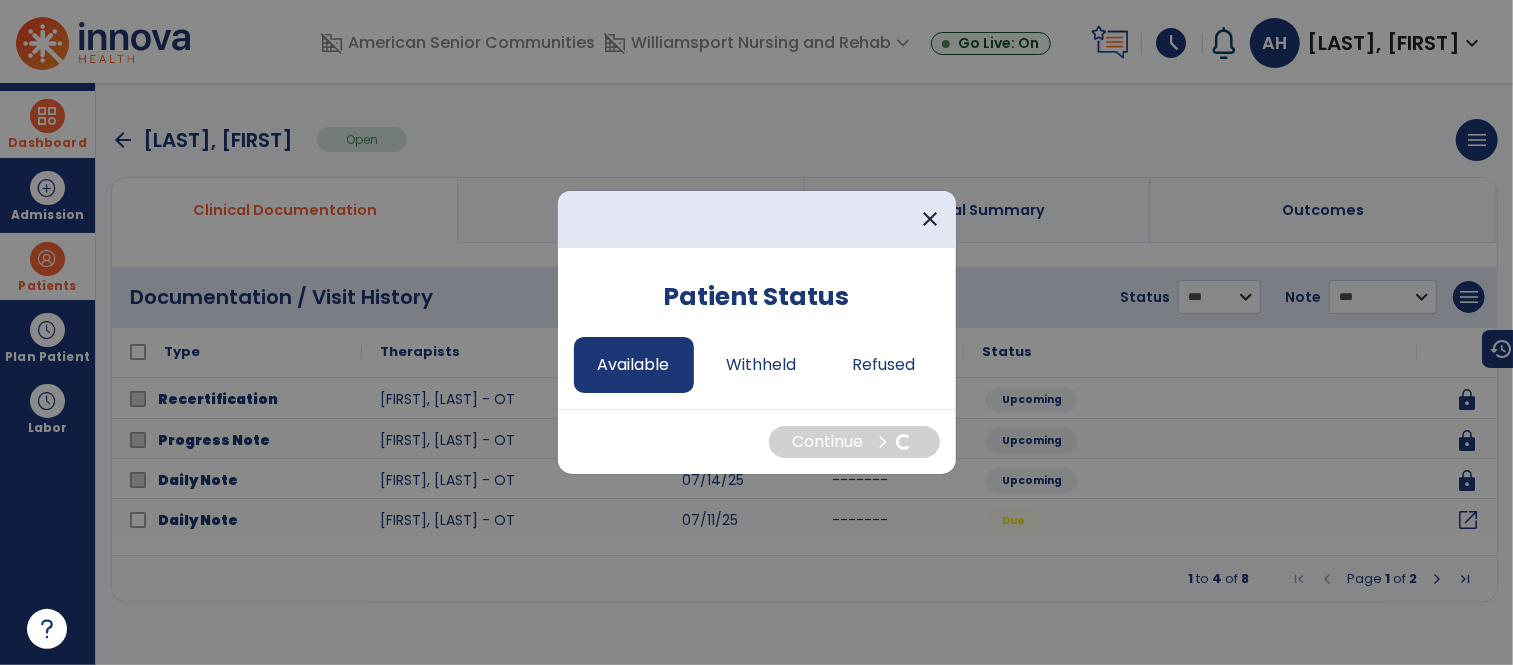 select on "*" 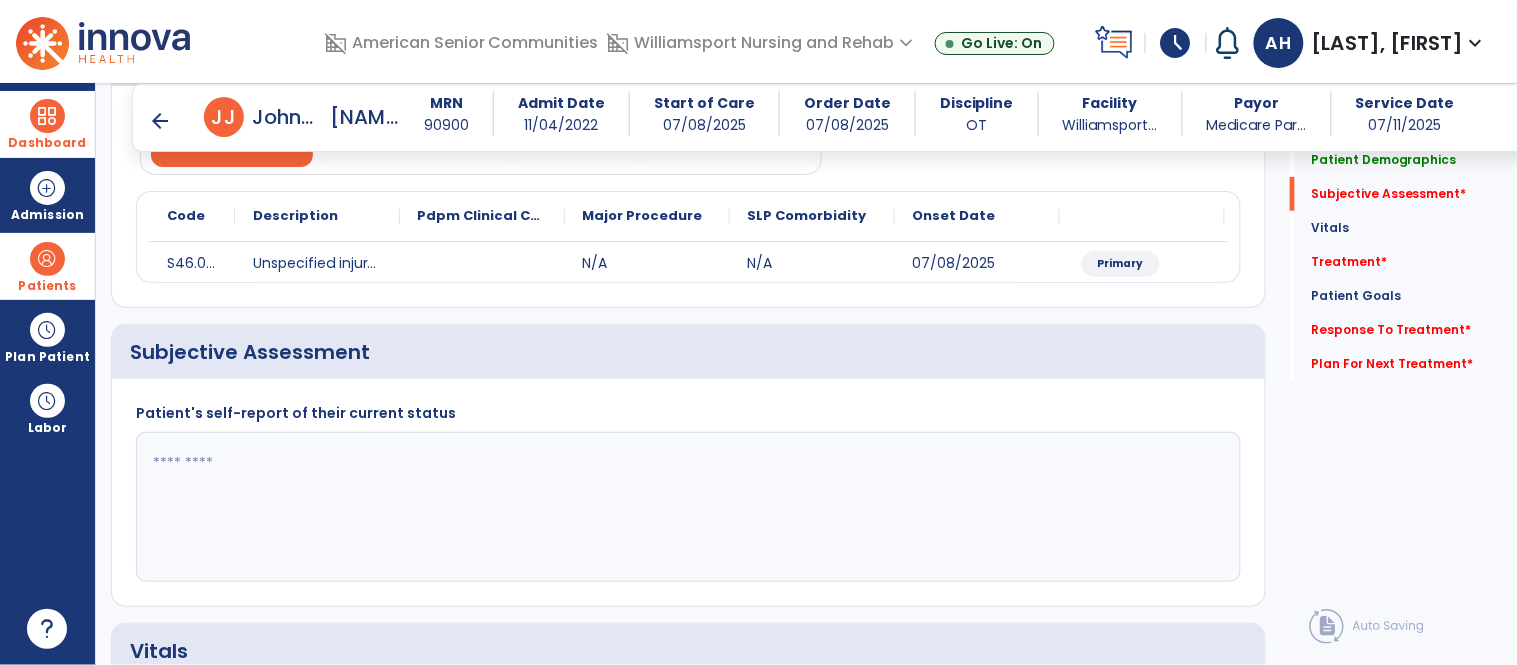 scroll, scrollTop: 250, scrollLeft: 0, axis: vertical 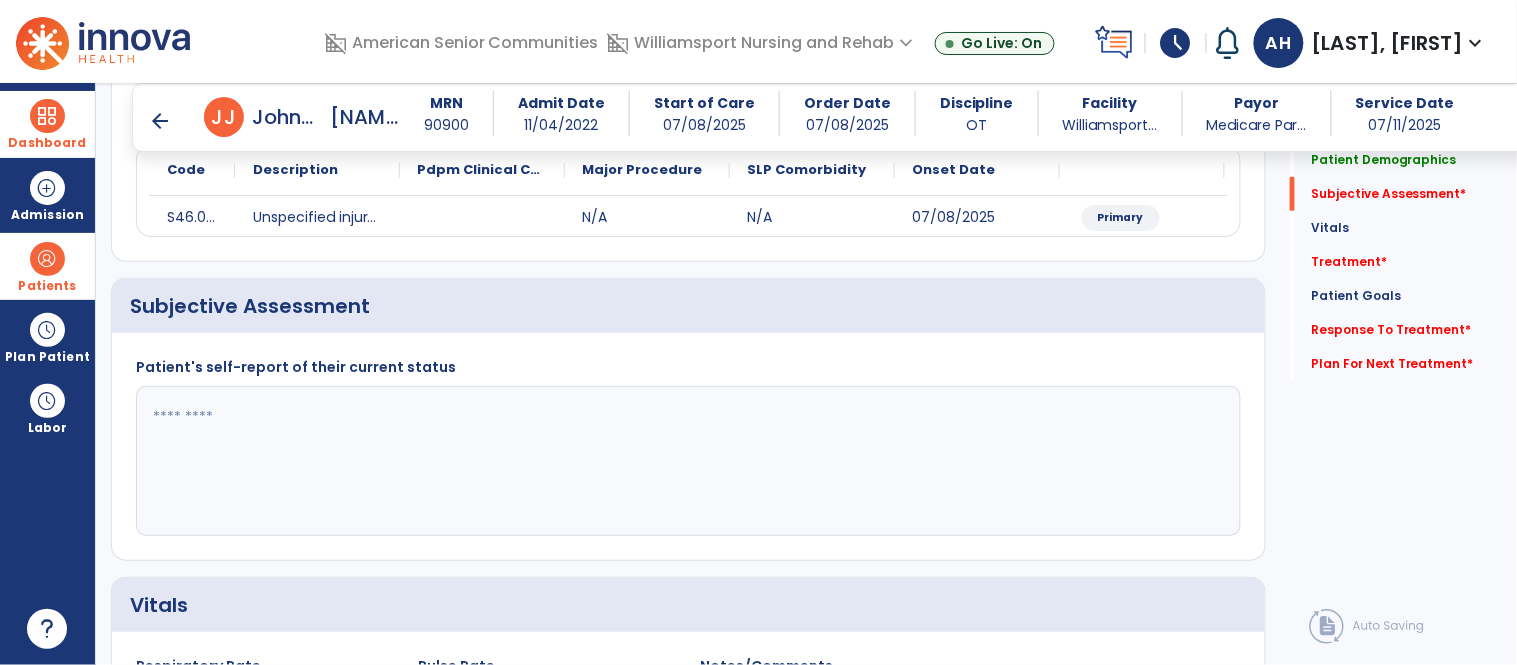 click 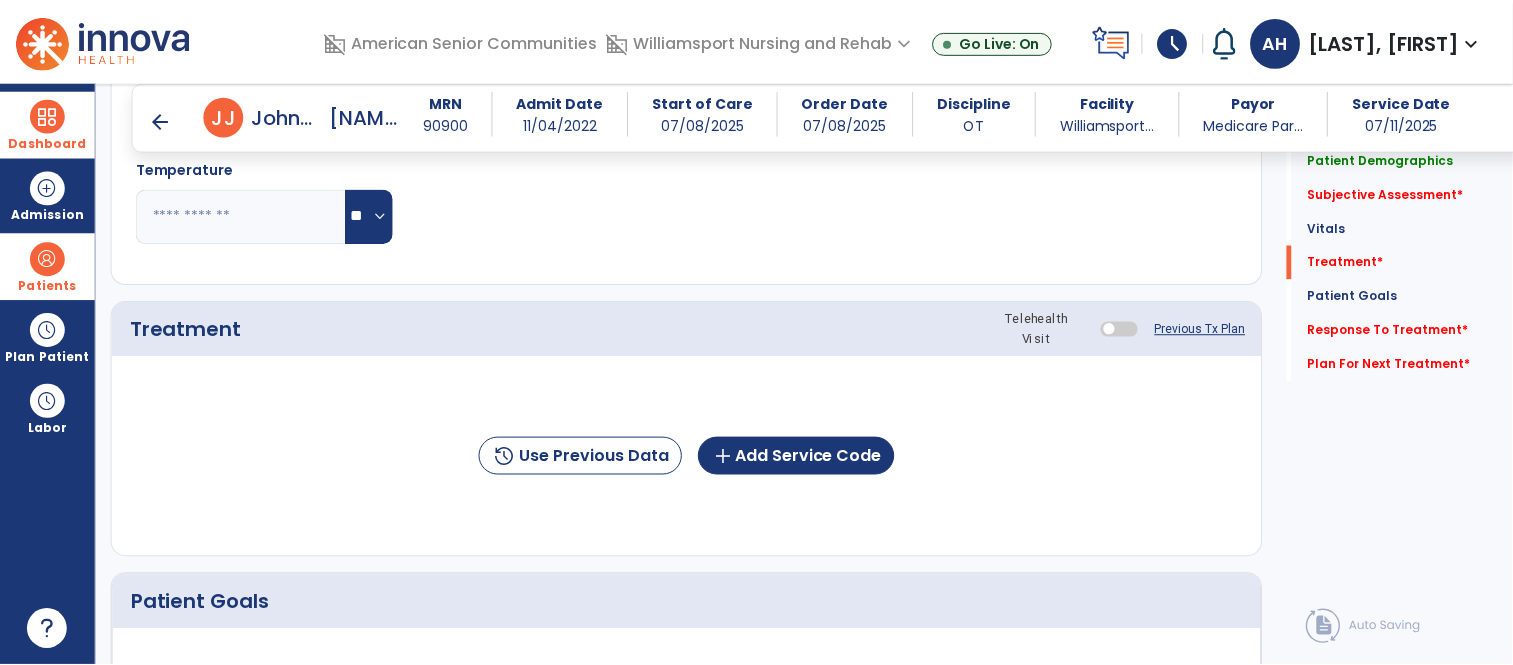 scroll, scrollTop: 947, scrollLeft: 0, axis: vertical 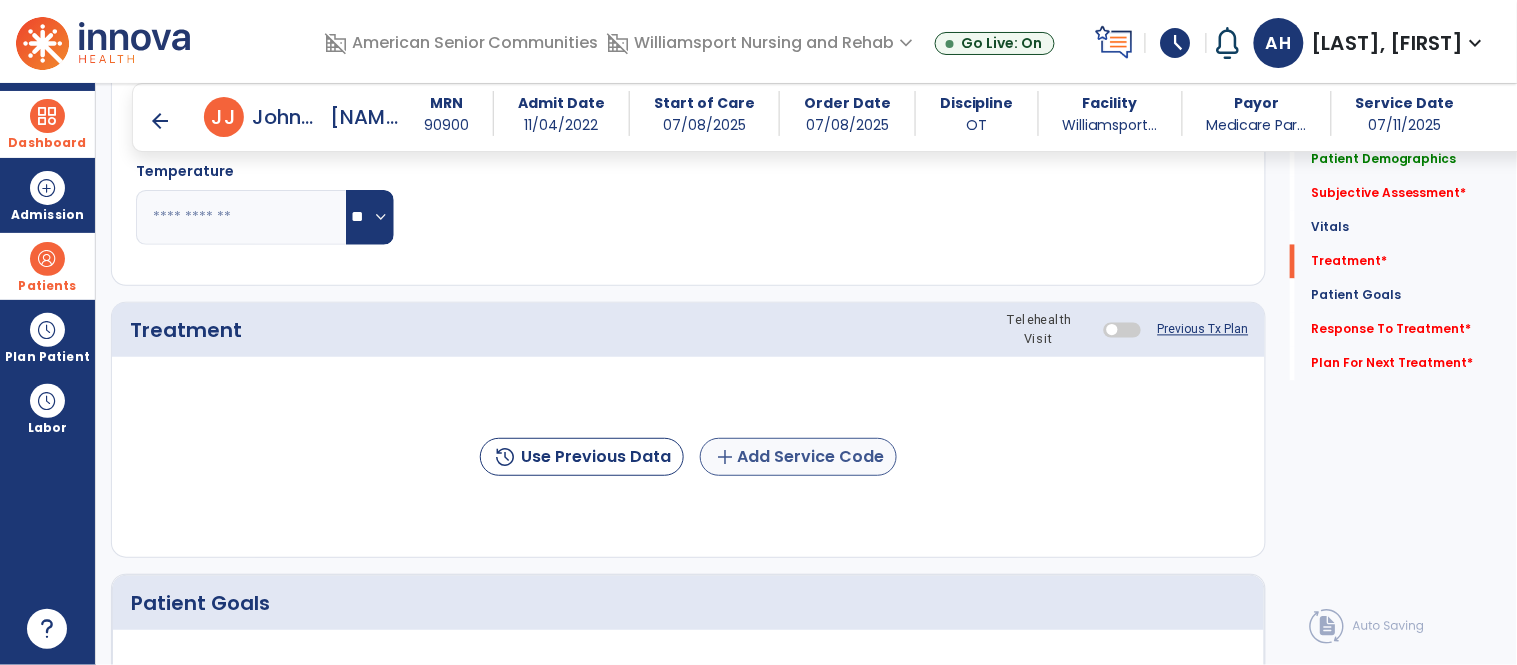 type on "**********" 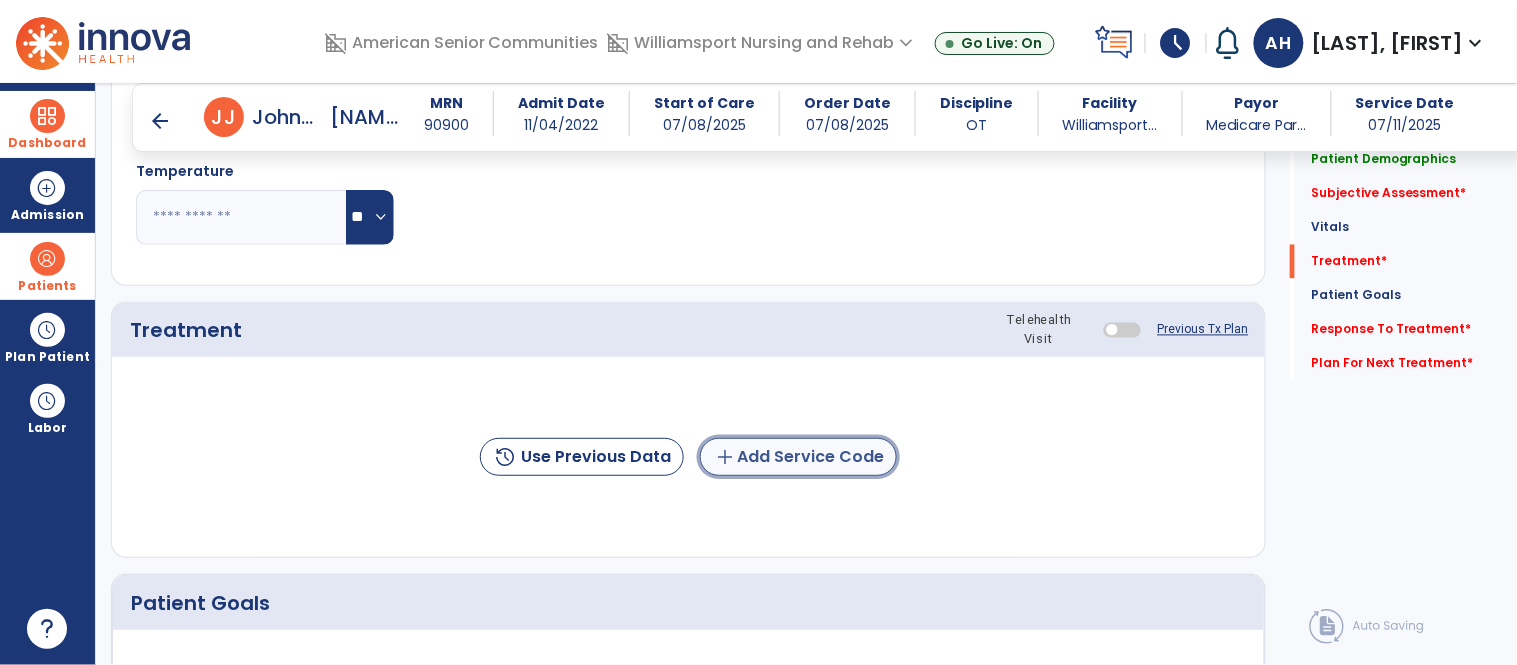 click on "add  Add Service Code" 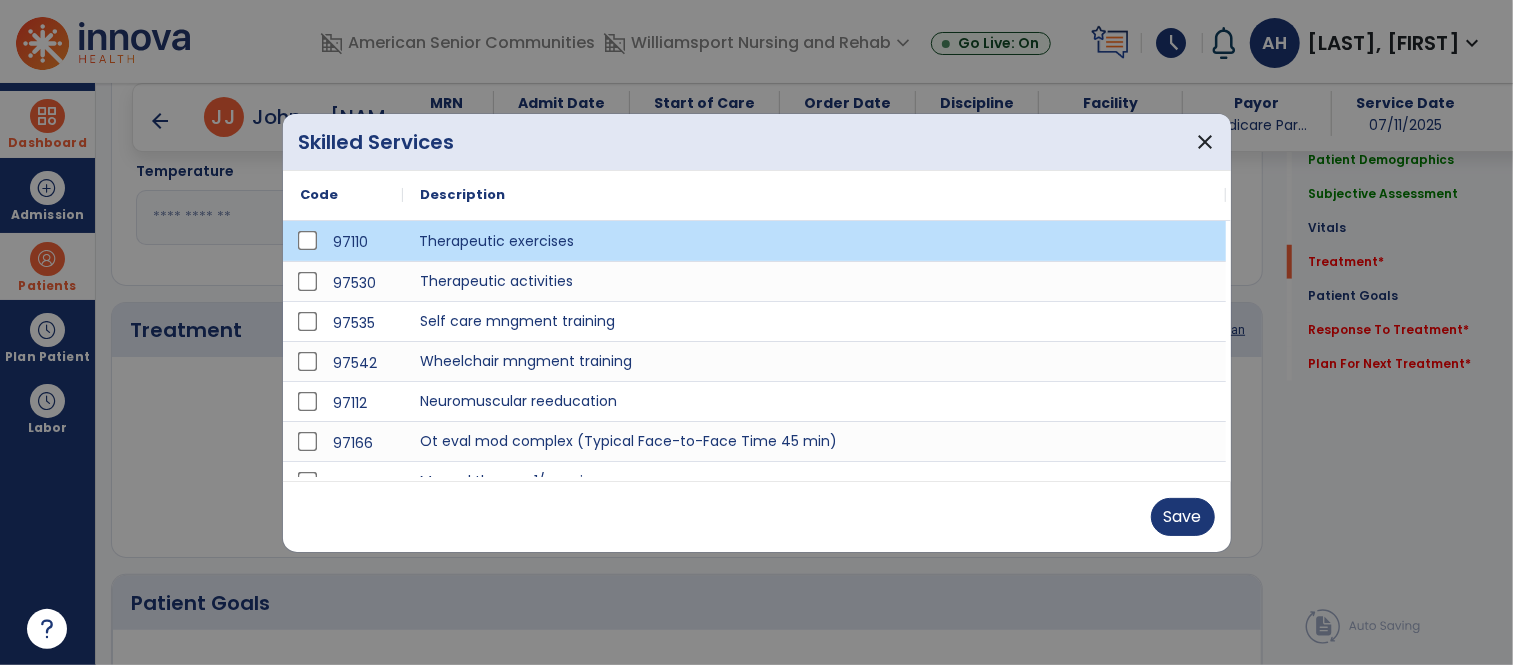 scroll, scrollTop: 947, scrollLeft: 0, axis: vertical 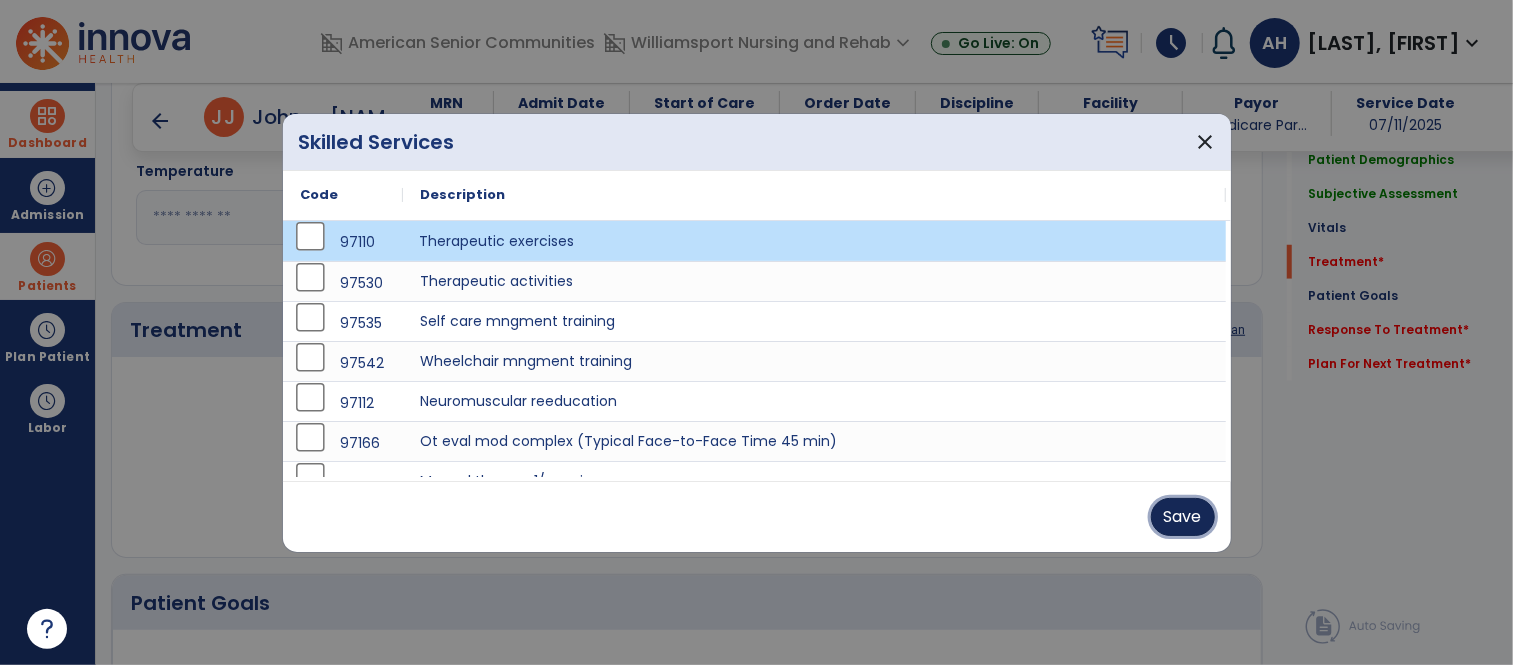 click on "Save" at bounding box center (1183, 517) 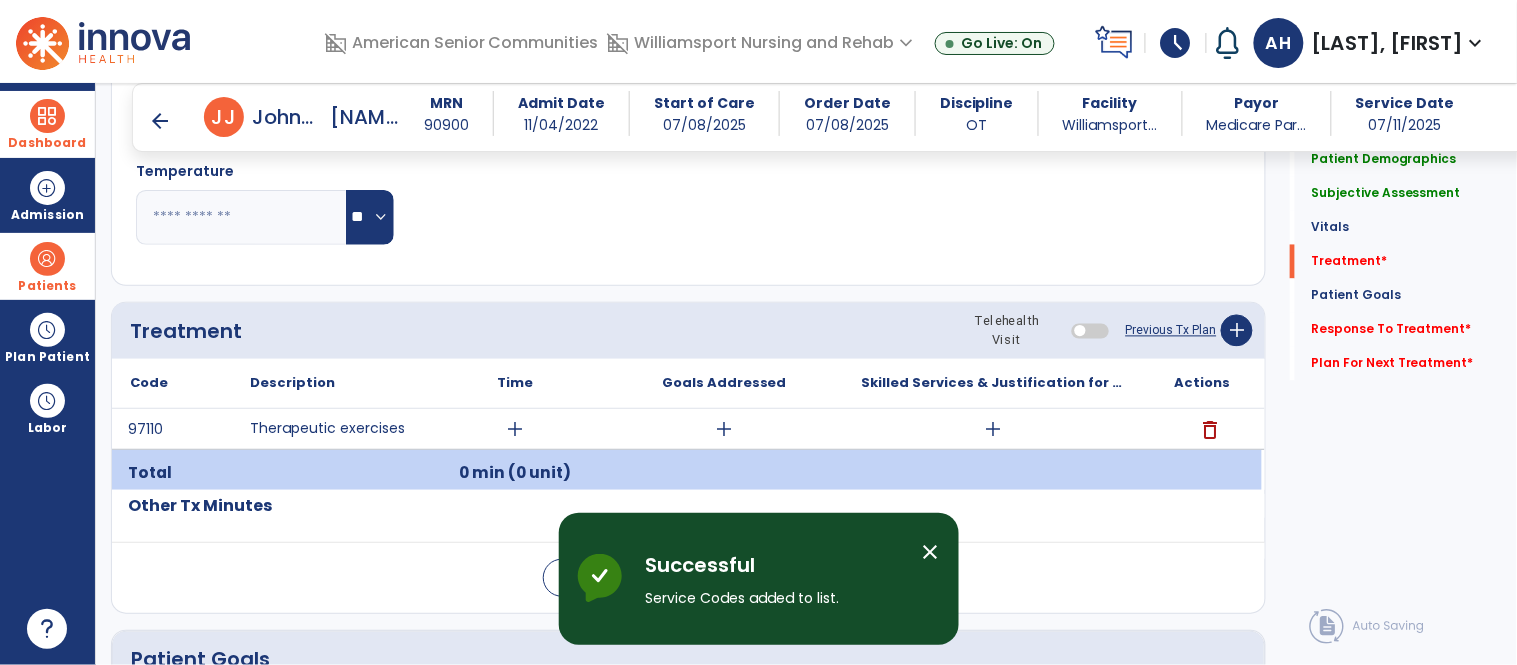 click on "add" at bounding box center (515, 429) 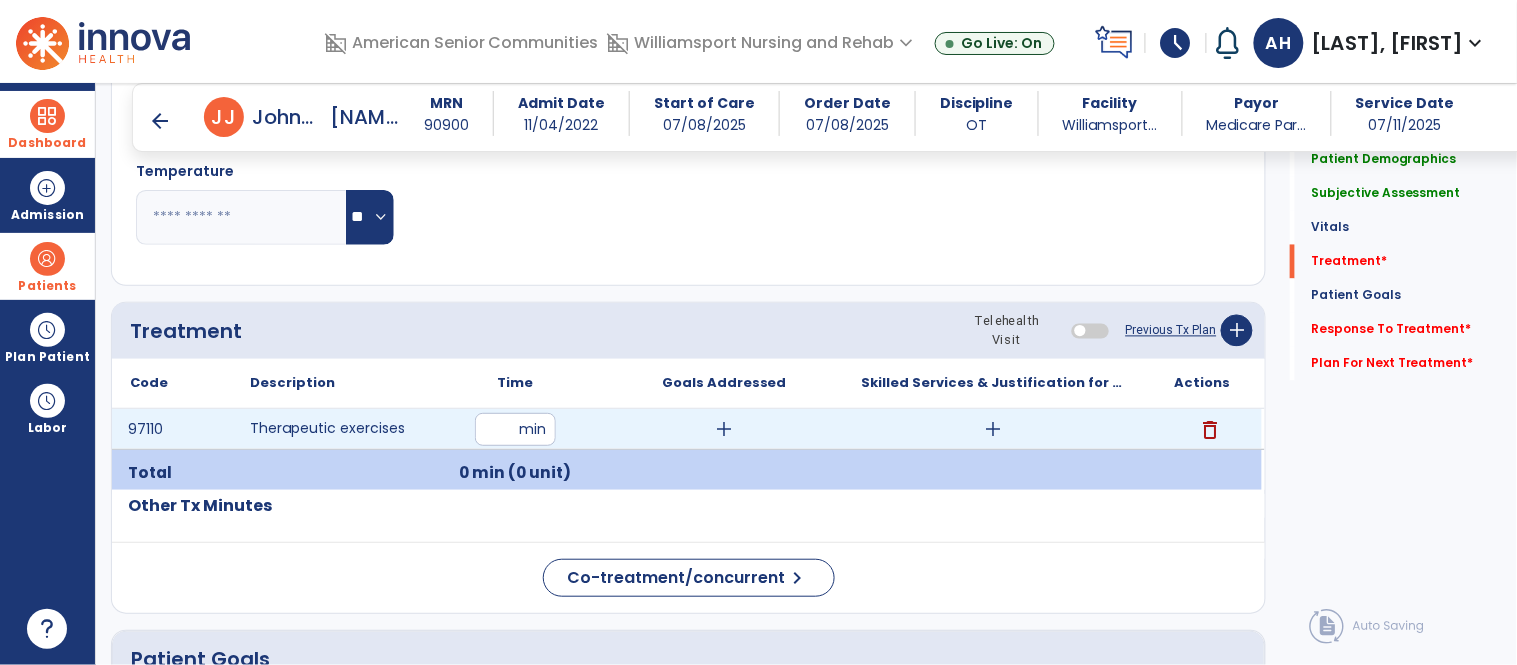 type on "**" 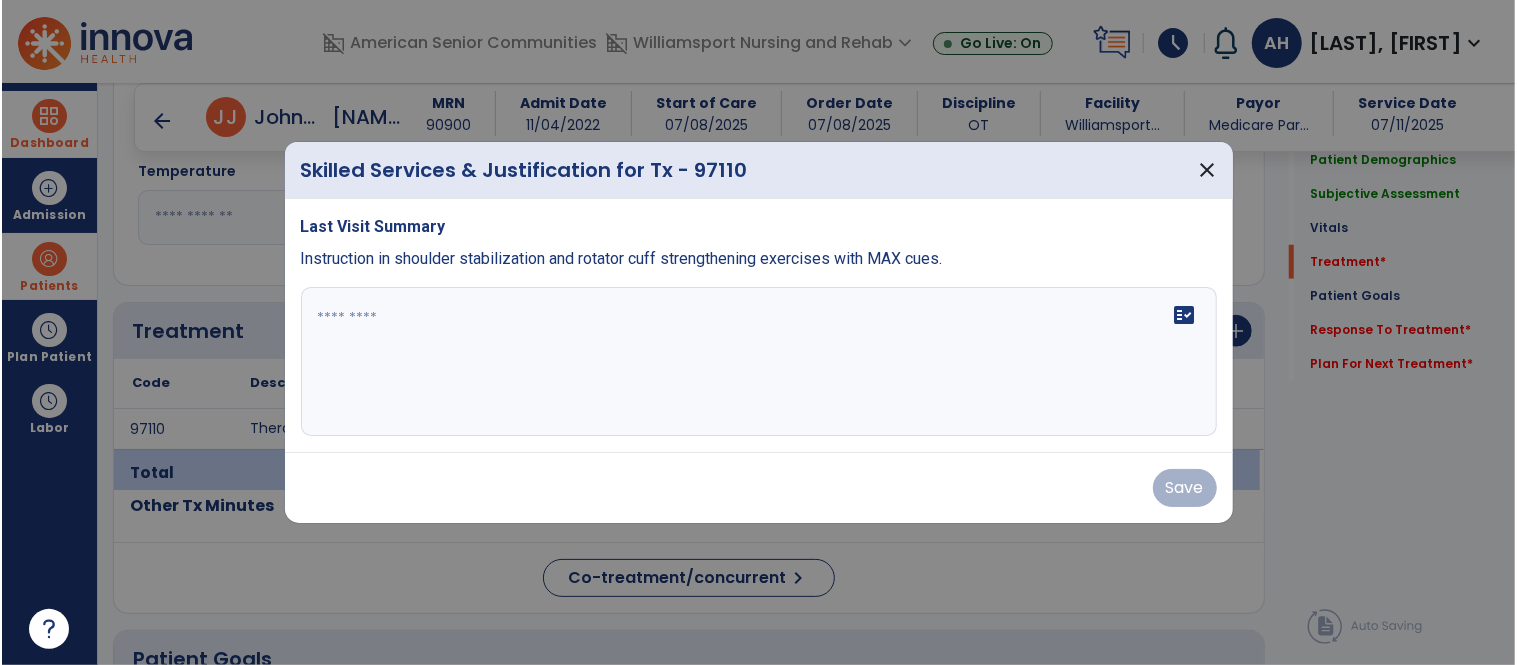 scroll, scrollTop: 947, scrollLeft: 0, axis: vertical 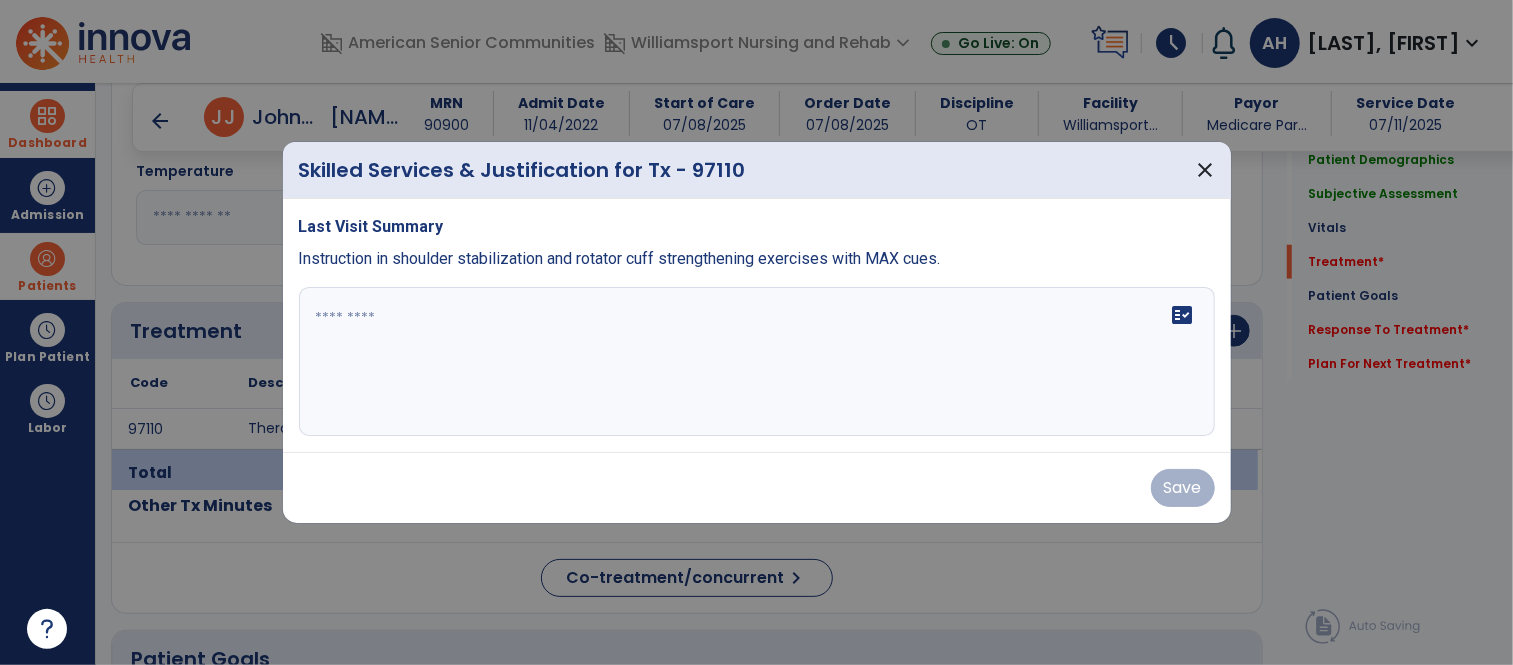 click at bounding box center (757, 362) 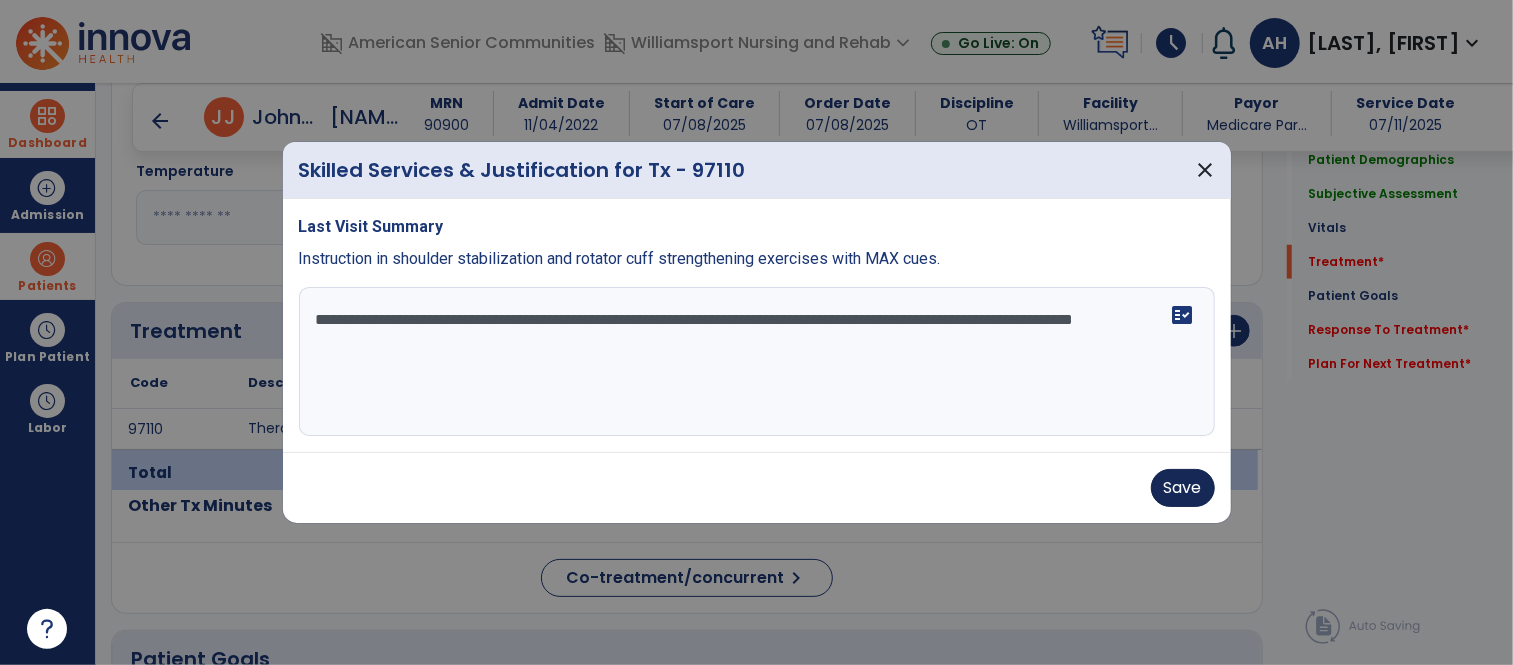 type on "**********" 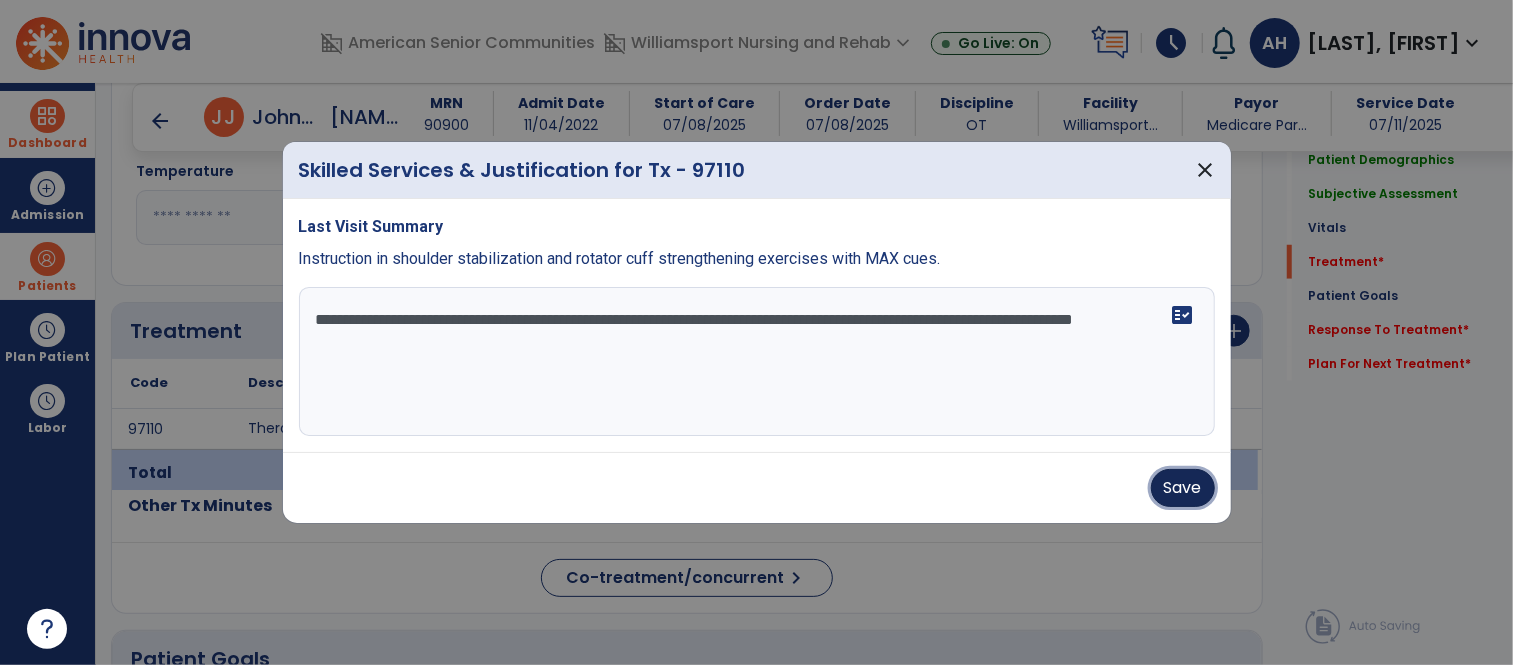 click on "Save" at bounding box center [1183, 488] 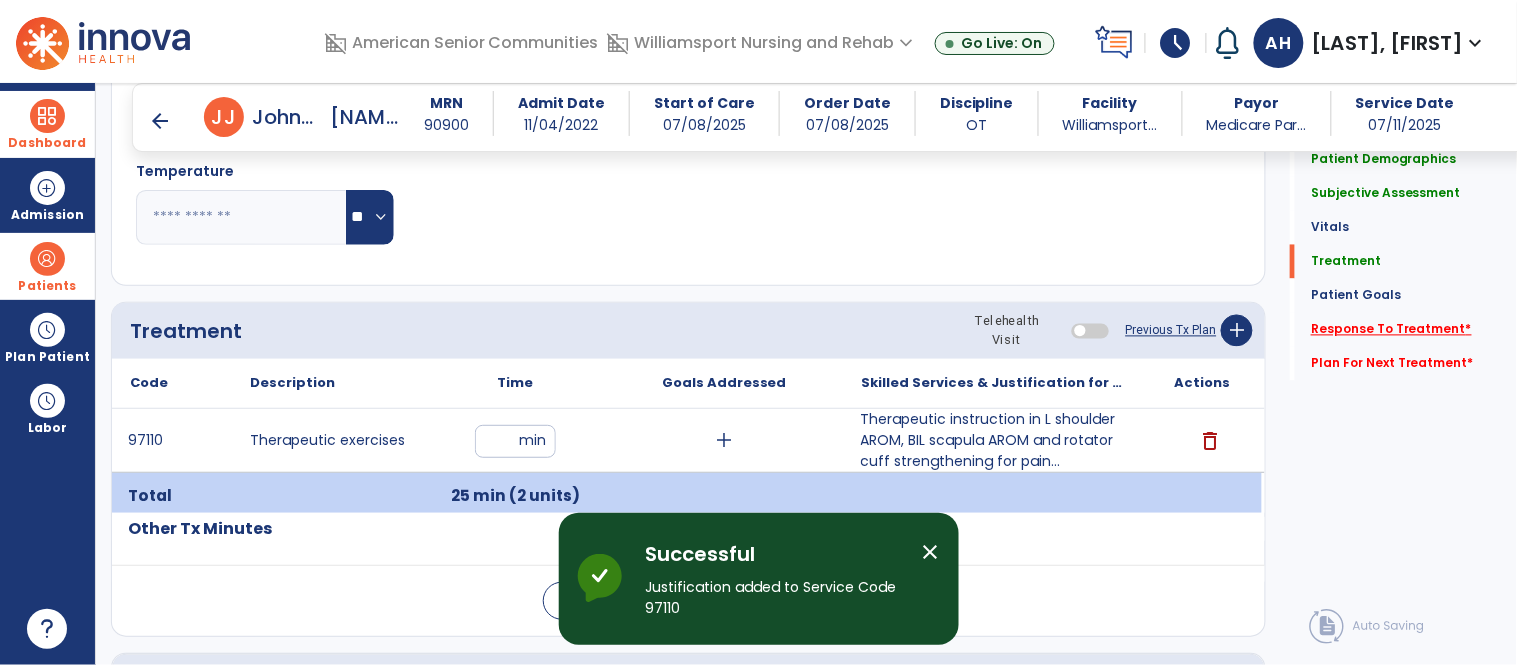 click on "Response To Treatment   *" 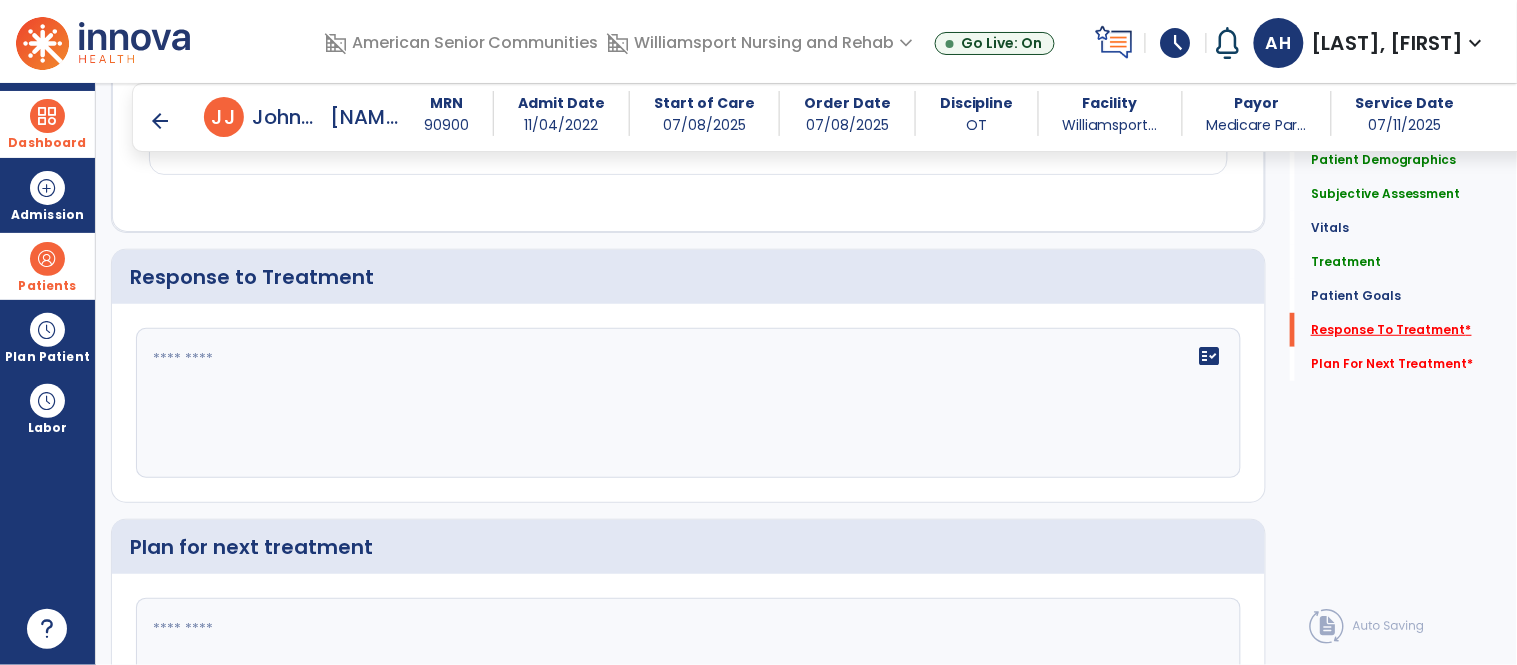 scroll, scrollTop: 2168, scrollLeft: 0, axis: vertical 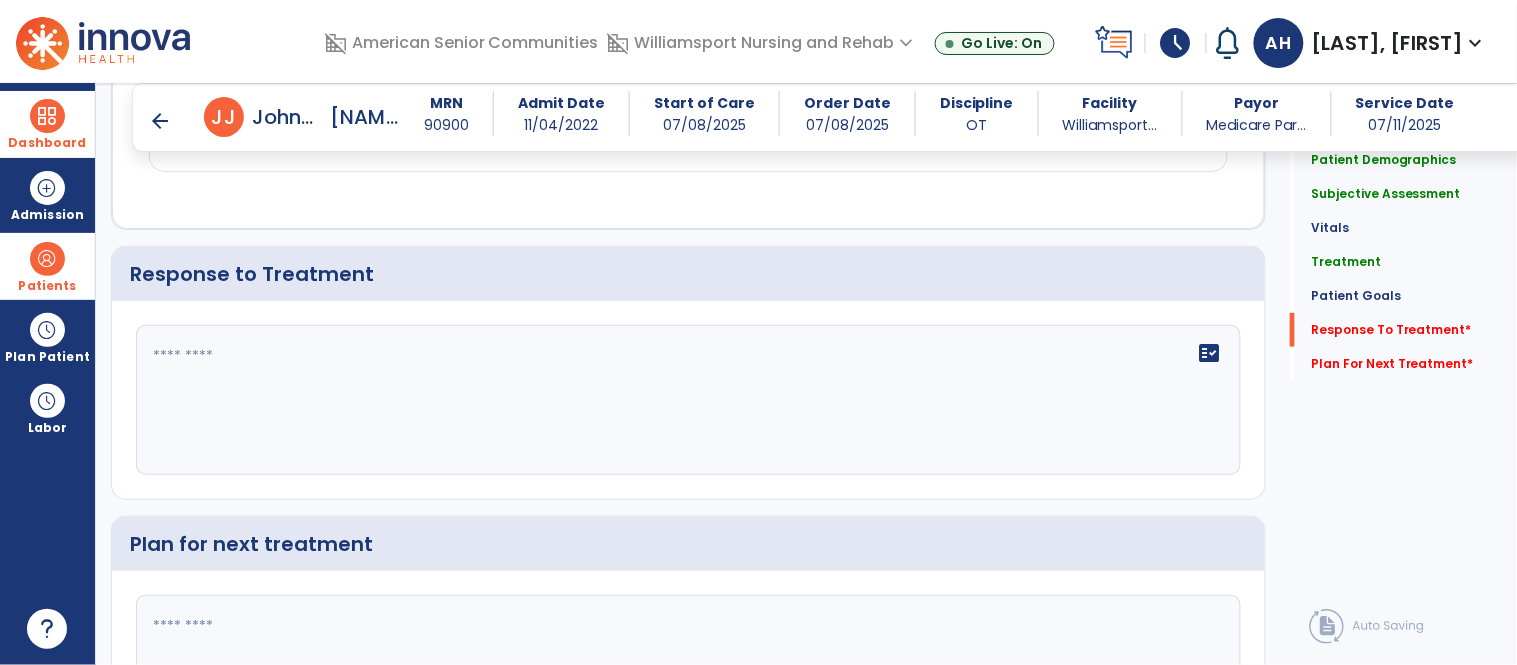 click on "fact_check" 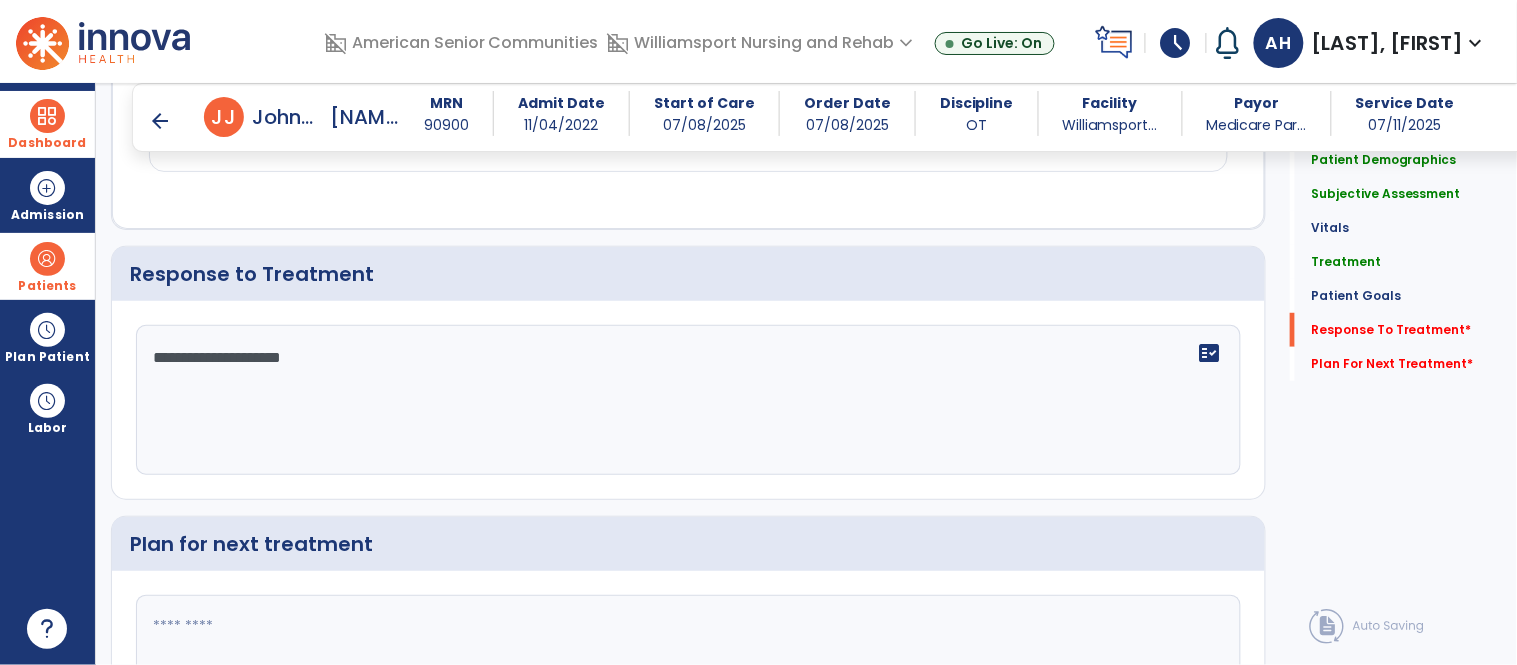 type on "**********" 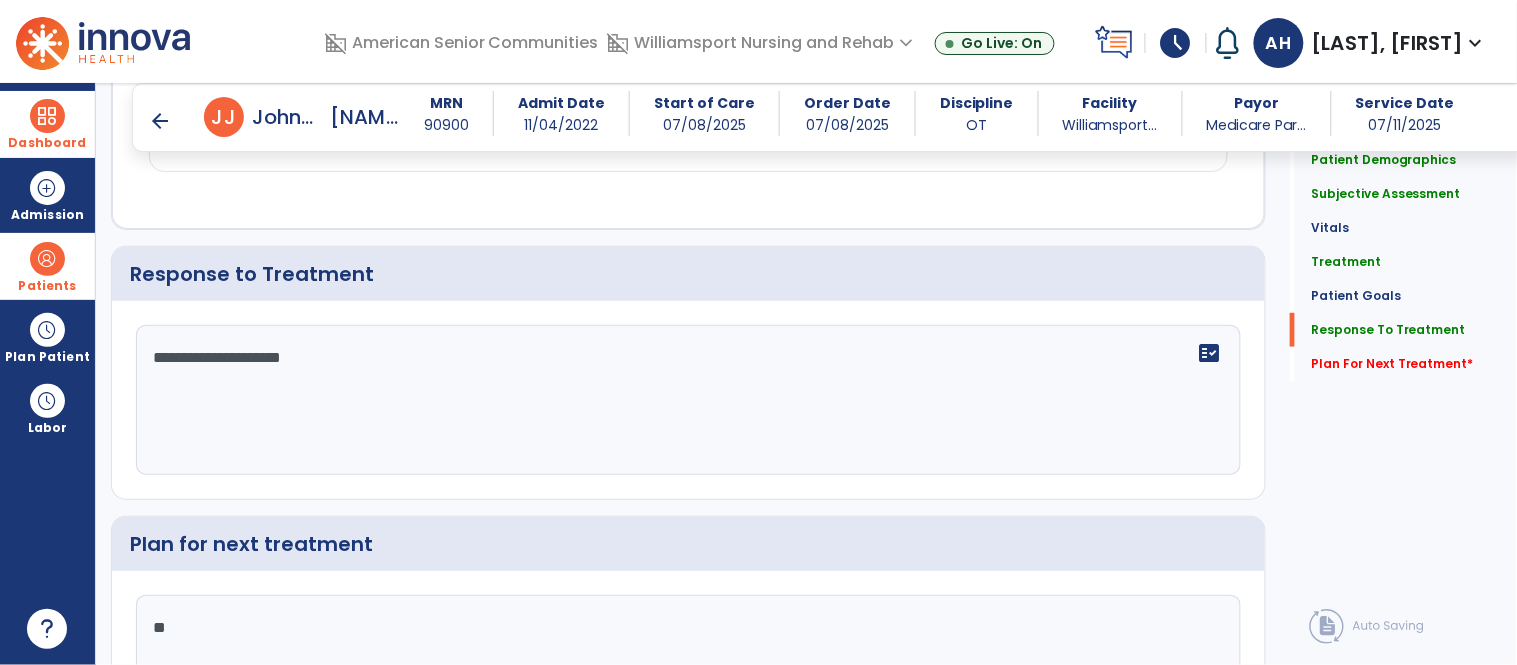type on "*" 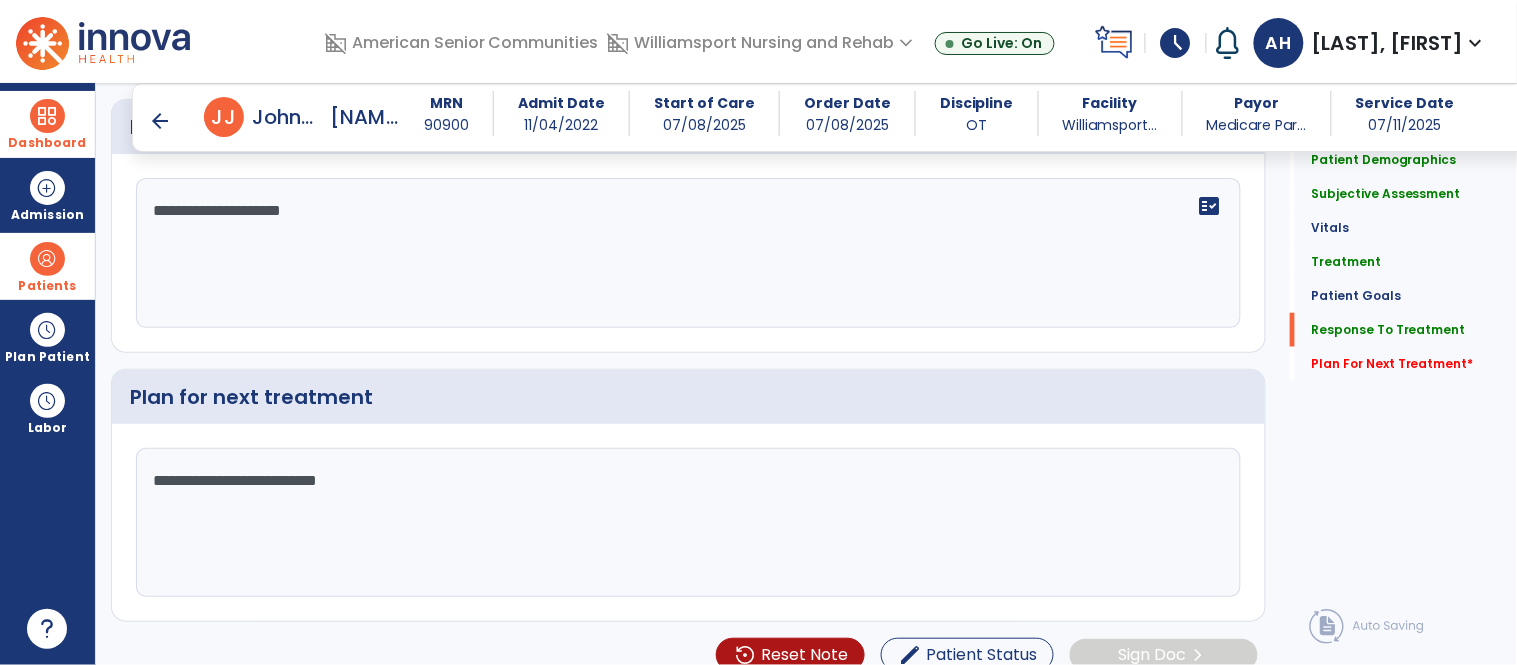scroll, scrollTop: 2341, scrollLeft: 0, axis: vertical 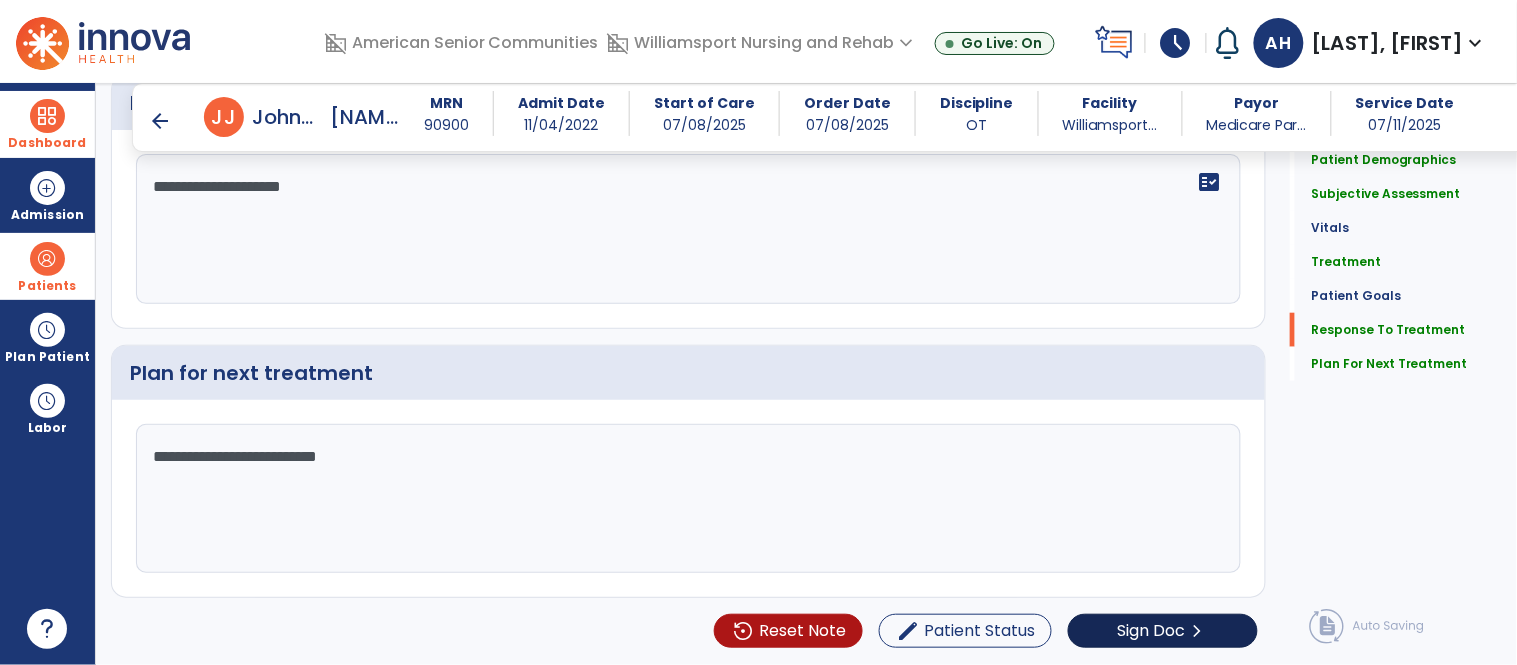 type on "**********" 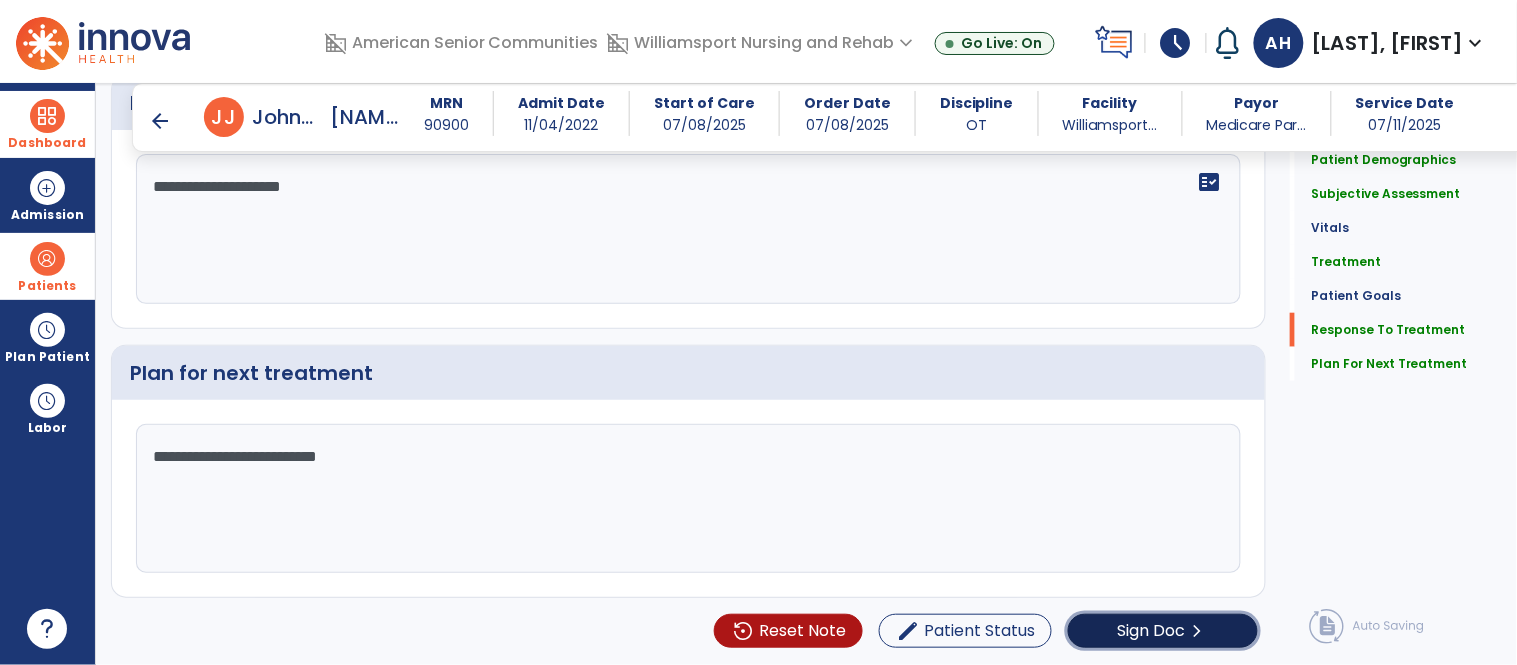 click on "Sign Doc  chevron_right" 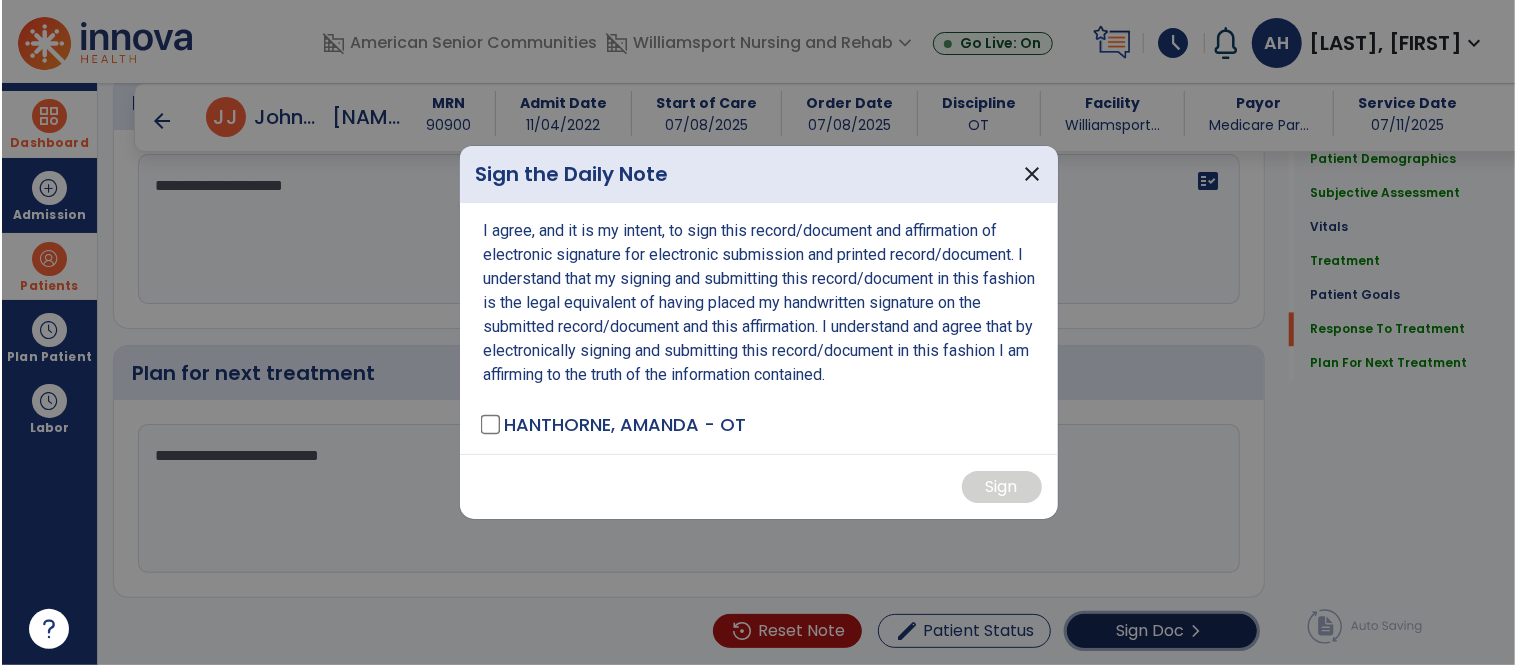 scroll, scrollTop: 2341, scrollLeft: 0, axis: vertical 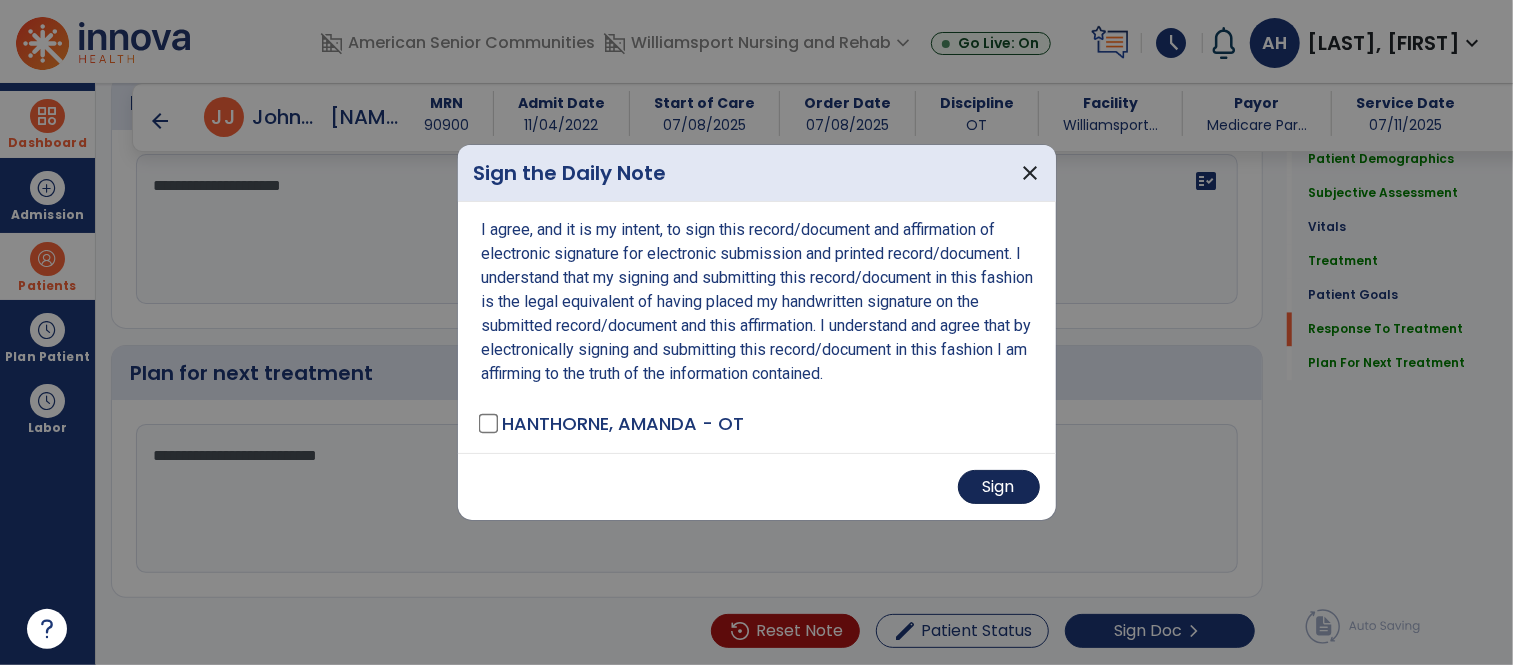 click on "Sign" at bounding box center [999, 487] 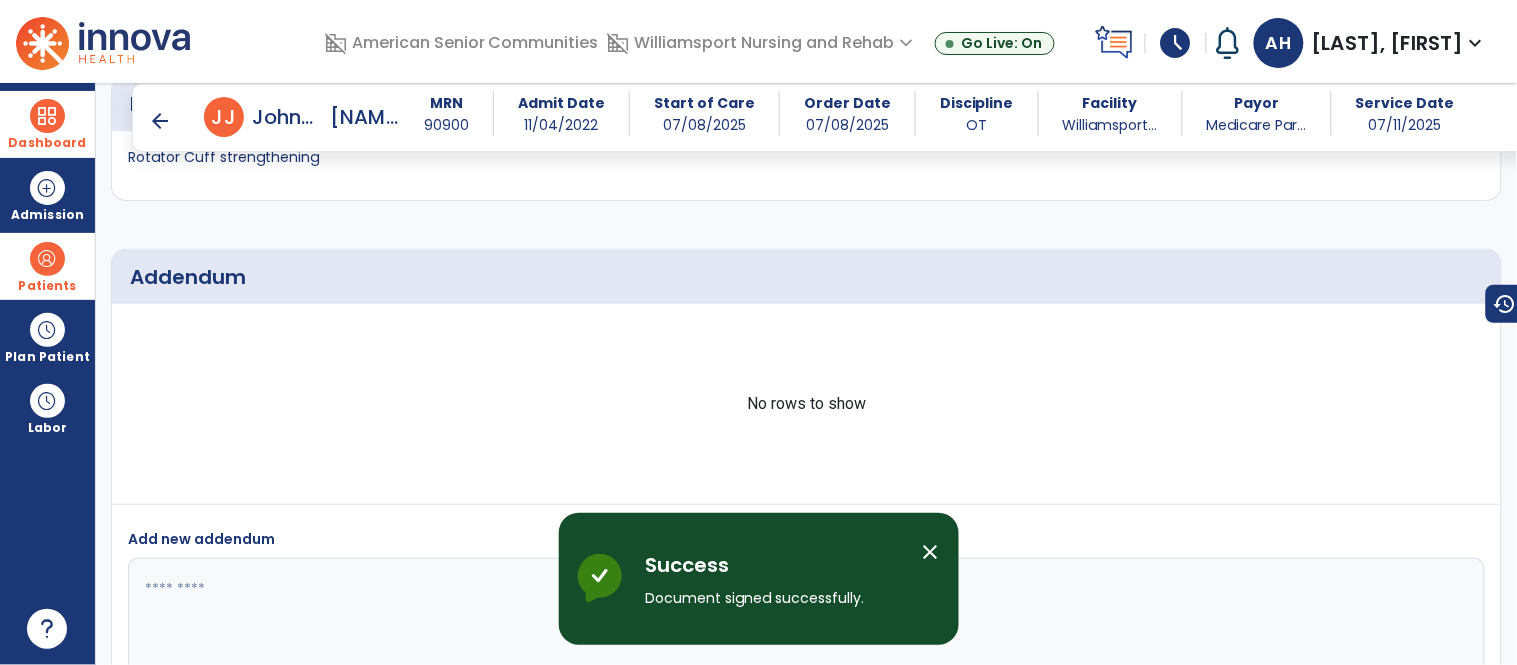 click on "close" at bounding box center (931, 552) 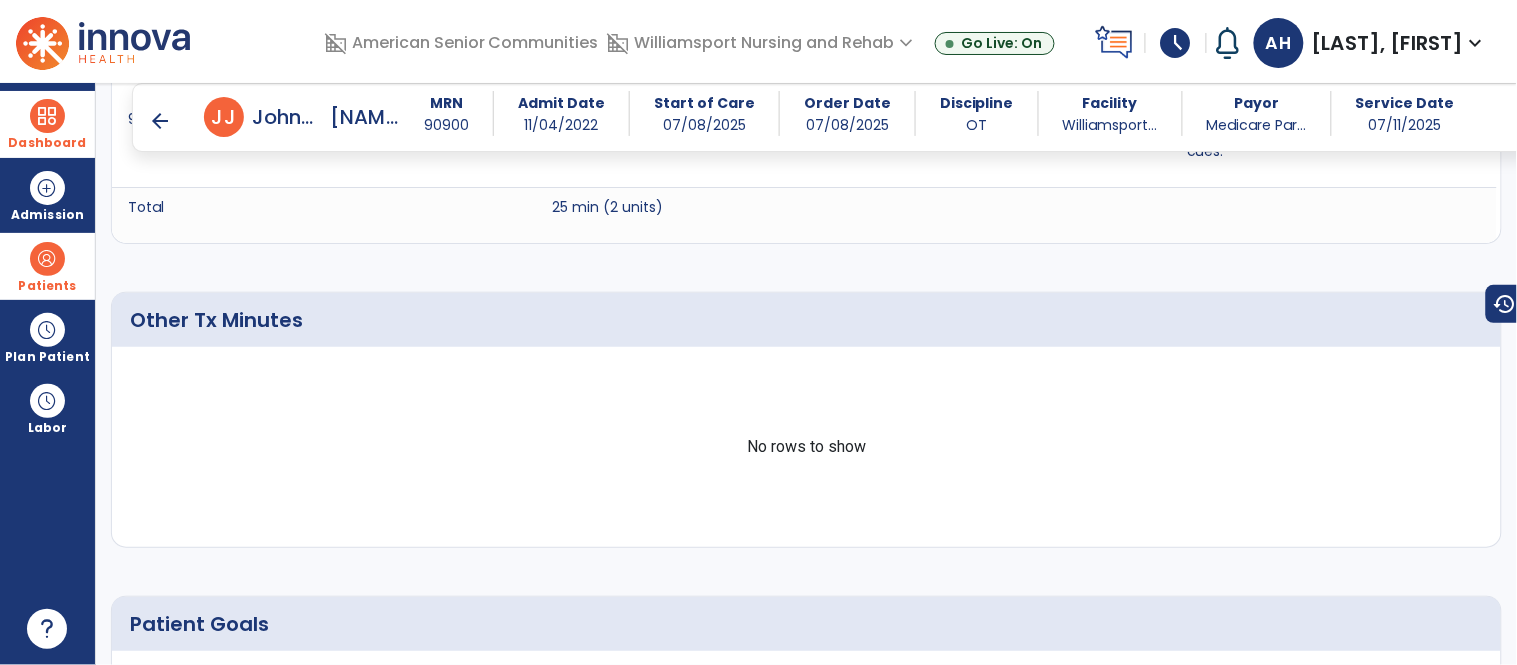 scroll, scrollTop: 0, scrollLeft: 0, axis: both 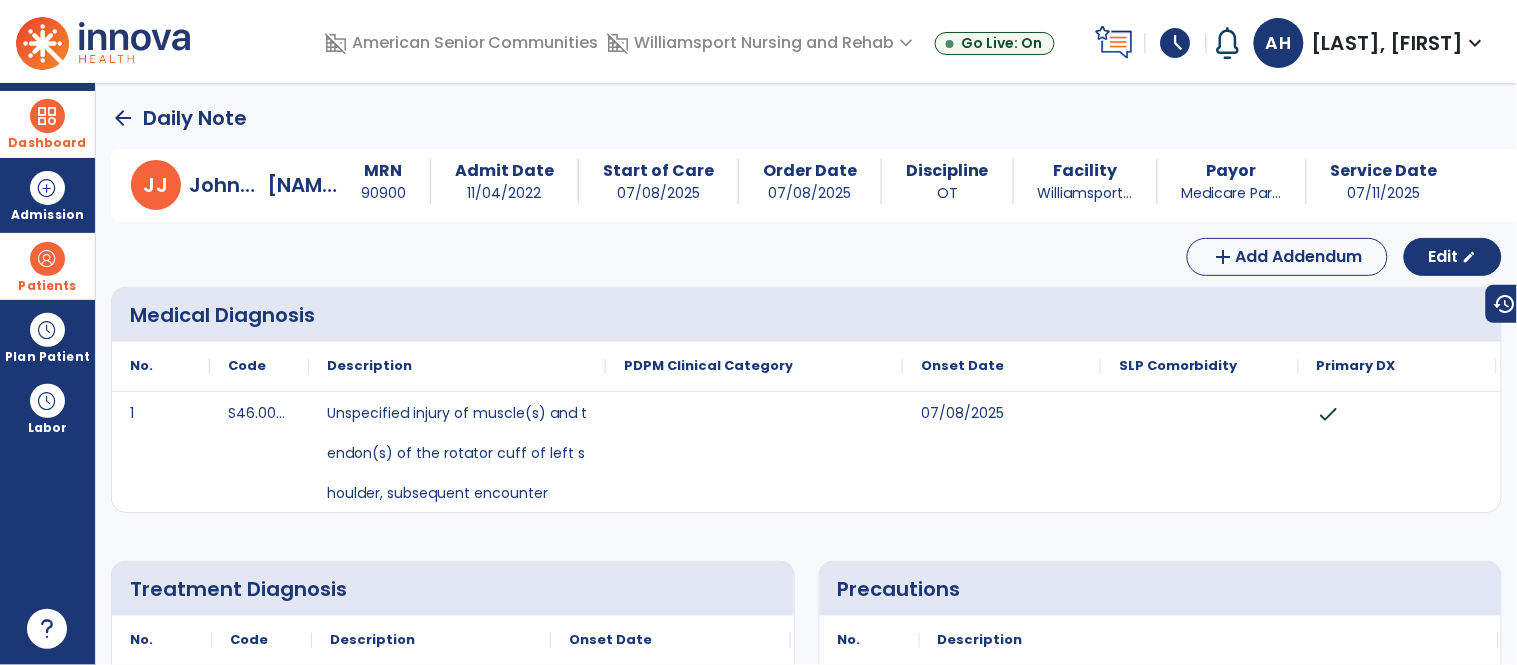 click on "arrow_back" 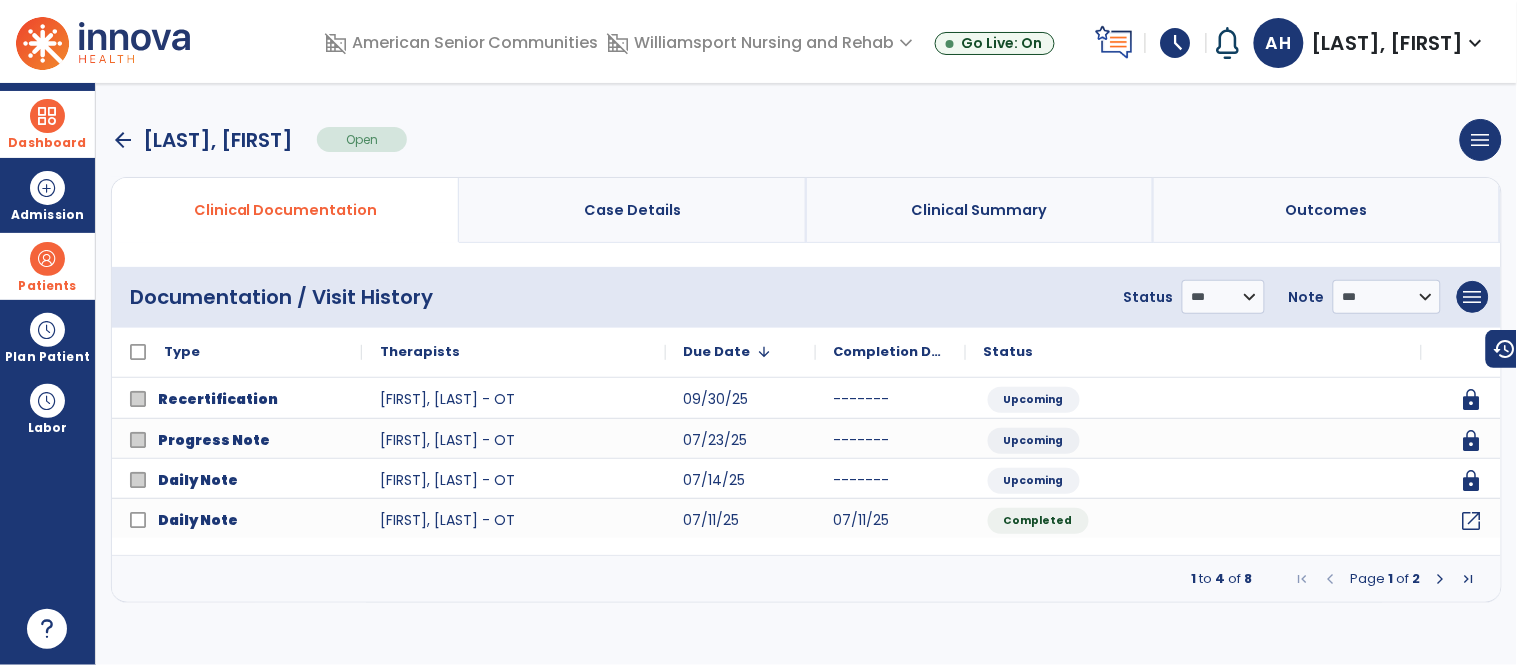 click at bounding box center (47, 116) 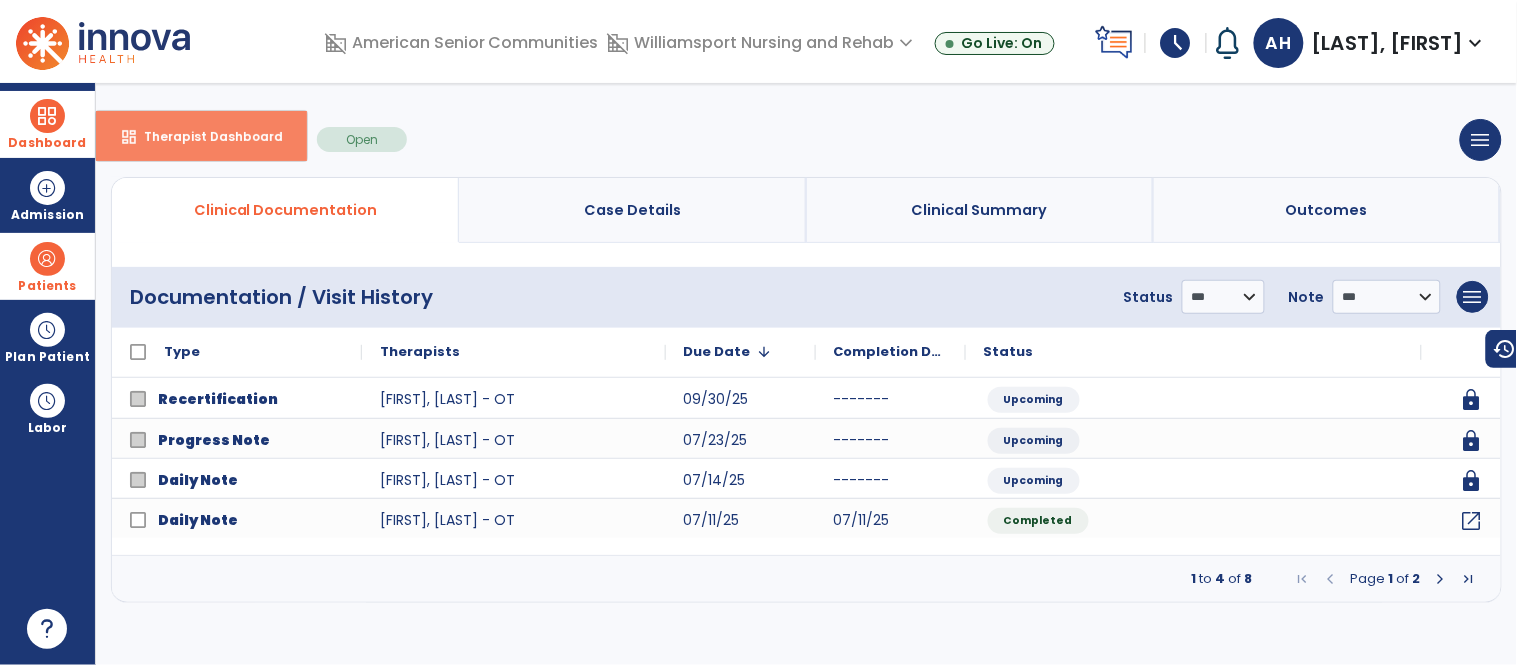 click on "dashboard  Therapist Dashboard" at bounding box center [201, 136] 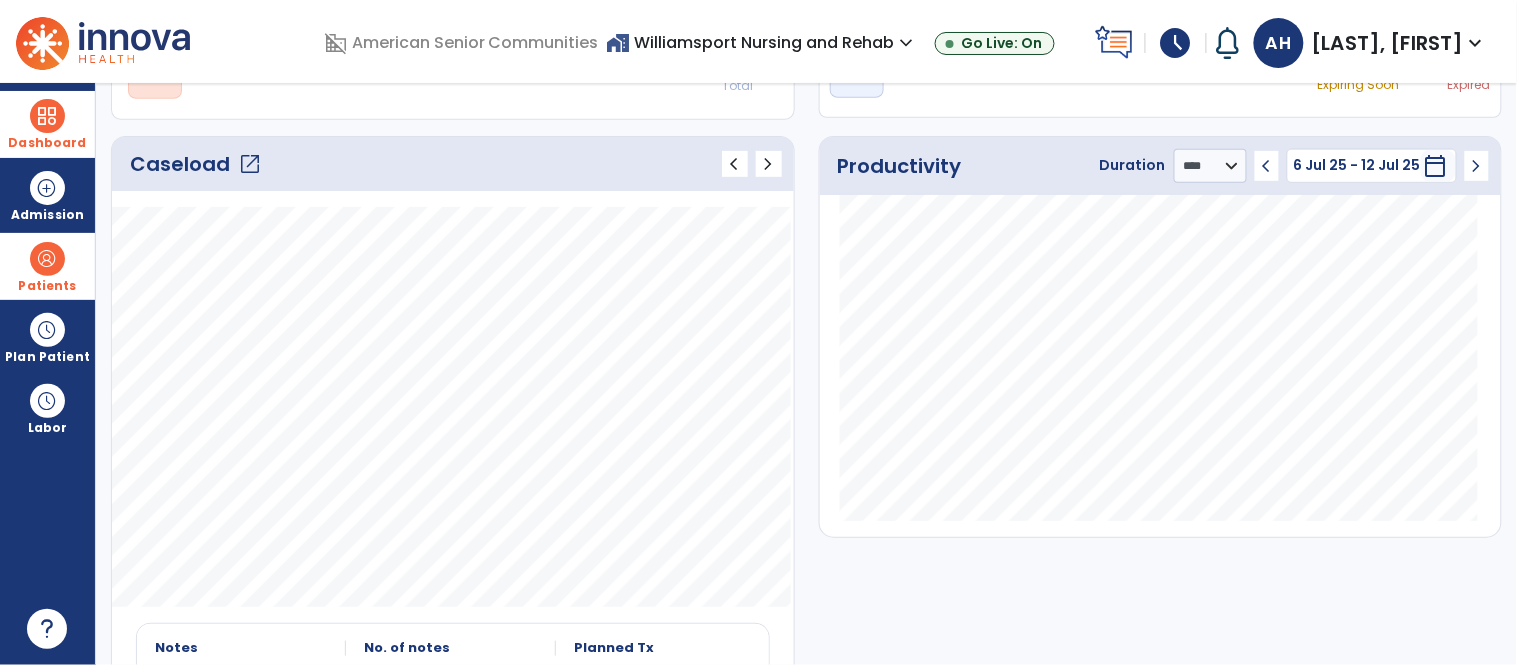 click on "open_in_new" 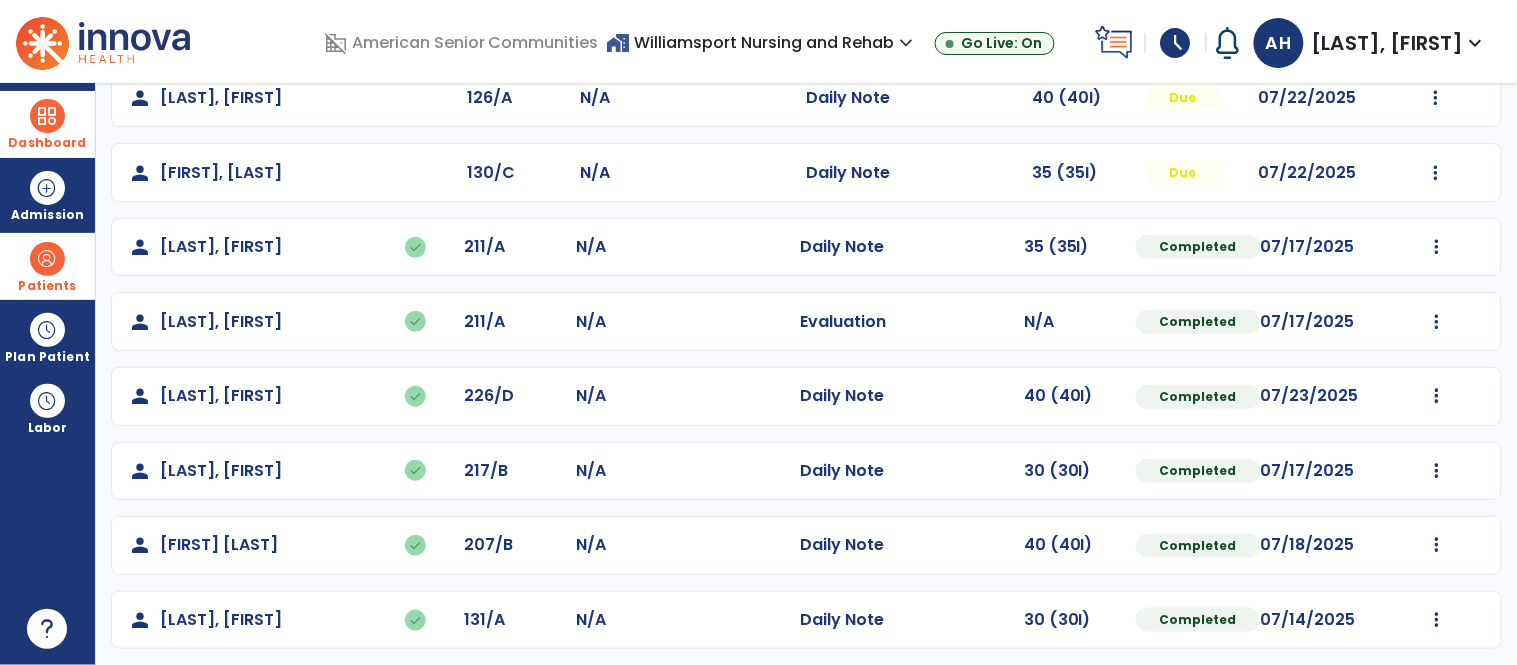 scroll, scrollTop: 494, scrollLeft: 0, axis: vertical 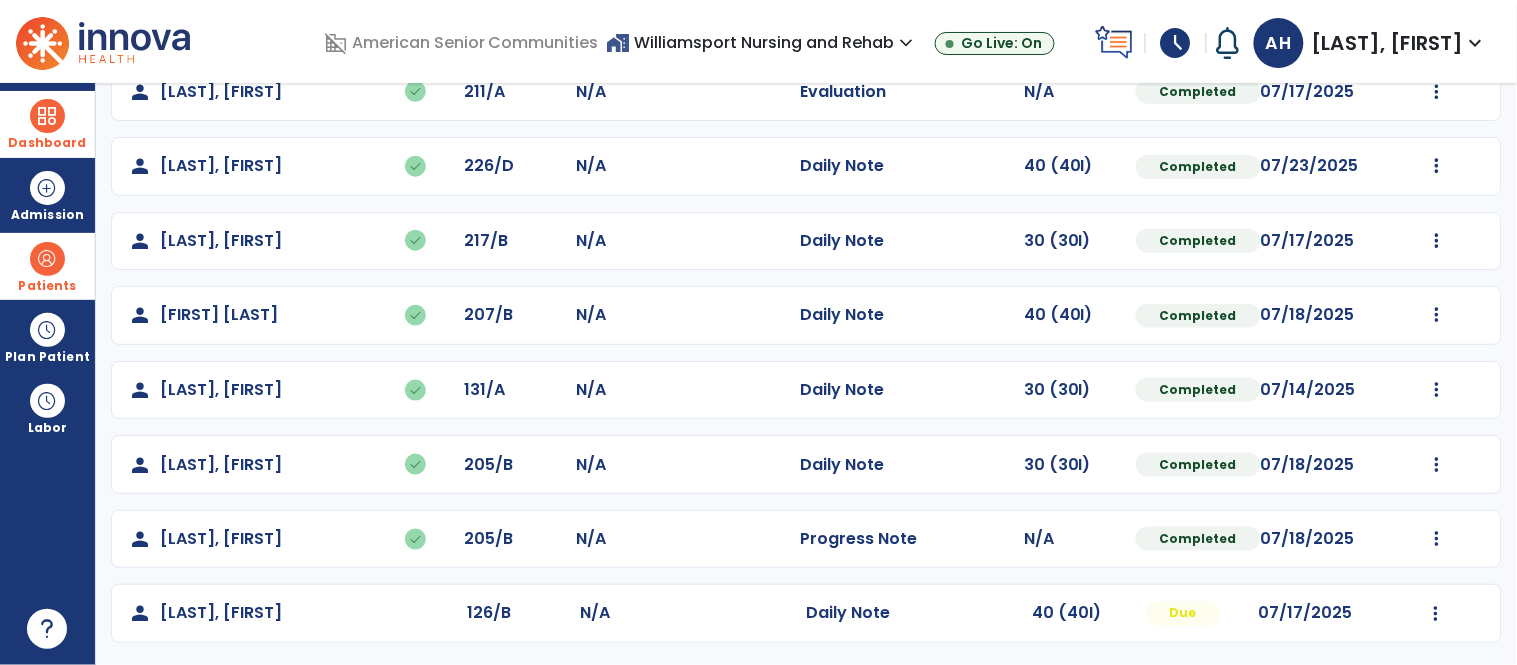 click on "Mark Visit As Complete   Reset Note   Open Document   G + C Mins" 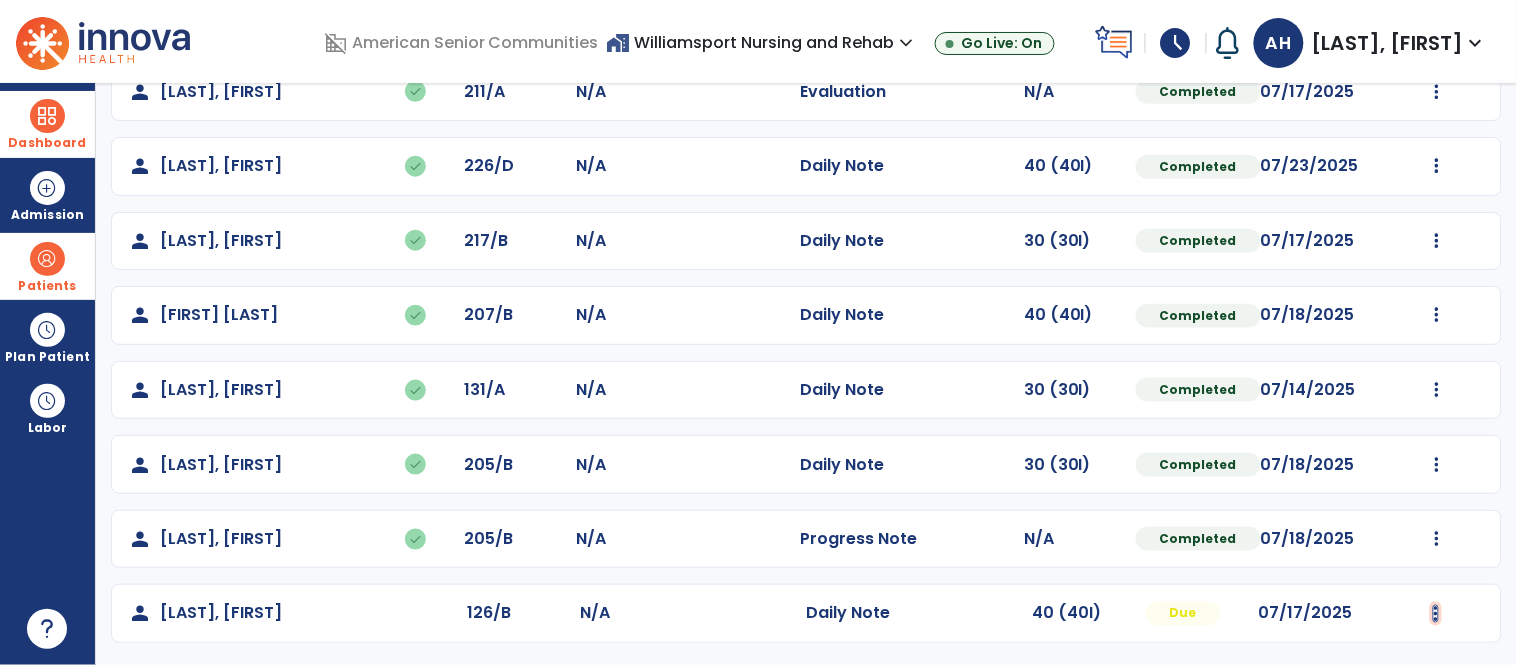 click at bounding box center [1436, -132] 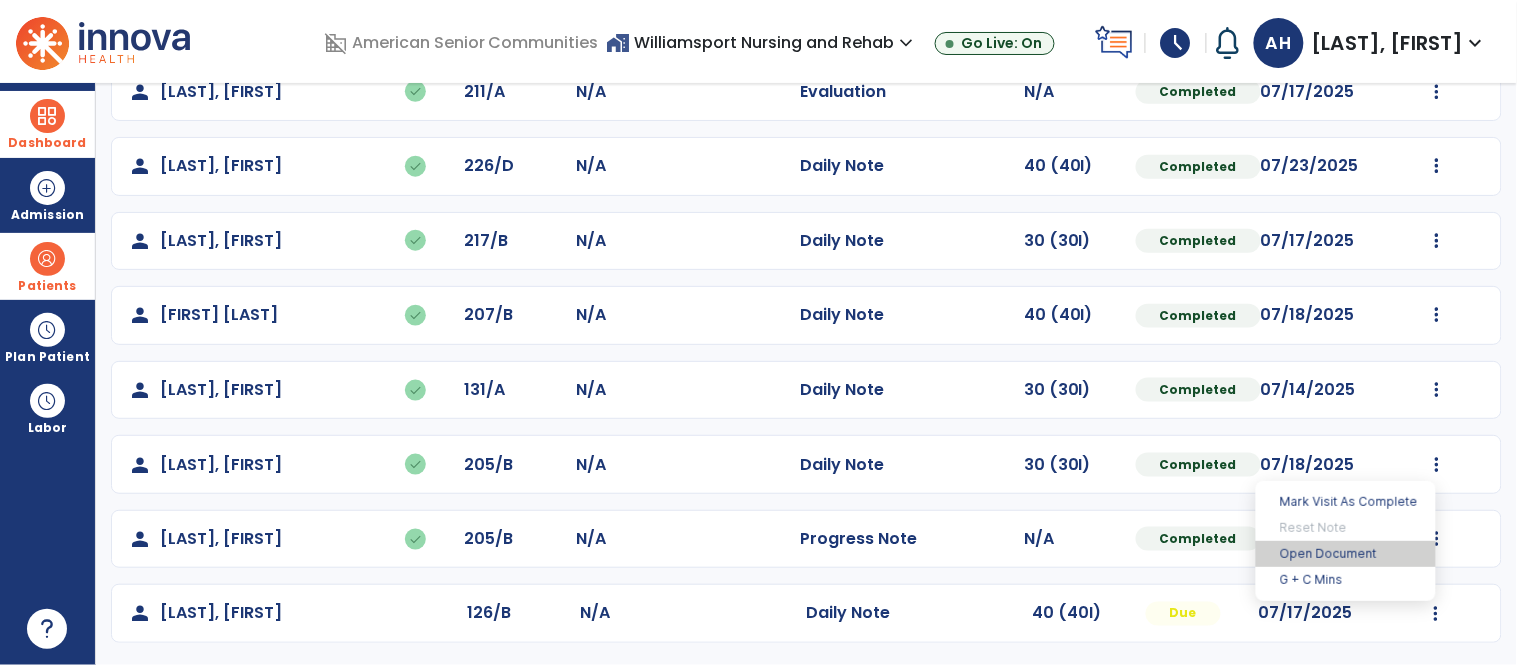 click on "Open Document" at bounding box center (1346, 554) 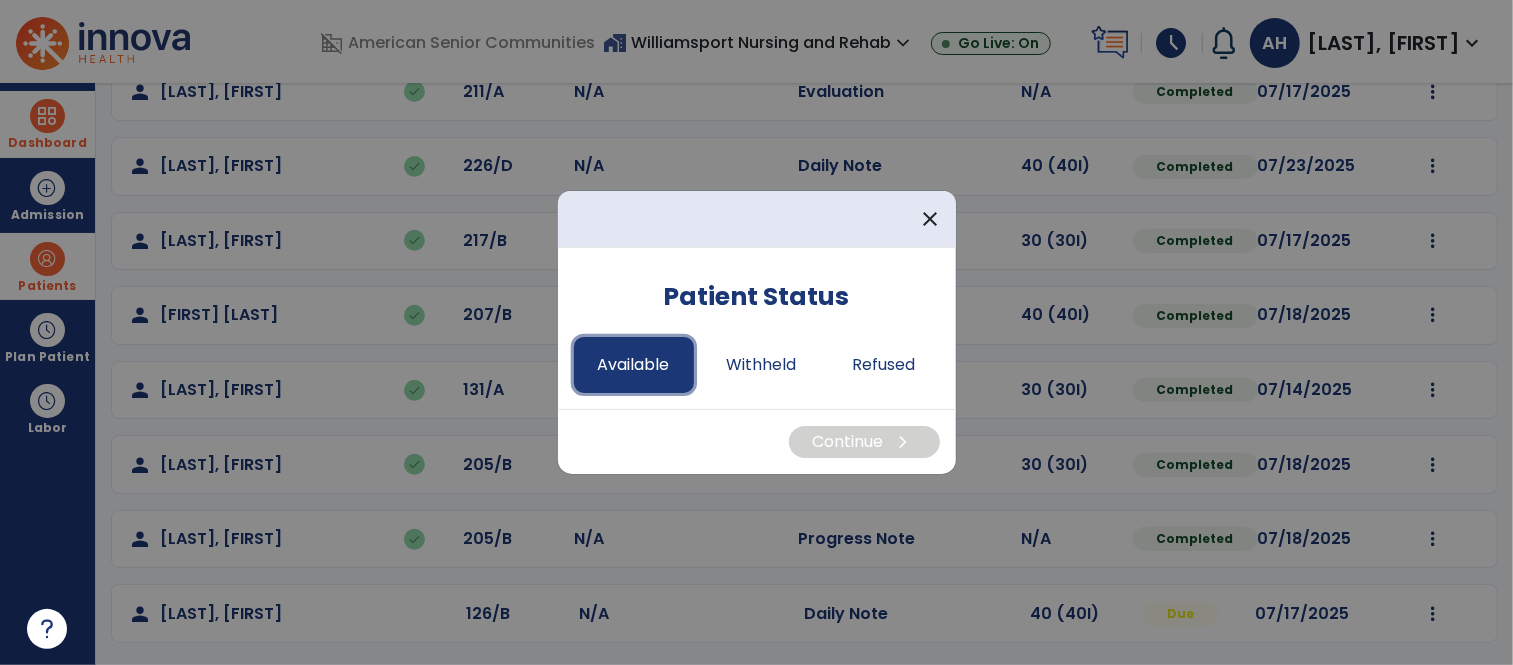 click on "Available" at bounding box center [634, 365] 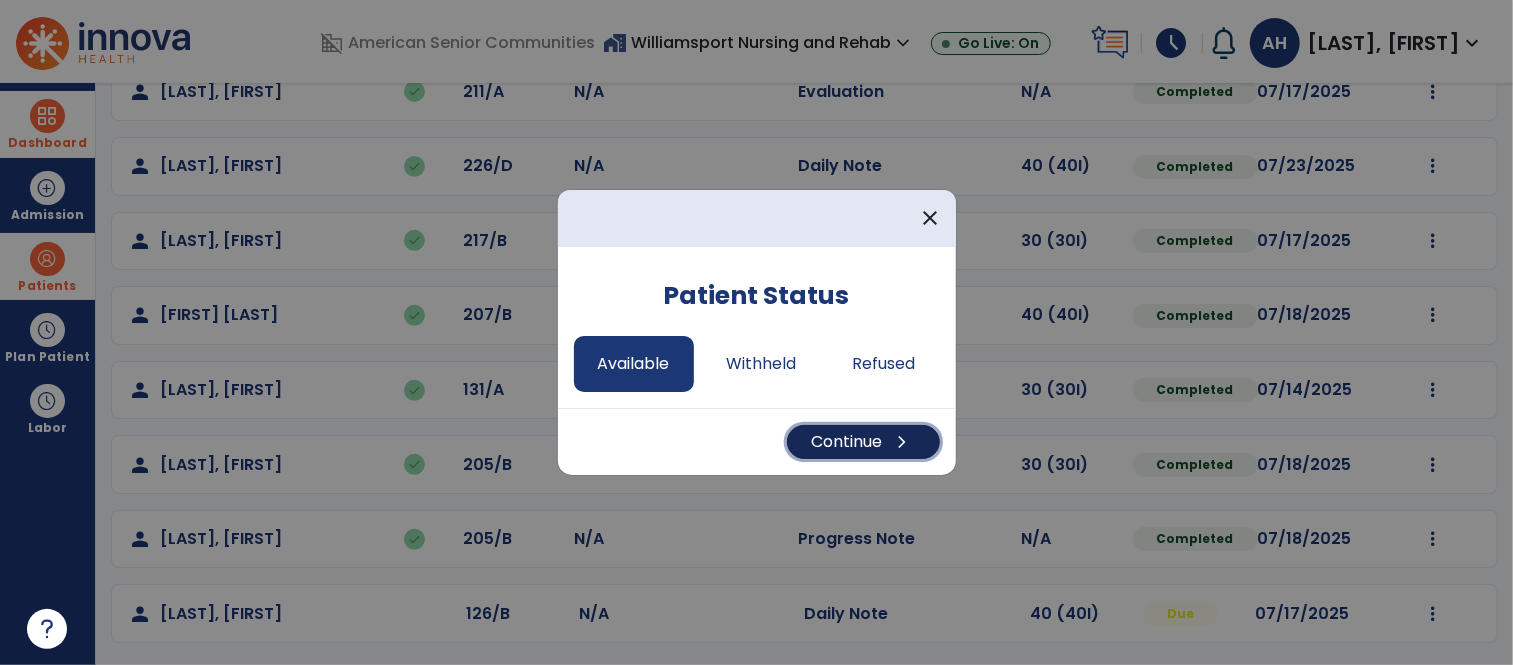 click on "Continue   chevron_right" at bounding box center [863, 442] 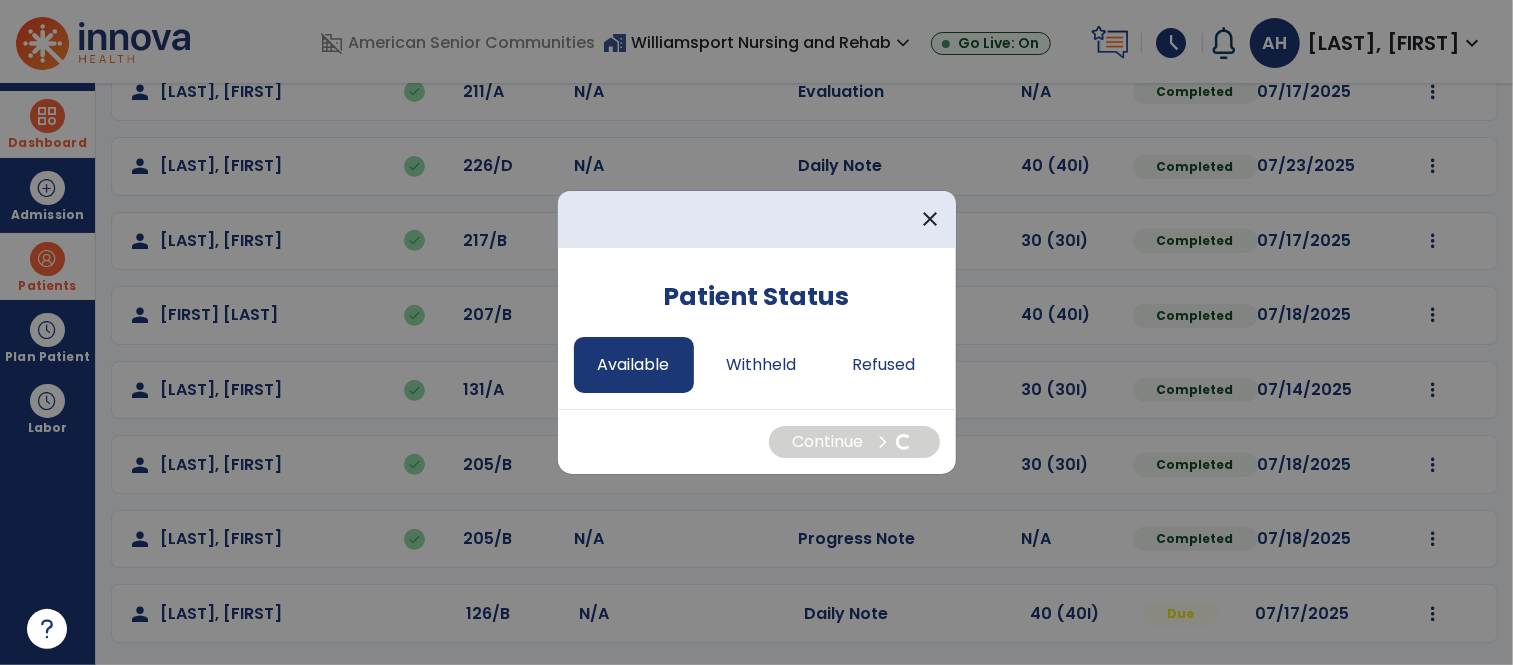 select on "*" 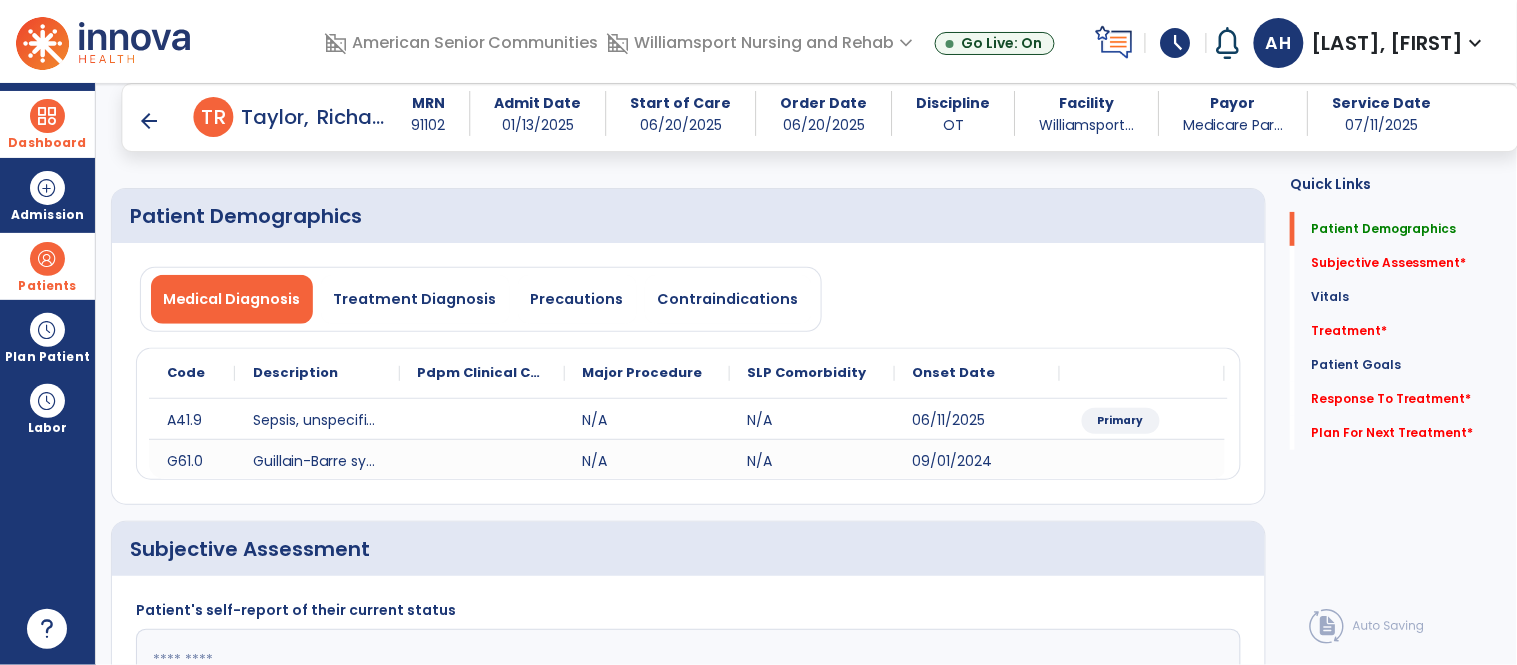 scroll, scrollTop: 198, scrollLeft: 0, axis: vertical 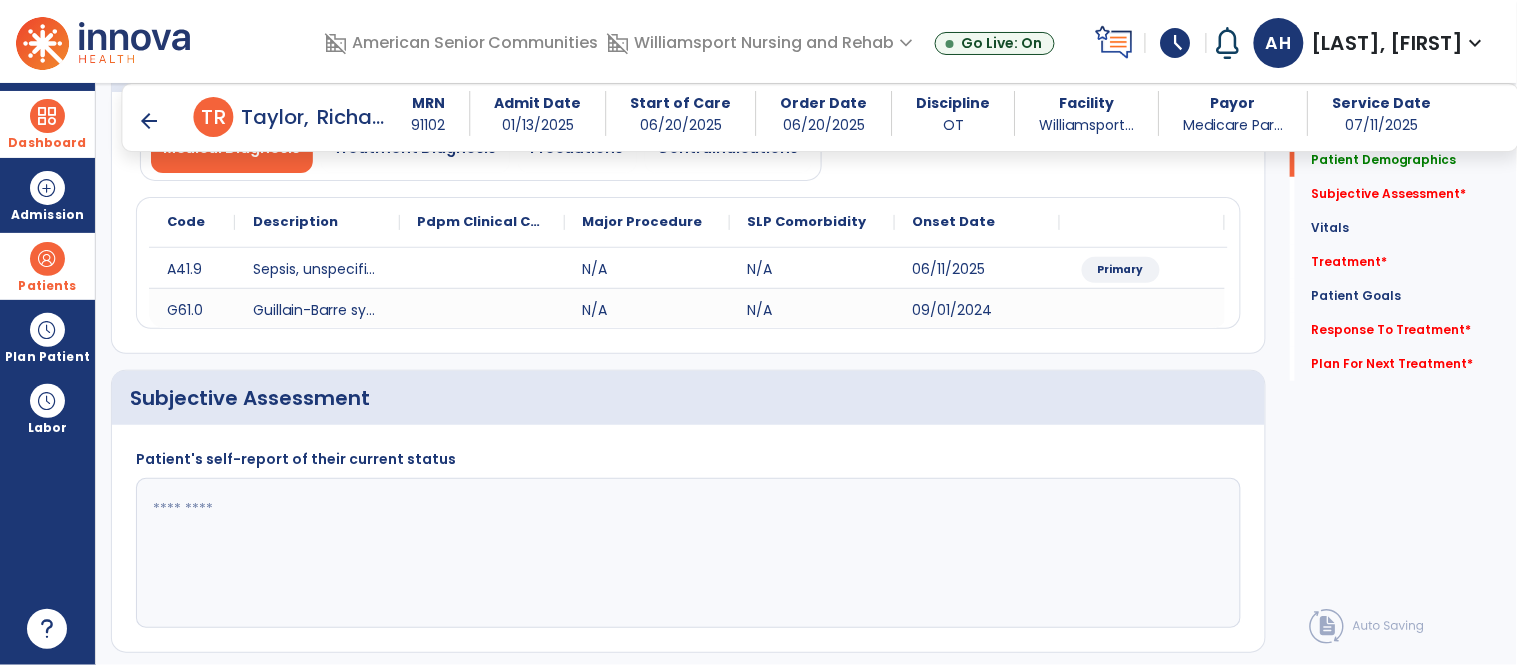 click 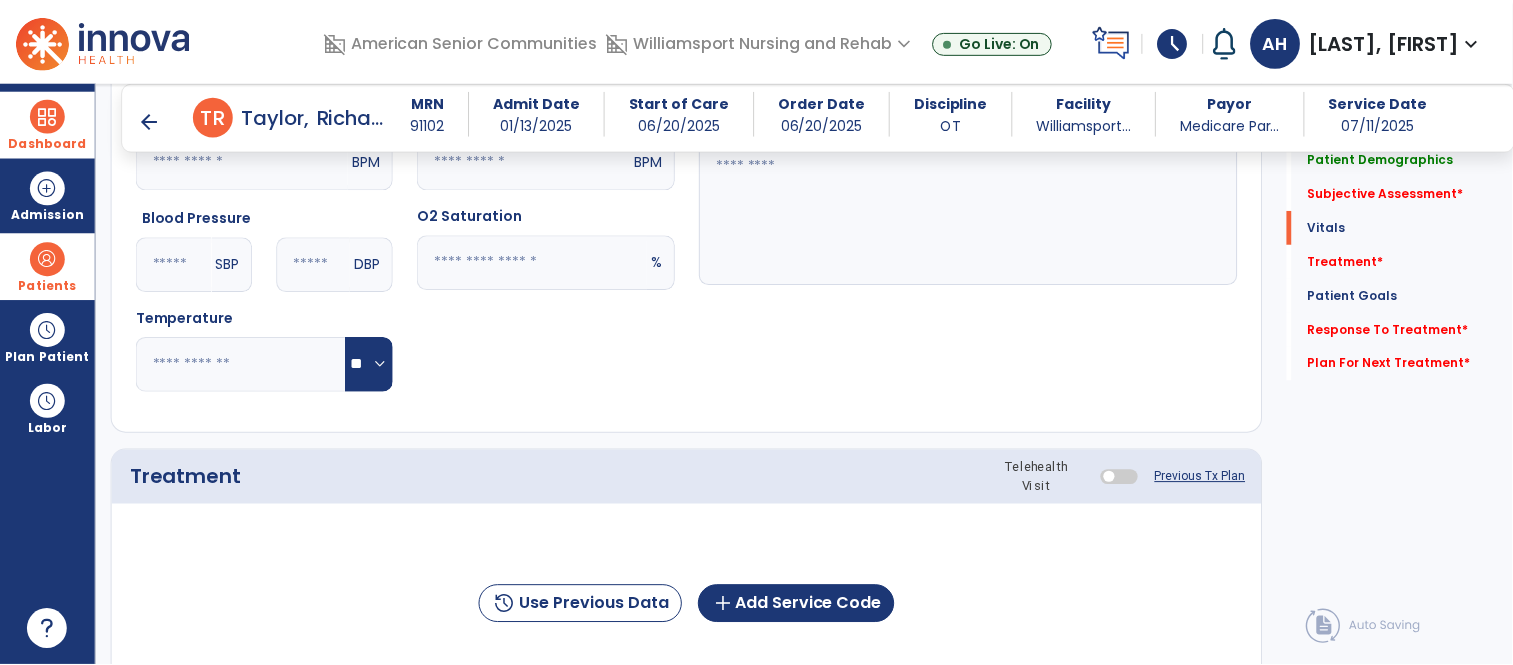 scroll, scrollTop: 950, scrollLeft: 0, axis: vertical 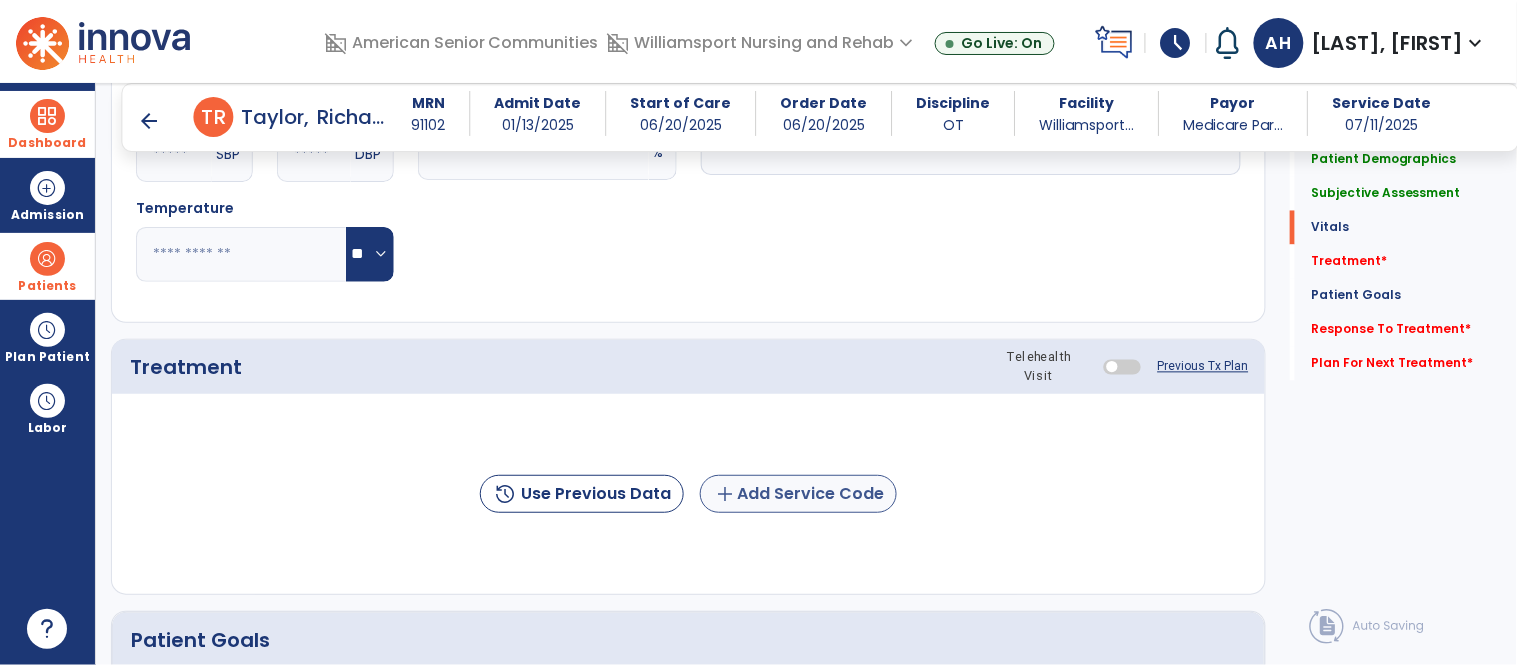 type on "**********" 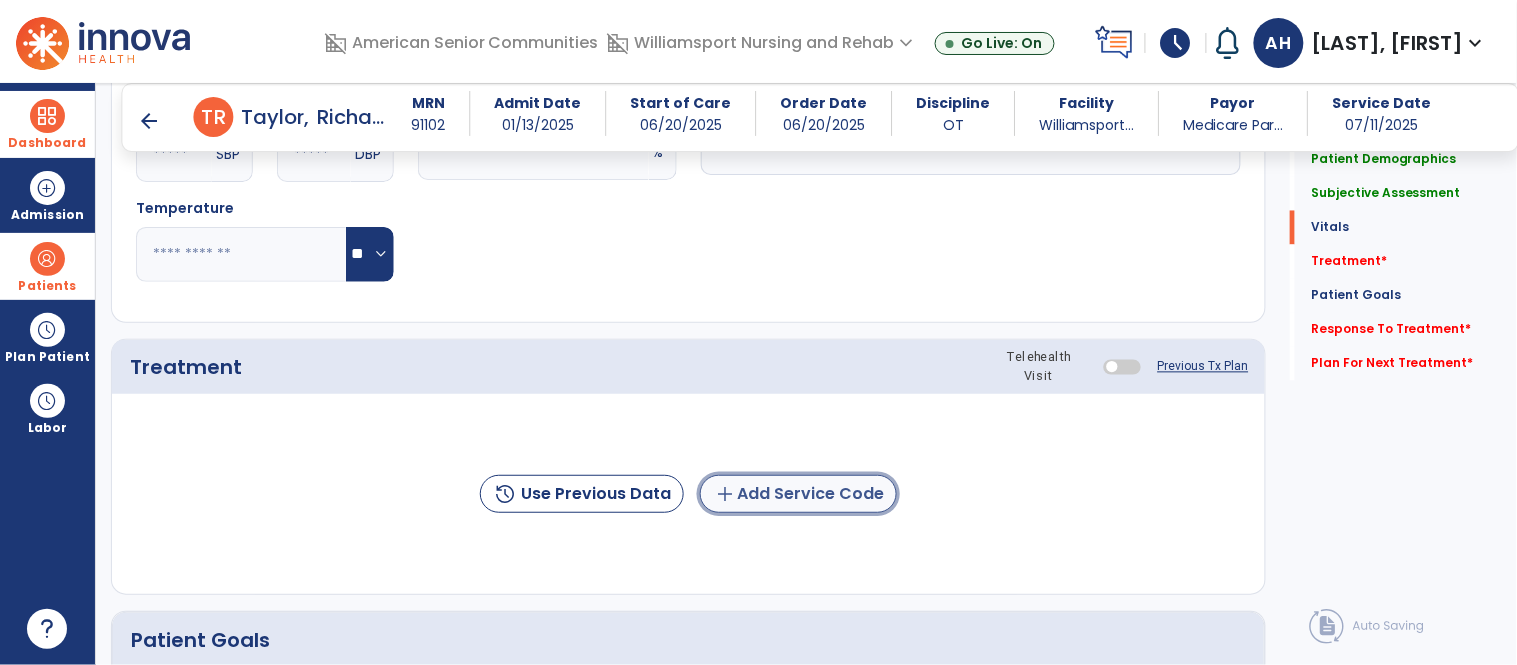 click on "add  Add Service Code" 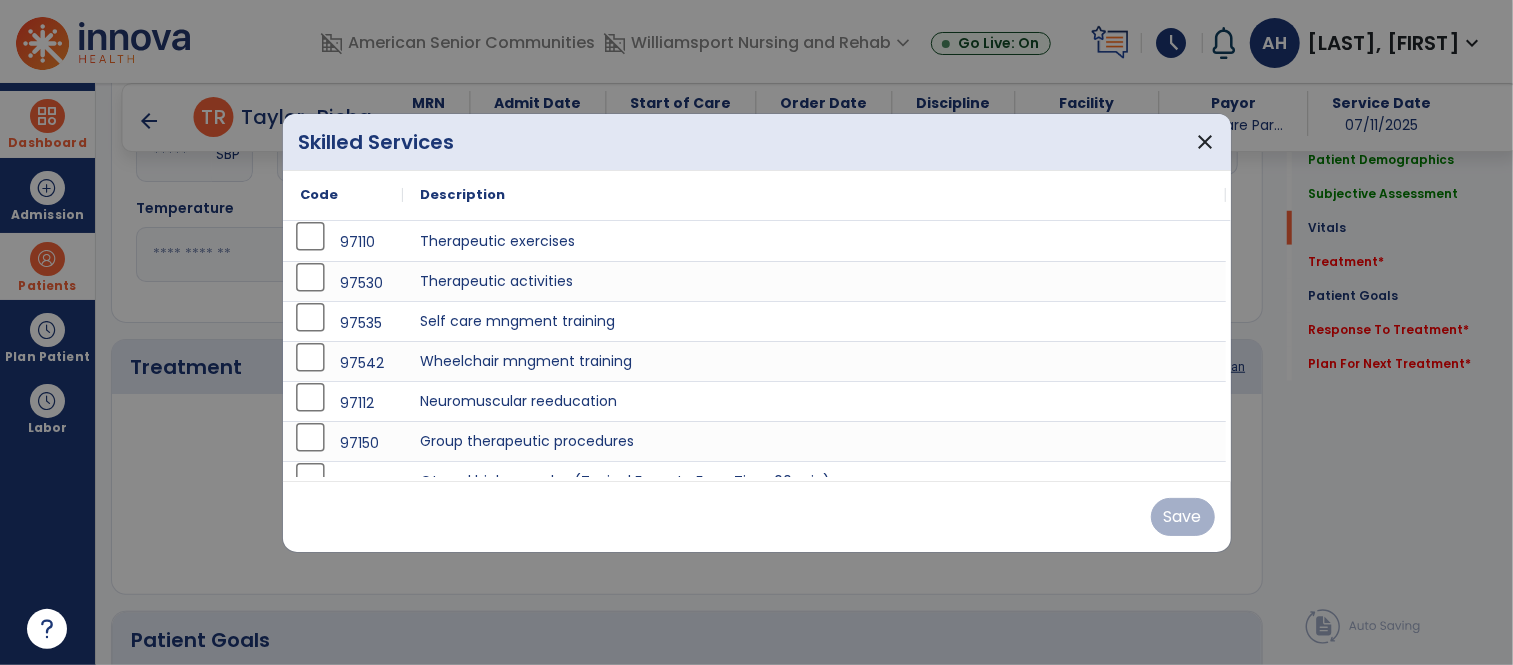 scroll, scrollTop: 950, scrollLeft: 0, axis: vertical 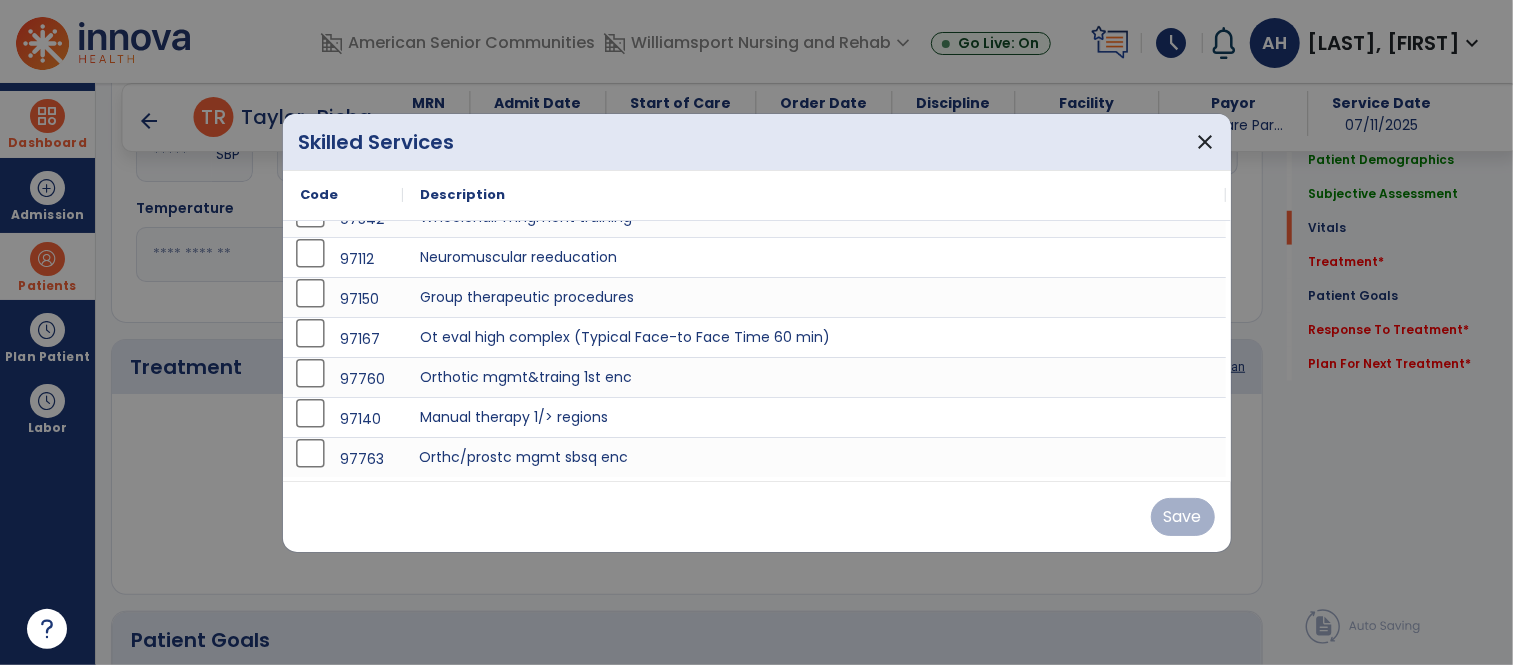 click on "Orthc/prostc mgmt sbsq enc" at bounding box center [815, 457] 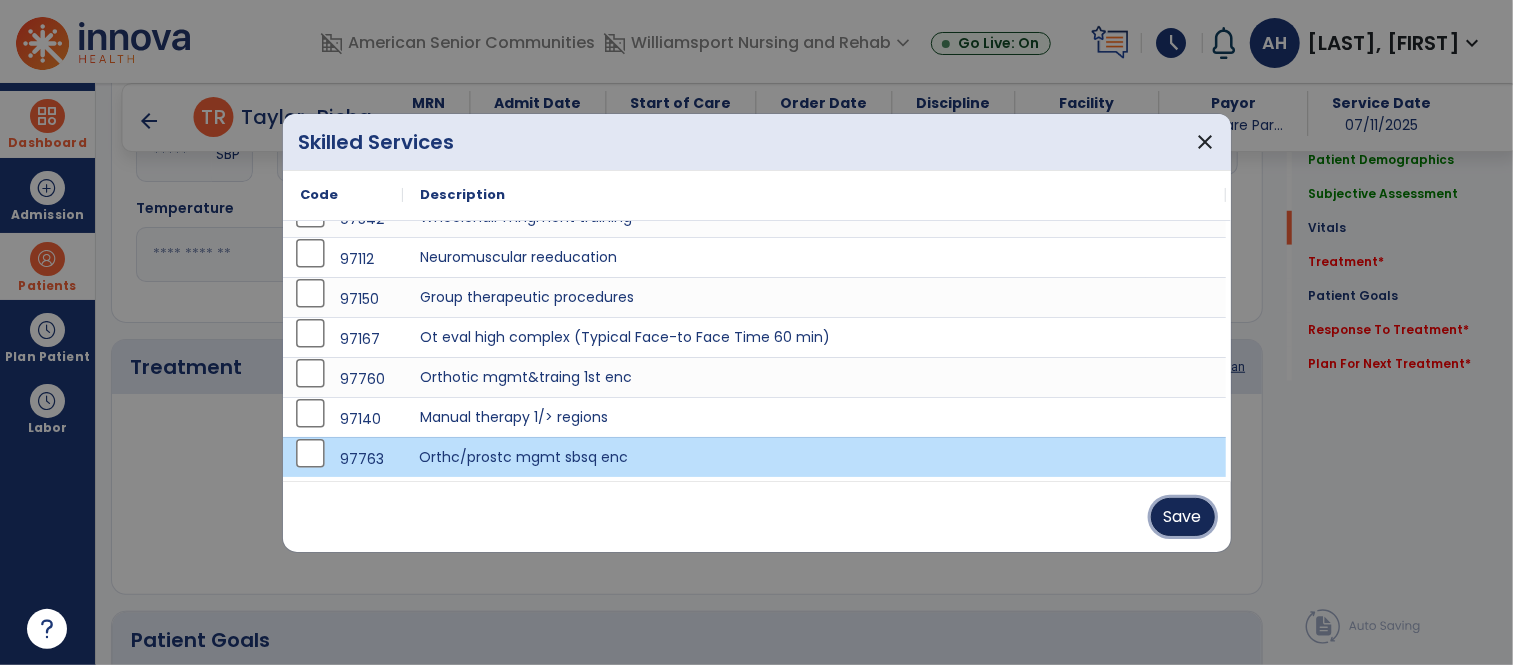 click on "Save" at bounding box center [1183, 517] 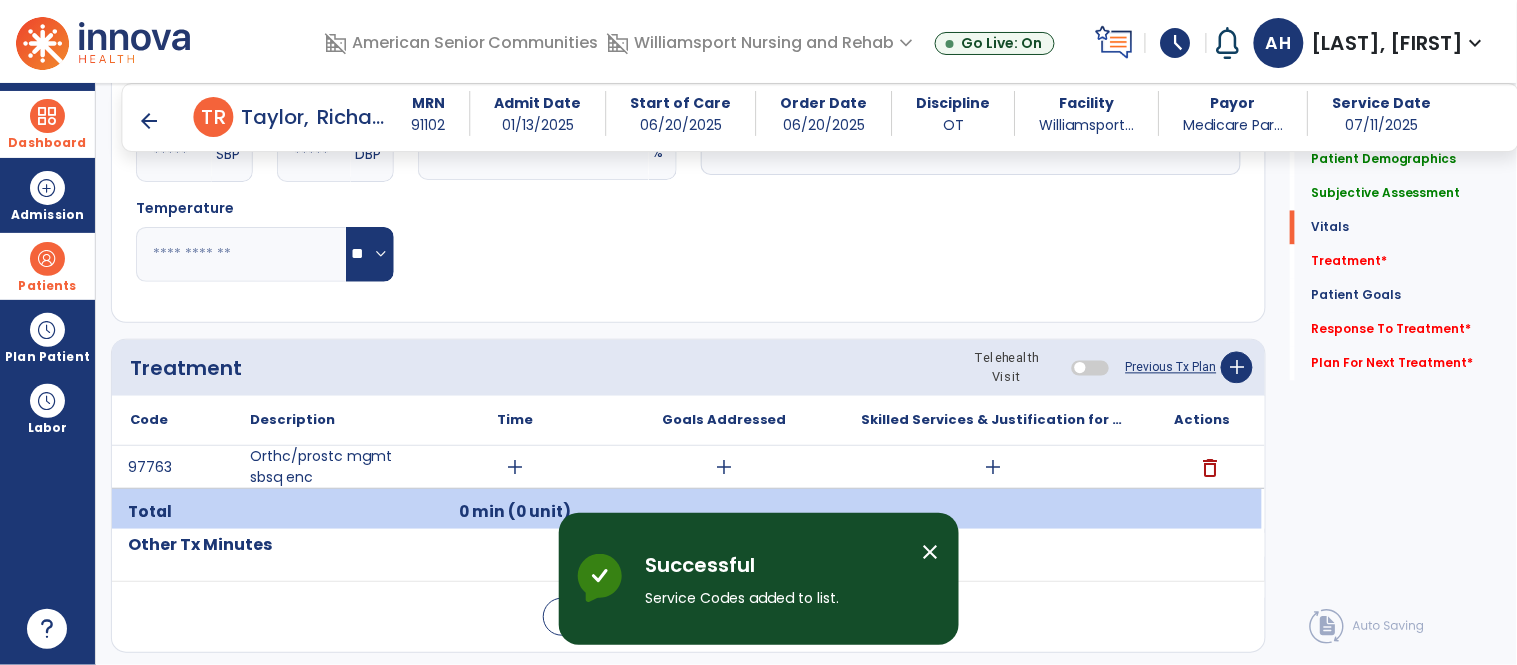 click on "add" at bounding box center (515, 467) 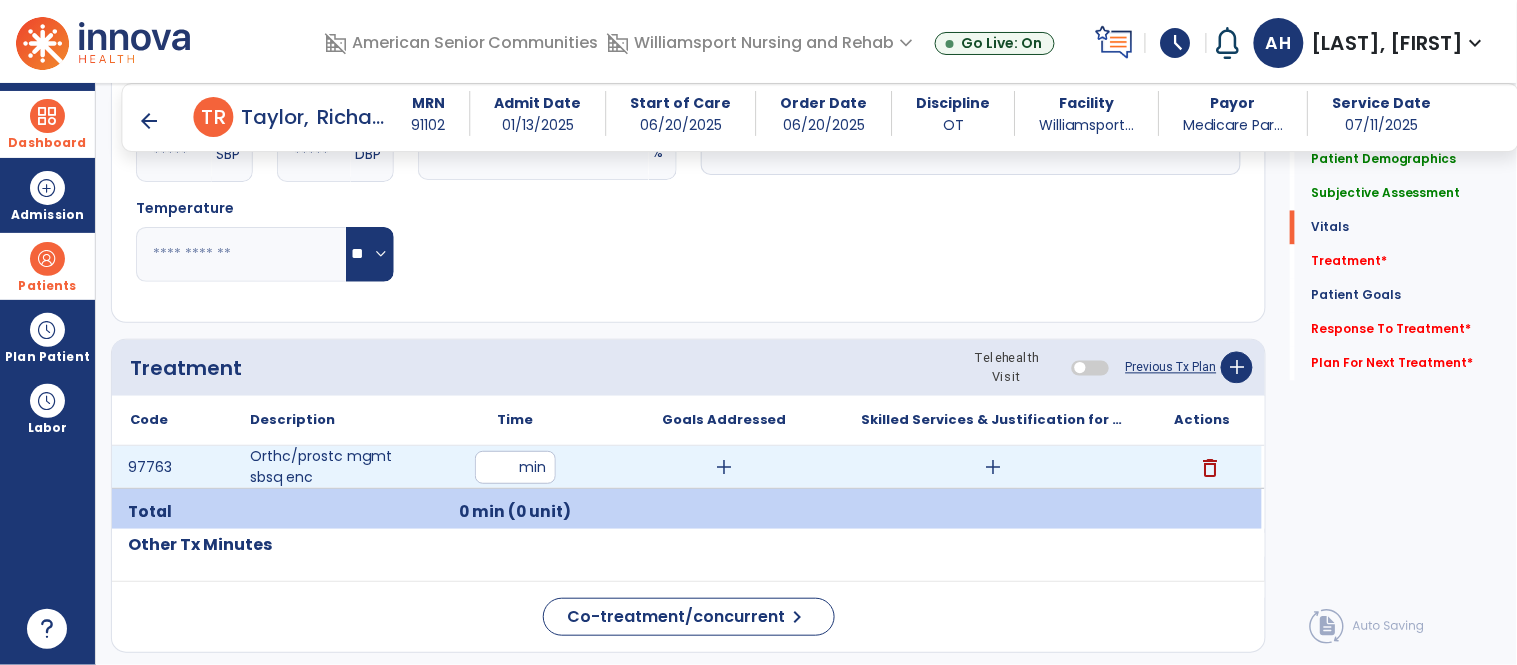 type on "*" 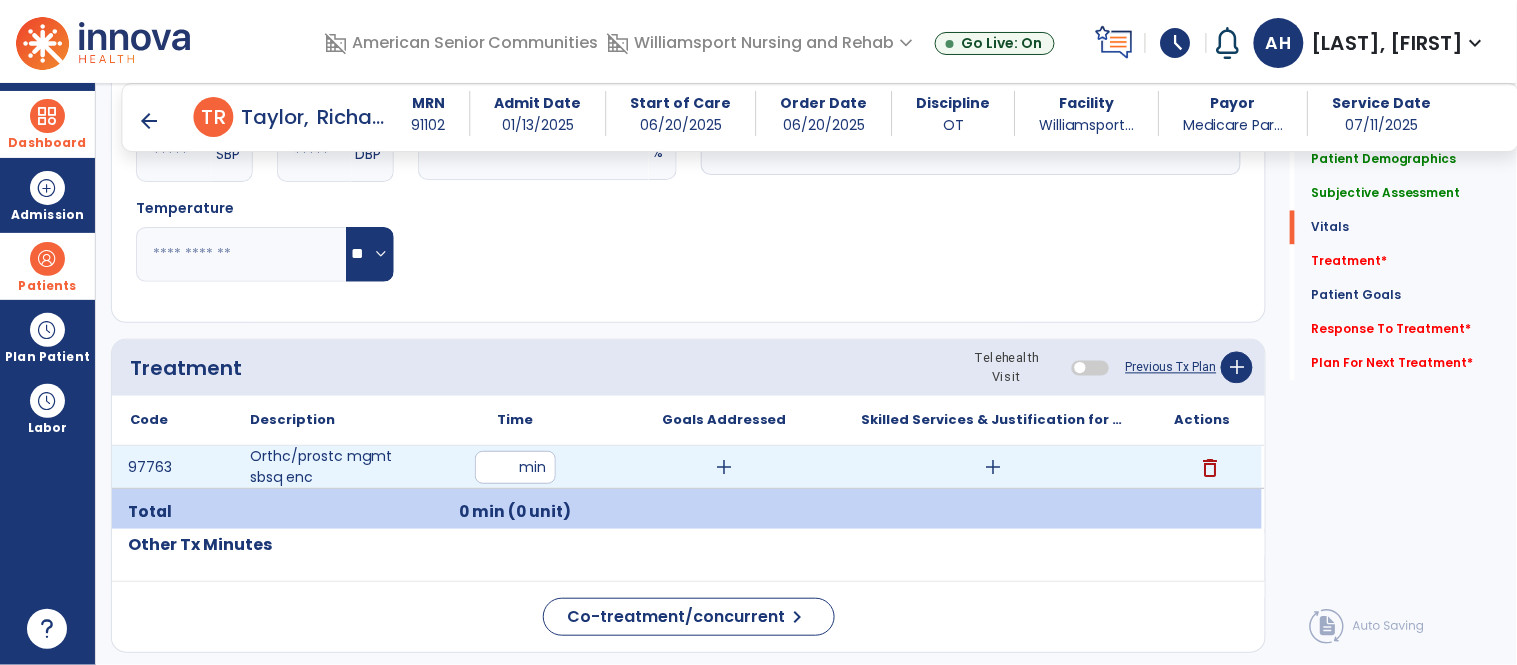 type on "**" 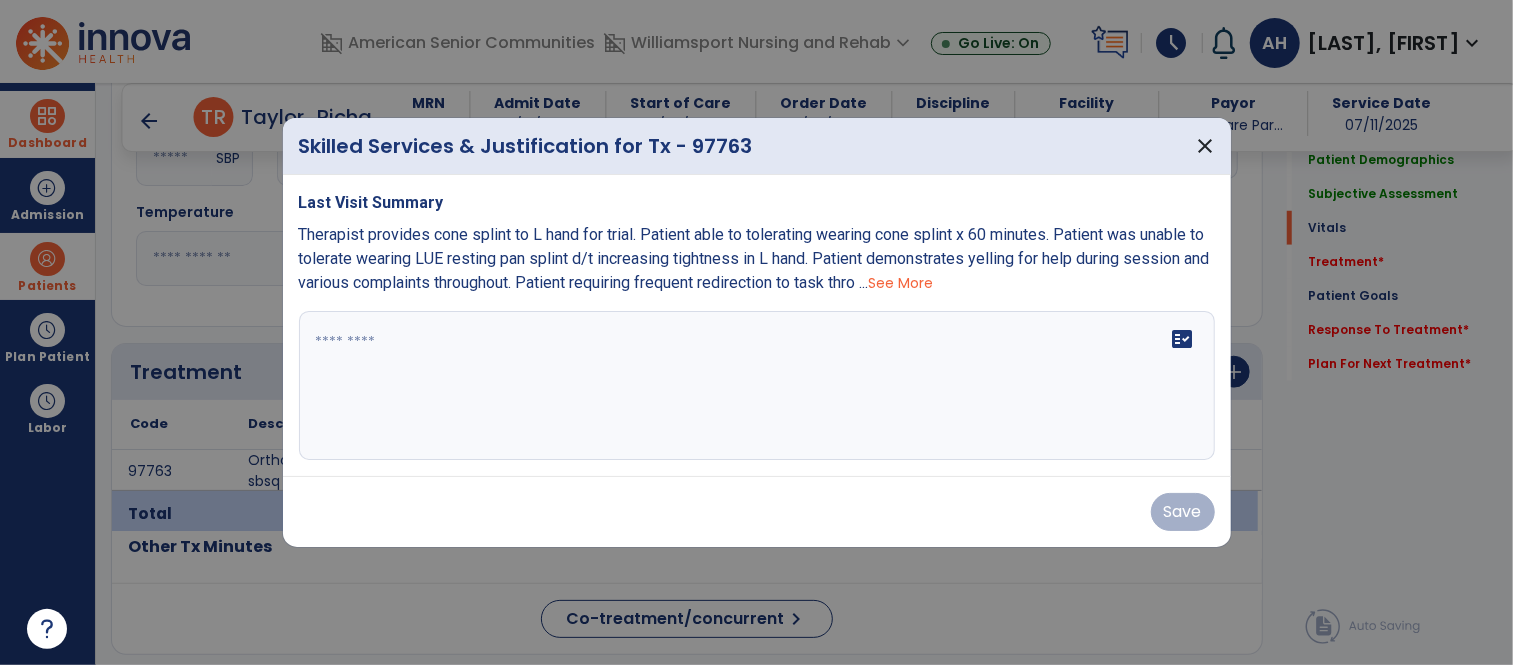 scroll, scrollTop: 950, scrollLeft: 0, axis: vertical 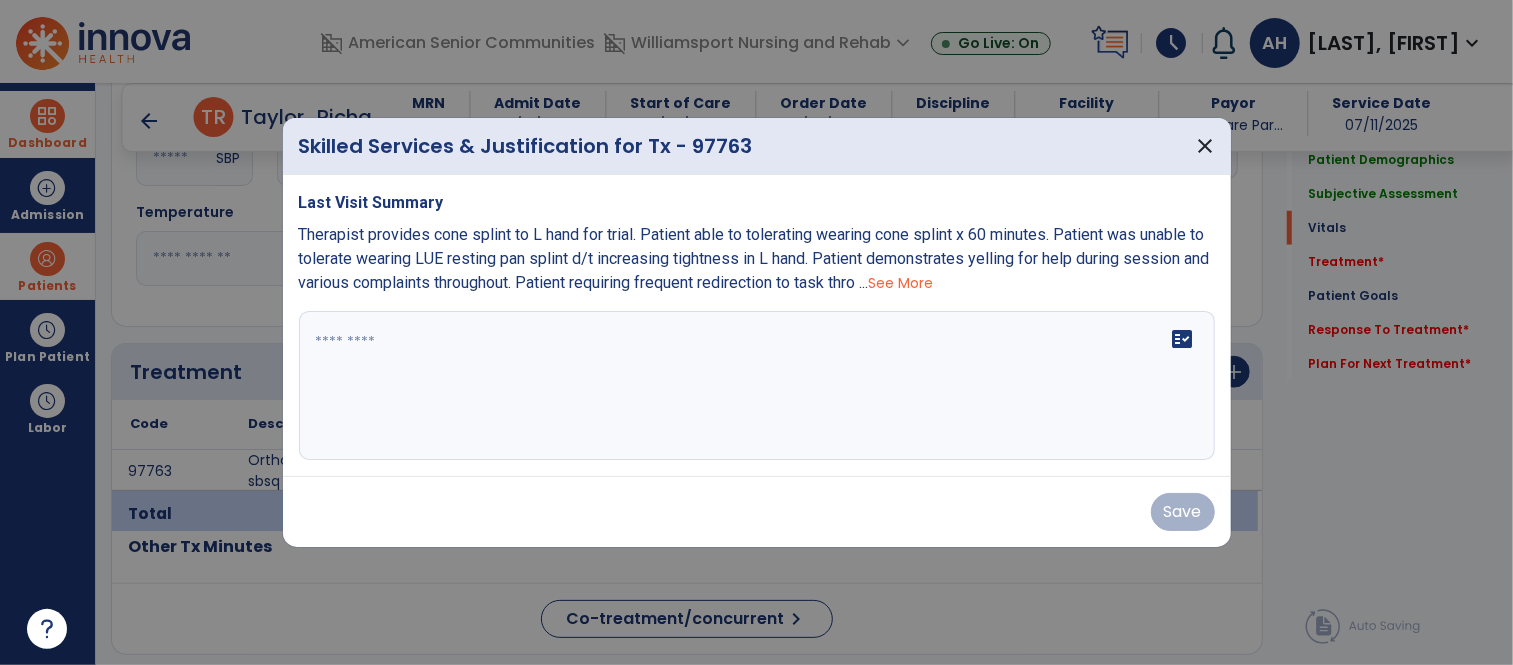 click on "fact_check" at bounding box center [757, 386] 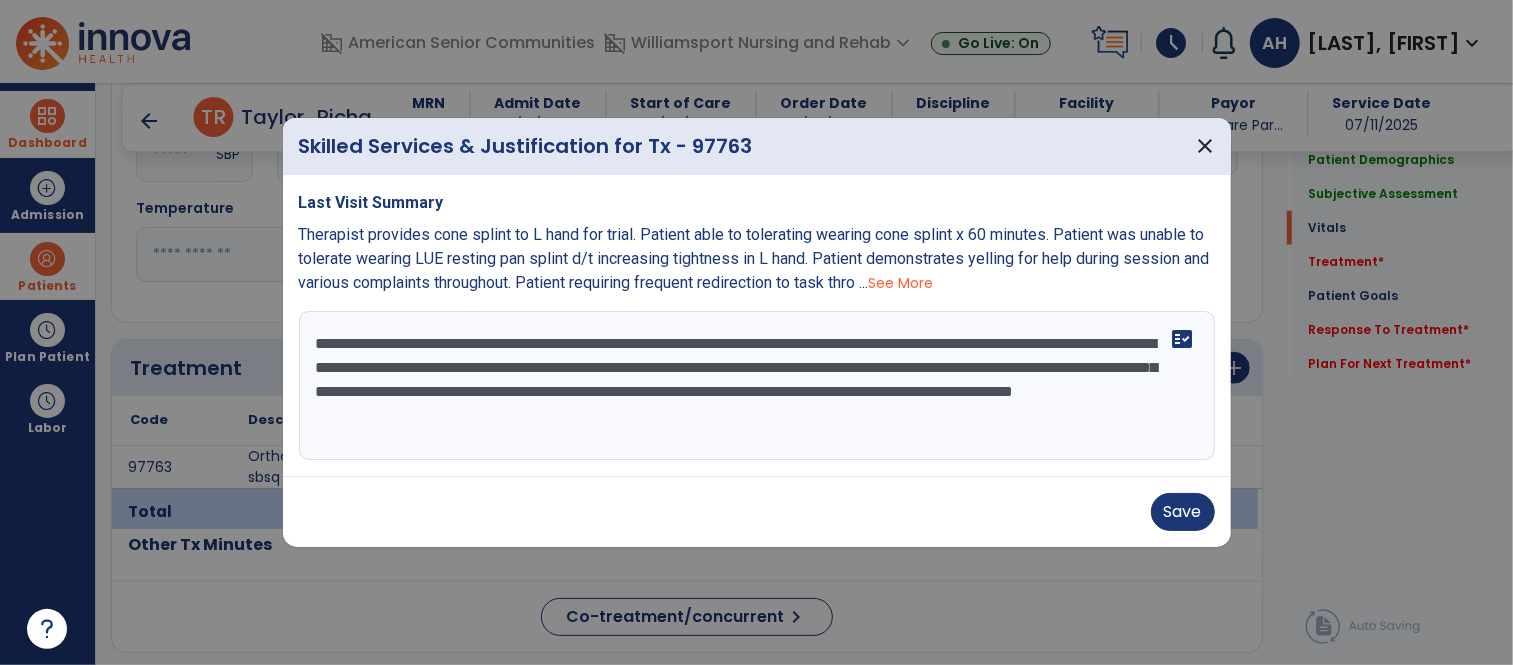 type on "**********" 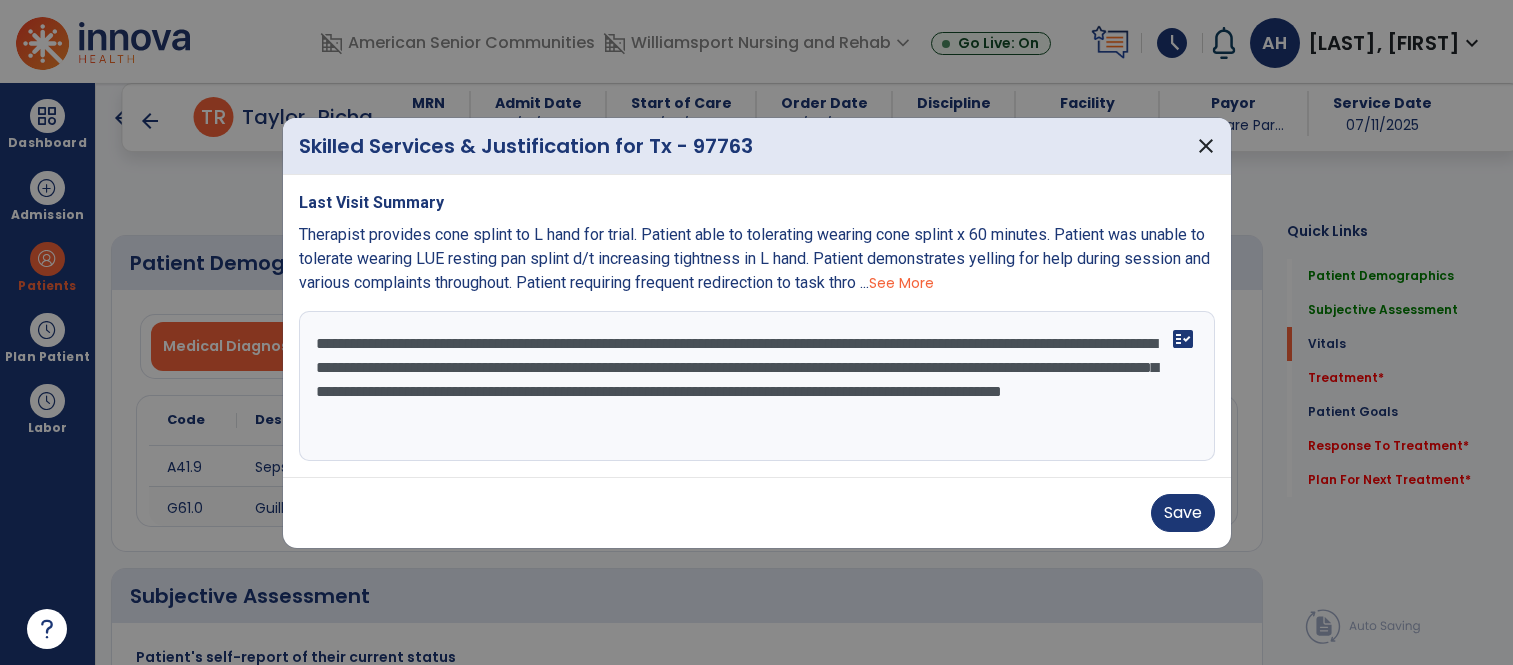 select on "*" 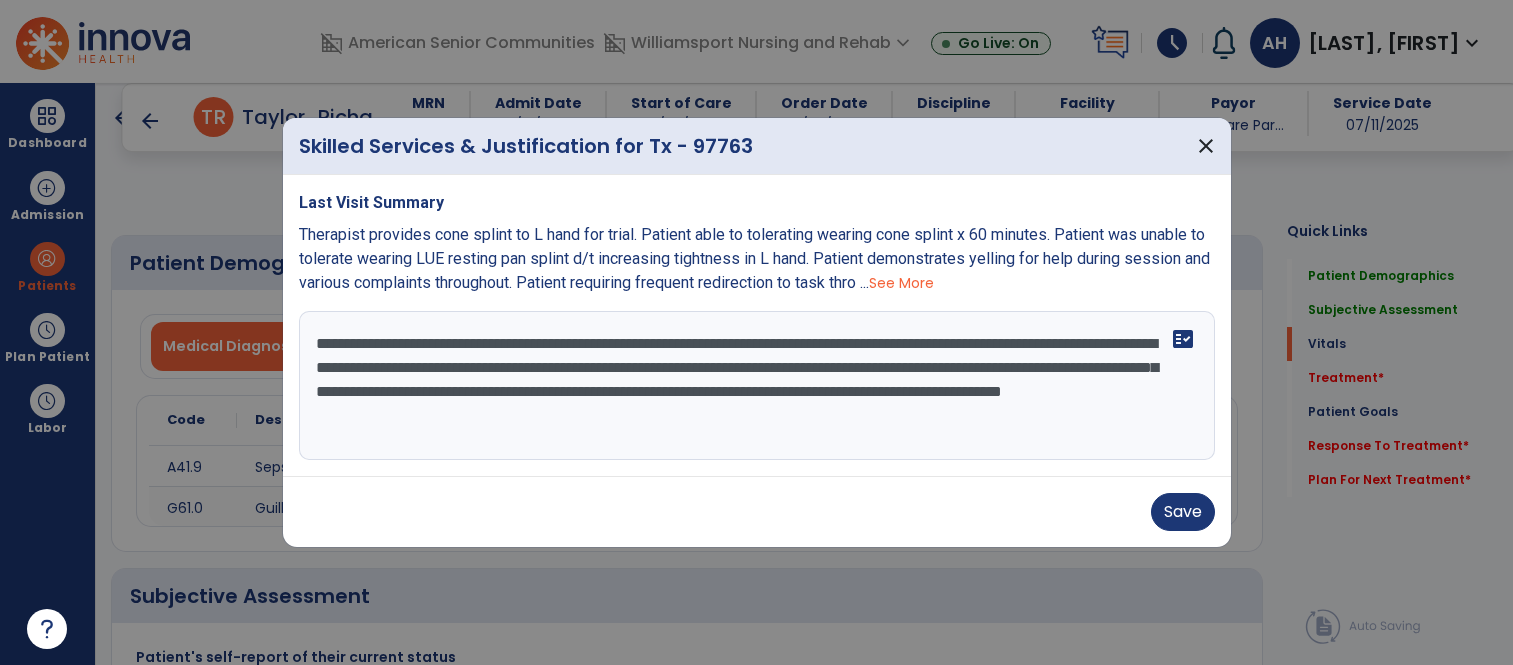 scroll, scrollTop: 0, scrollLeft: 0, axis: both 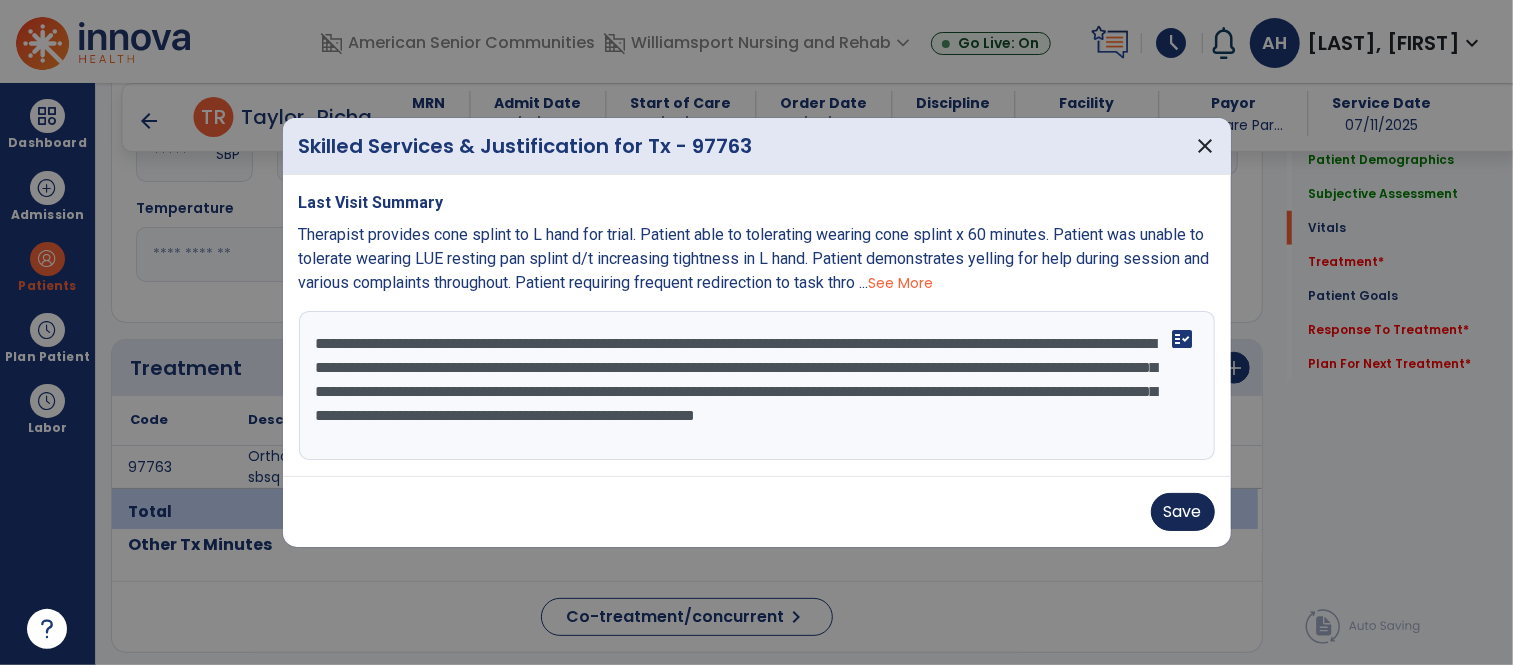 type on "**********" 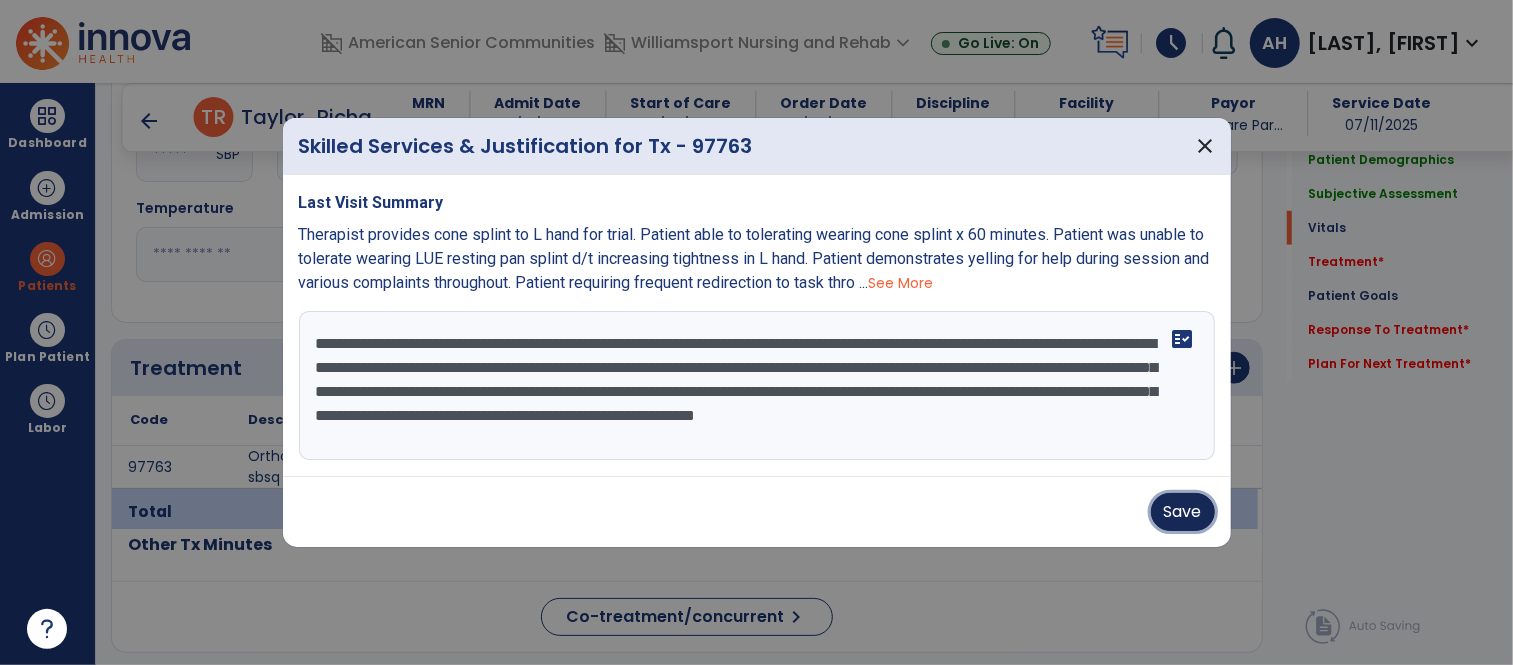 click on "Save" at bounding box center (1183, 512) 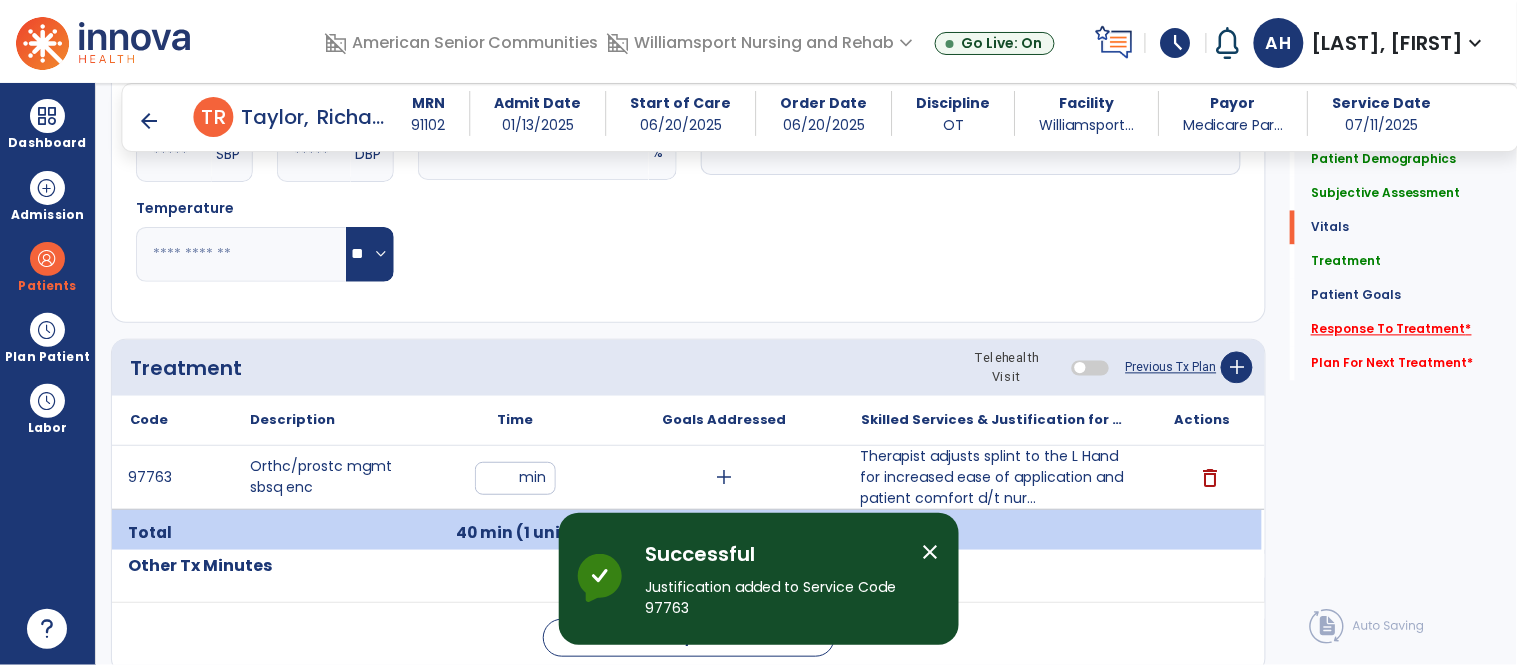 click on "Response To Treatment   *" 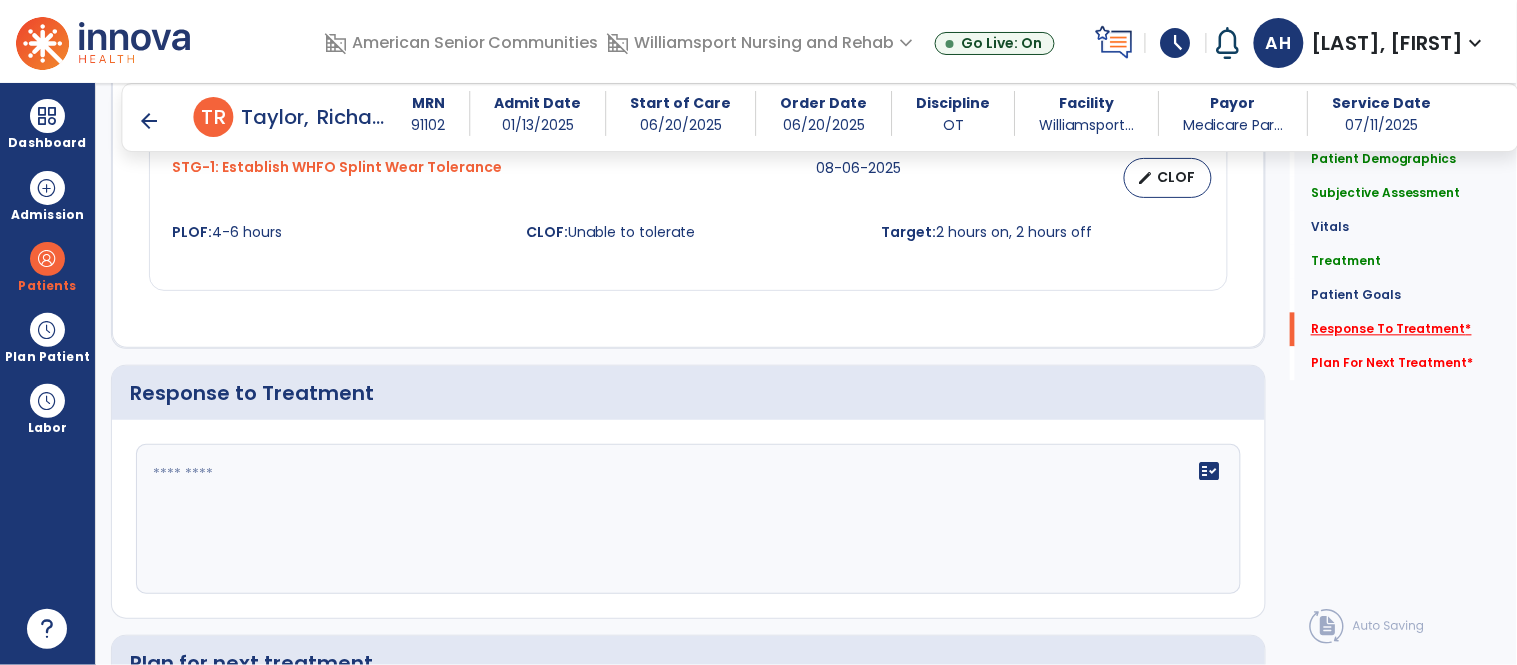 scroll, scrollTop: 3102, scrollLeft: 0, axis: vertical 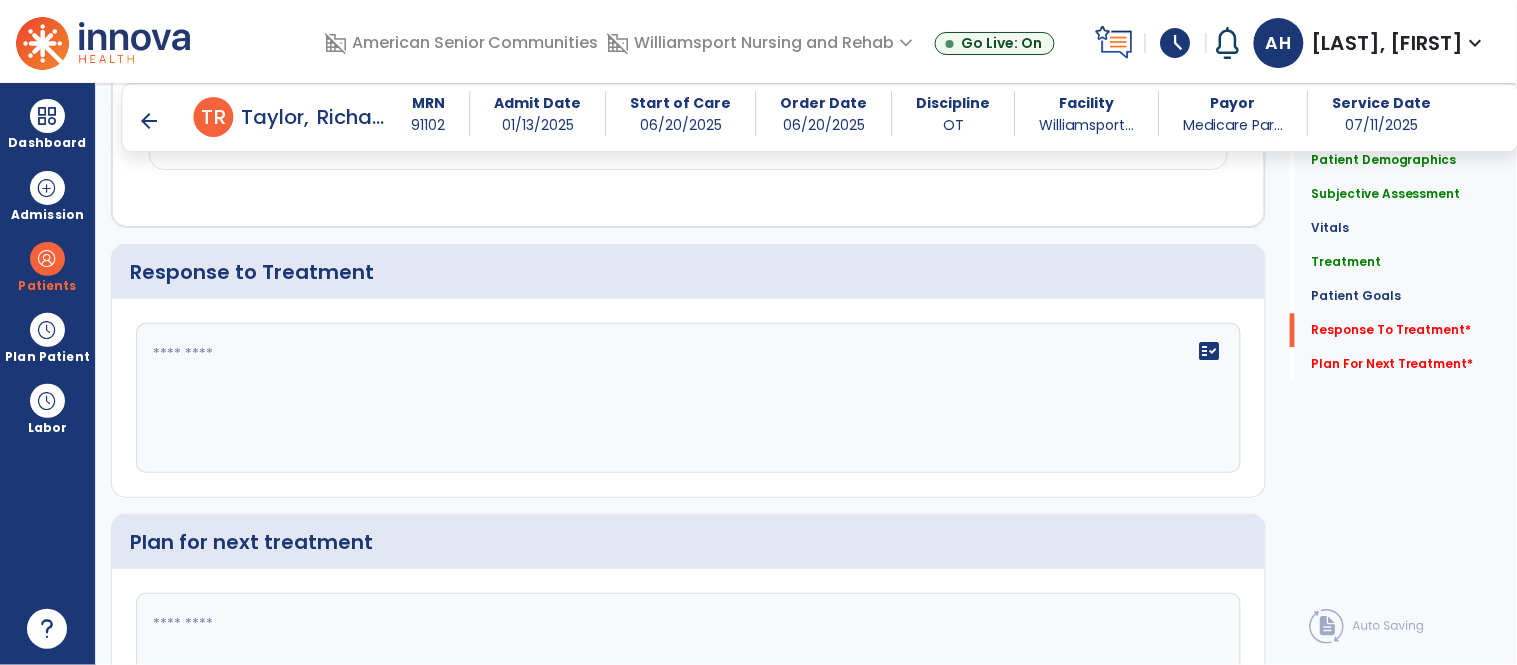 click on "fact_check" 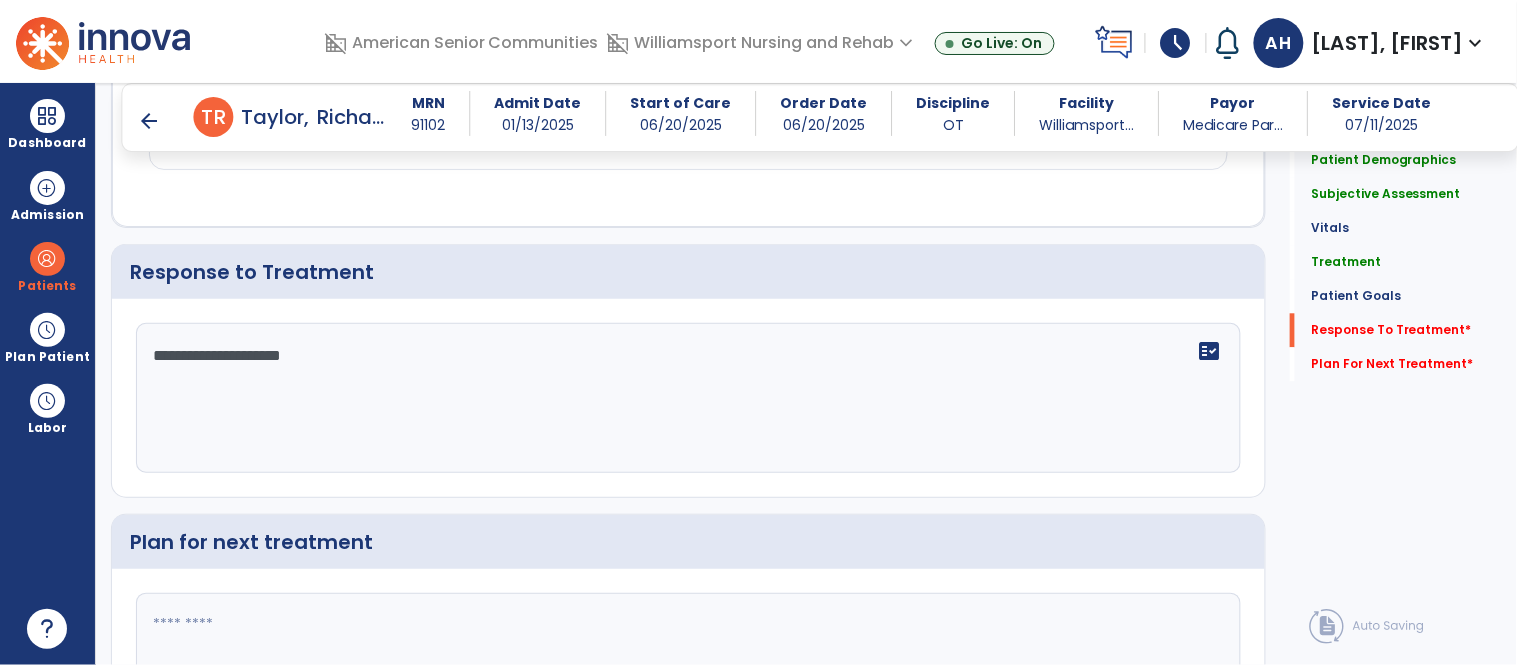 type on "**********" 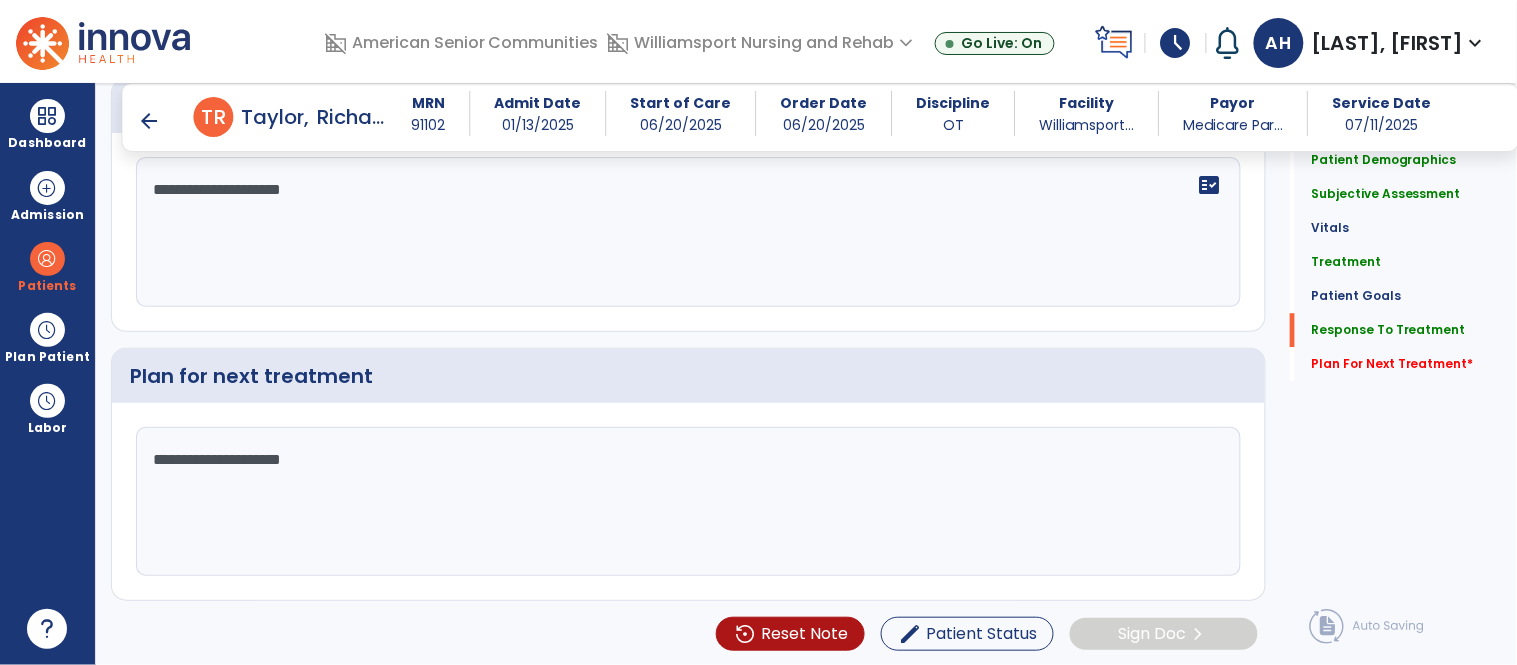 scroll, scrollTop: 3265, scrollLeft: 0, axis: vertical 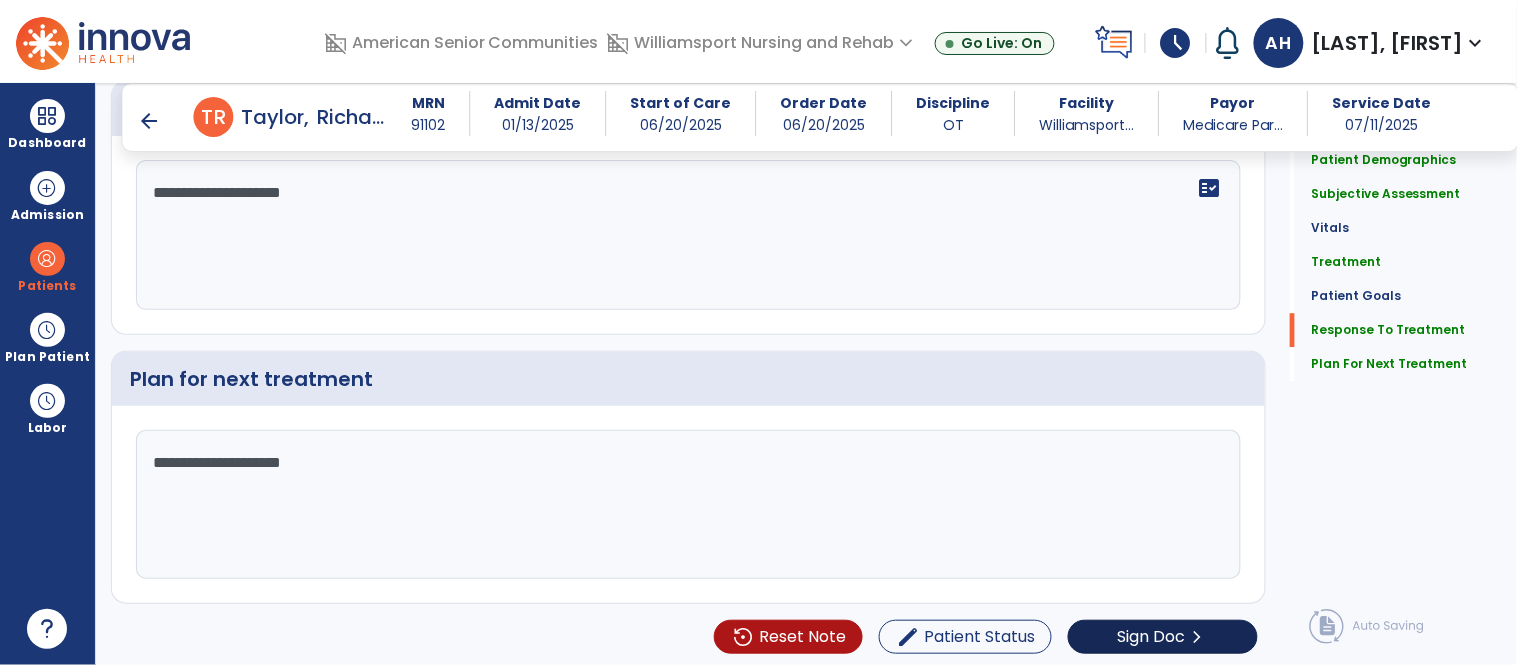 type on "**********" 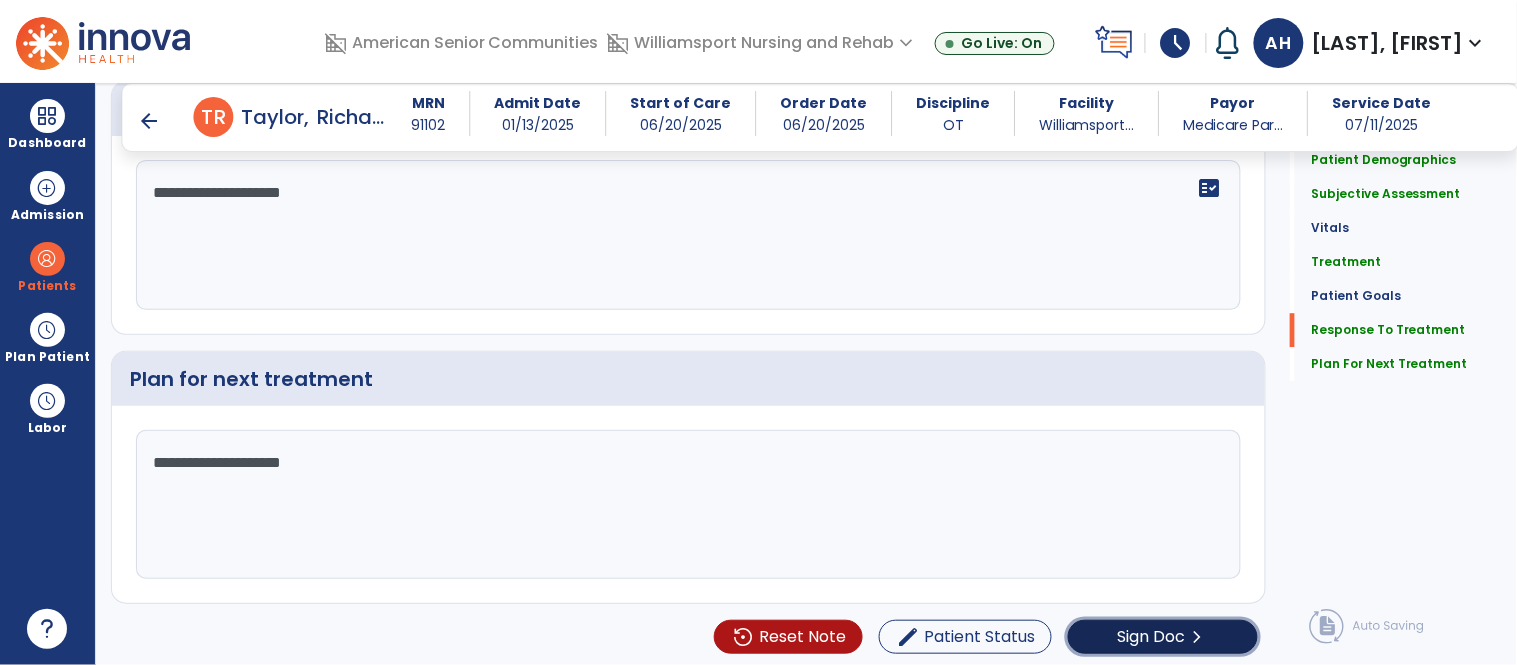 click on "Sign Doc  chevron_right" 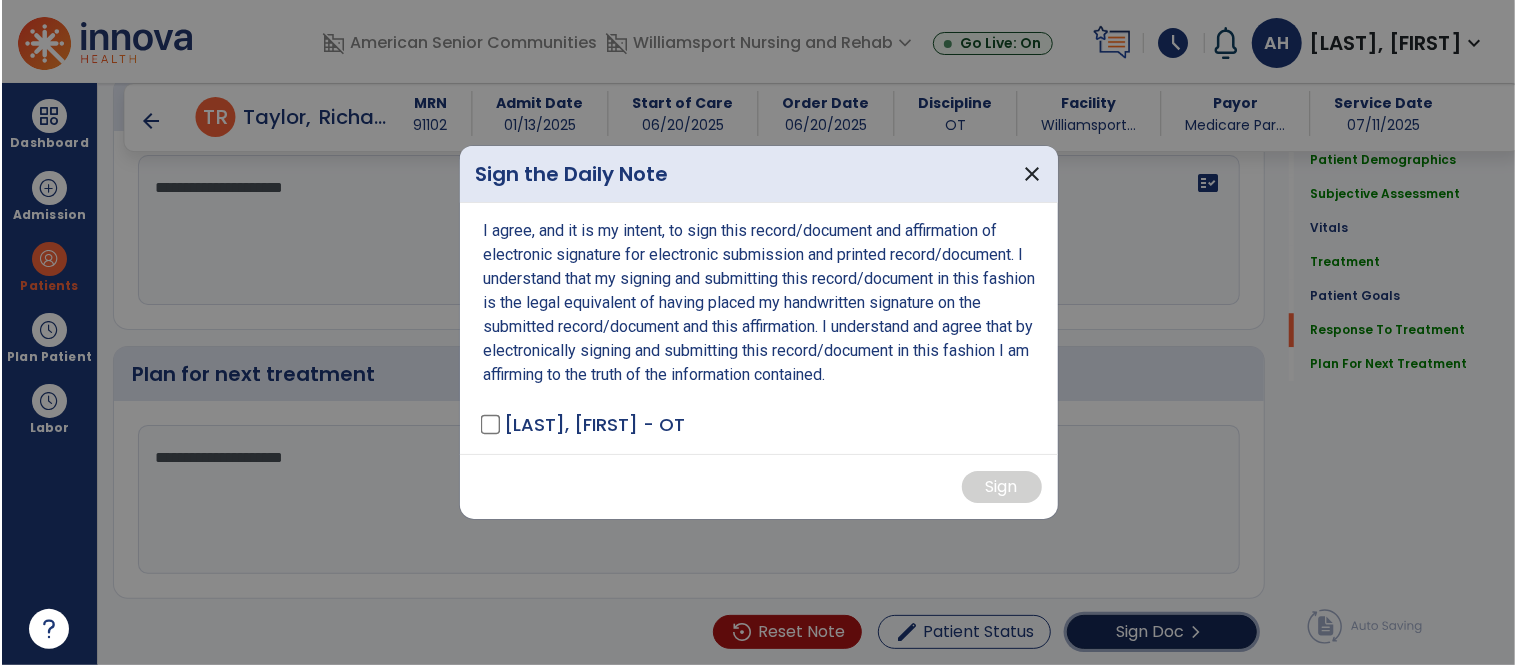 scroll, scrollTop: 3265, scrollLeft: 0, axis: vertical 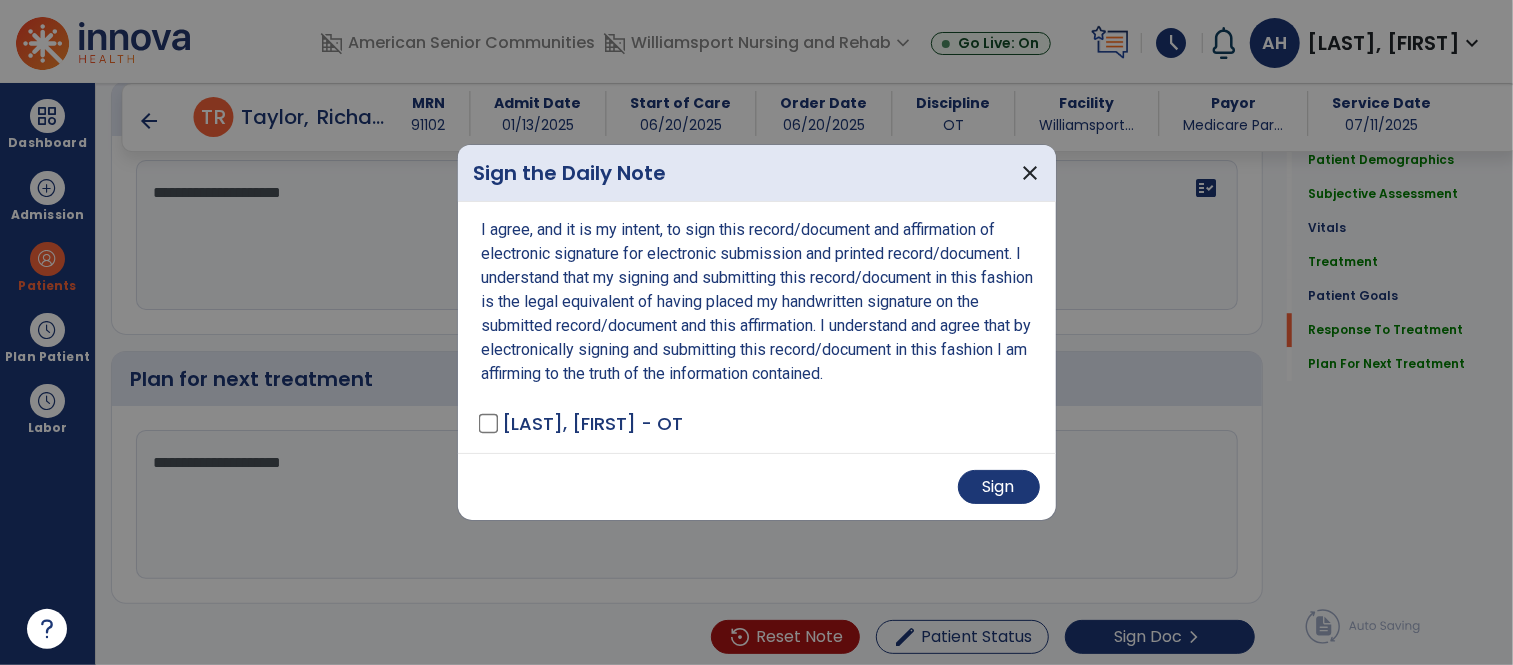 click on "Sign" at bounding box center [757, 486] 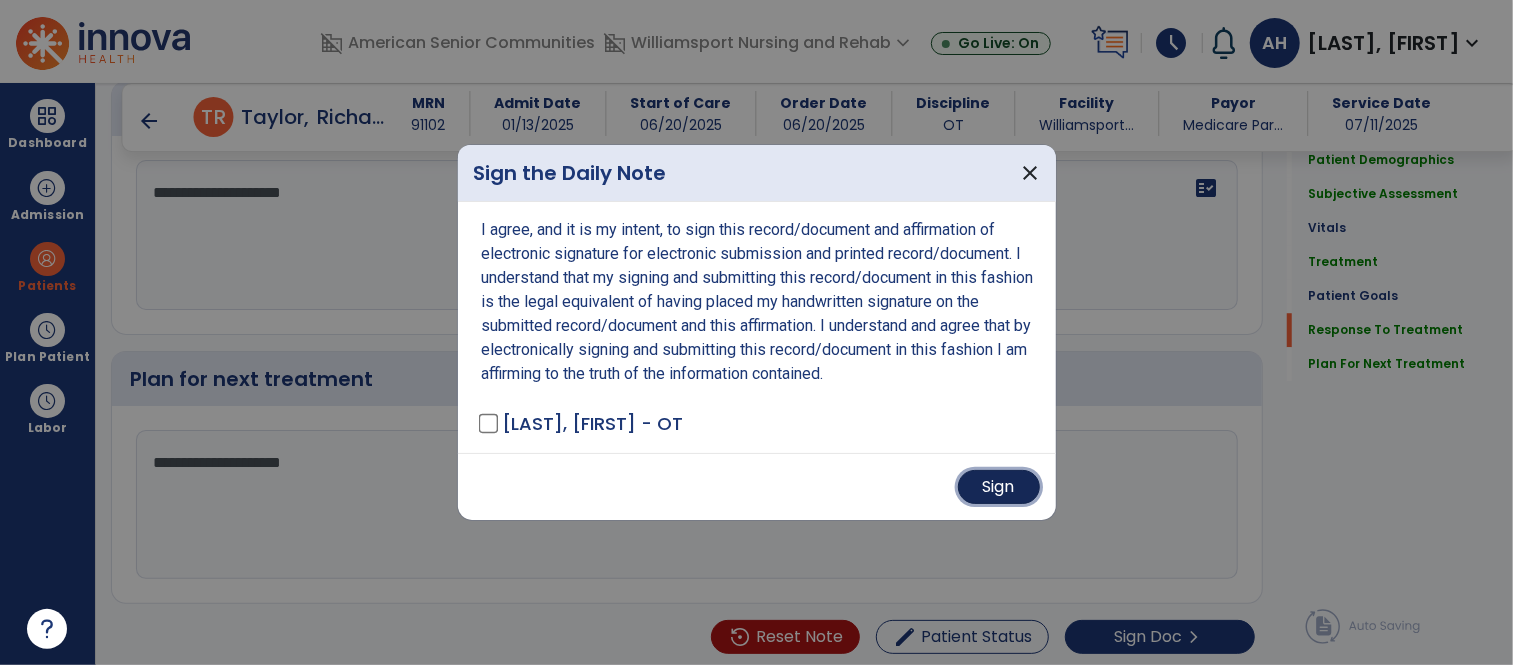 click on "Sign" at bounding box center (999, 487) 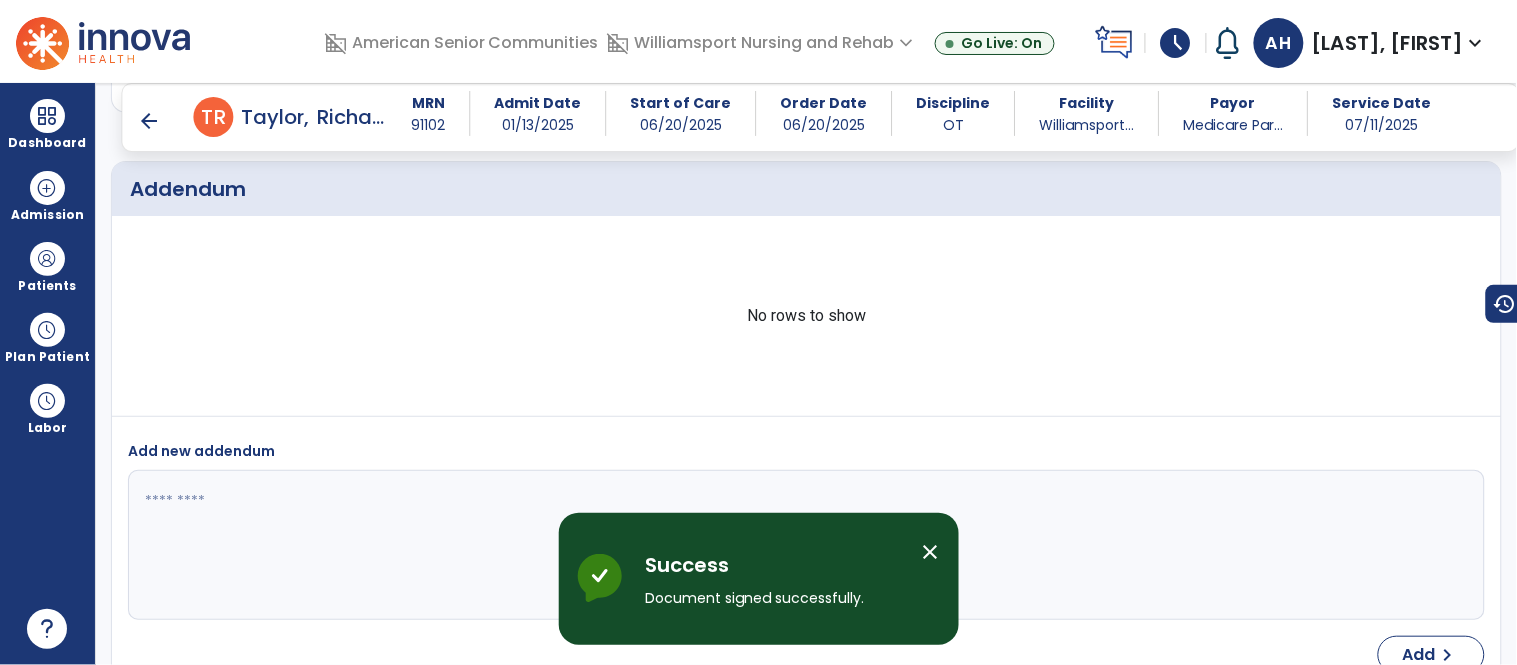 click on "close" at bounding box center [931, 552] 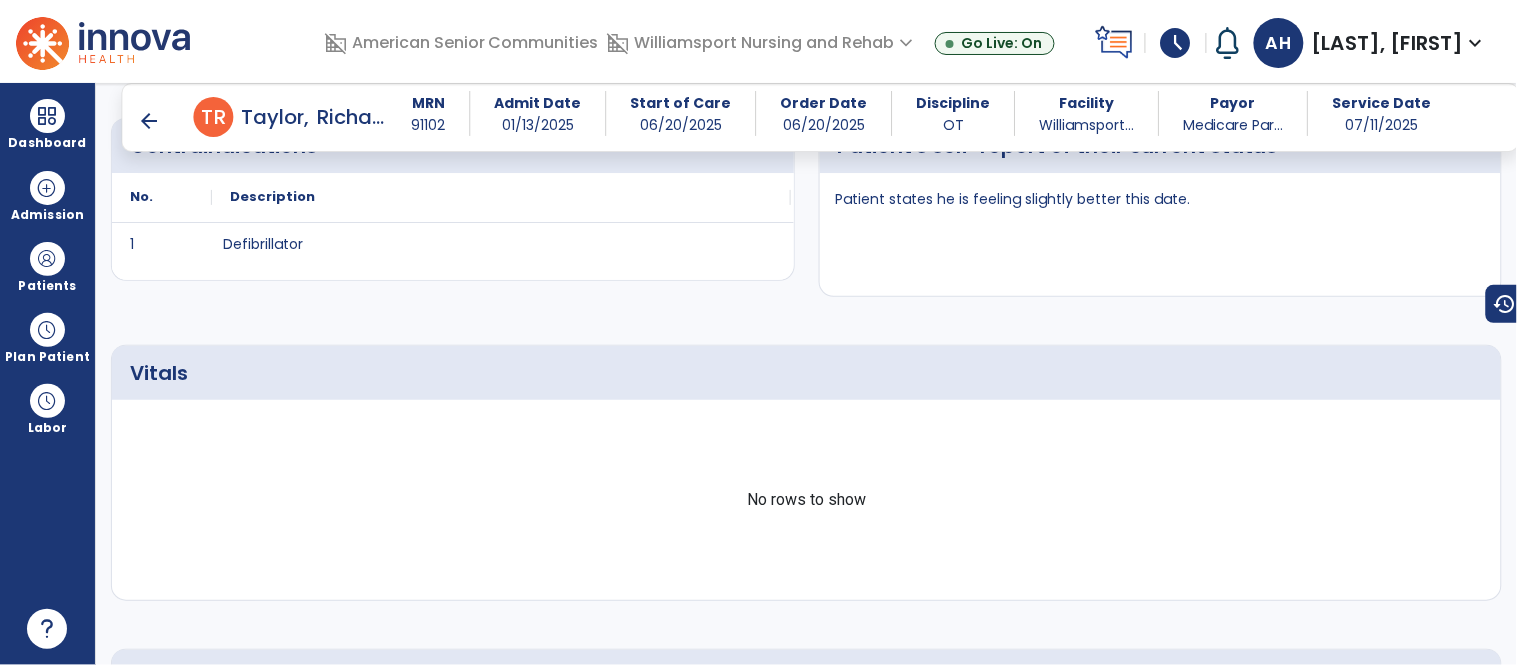 scroll, scrollTop: 761, scrollLeft: 0, axis: vertical 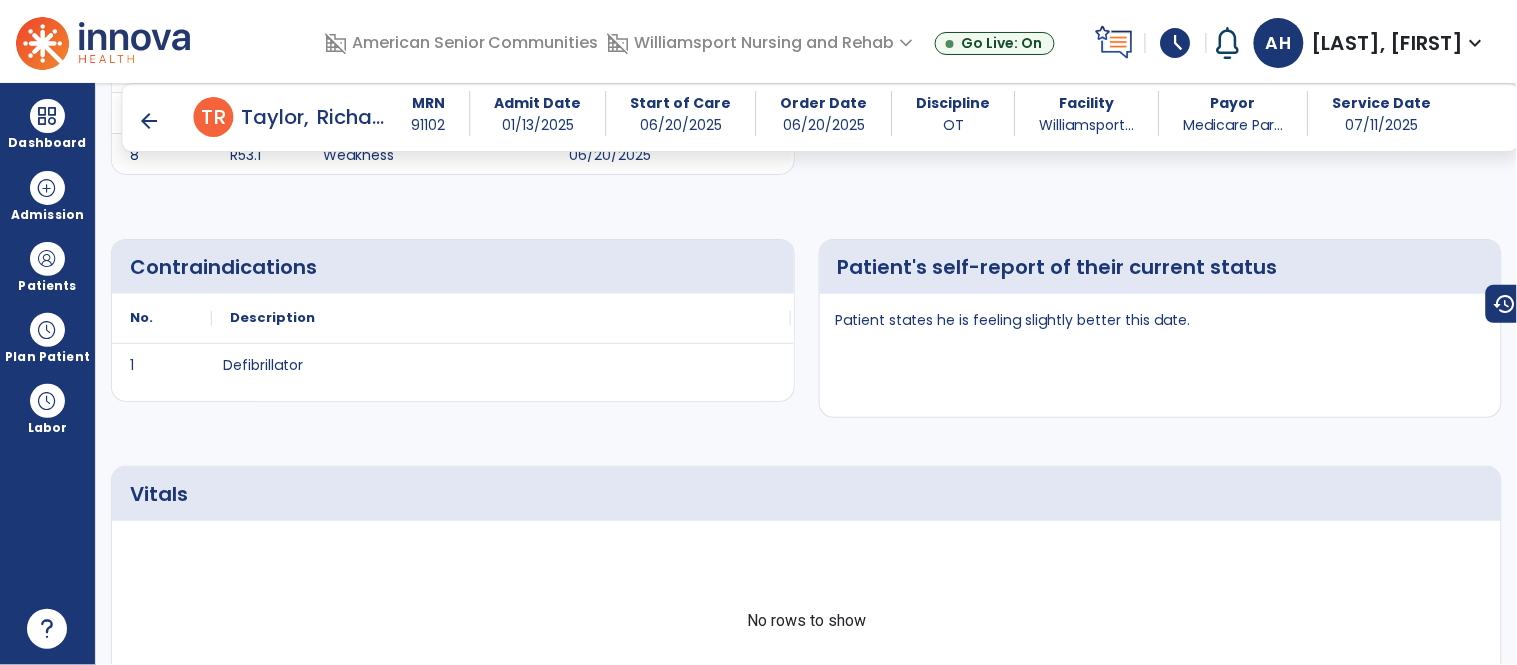 click on "arrow_back" at bounding box center (150, 121) 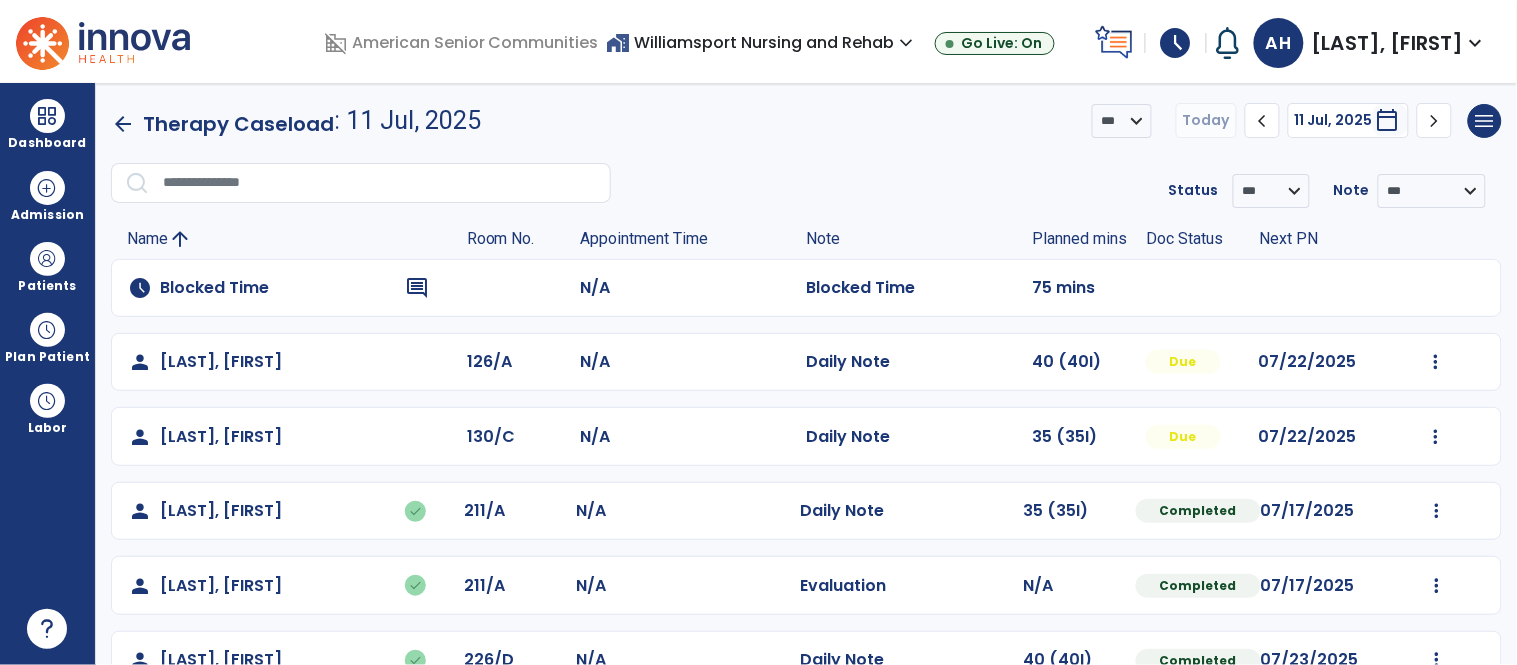 scroll, scrollTop: 1, scrollLeft: 0, axis: vertical 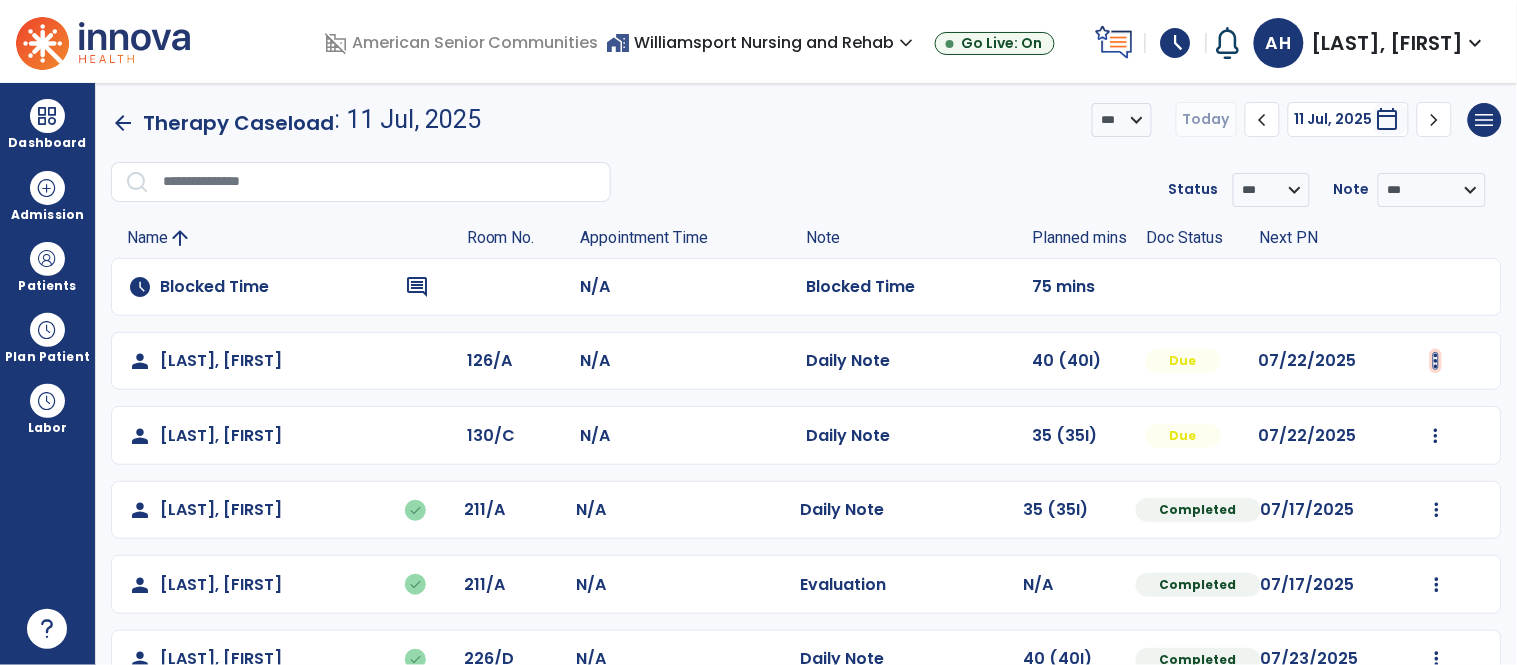 click at bounding box center [1436, 361] 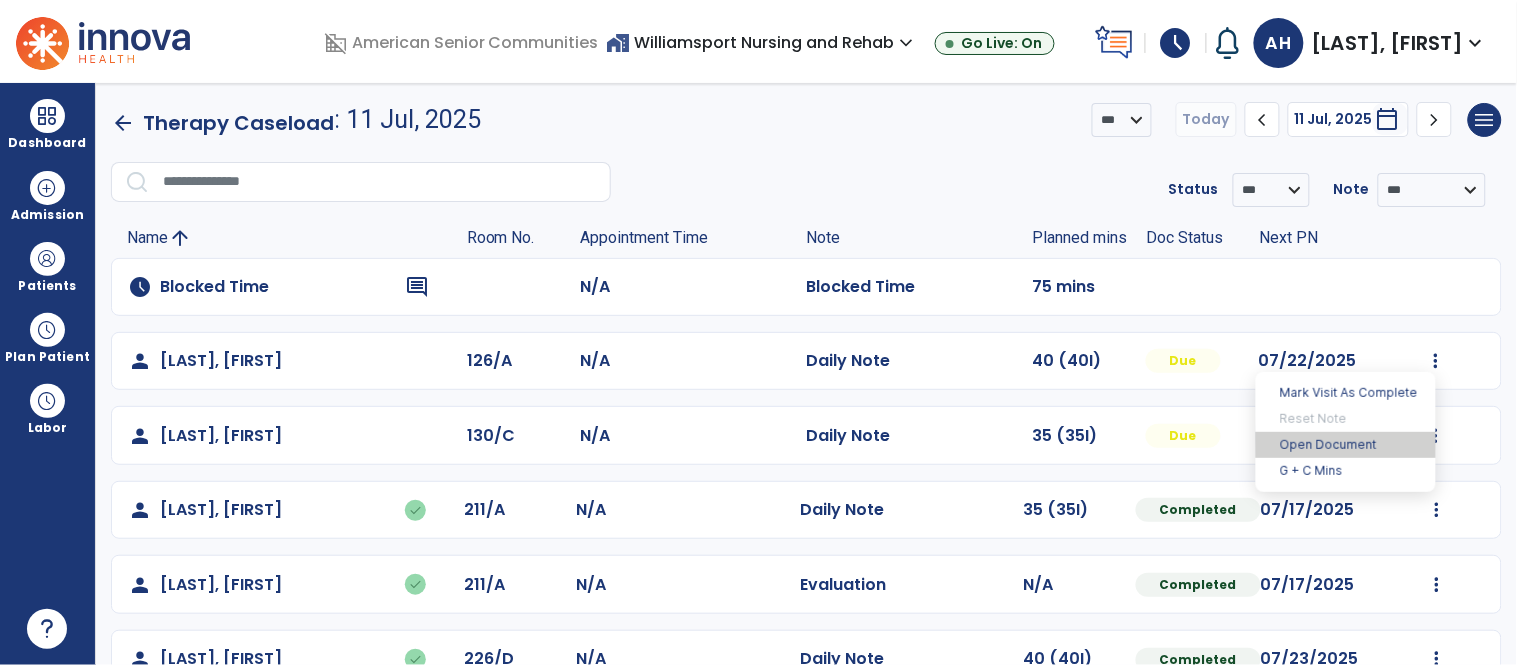 click on "Open Document" at bounding box center [1346, 445] 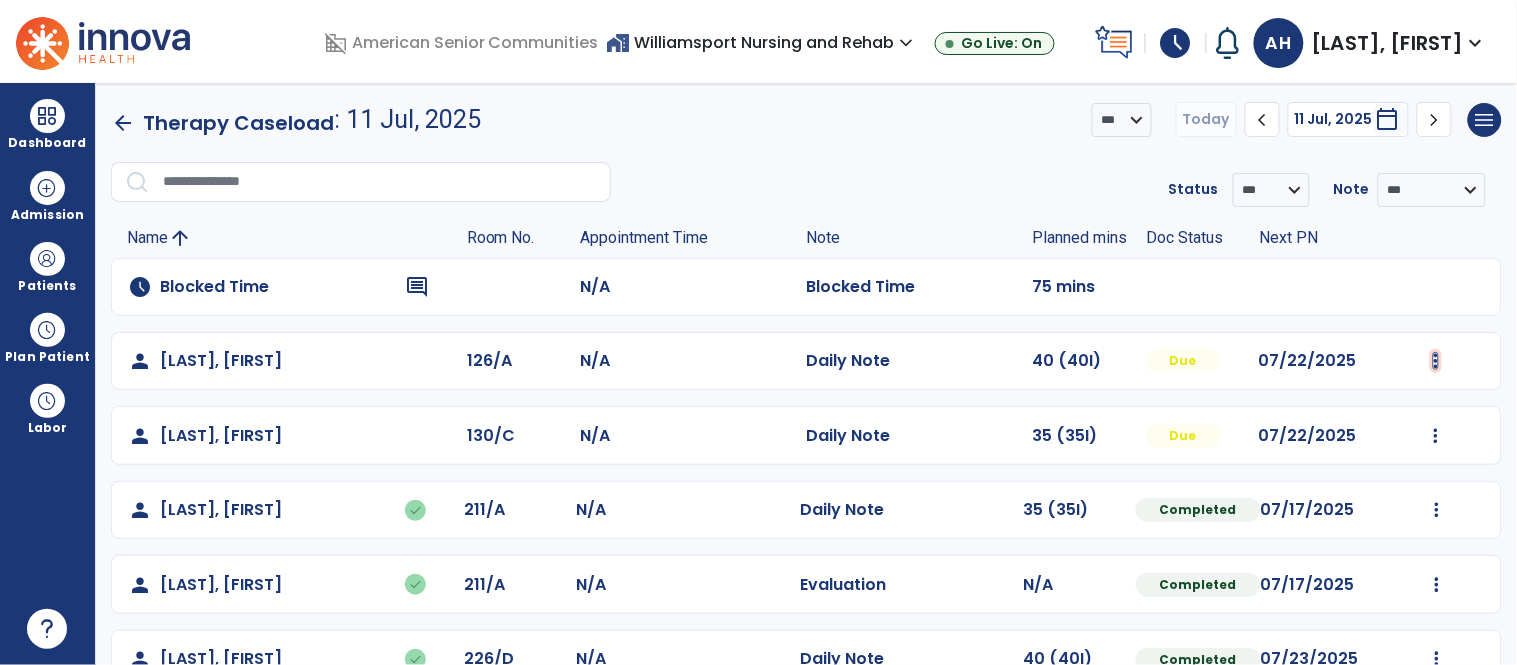 click at bounding box center (1436, 361) 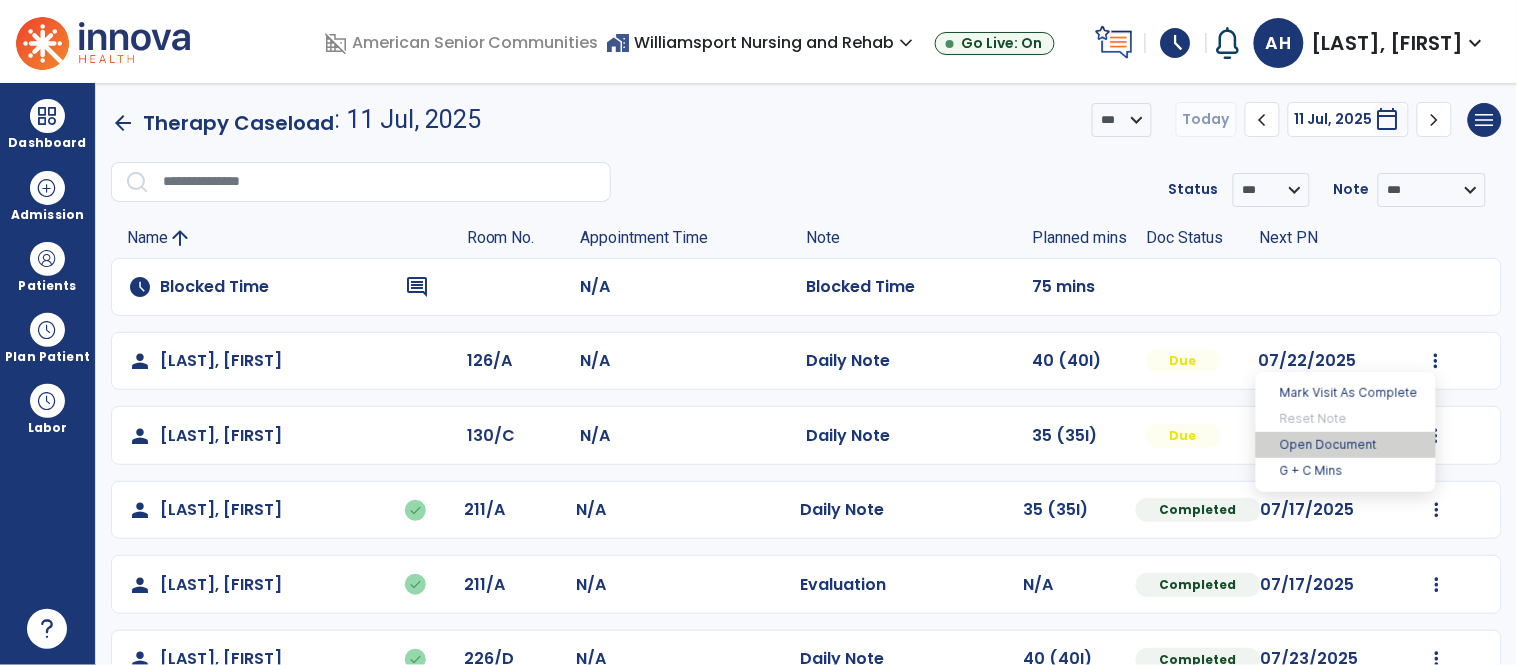 click on "Open Document" at bounding box center [1346, 445] 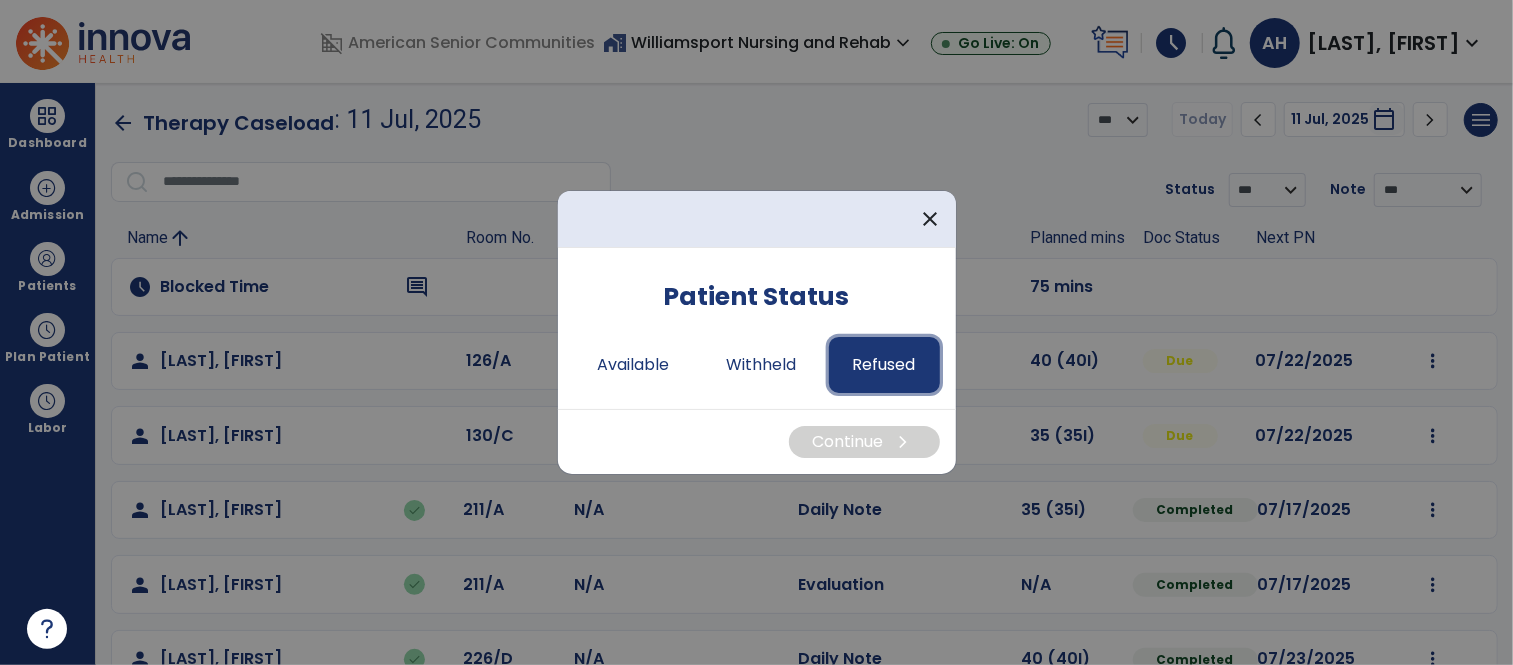 click on "Refused" at bounding box center [884, 365] 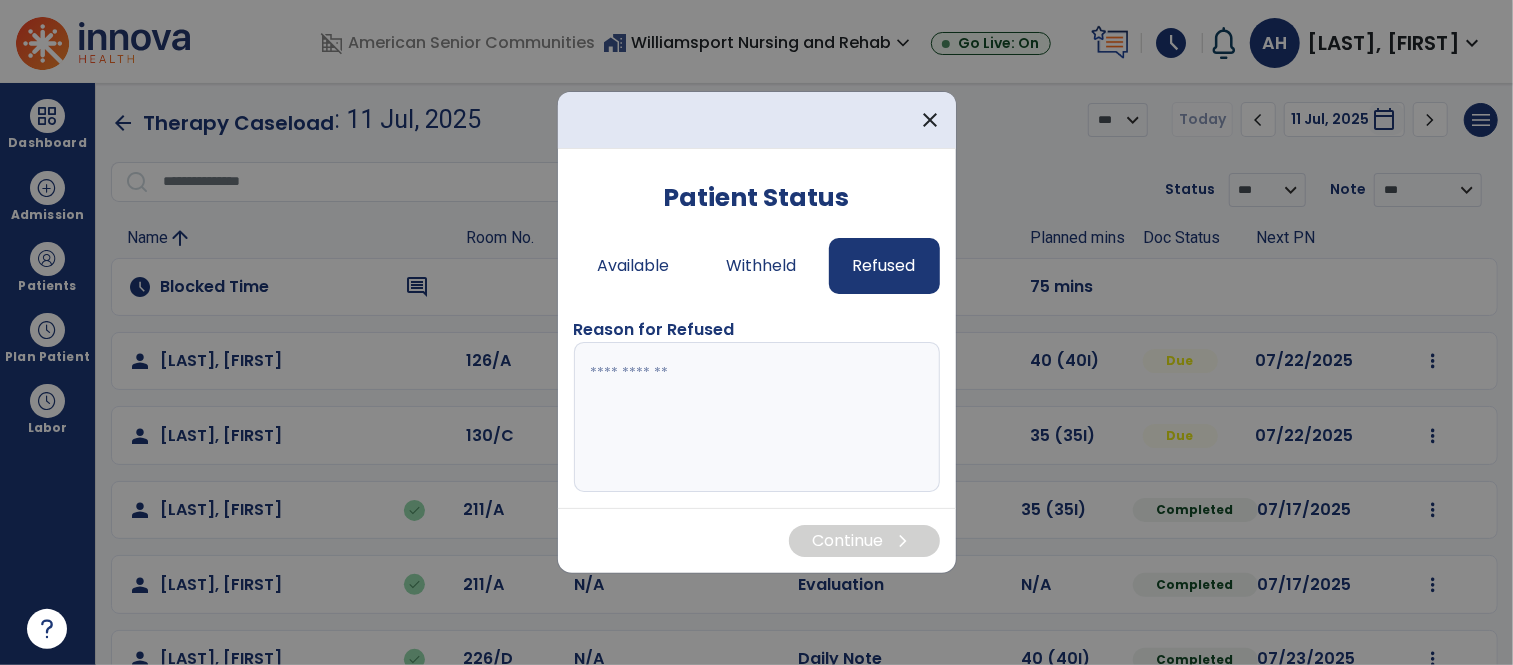 click at bounding box center [757, 417] 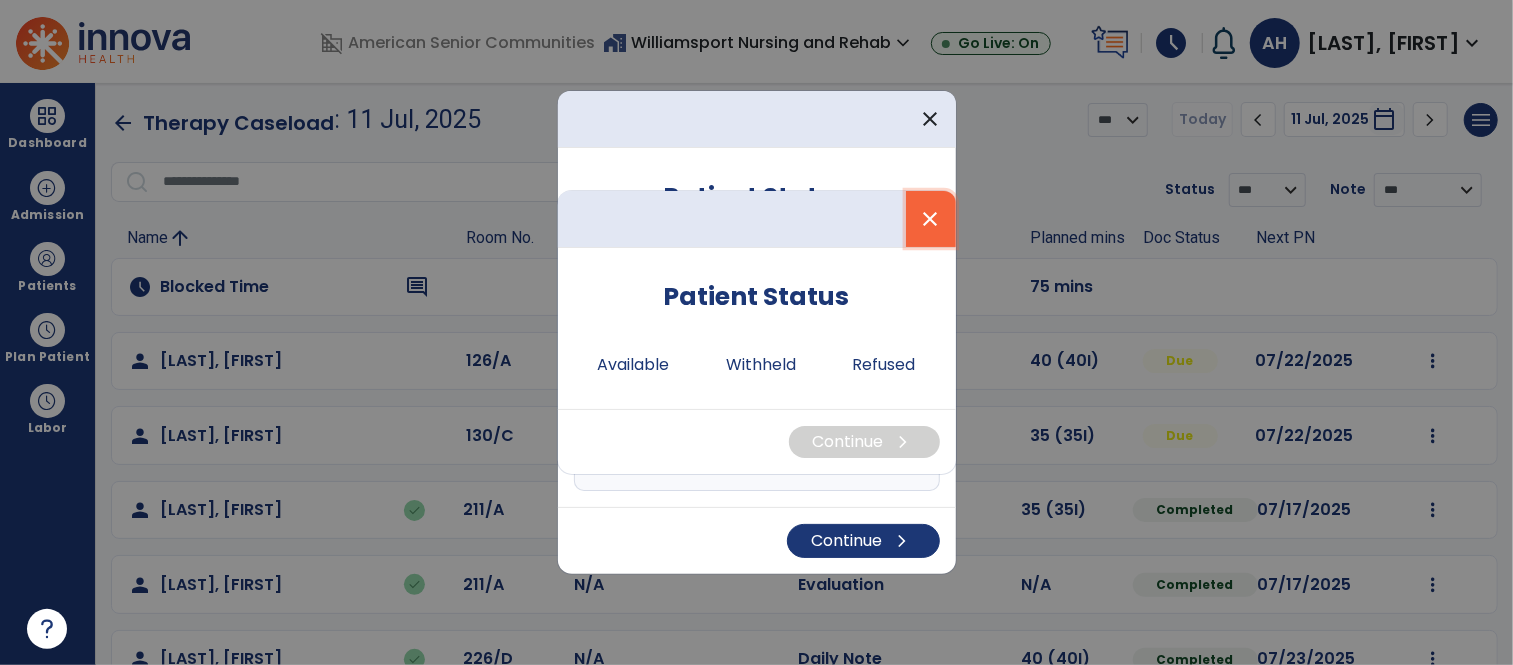 click on "close" at bounding box center (931, 219) 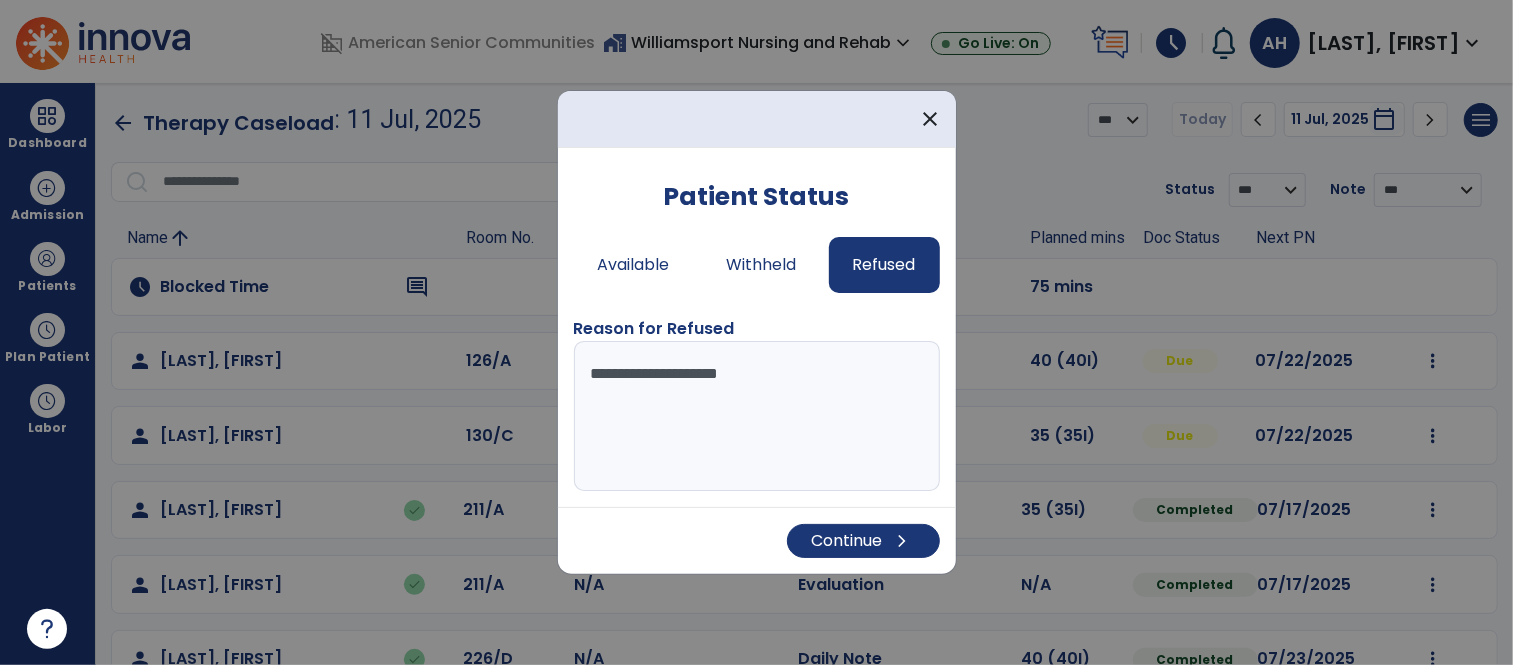 click on "**********" at bounding box center [757, 416] 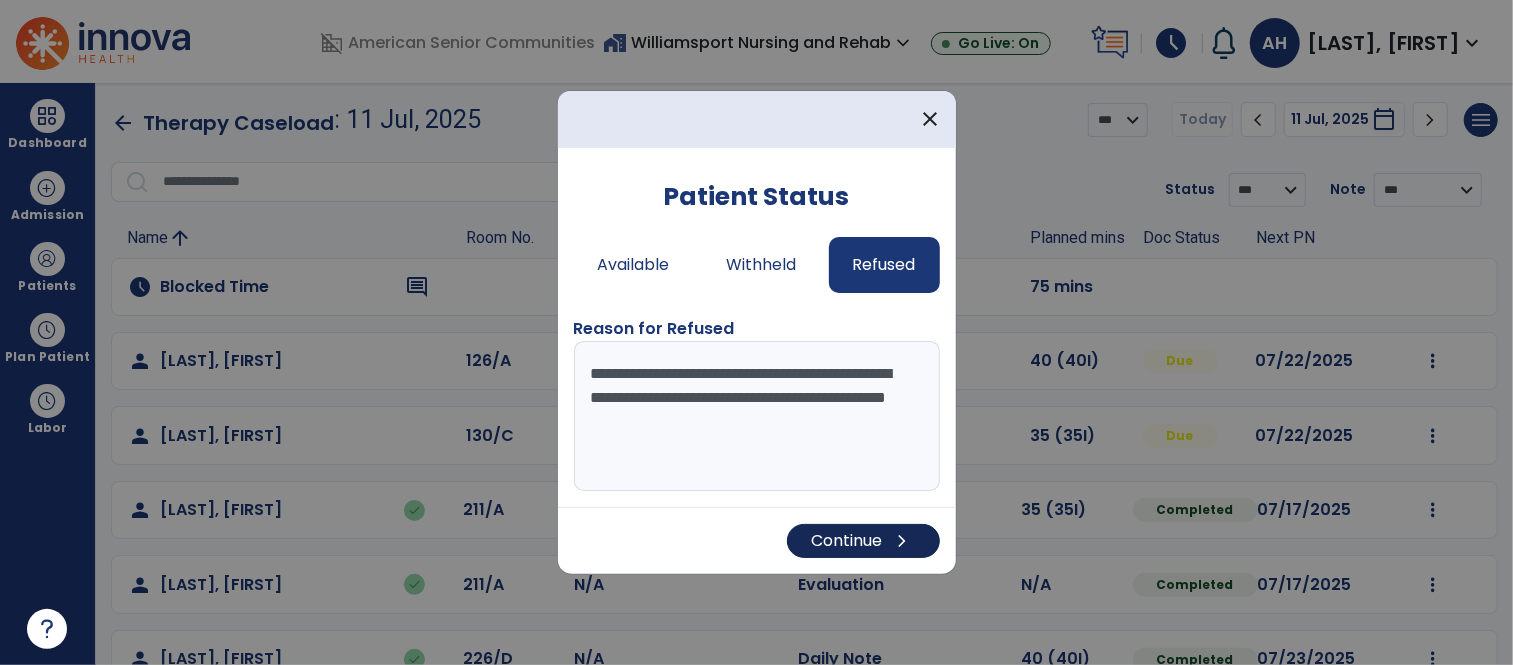type on "**********" 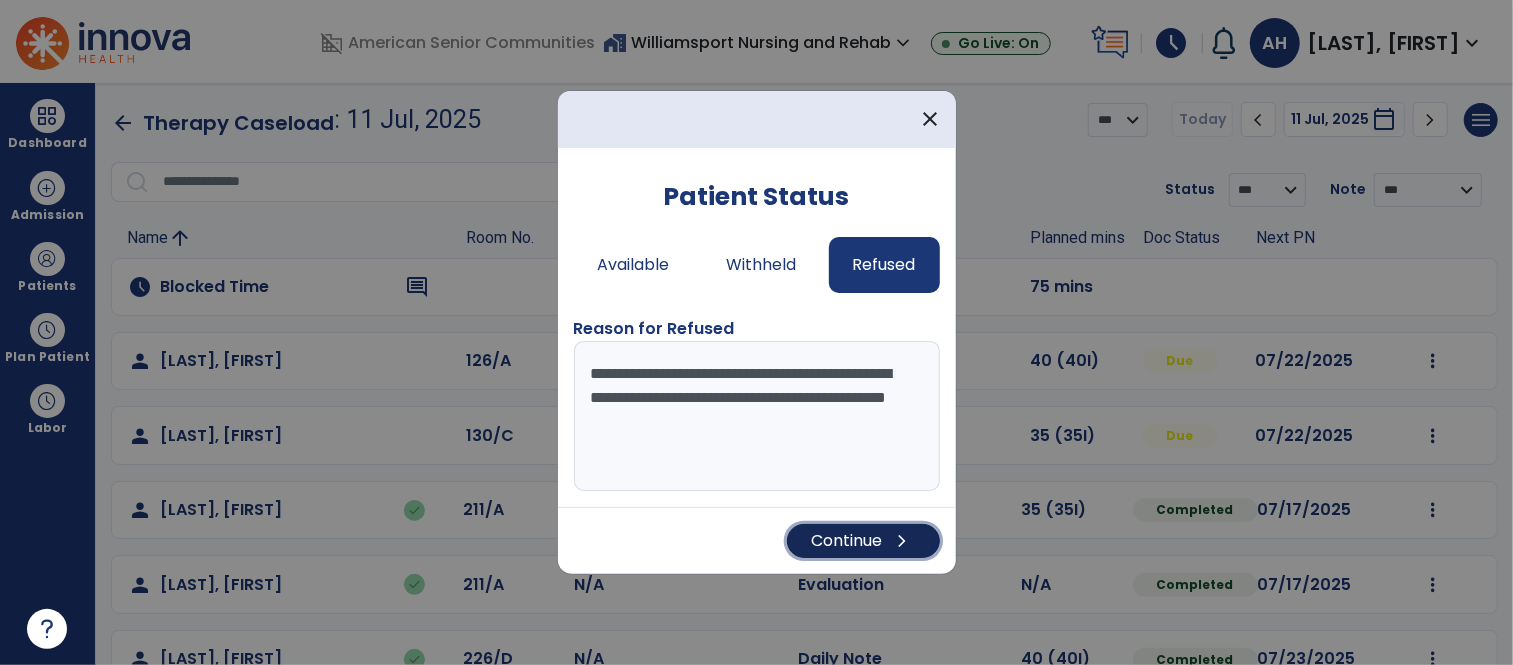 click on "chevron_right" at bounding box center (903, 541) 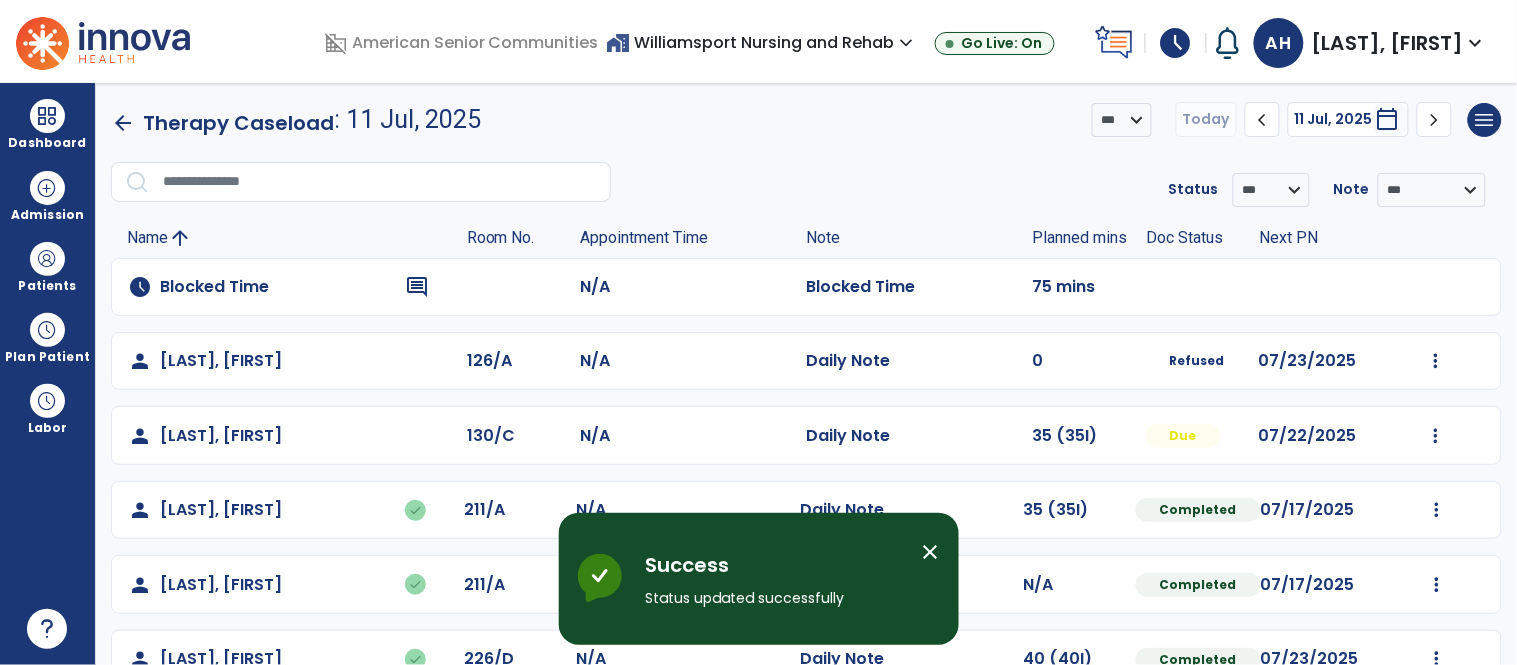 click on "close" at bounding box center [931, 552] 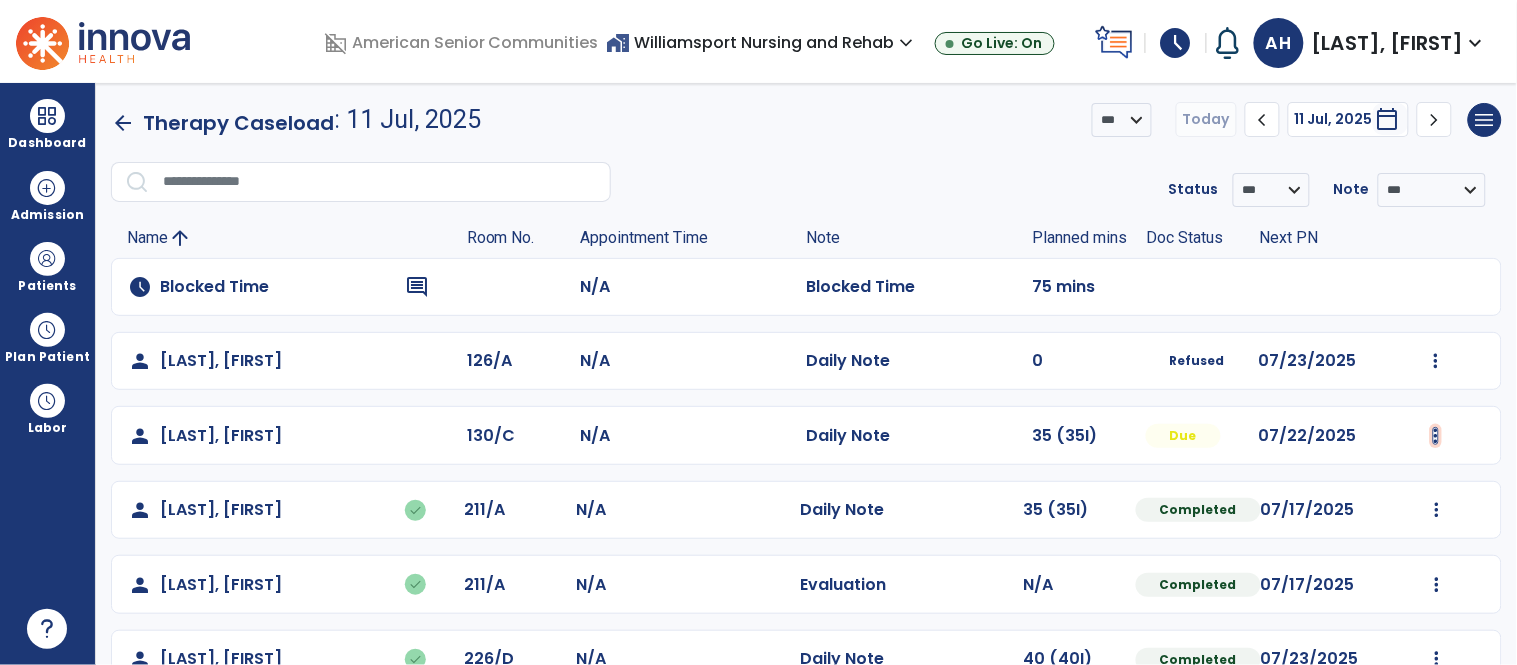 click at bounding box center [1436, 361] 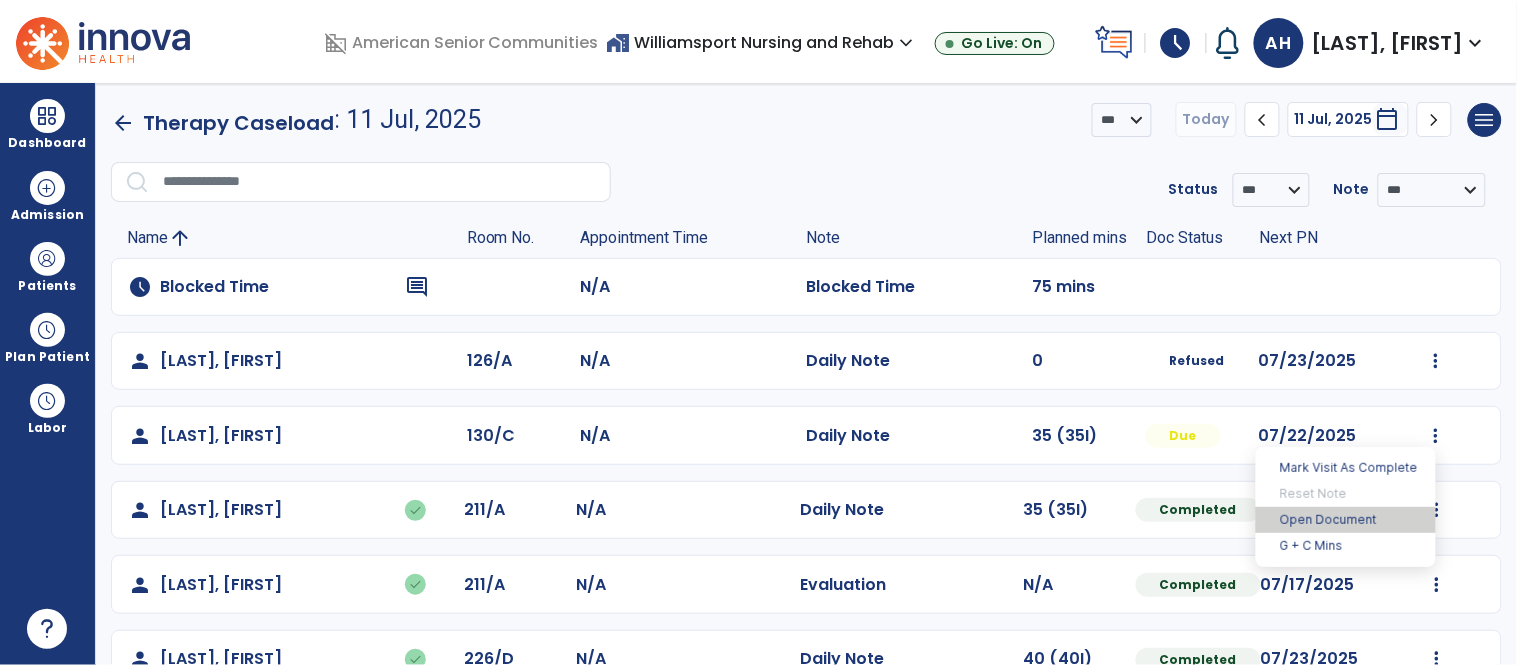 click on "Open Document" at bounding box center (1346, 520) 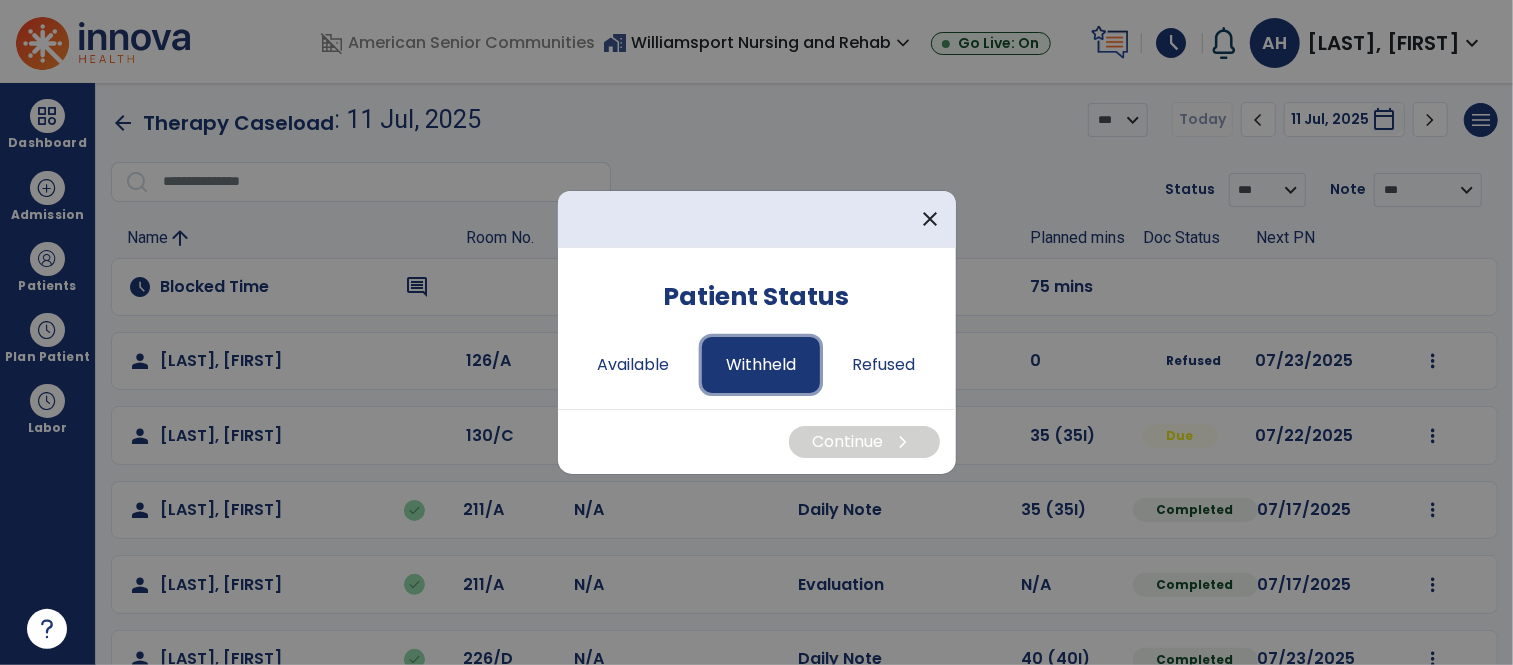 click on "Withheld" at bounding box center (761, 365) 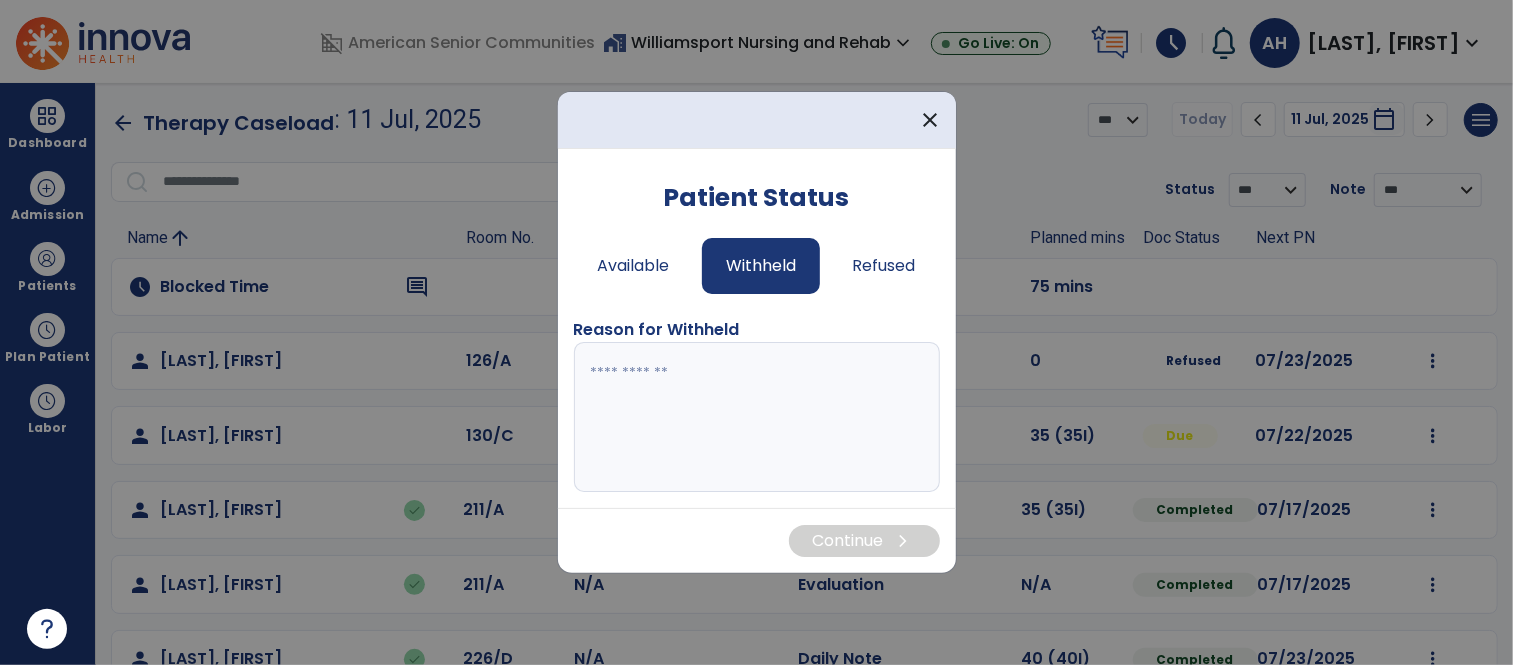 click at bounding box center [757, 417] 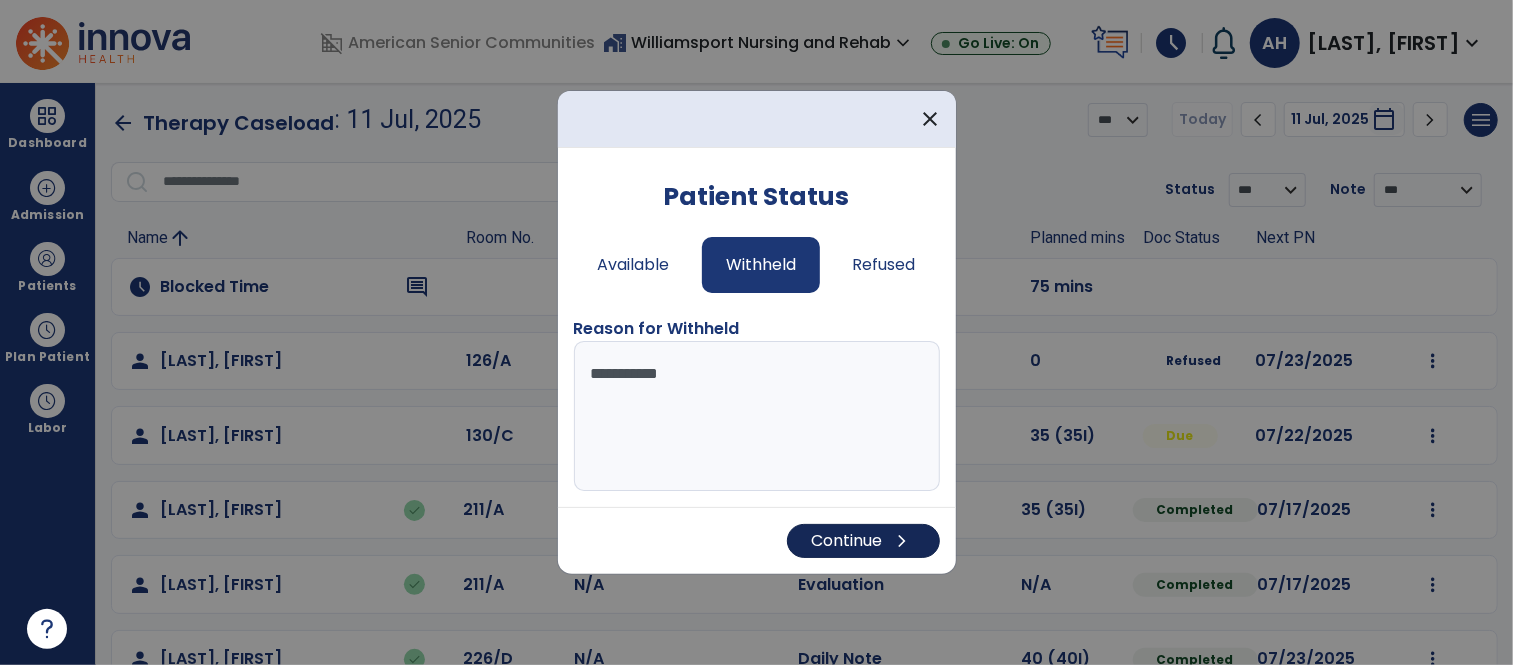 type on "**********" 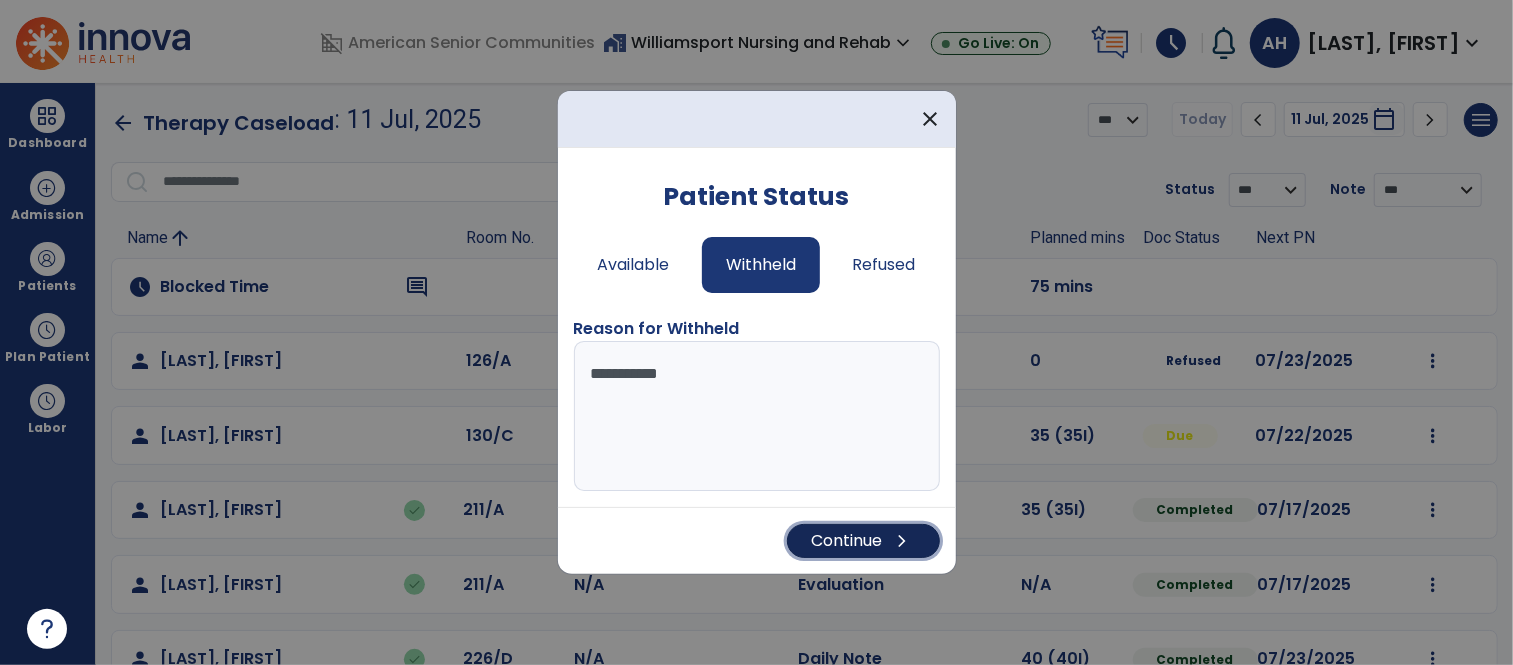 click on "chevron_right" at bounding box center (903, 541) 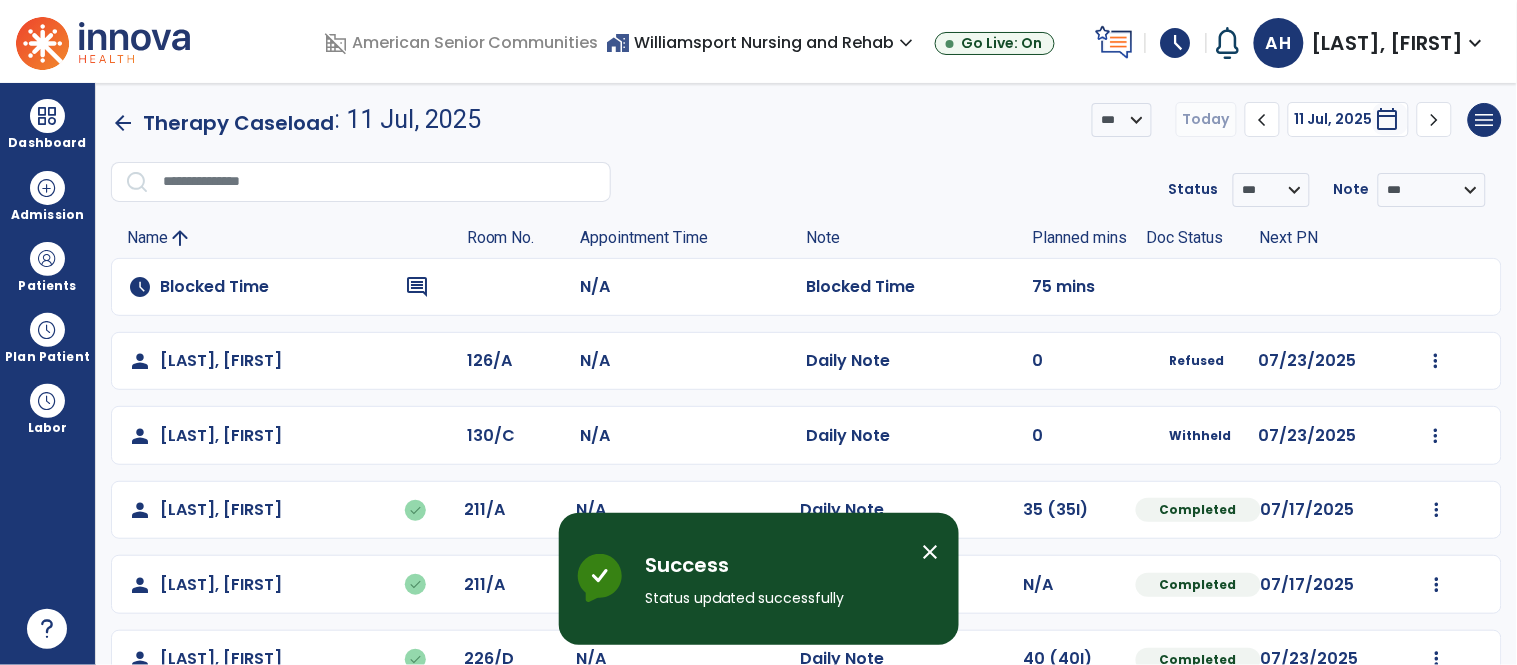 click on "close" at bounding box center (931, 552) 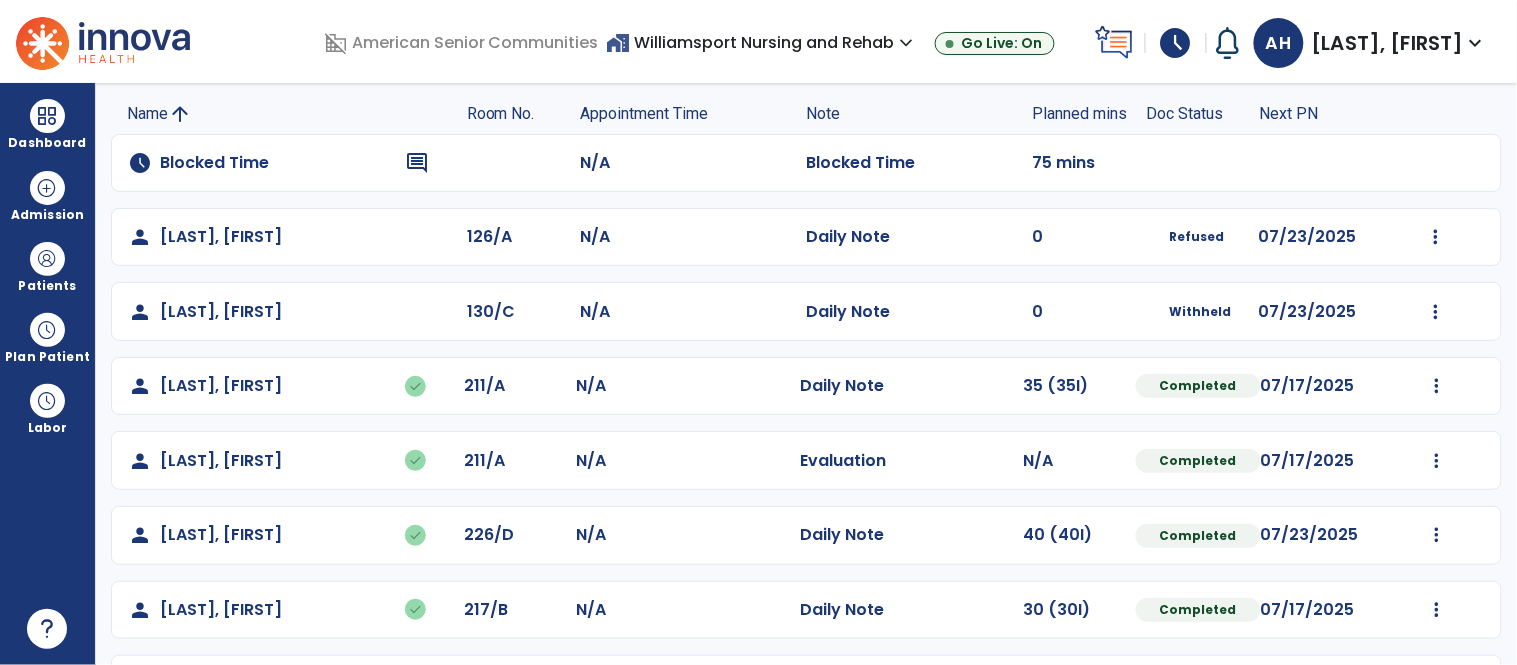 scroll, scrollTop: 0, scrollLeft: 0, axis: both 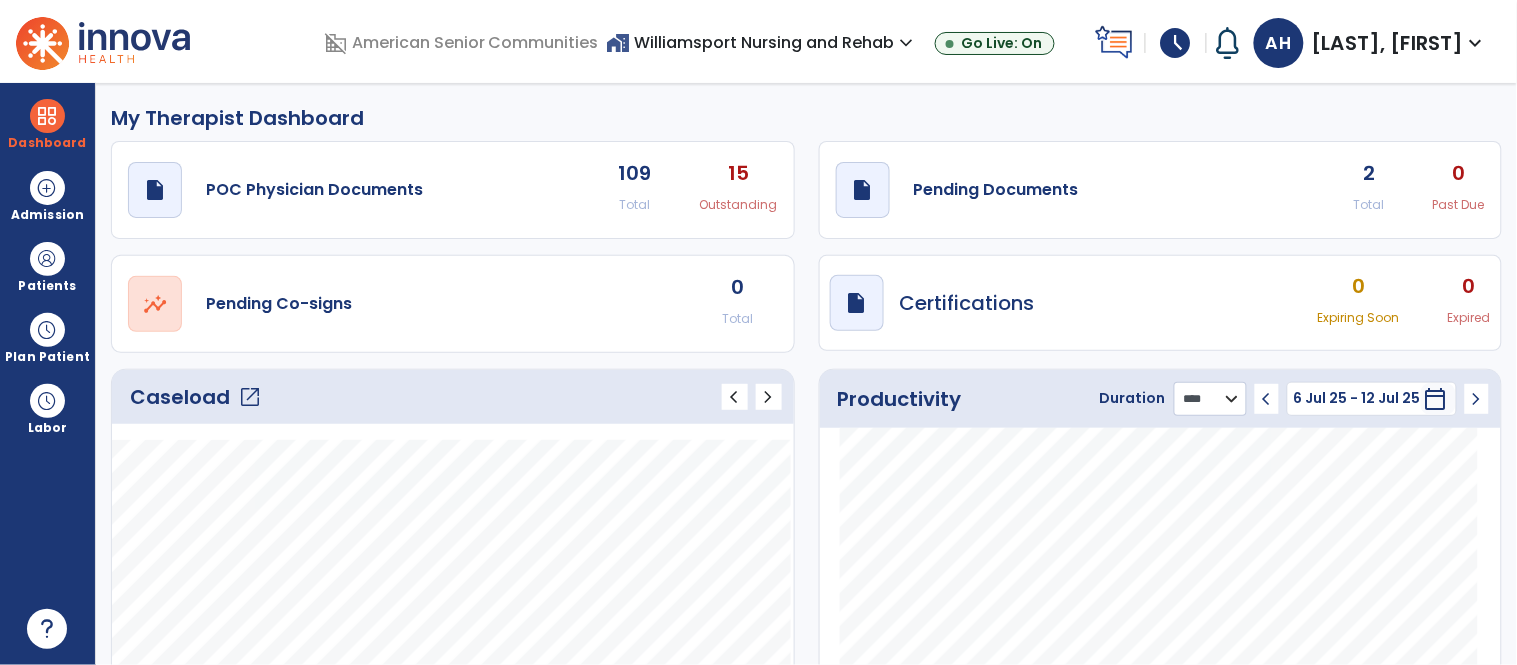 click on "******** **** ***" 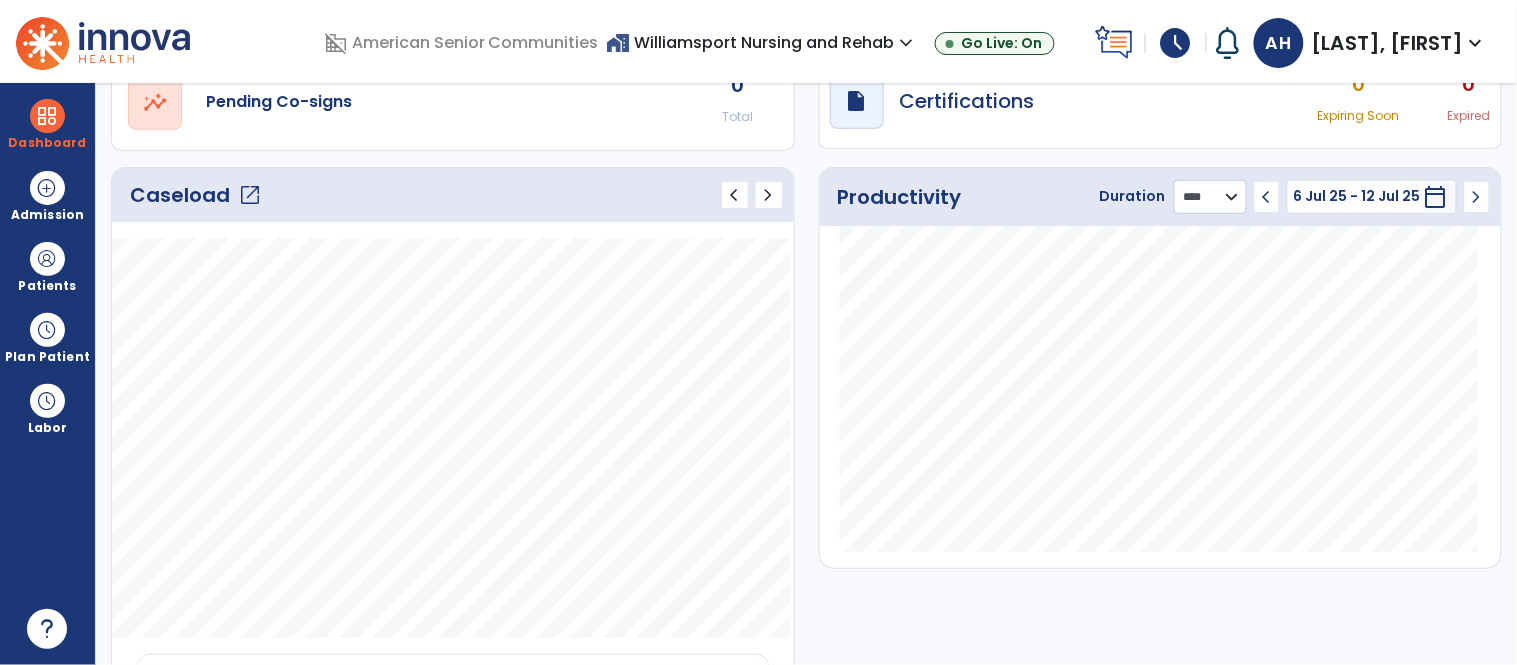 scroll, scrollTop: 201, scrollLeft: 0, axis: vertical 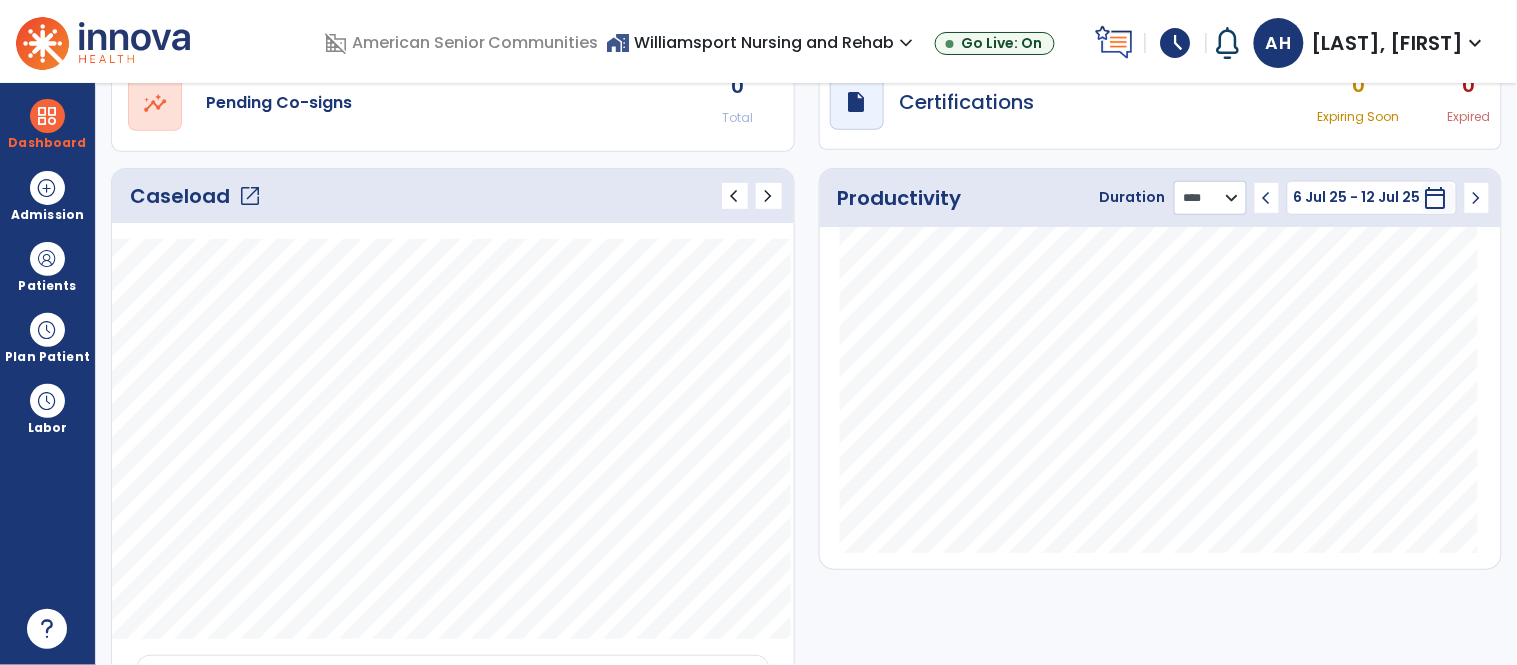 click on "******** **** ***" 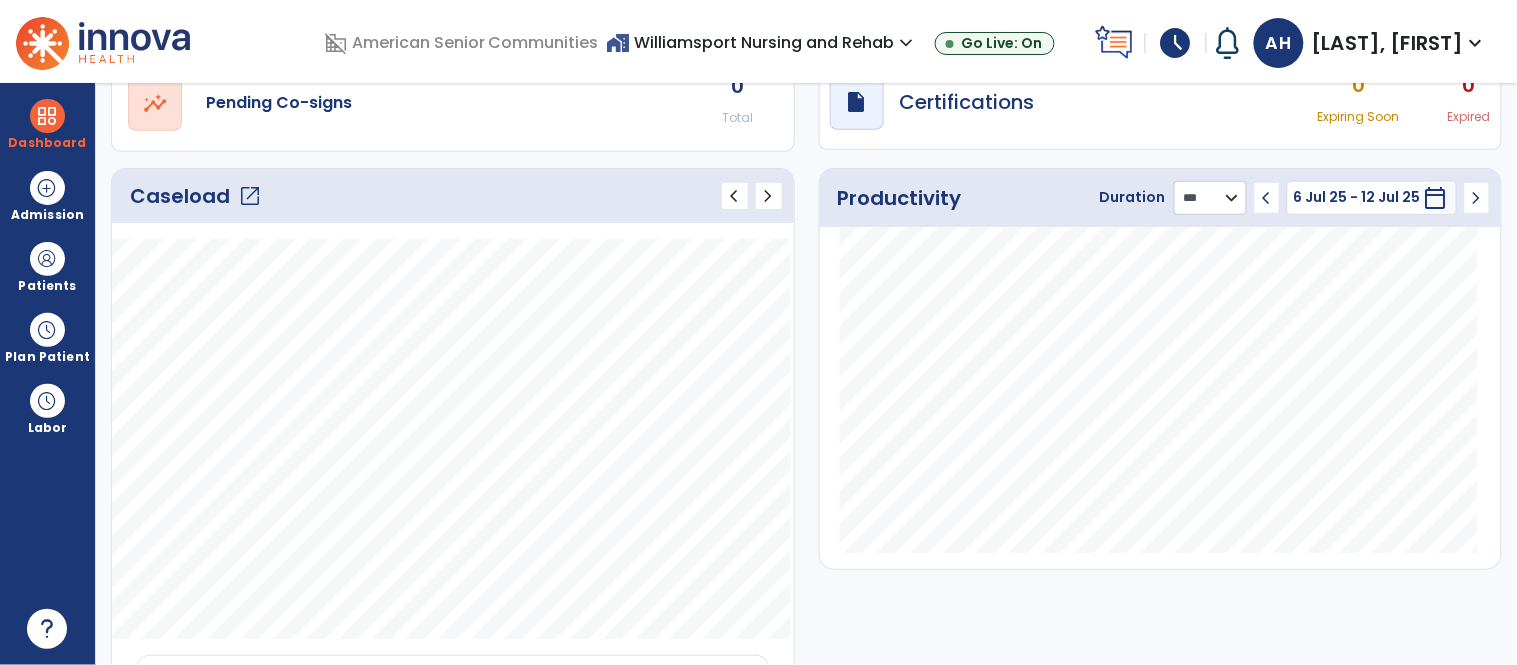 click on "******** **** ***" 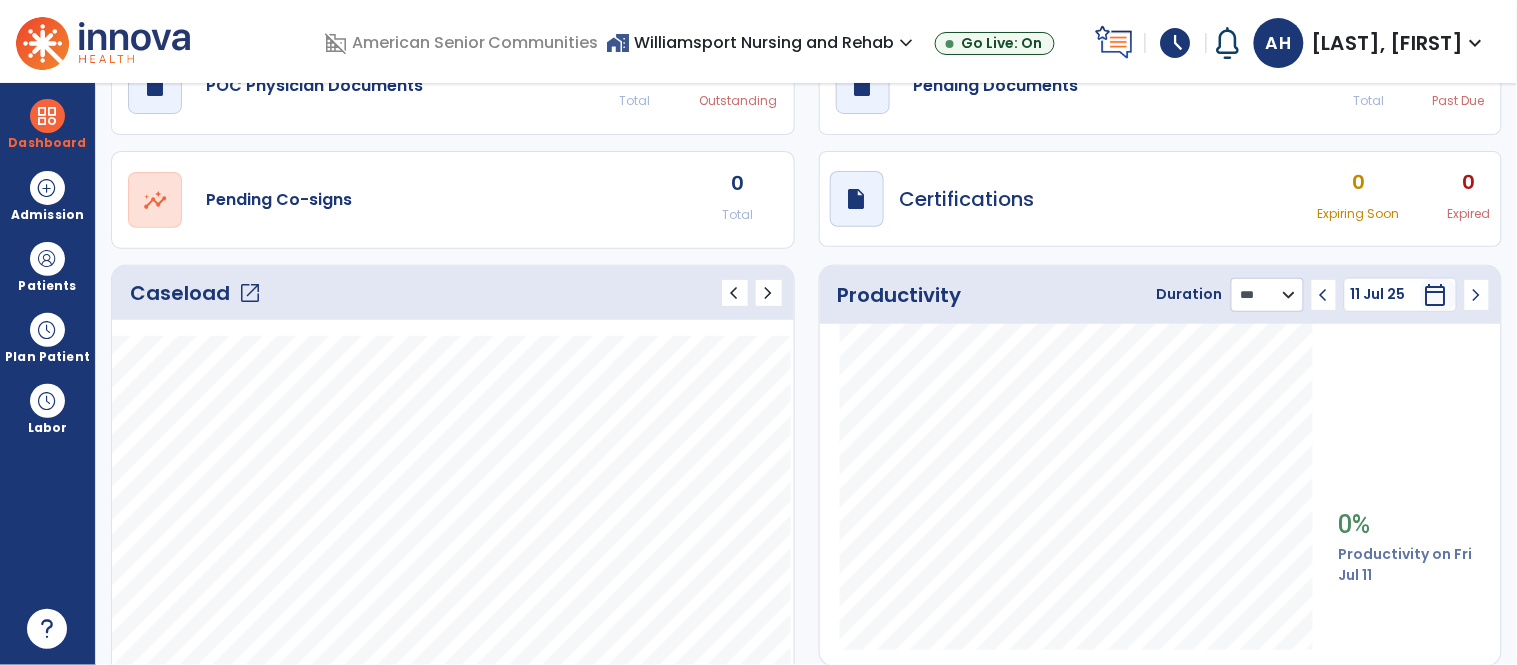 scroll, scrollTop: 80, scrollLeft: 0, axis: vertical 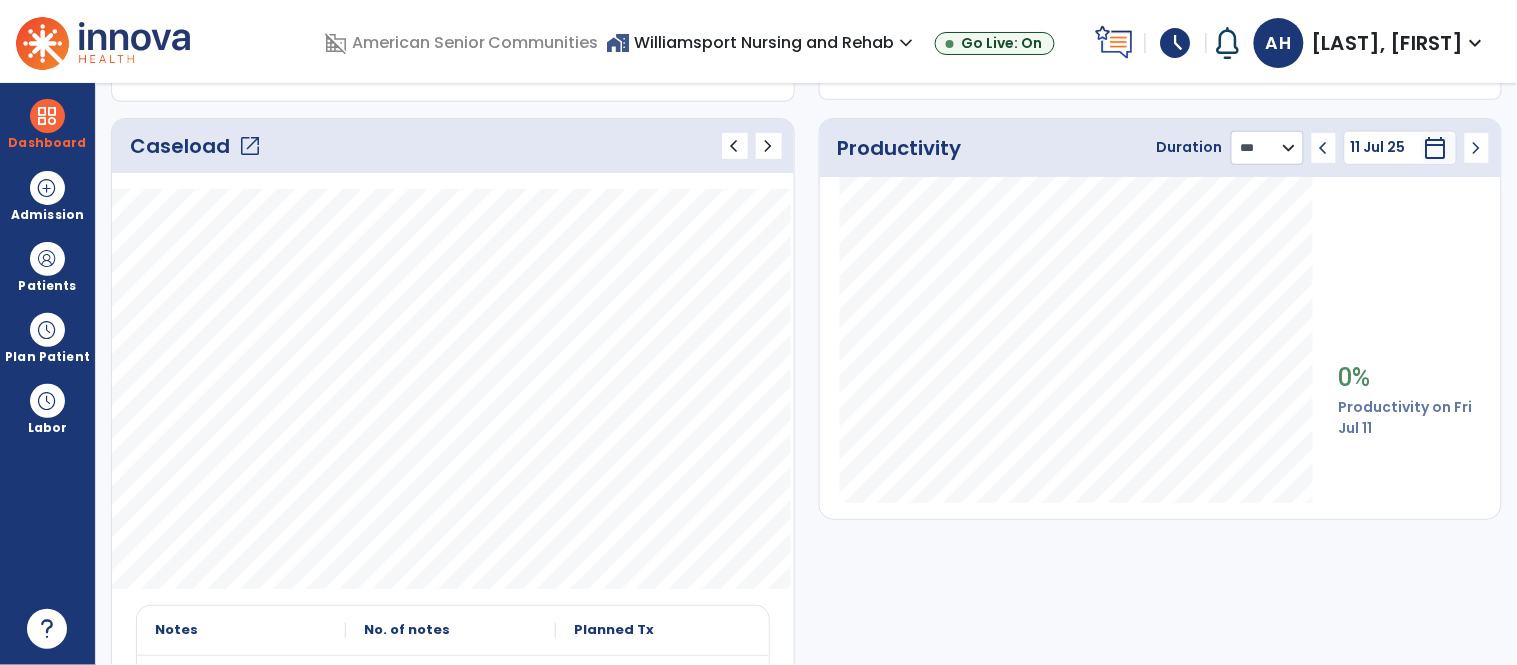 click on "******** **** ***" 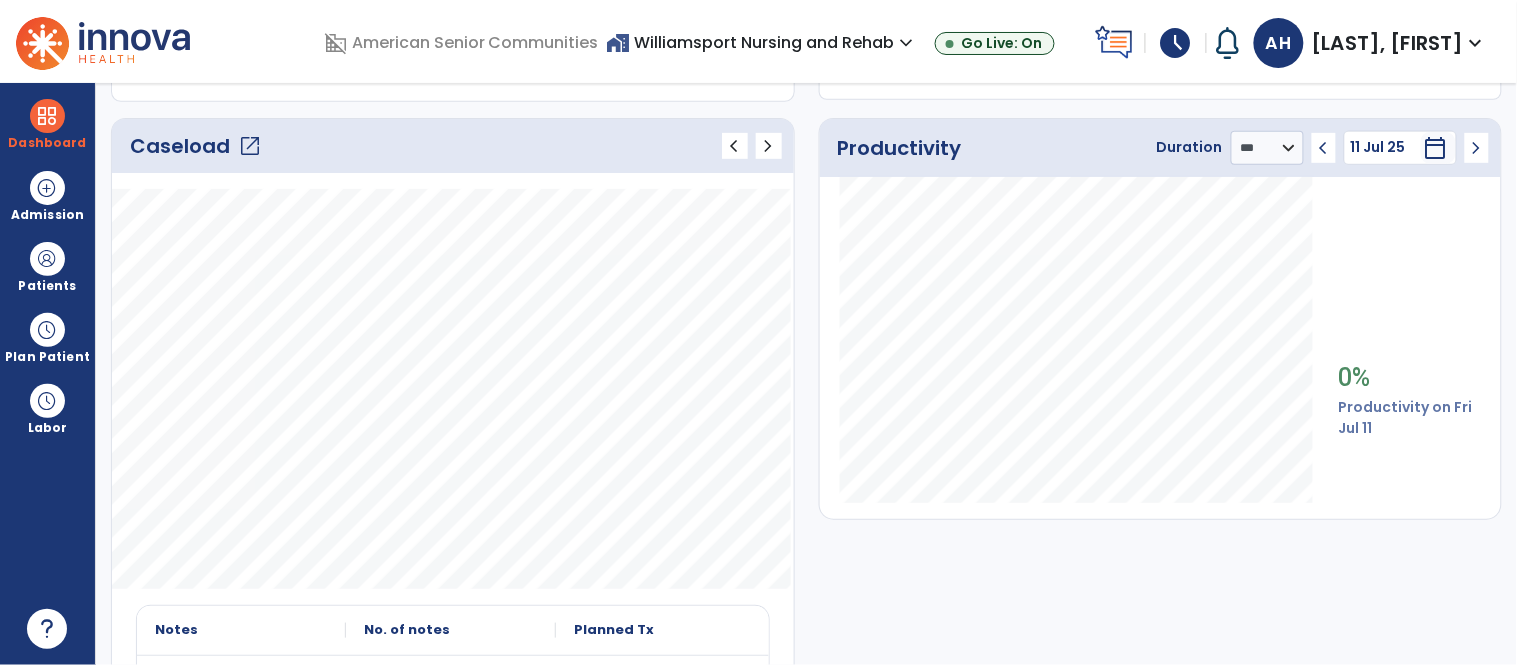 click on "calendar_today" at bounding box center (1436, 148) 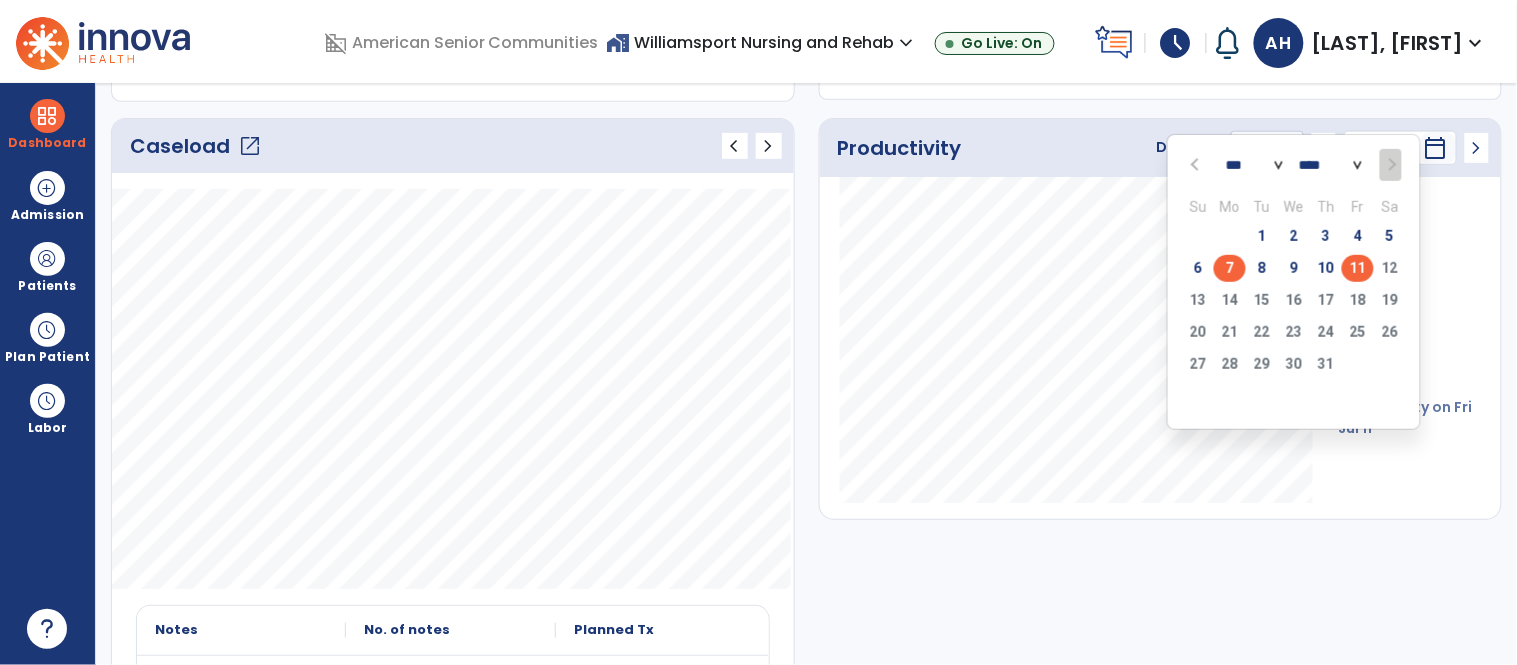 click on "7" at bounding box center [1230, 268] 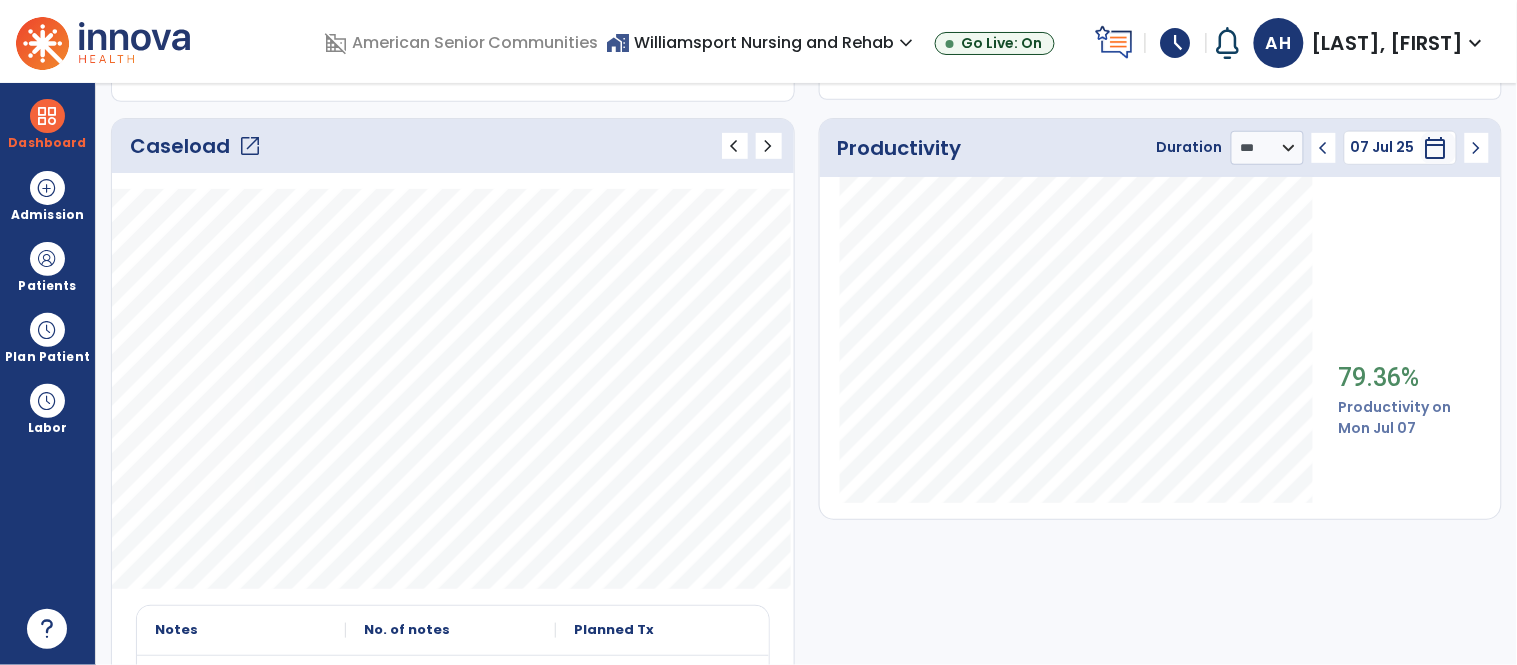 click on "calendar_today" at bounding box center [1436, 148] 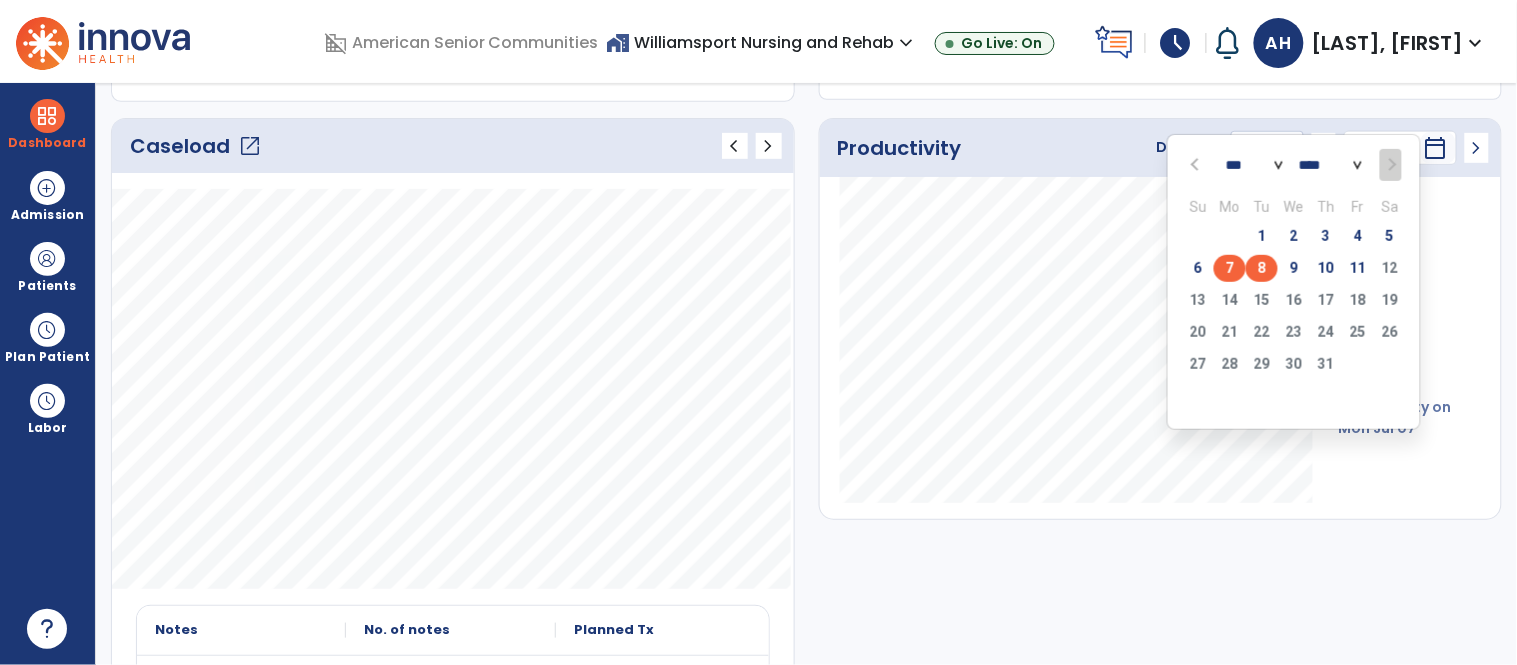 click on "8" at bounding box center [1262, 268] 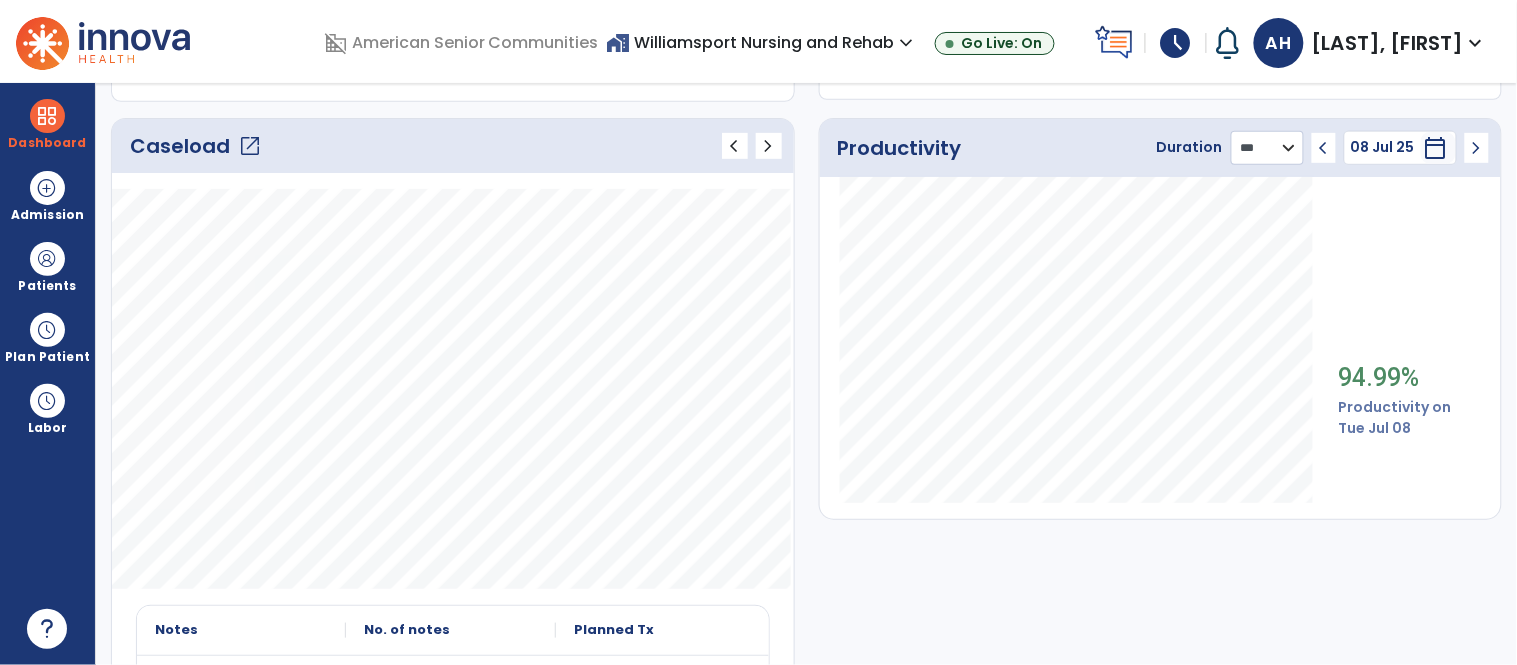click on "******** **** ***" 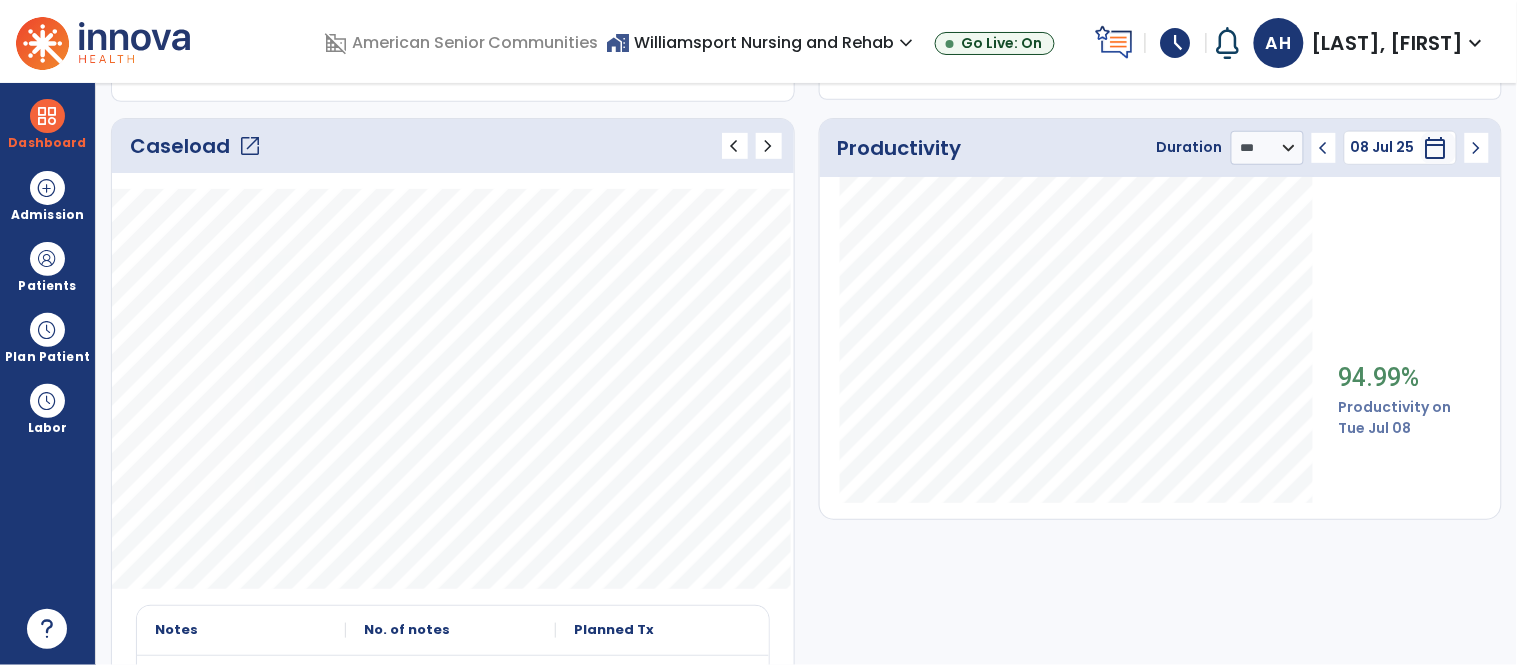 click on "calendar_today" at bounding box center (1436, 148) 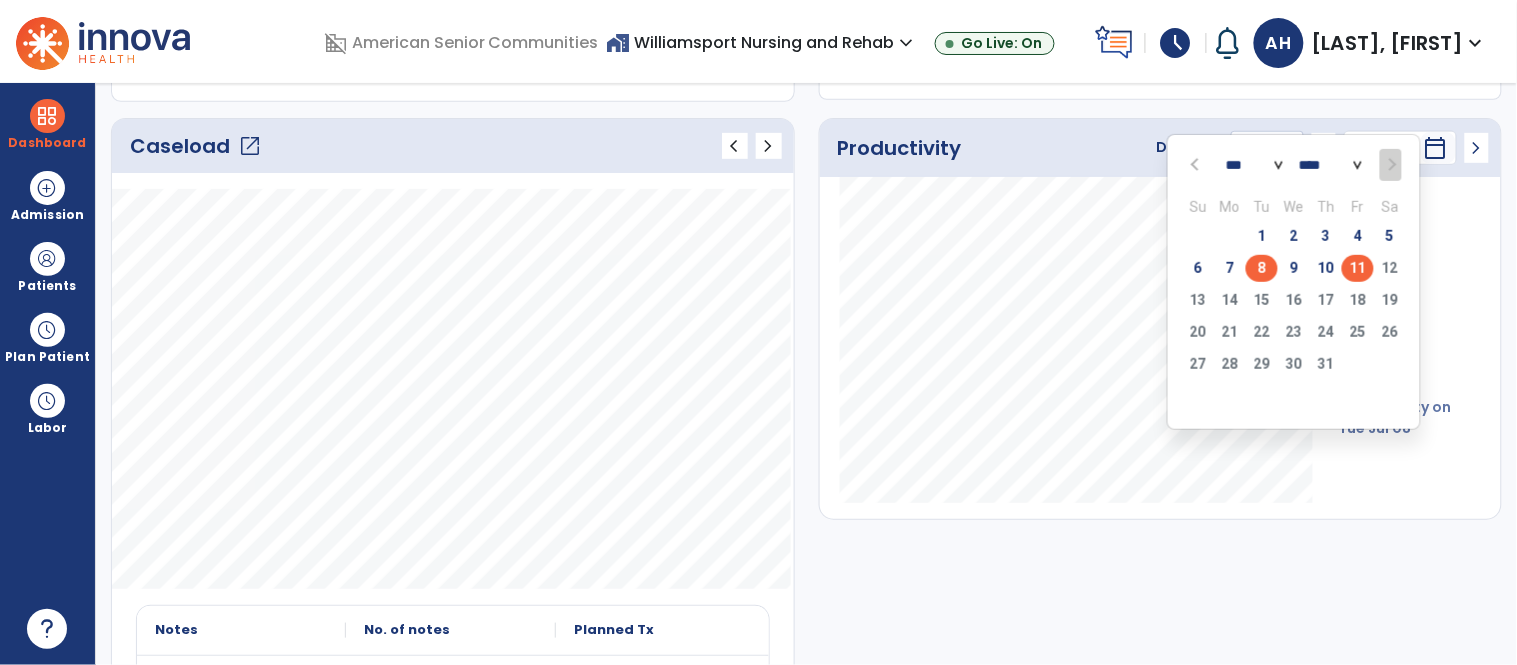 click on "11" at bounding box center [1358, 268] 